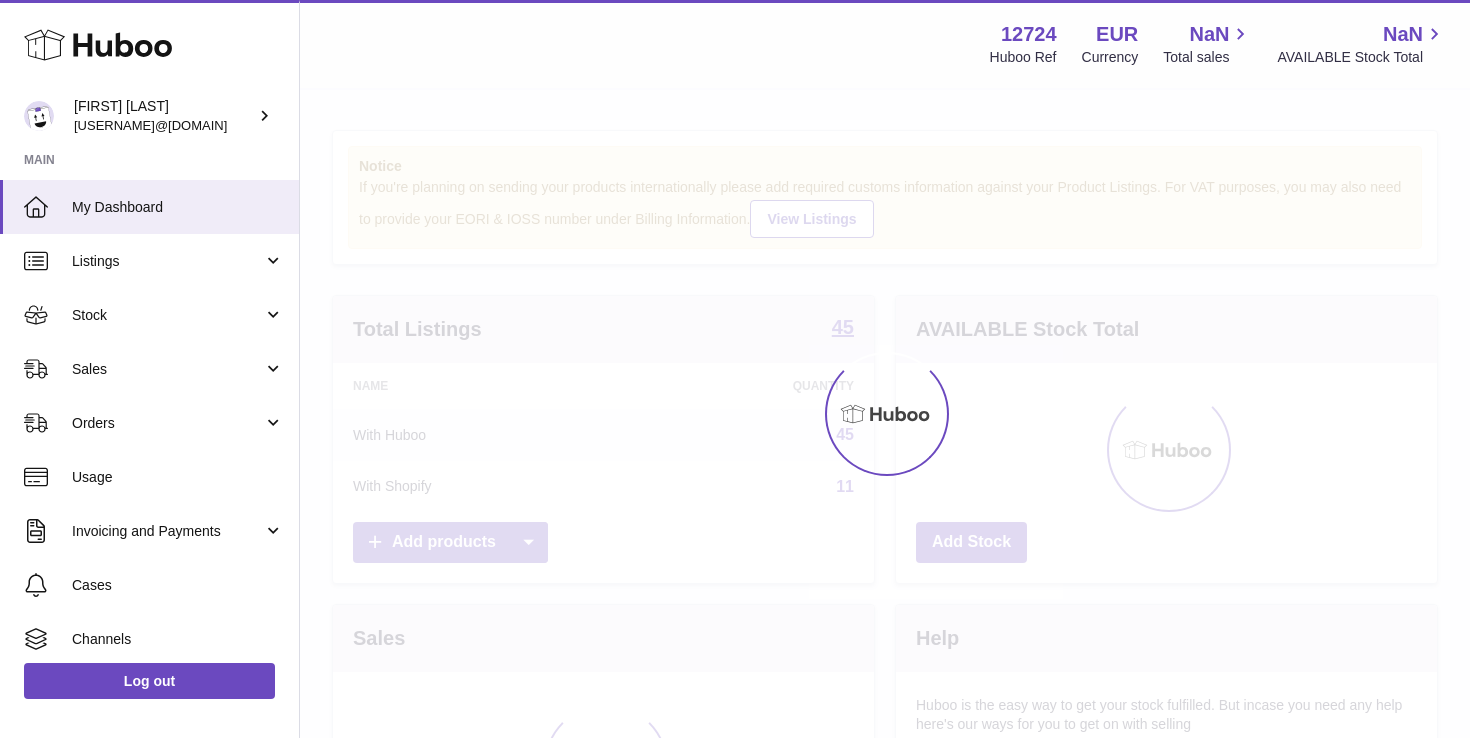 scroll, scrollTop: 0, scrollLeft: 0, axis: both 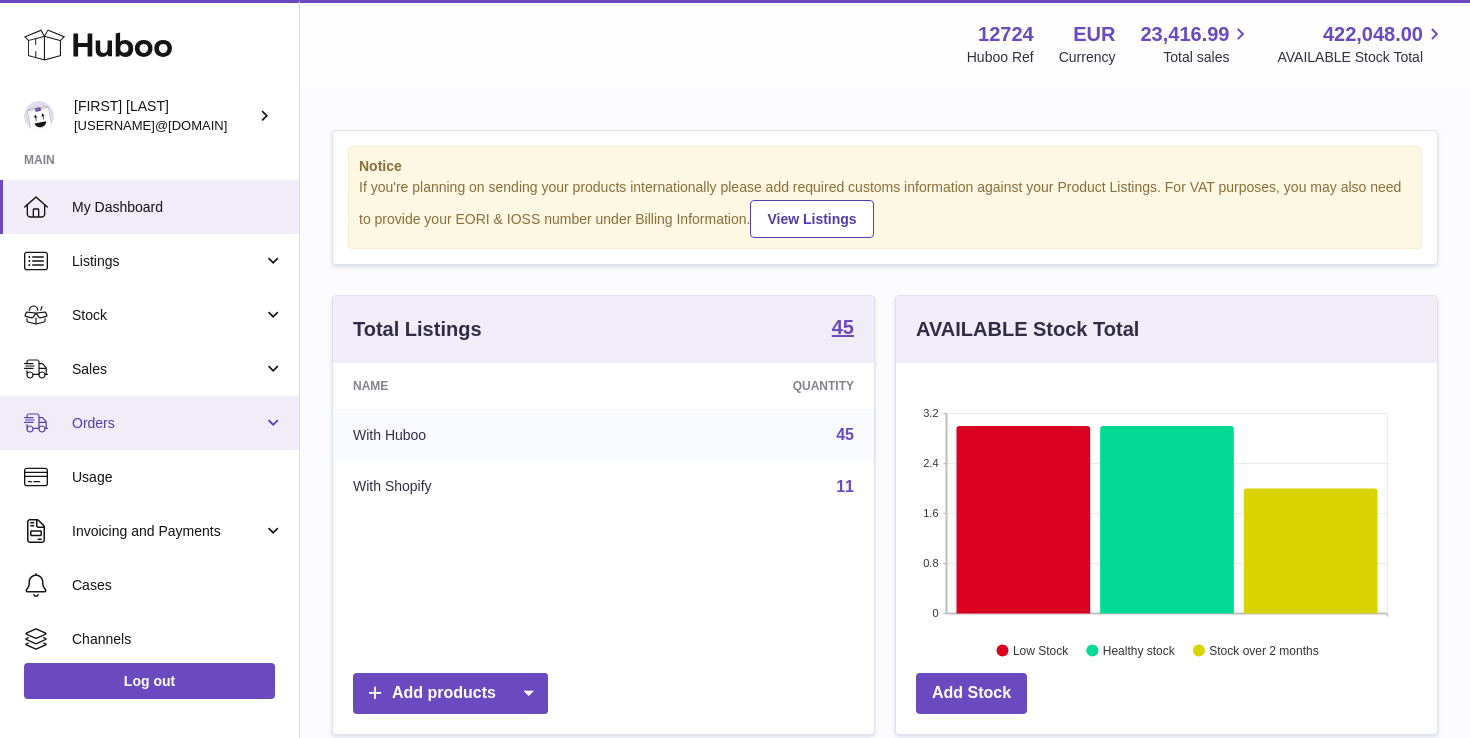 click on "Orders" at bounding box center (167, 423) 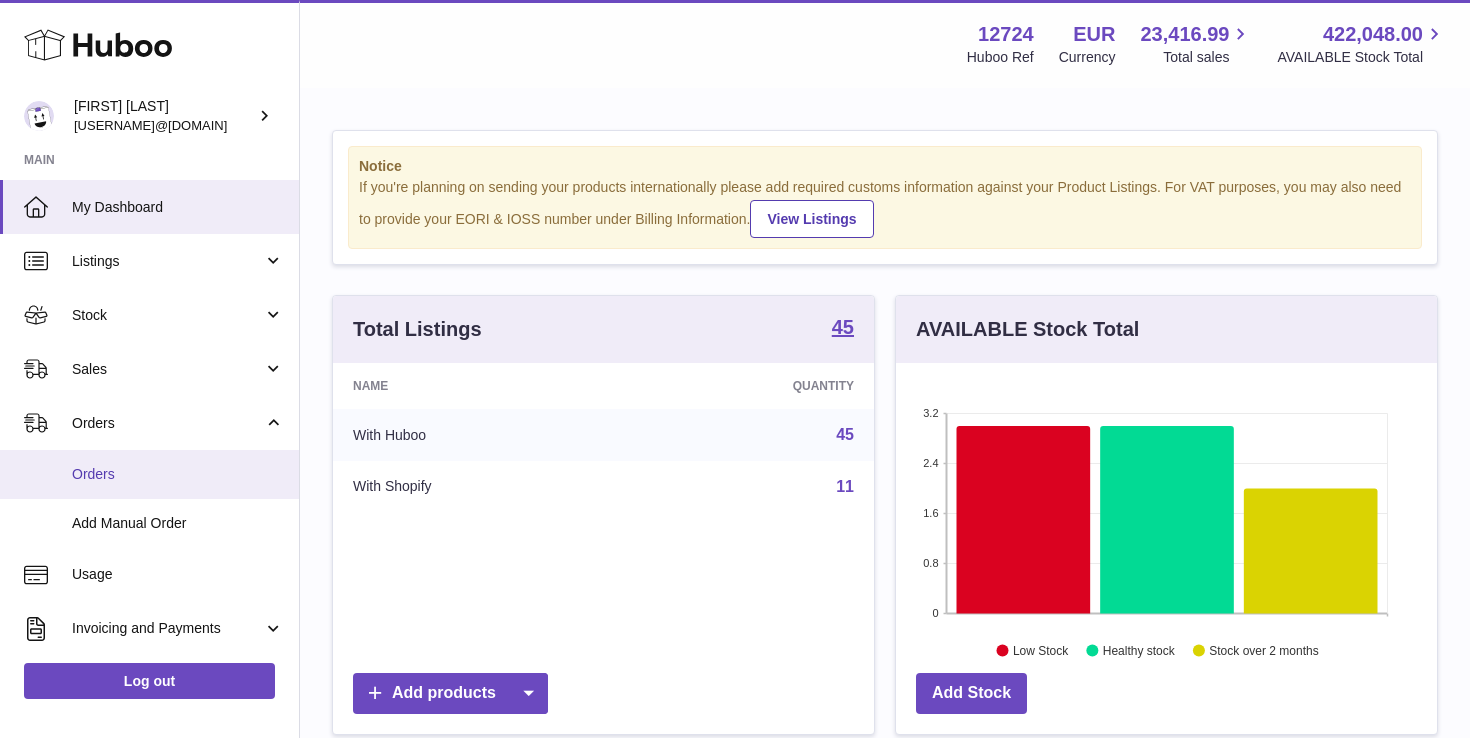 click on "Orders" at bounding box center (149, 474) 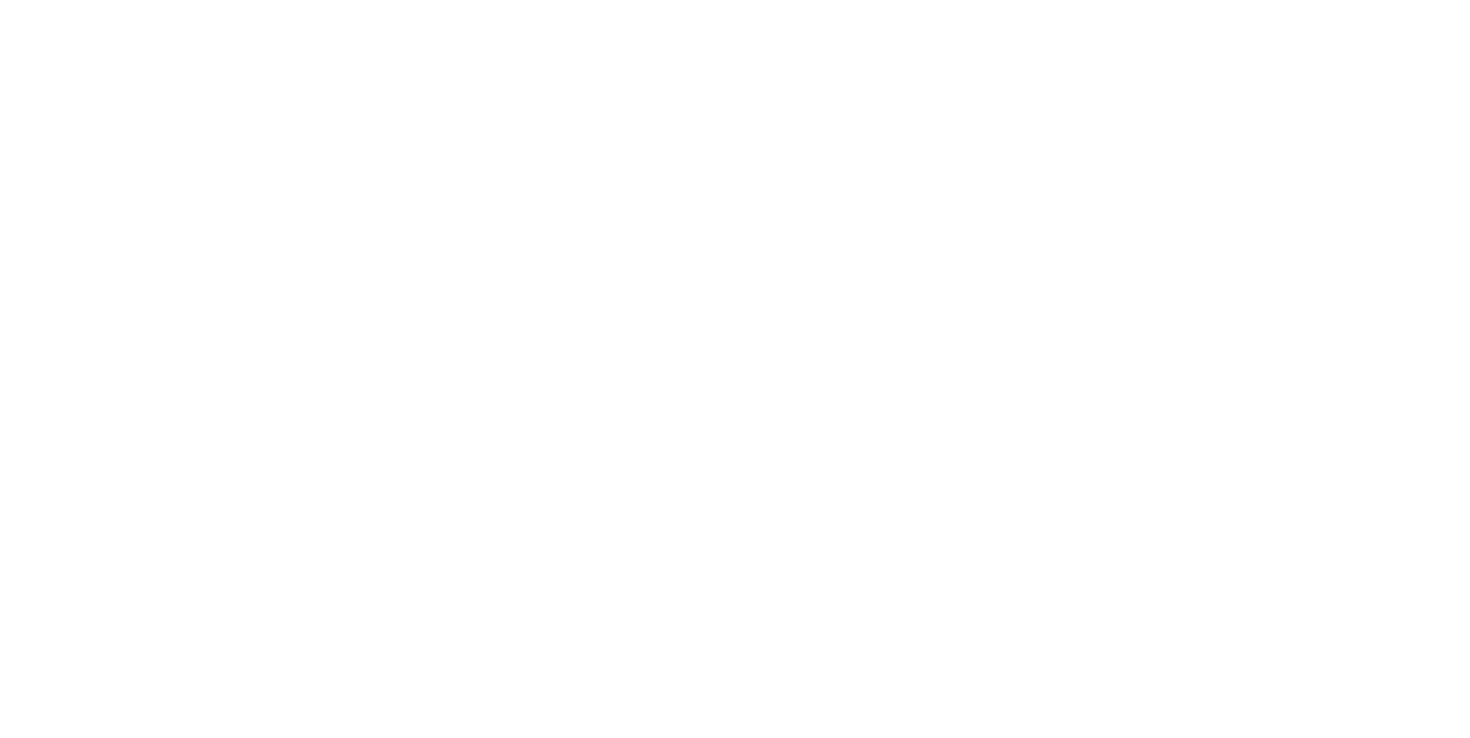 scroll, scrollTop: 0, scrollLeft: 0, axis: both 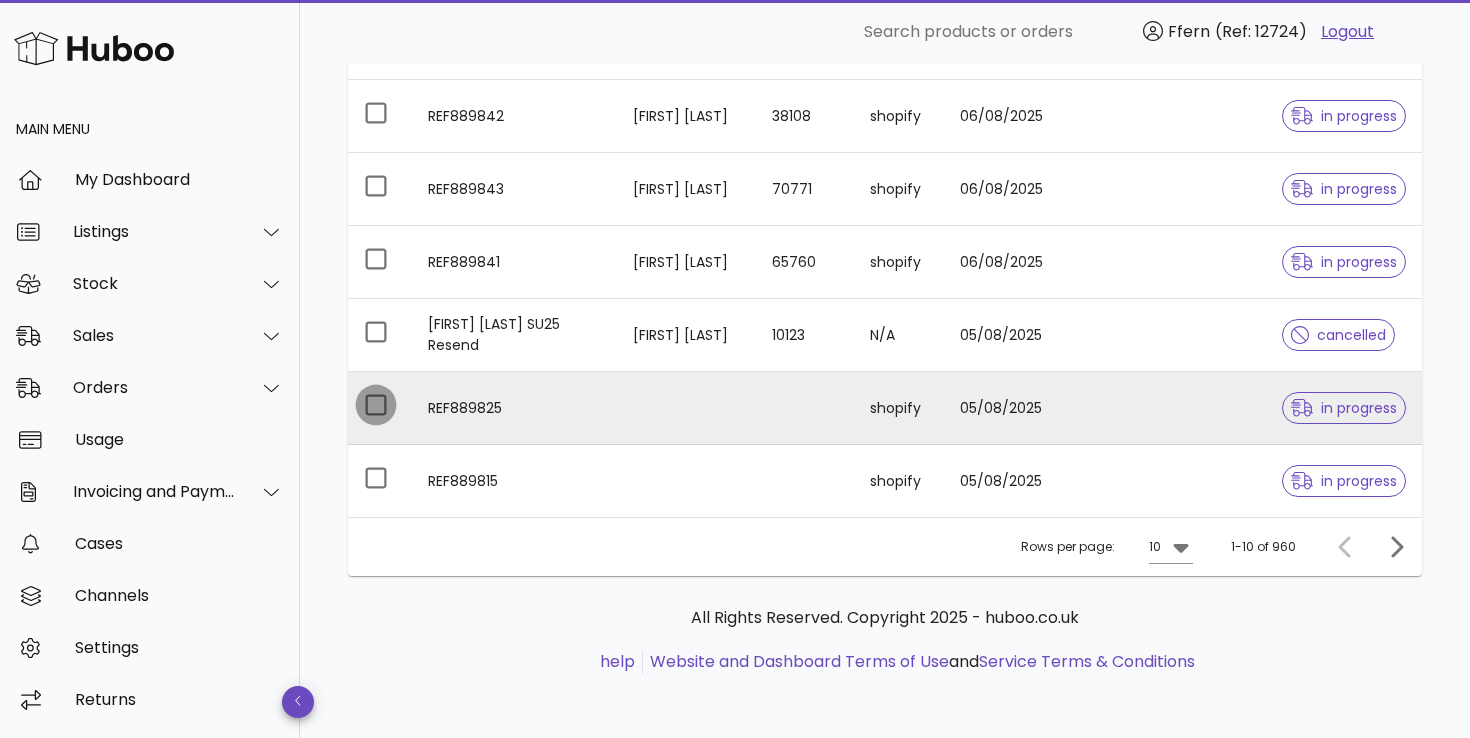 click at bounding box center [376, 405] 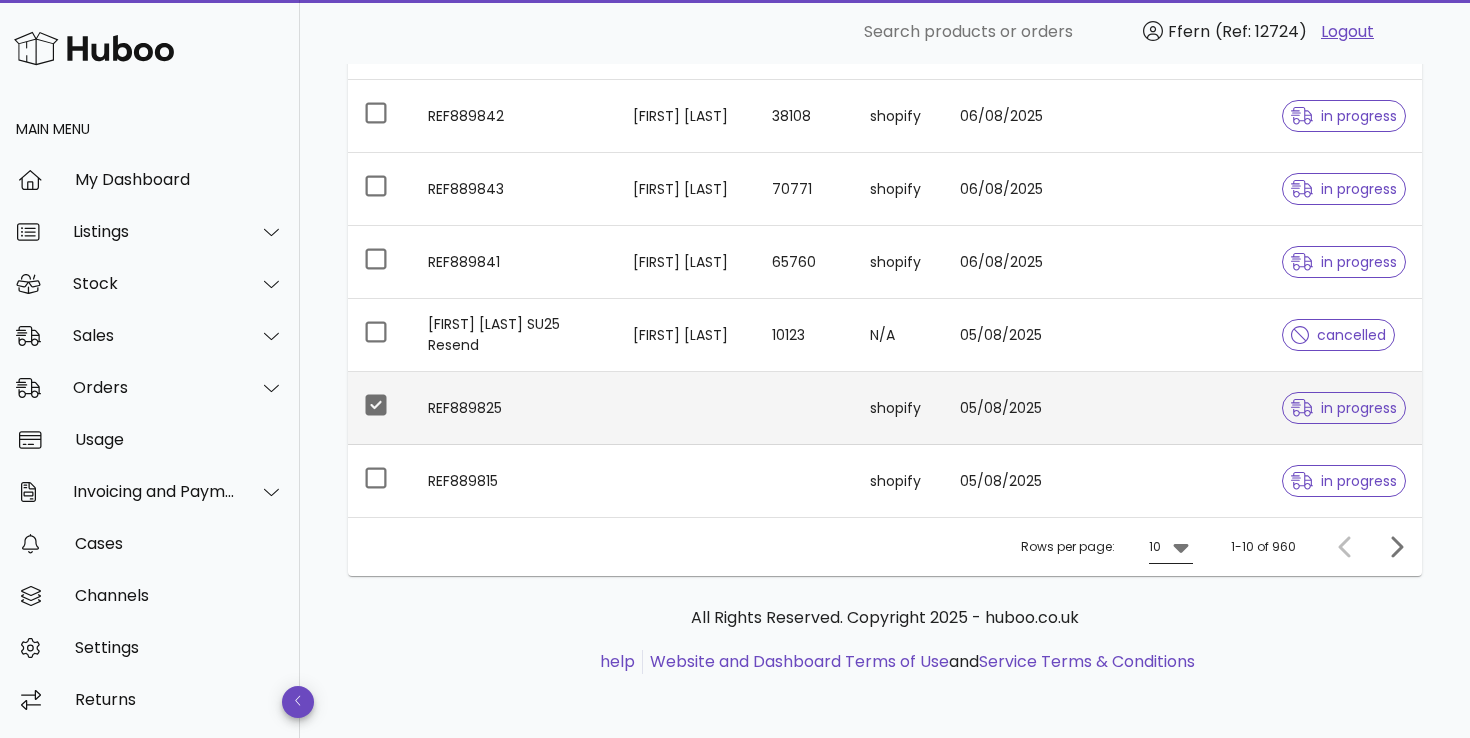 click 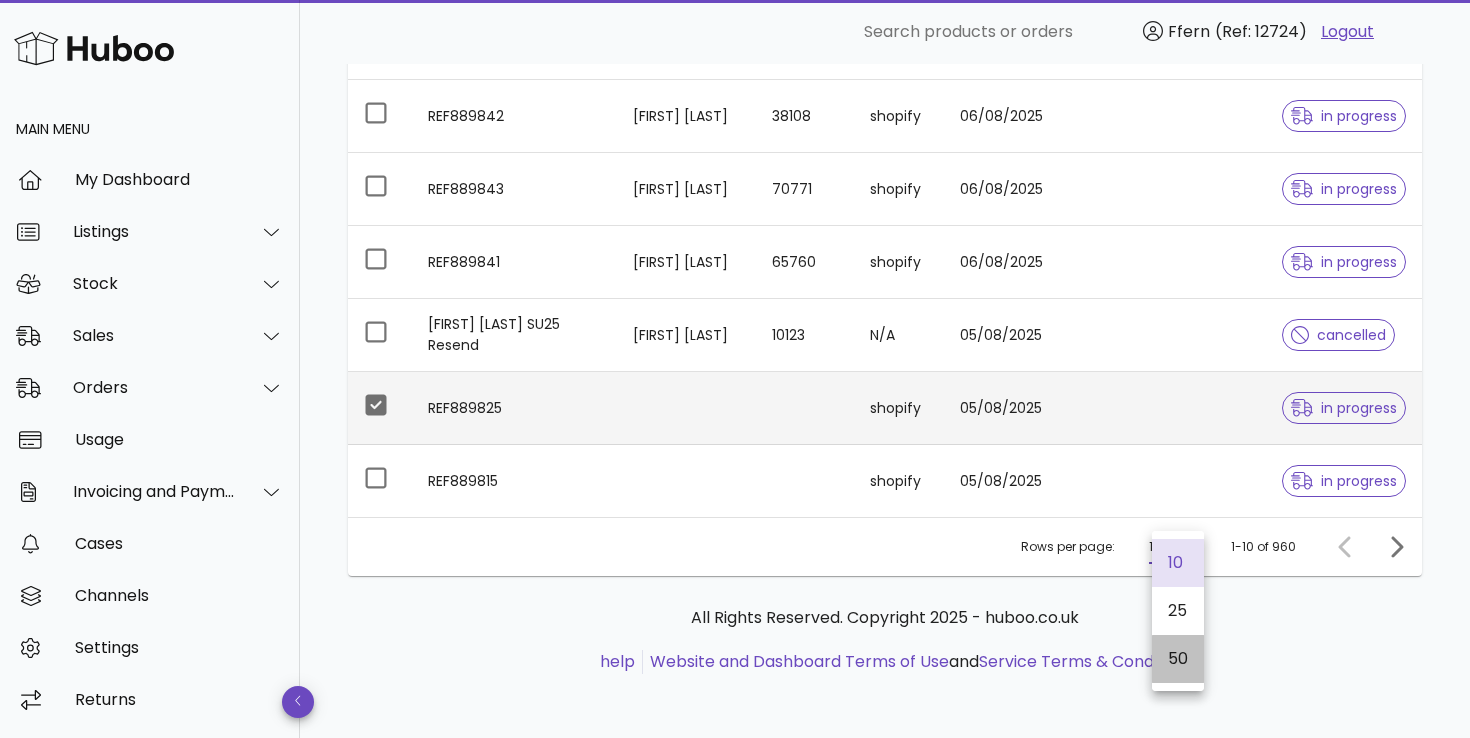 click on "50" at bounding box center [1178, 659] 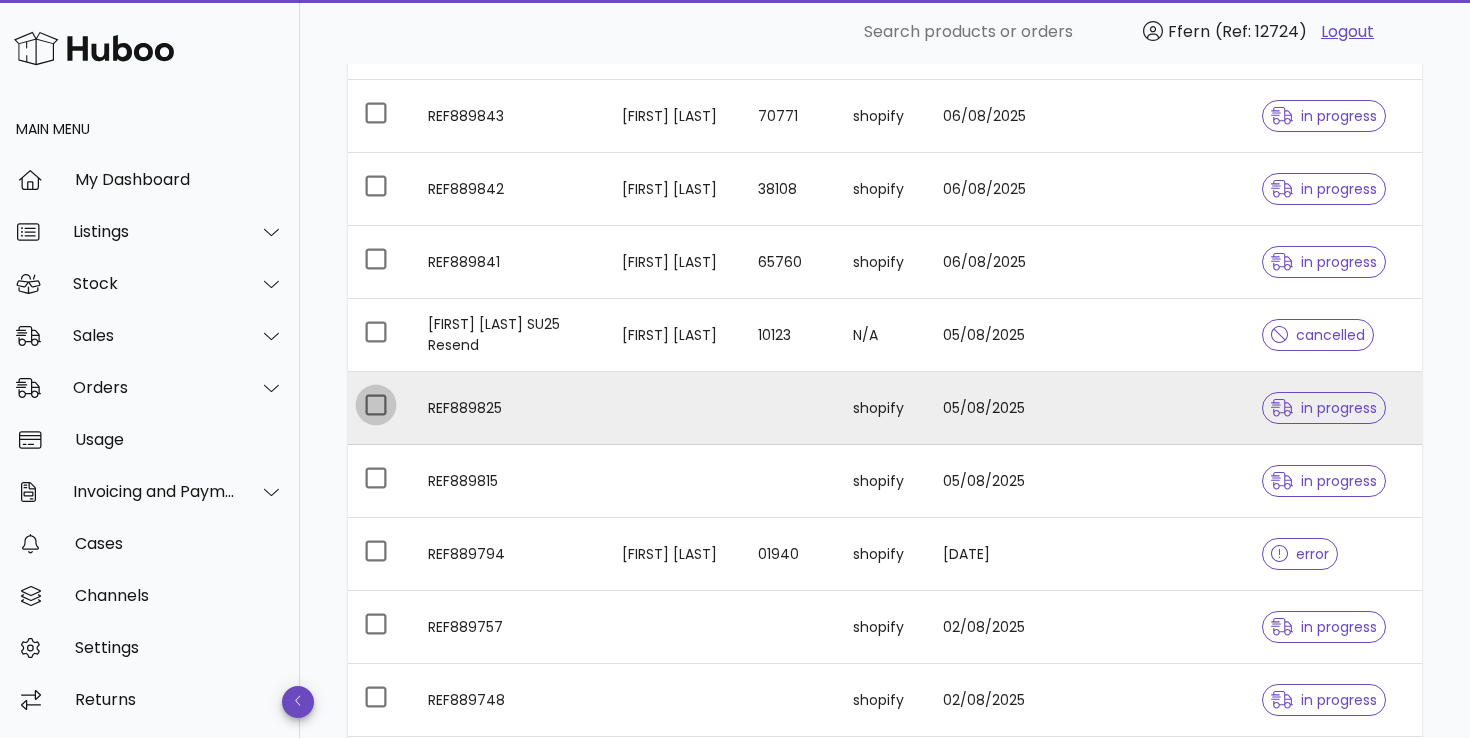 click at bounding box center [376, 405] 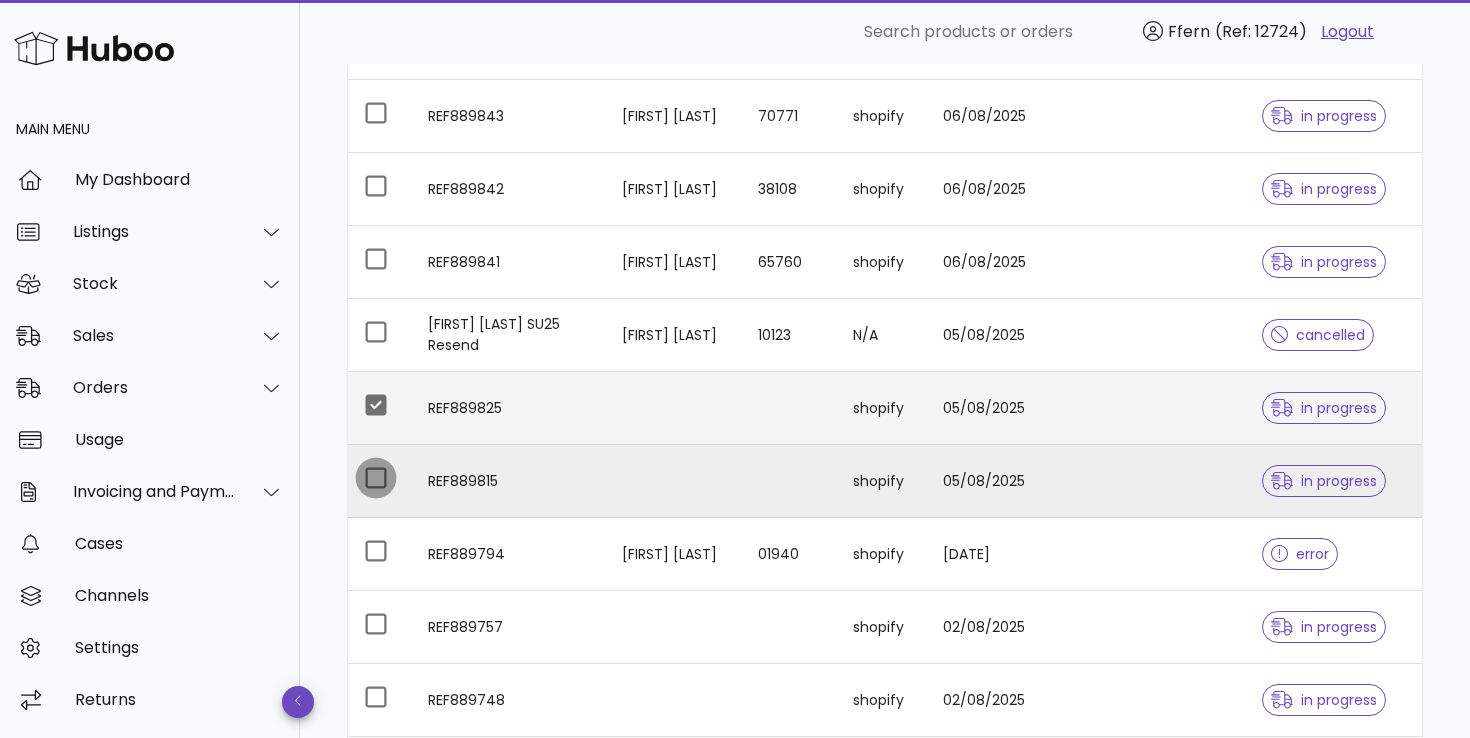 click at bounding box center (376, 478) 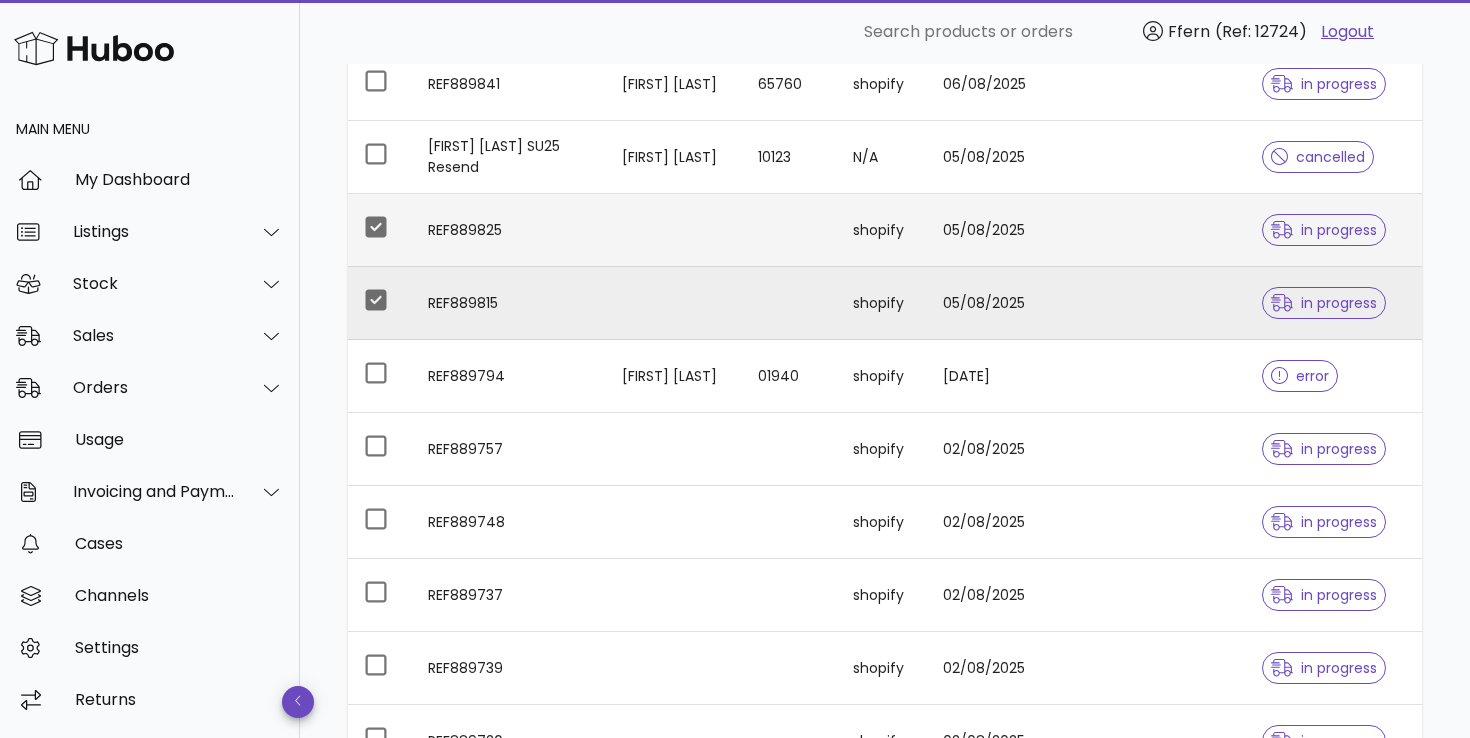 scroll, scrollTop: 762, scrollLeft: 0, axis: vertical 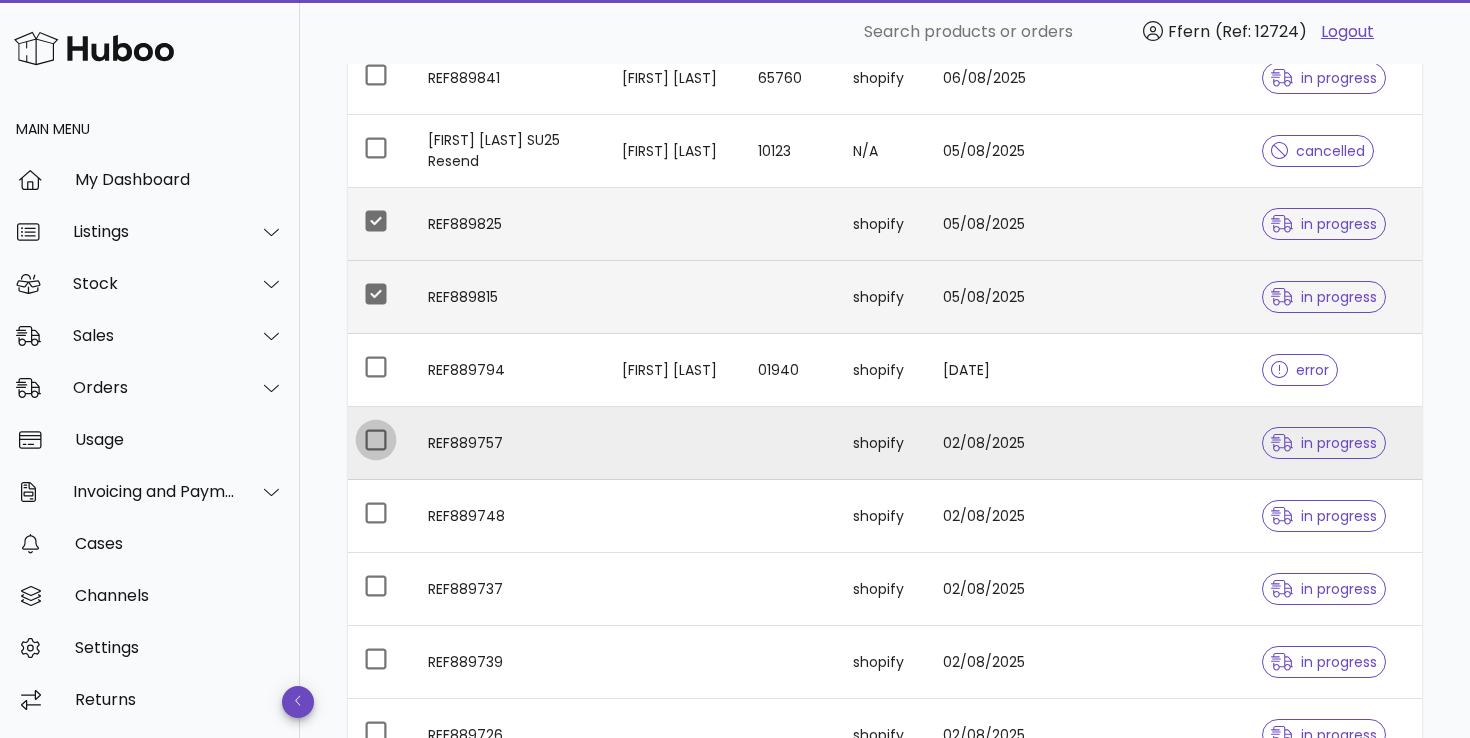 click at bounding box center [376, 440] 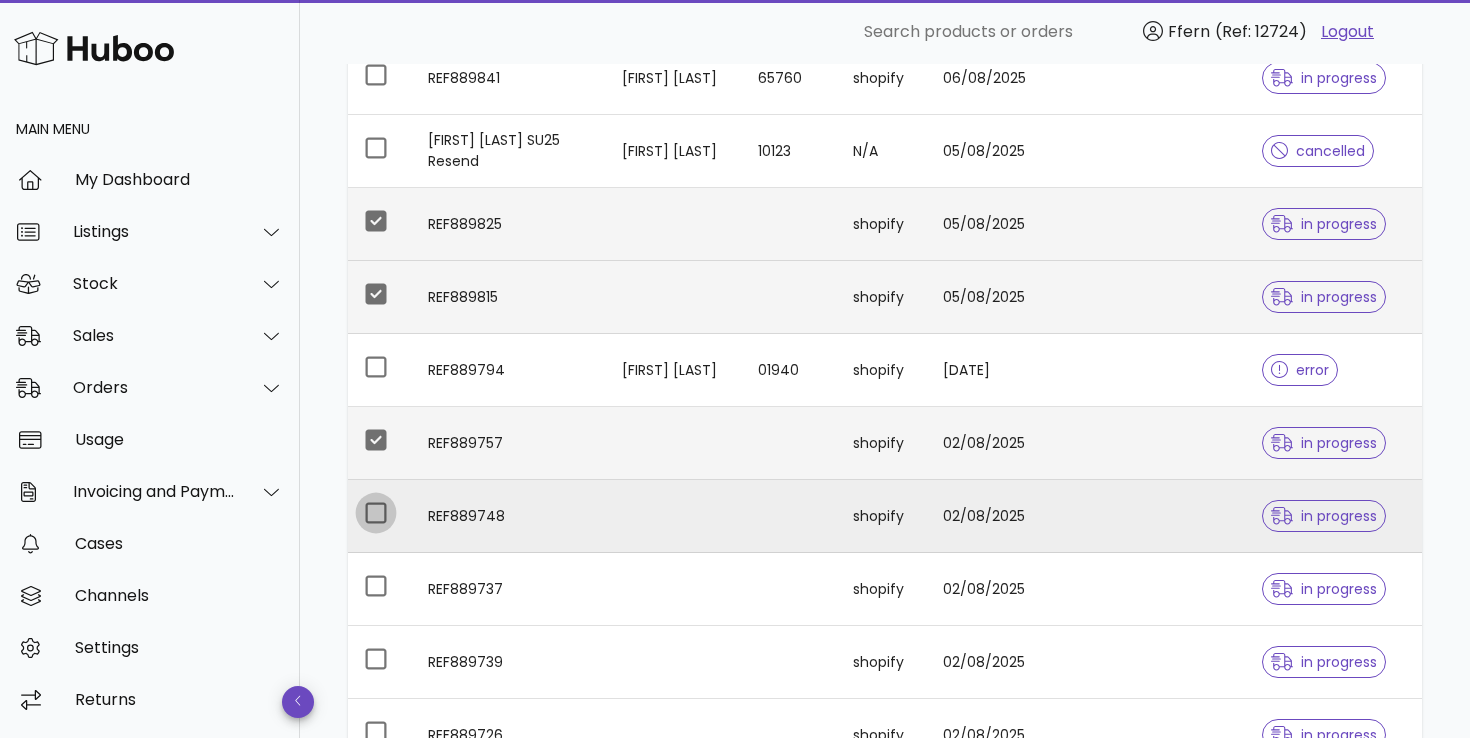 click at bounding box center [376, 513] 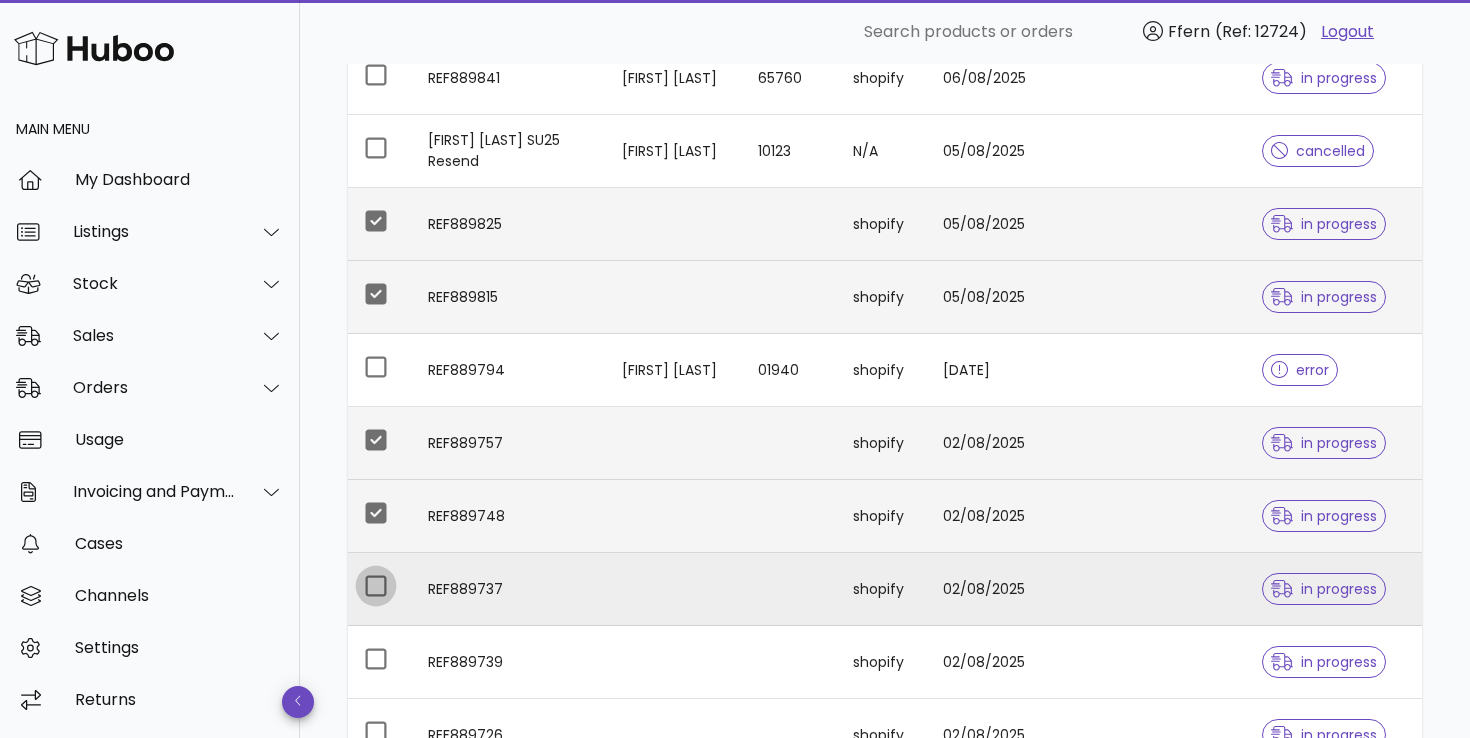 click at bounding box center [376, 586] 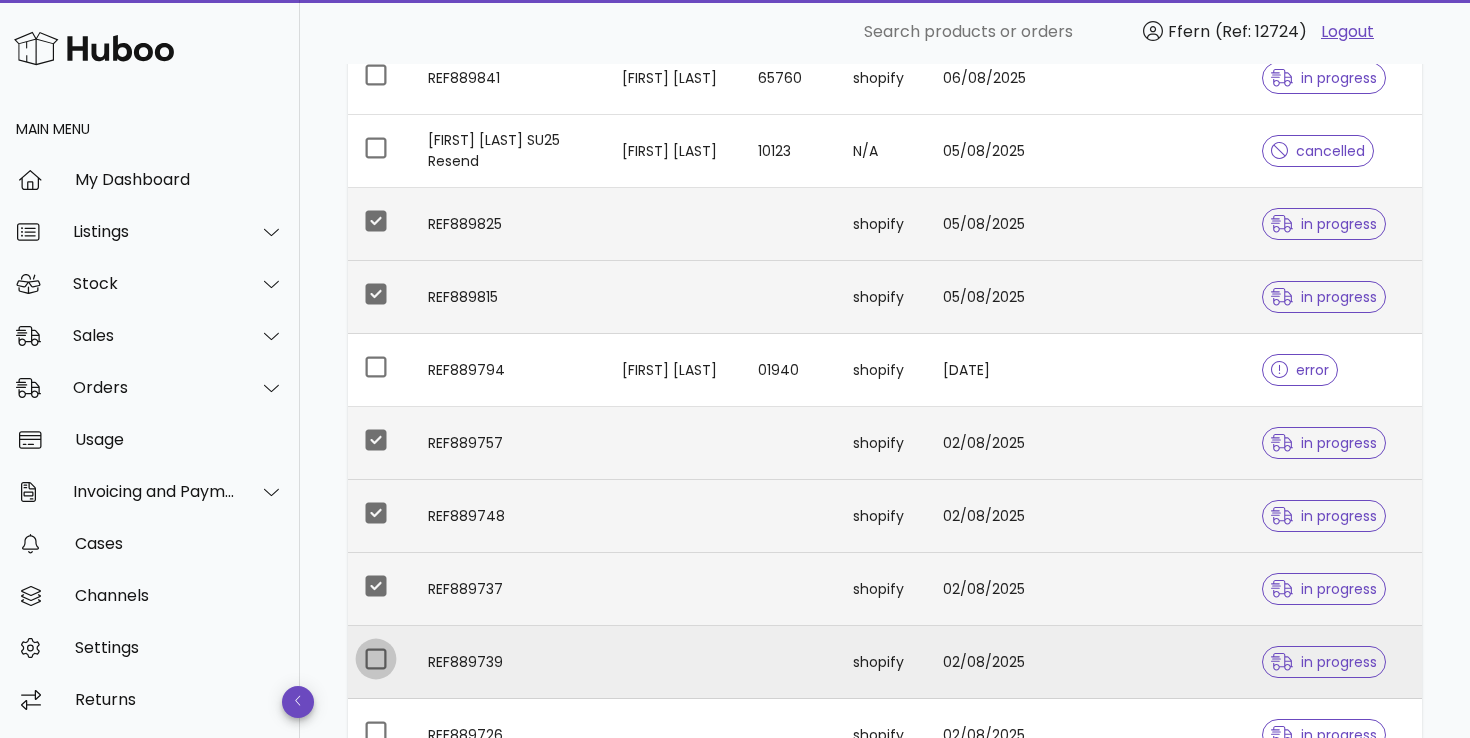 click at bounding box center (376, 659) 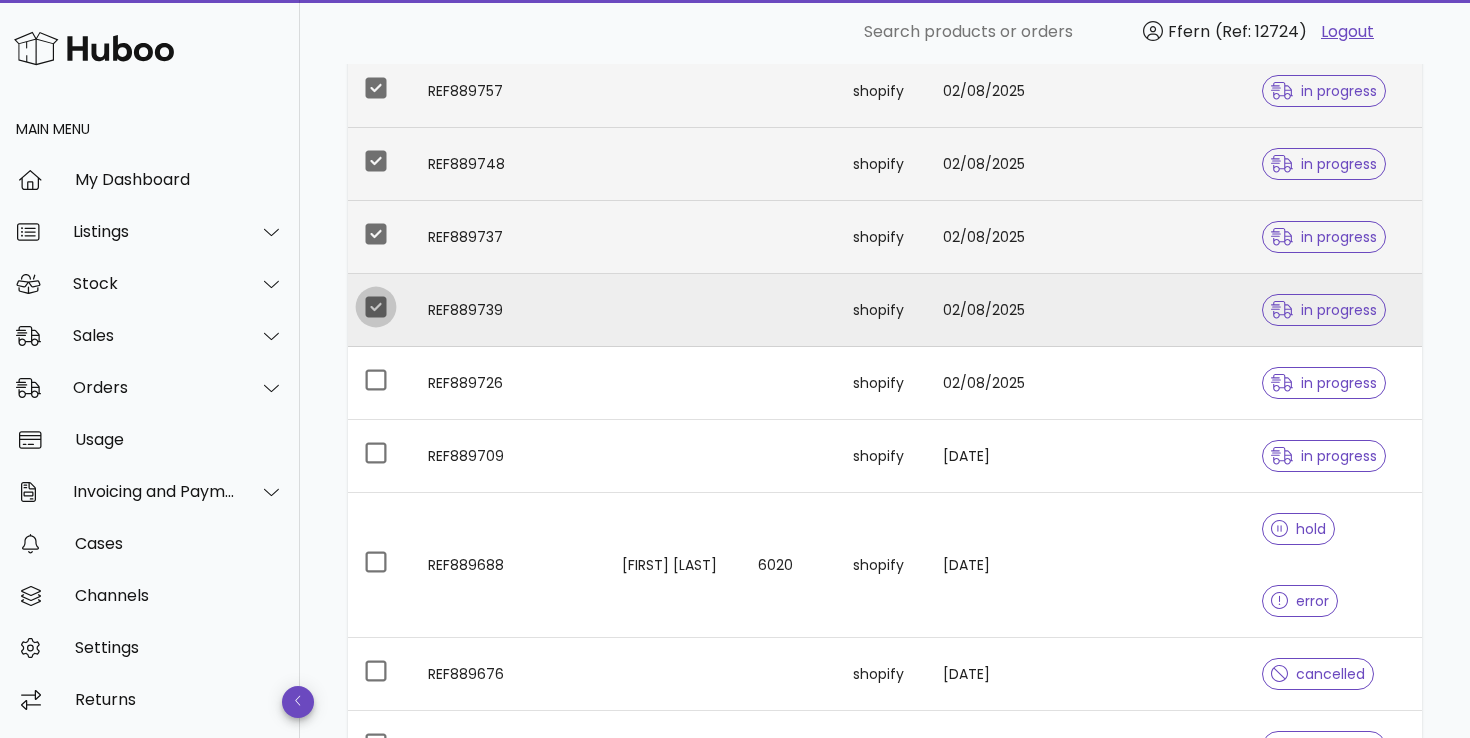 scroll, scrollTop: 1134, scrollLeft: 0, axis: vertical 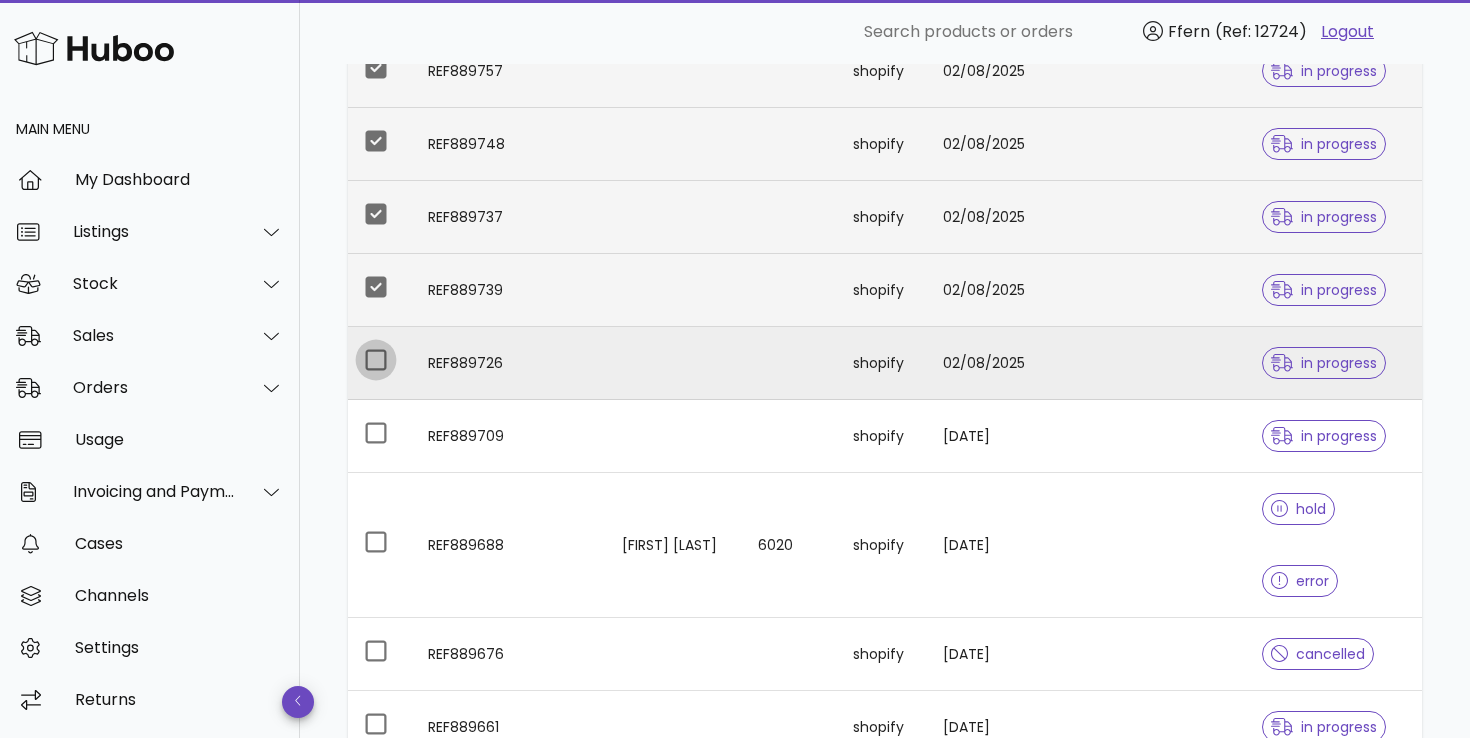 click at bounding box center (376, 360) 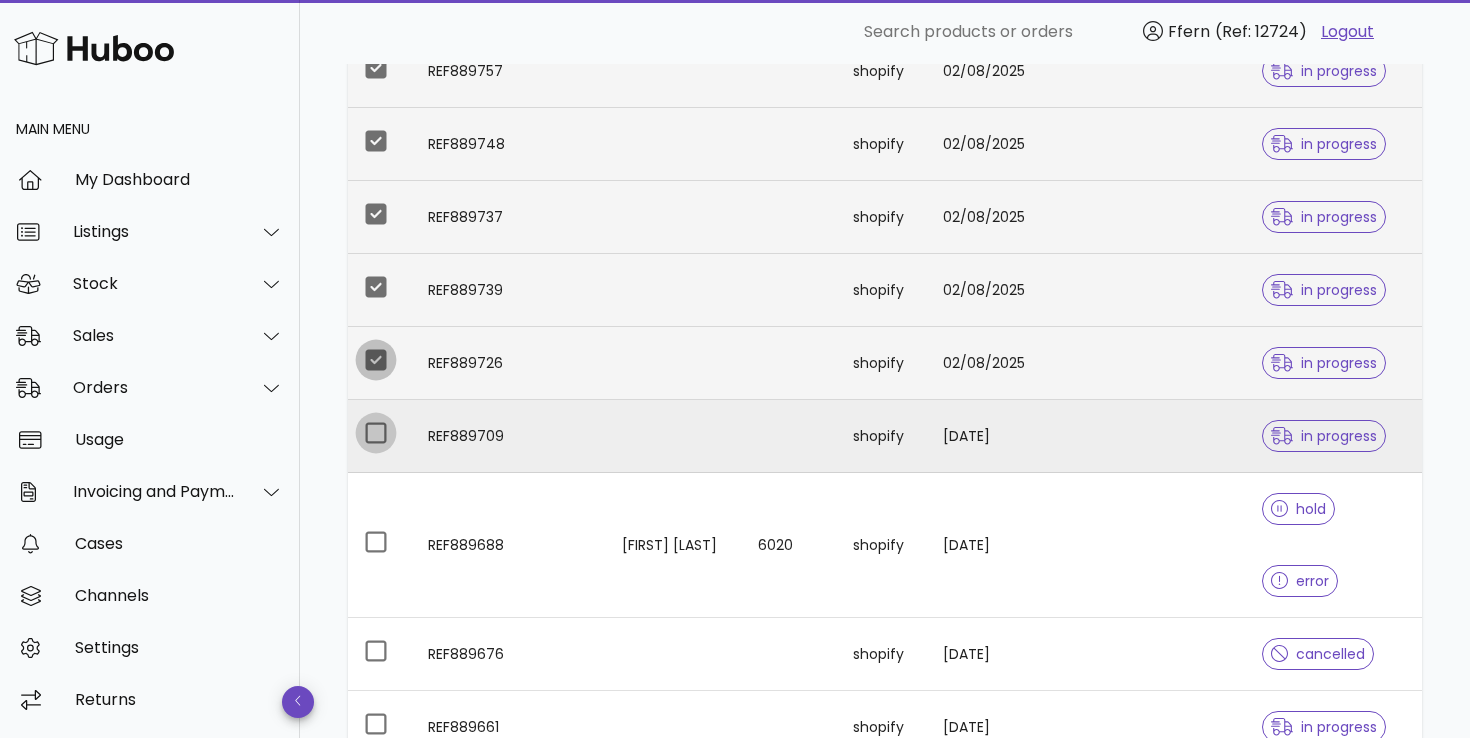 click at bounding box center [376, 433] 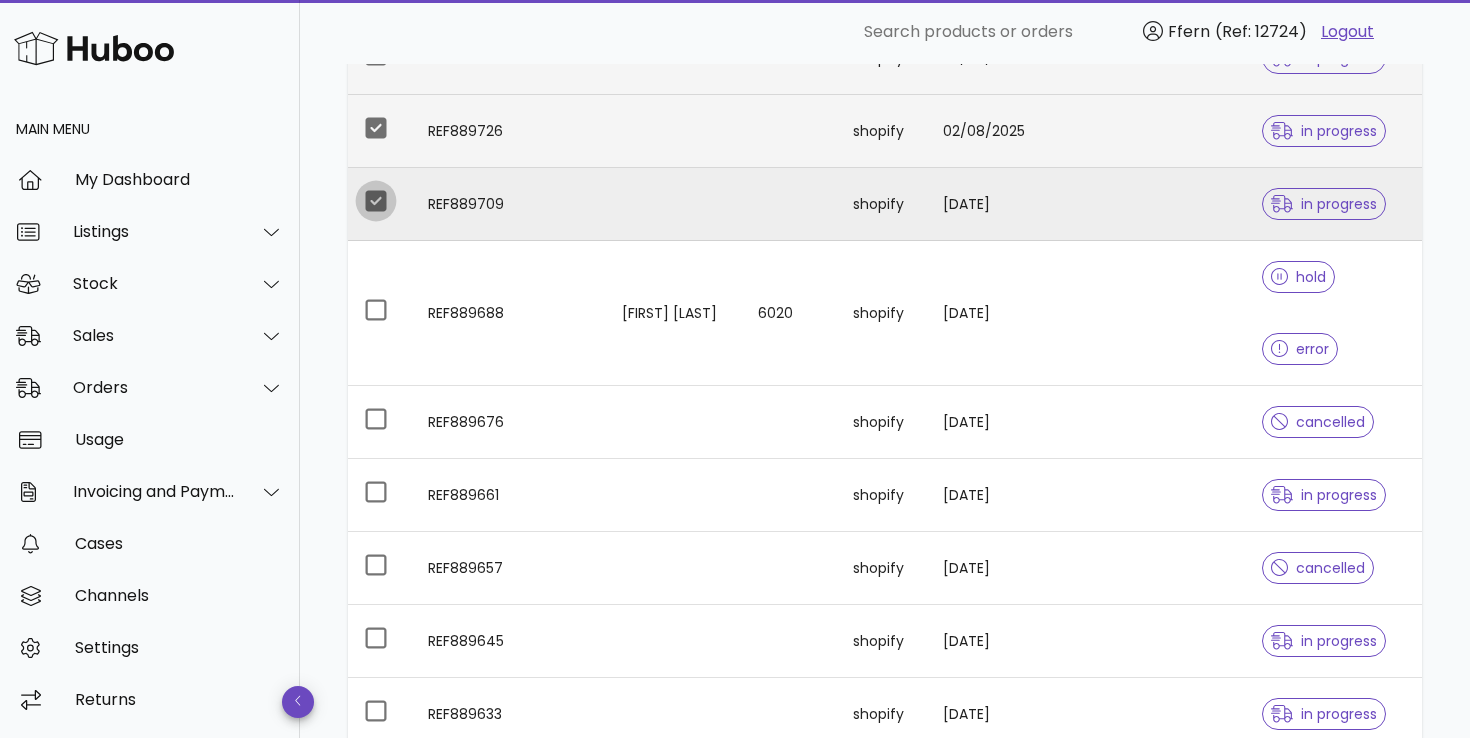scroll, scrollTop: 1380, scrollLeft: 0, axis: vertical 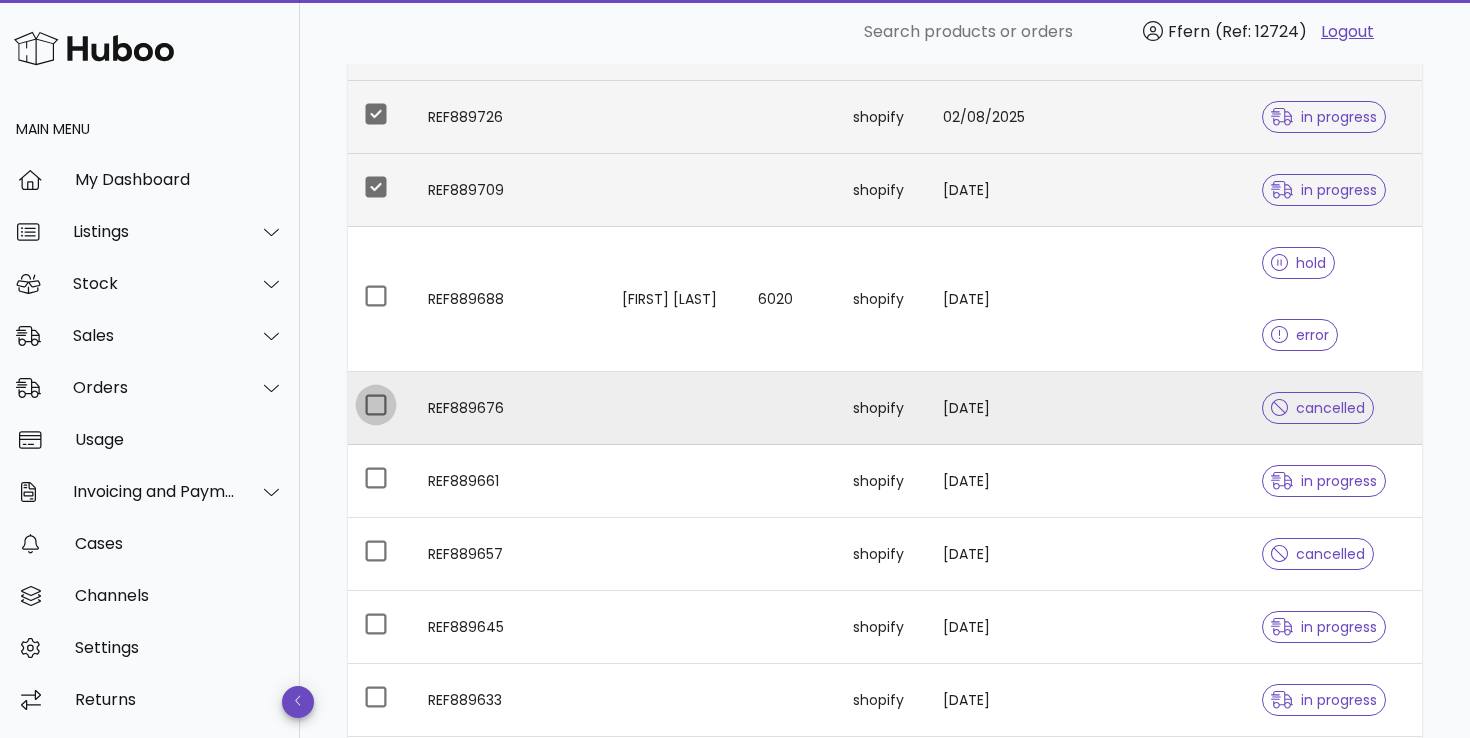 click at bounding box center (376, 405) 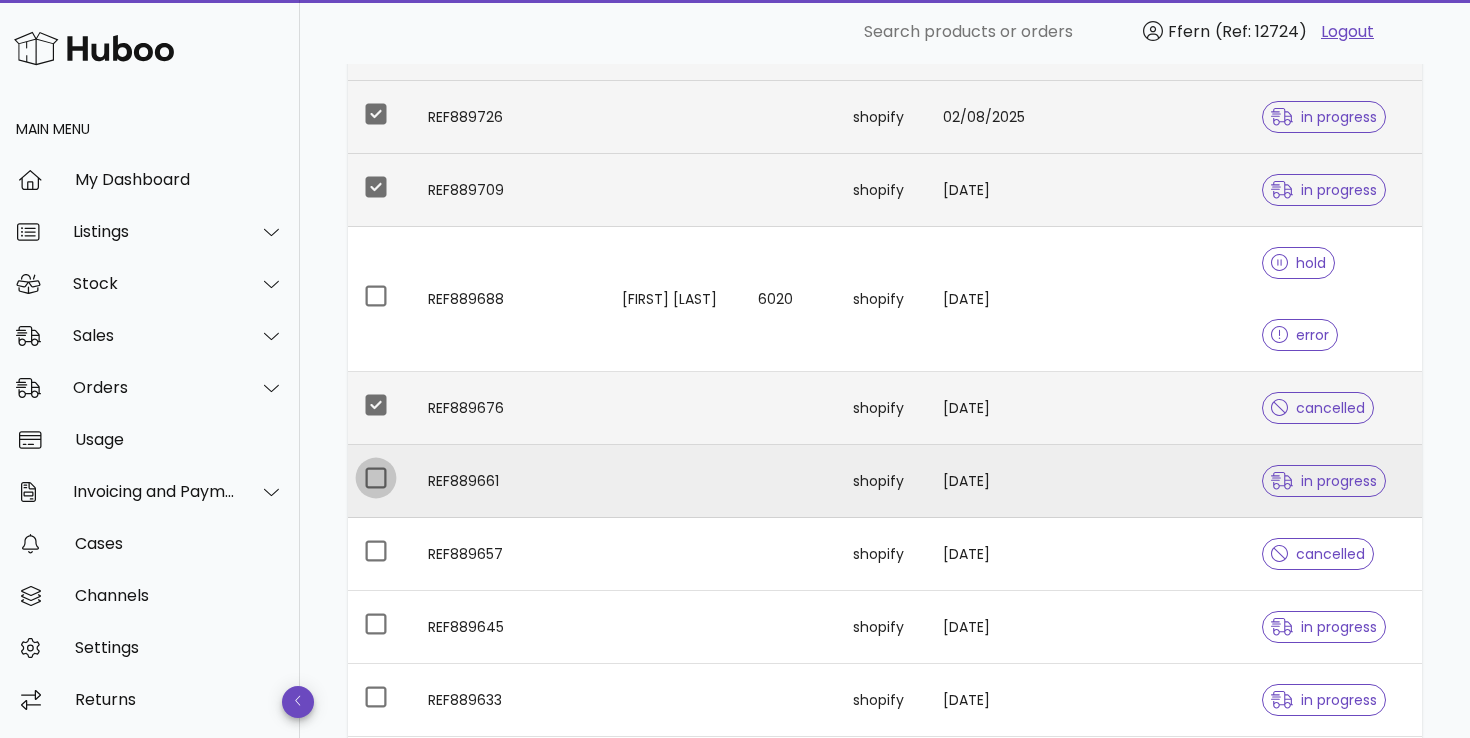click at bounding box center [376, 478] 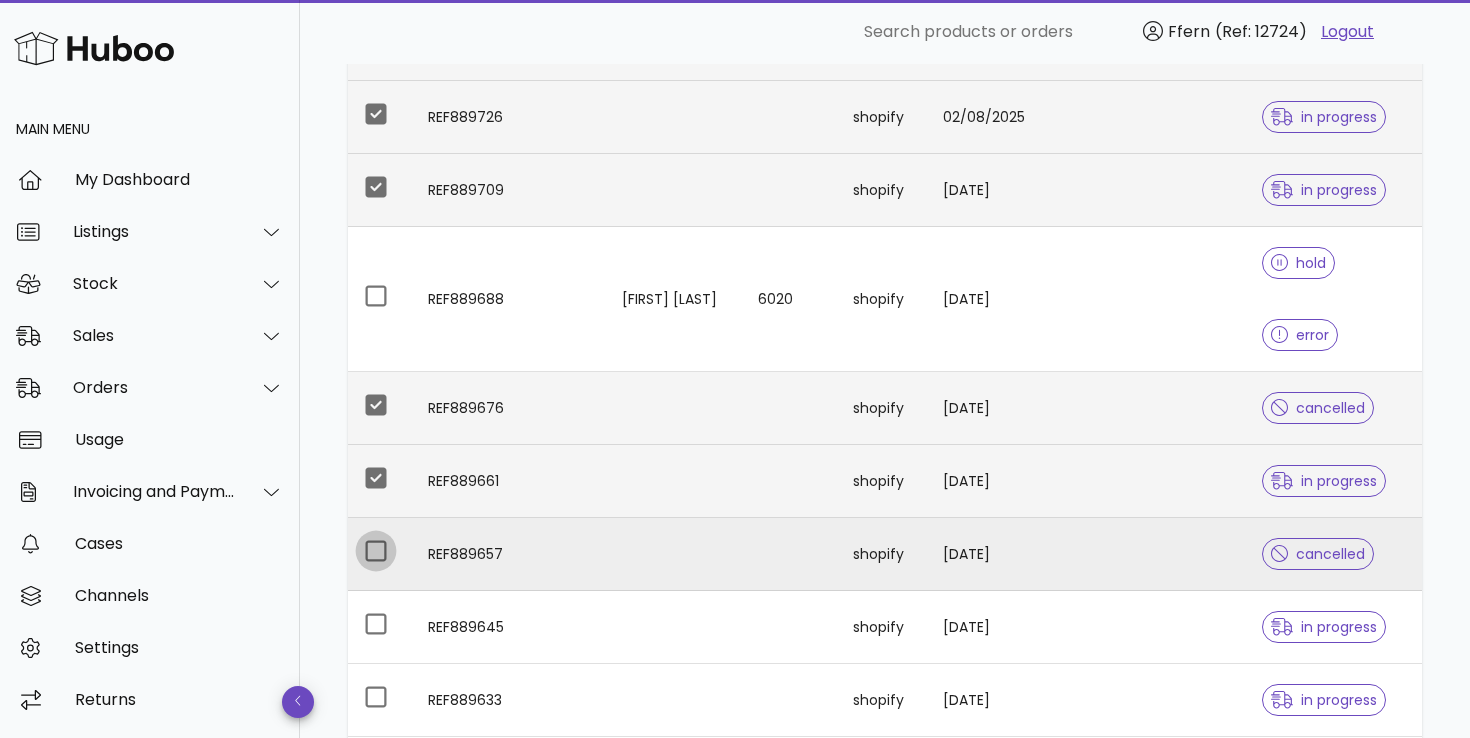 click at bounding box center (376, 551) 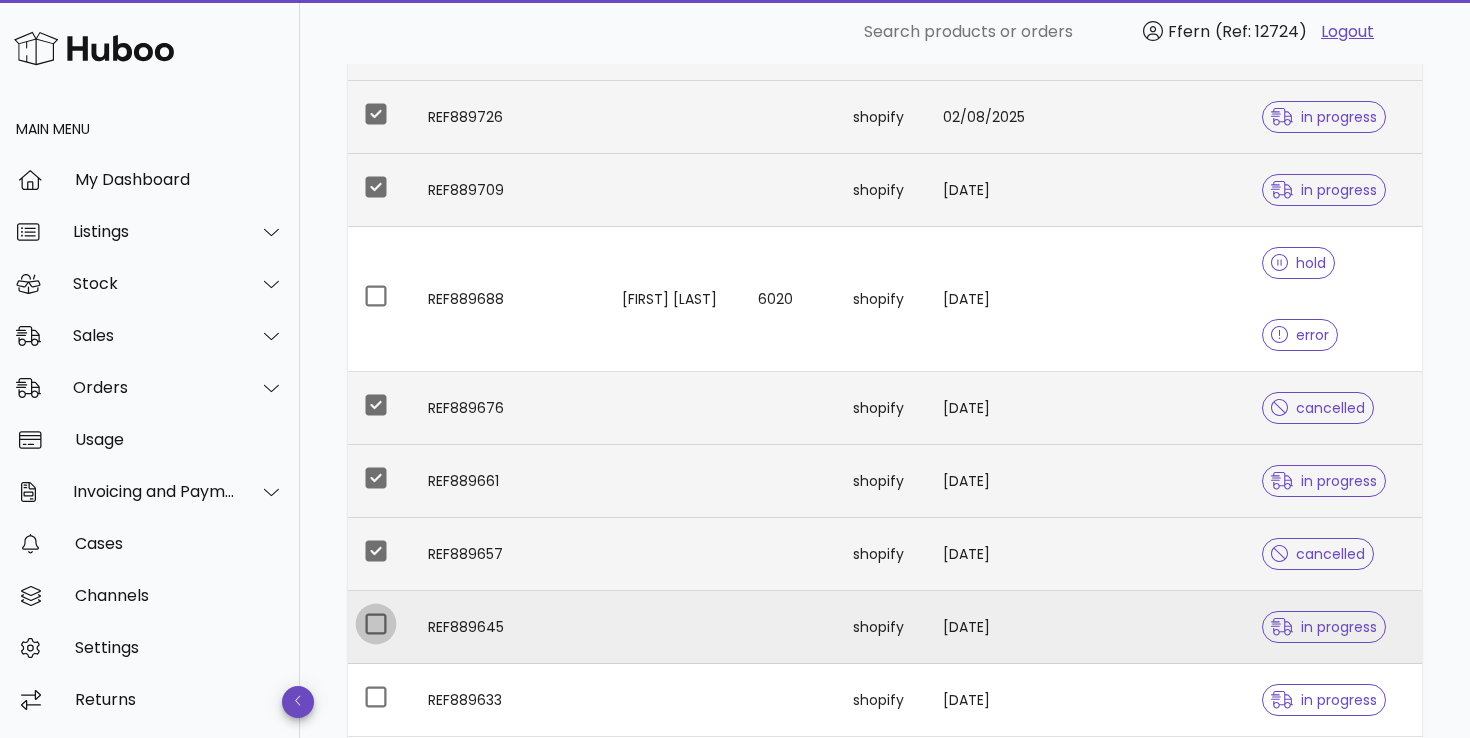 click at bounding box center [376, 624] 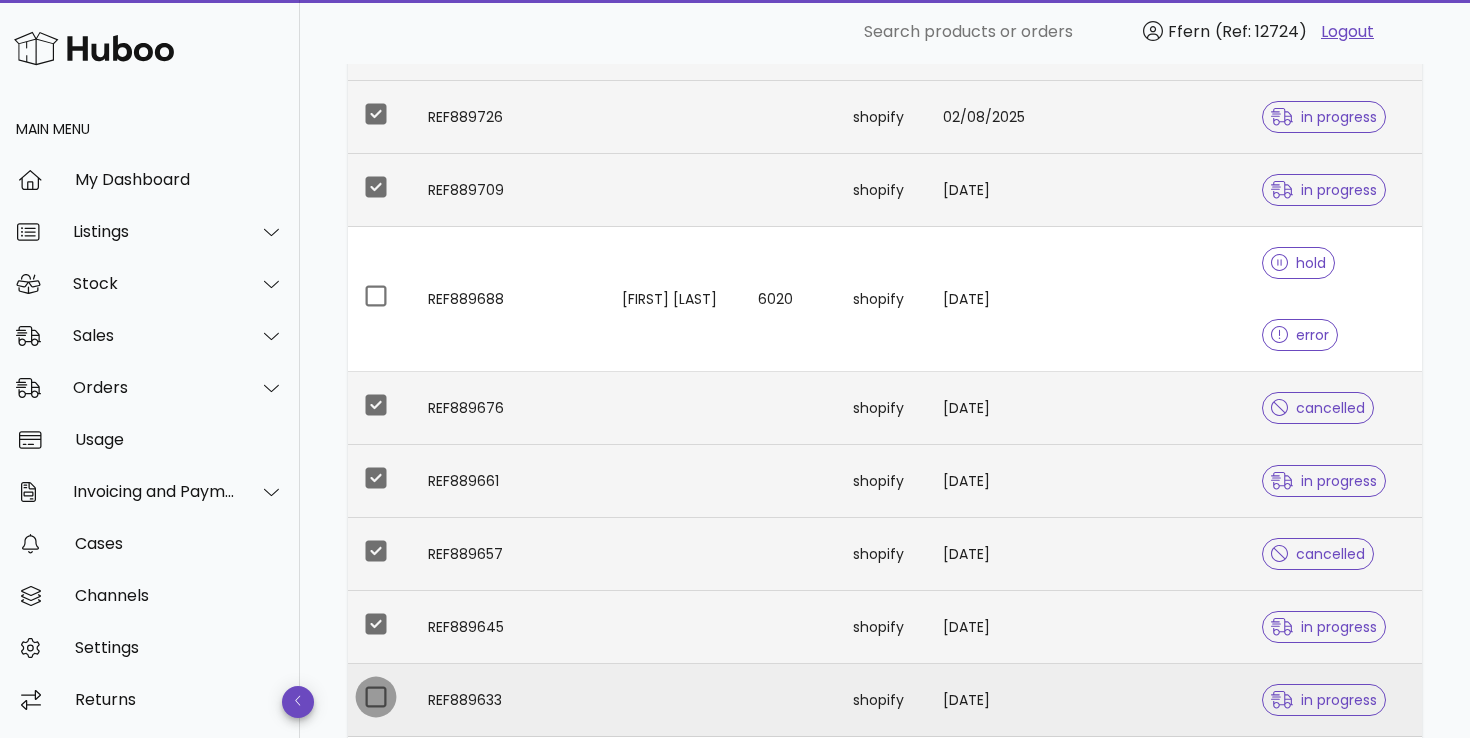 click at bounding box center [376, 697] 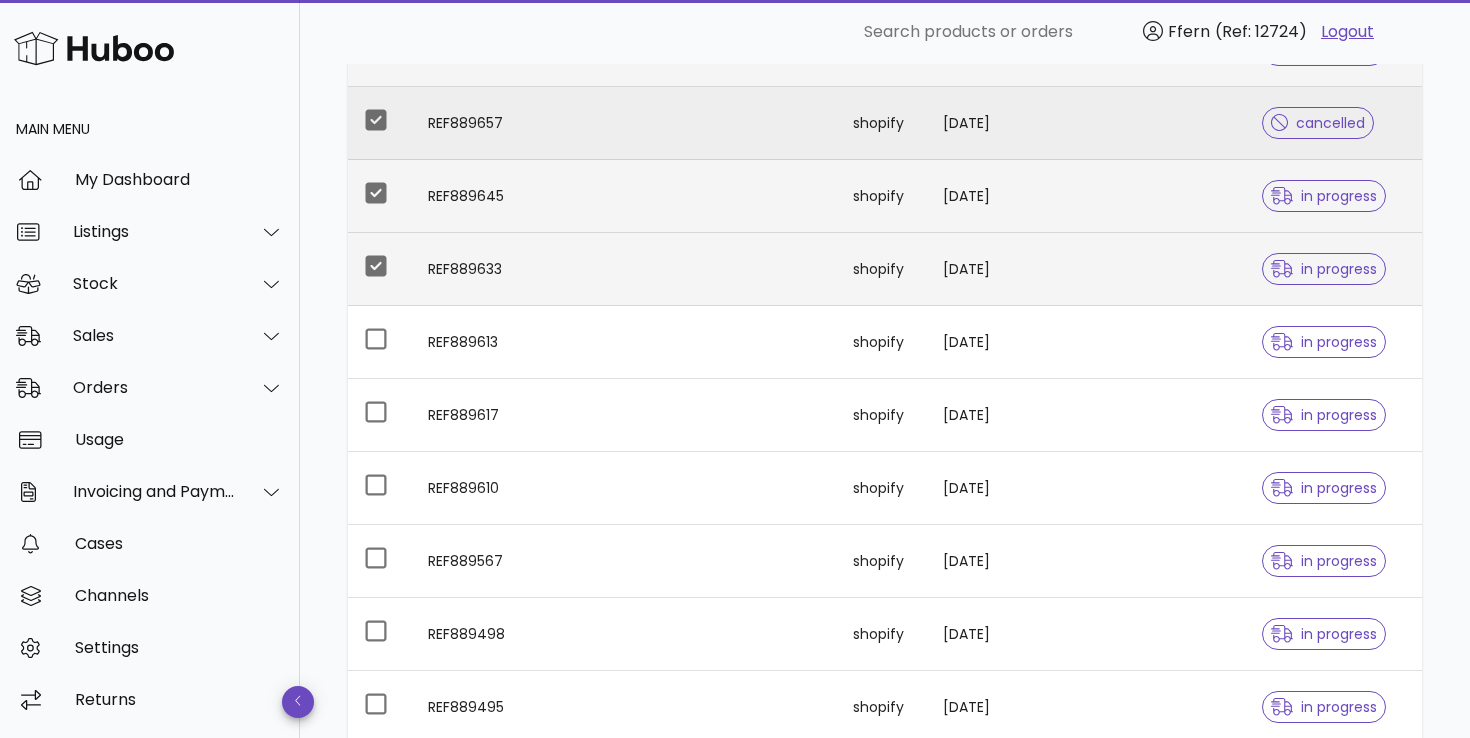 scroll, scrollTop: 1819, scrollLeft: 0, axis: vertical 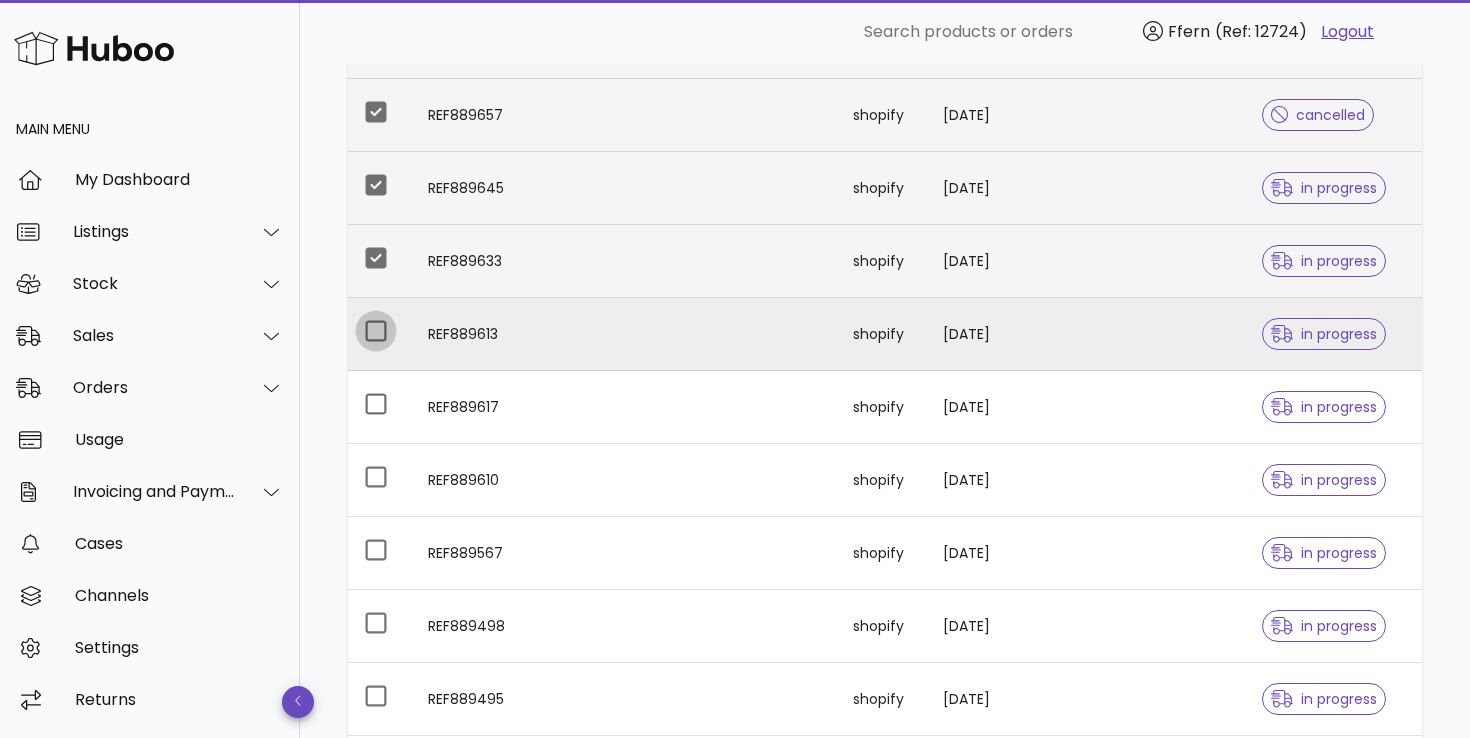 click at bounding box center [376, 331] 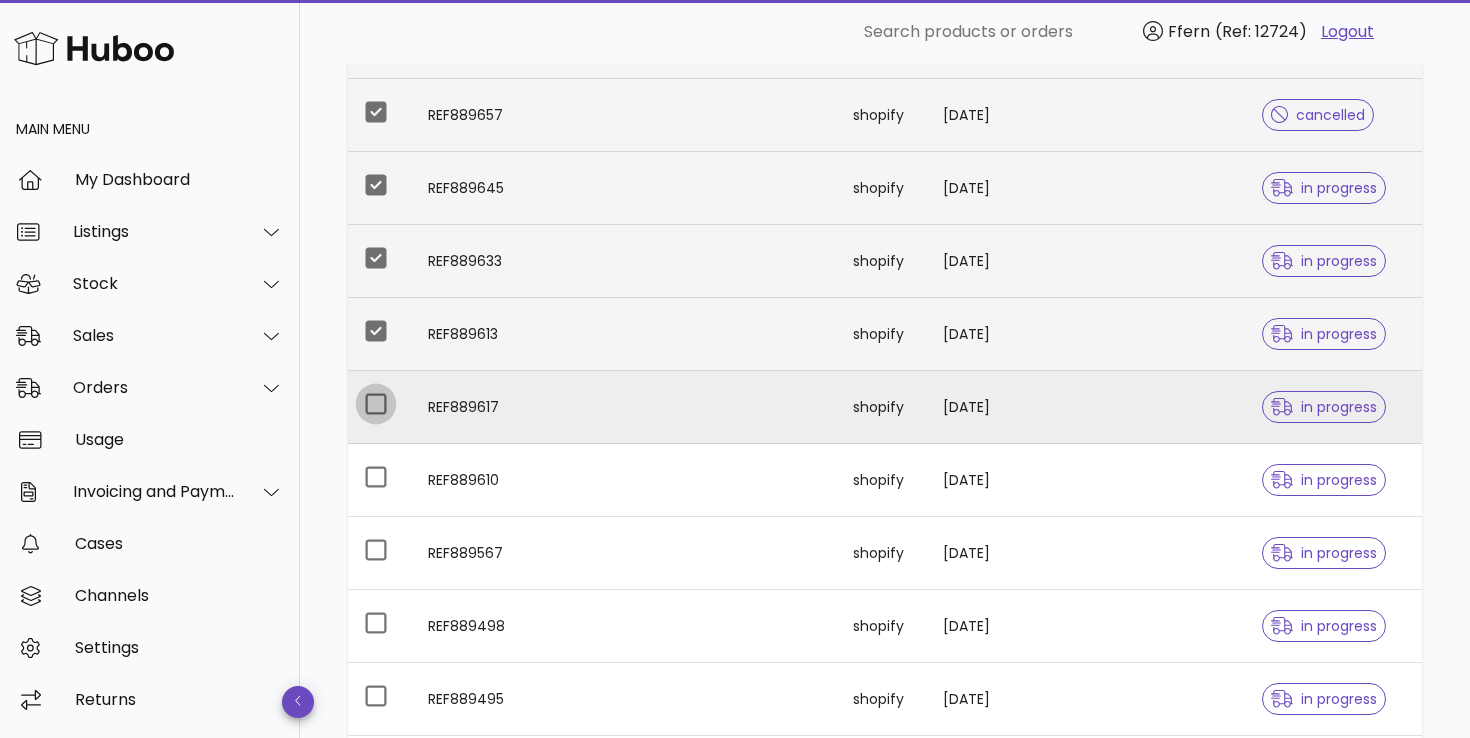 click at bounding box center (380, 407) 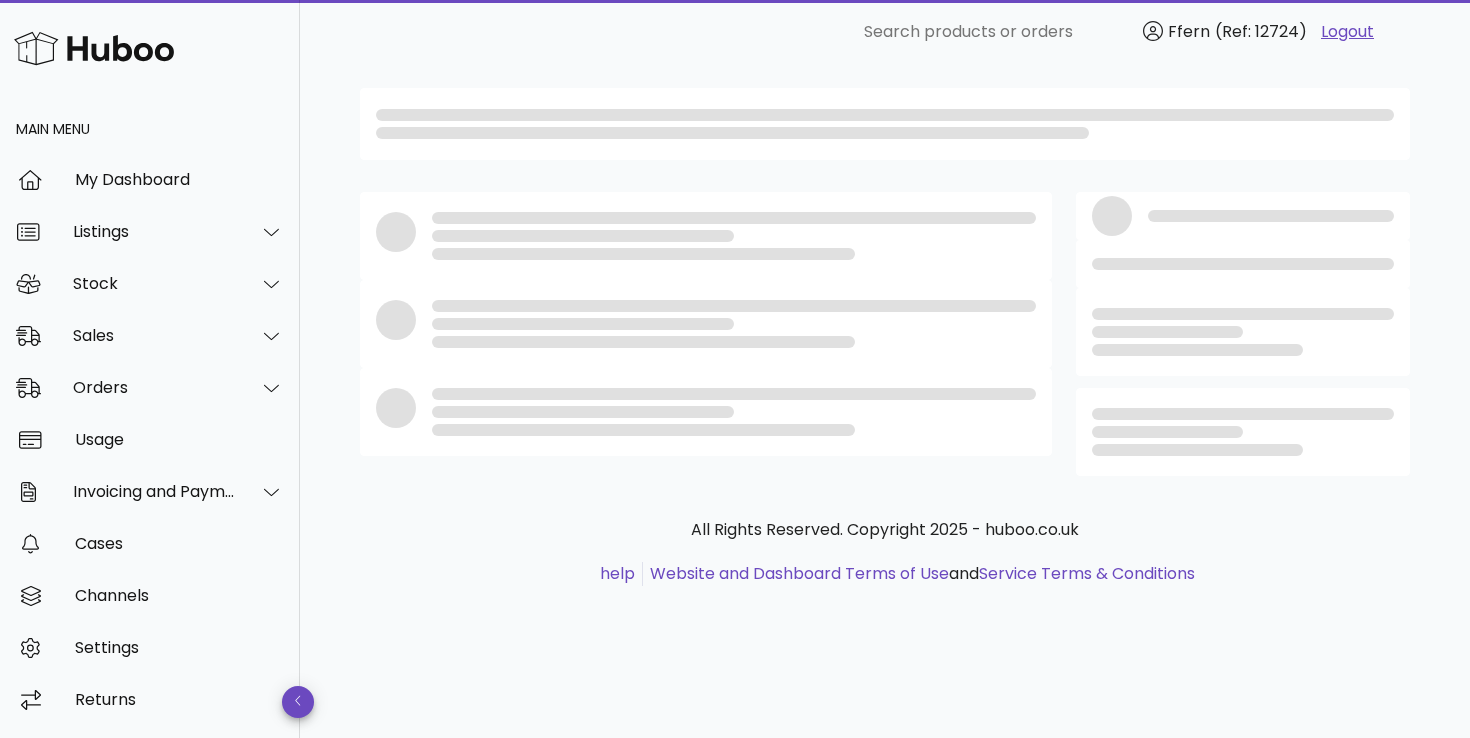 scroll, scrollTop: 0, scrollLeft: 0, axis: both 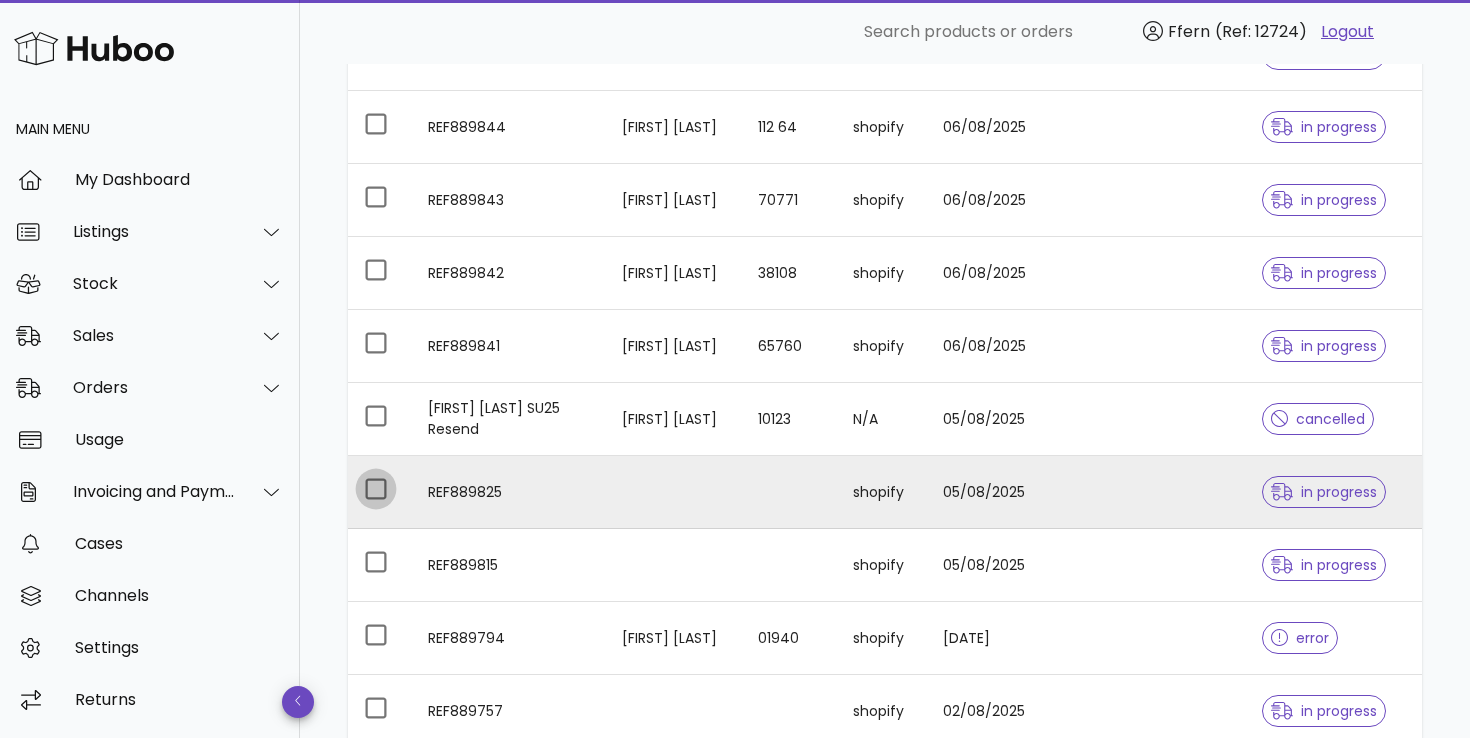 click at bounding box center [376, 489] 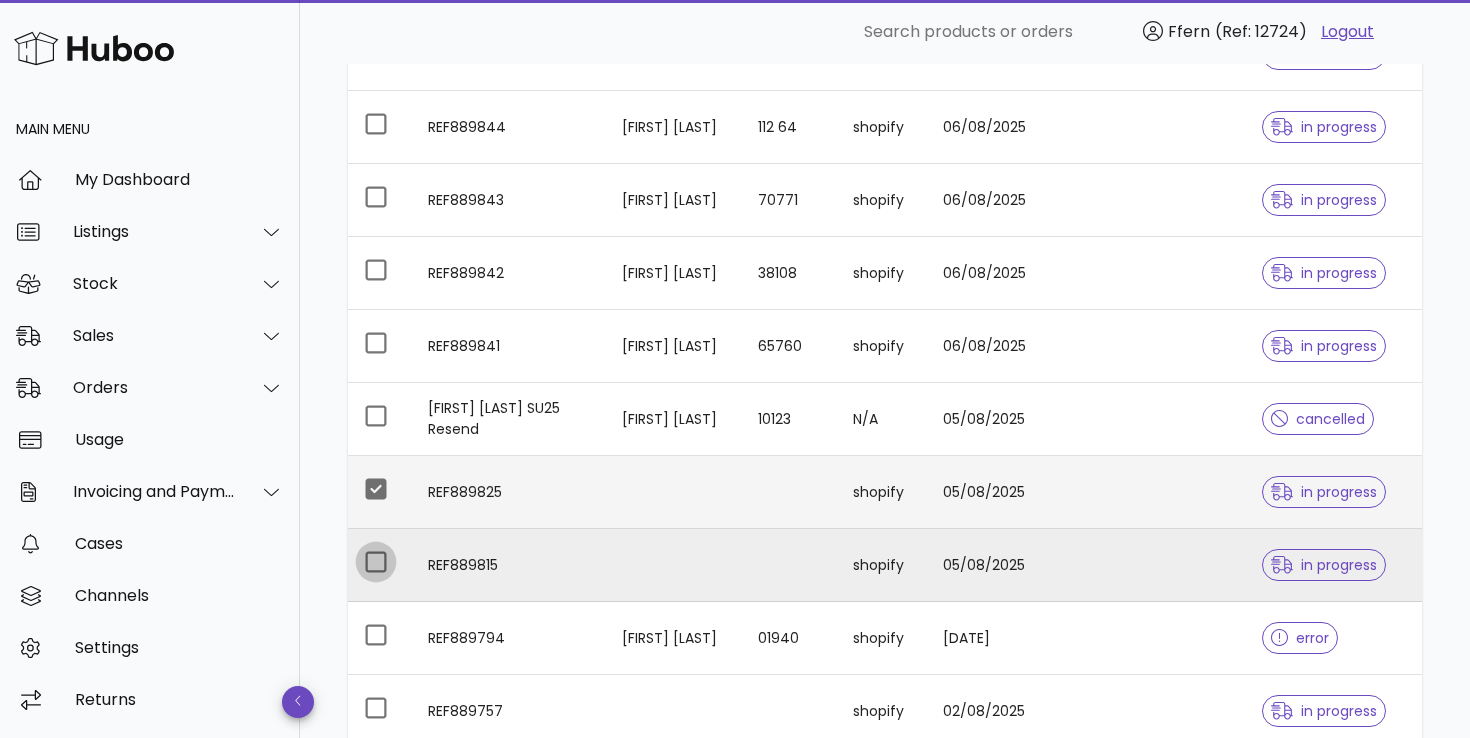 click at bounding box center (376, 562) 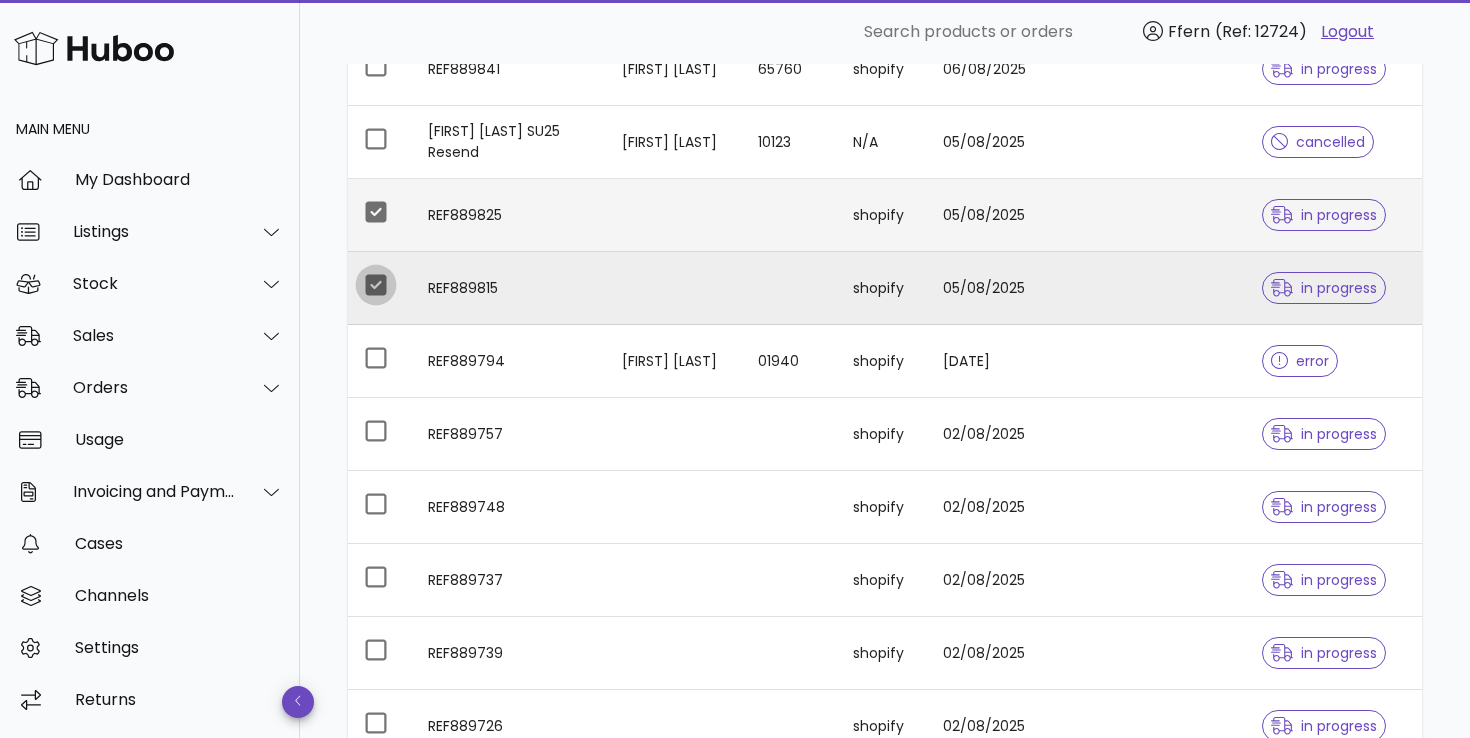 scroll, scrollTop: 770, scrollLeft: 0, axis: vertical 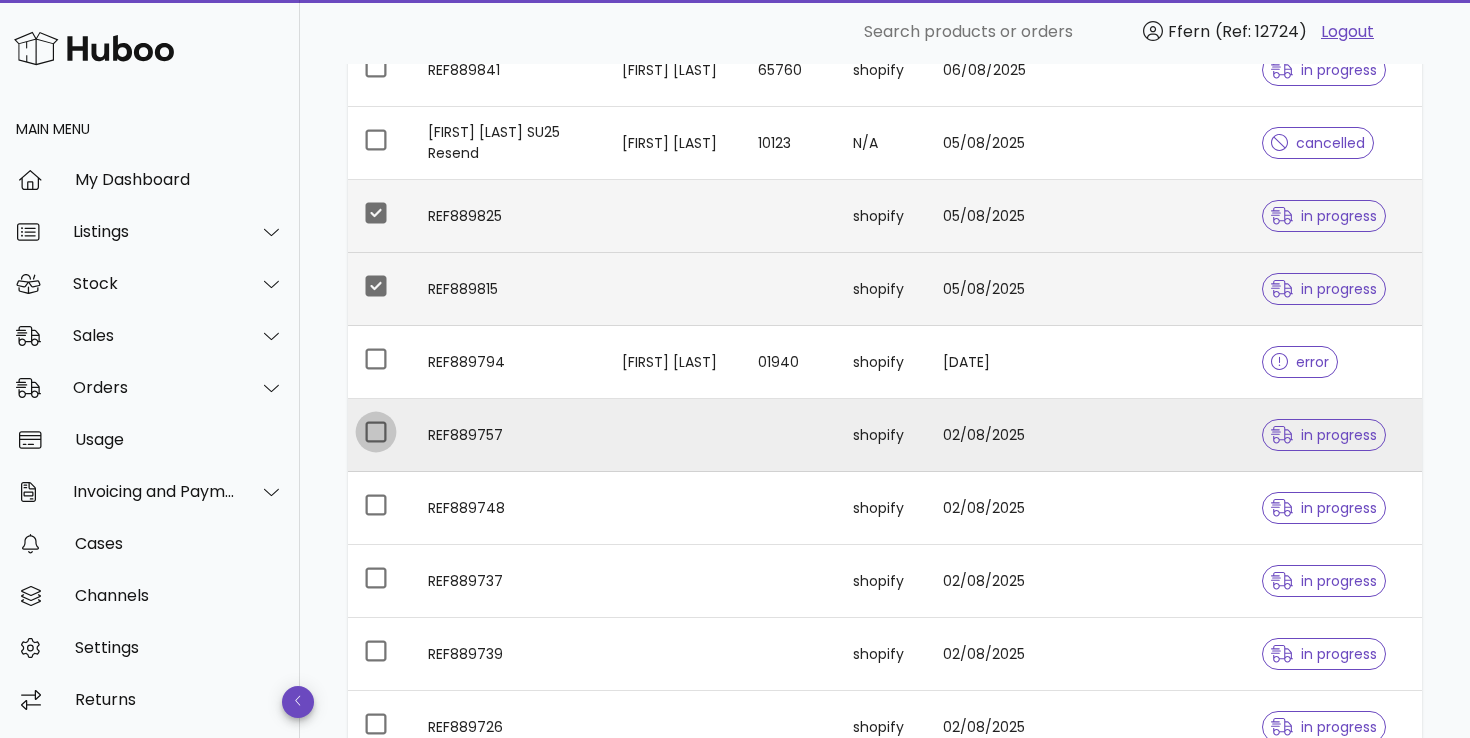 click at bounding box center [376, 432] 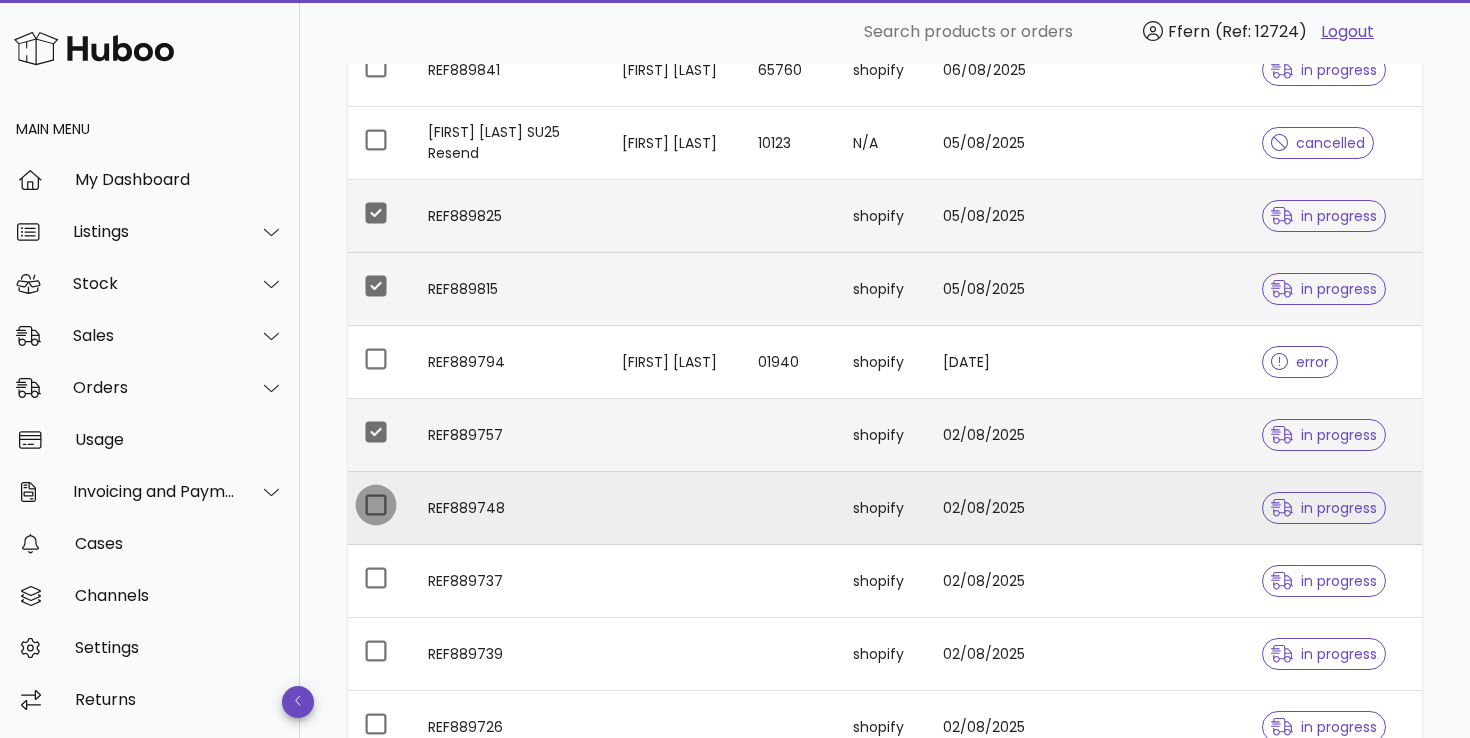 click at bounding box center (376, 505) 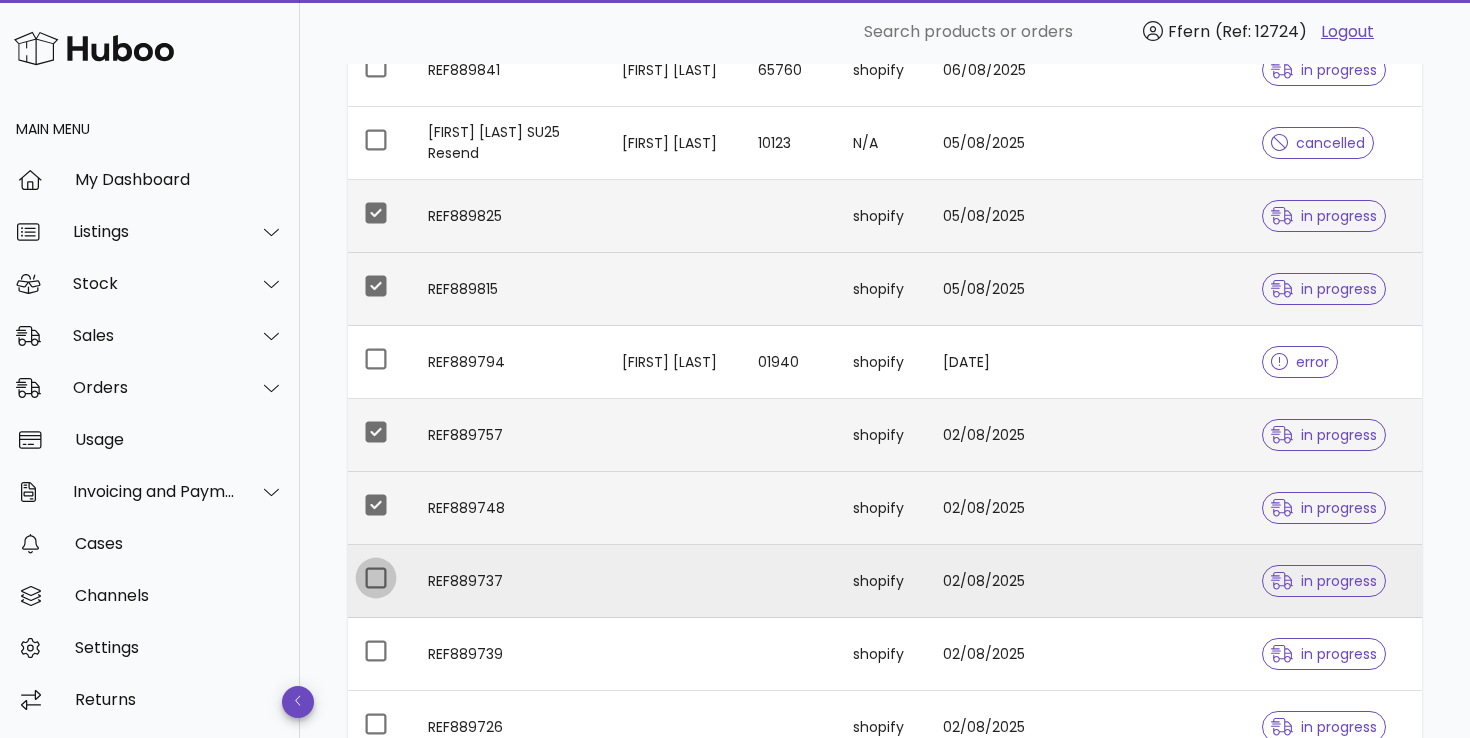 click at bounding box center [376, 578] 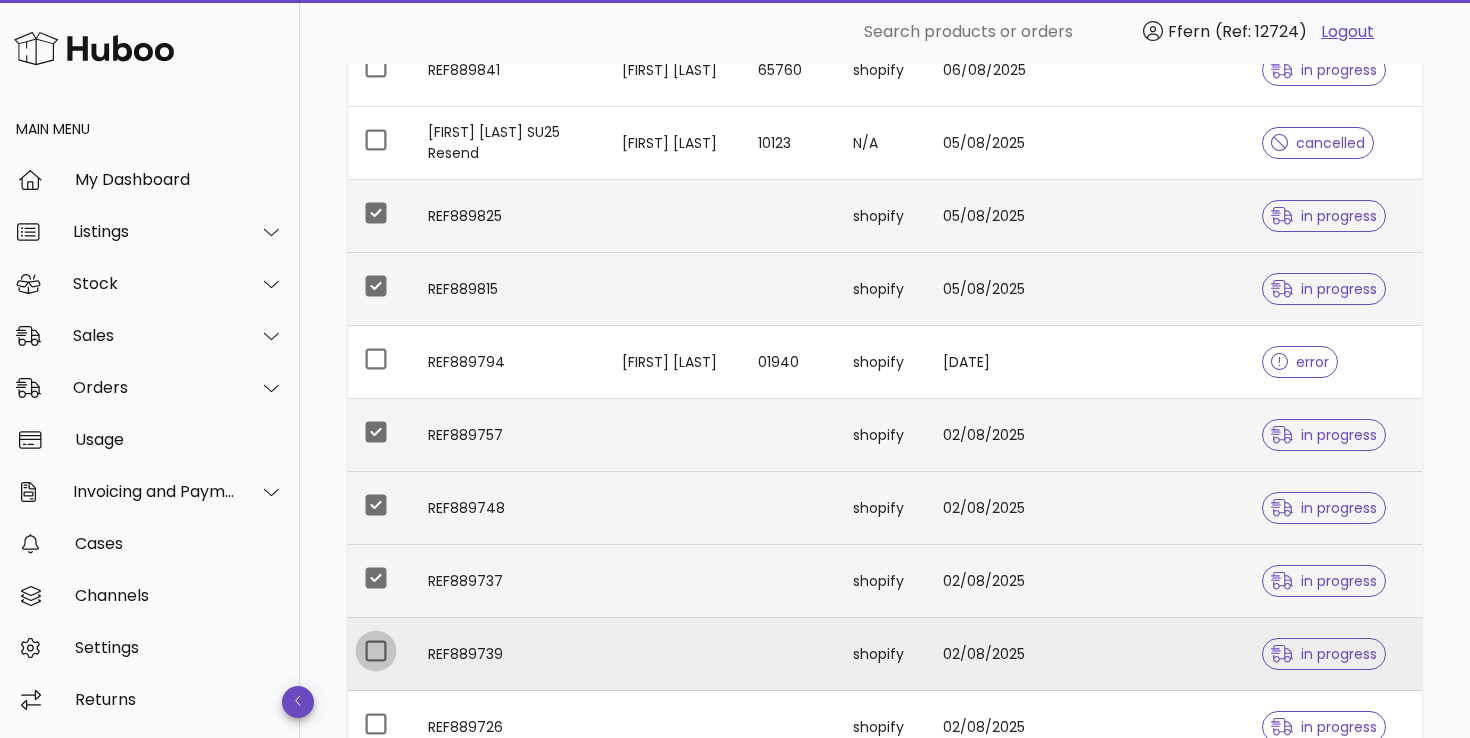click at bounding box center (376, 651) 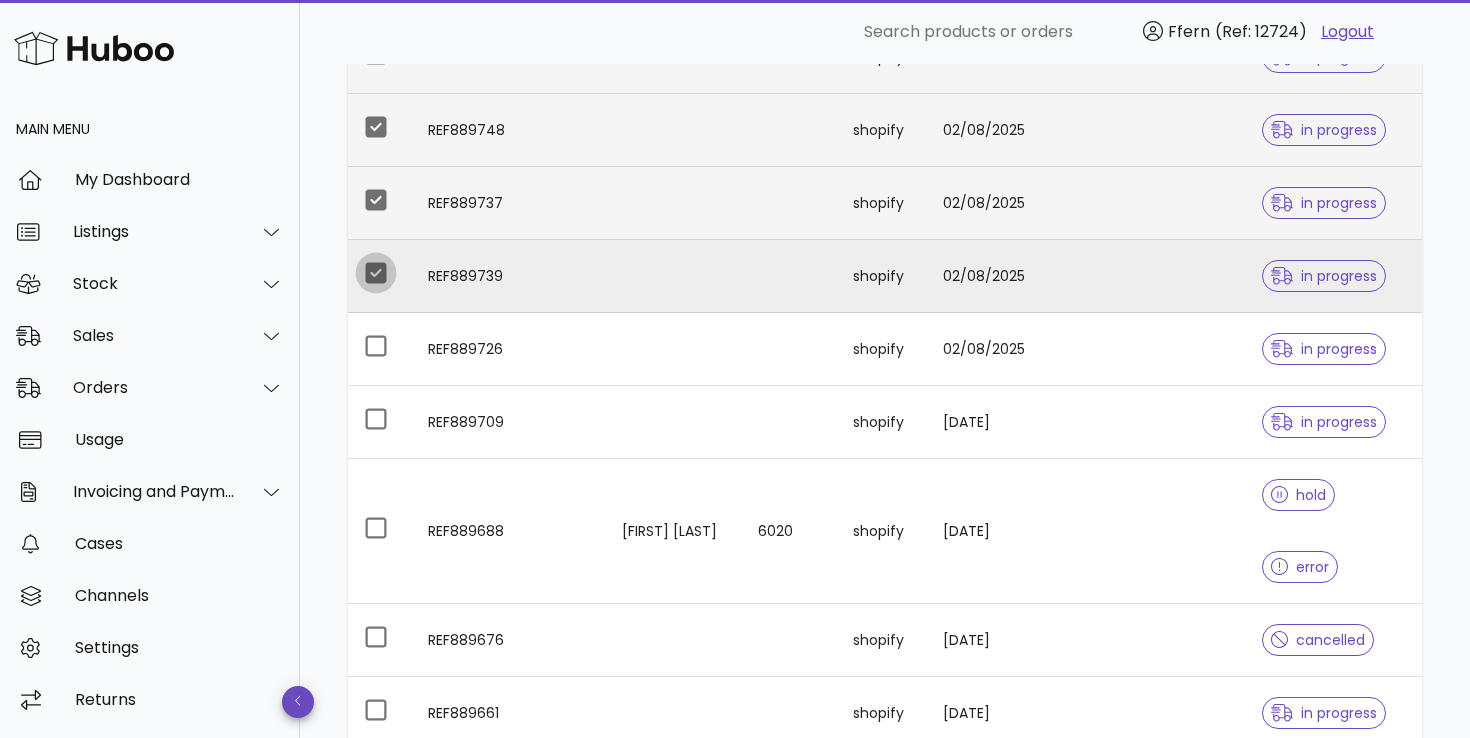 scroll, scrollTop: 1169, scrollLeft: 0, axis: vertical 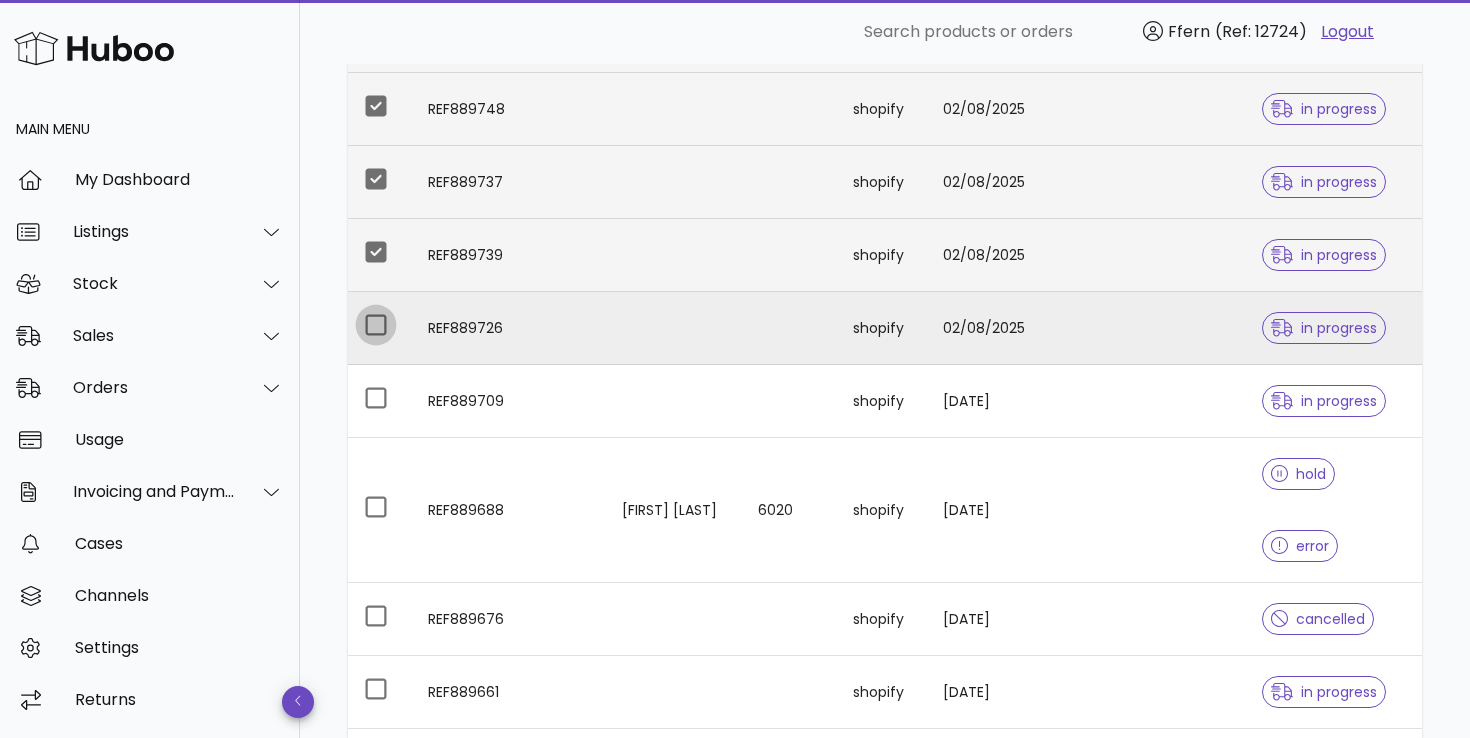 click at bounding box center [376, 325] 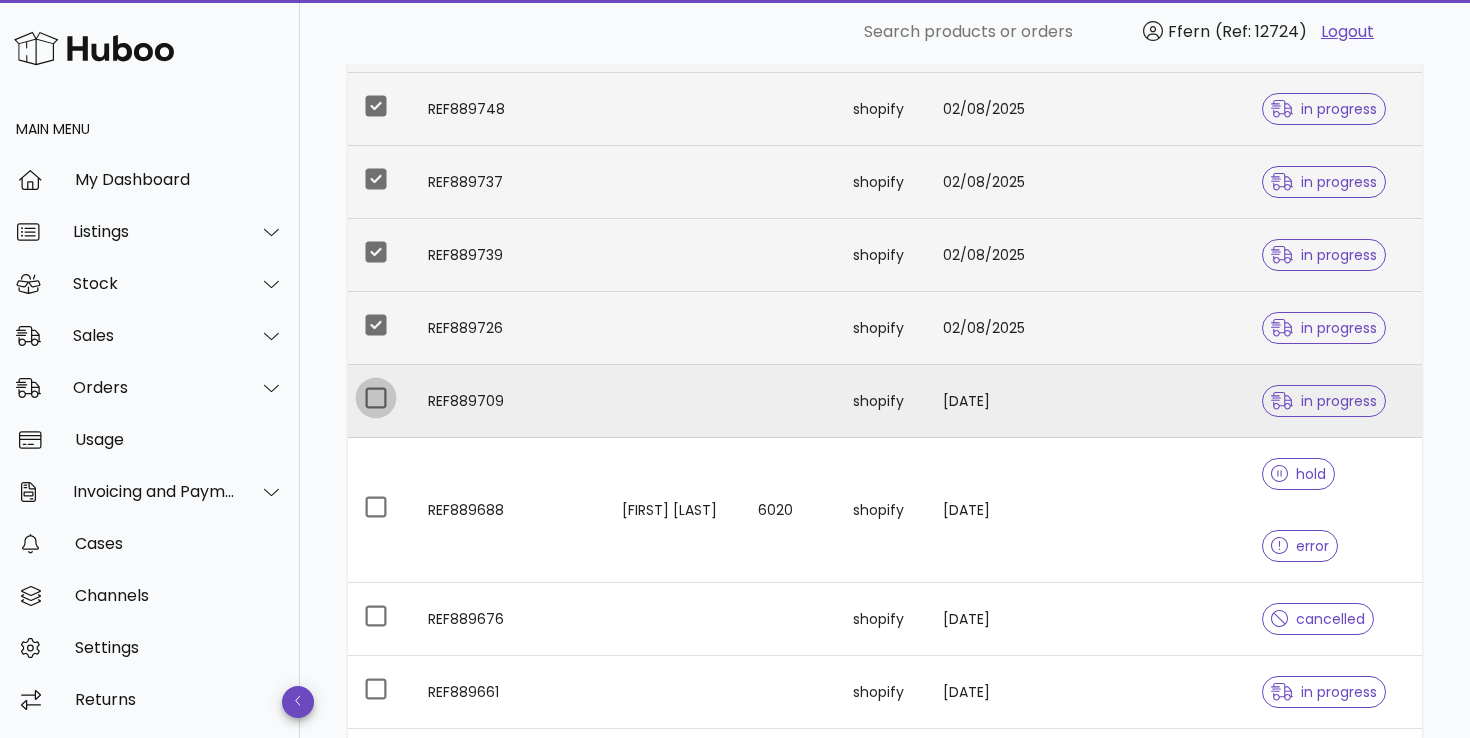 click at bounding box center (376, 398) 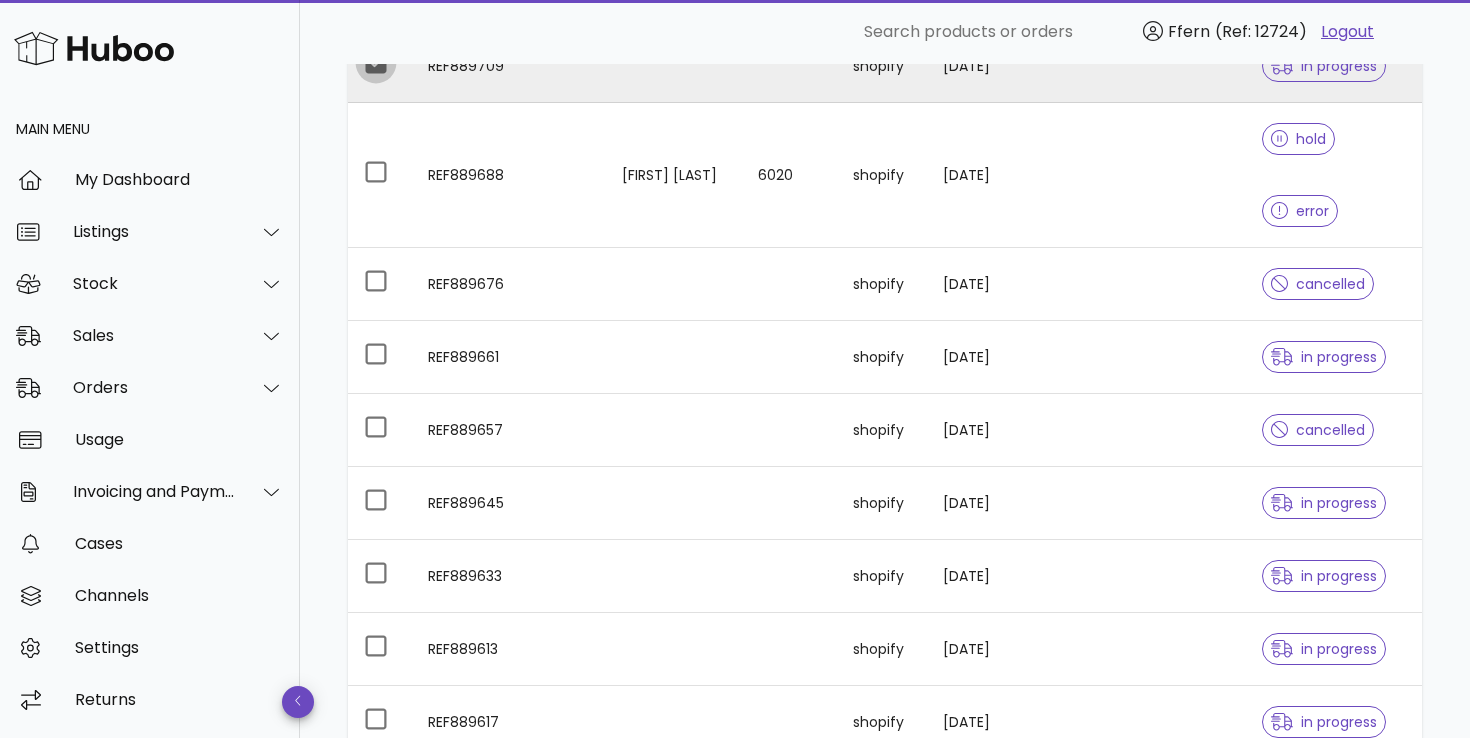 scroll, scrollTop: 1510, scrollLeft: 0, axis: vertical 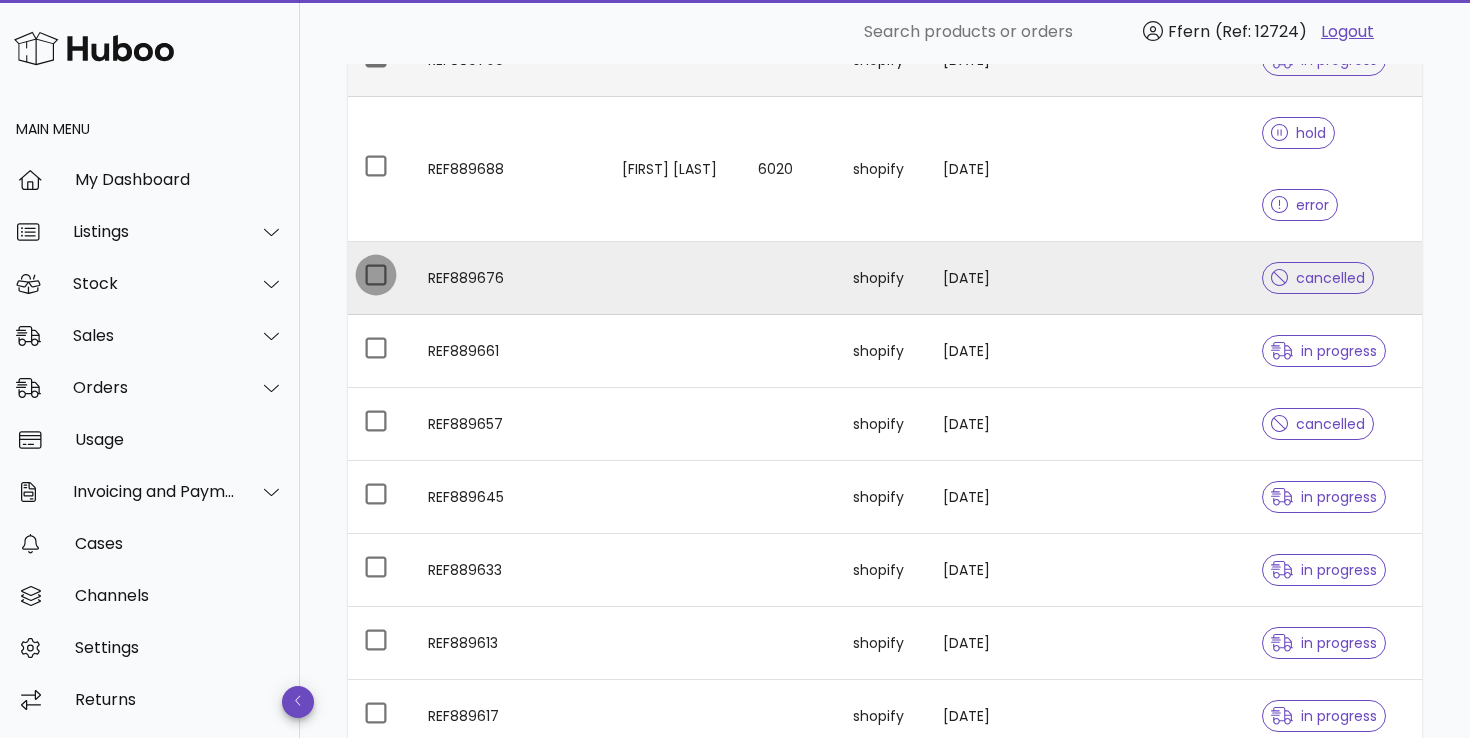 click at bounding box center (376, 275) 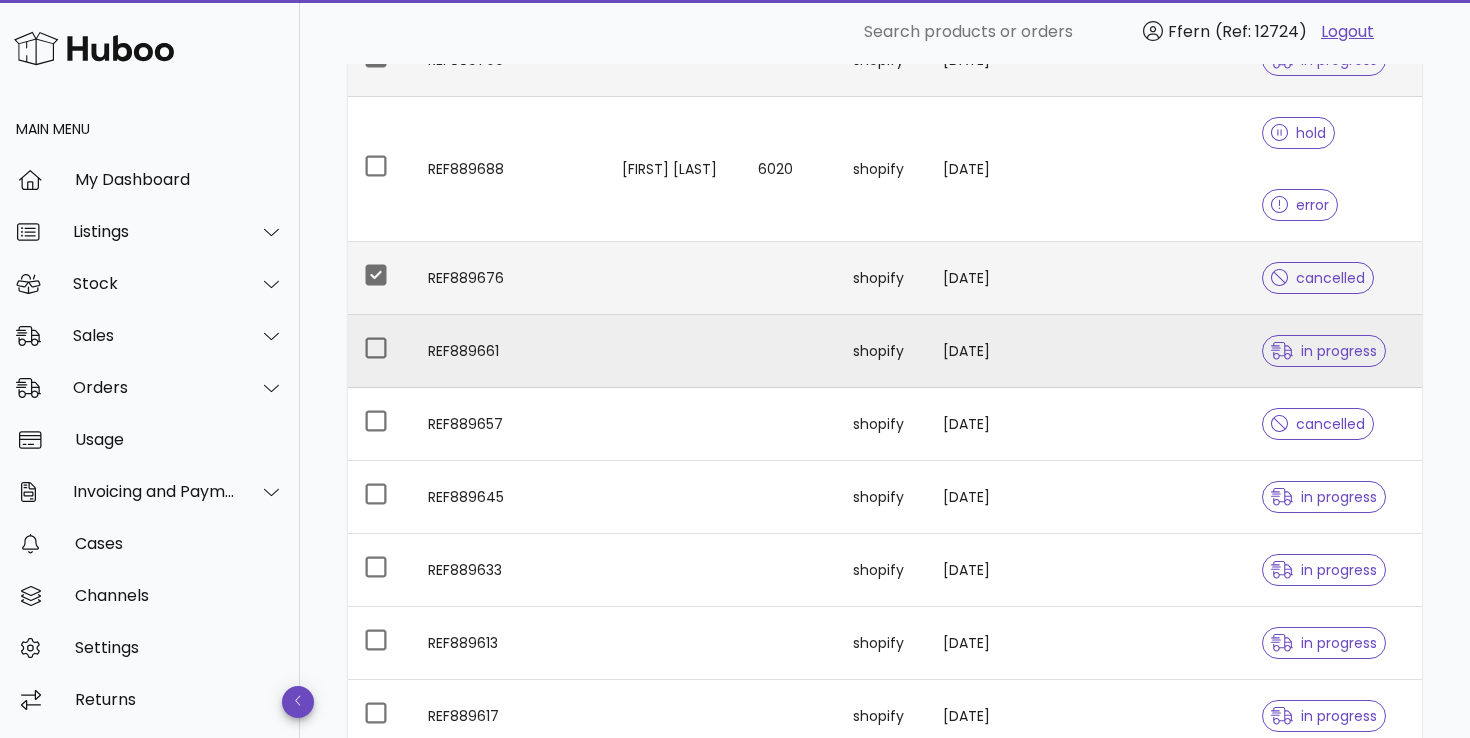 click at bounding box center (380, 351) 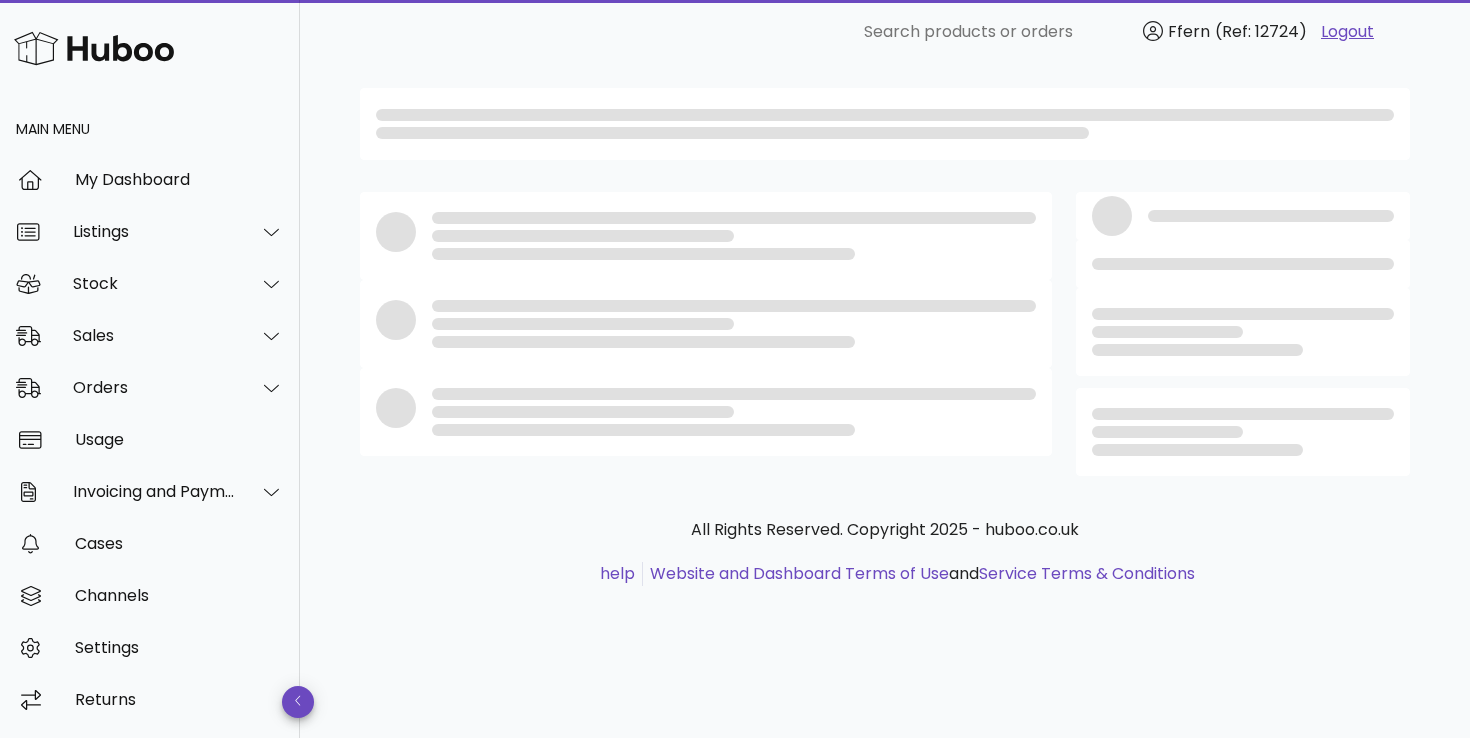 scroll, scrollTop: 0, scrollLeft: 0, axis: both 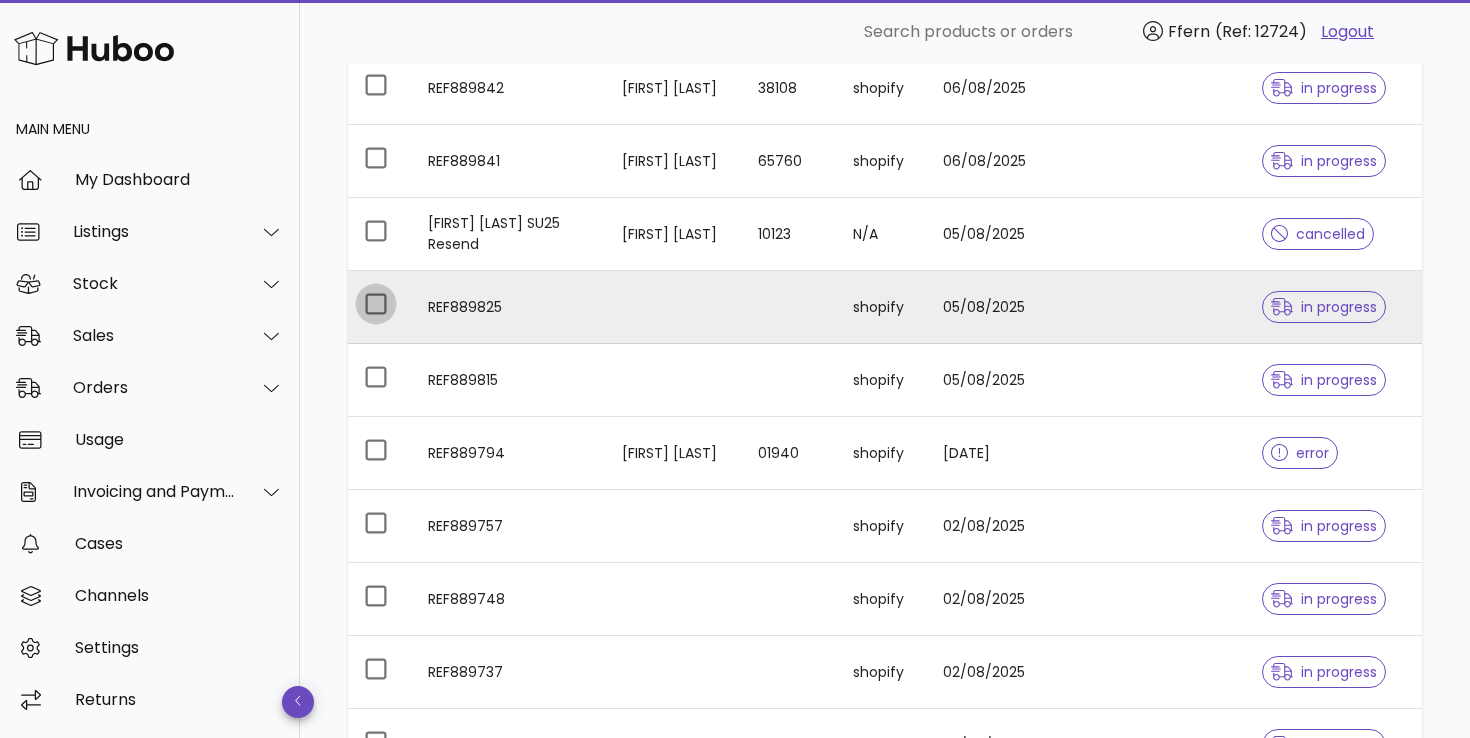 click at bounding box center (376, 304) 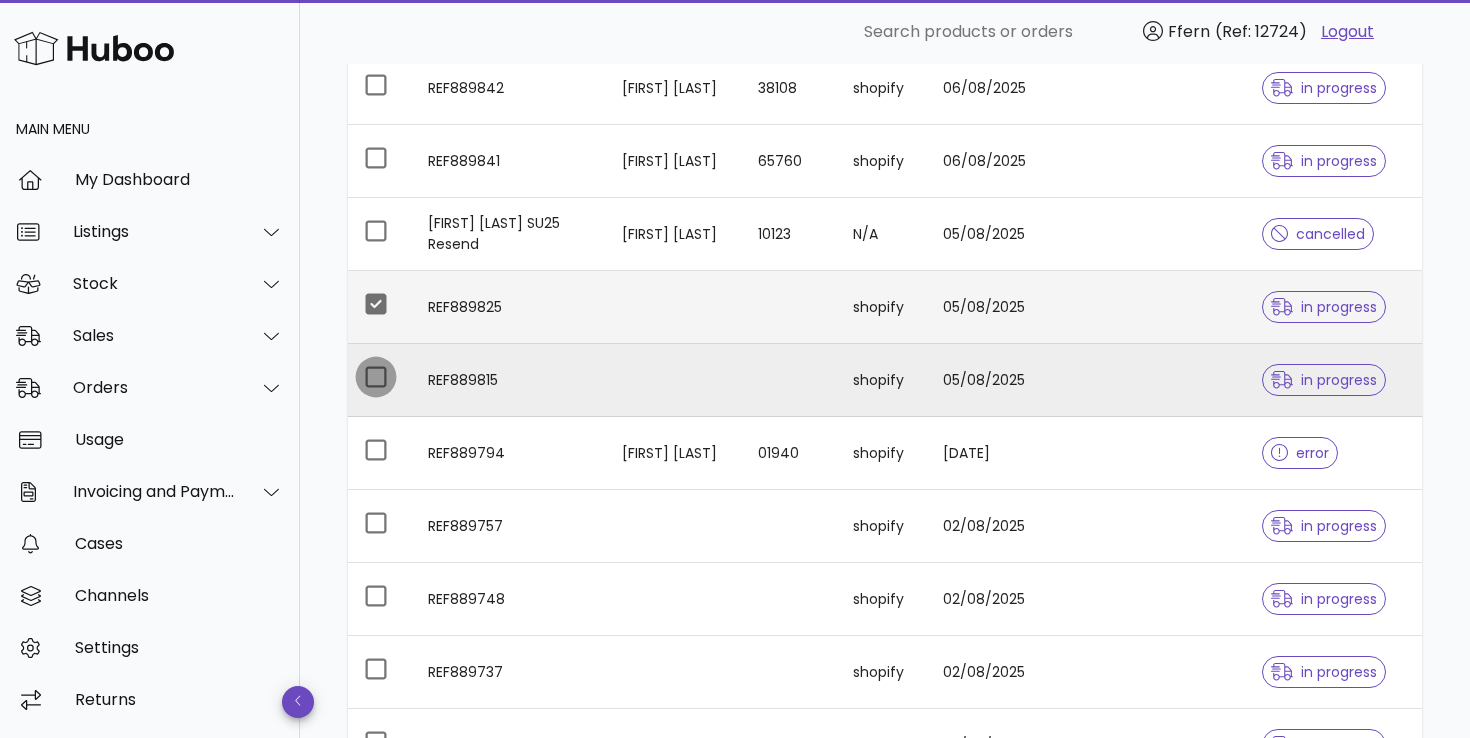 click at bounding box center [376, 377] 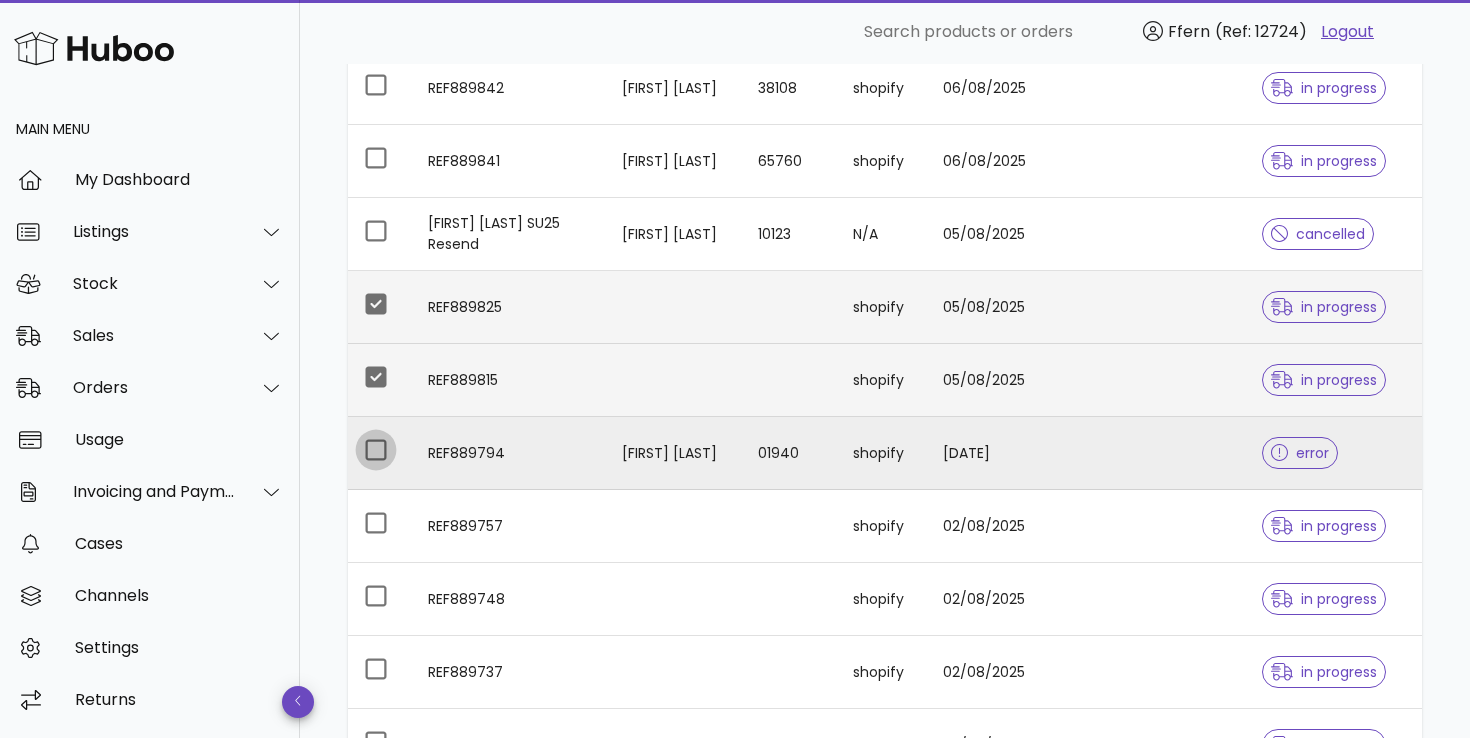 click at bounding box center (376, 450) 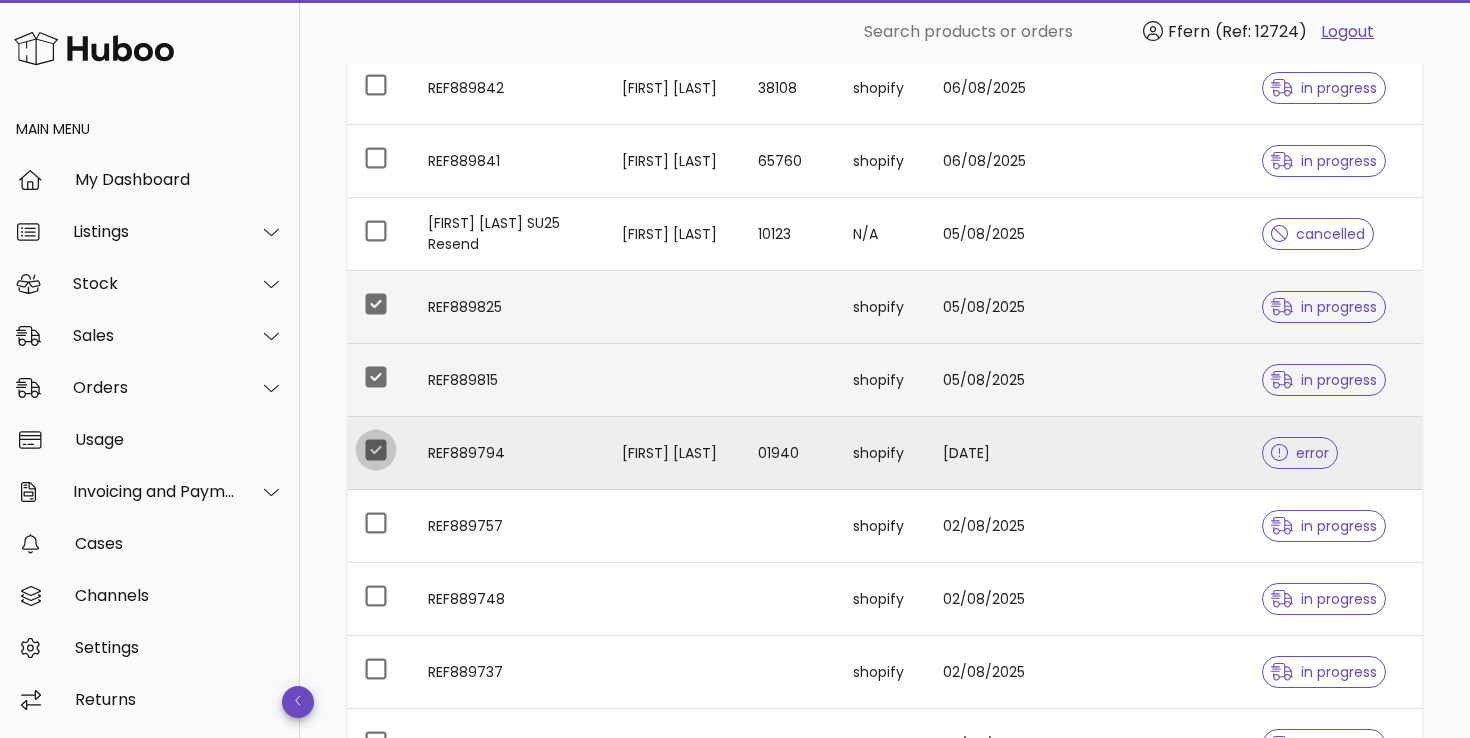 click at bounding box center (376, 450) 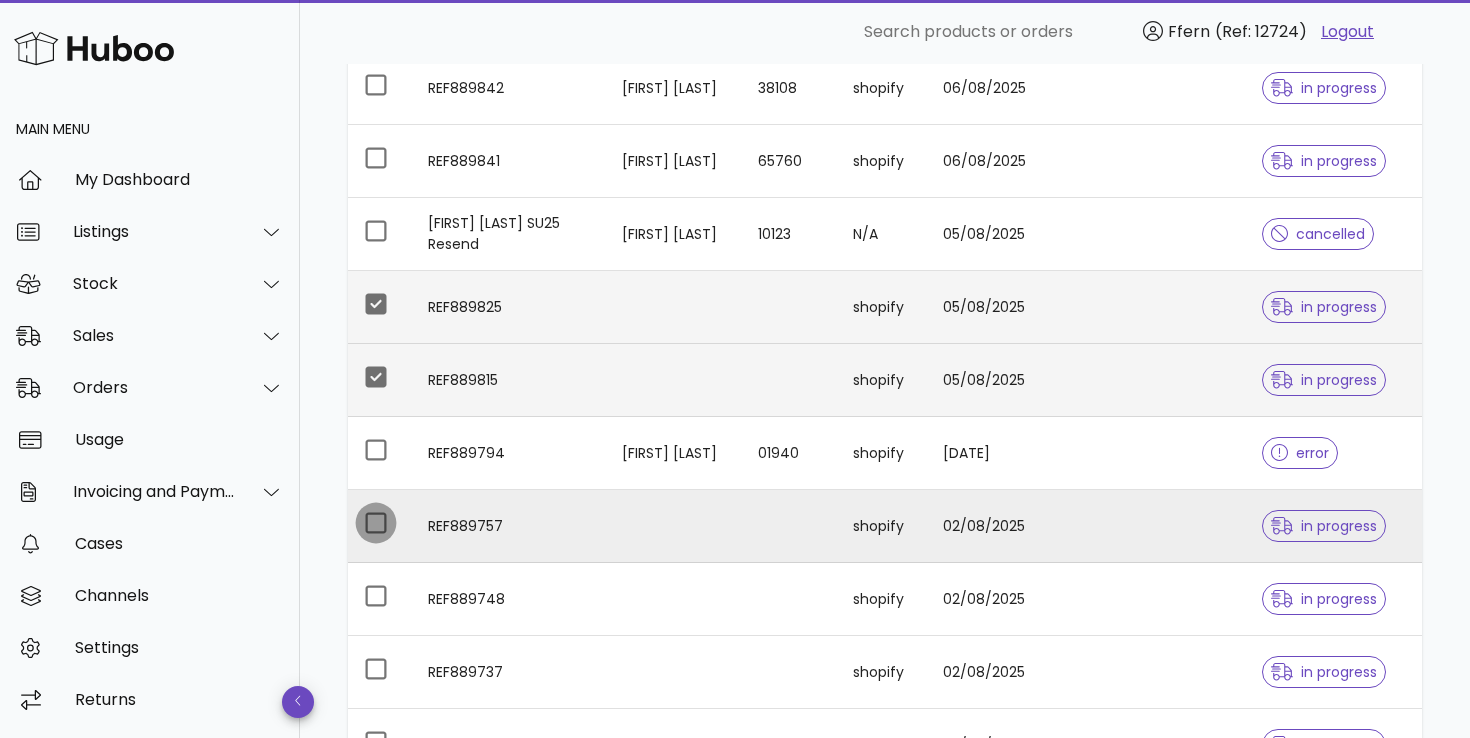 click at bounding box center (376, 523) 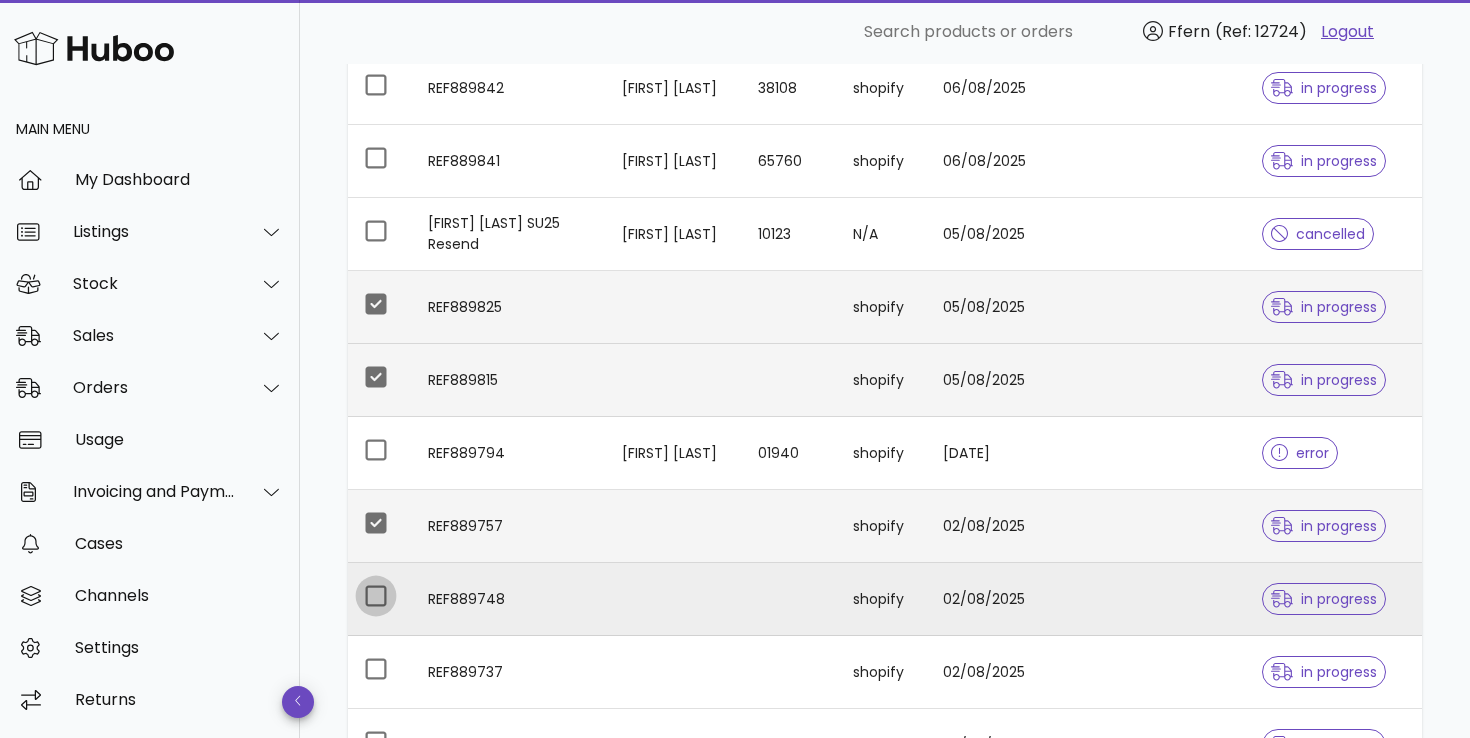 click at bounding box center [376, 596] 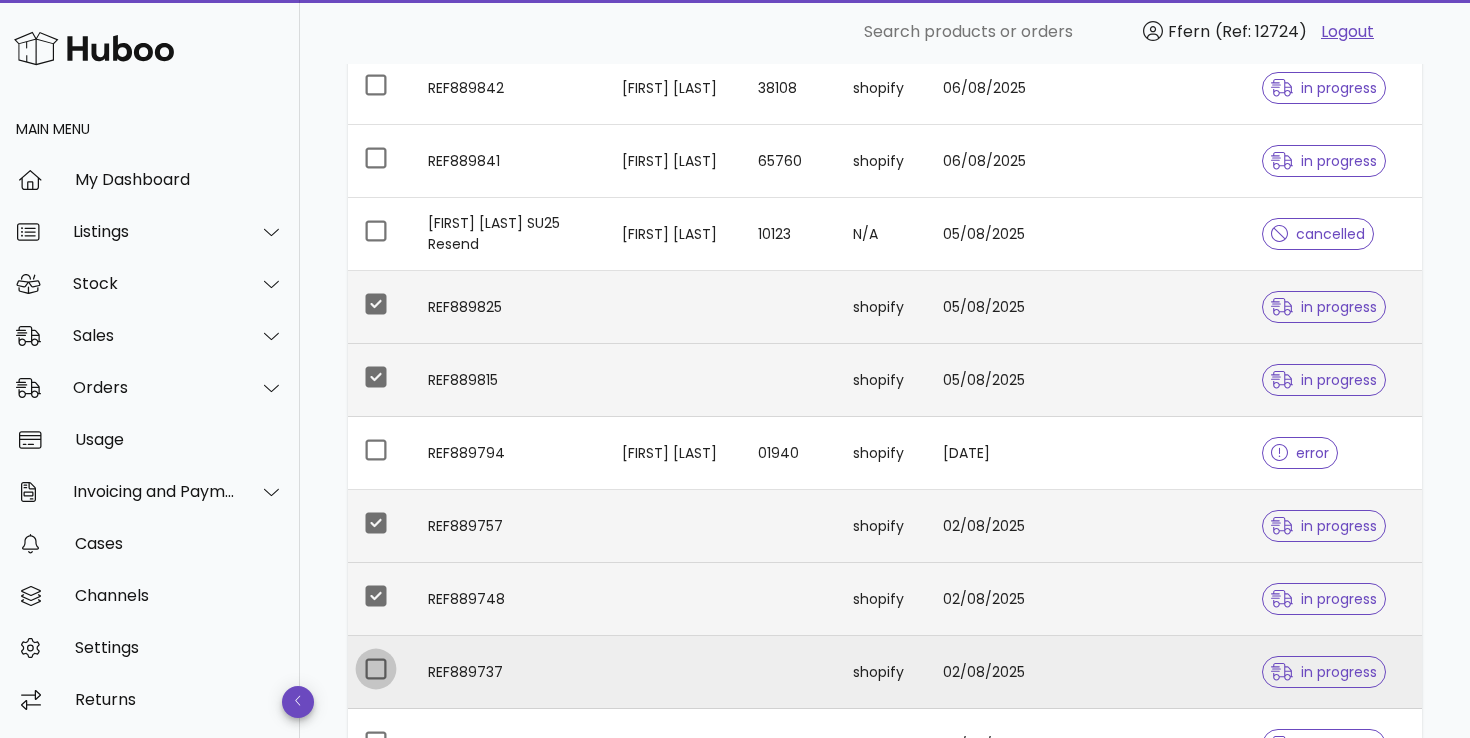 click at bounding box center (376, 669) 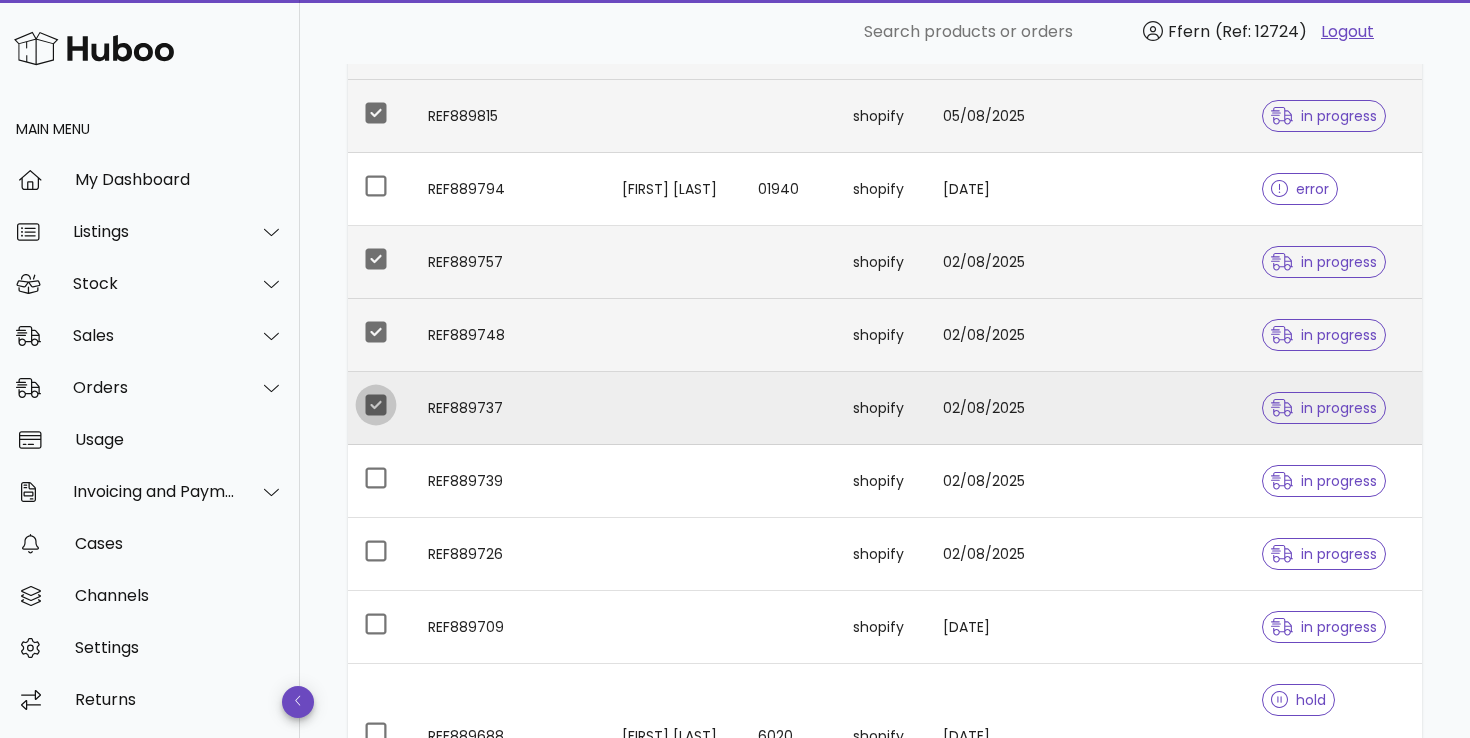 scroll, scrollTop: 965, scrollLeft: 0, axis: vertical 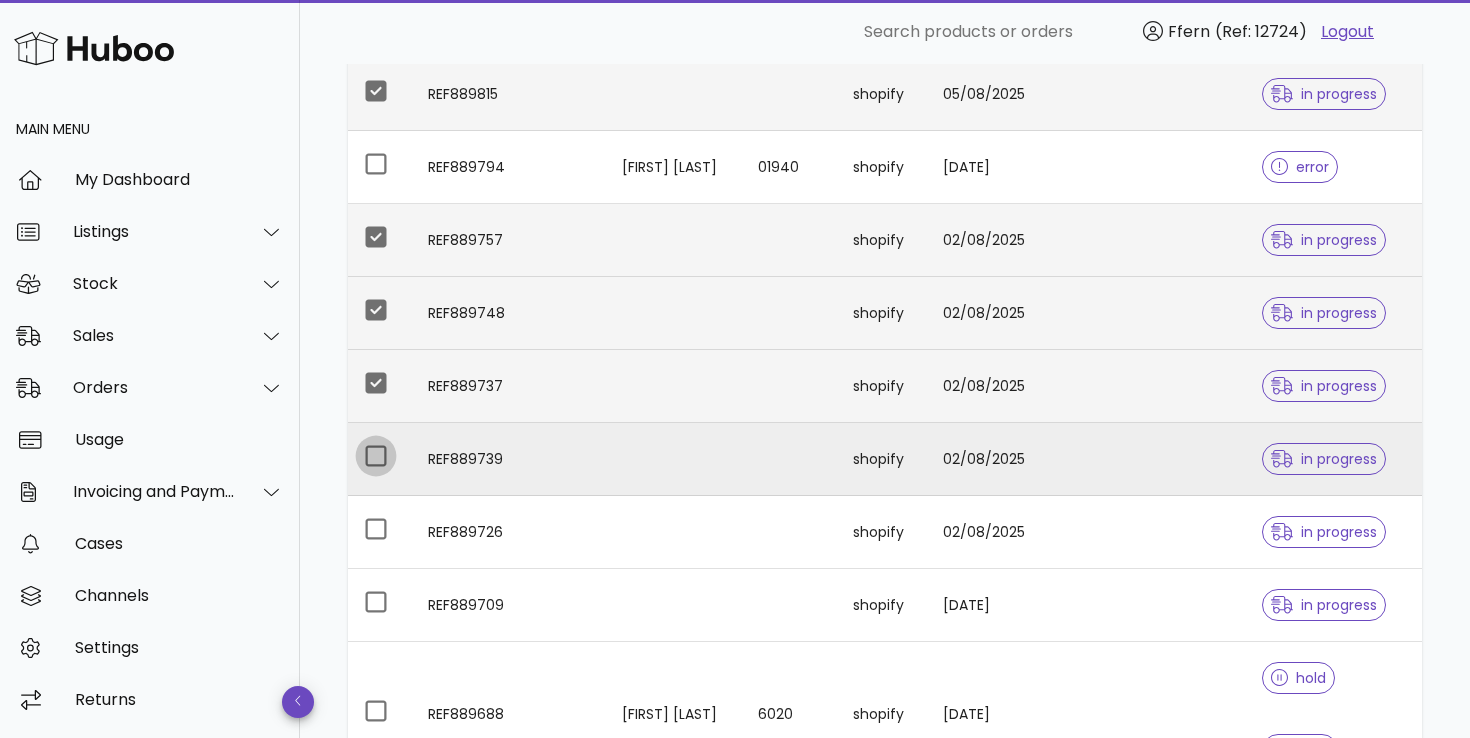 click at bounding box center [376, 456] 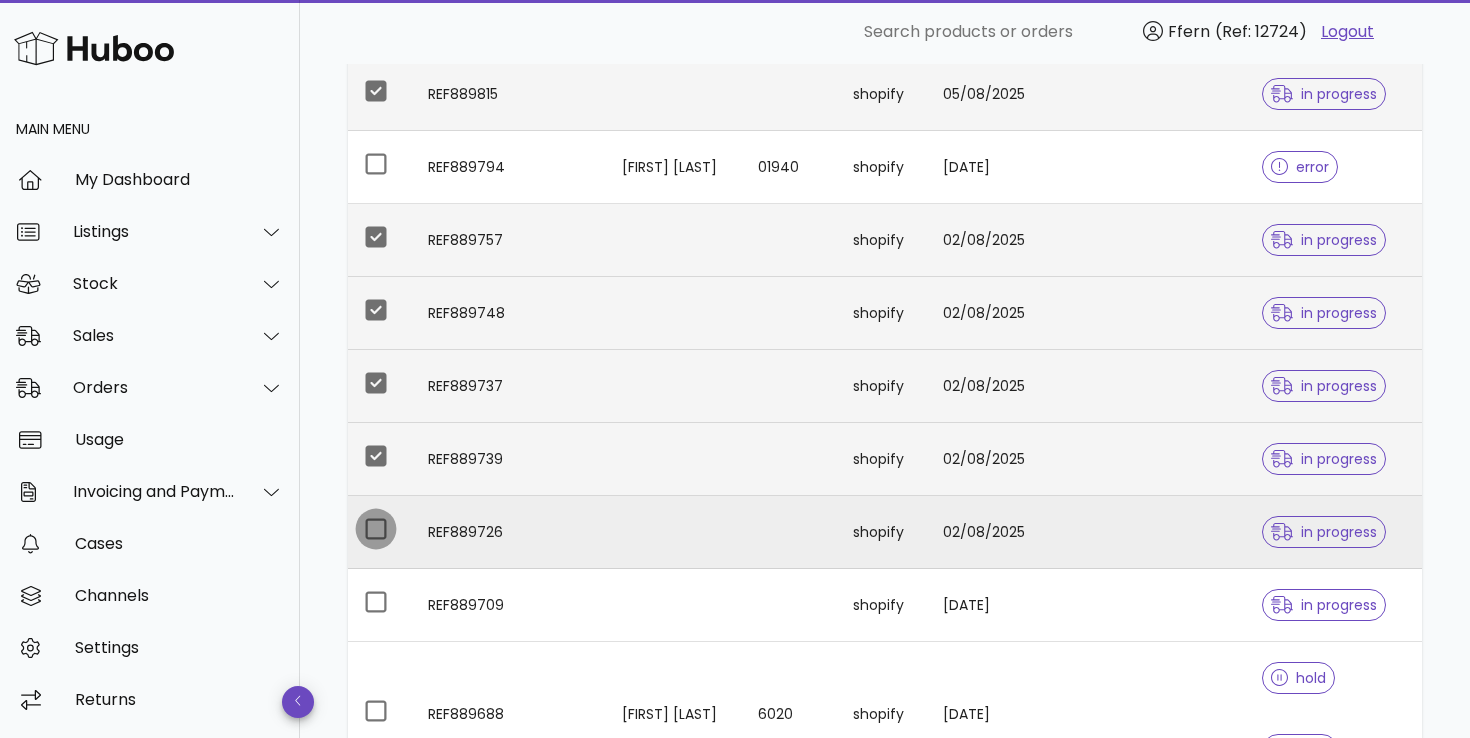 click at bounding box center [376, 529] 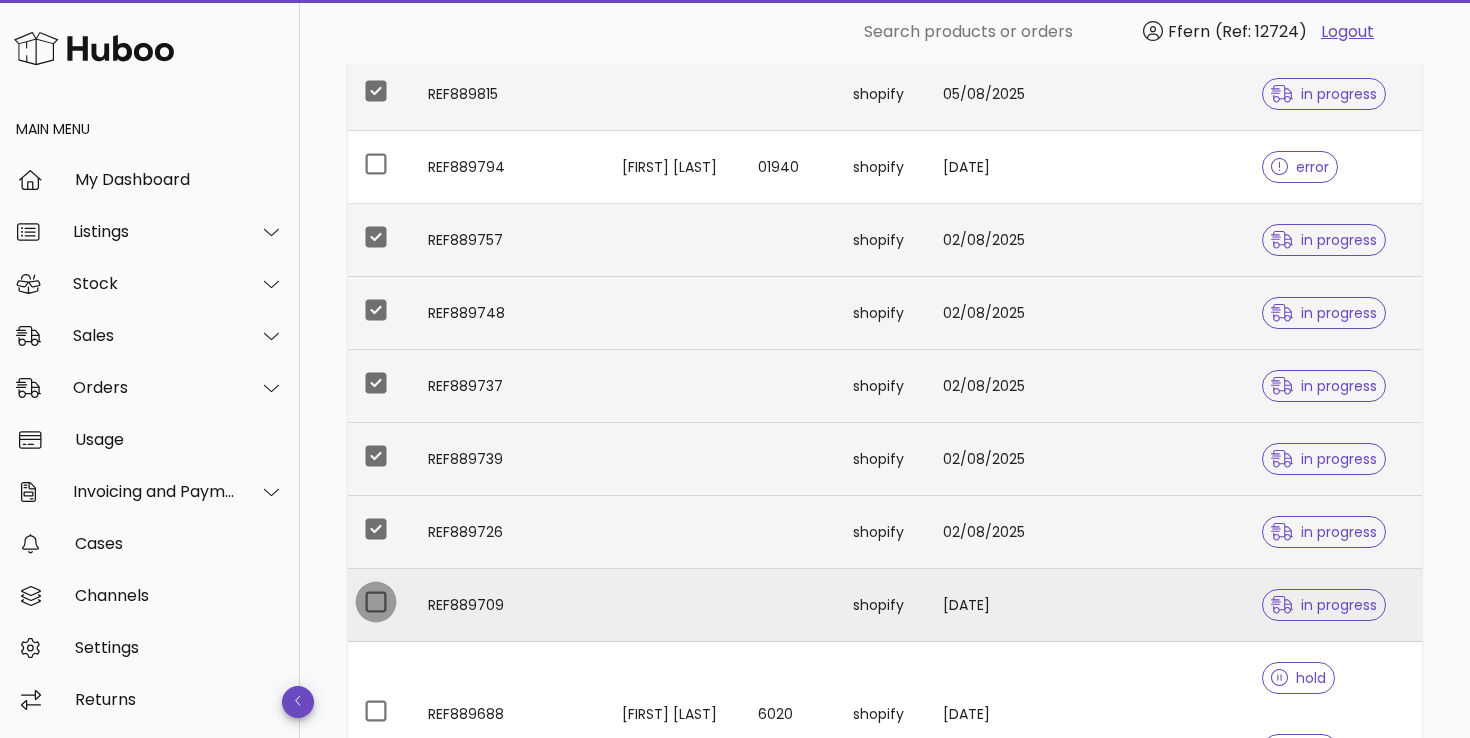 click at bounding box center [376, 602] 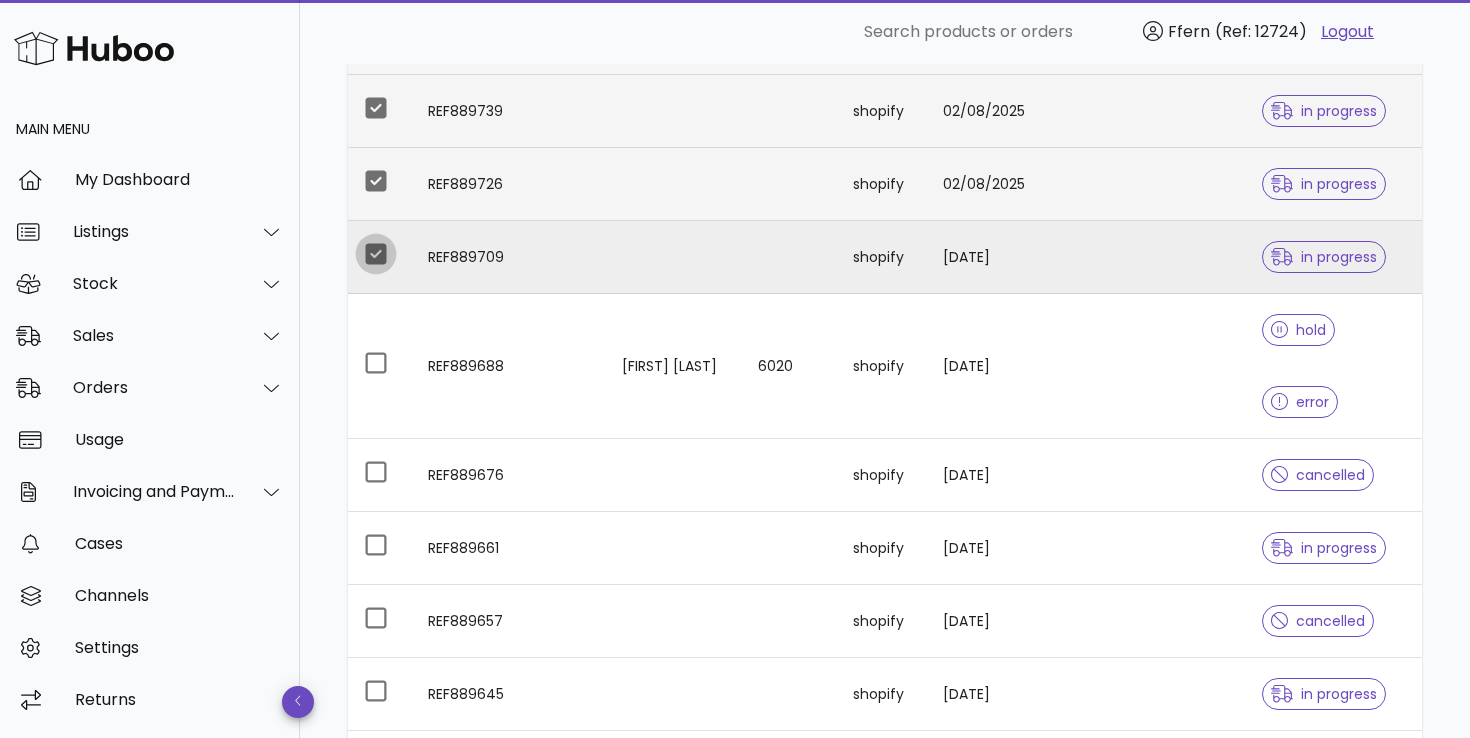 scroll, scrollTop: 1337, scrollLeft: 0, axis: vertical 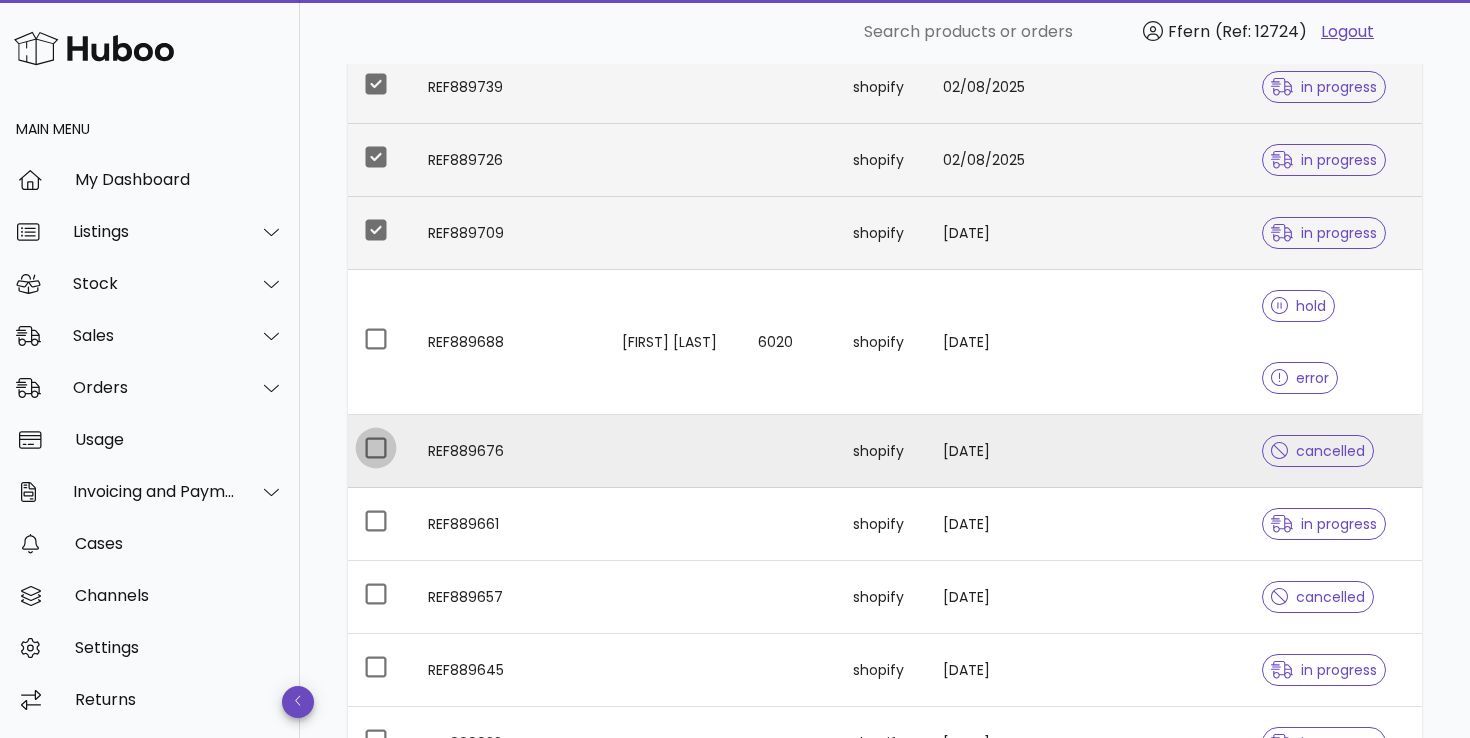 click at bounding box center (376, 448) 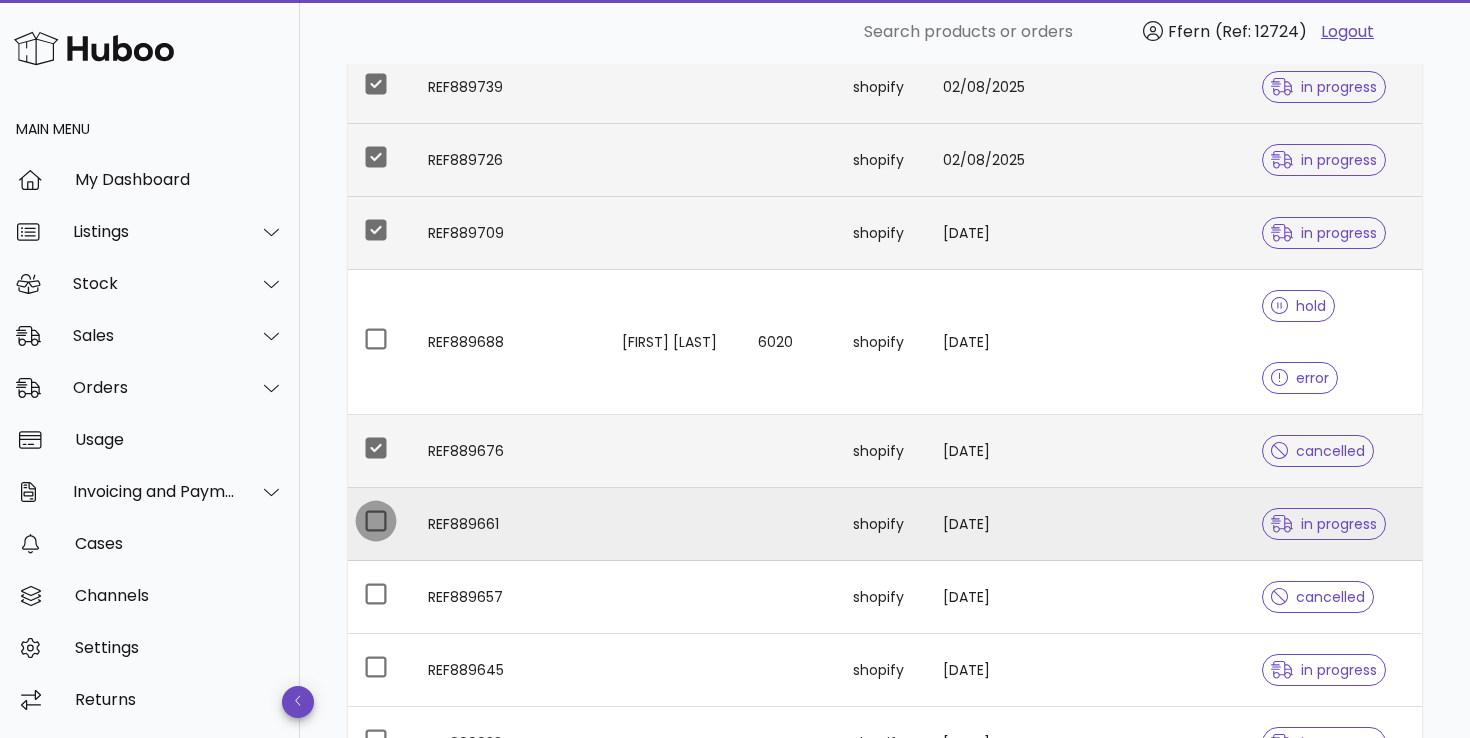 click at bounding box center [376, 521] 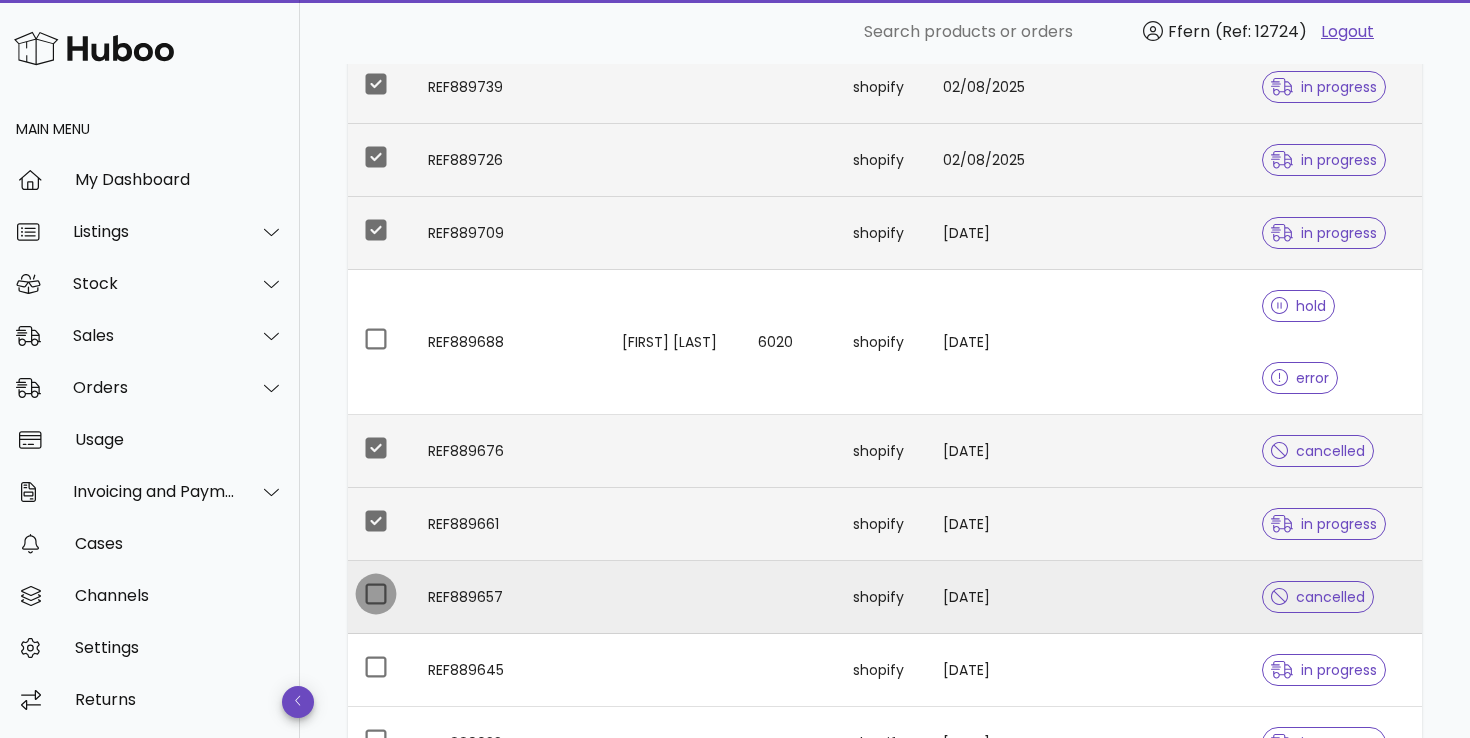 click at bounding box center [376, 594] 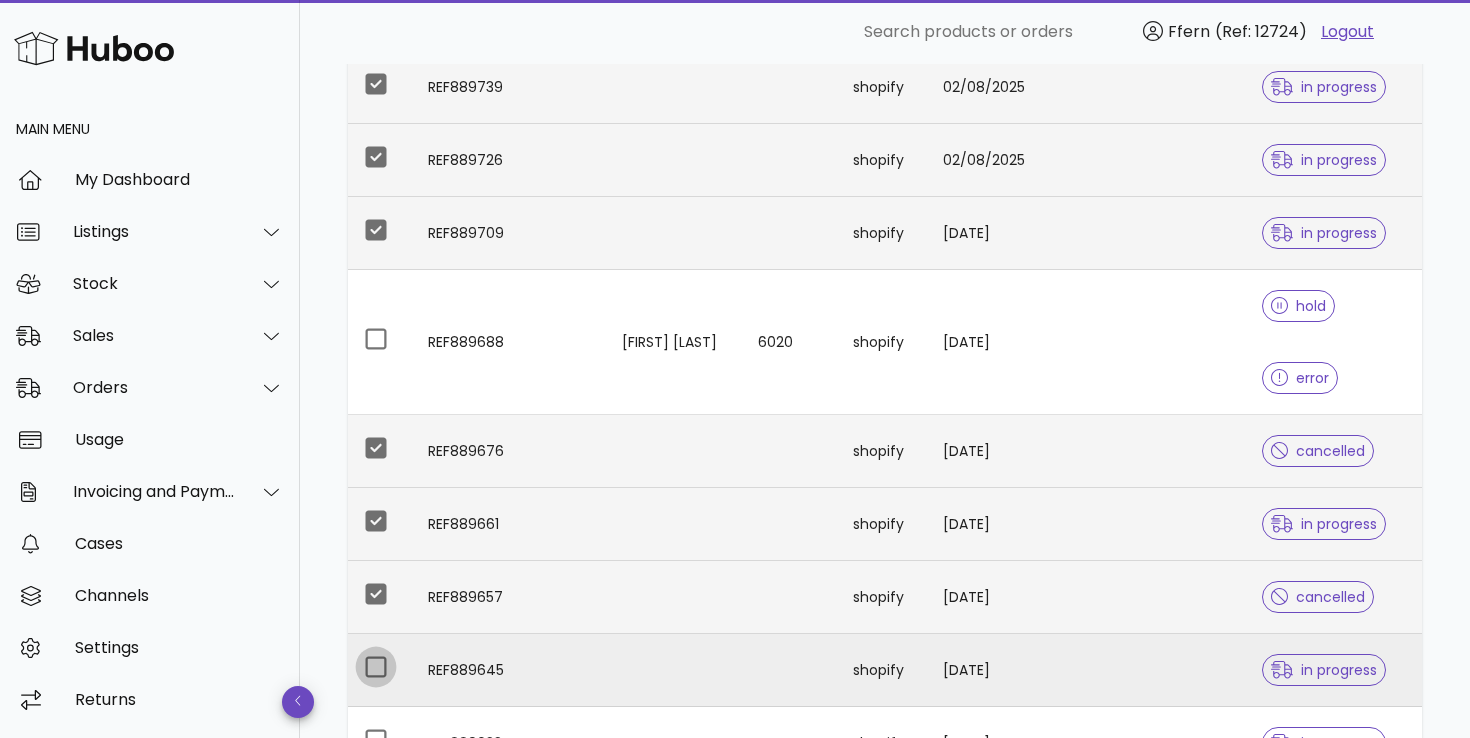 click at bounding box center (376, 667) 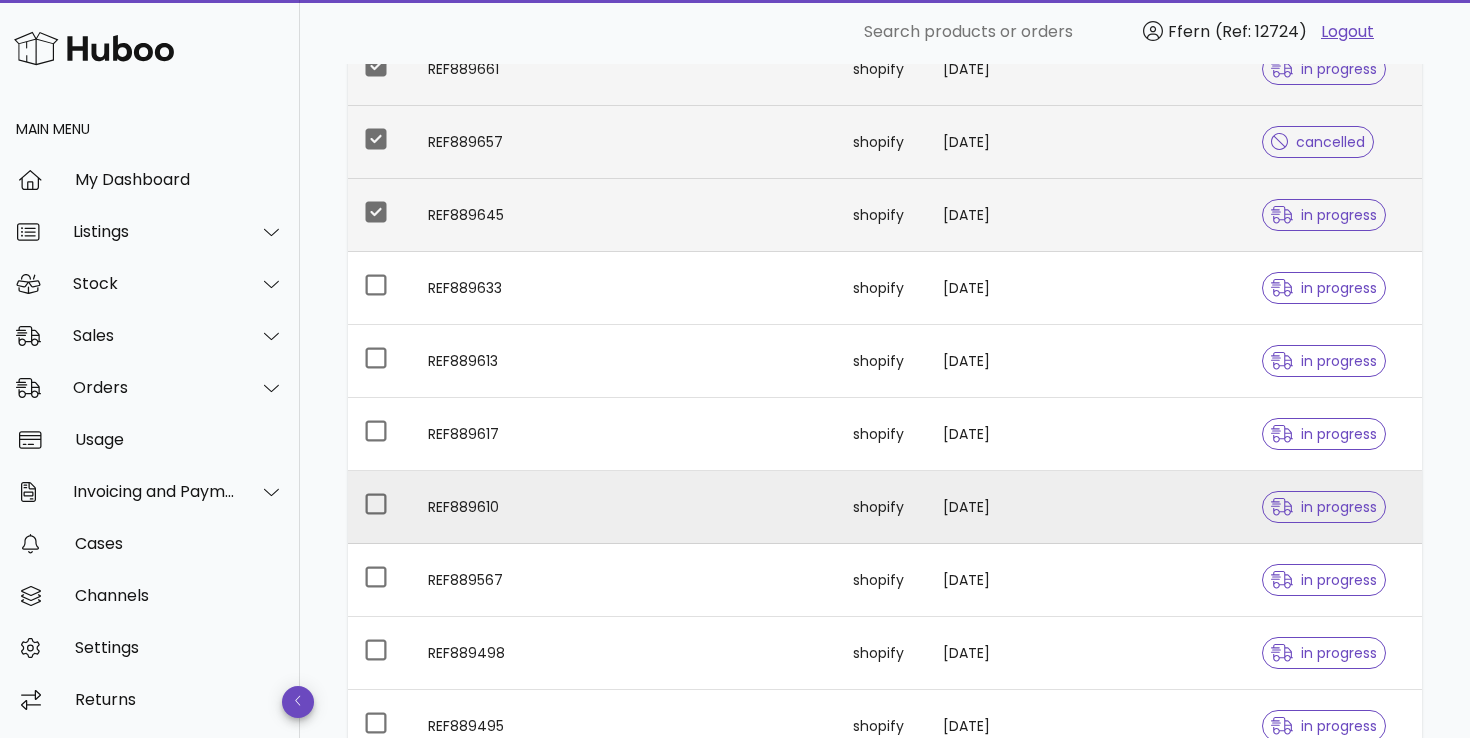 scroll, scrollTop: 1796, scrollLeft: 0, axis: vertical 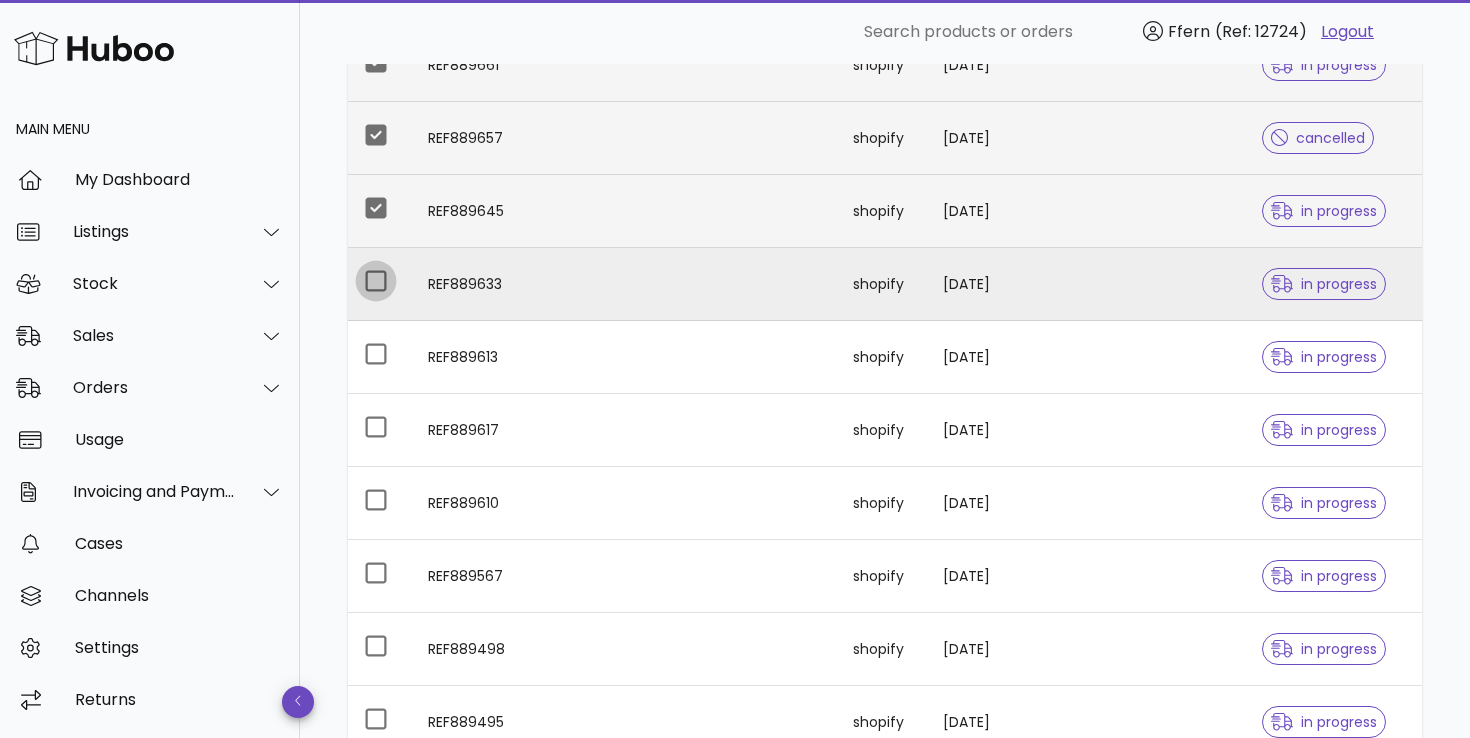 click at bounding box center [376, 281] 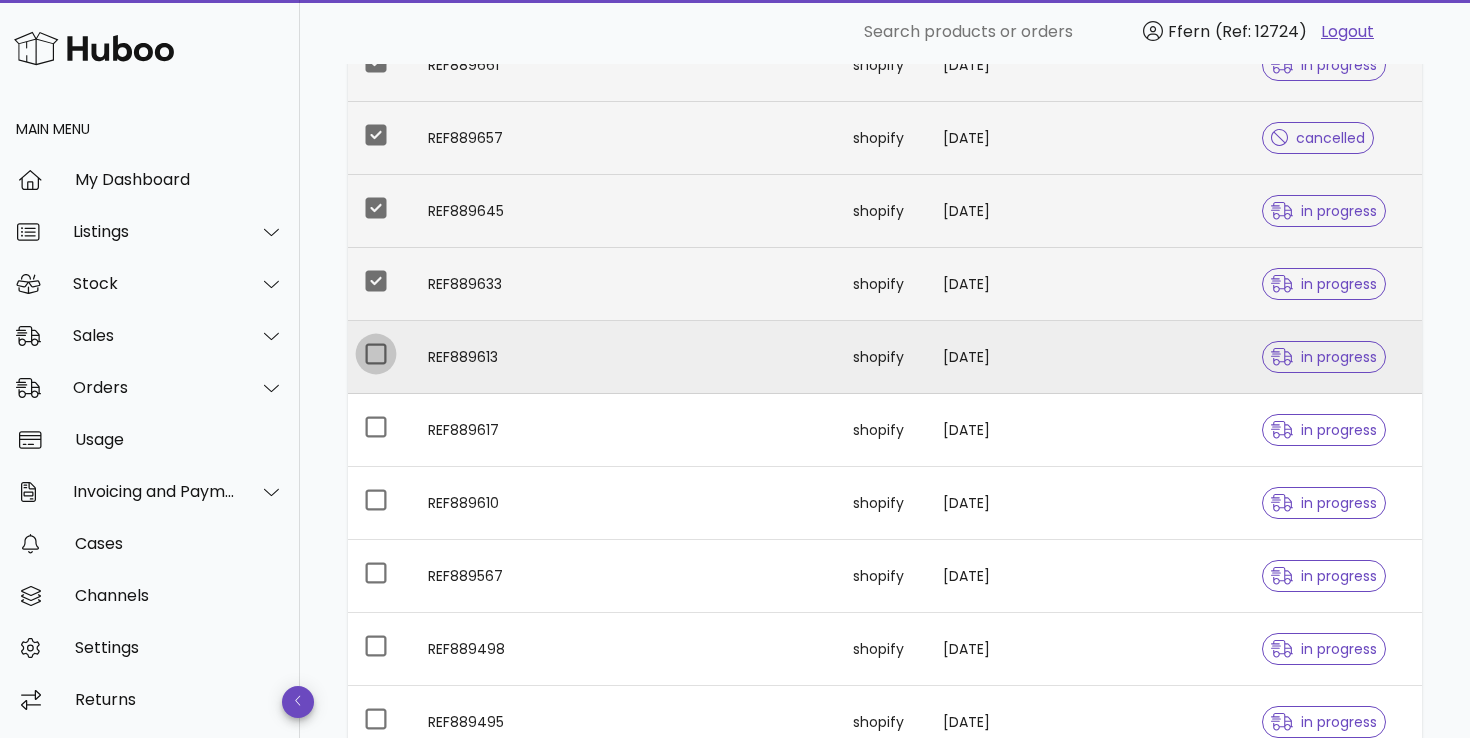 click at bounding box center (376, 354) 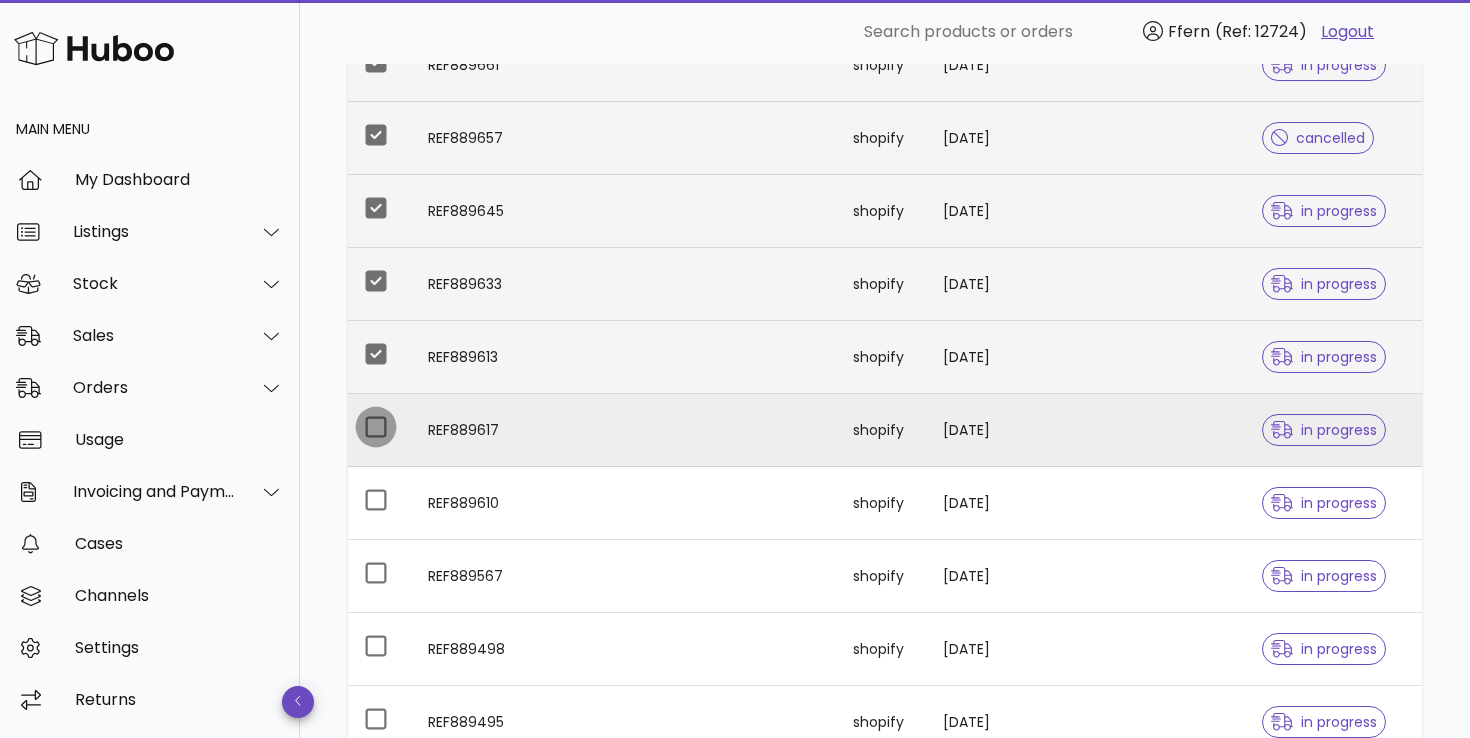 click at bounding box center [376, 427] 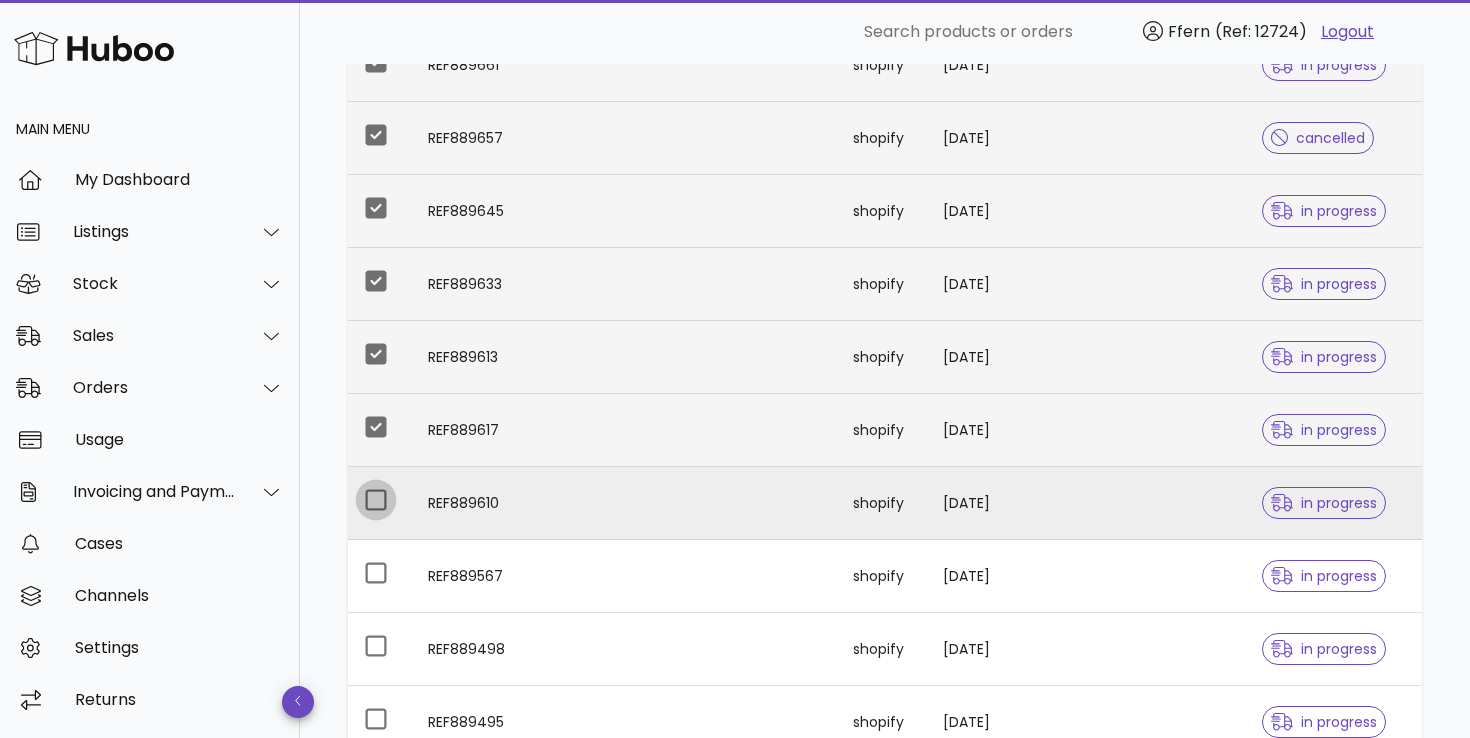click at bounding box center [376, 500] 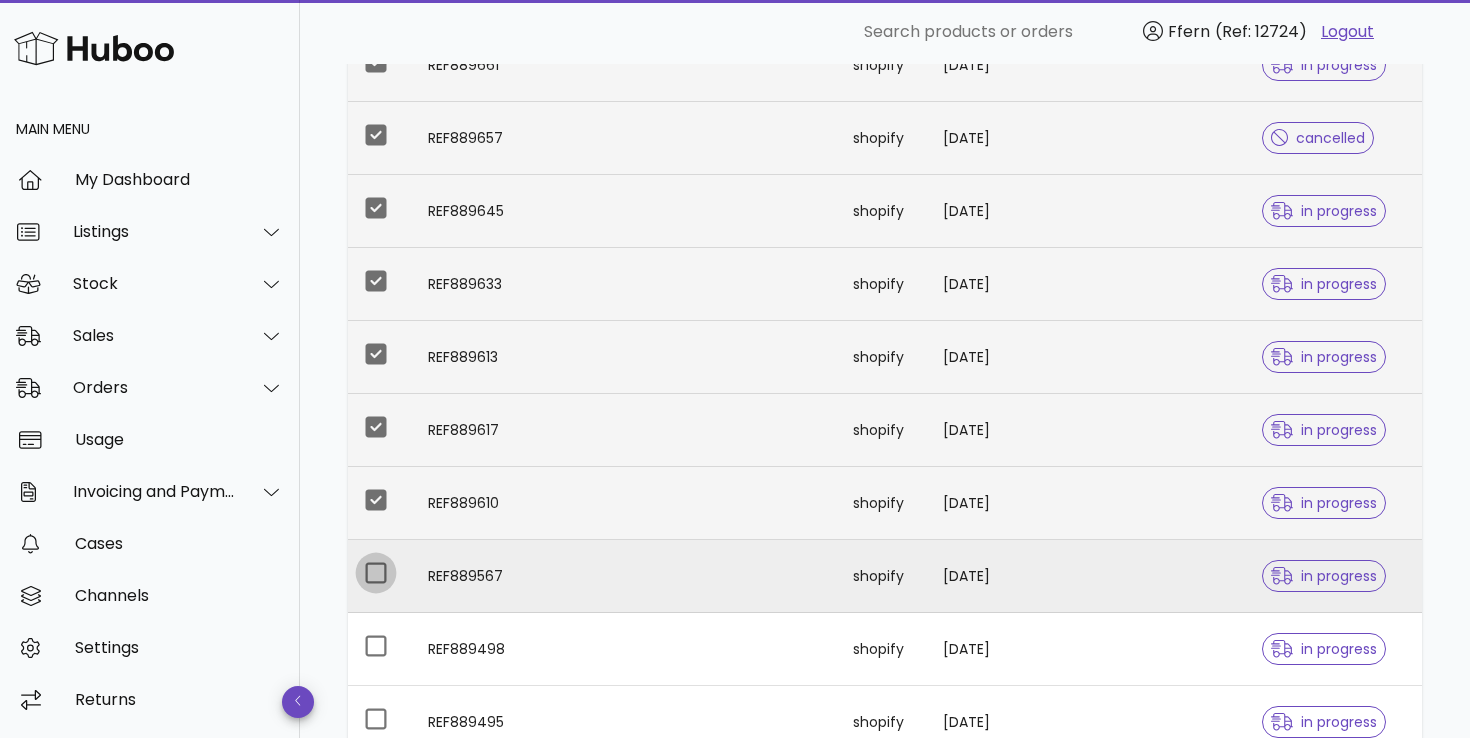 click at bounding box center (376, 573) 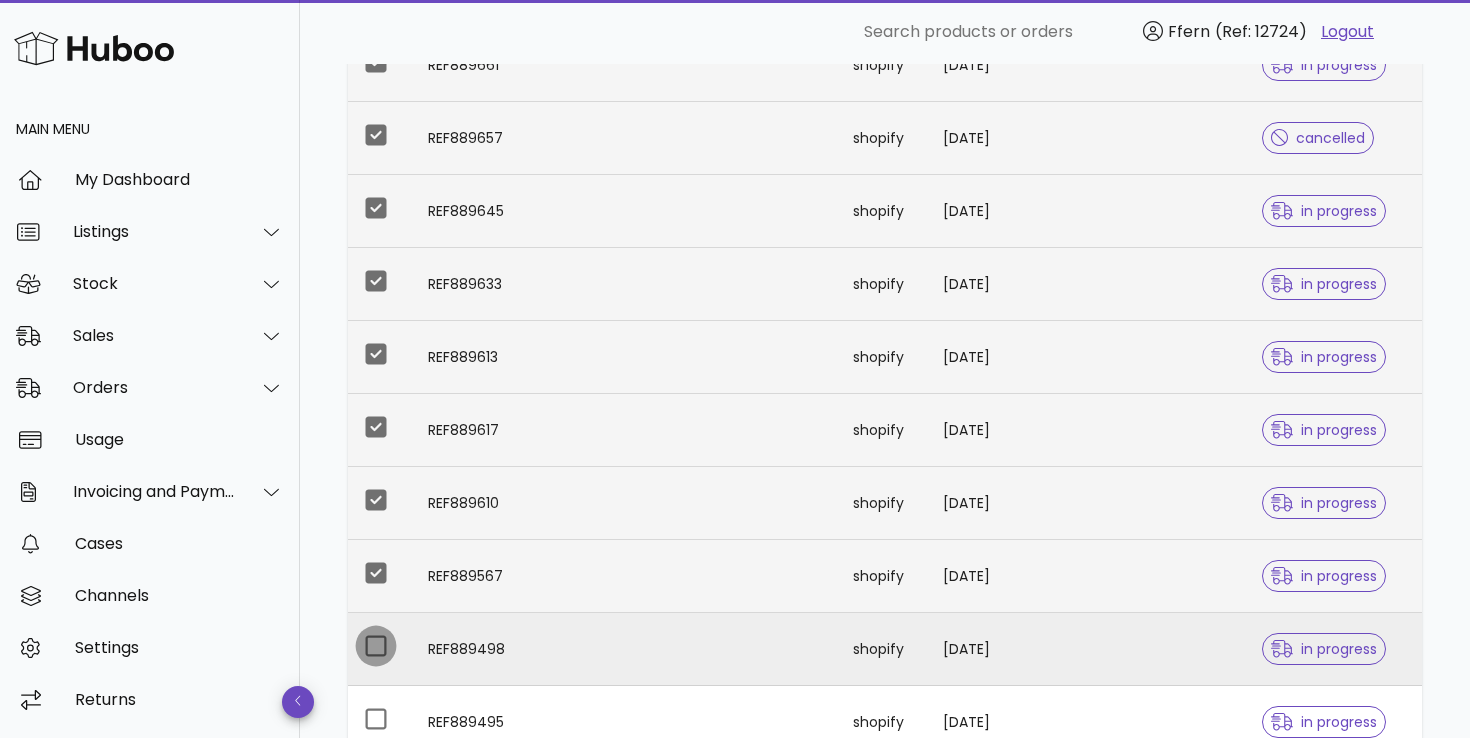 click at bounding box center (376, 646) 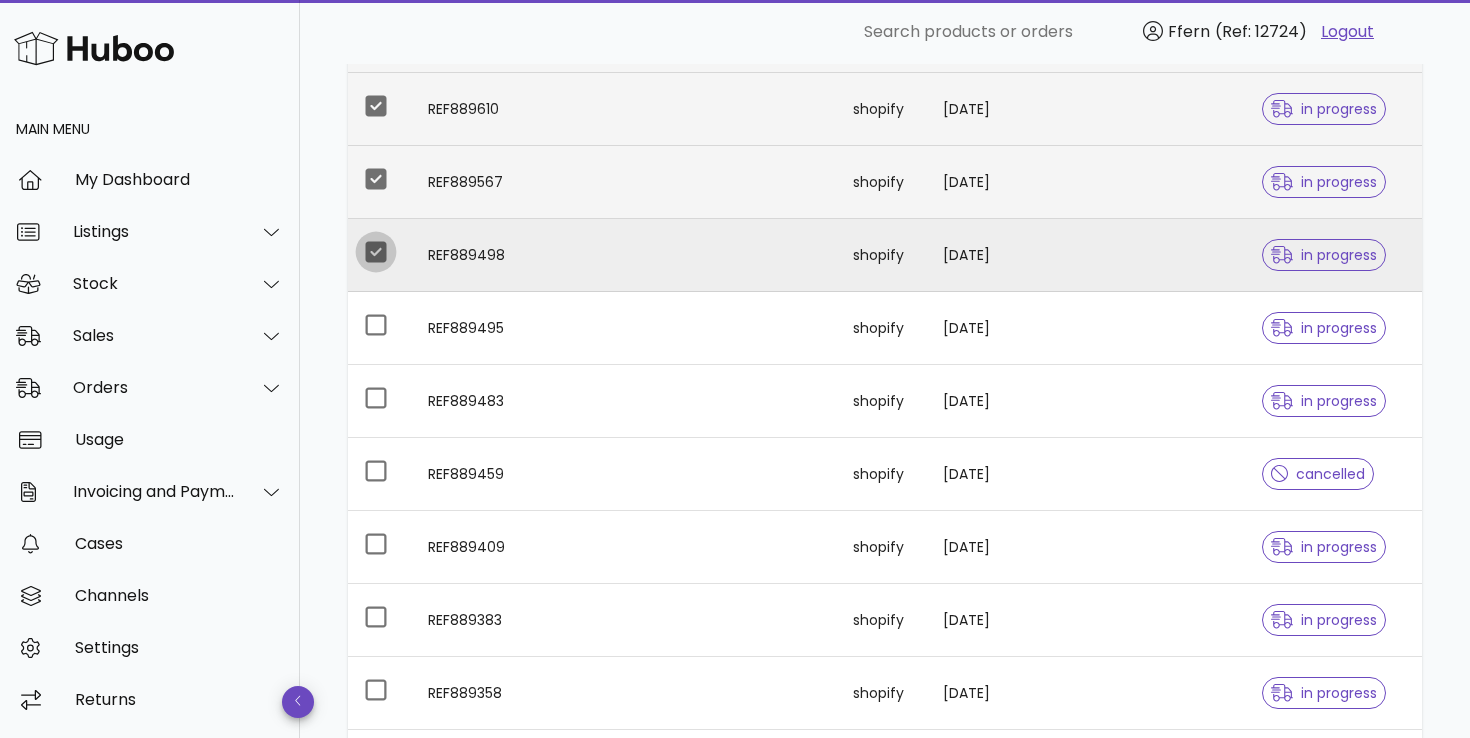 scroll, scrollTop: 2219, scrollLeft: 0, axis: vertical 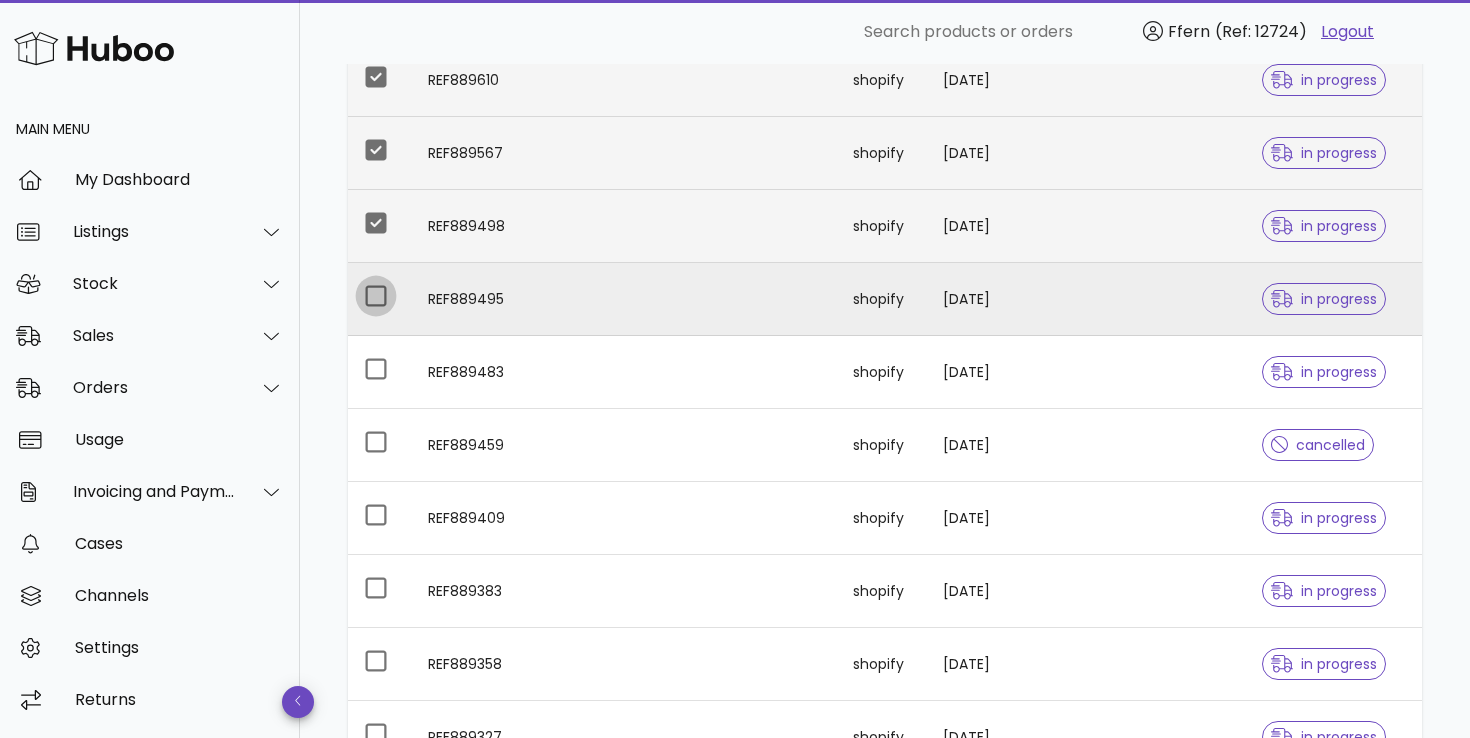 click at bounding box center (376, 296) 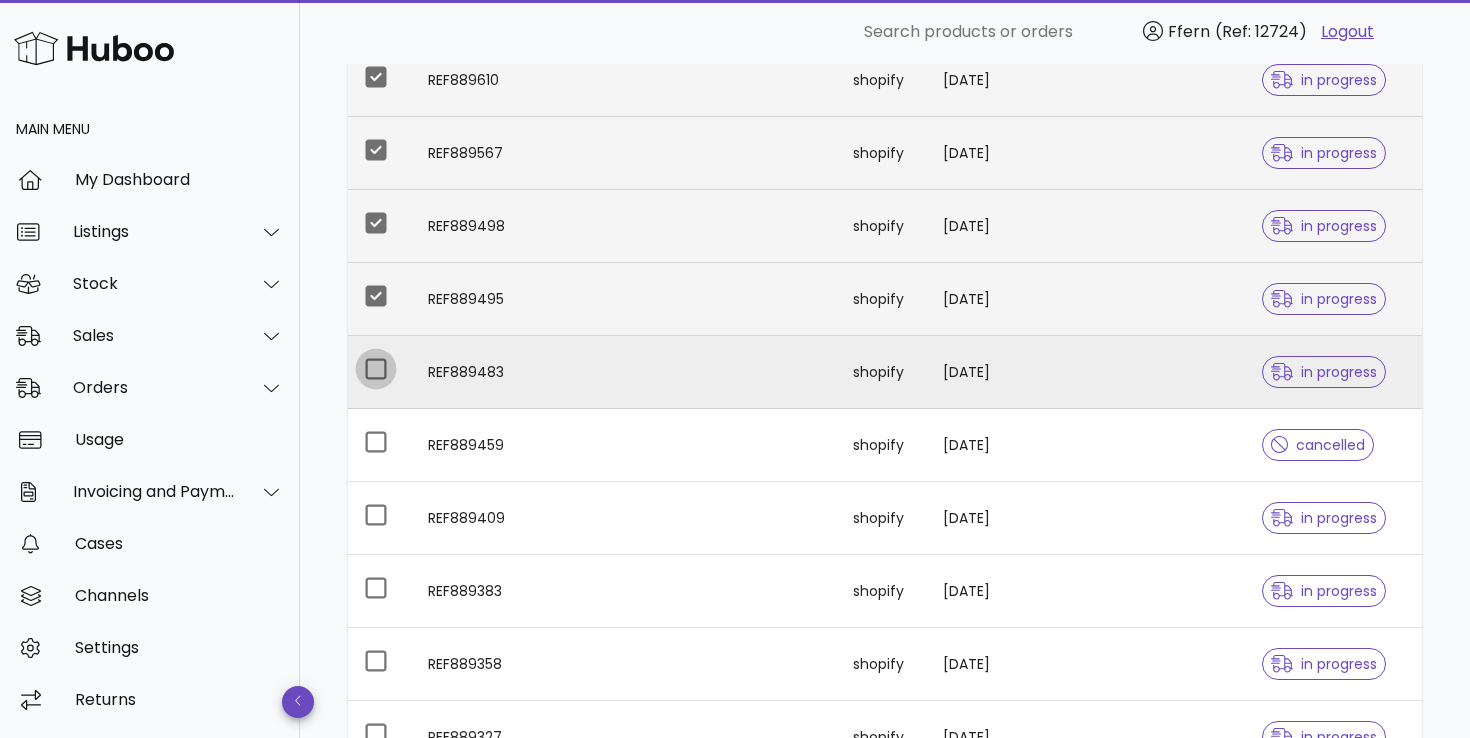 click at bounding box center [376, 369] 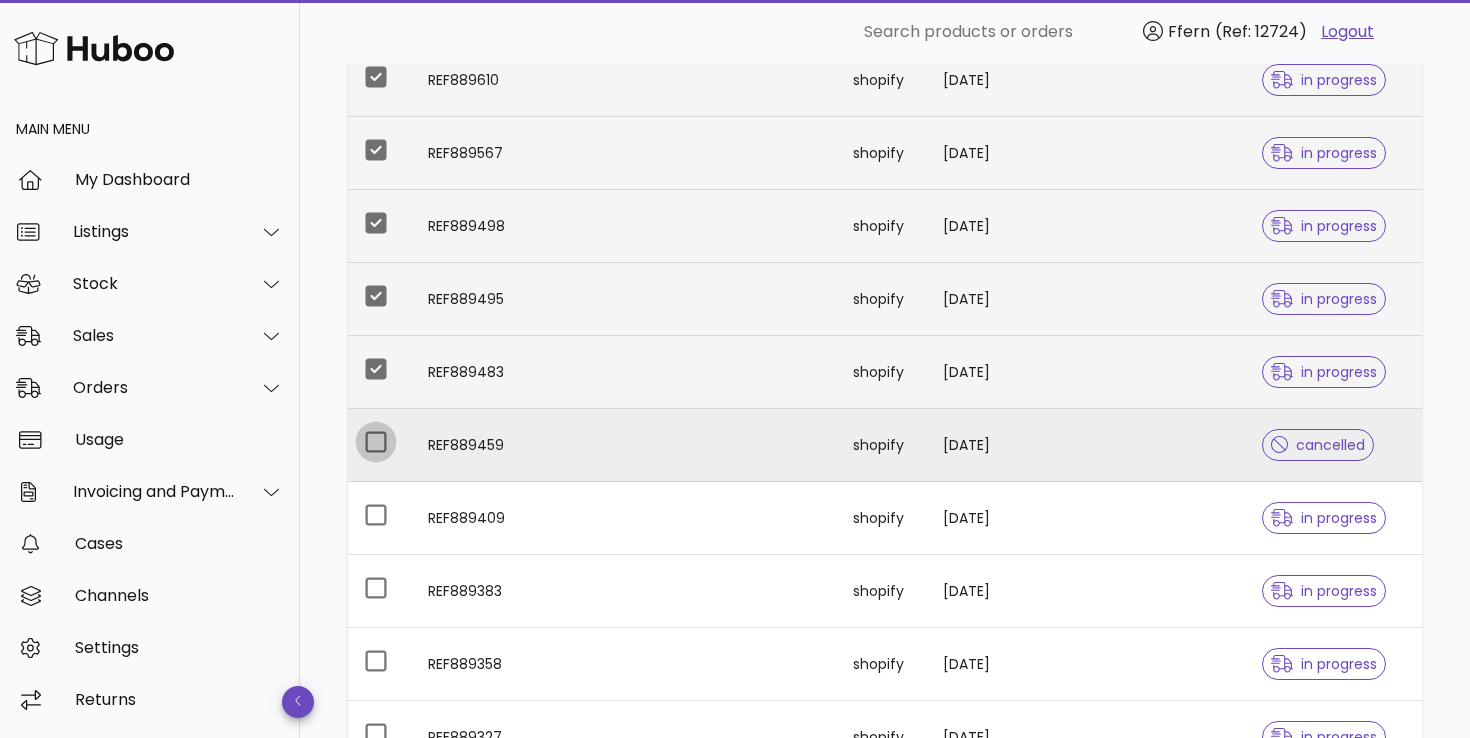click at bounding box center [376, 442] 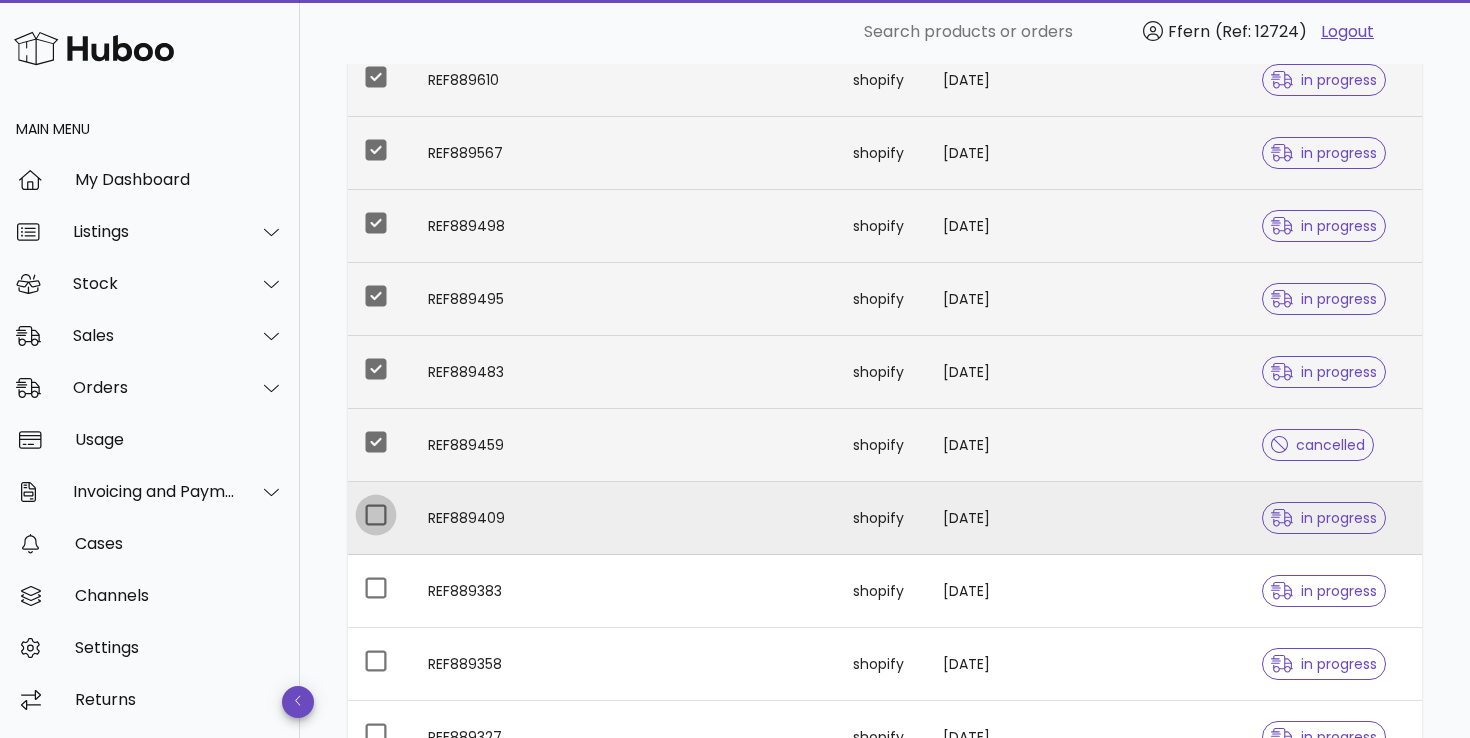 click at bounding box center (376, 515) 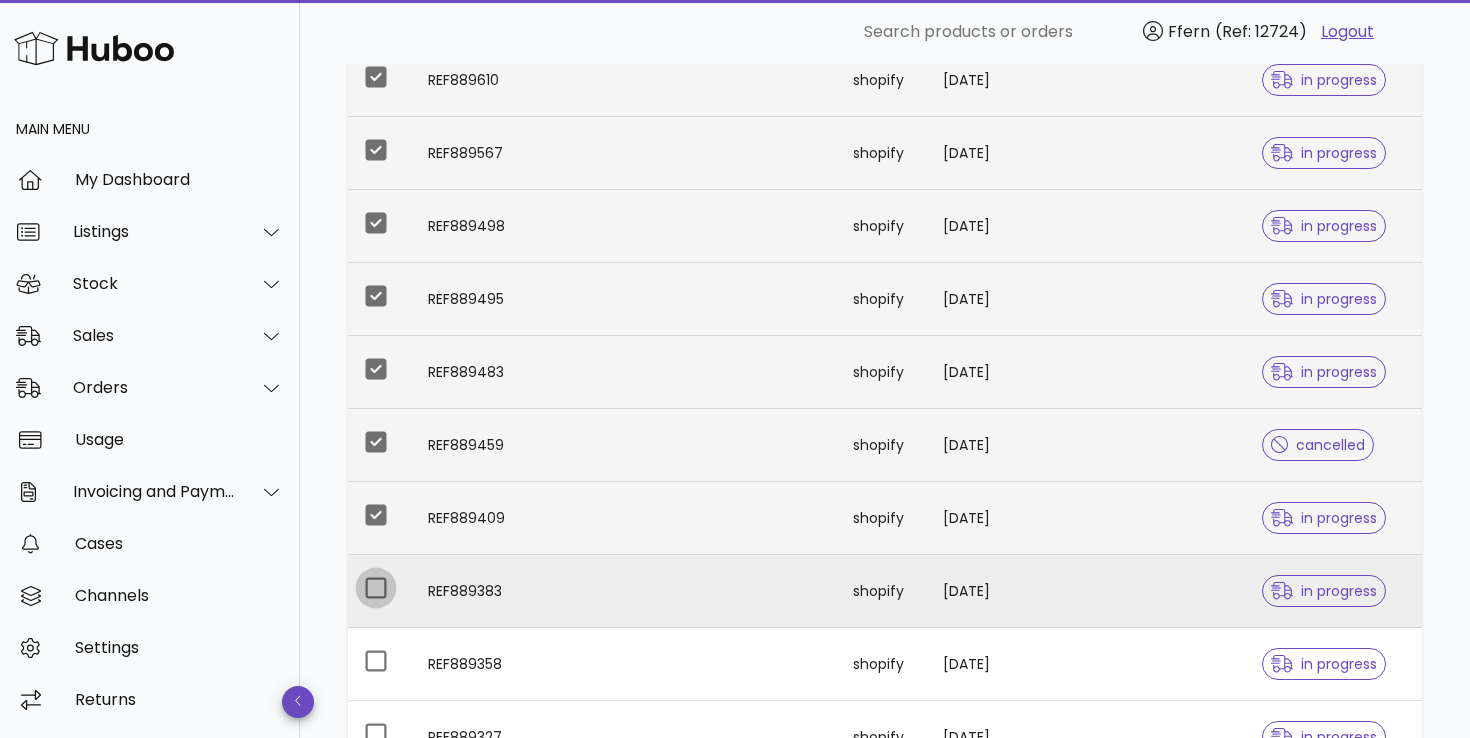 click at bounding box center (376, 588) 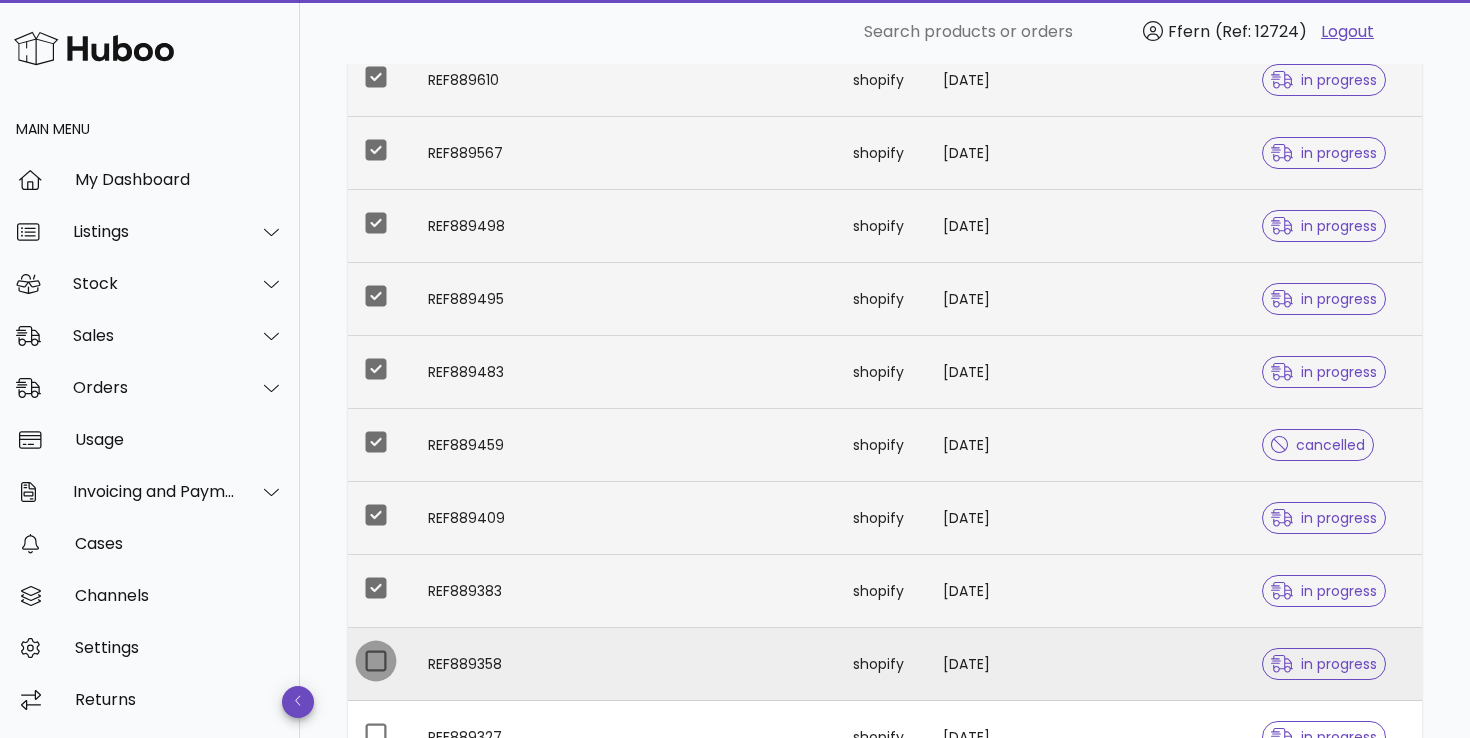 click at bounding box center (376, 661) 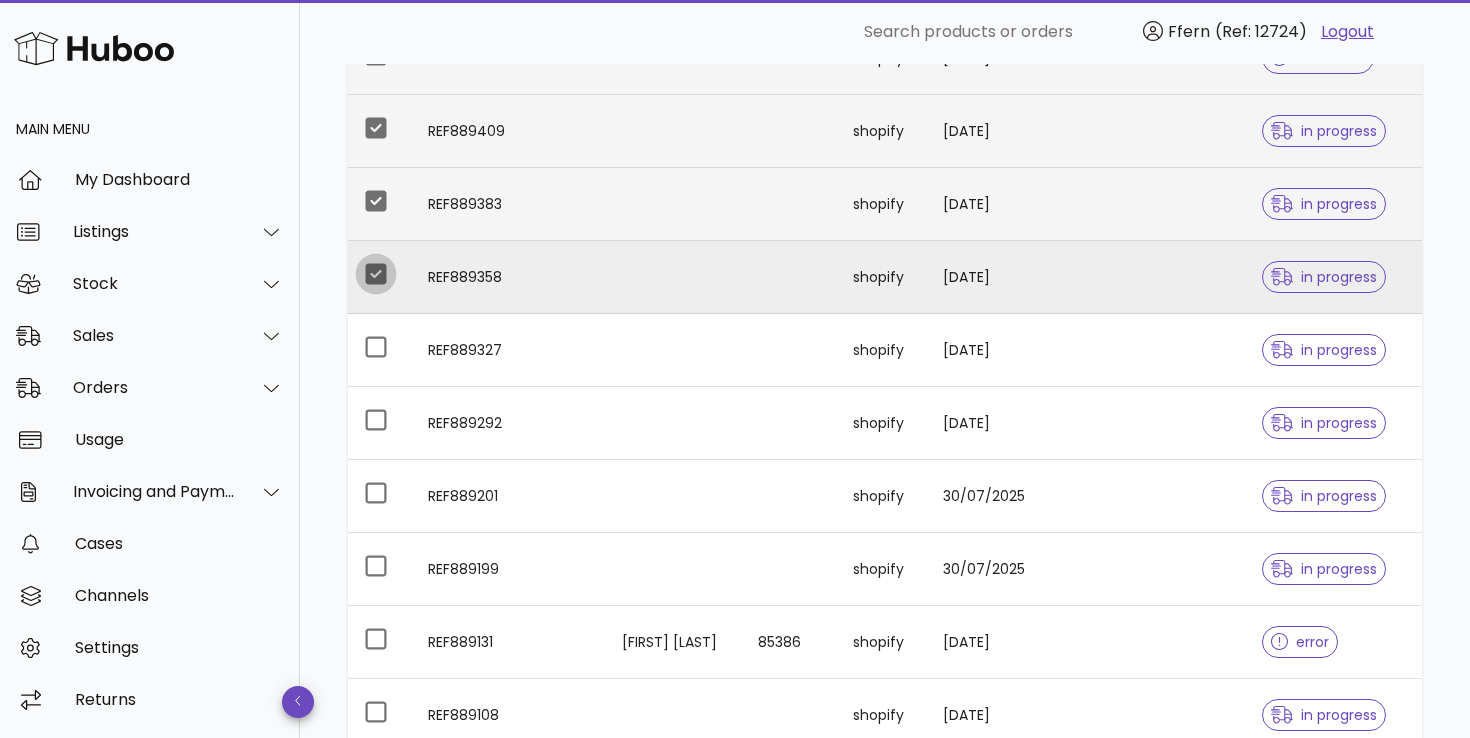 scroll, scrollTop: 2623, scrollLeft: 0, axis: vertical 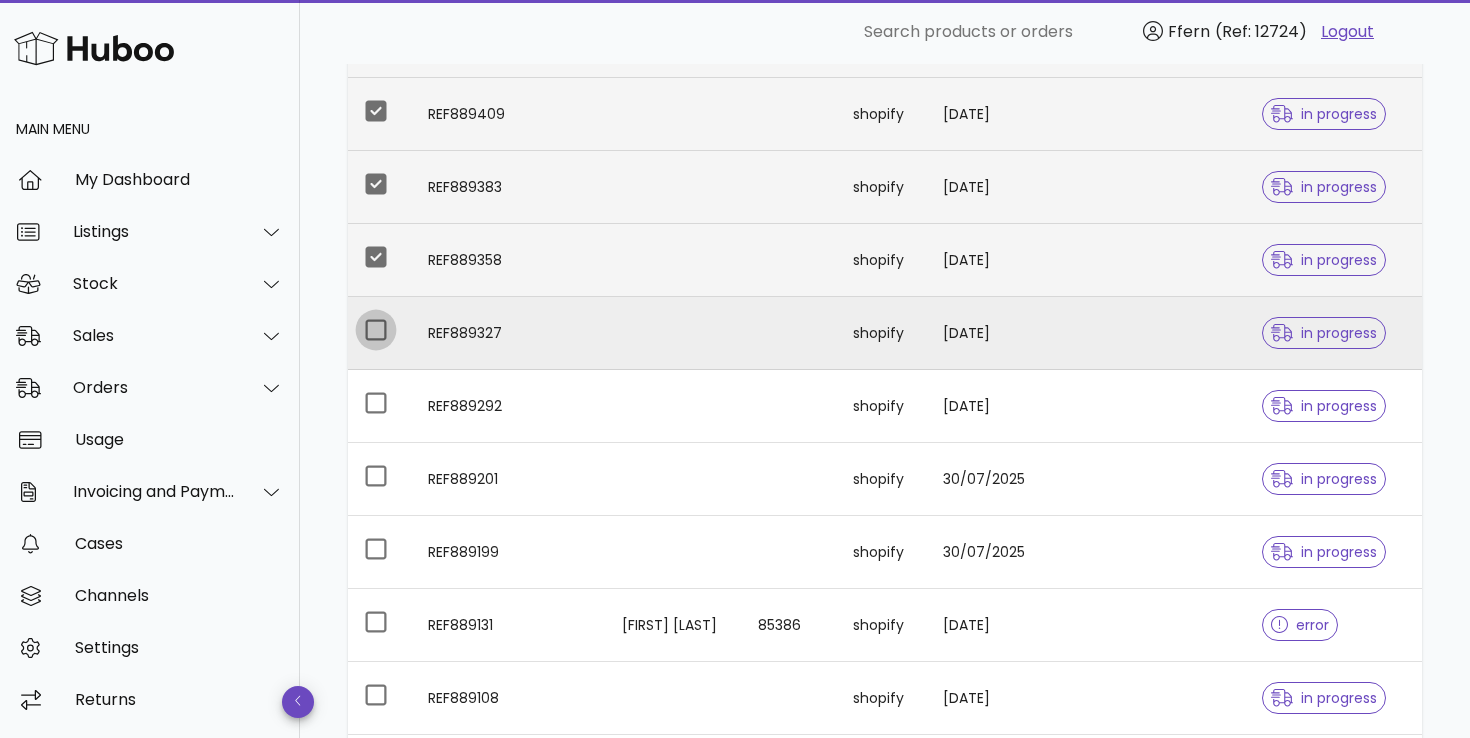 click at bounding box center [376, 330] 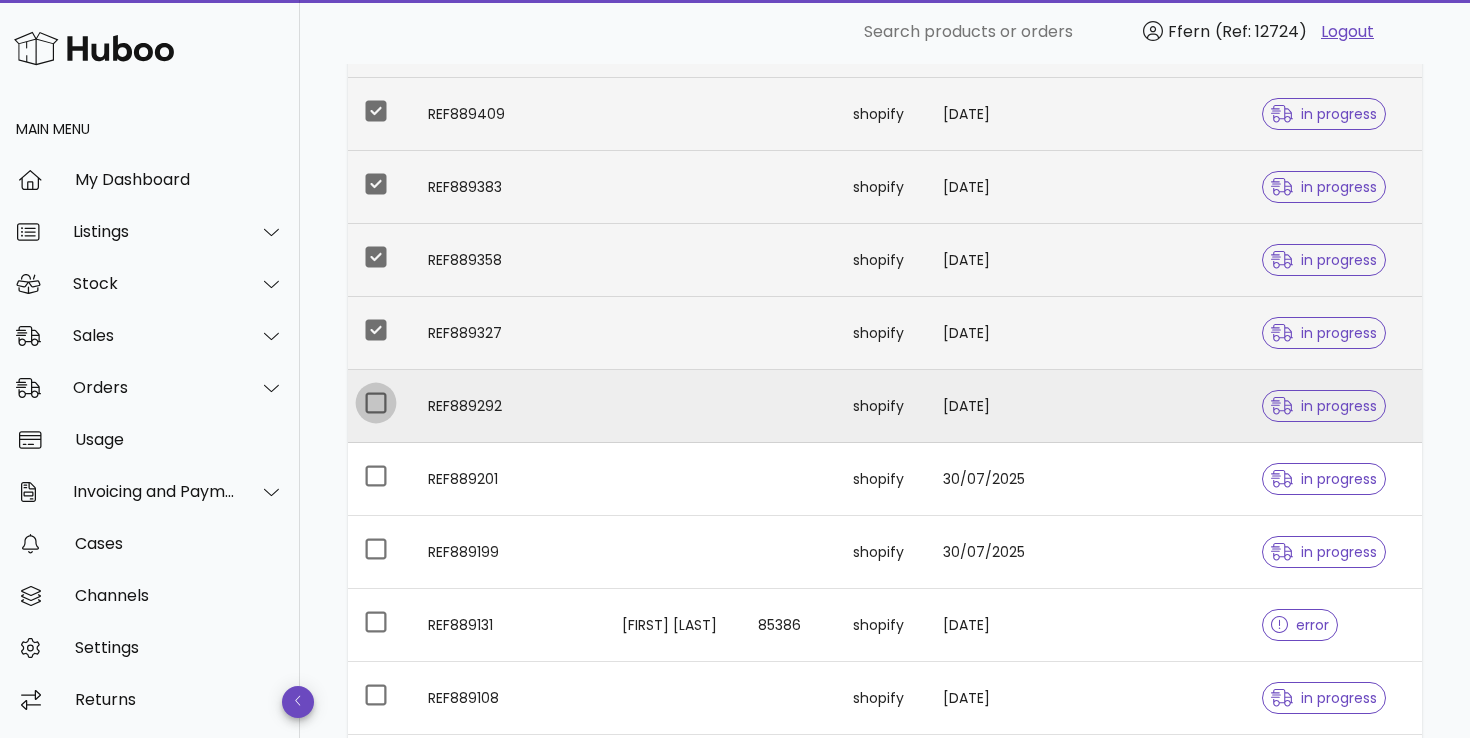 click at bounding box center [376, 403] 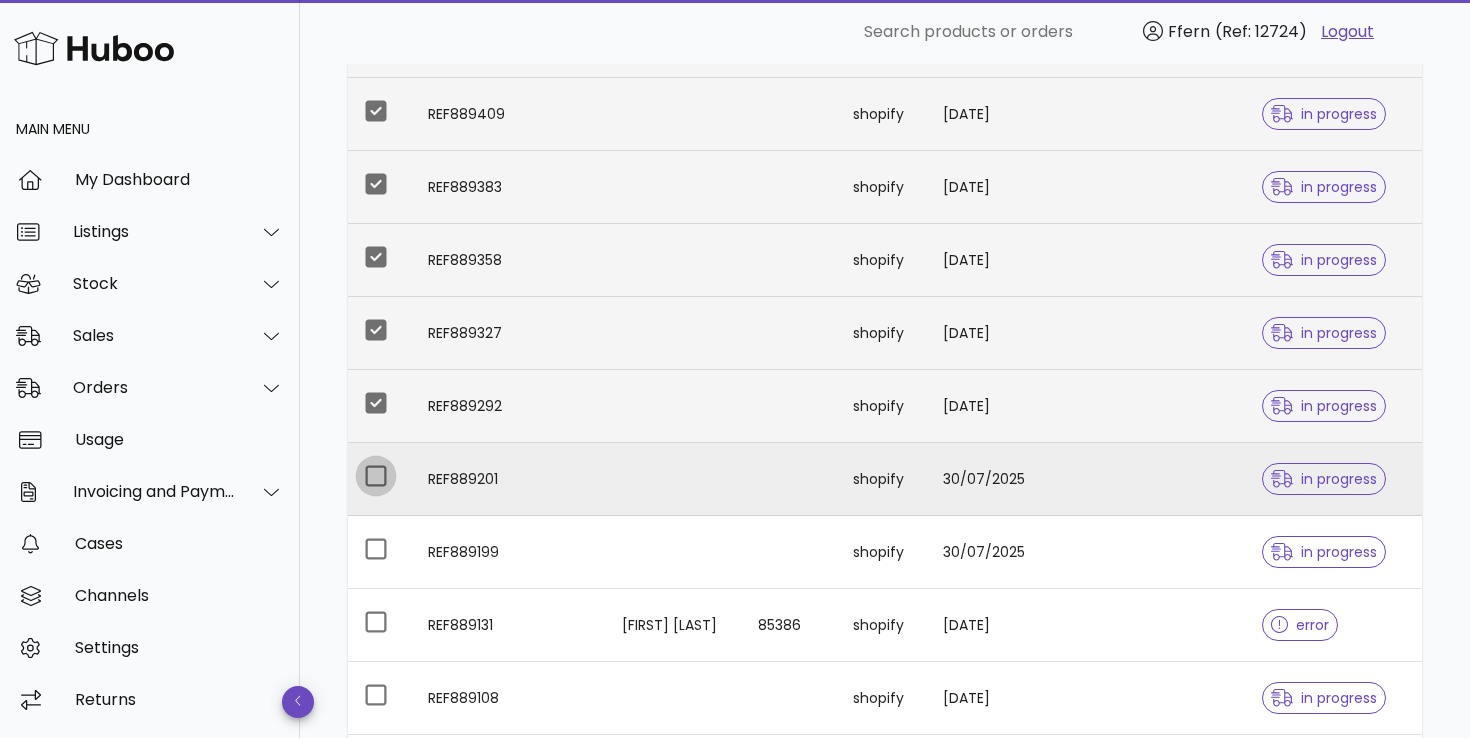 click at bounding box center (376, 476) 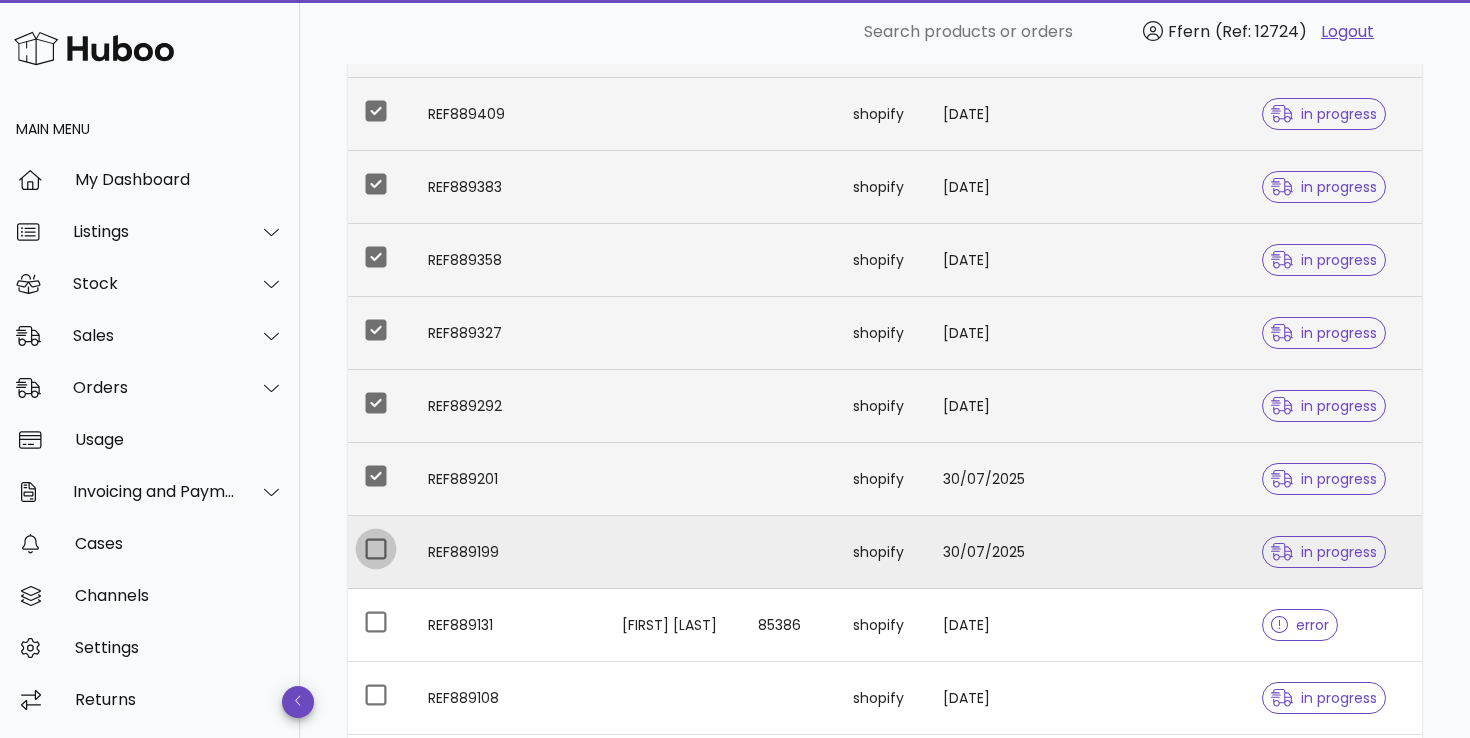 click at bounding box center (376, 549) 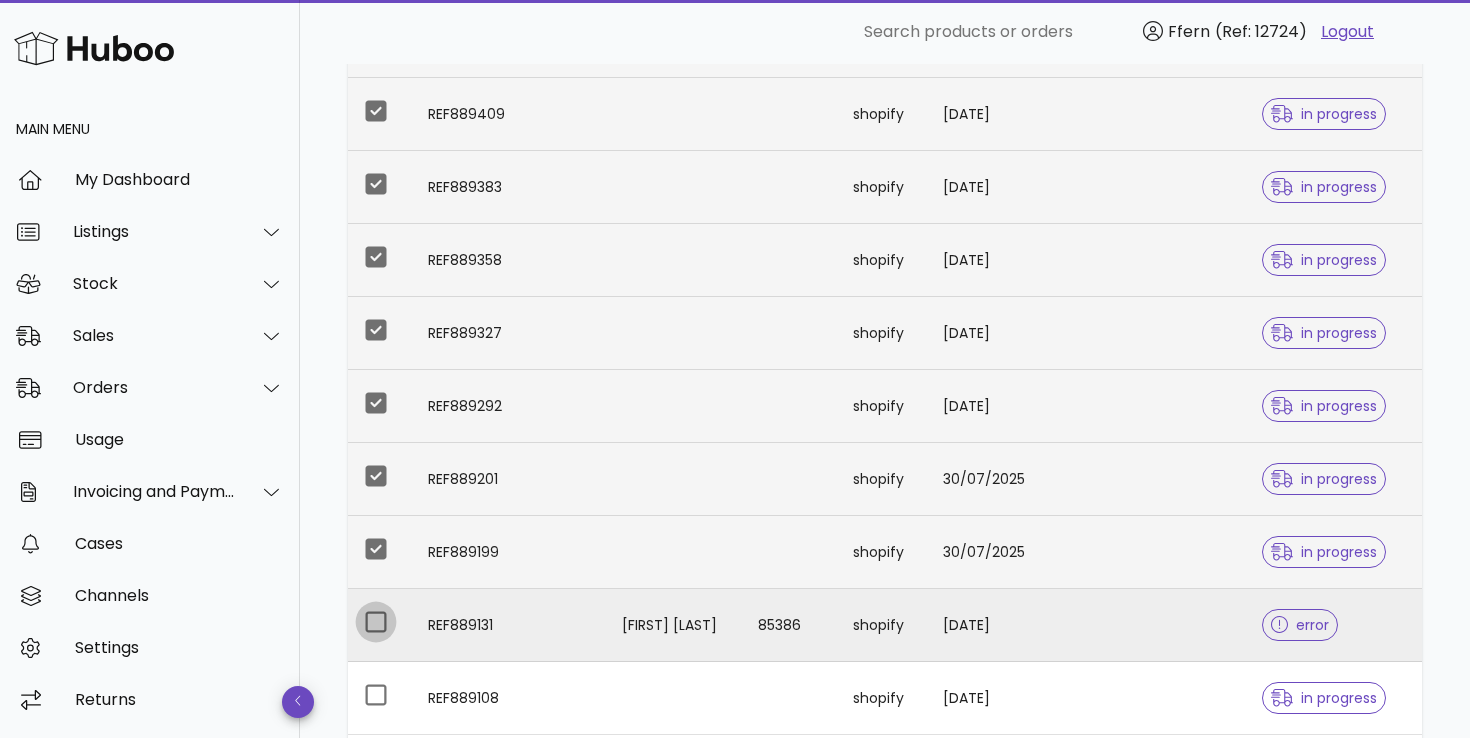 click at bounding box center (376, 622) 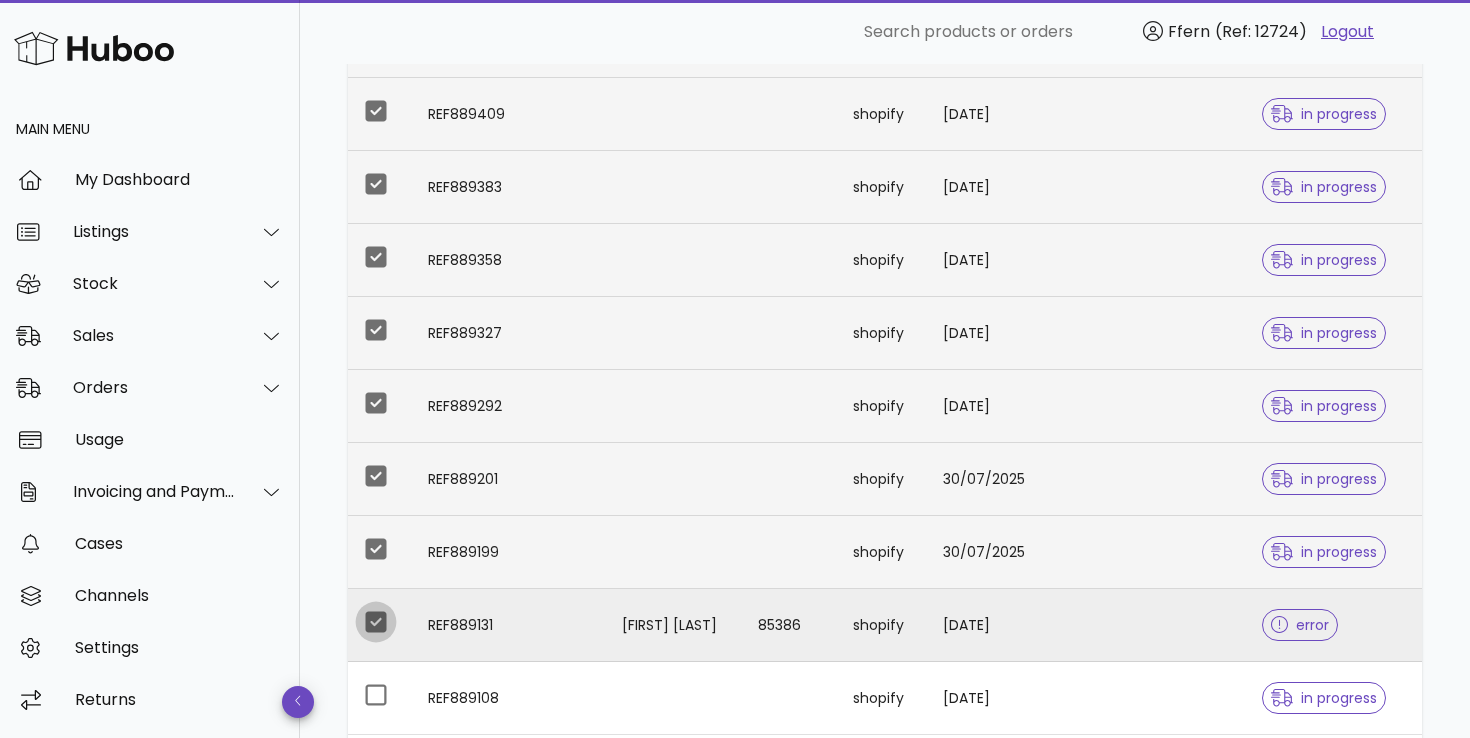 click at bounding box center (376, 622) 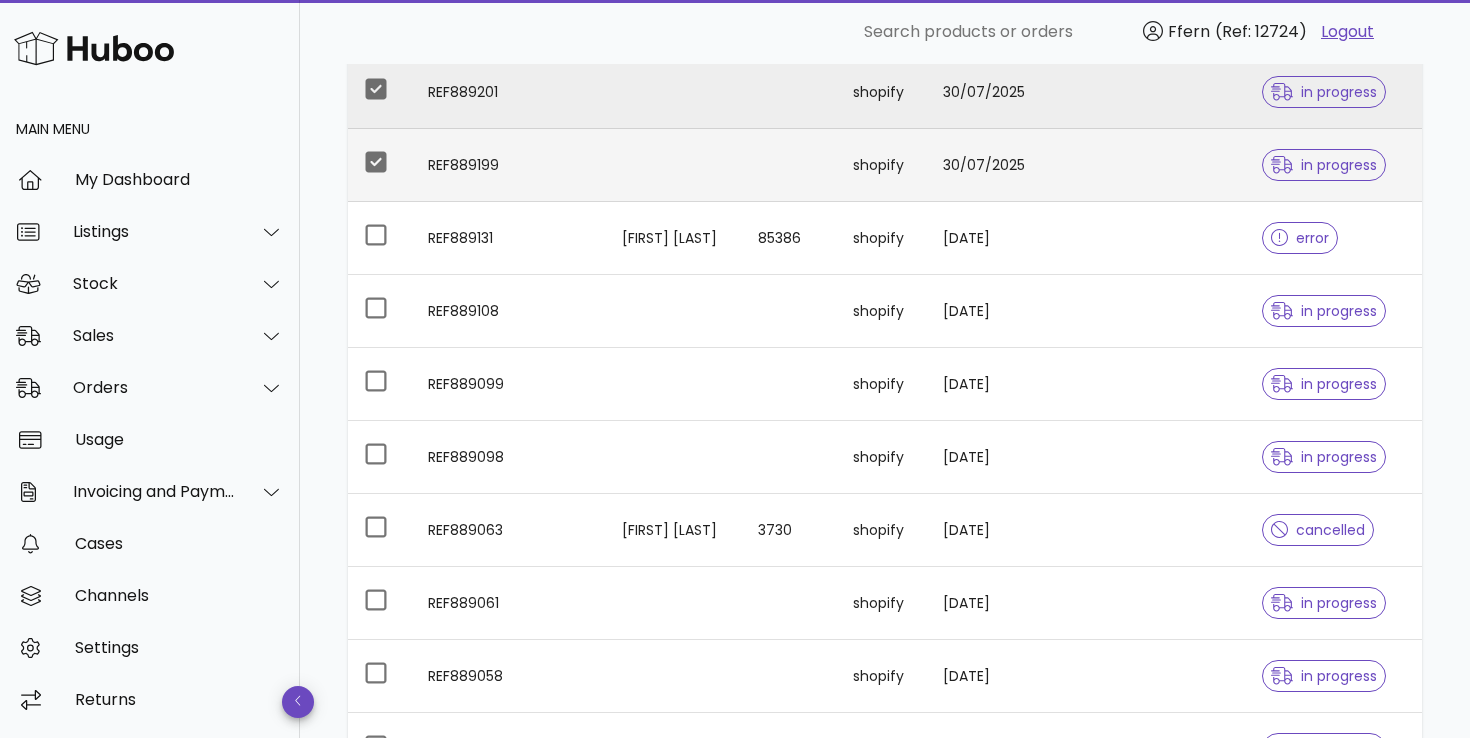 scroll, scrollTop: 3034, scrollLeft: 0, axis: vertical 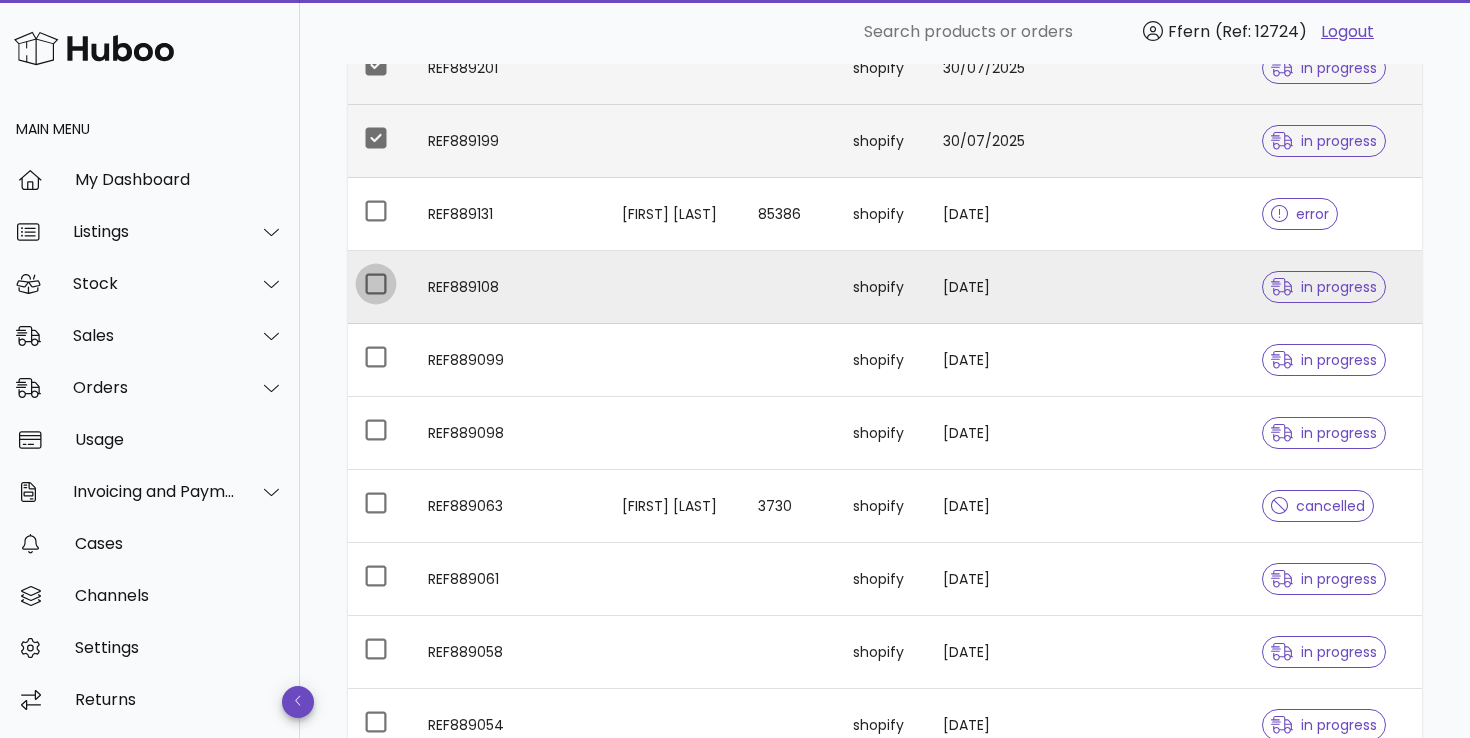 click at bounding box center [376, 284] 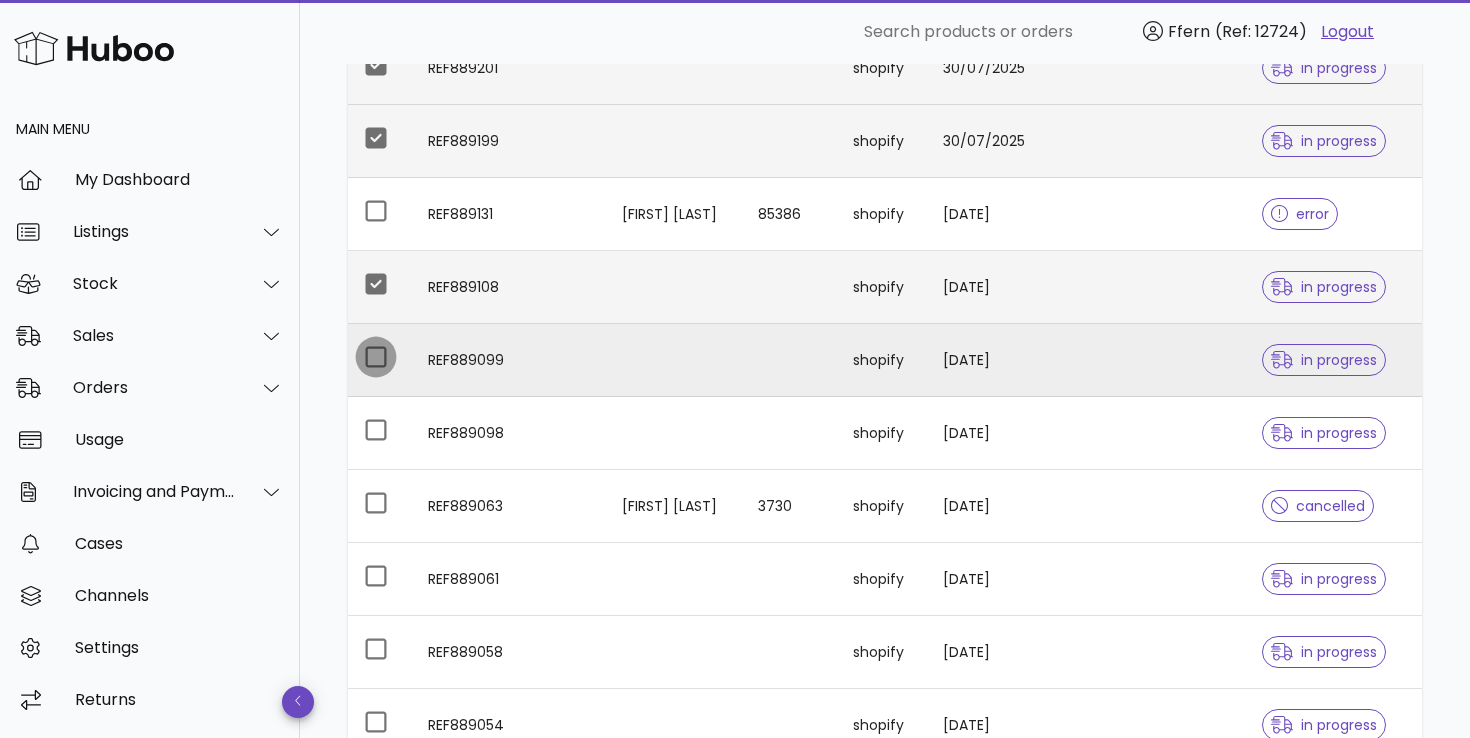 click at bounding box center [376, 357] 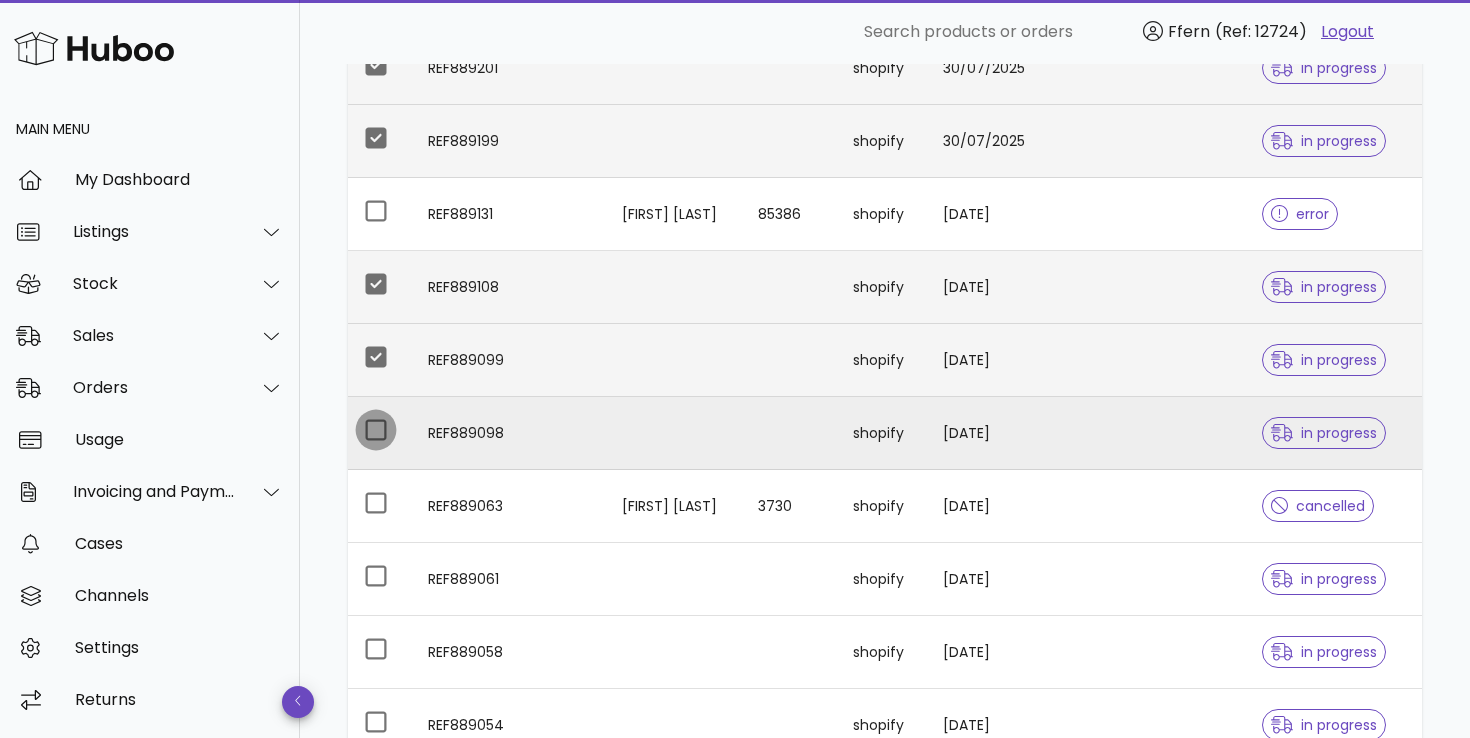 click at bounding box center (376, 430) 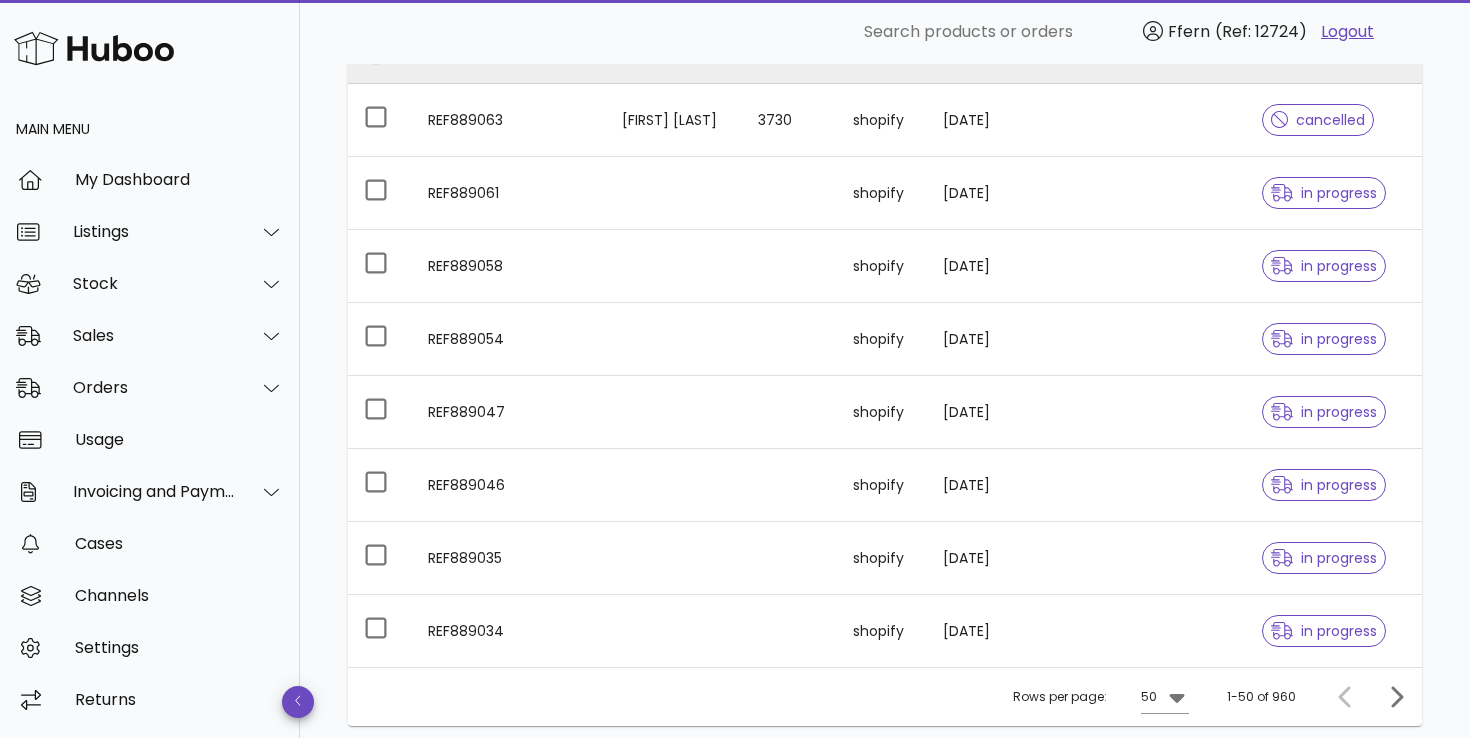 scroll, scrollTop: 3430, scrollLeft: 0, axis: vertical 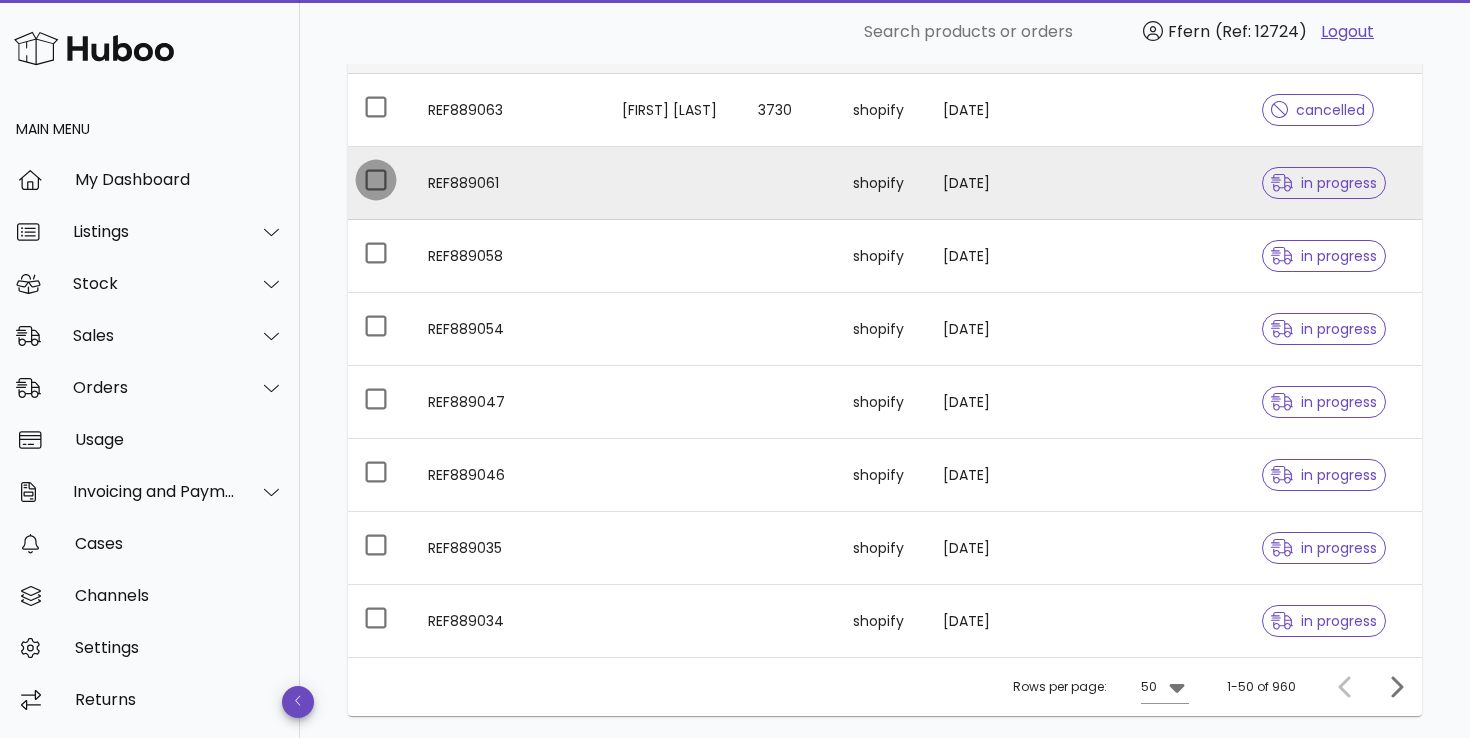 click at bounding box center (376, 180) 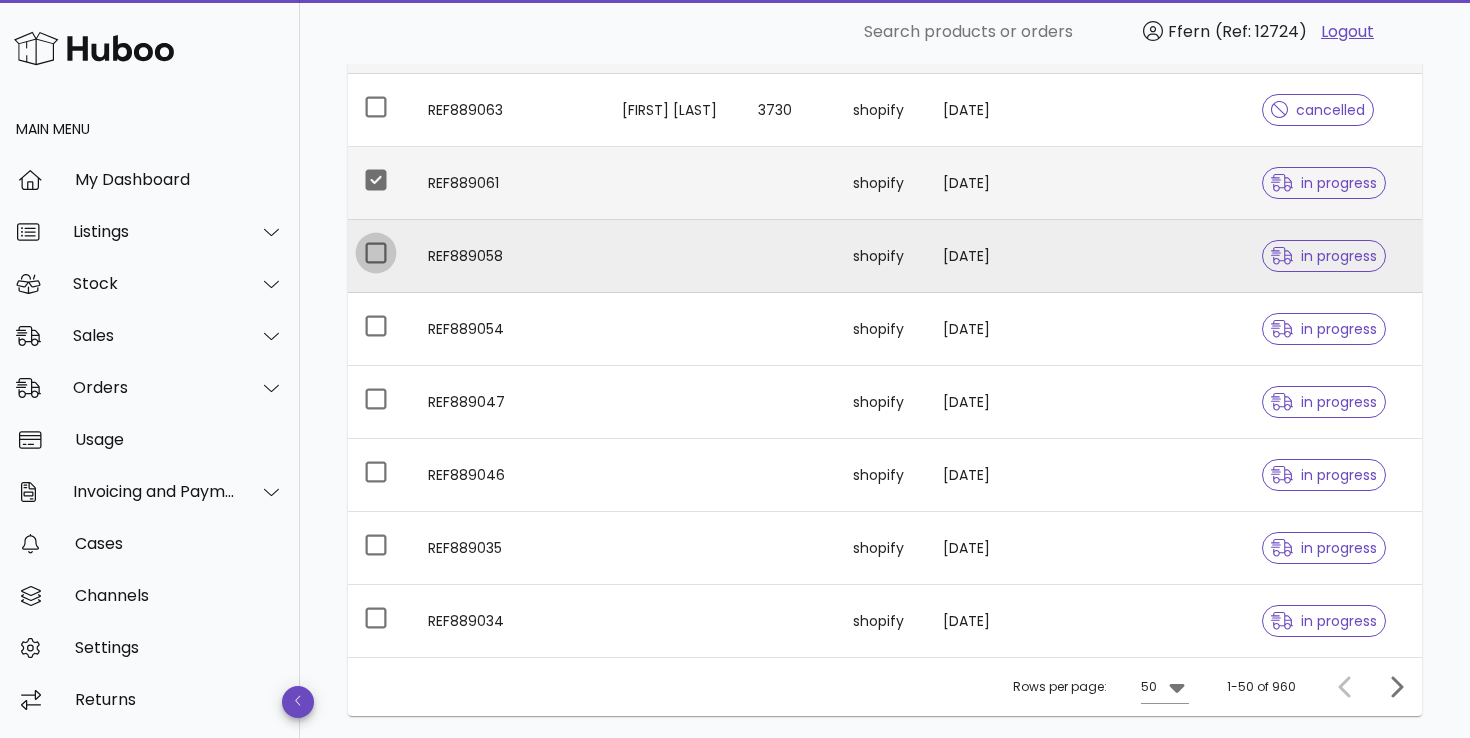 click at bounding box center [376, 253] 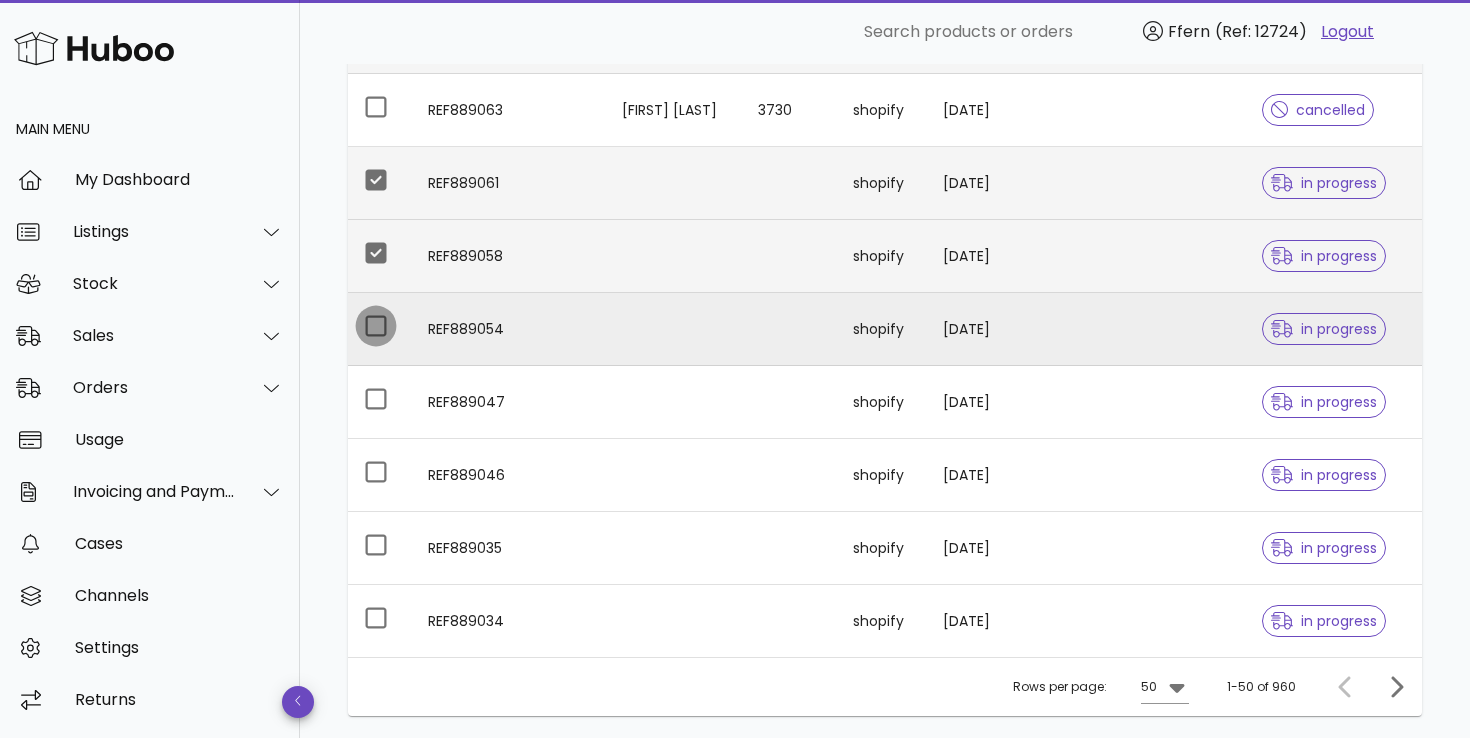 click at bounding box center (376, 326) 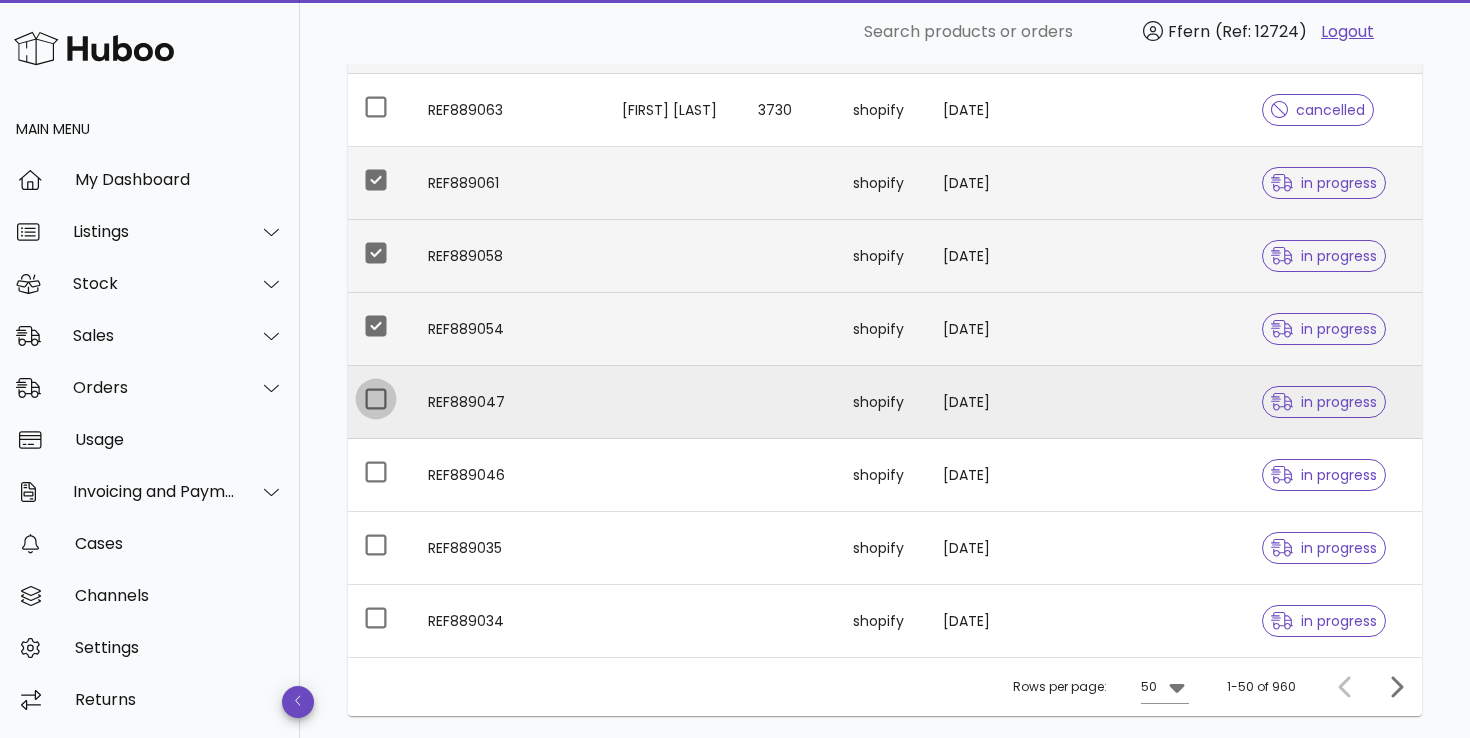 click at bounding box center (376, 399) 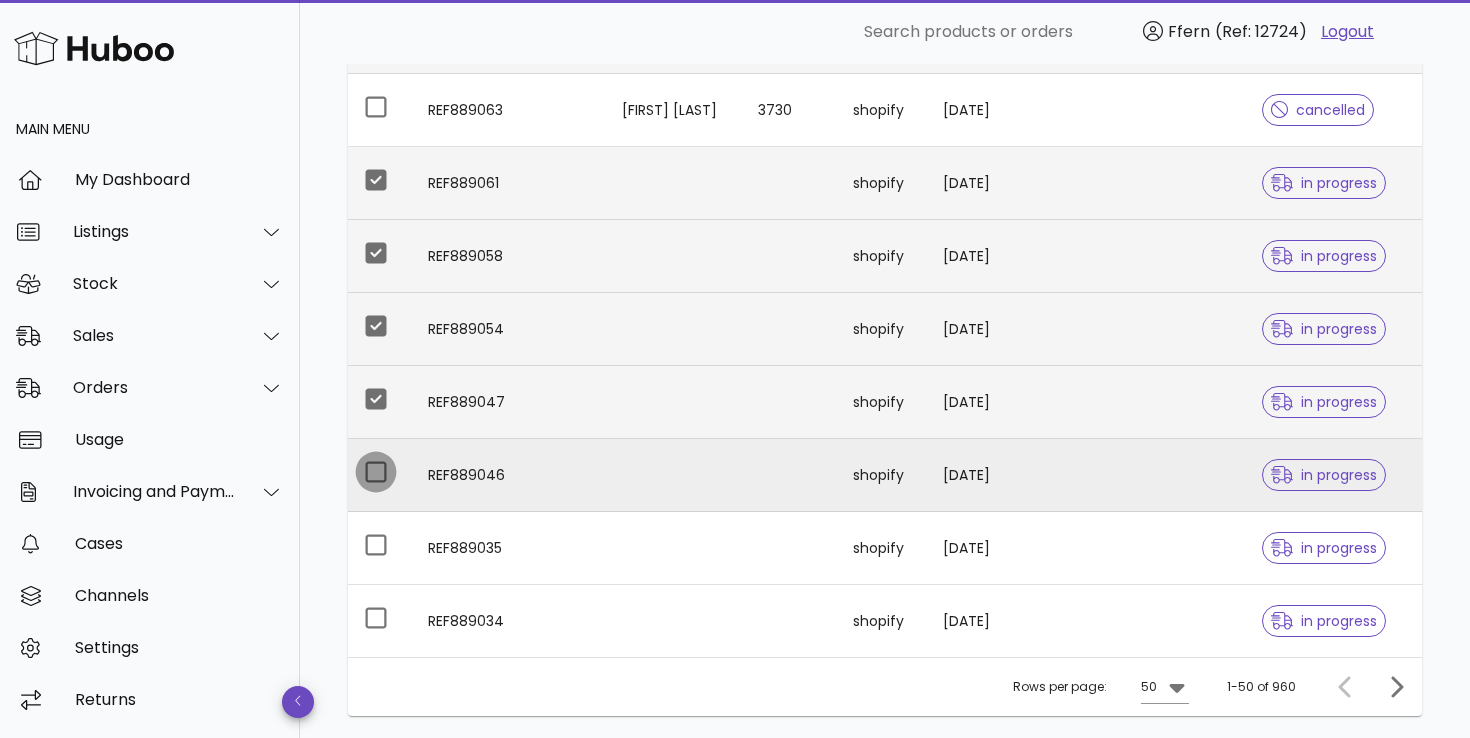 click at bounding box center [376, 472] 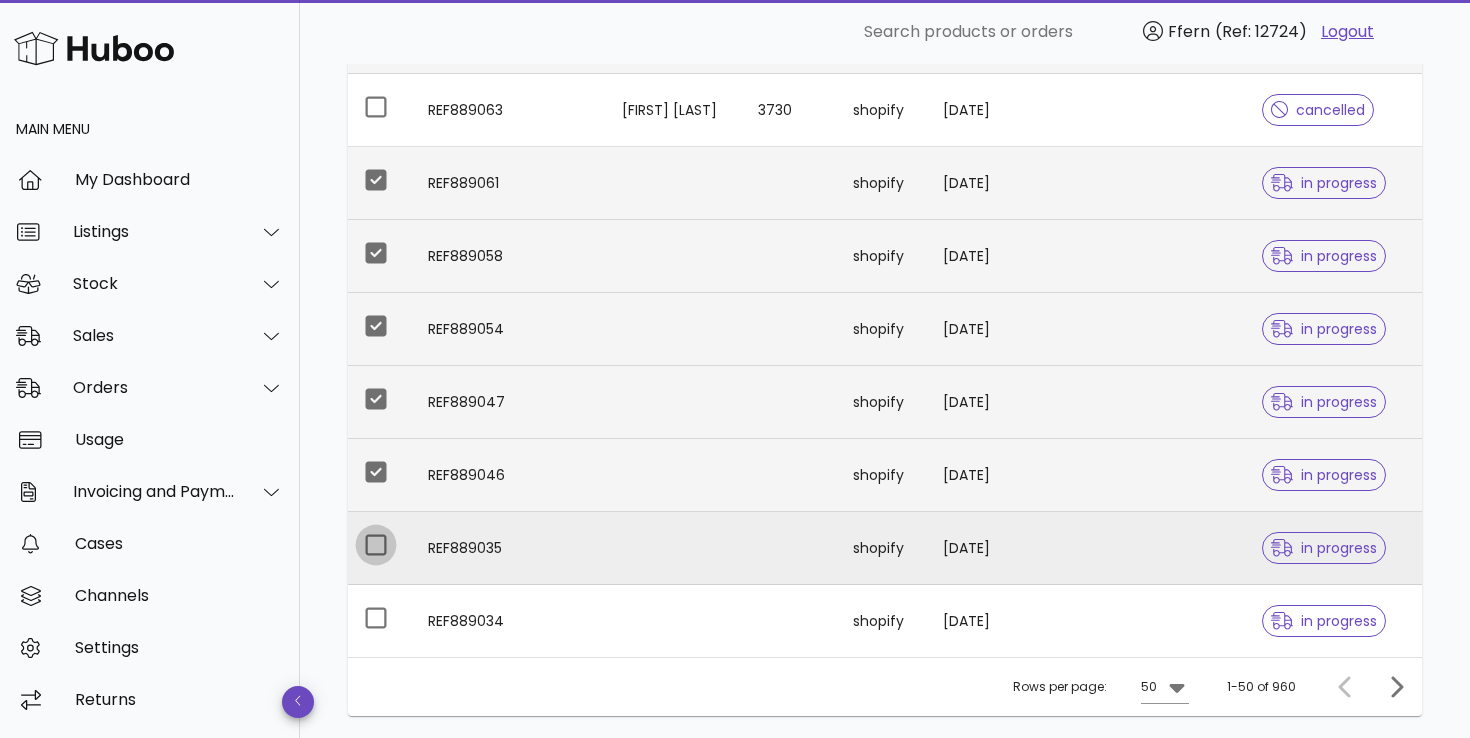 click at bounding box center [376, 545] 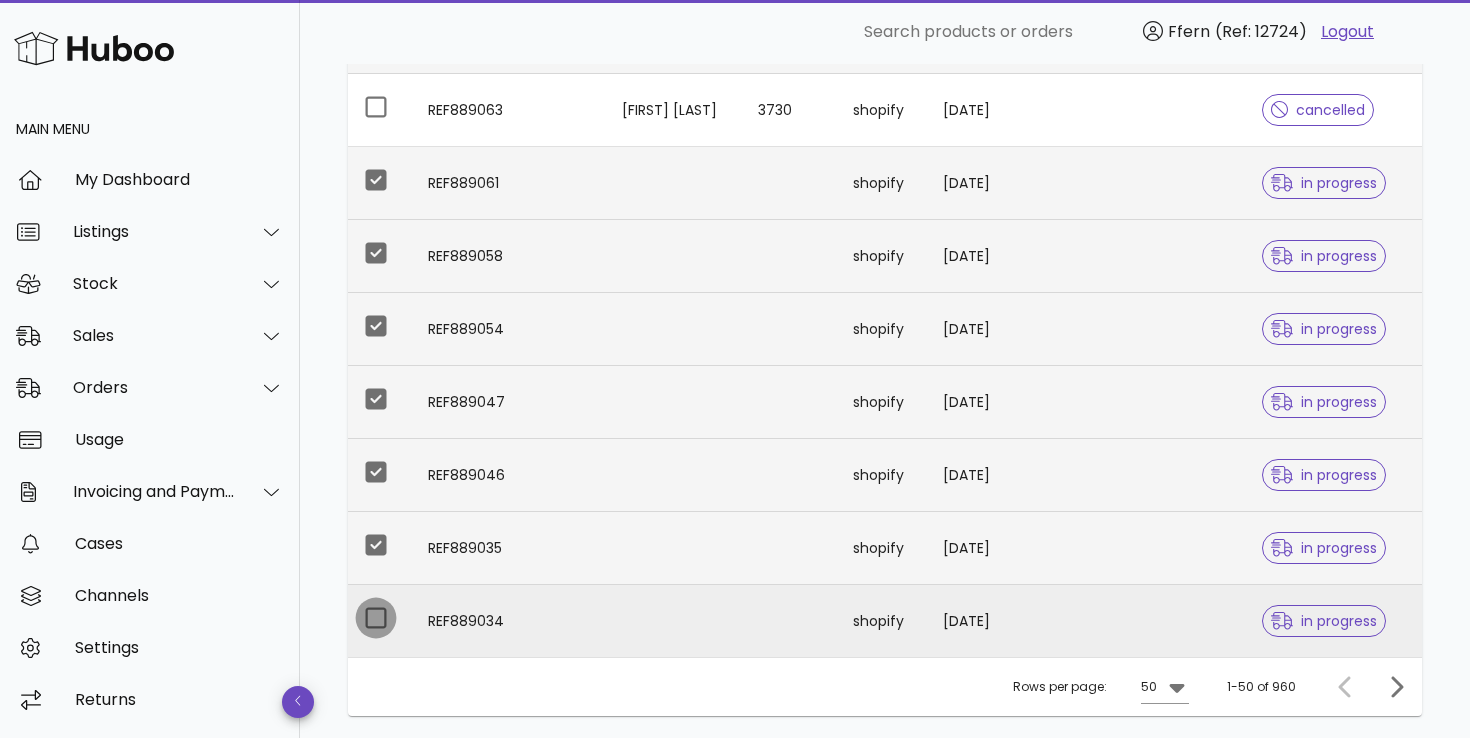 click at bounding box center [376, 618] 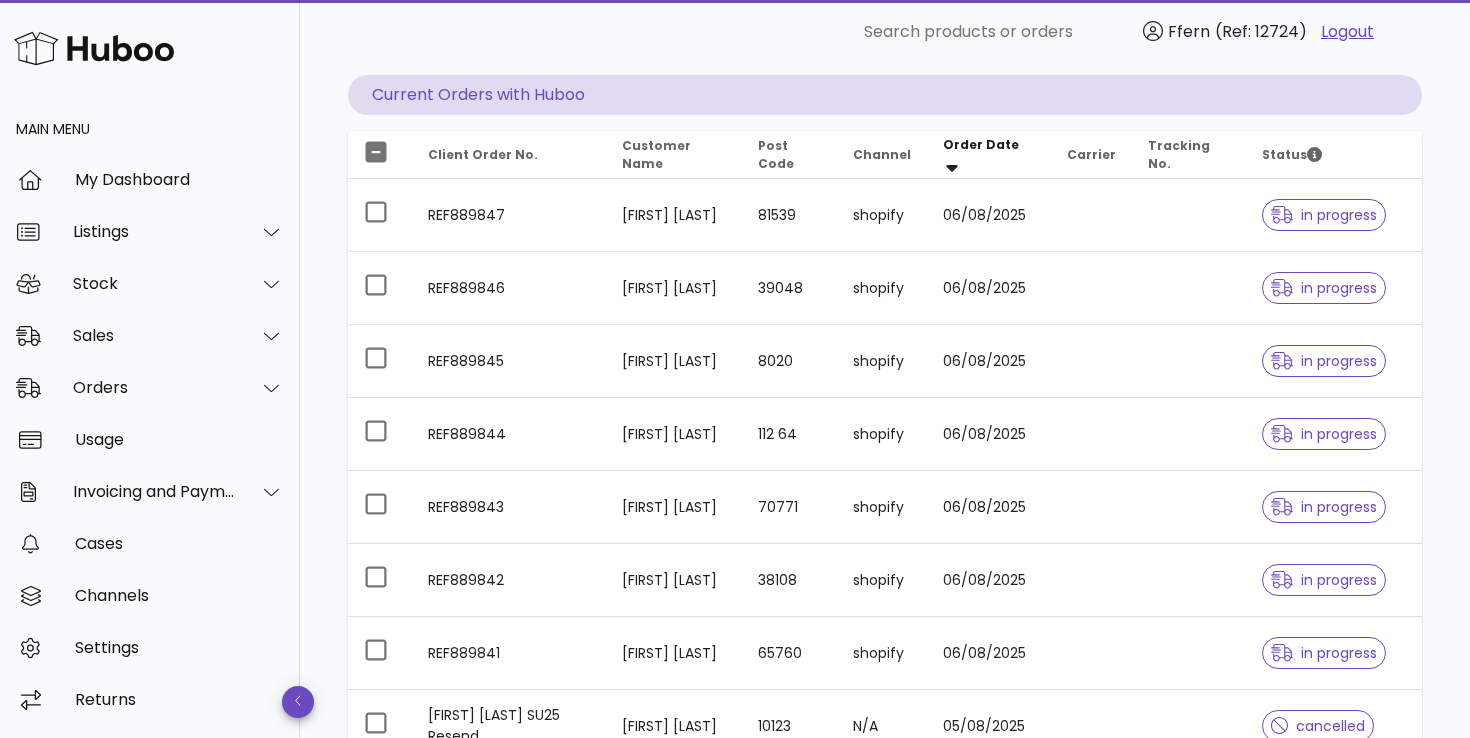 scroll, scrollTop: 0, scrollLeft: 0, axis: both 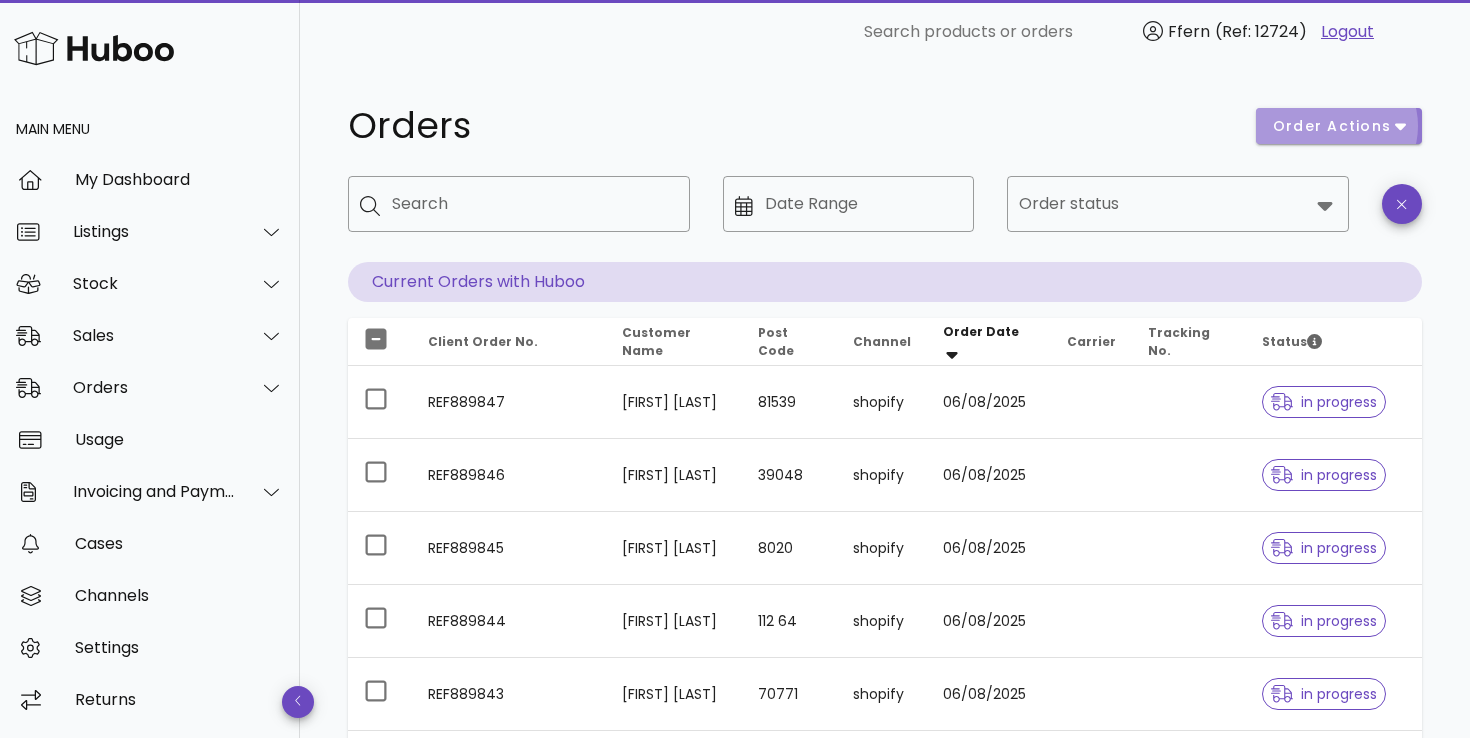 click 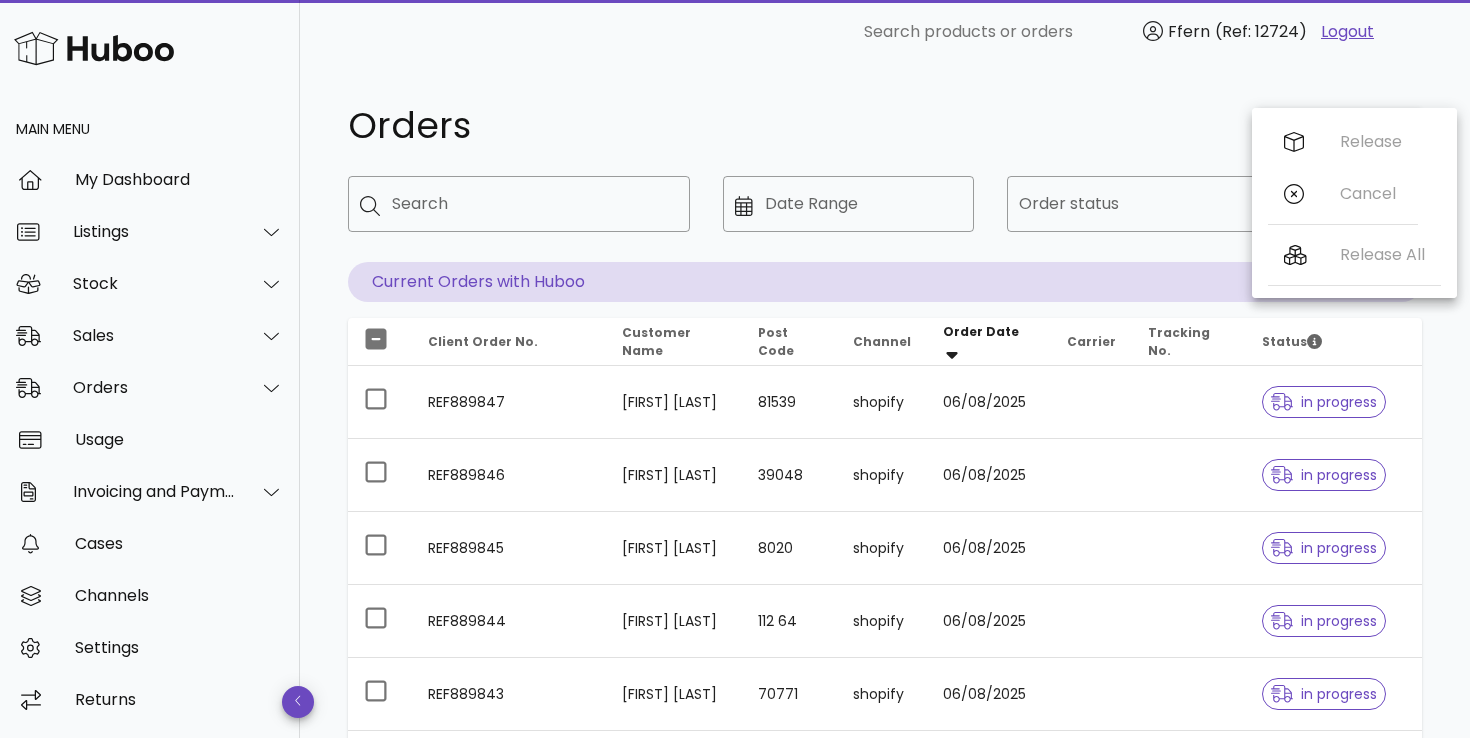 click on "Release   Cancel" at bounding box center [1343, 172] 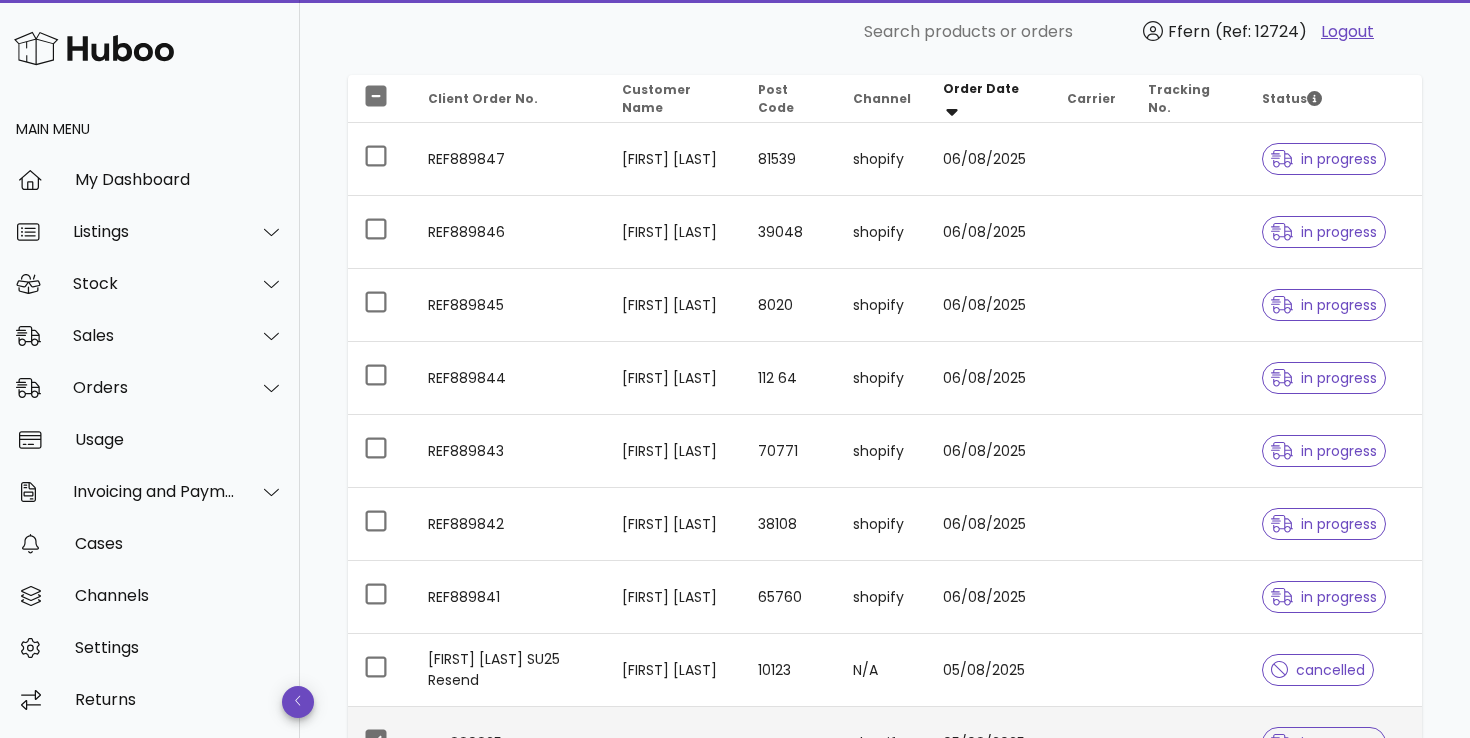 scroll, scrollTop: 0, scrollLeft: 0, axis: both 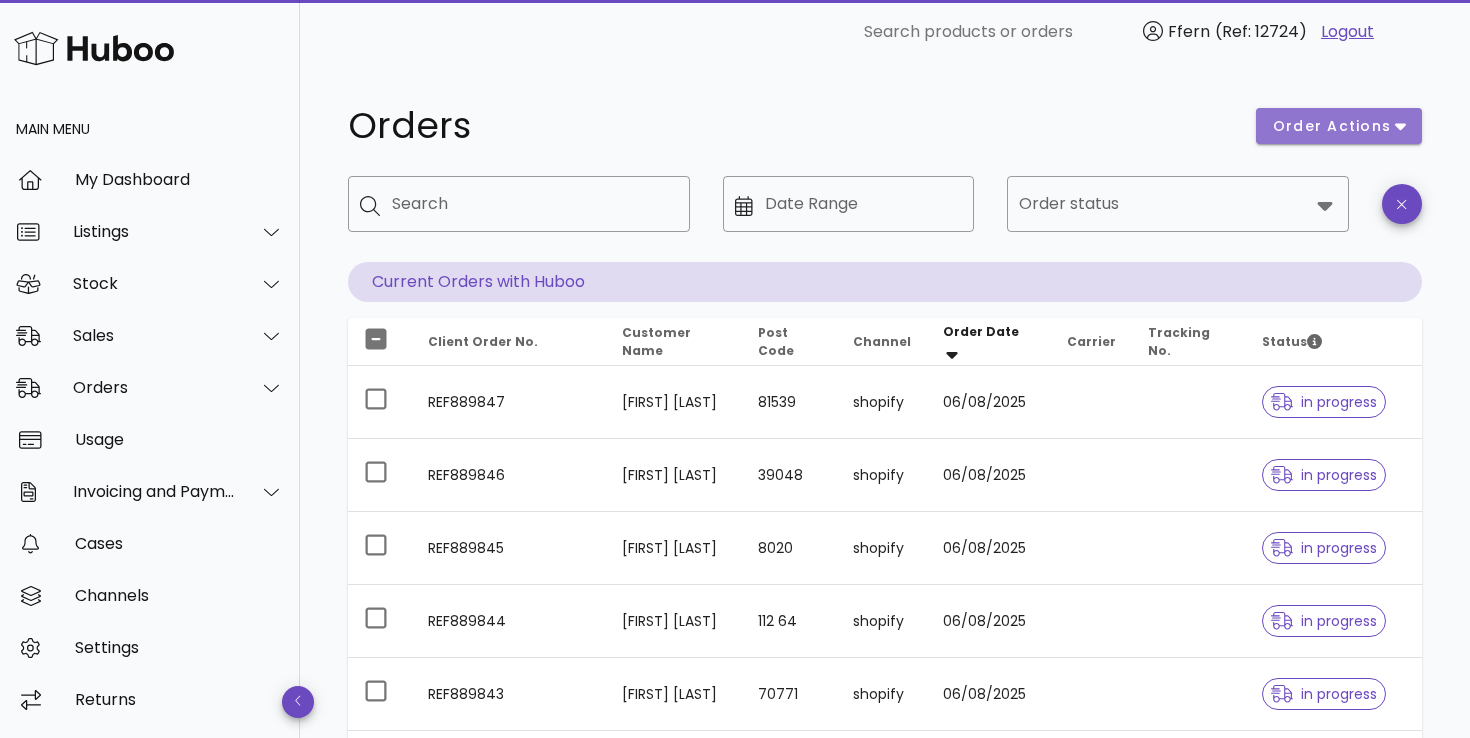 click on "order actions" at bounding box center [1339, 126] 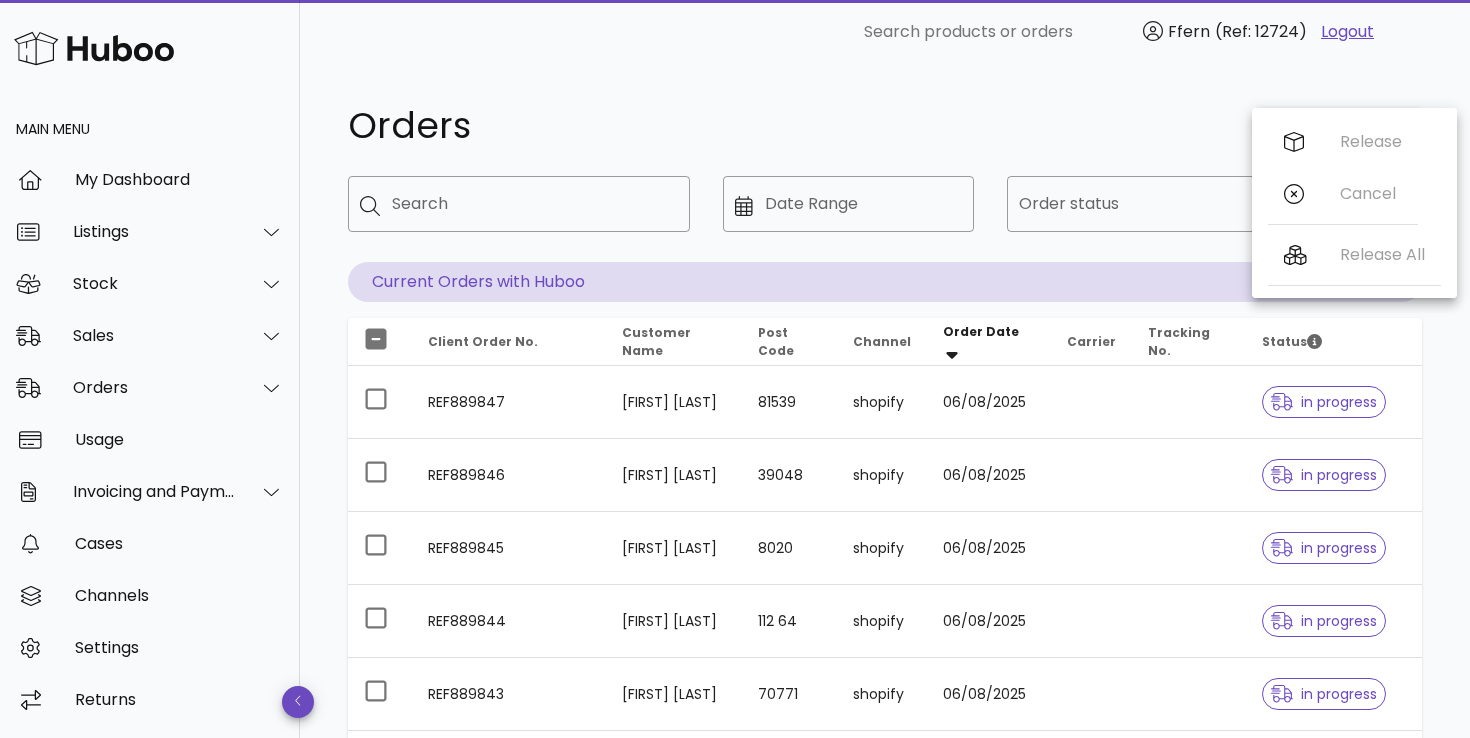 click on "Release   Cancel" at bounding box center [1343, 172] 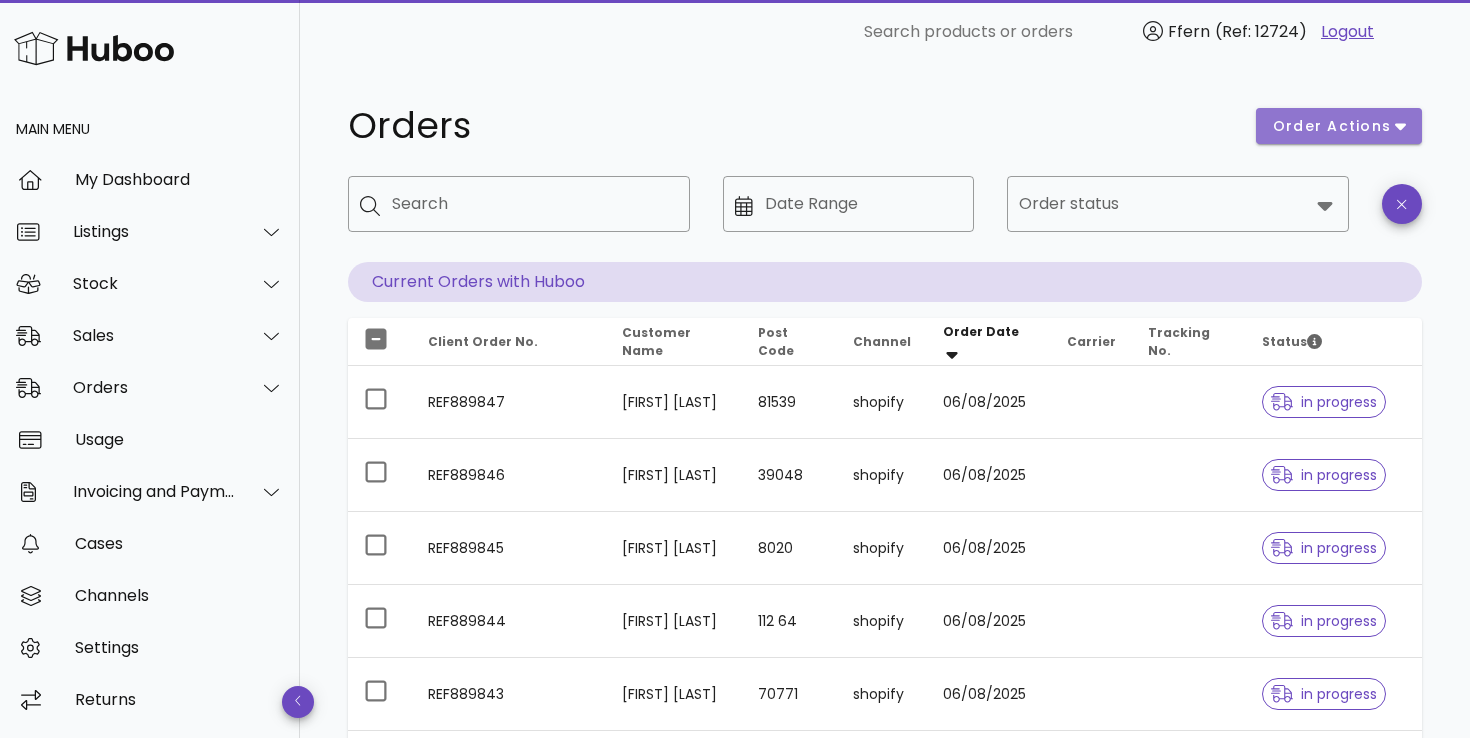 click on "order actions" at bounding box center [1339, 126] 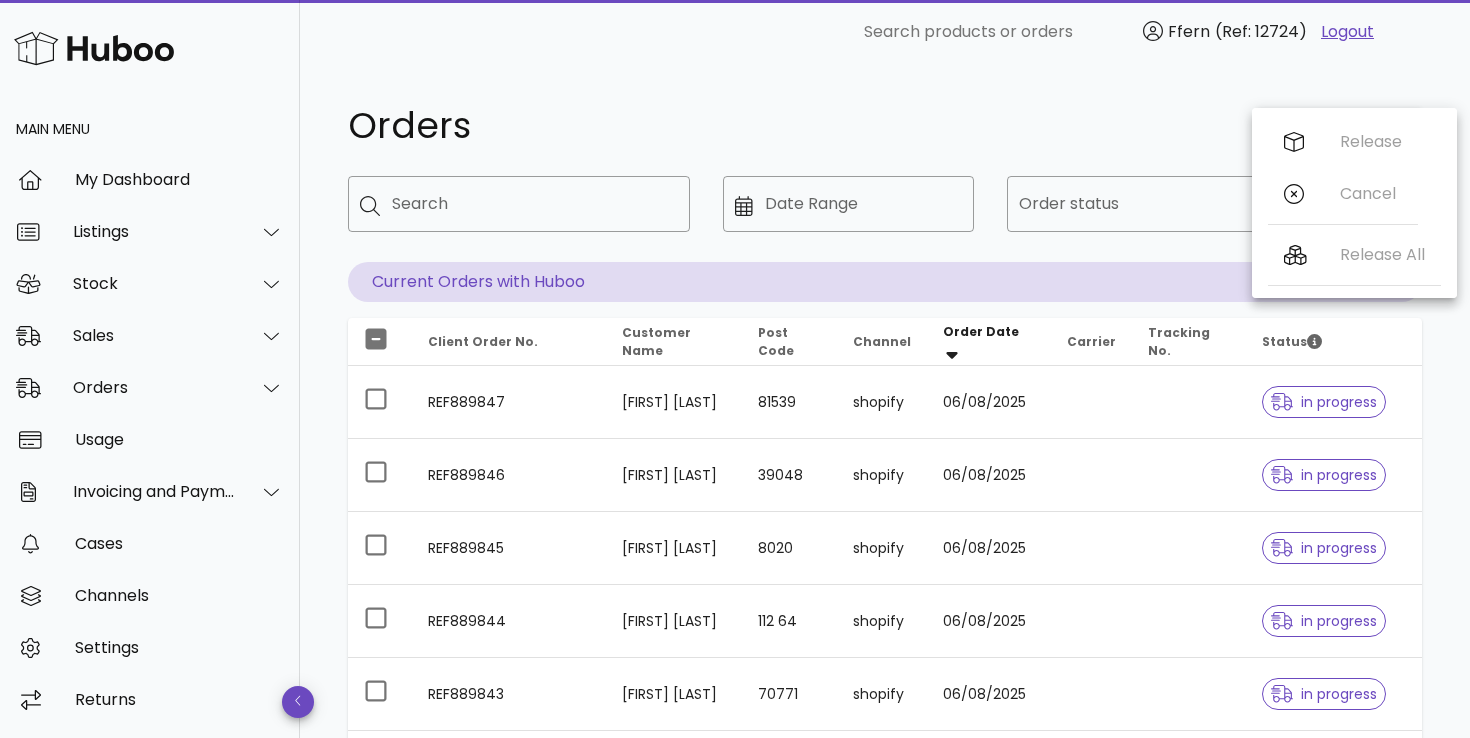 click on "Release   Cancel" at bounding box center (1343, 172) 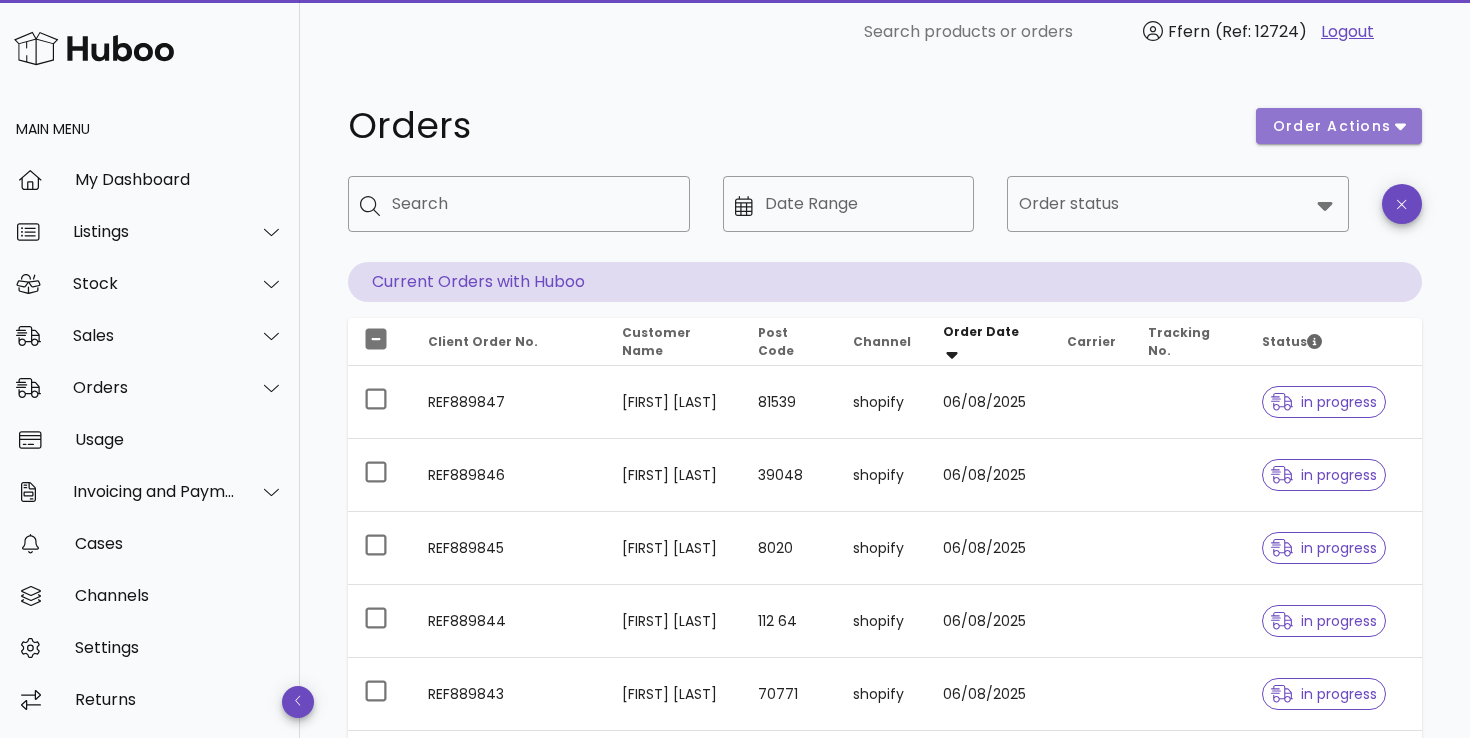 click on "order actions" at bounding box center [1332, 126] 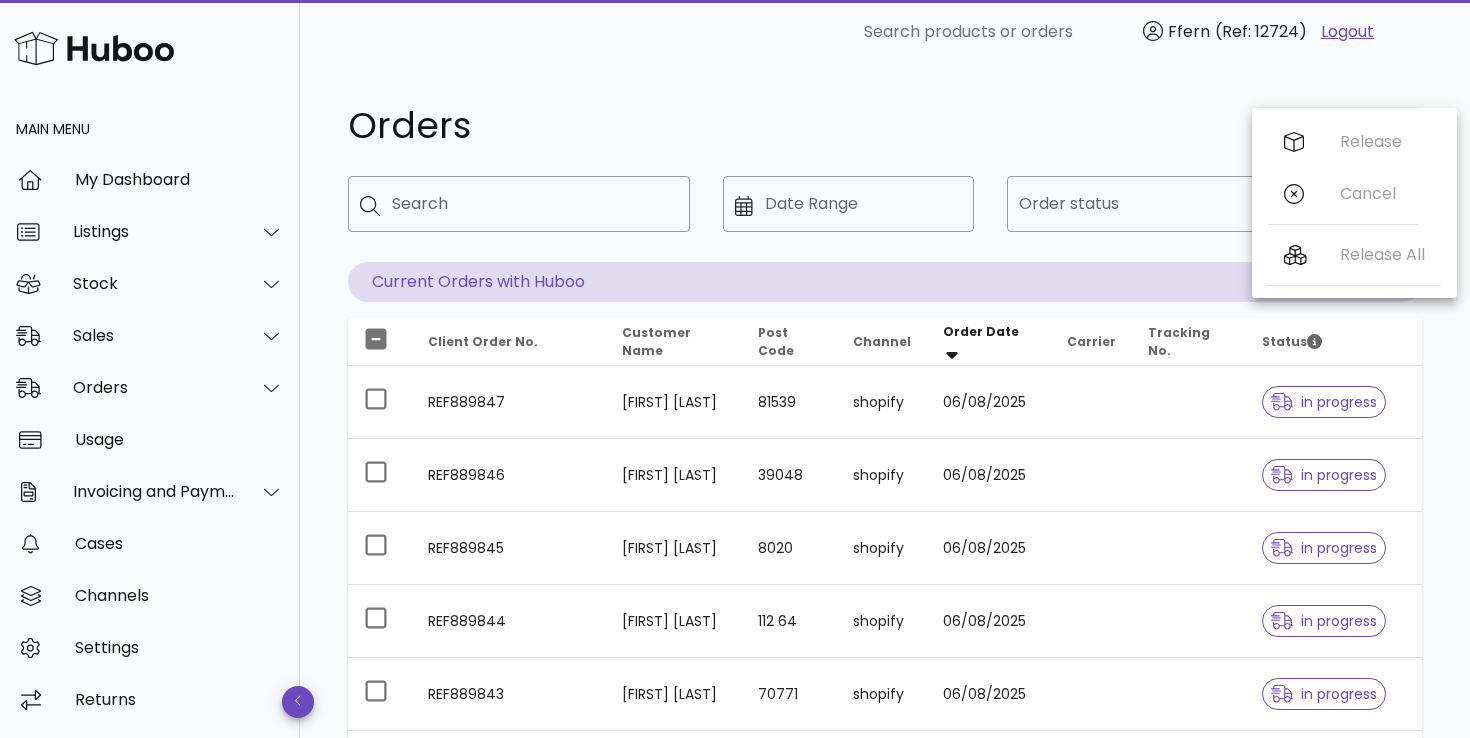 click on "Release   Cancel" at bounding box center [1343, 172] 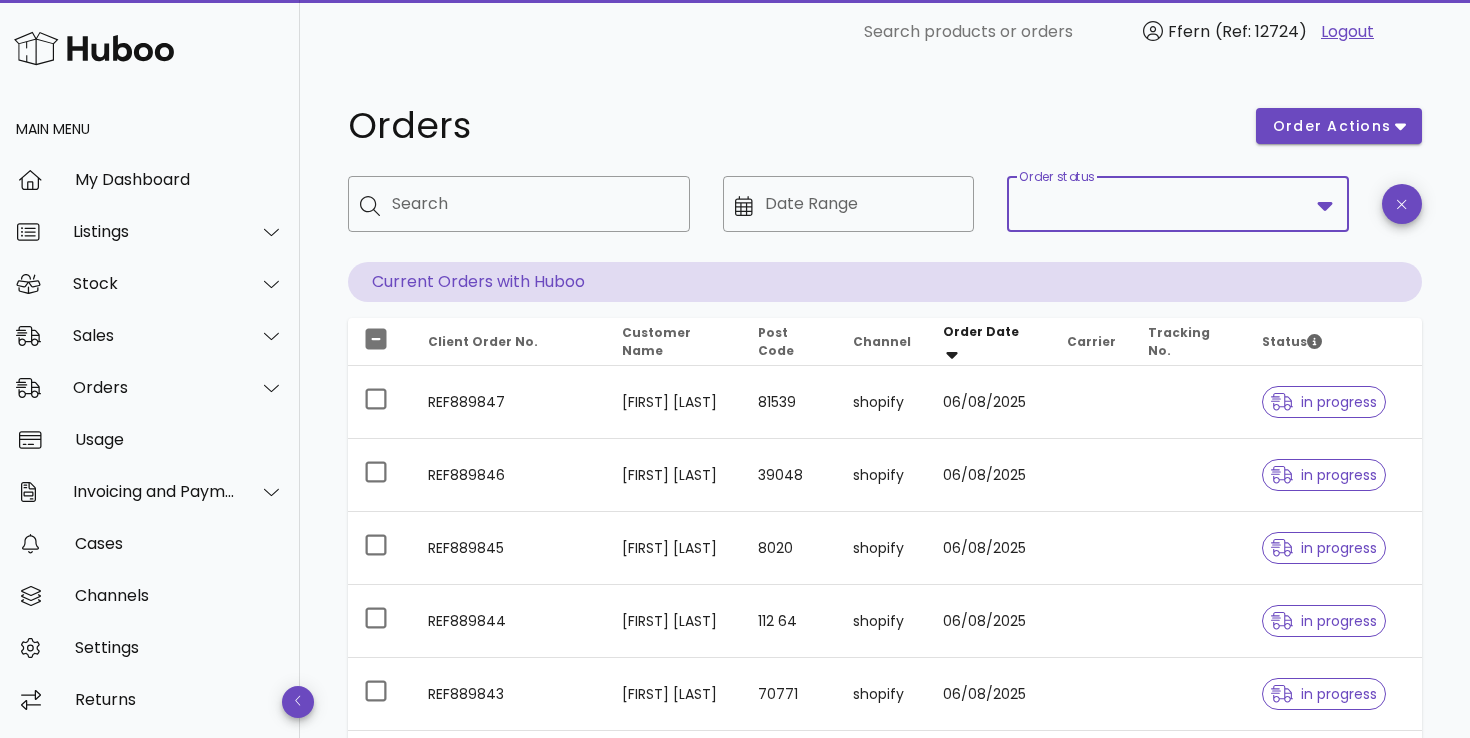 click on "Order status" at bounding box center (1164, 204) 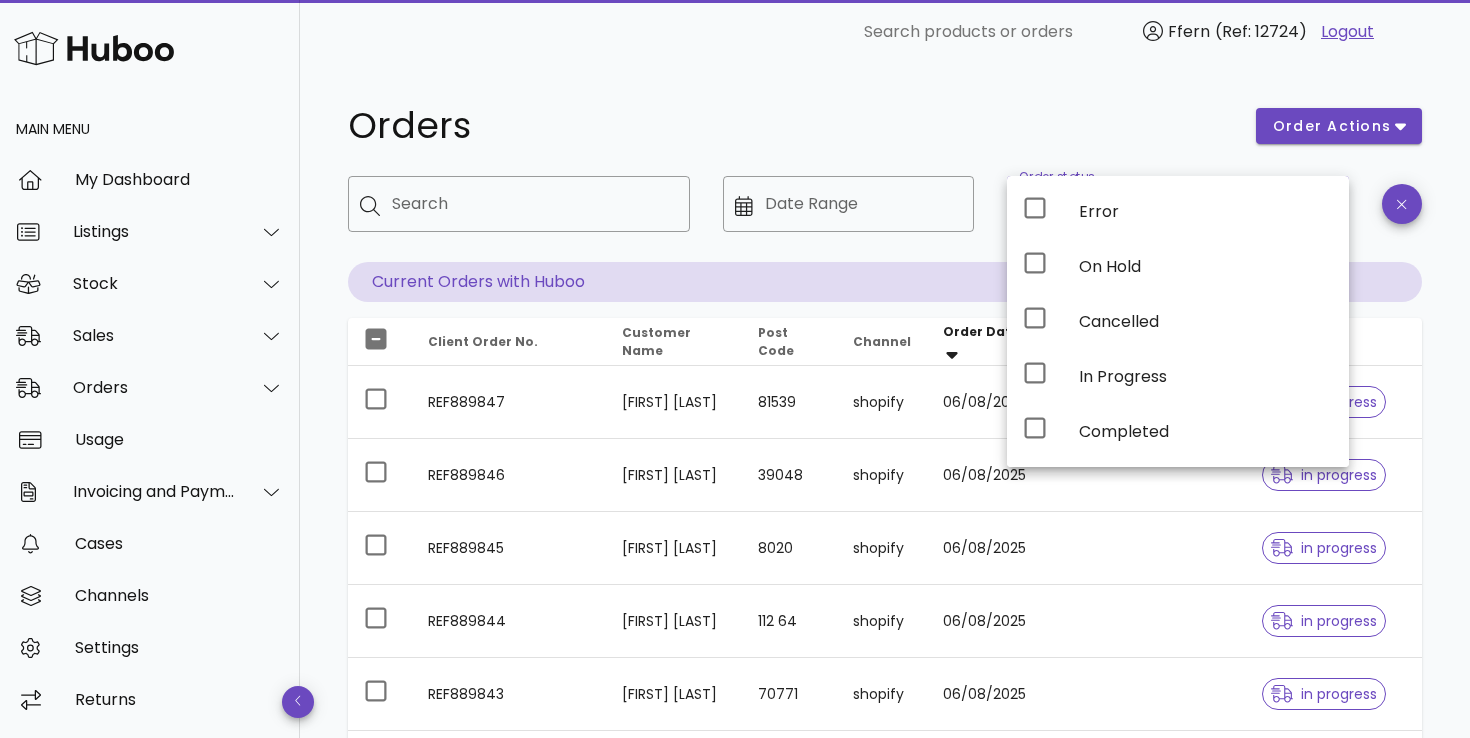 click on "Orders" at bounding box center (790, 126) 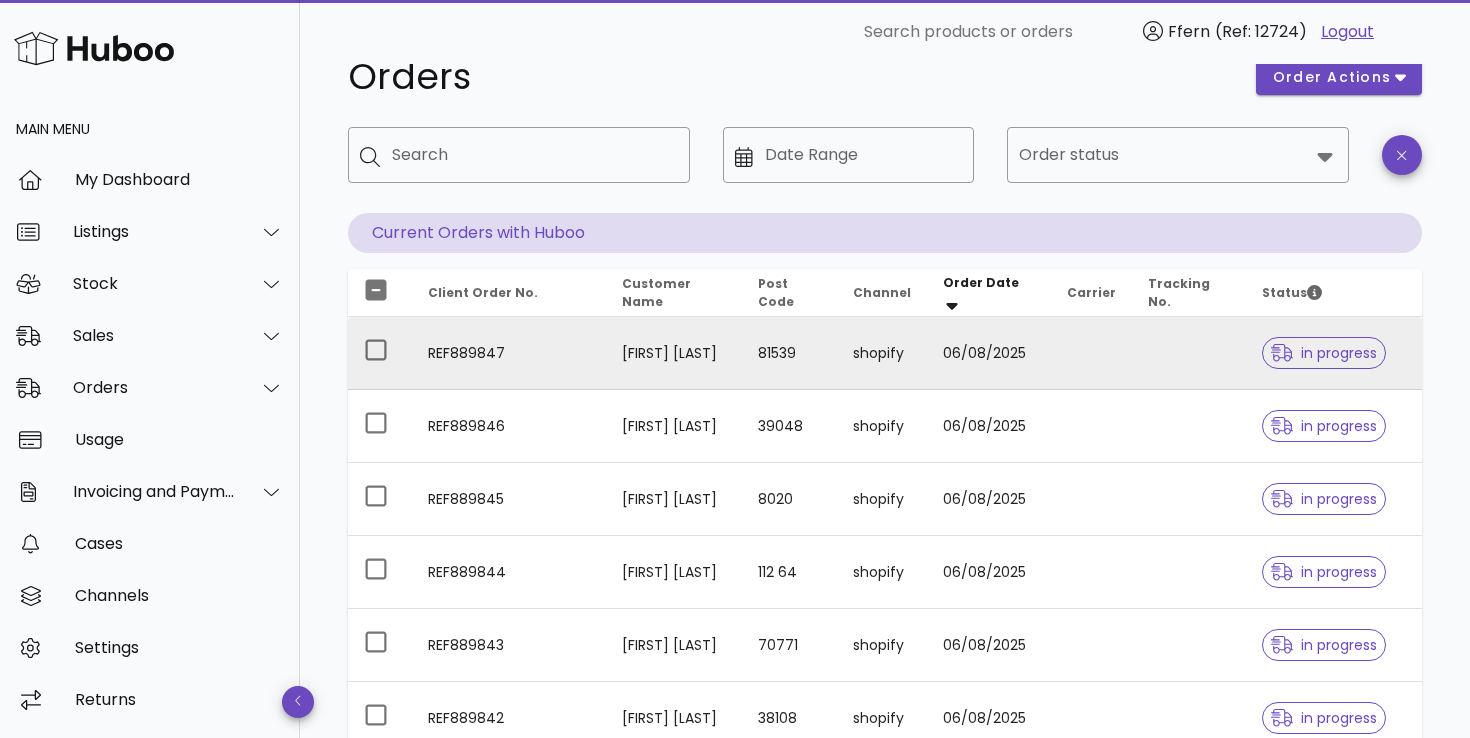 scroll, scrollTop: 51, scrollLeft: 0, axis: vertical 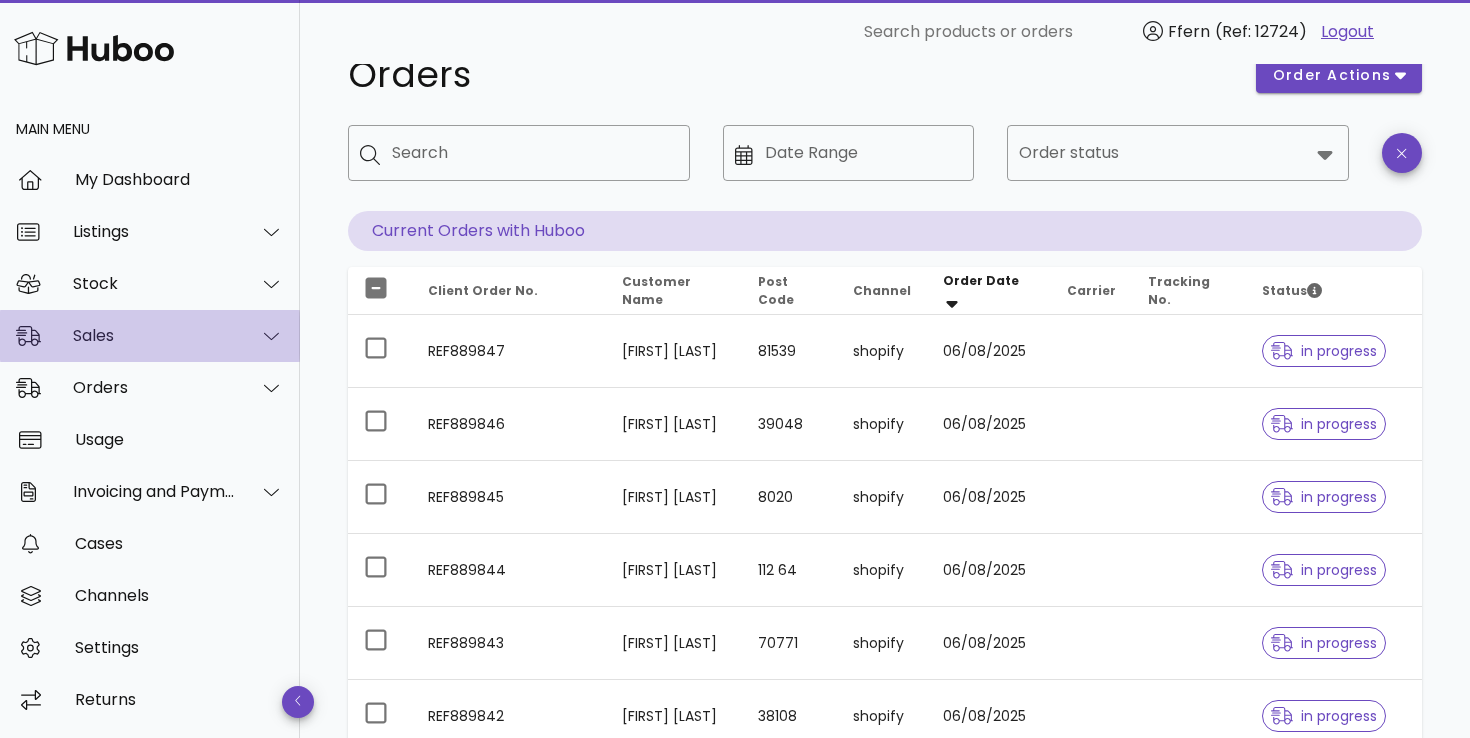 click on "Sales" at bounding box center [154, 335] 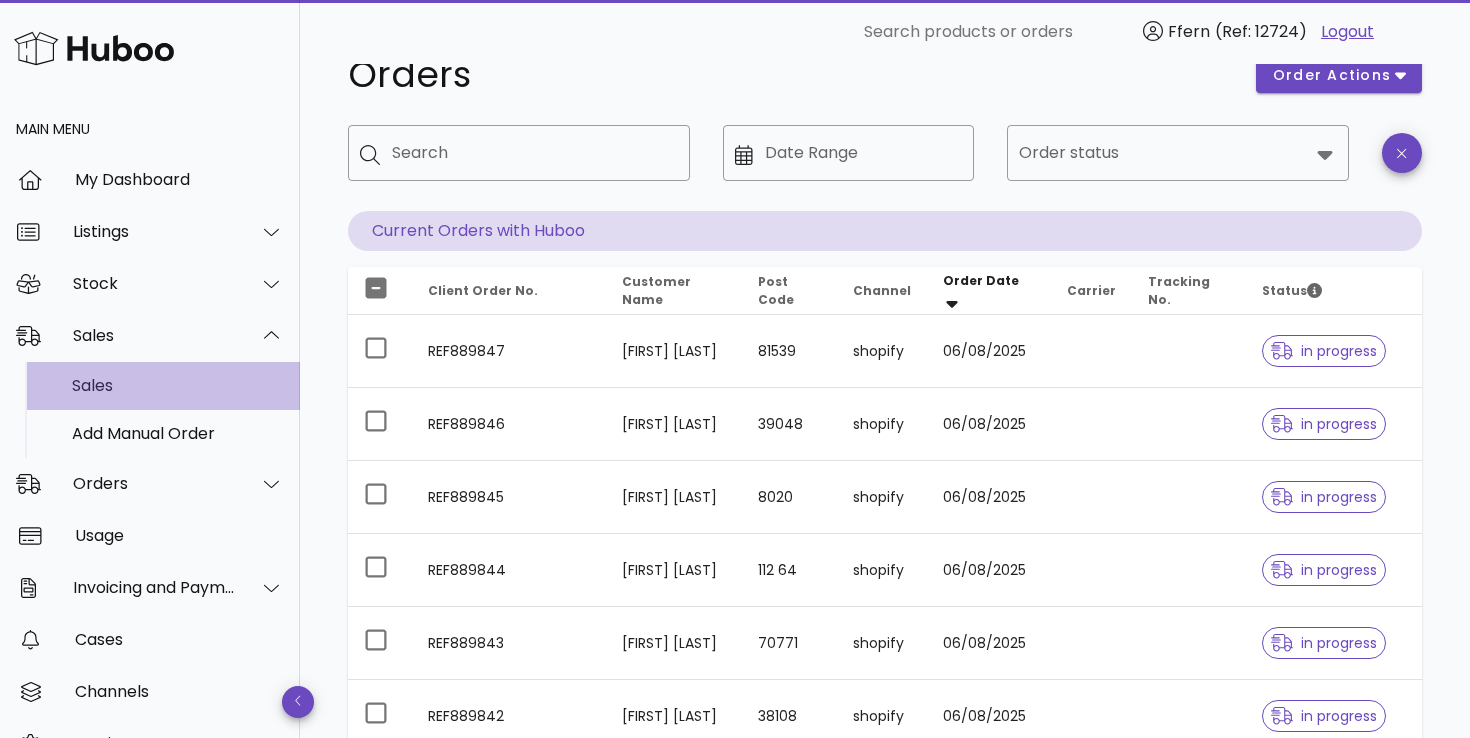 click on "Sales" at bounding box center [178, 385] 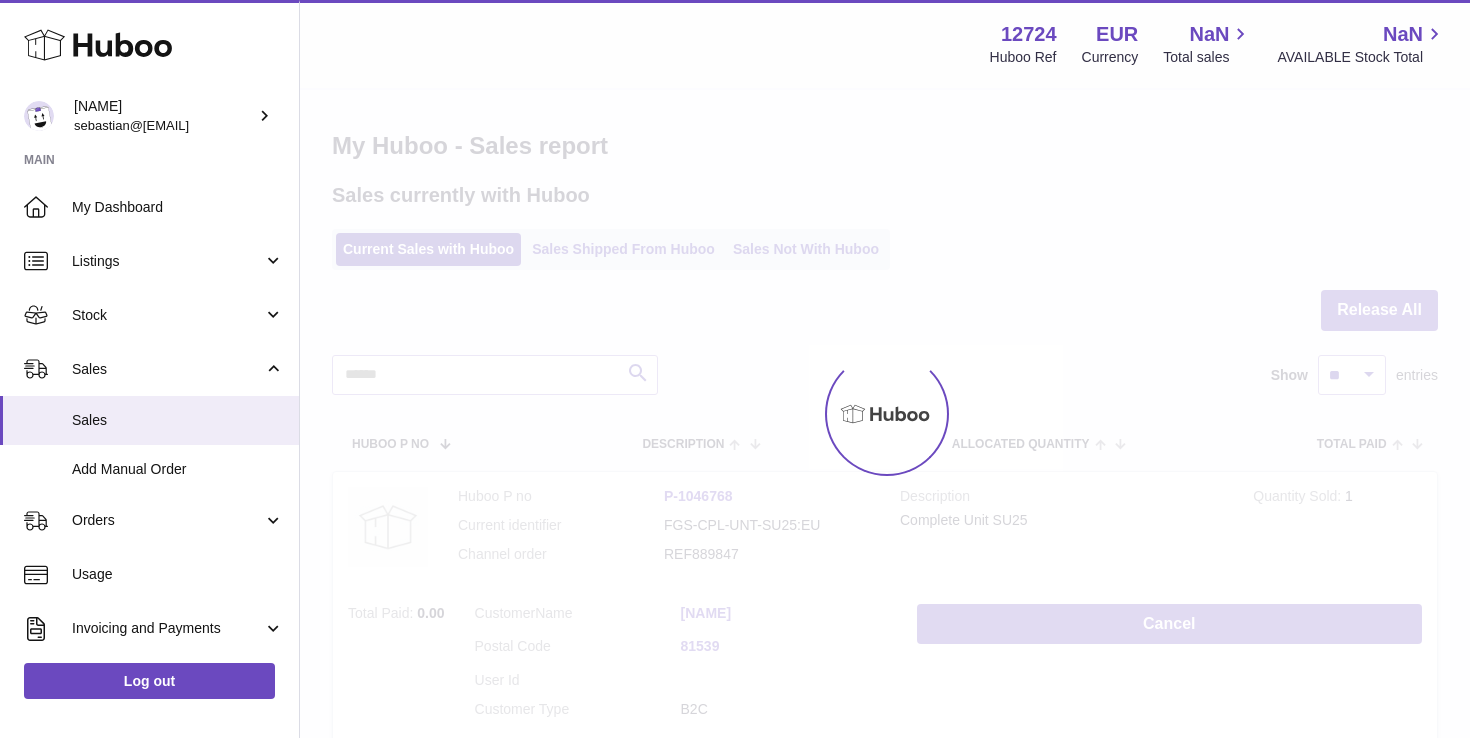 scroll, scrollTop: 0, scrollLeft: 0, axis: both 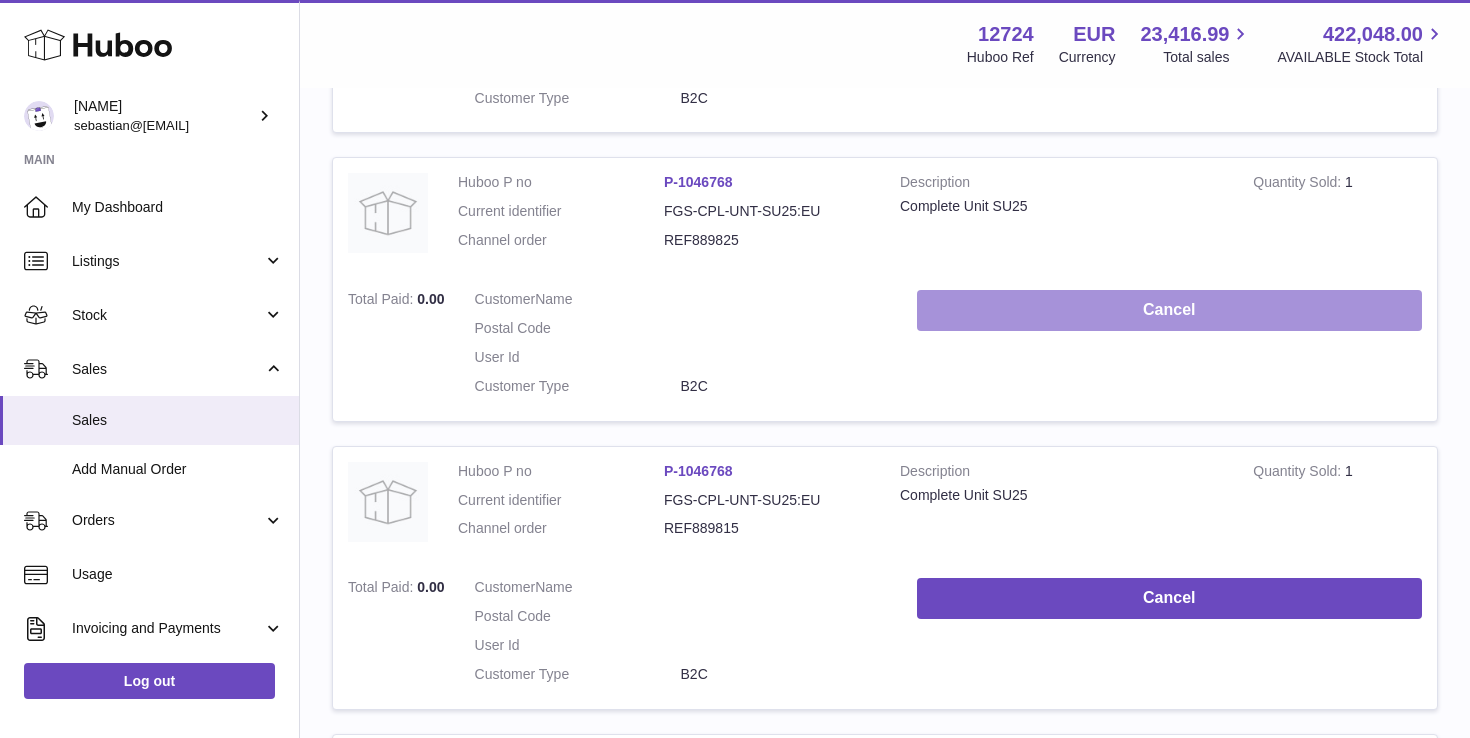 click on "Cancel" at bounding box center [1169, 310] 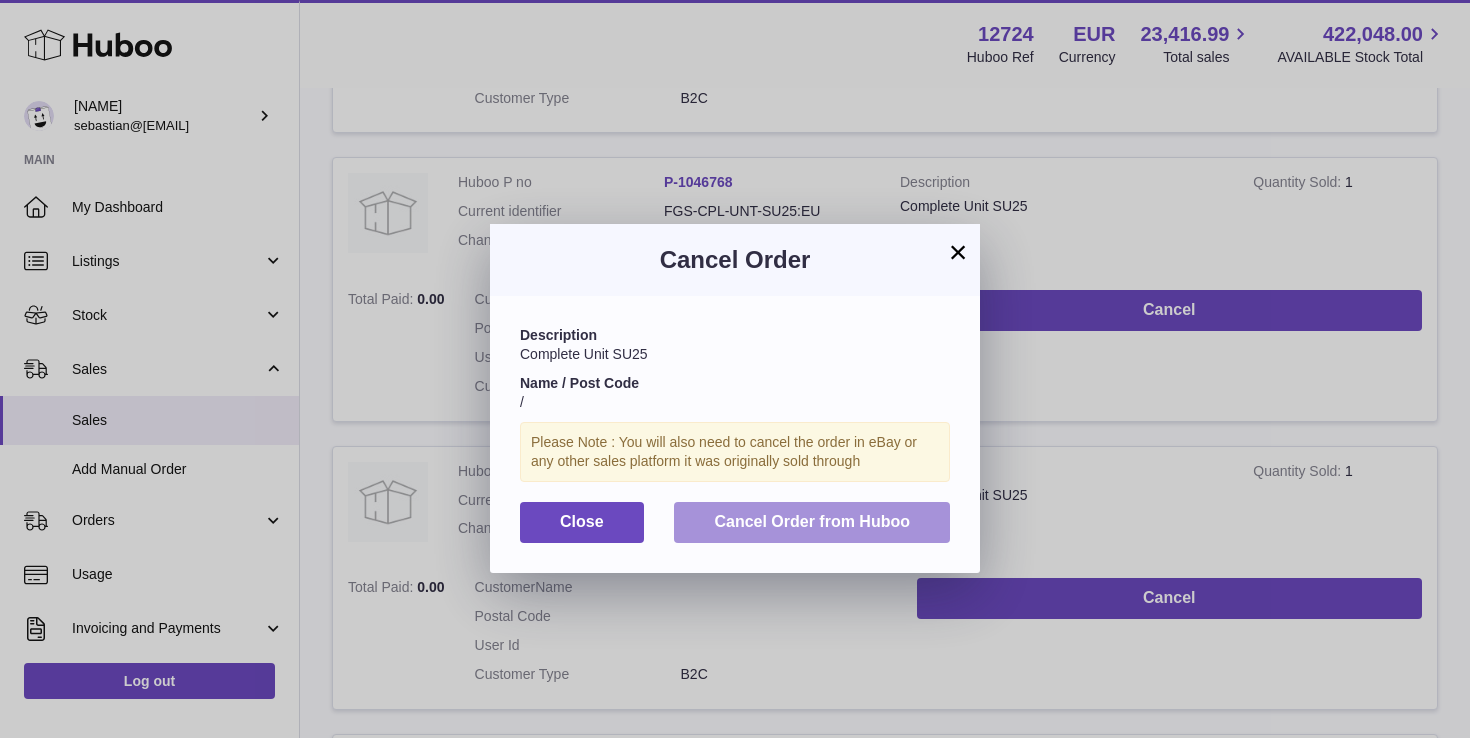 click on "Cancel Order from Huboo" at bounding box center (812, 521) 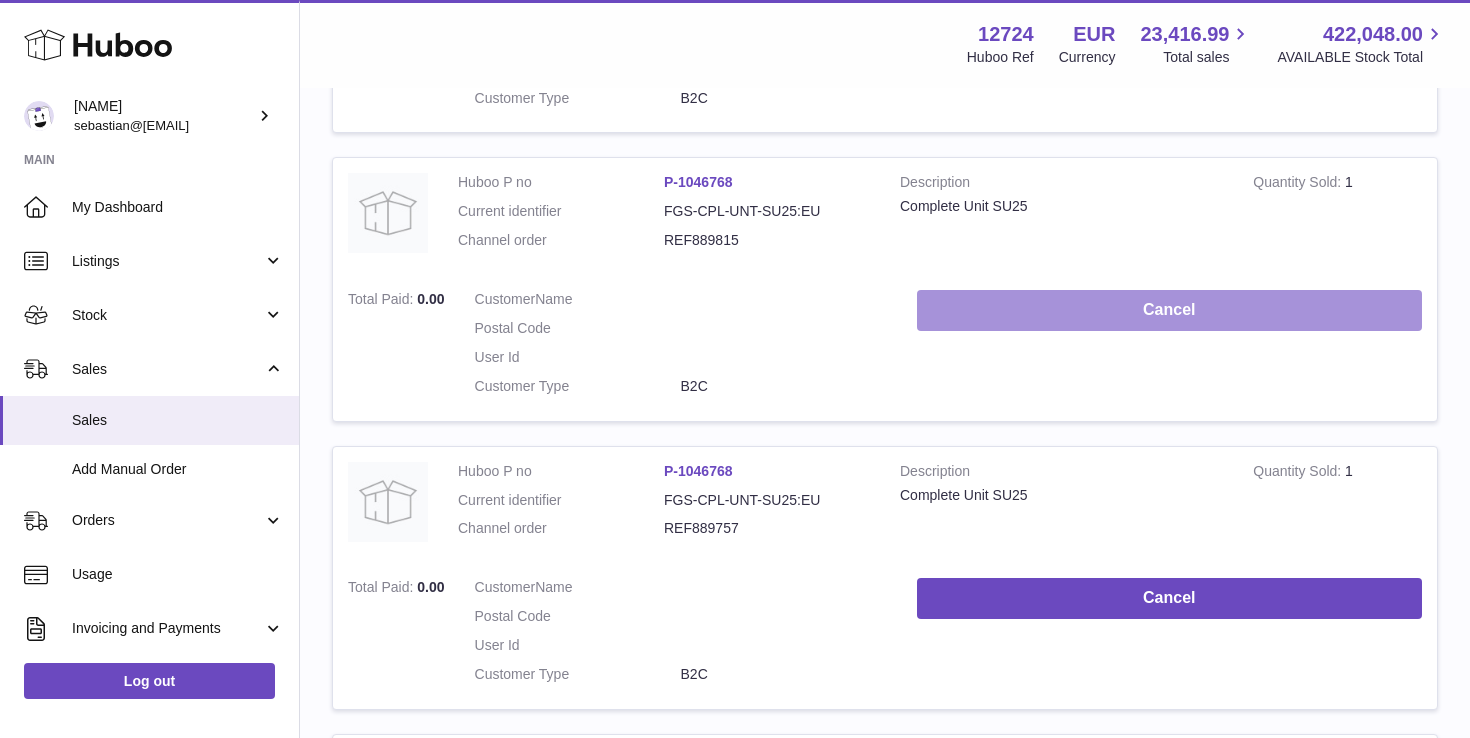 click on "Cancel" at bounding box center (1169, 310) 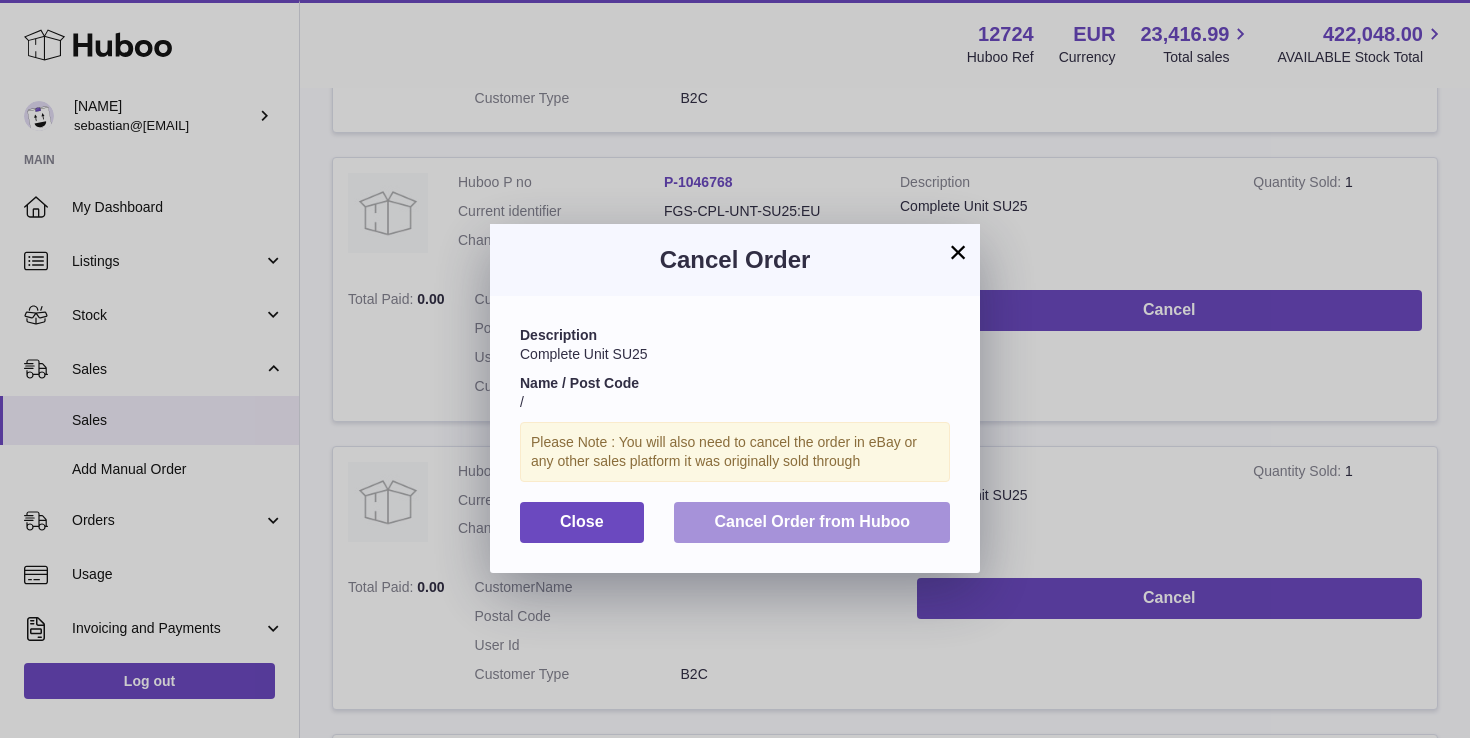 click on "Cancel Order from Huboo" at bounding box center [812, 521] 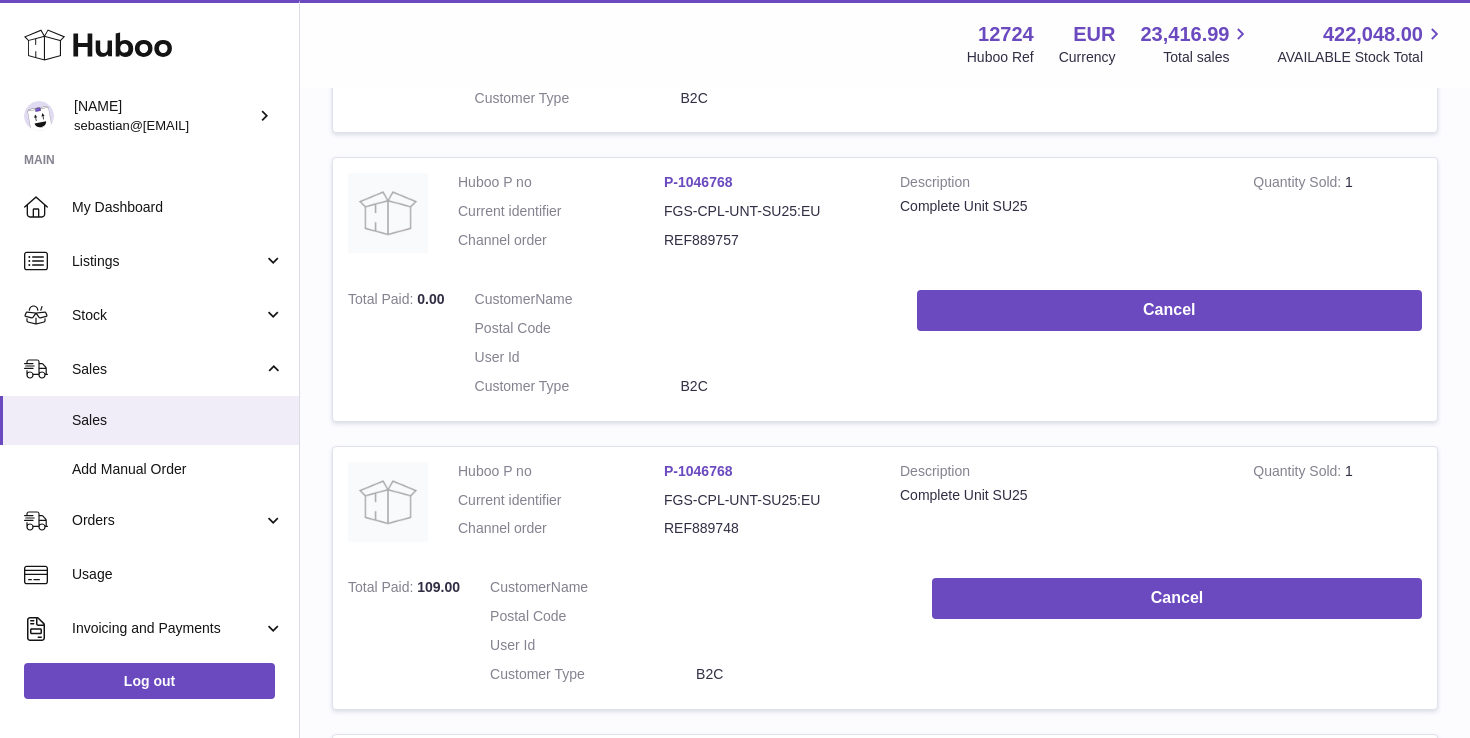click on "Cancel" at bounding box center [1169, 348] 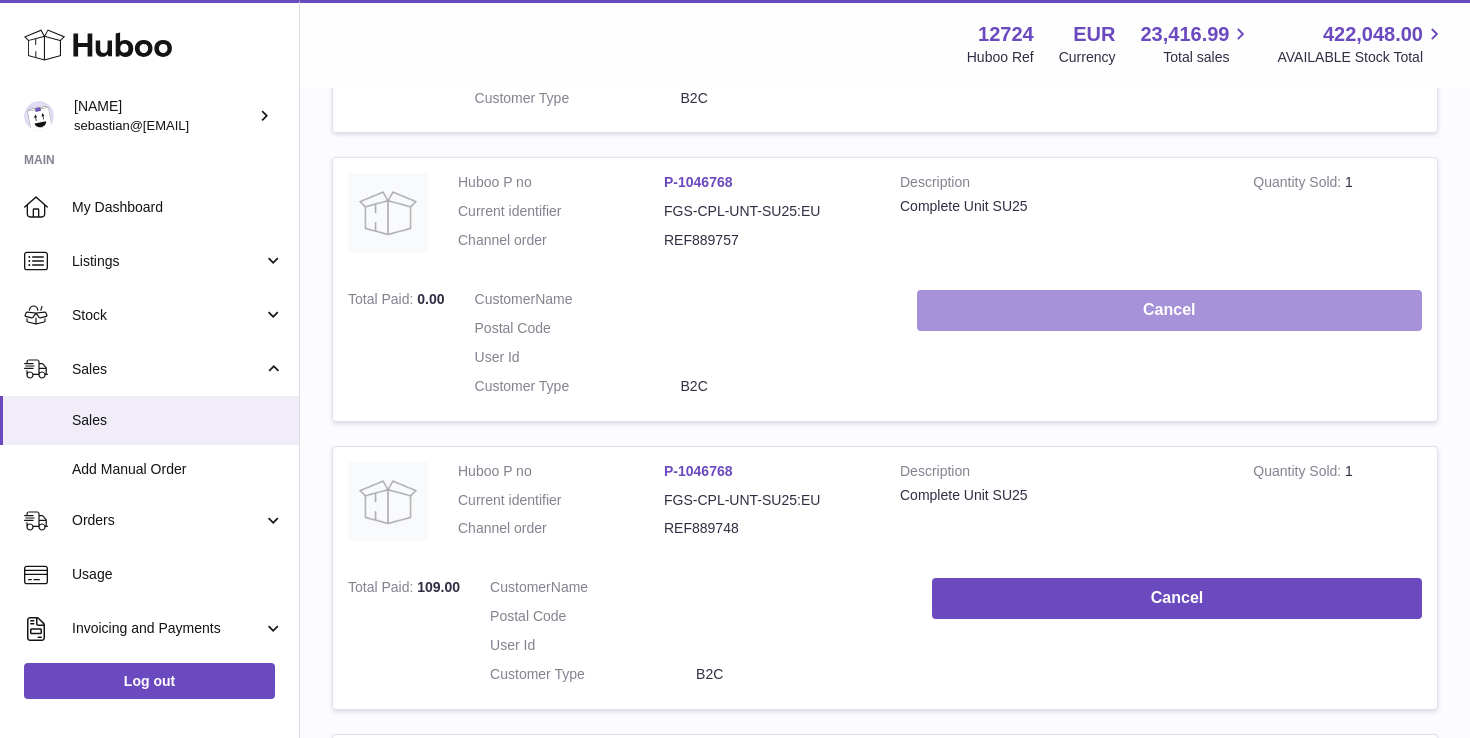click on "Cancel" at bounding box center [1169, 310] 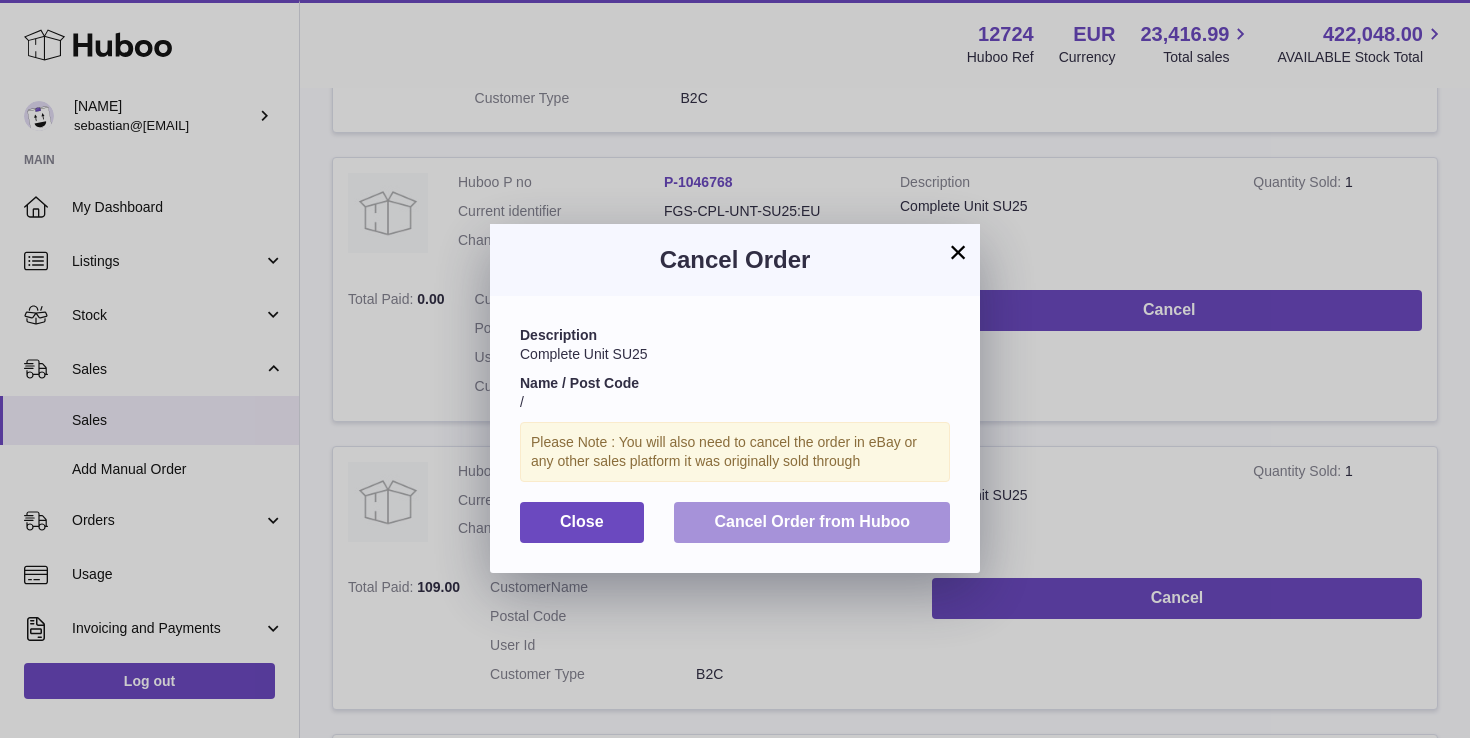 click on "Cancel Order from Huboo" at bounding box center [812, 521] 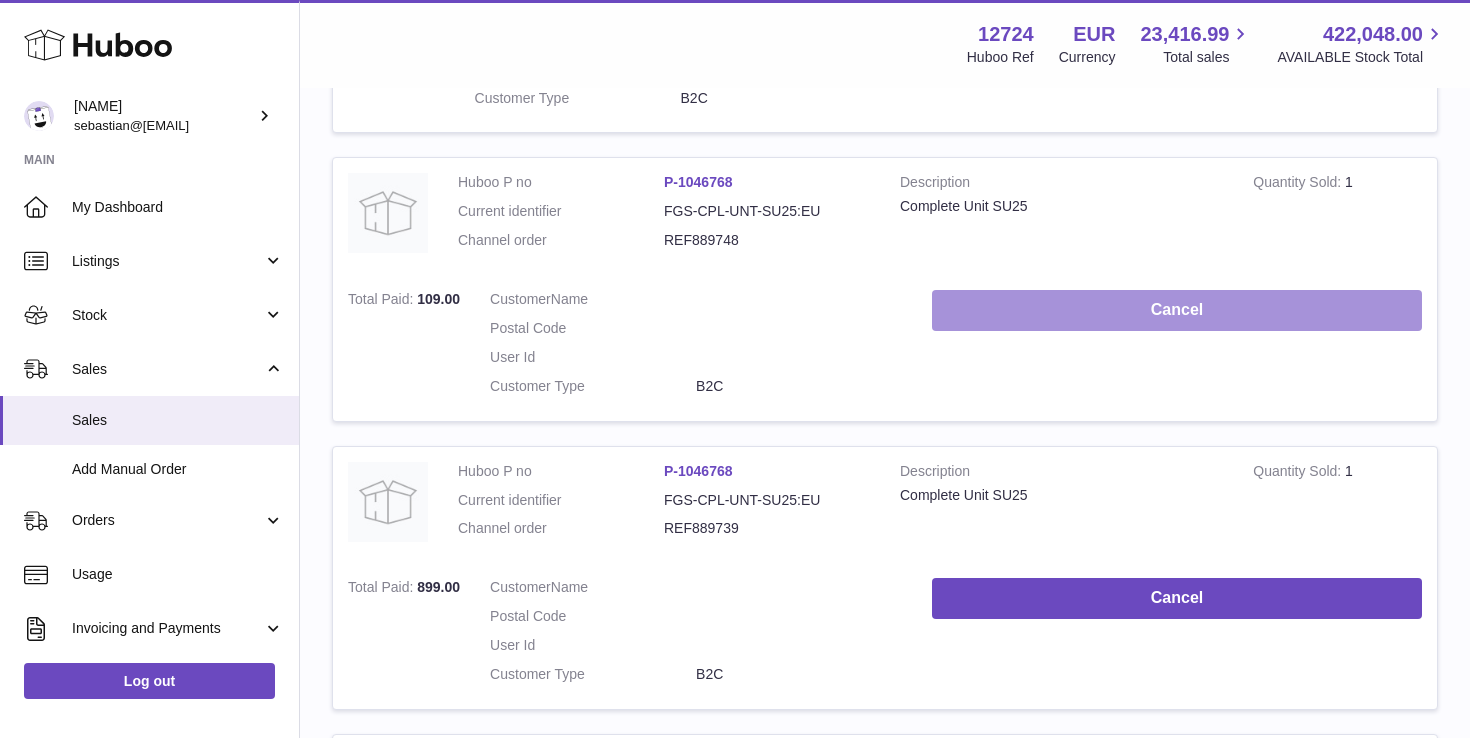 click on "Cancel" at bounding box center [1177, 310] 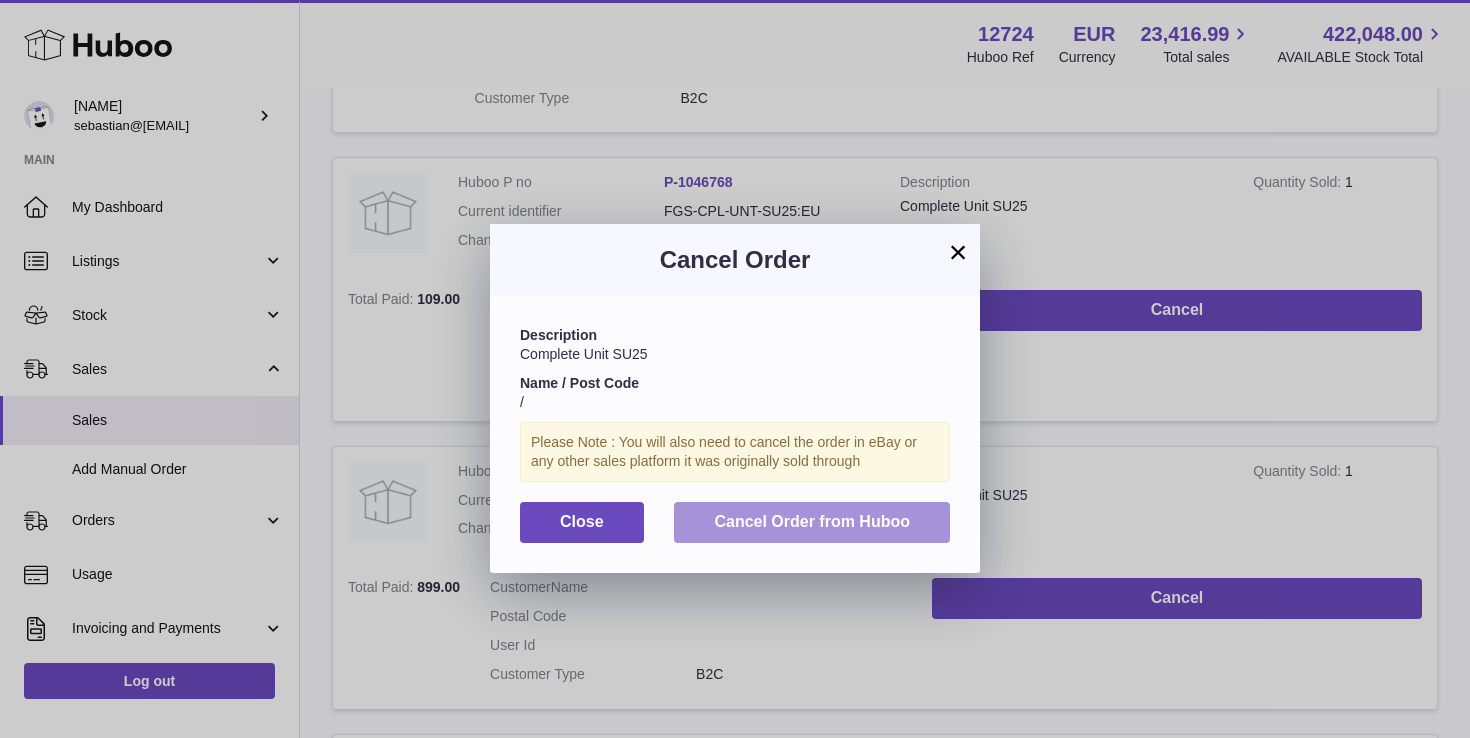 click on "Cancel Order from Huboo" at bounding box center [812, 521] 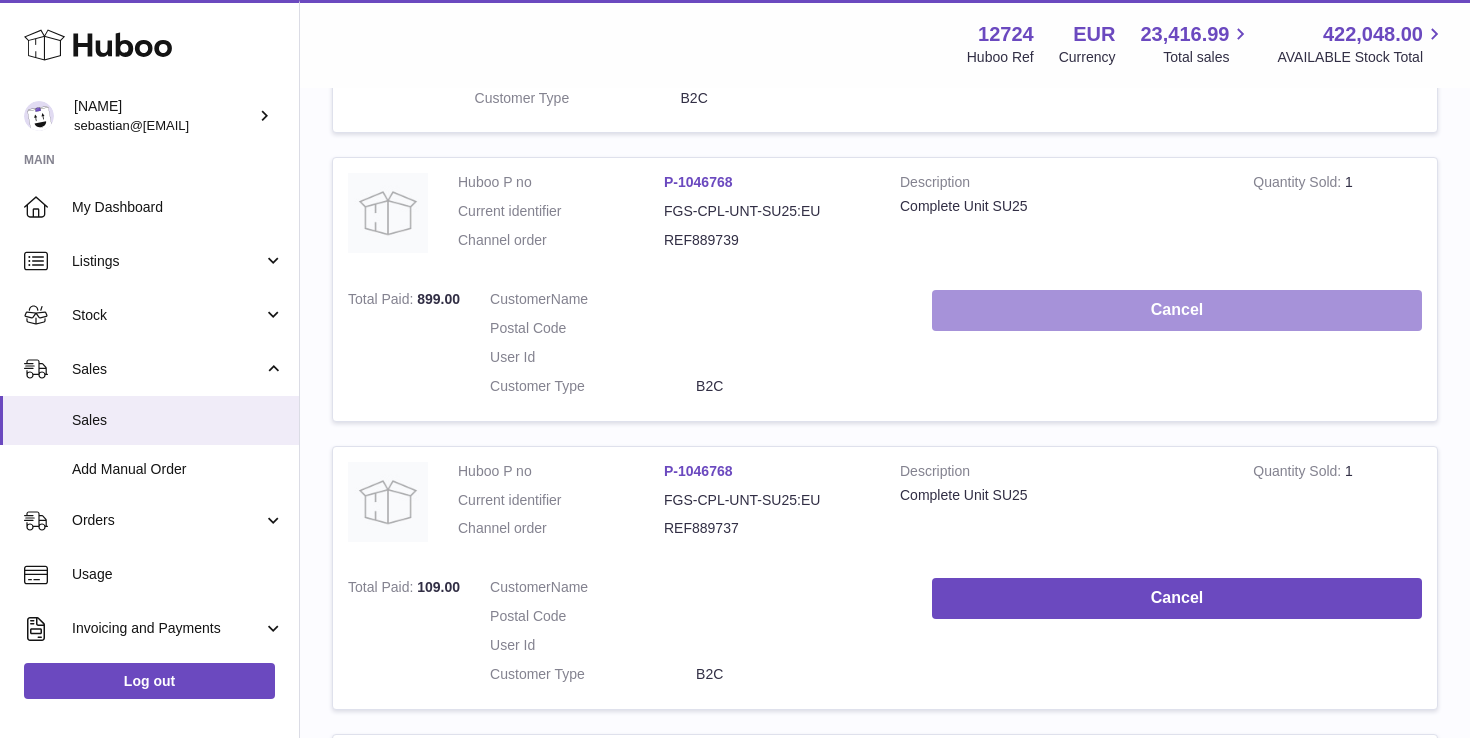 click on "Cancel" at bounding box center [1177, 310] 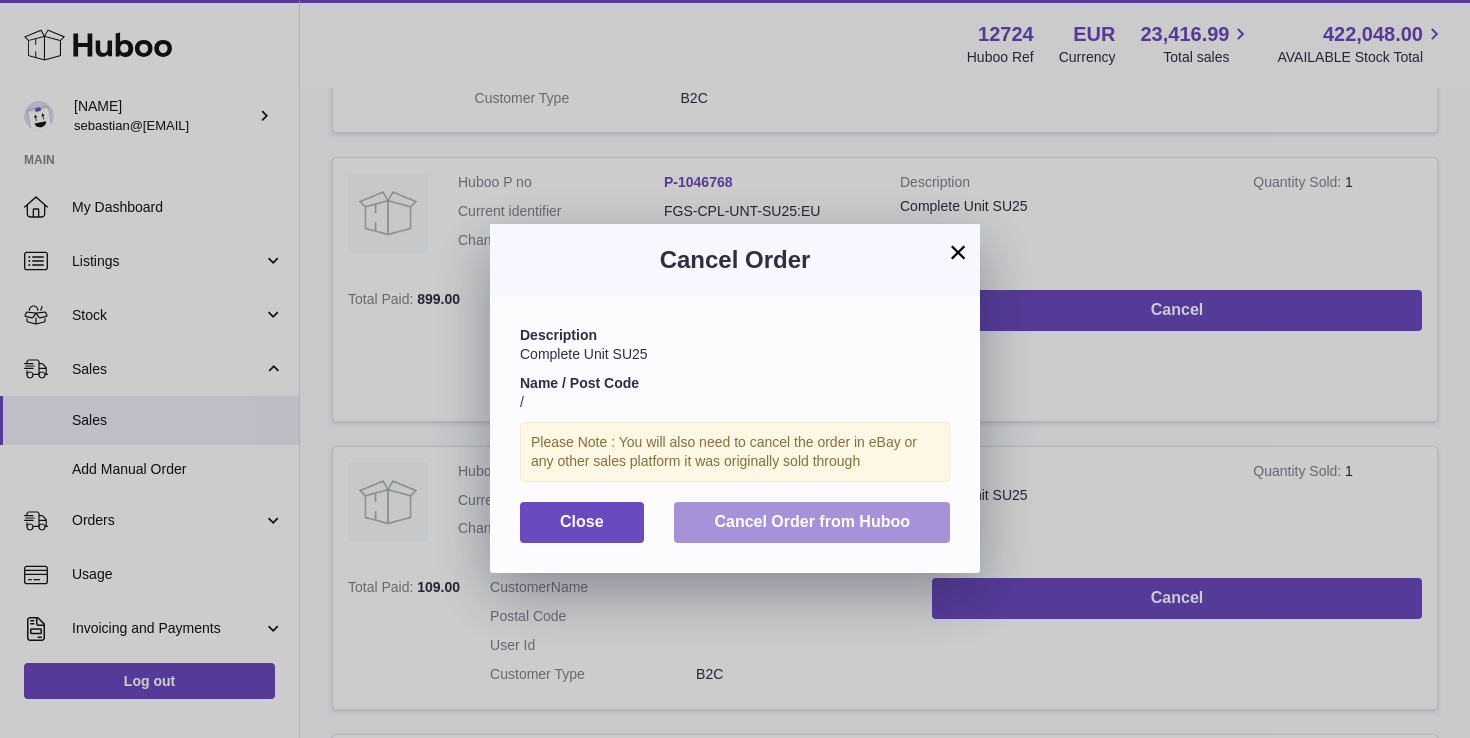 click on "Cancel Order from Huboo" at bounding box center (812, 522) 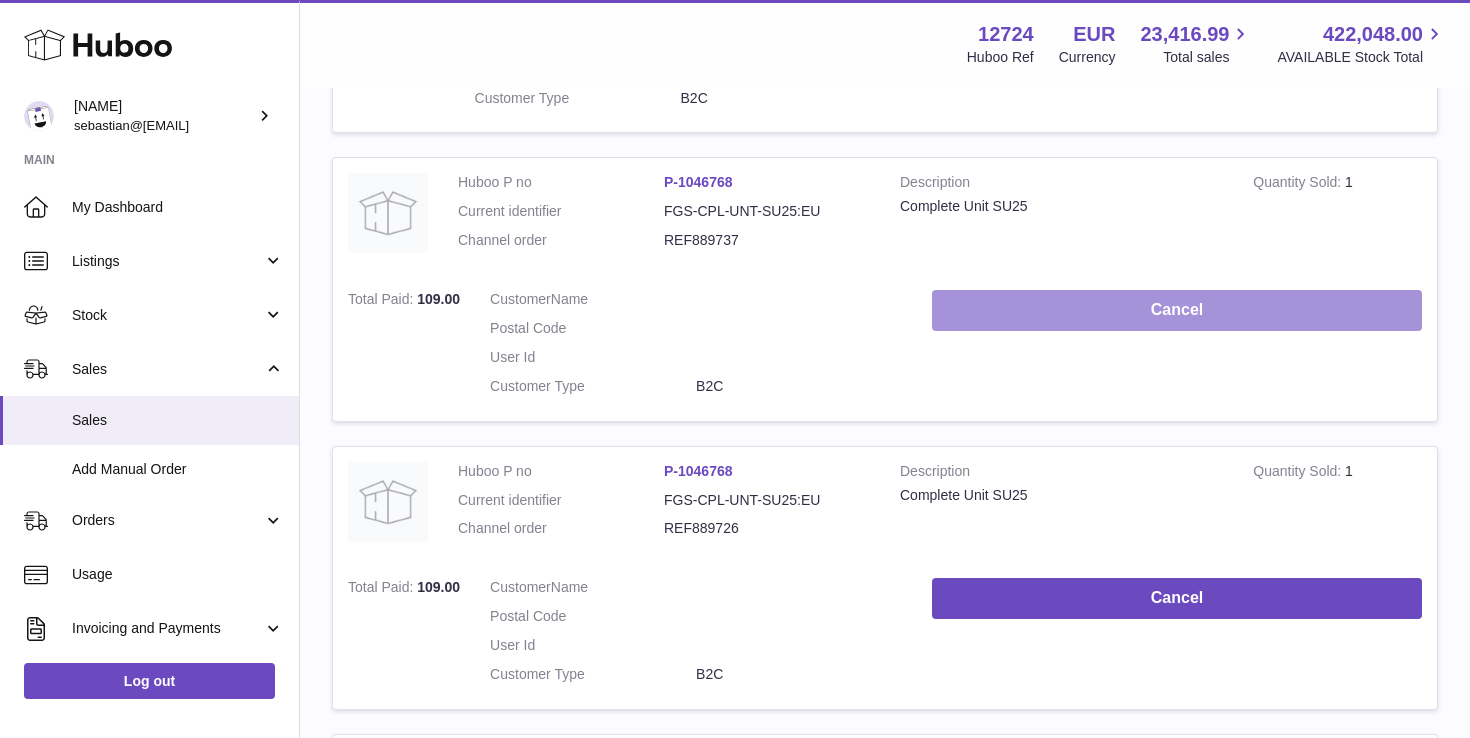 click on "Cancel" at bounding box center (1177, 310) 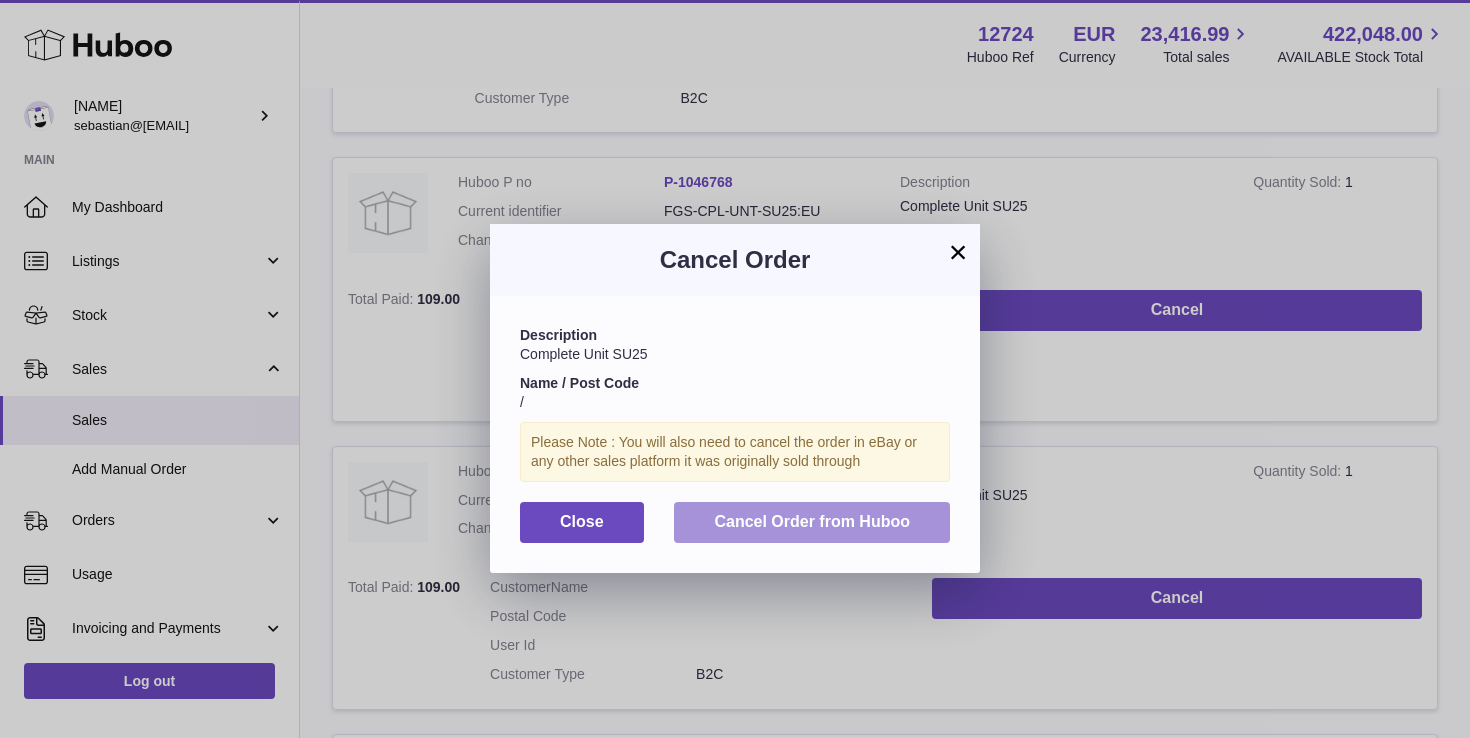 click on "Cancel Order from Huboo" at bounding box center [812, 521] 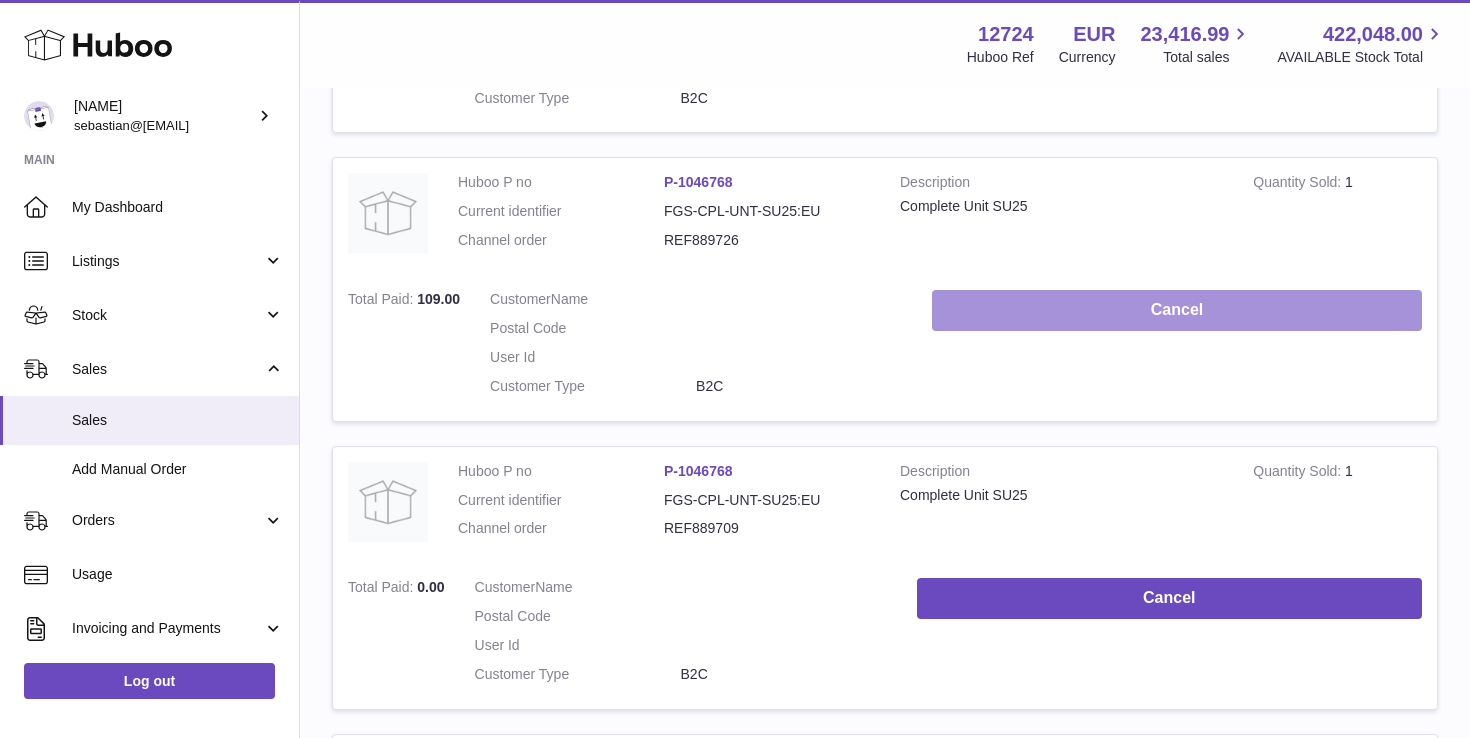 click on "Cancel" at bounding box center (1177, 310) 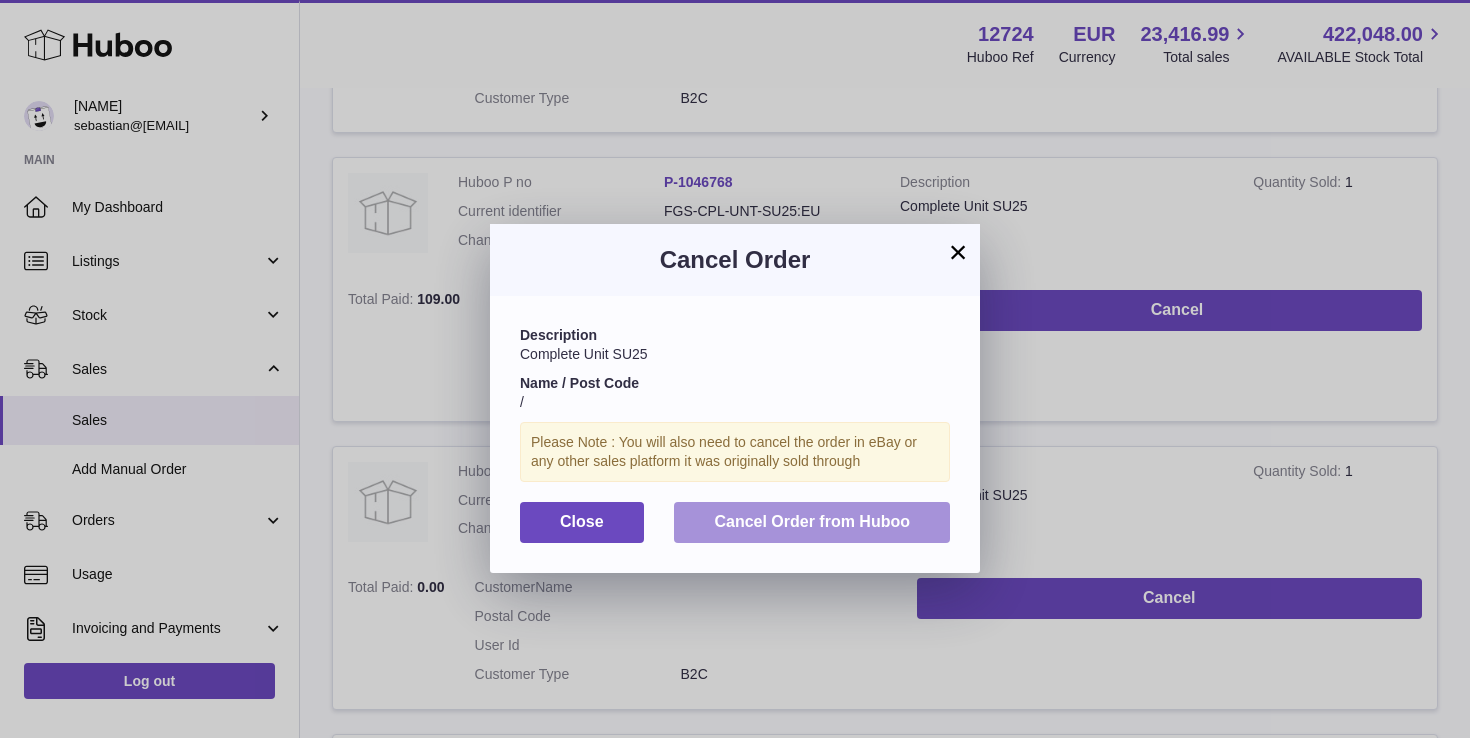 click on "Cancel Order from Huboo" at bounding box center (812, 521) 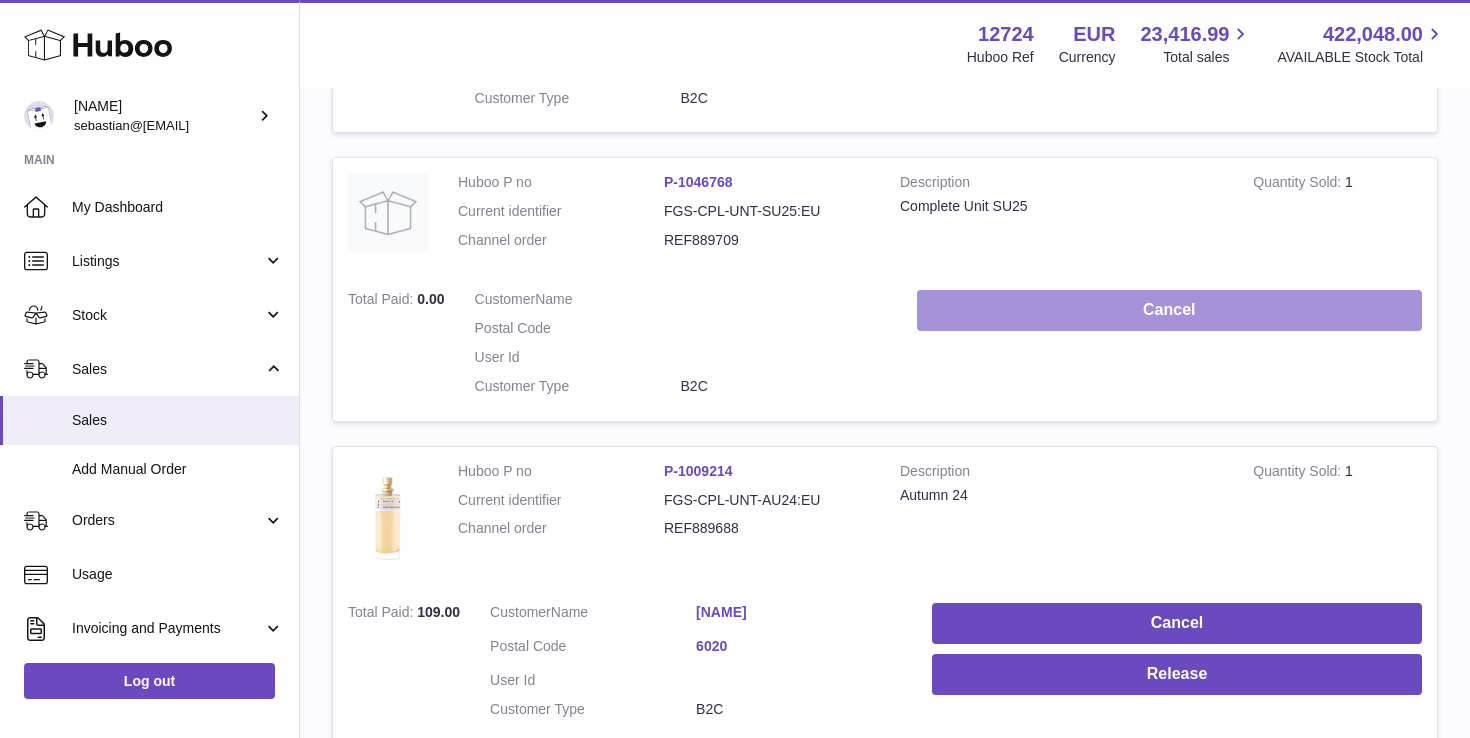 click on "Cancel" at bounding box center [1169, 310] 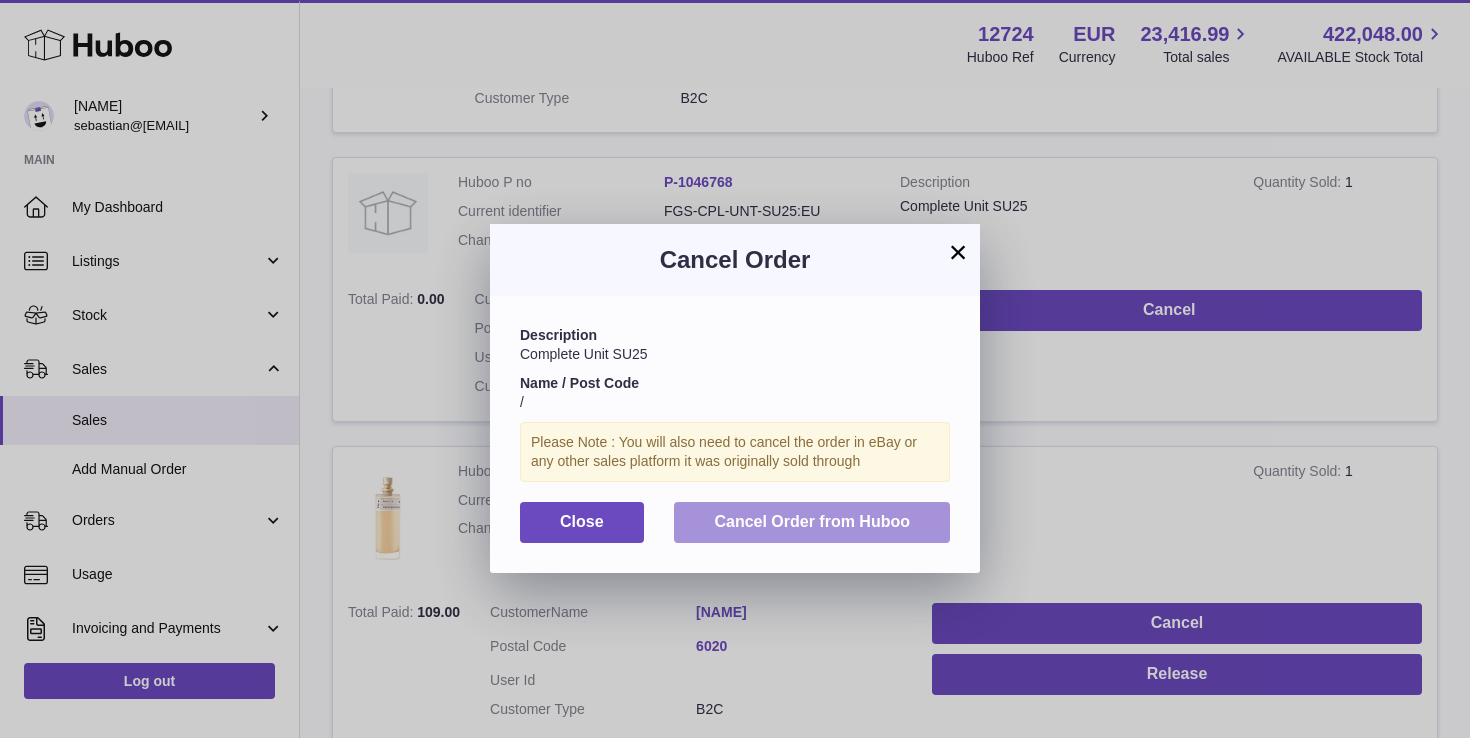 click on "Cancel Order from Huboo" at bounding box center [812, 521] 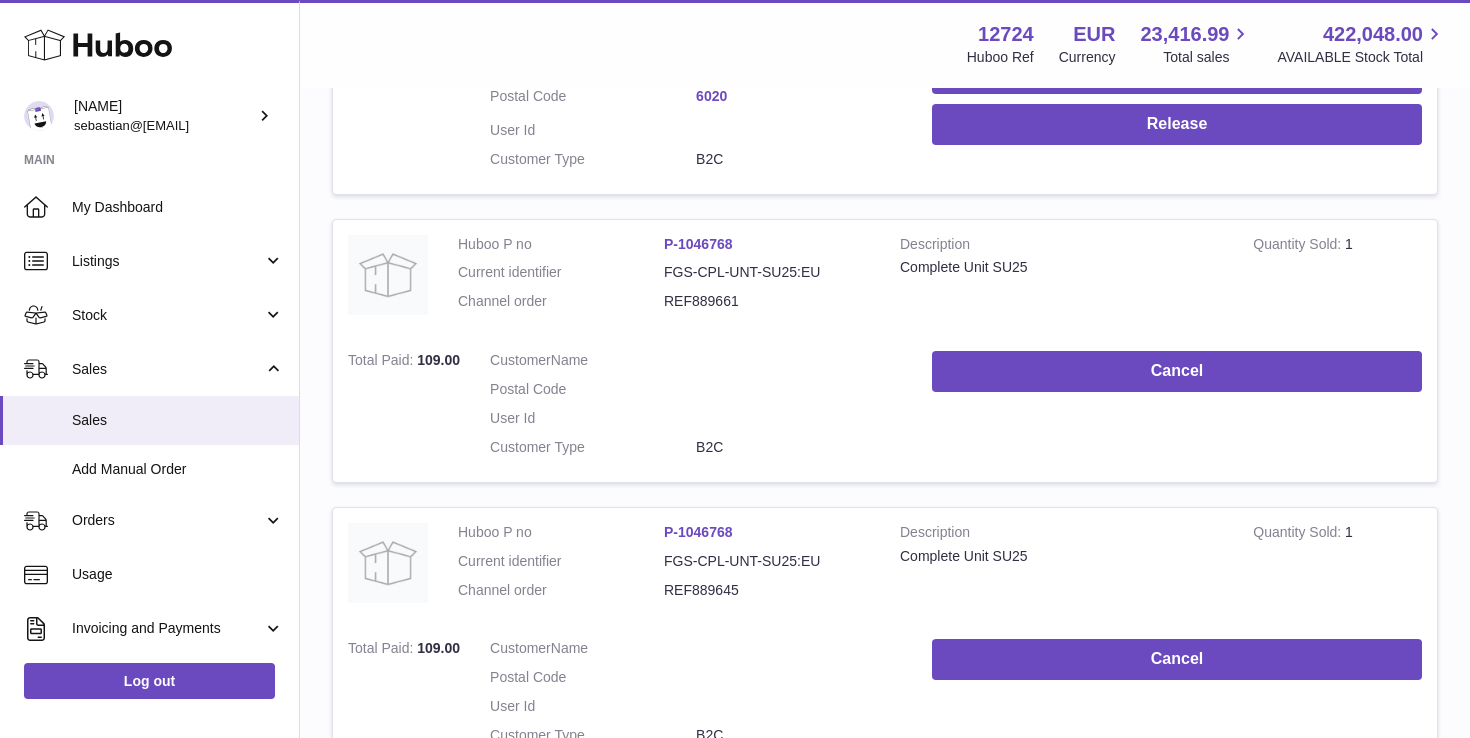 scroll, scrollTop: 2669, scrollLeft: 0, axis: vertical 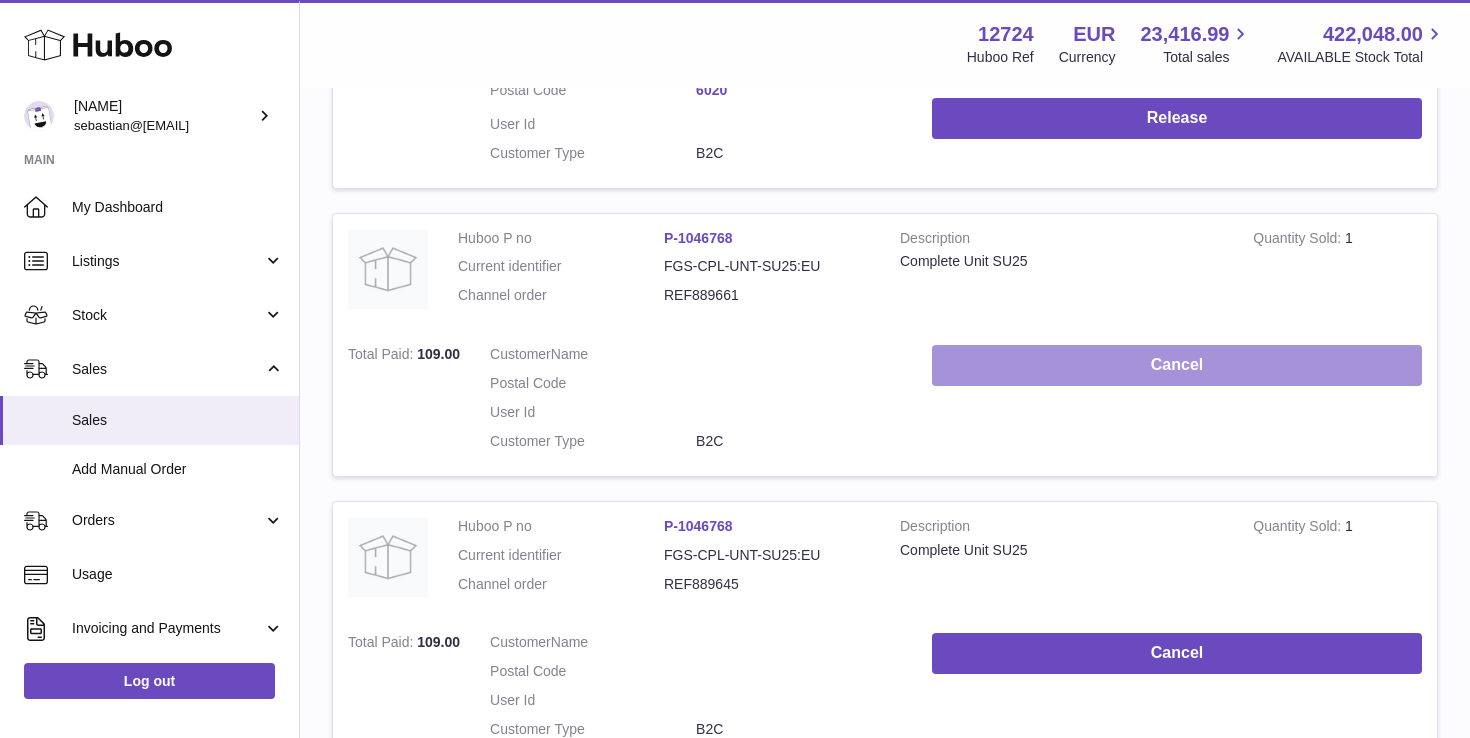 click on "Cancel" at bounding box center [1177, 365] 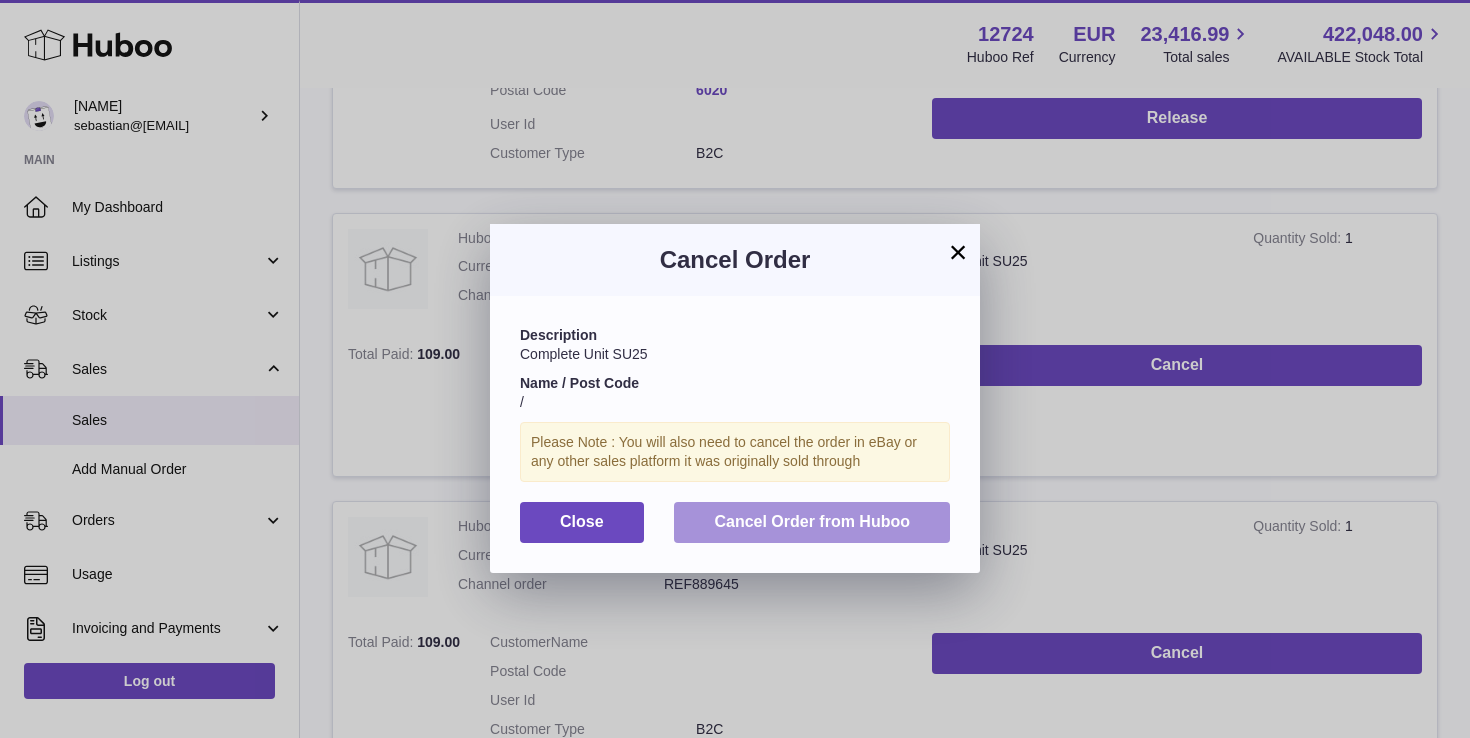 click on "Cancel Order from Huboo" at bounding box center [812, 522] 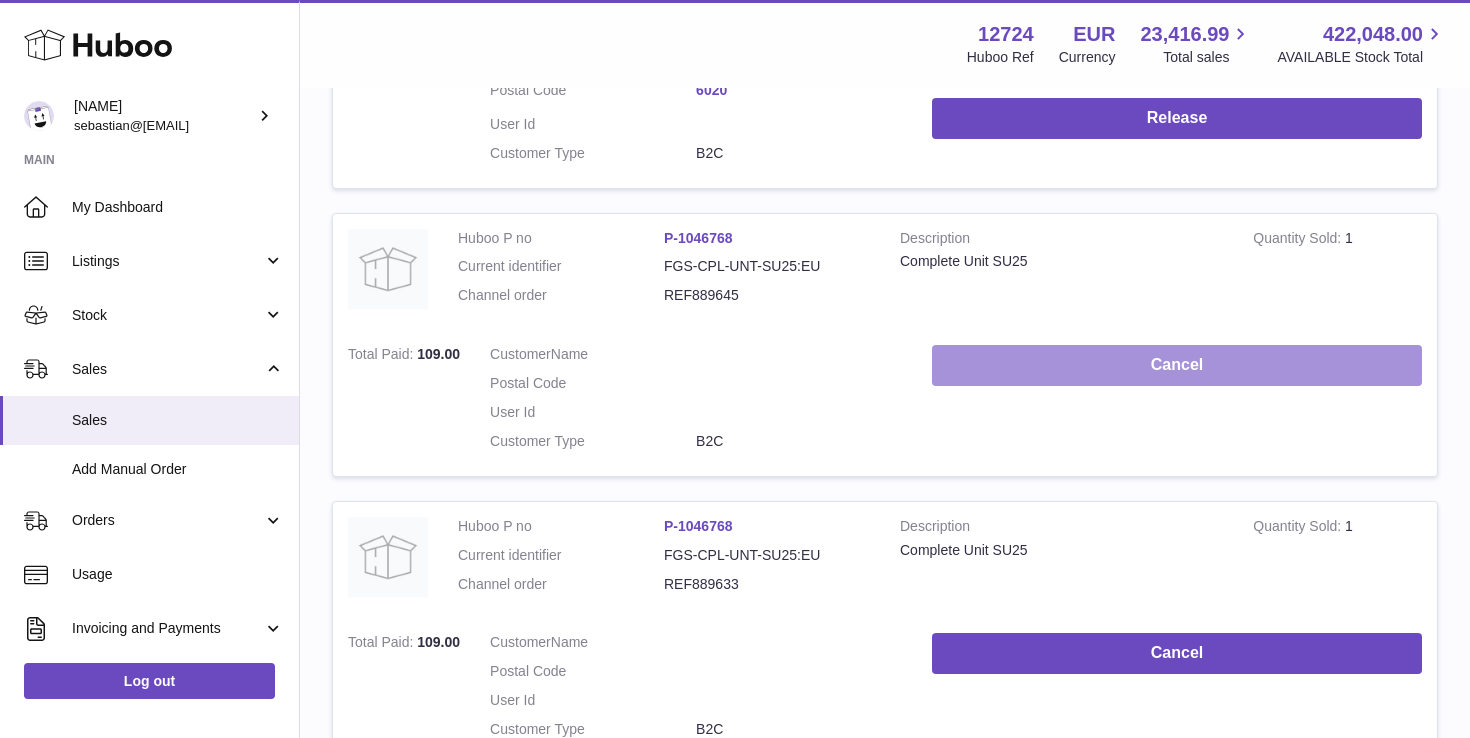 click on "Cancel" at bounding box center (1177, 365) 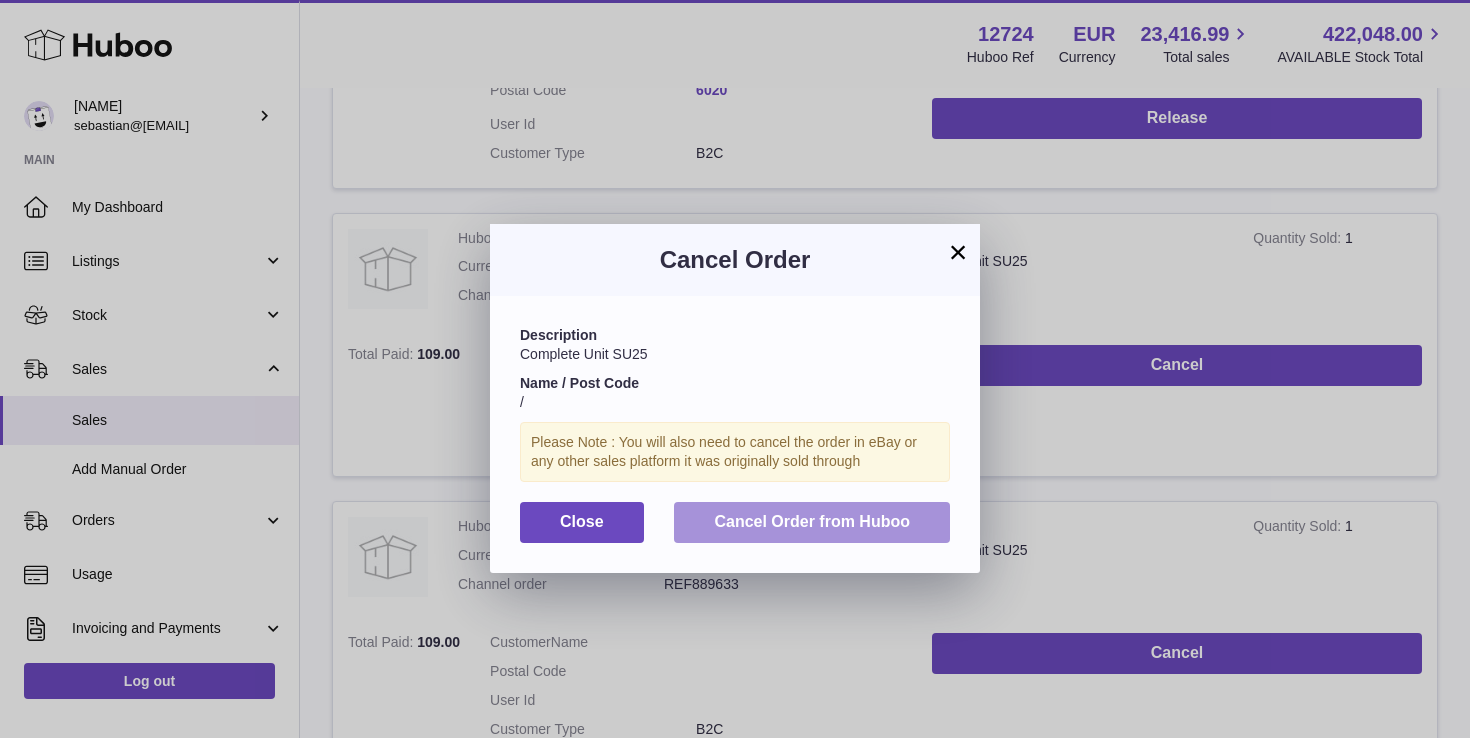 click on "Cancel Order from Huboo" at bounding box center [812, 522] 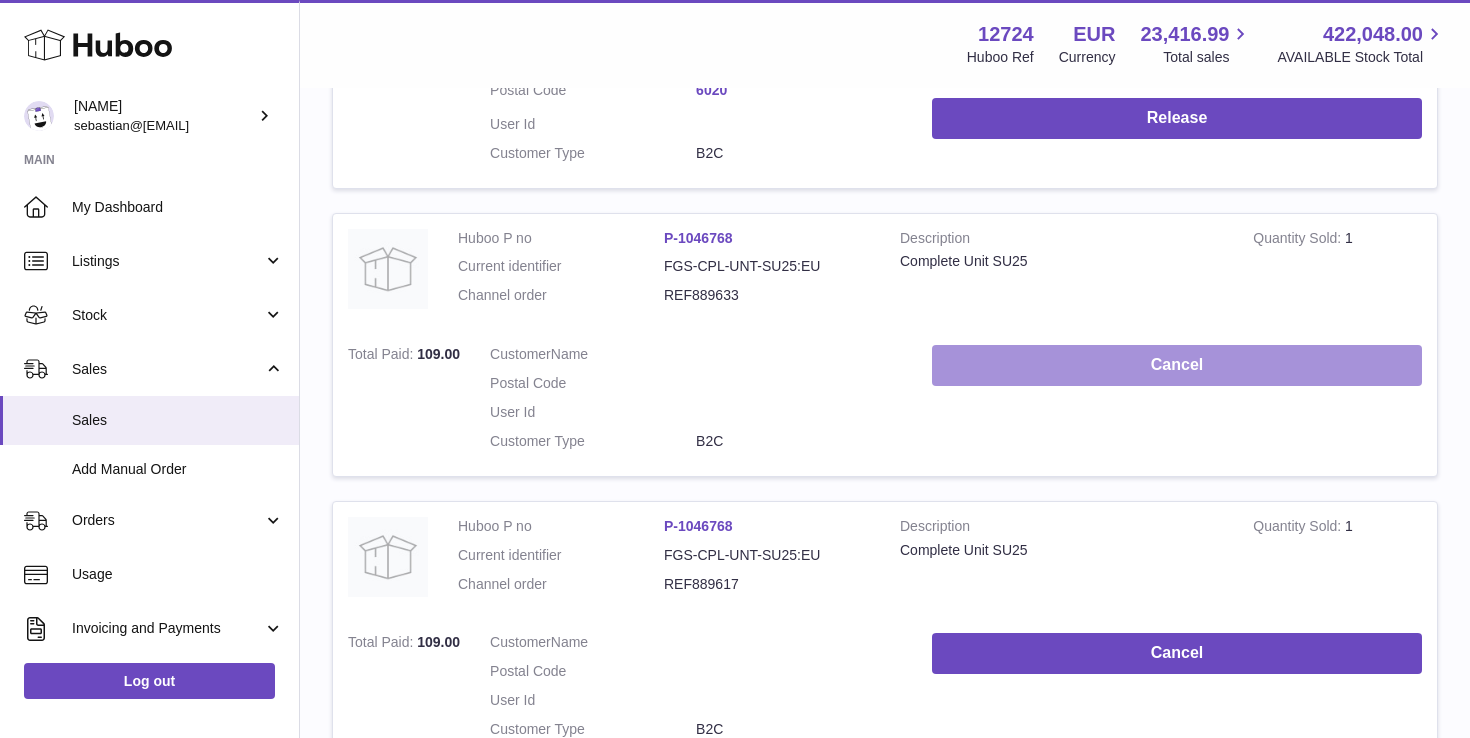 click on "Cancel" at bounding box center (1177, 365) 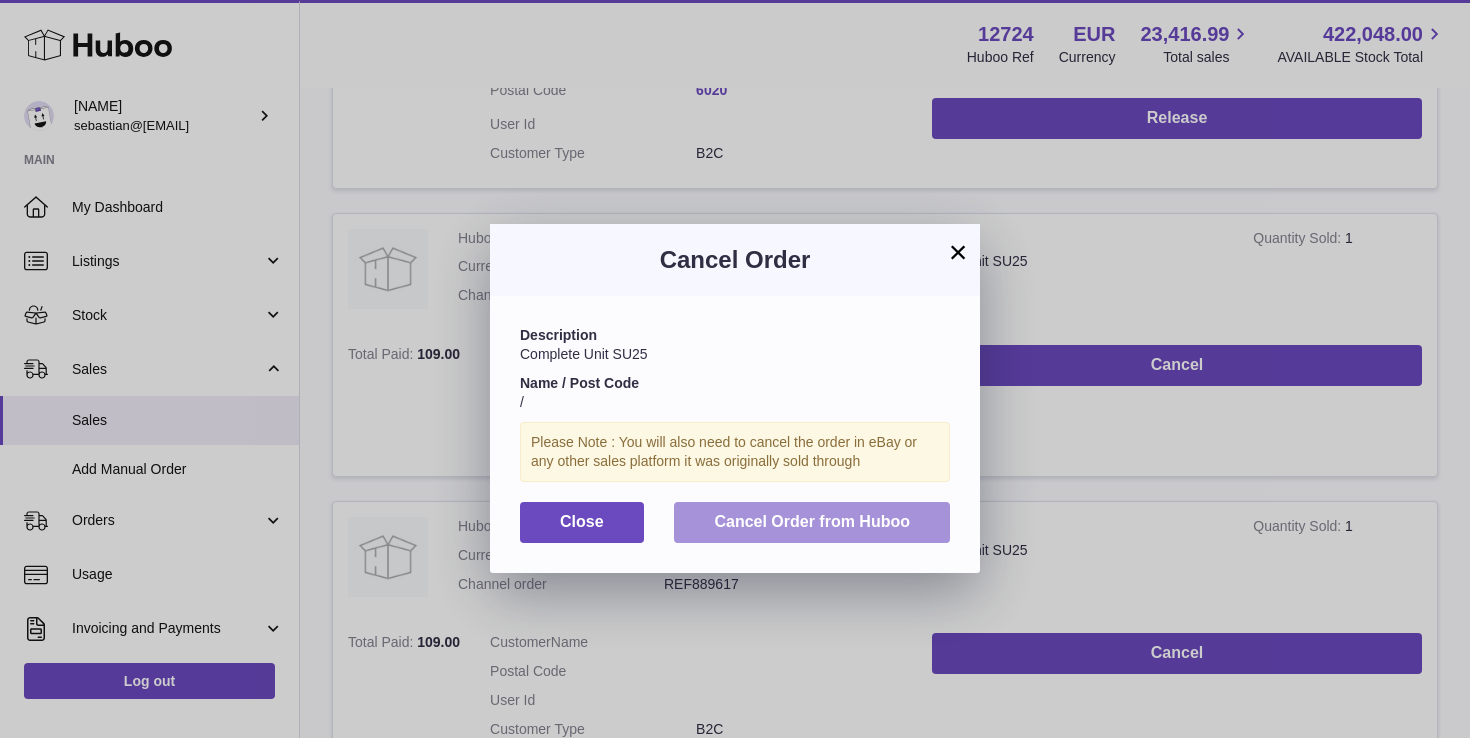 click on "Cancel Order from Huboo" at bounding box center [812, 521] 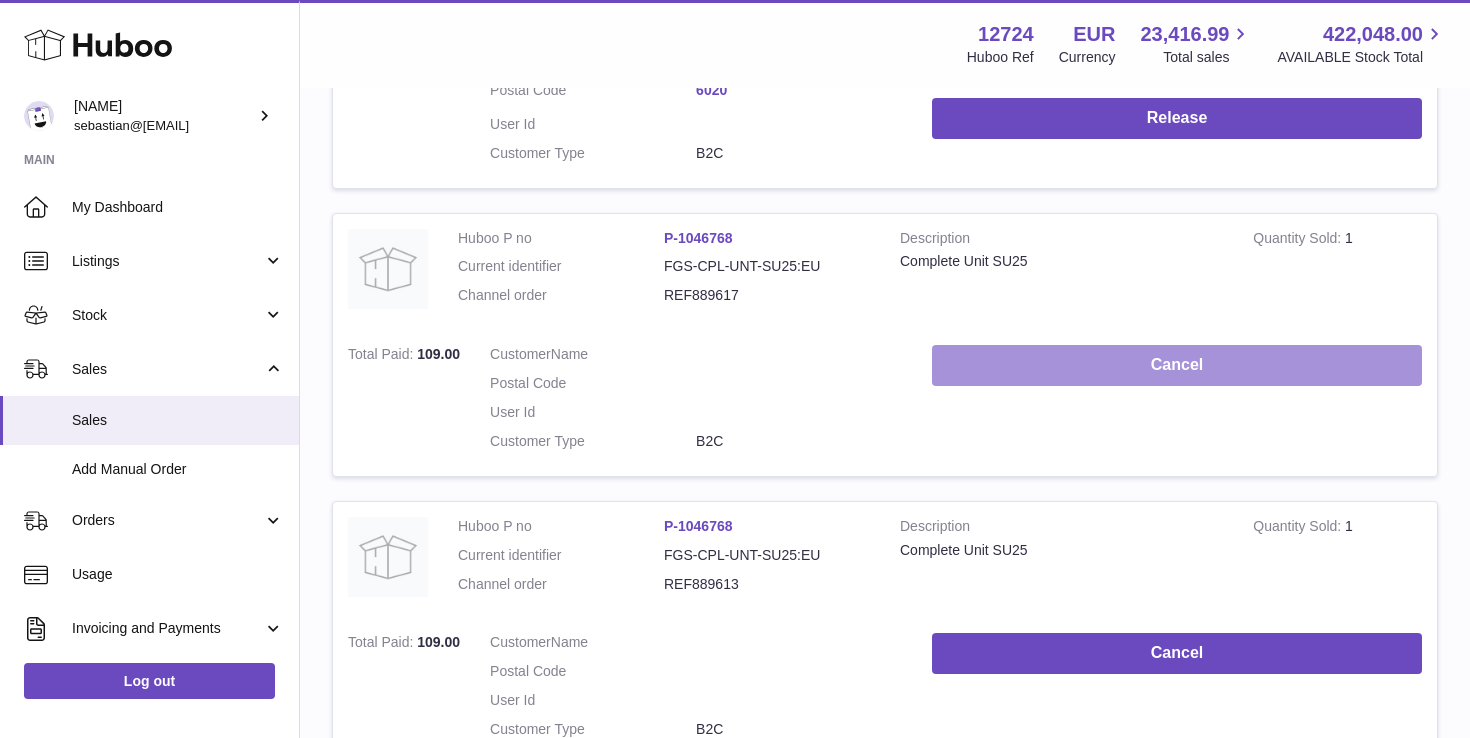 click on "Cancel" at bounding box center [1177, 365] 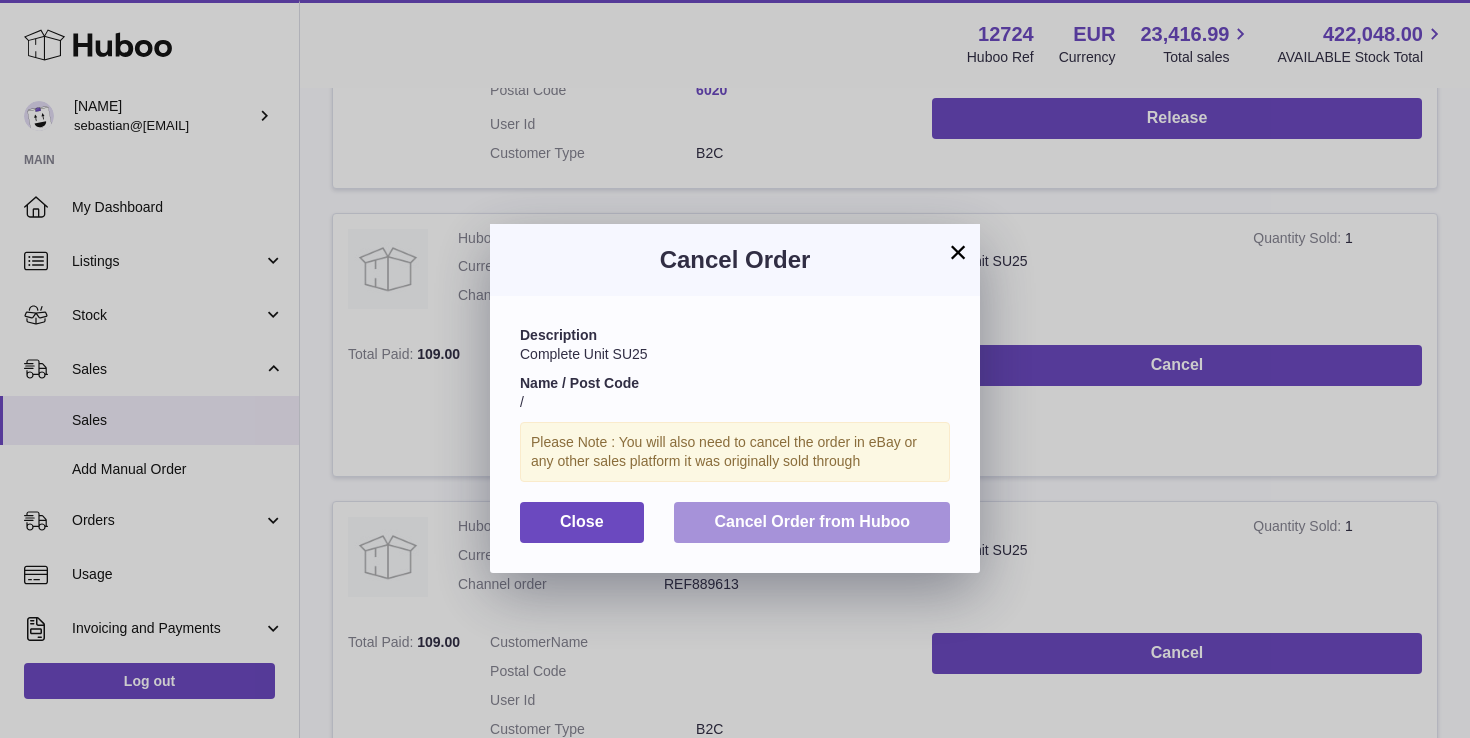 click on "Cancel Order from Huboo" at bounding box center [812, 521] 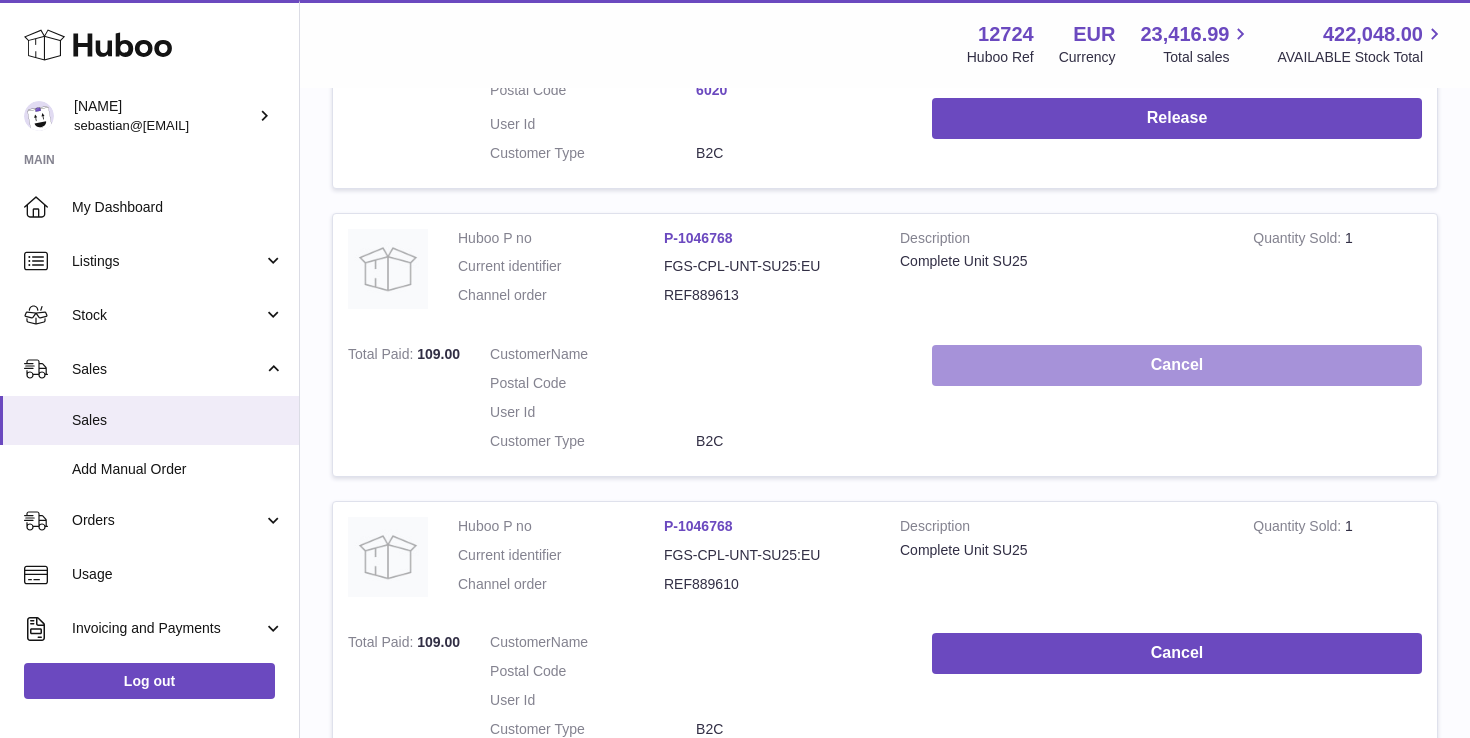 click on "Cancel" at bounding box center [1177, 365] 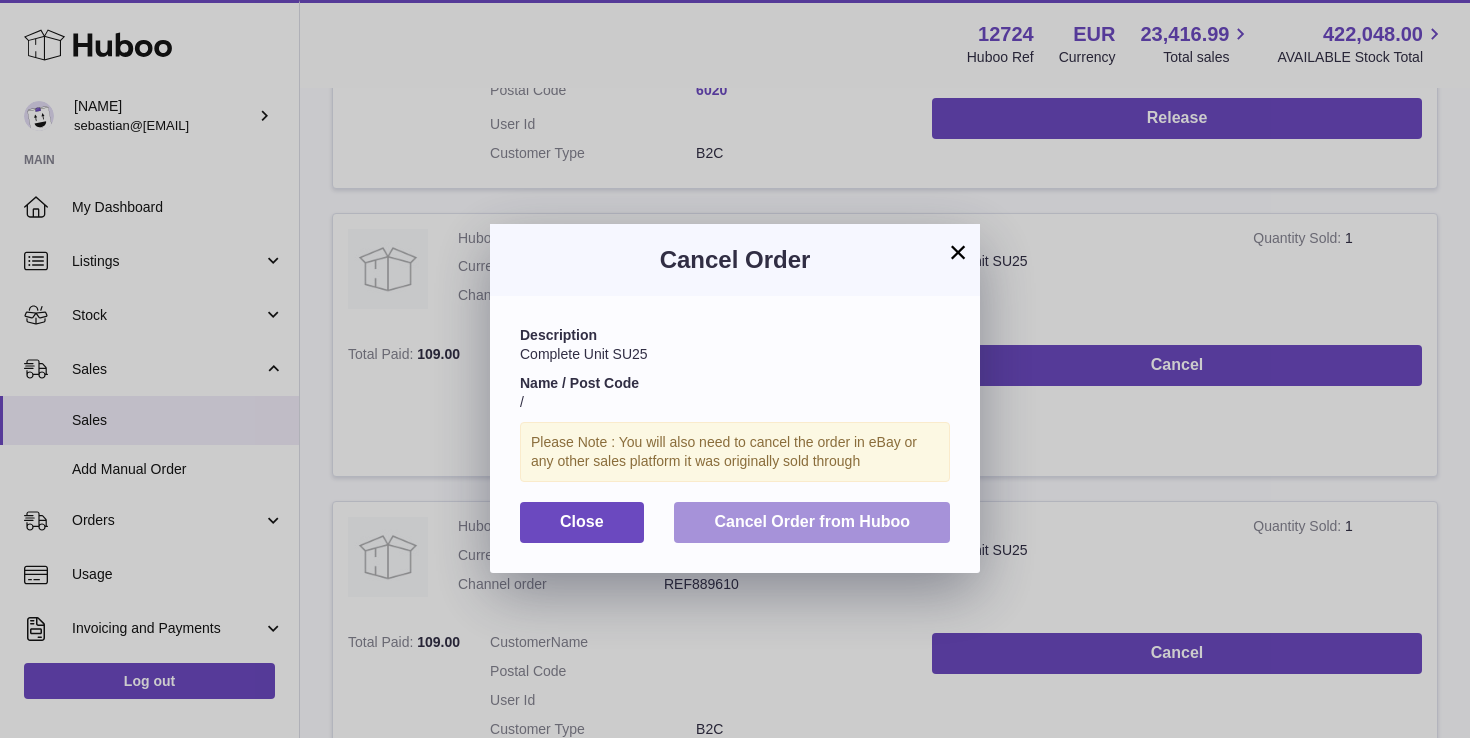 click on "Cancel Order from Huboo" at bounding box center [812, 521] 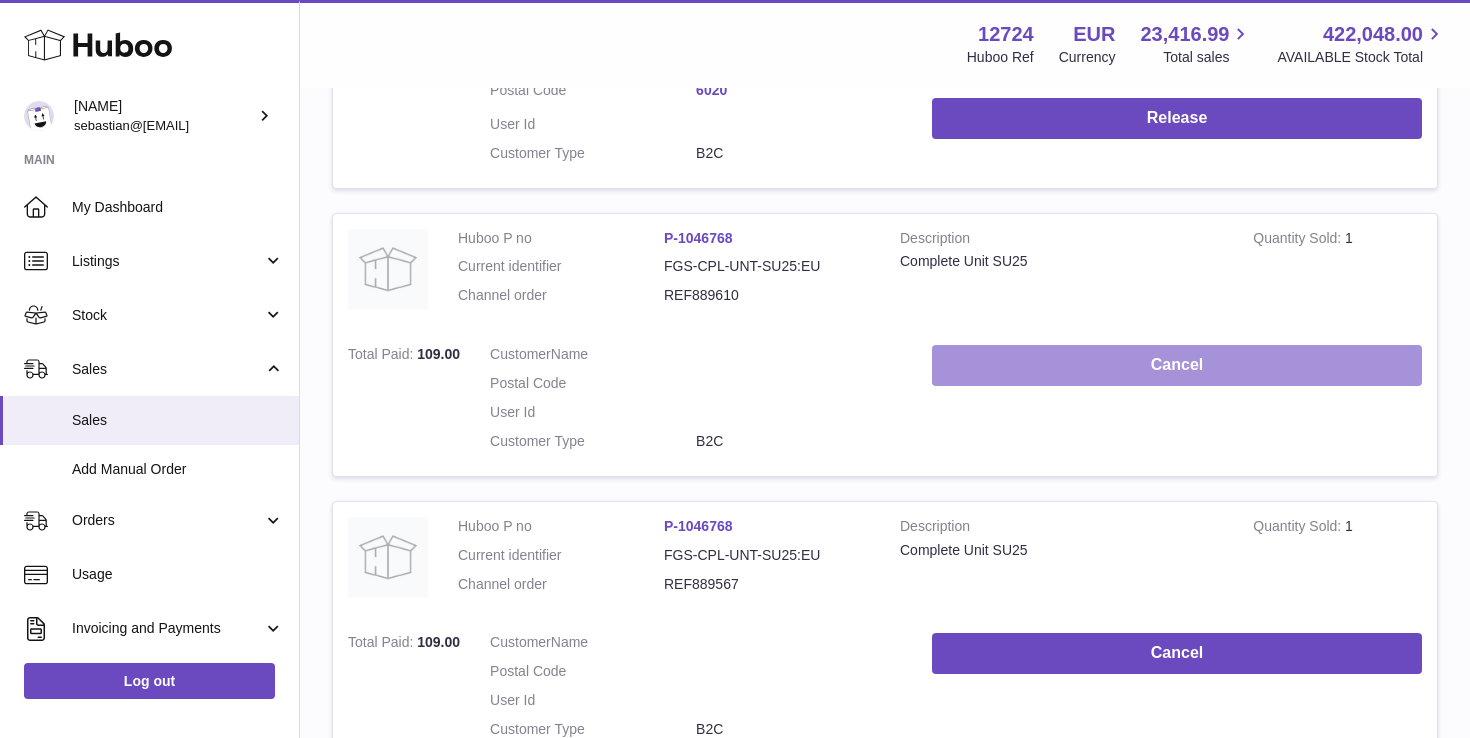 click on "Cancel" at bounding box center [1177, 365] 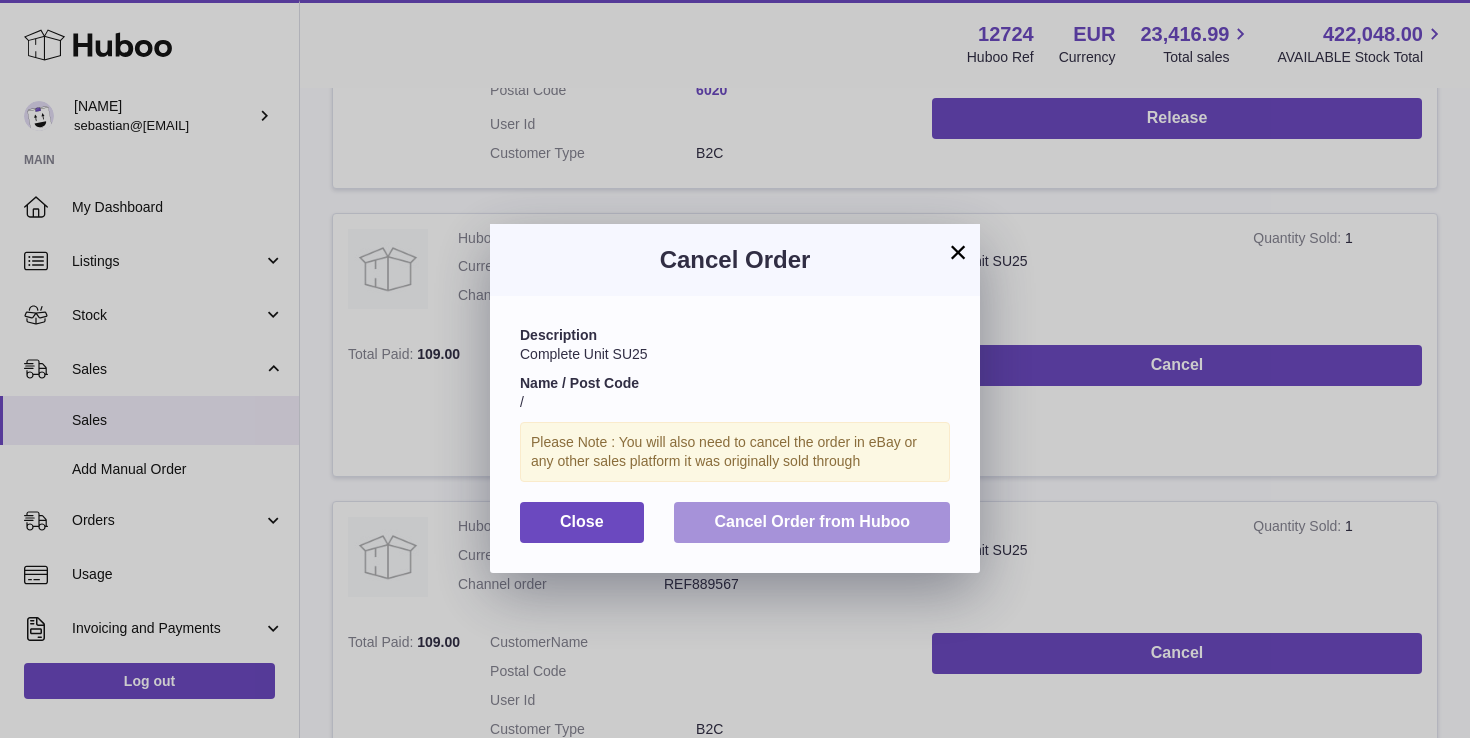 click on "Cancel Order from Huboo" at bounding box center [812, 521] 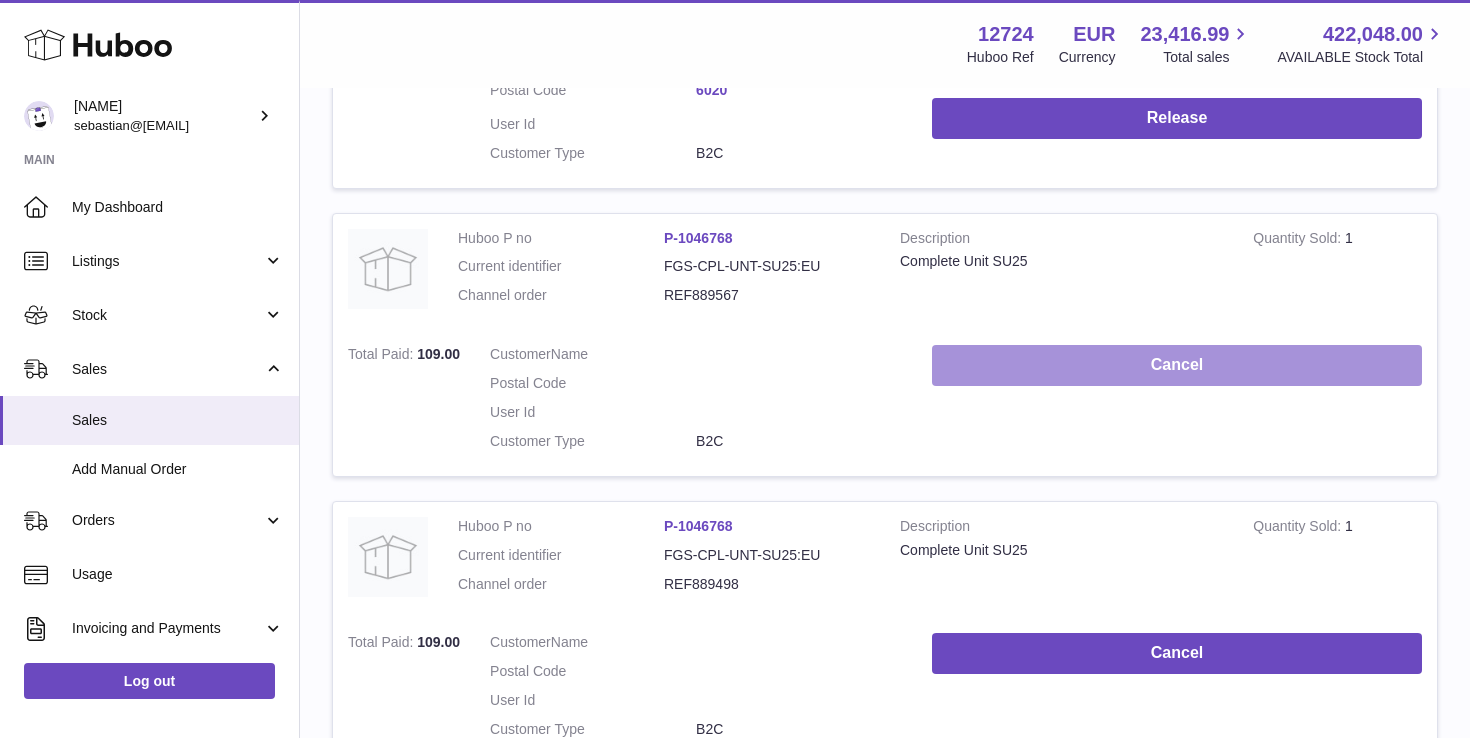 click on "Cancel" at bounding box center [1177, 365] 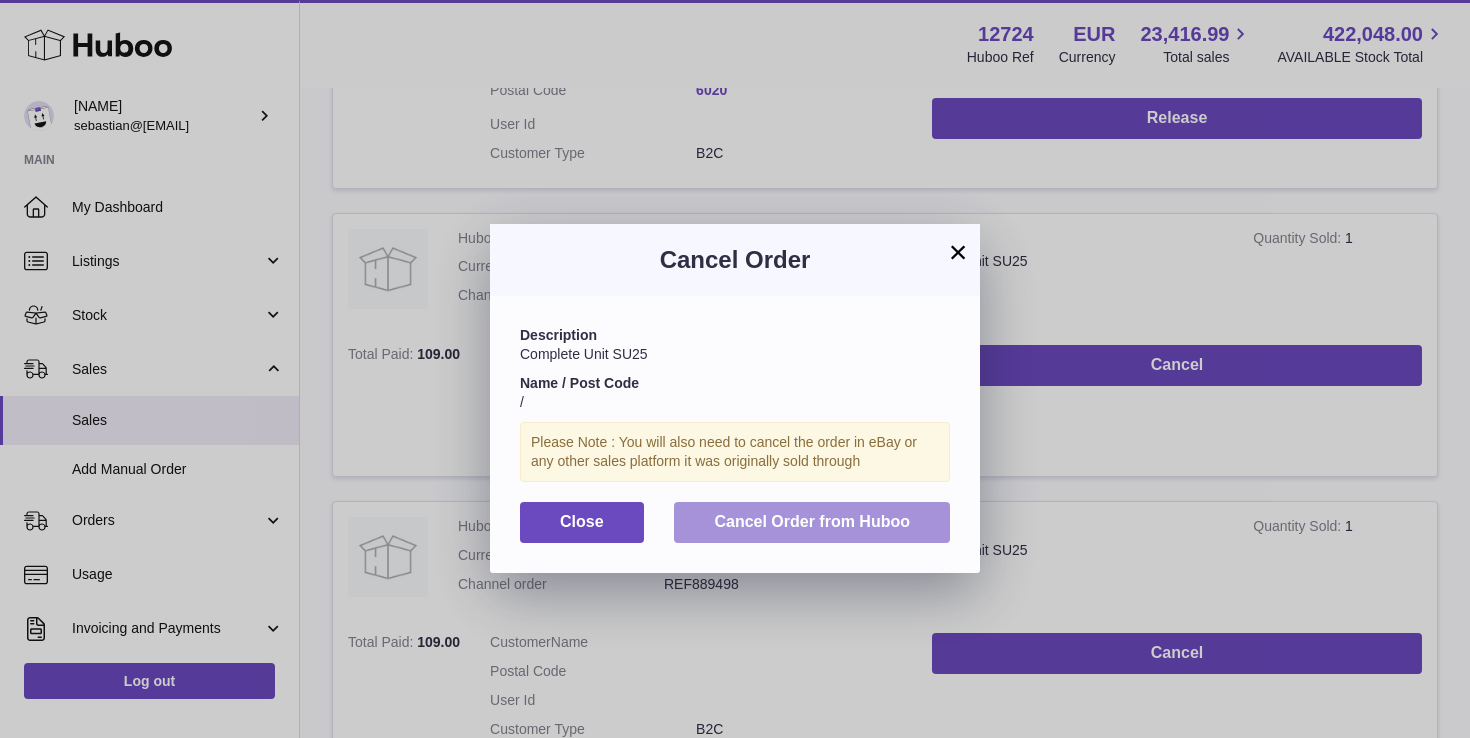 click on "Cancel Order from Huboo" at bounding box center (812, 521) 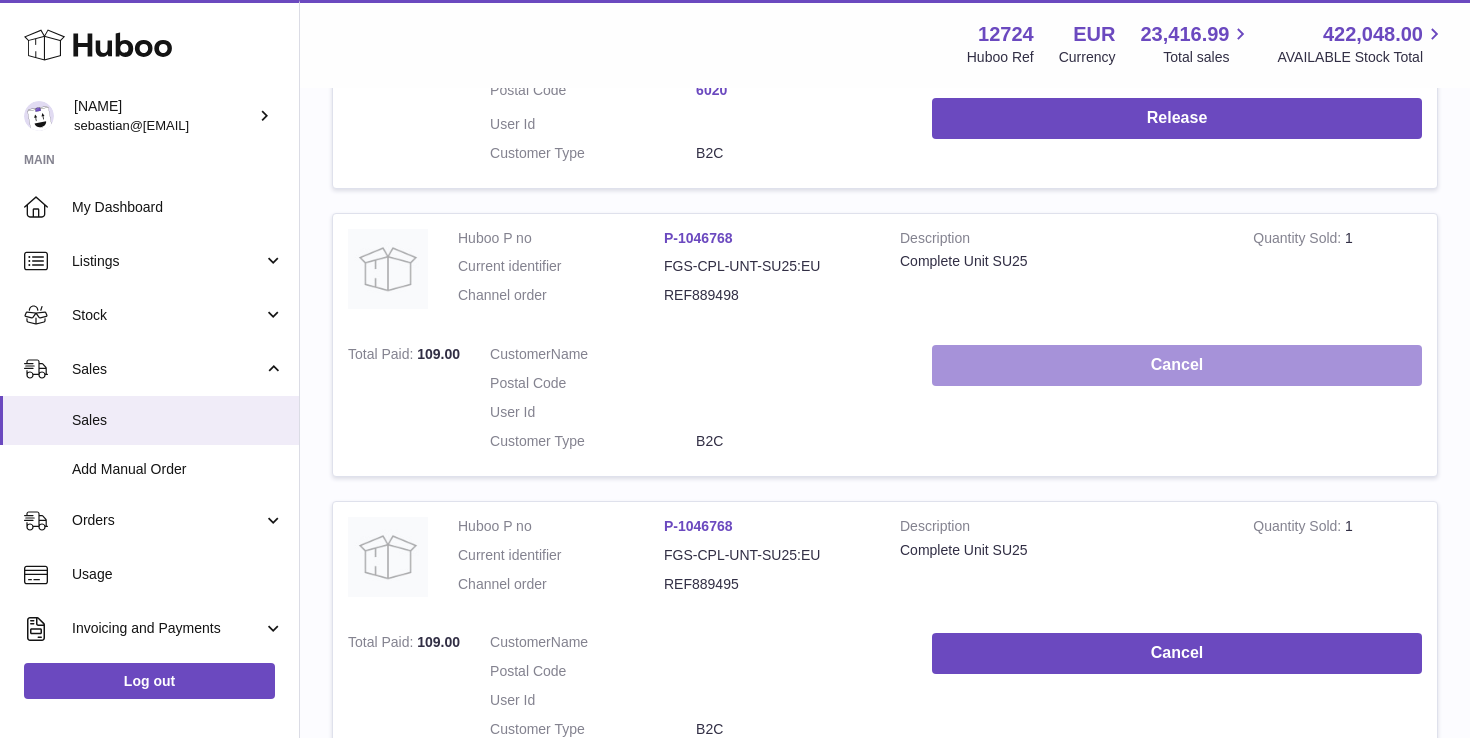 click on "Cancel" at bounding box center (1177, 365) 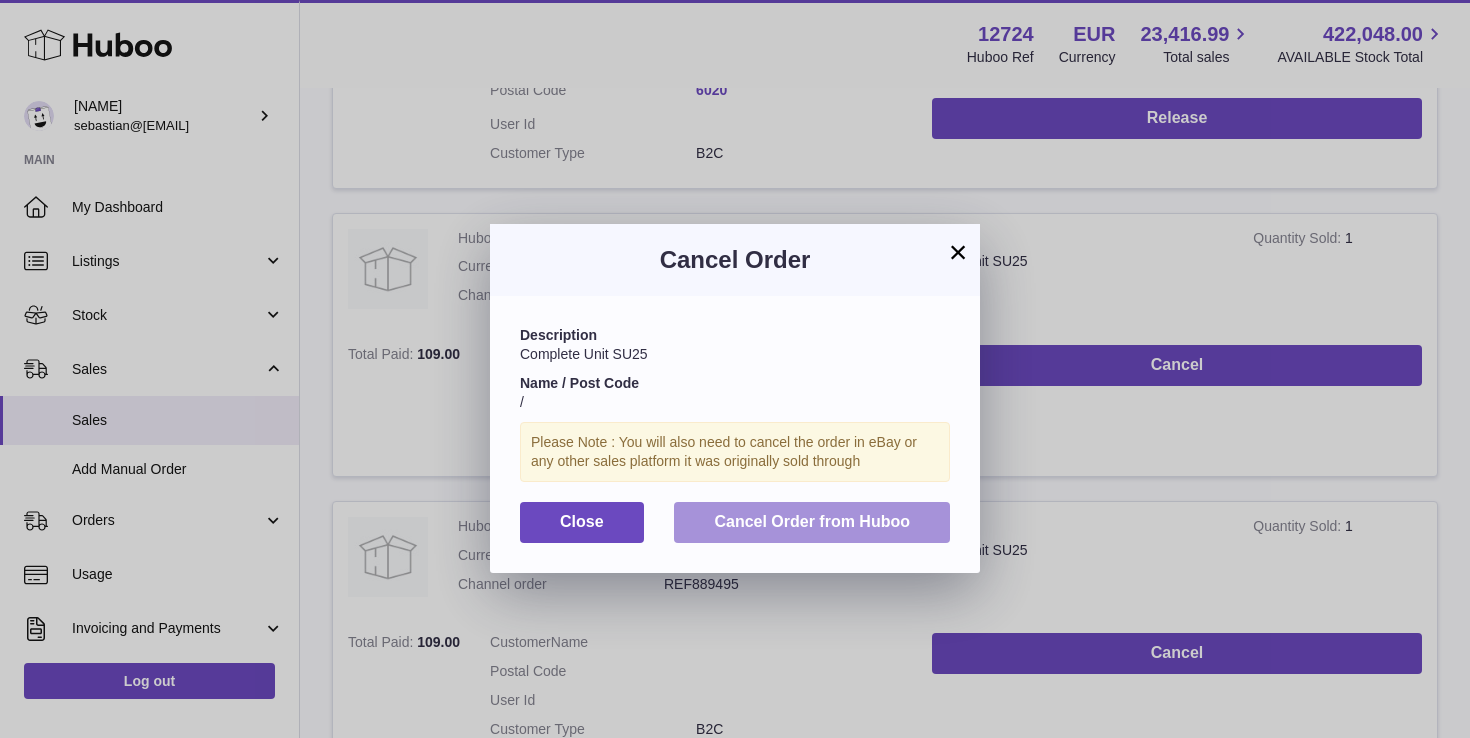 click on "Cancel Order from Huboo" at bounding box center (812, 522) 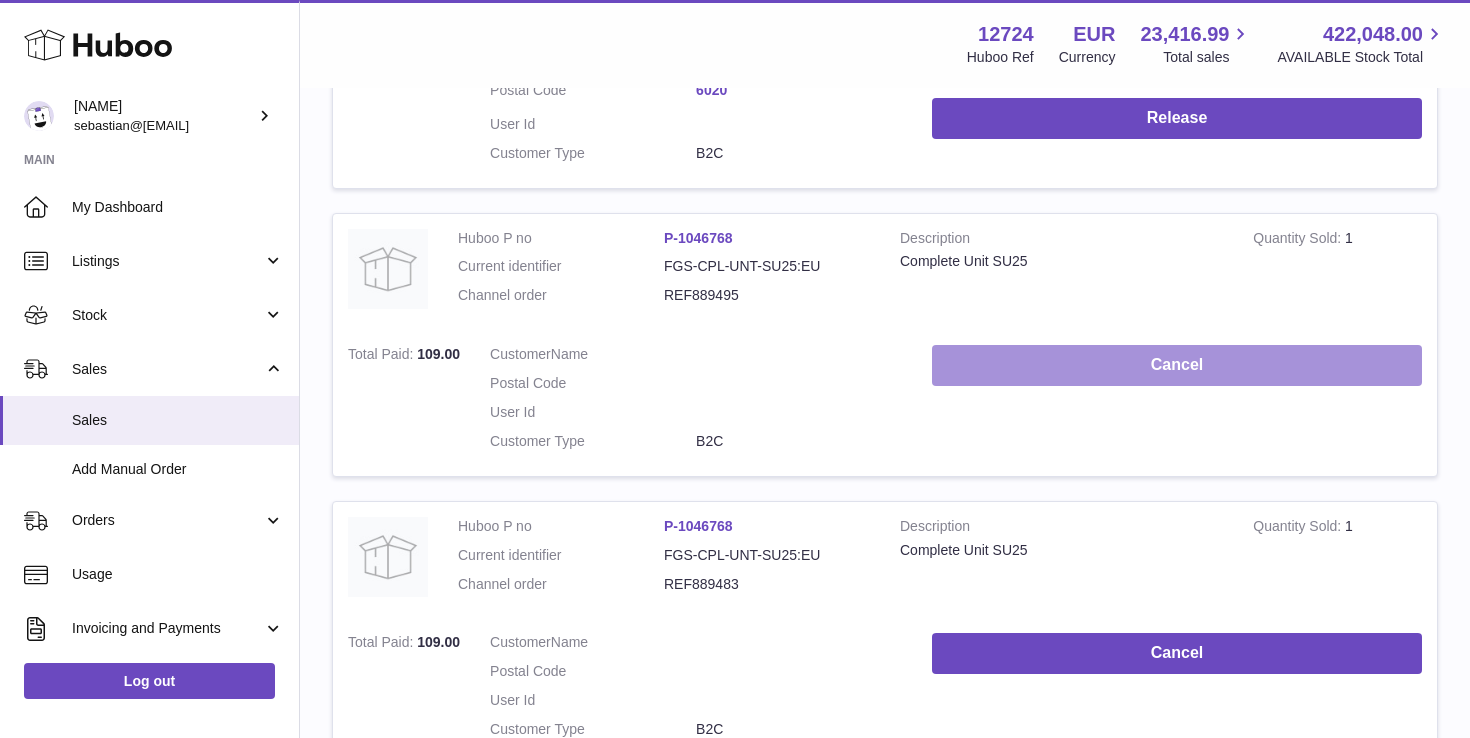 click on "Cancel" at bounding box center [1177, 365] 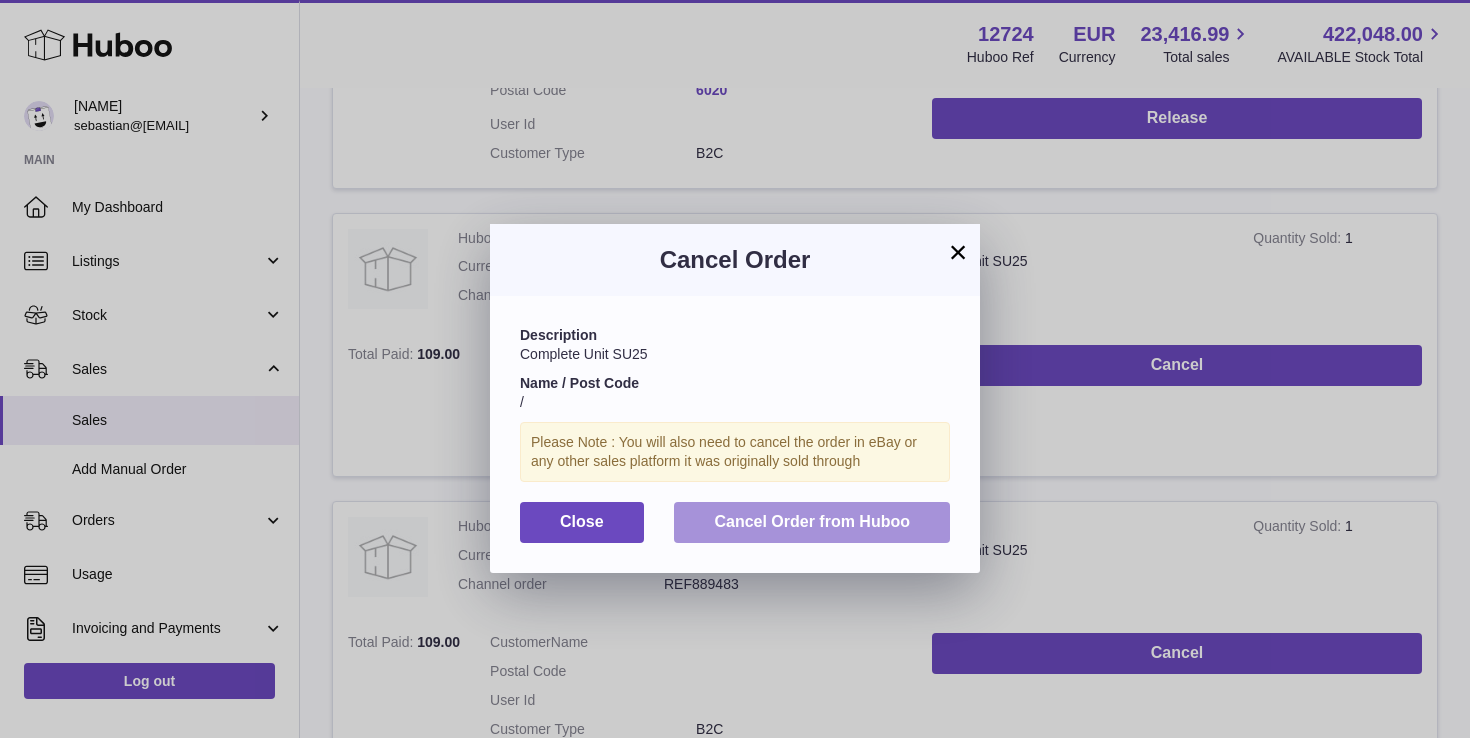 click on "Cancel Order from Huboo" at bounding box center [812, 522] 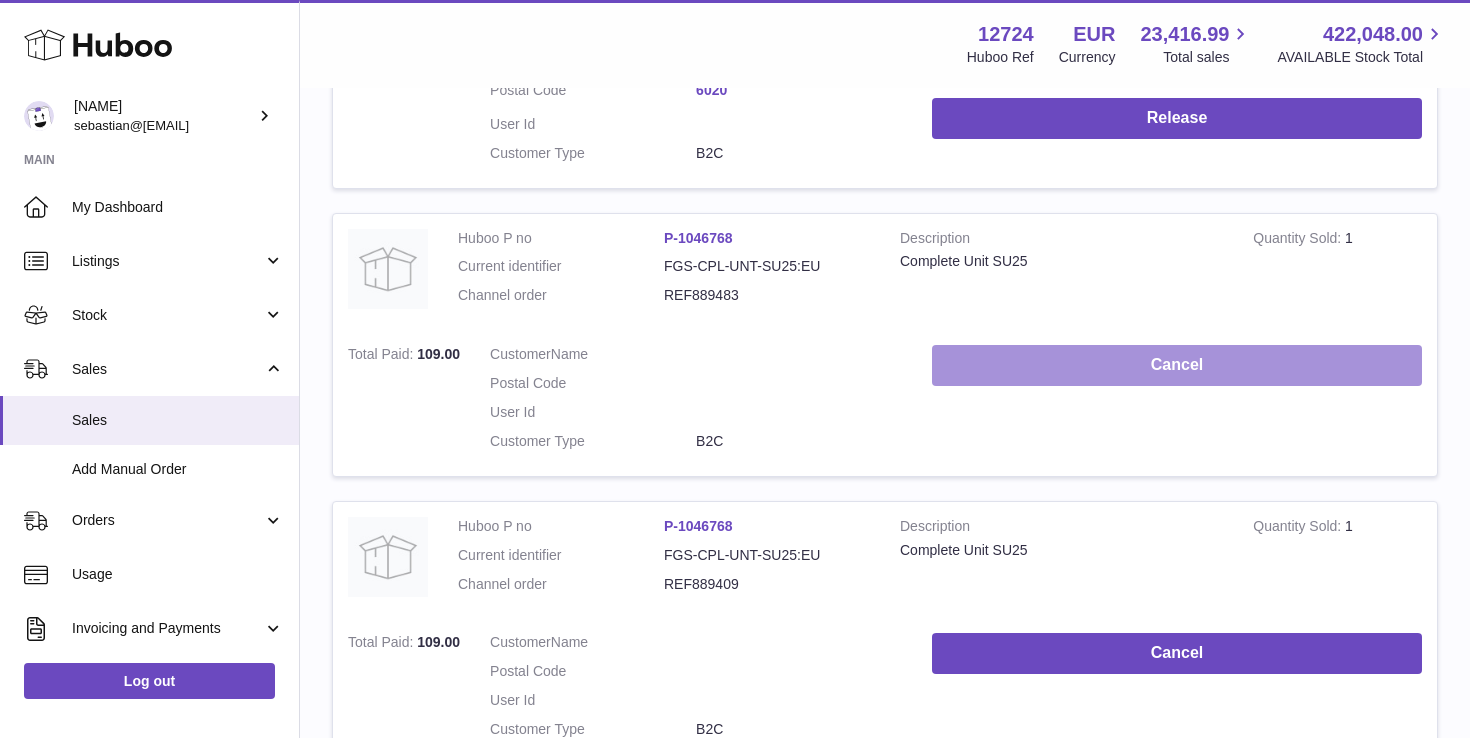 click on "Cancel" at bounding box center (1177, 365) 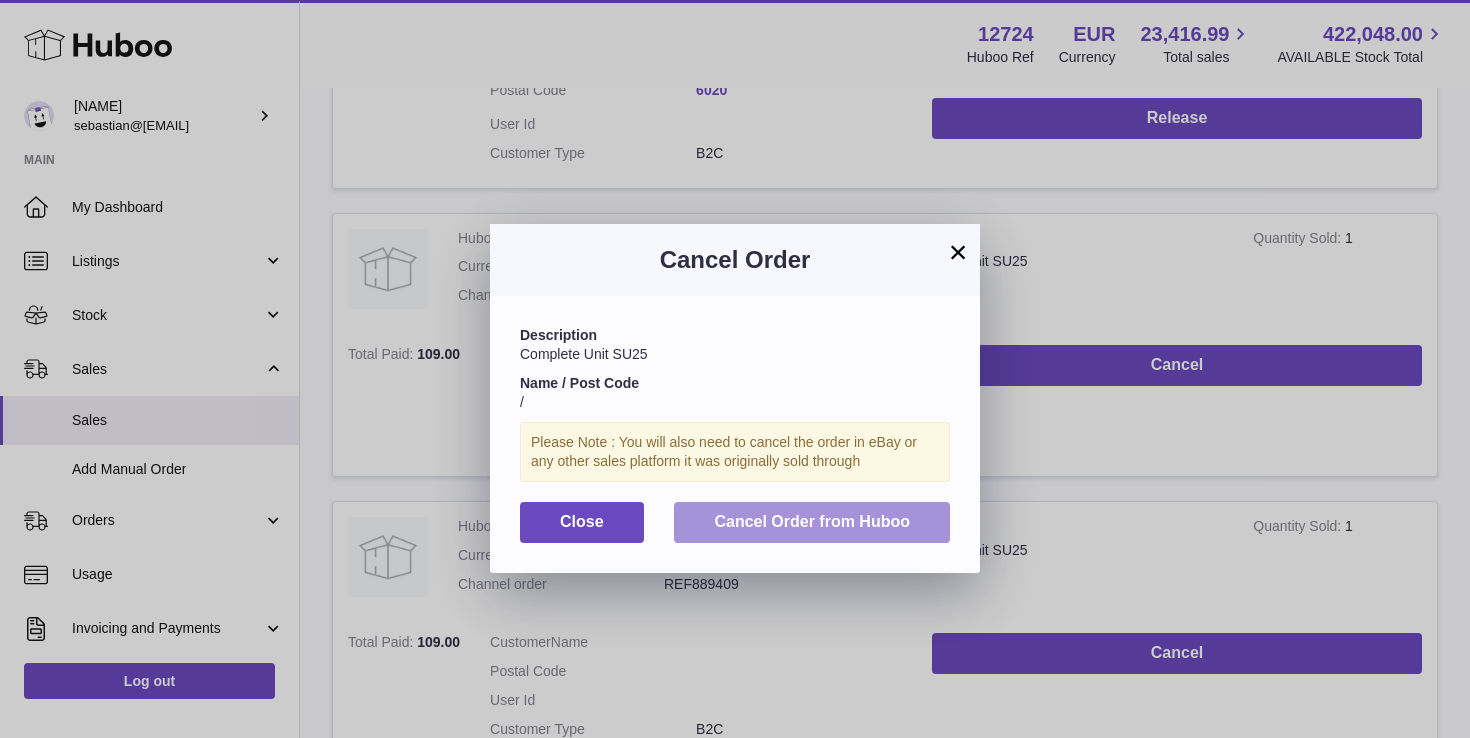 click on "Cancel Order from Huboo" at bounding box center [812, 521] 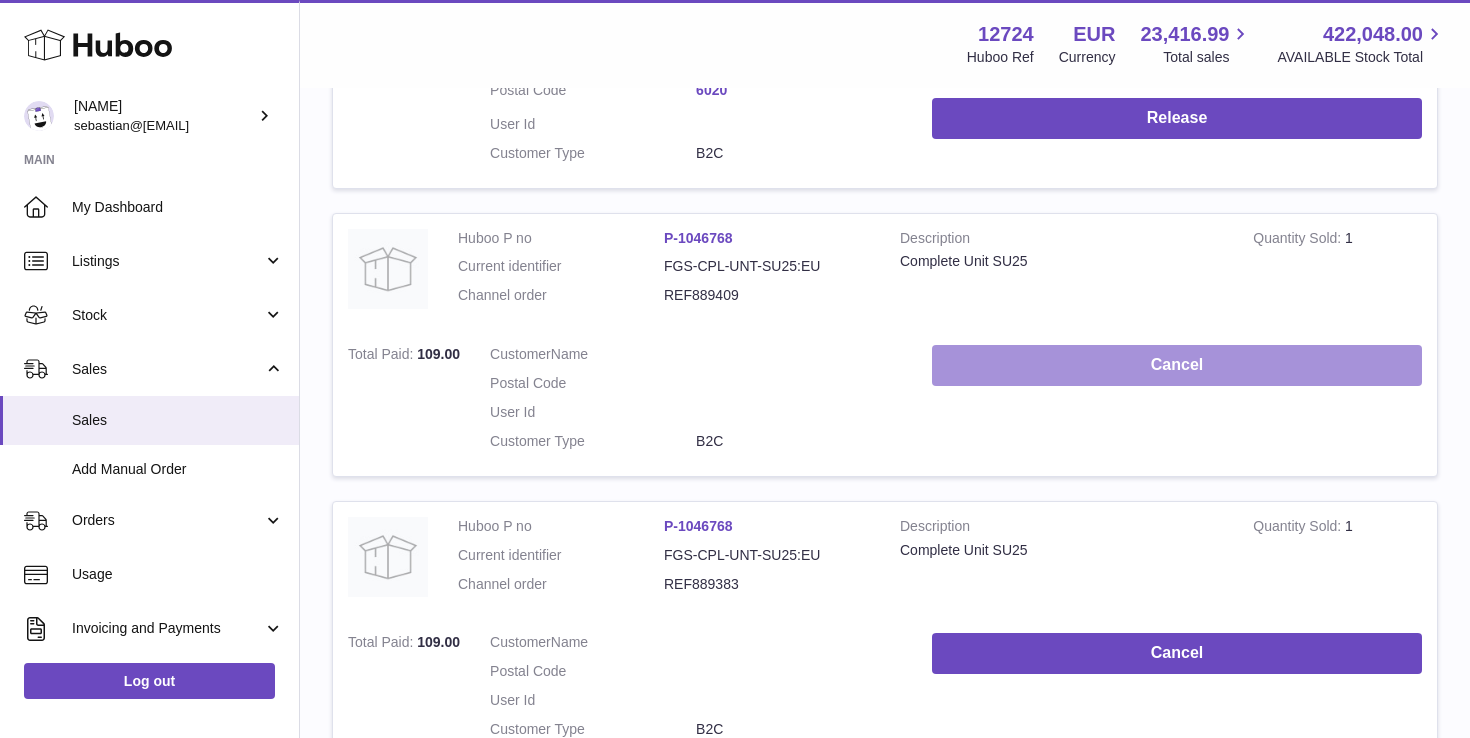 click on "Cancel" at bounding box center (1177, 365) 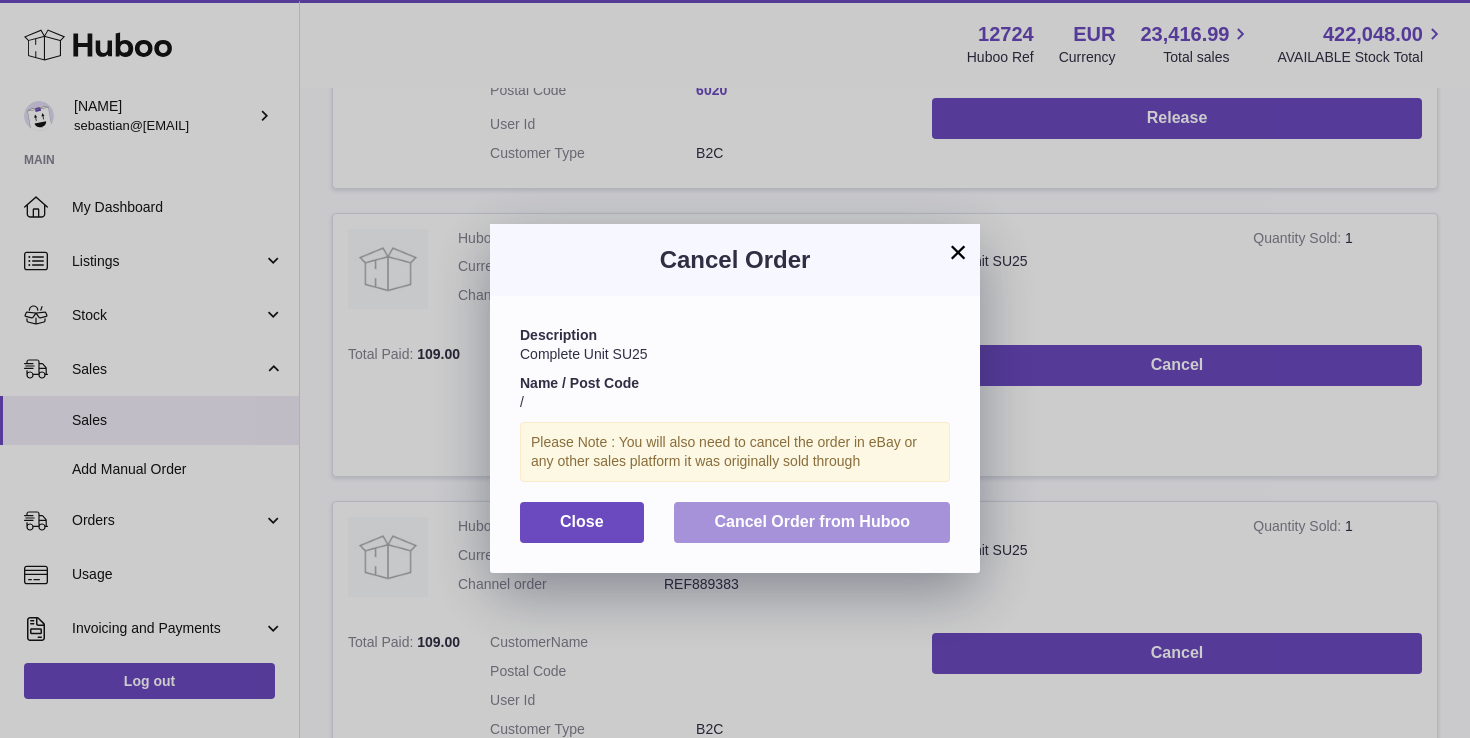 click on "Cancel Order from Huboo" at bounding box center [812, 521] 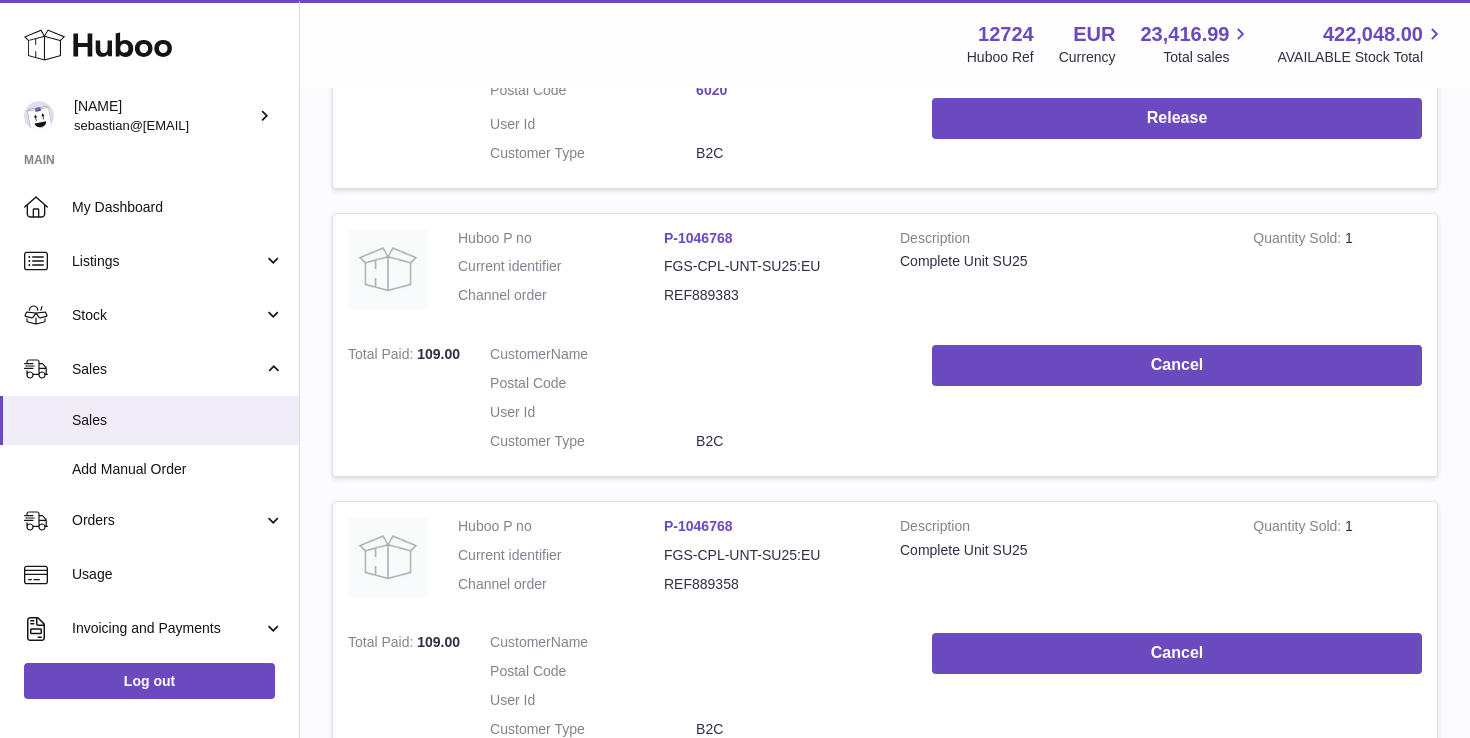 click on "Cancel" at bounding box center [1177, 403] 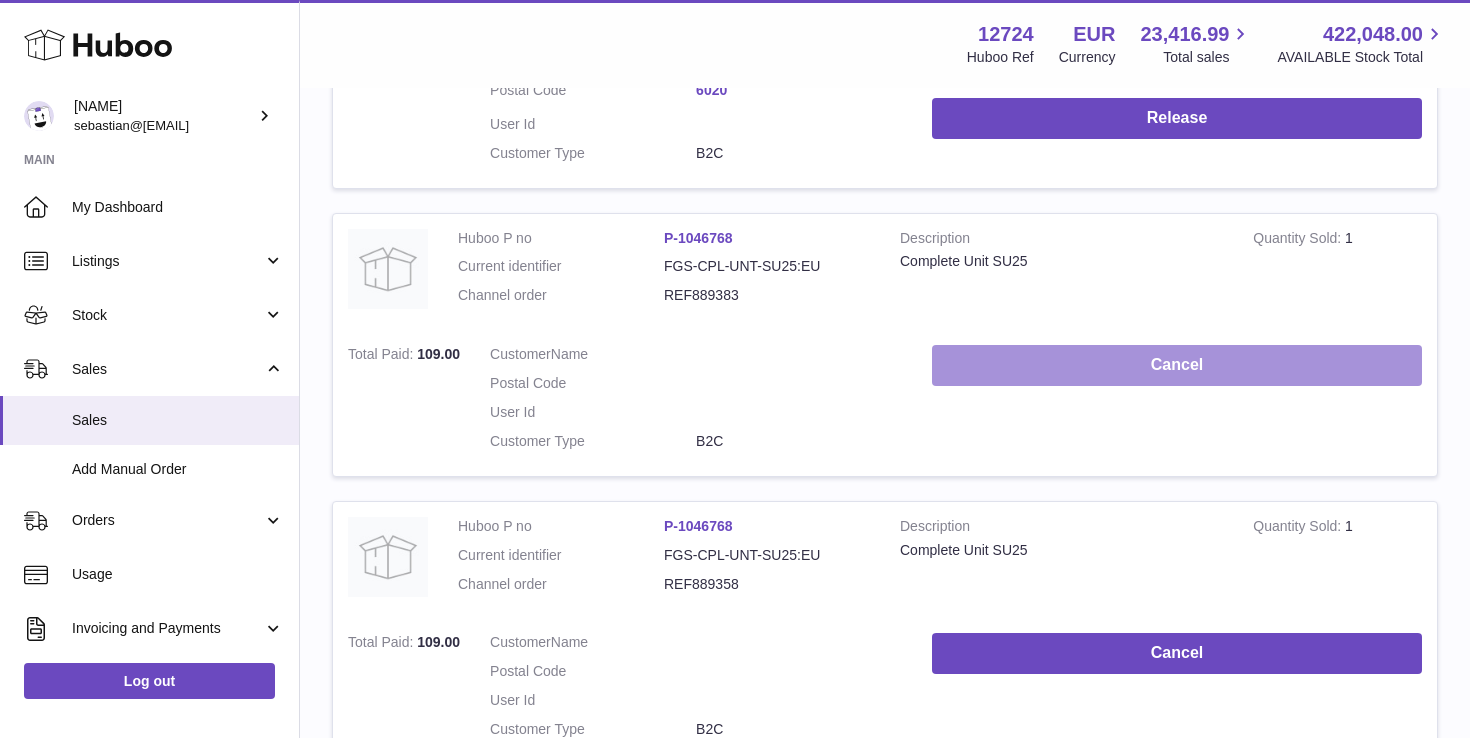 click on "Cancel" at bounding box center [1177, 365] 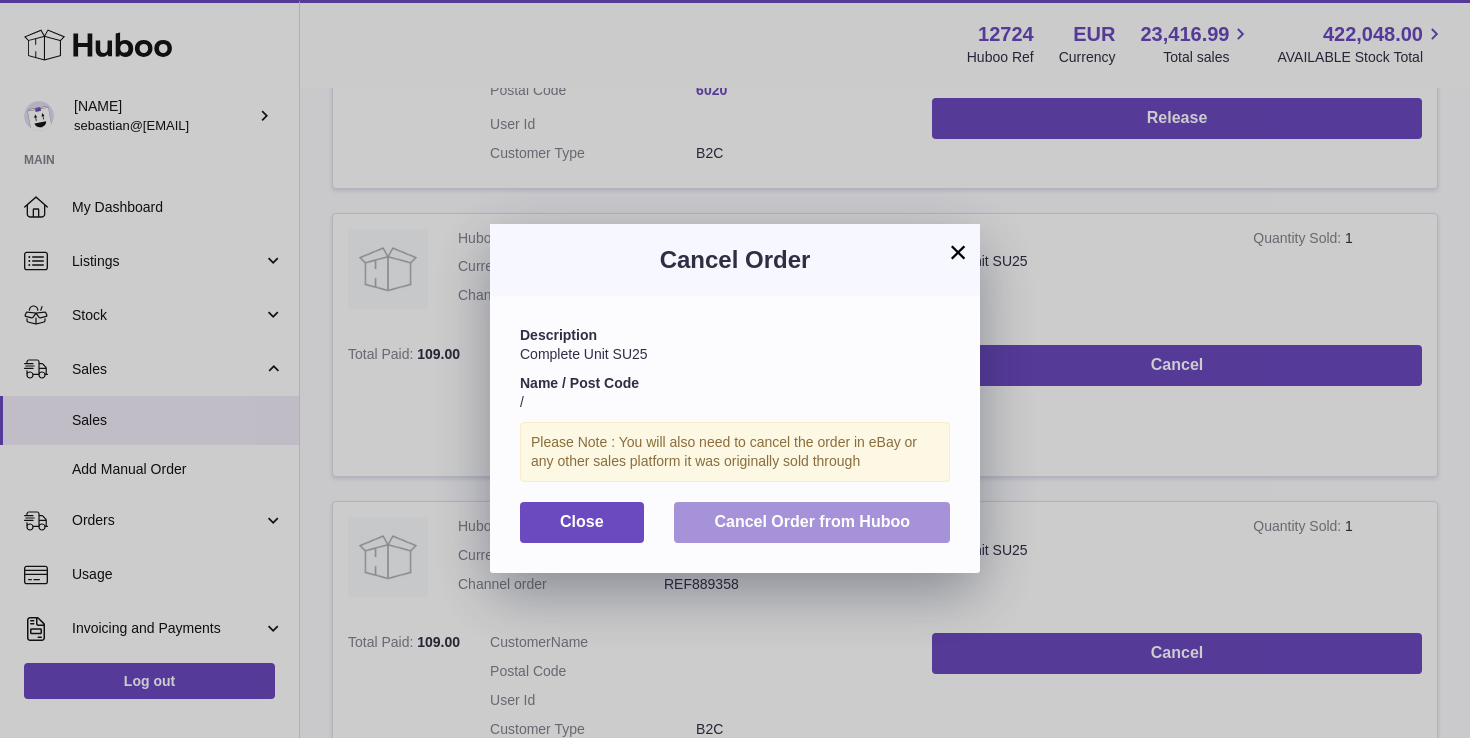 click on "Cancel Order from Huboo" at bounding box center (812, 522) 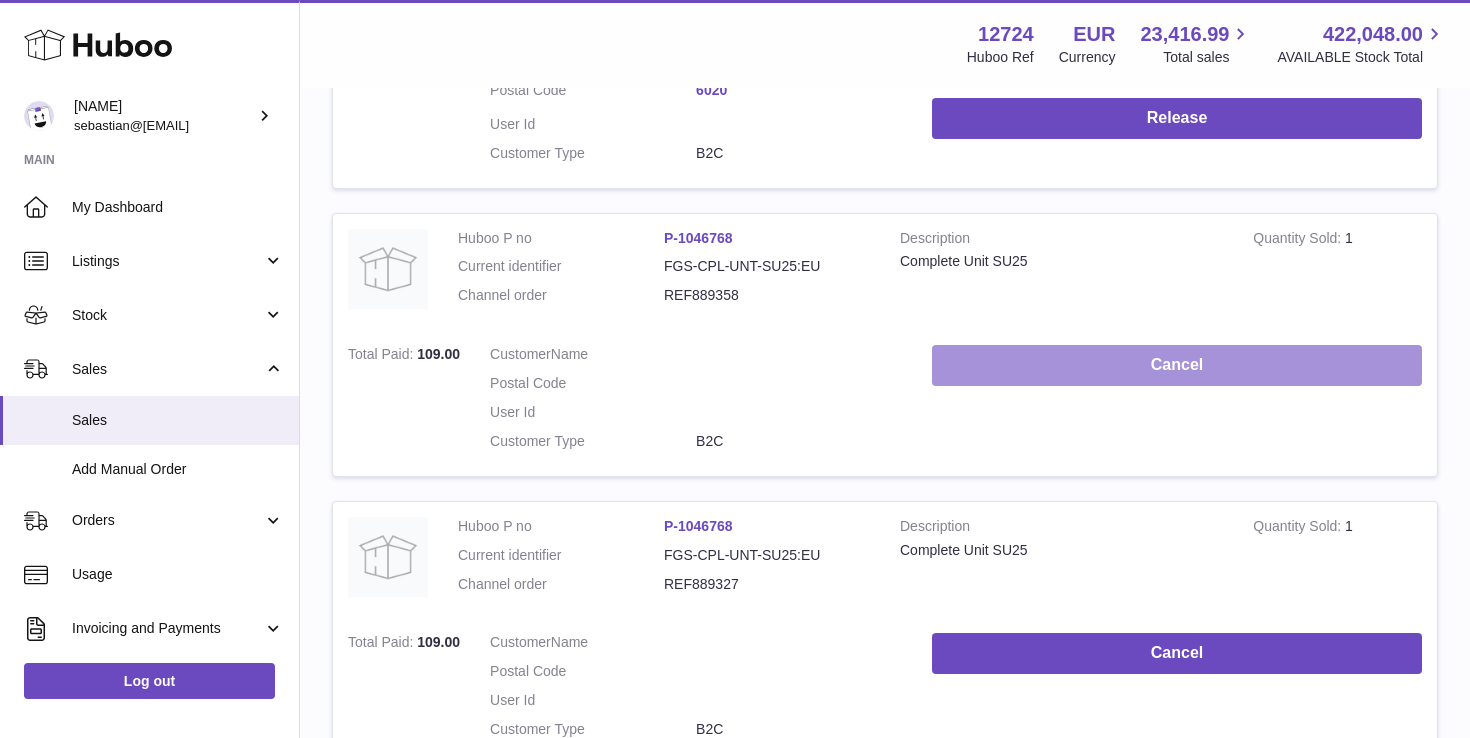 click on "Cancel" at bounding box center (1177, 365) 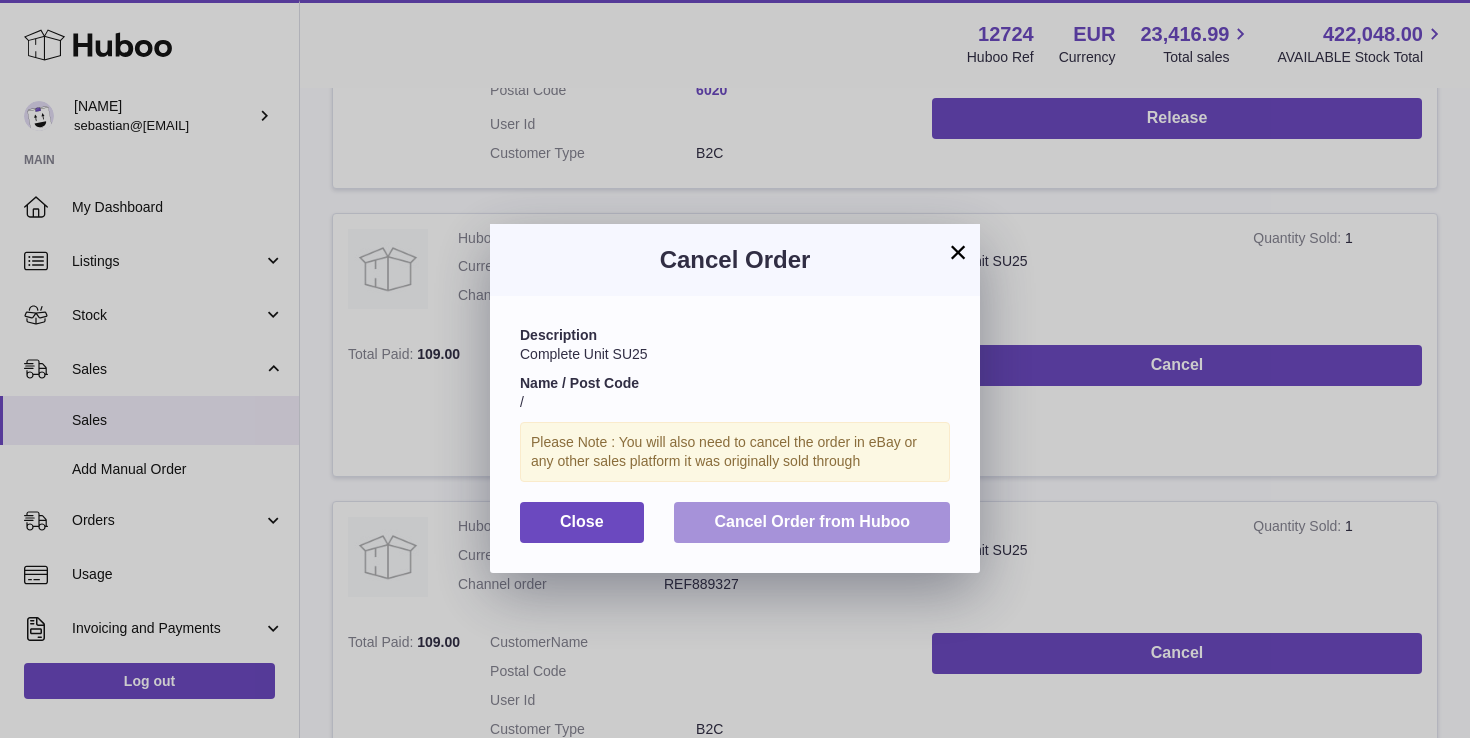 click on "Cancel Order from Huboo" at bounding box center [812, 521] 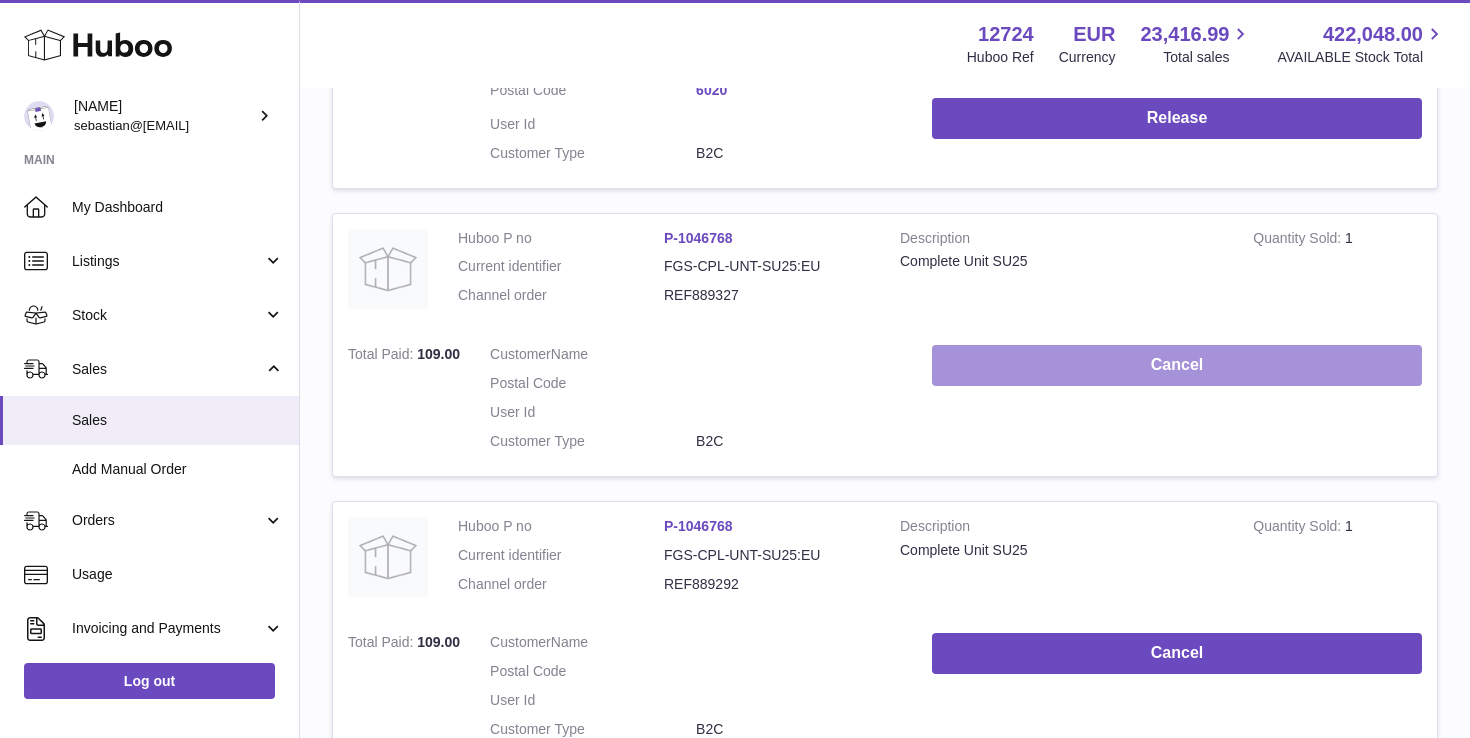 click on "Cancel" at bounding box center [1177, 365] 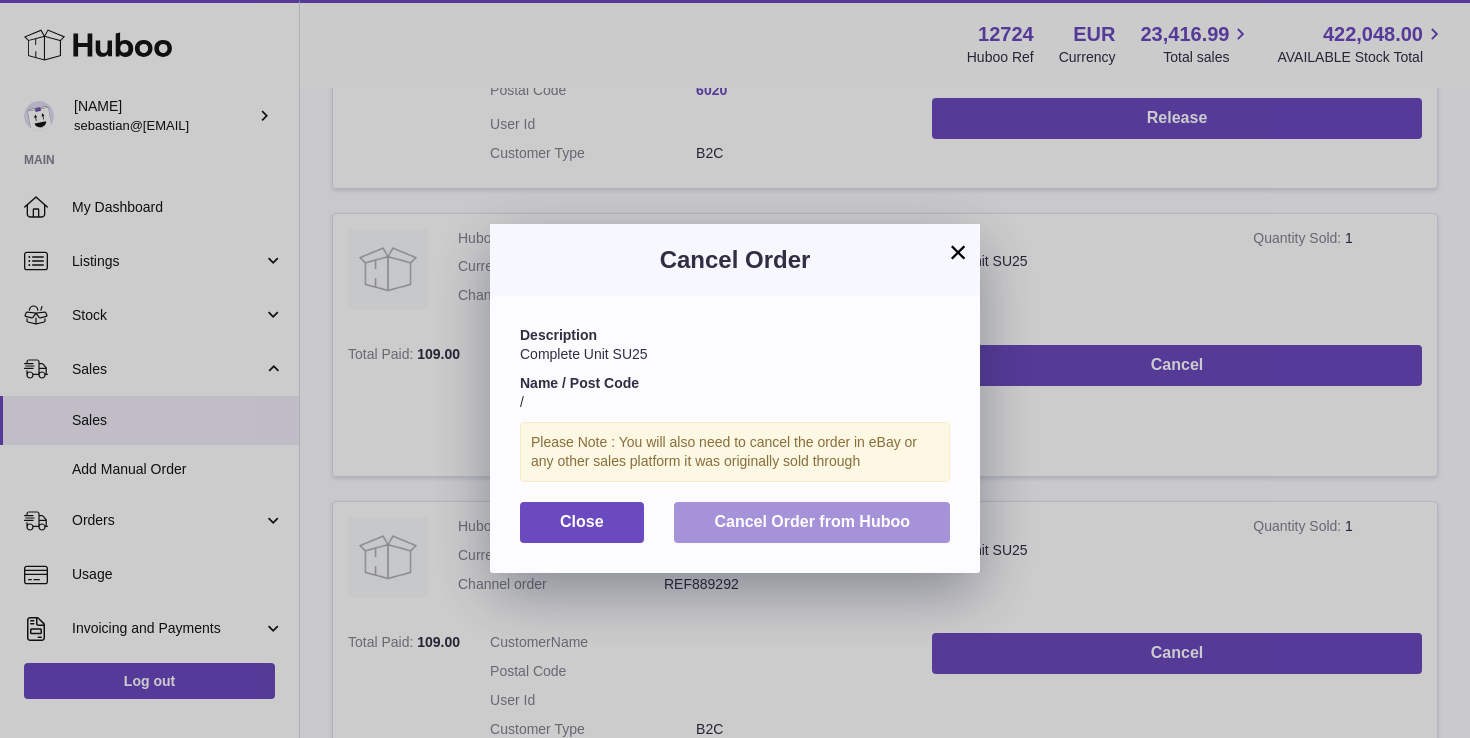click on "Cancel Order from Huboo" at bounding box center (812, 521) 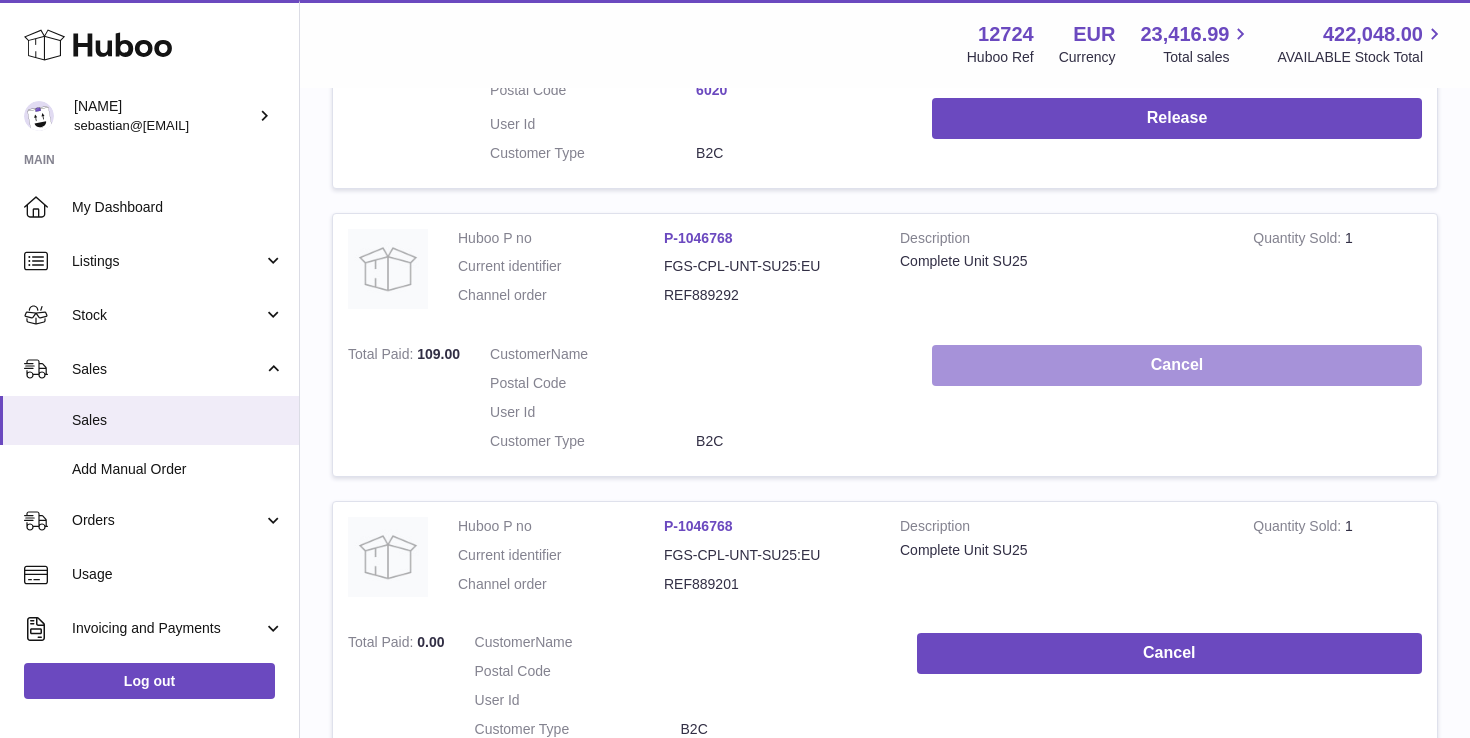 click on "Cancel" at bounding box center (1177, 365) 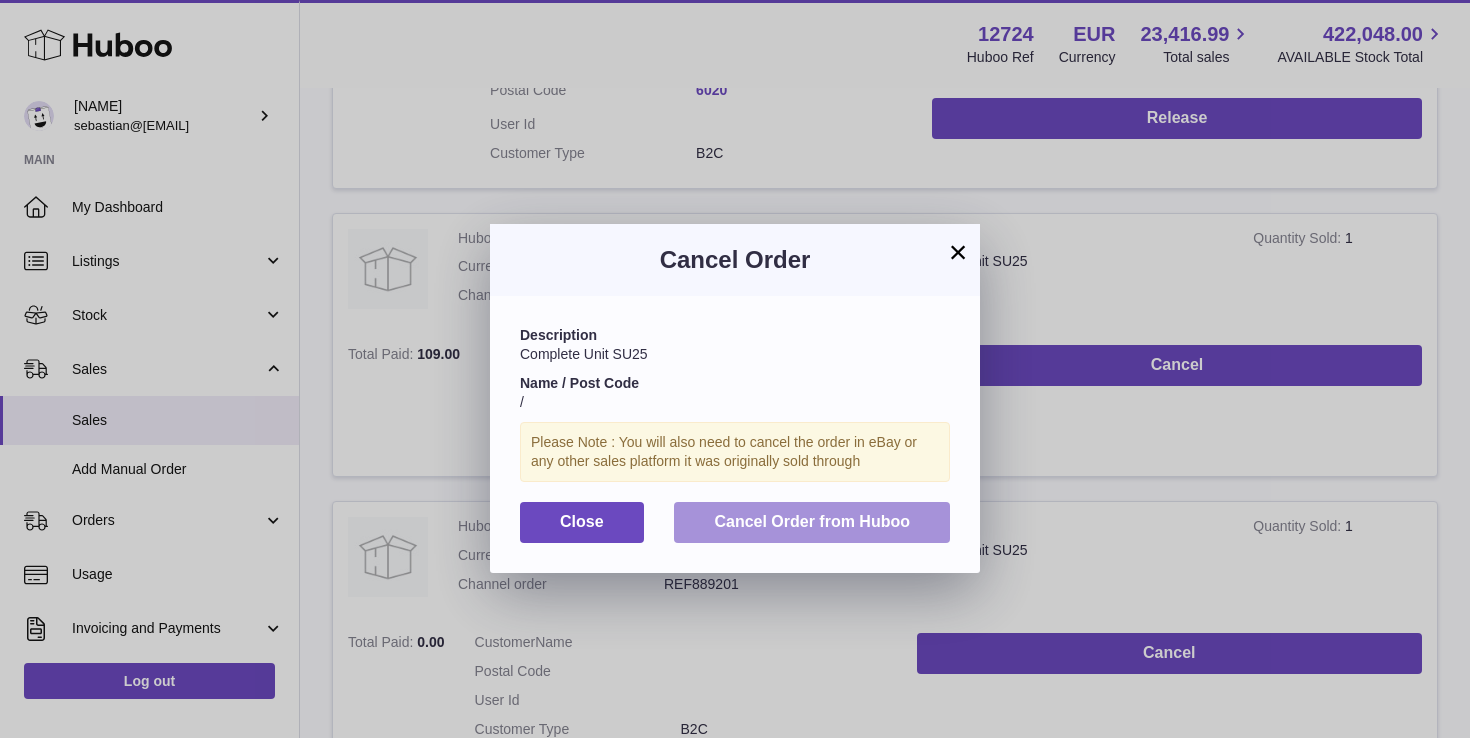 click on "Cancel Order from Huboo" at bounding box center (812, 521) 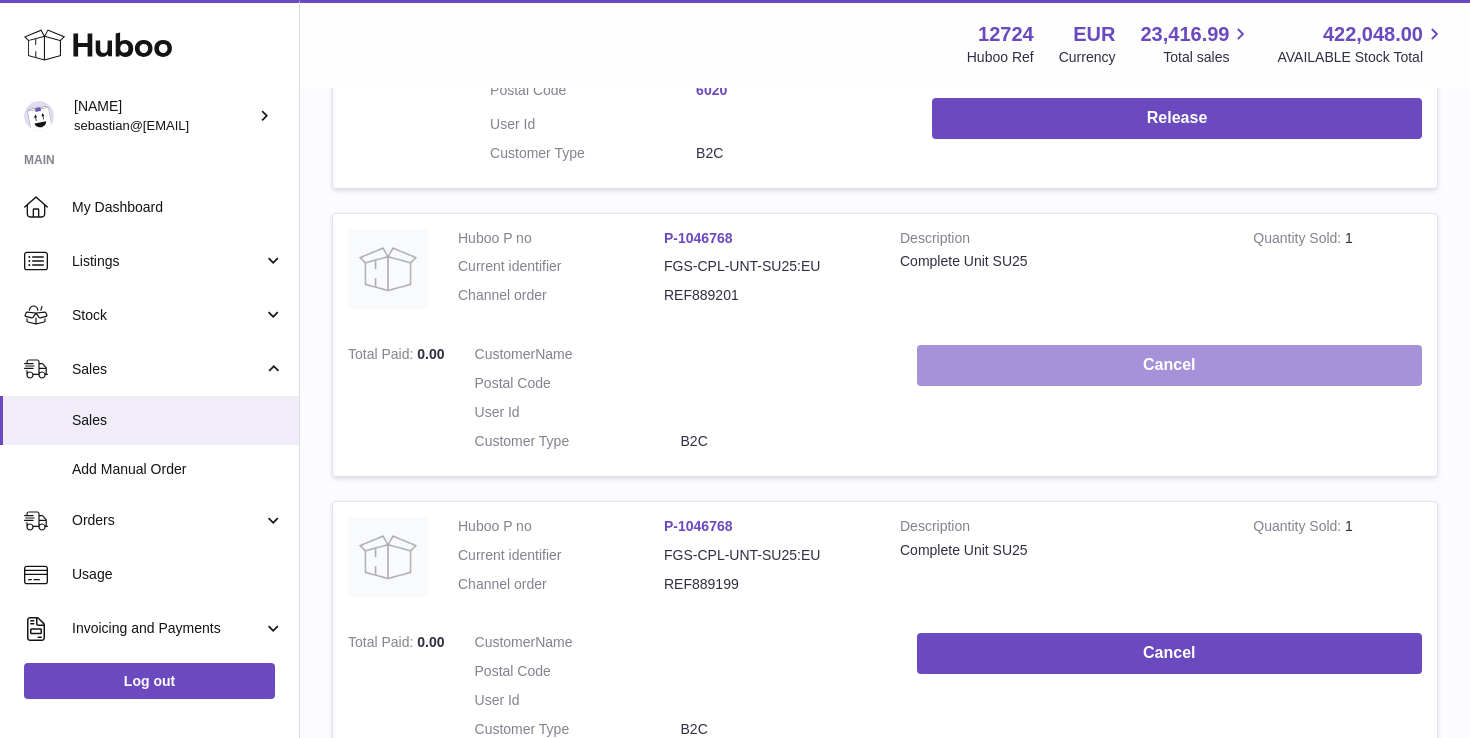 click on "Cancel" at bounding box center (1169, 365) 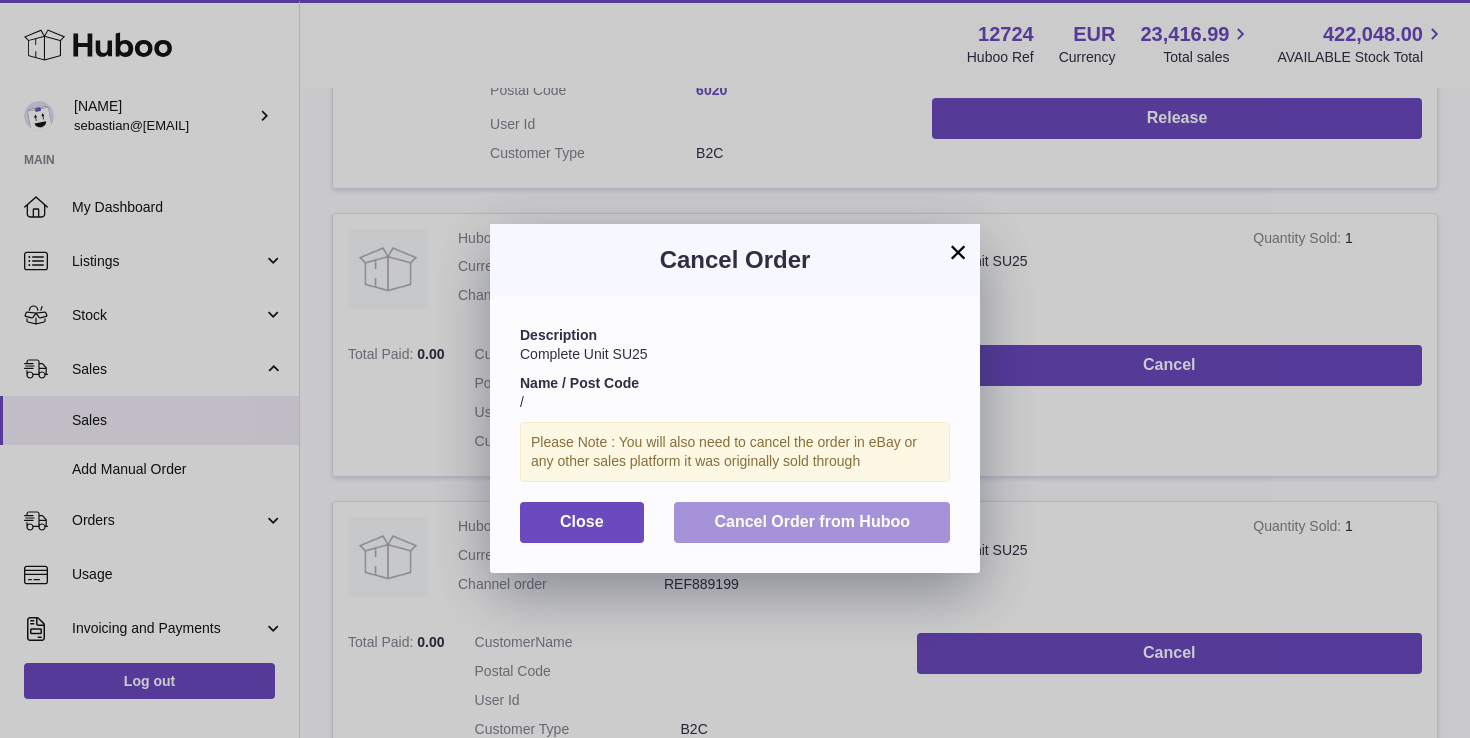 click on "Cancel Order from Huboo" at bounding box center (812, 521) 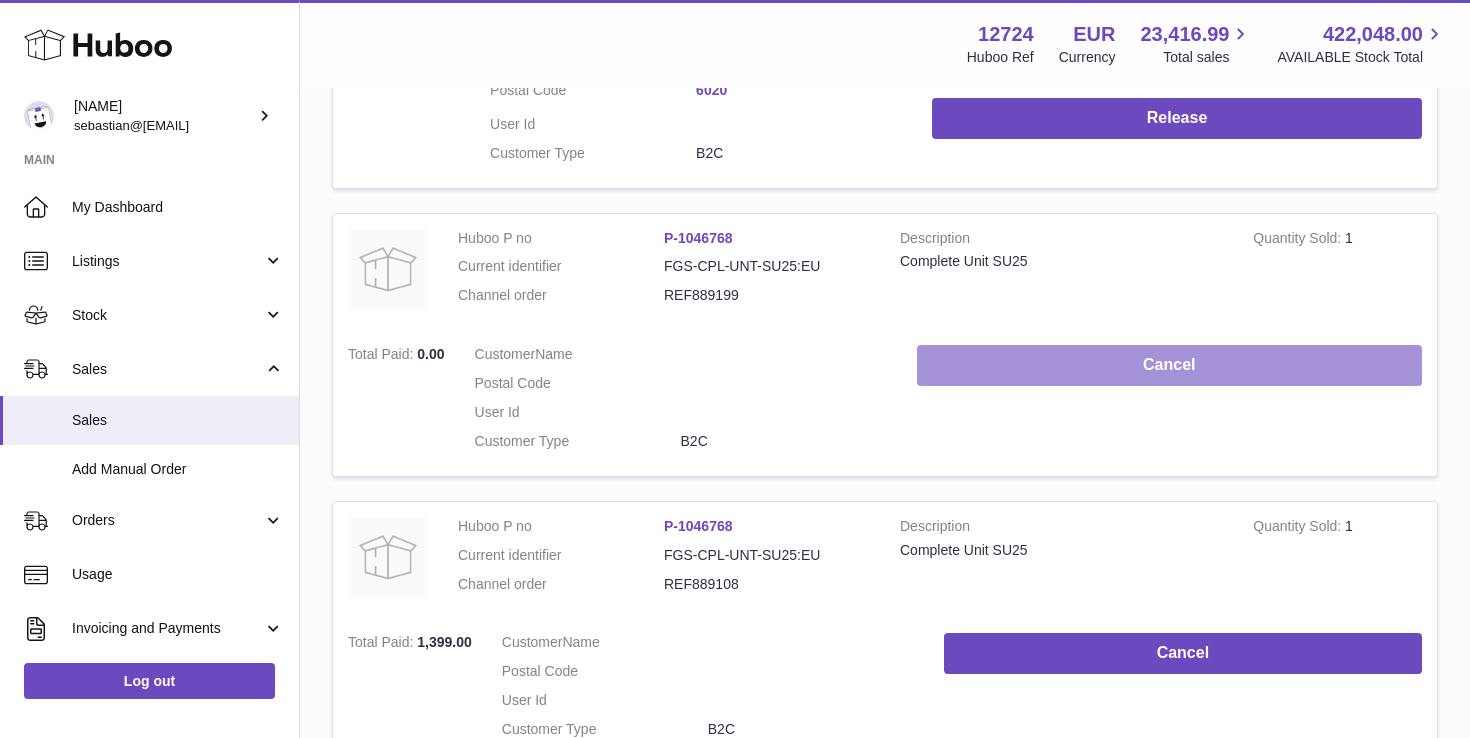 click on "Cancel" at bounding box center (1169, 365) 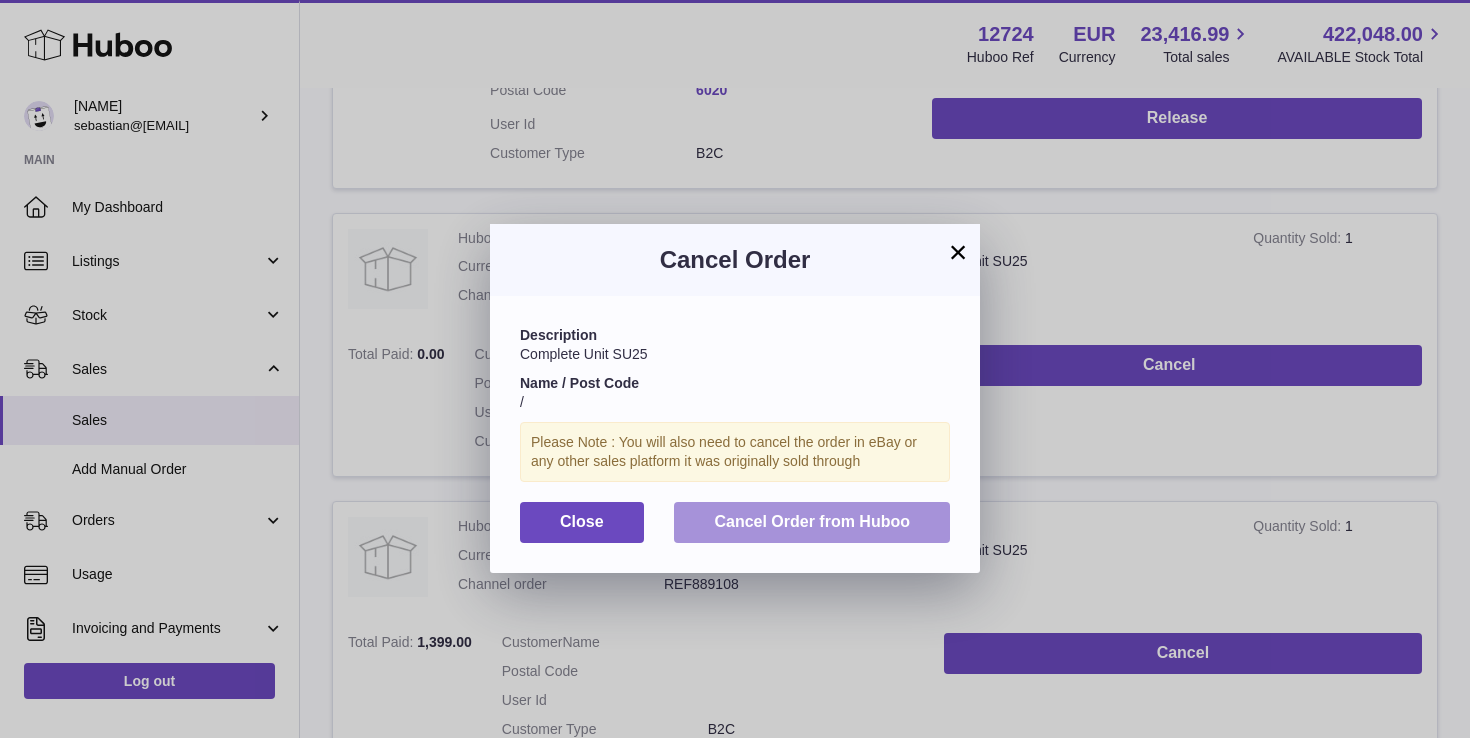 click on "Cancel Order from Huboo" at bounding box center [812, 522] 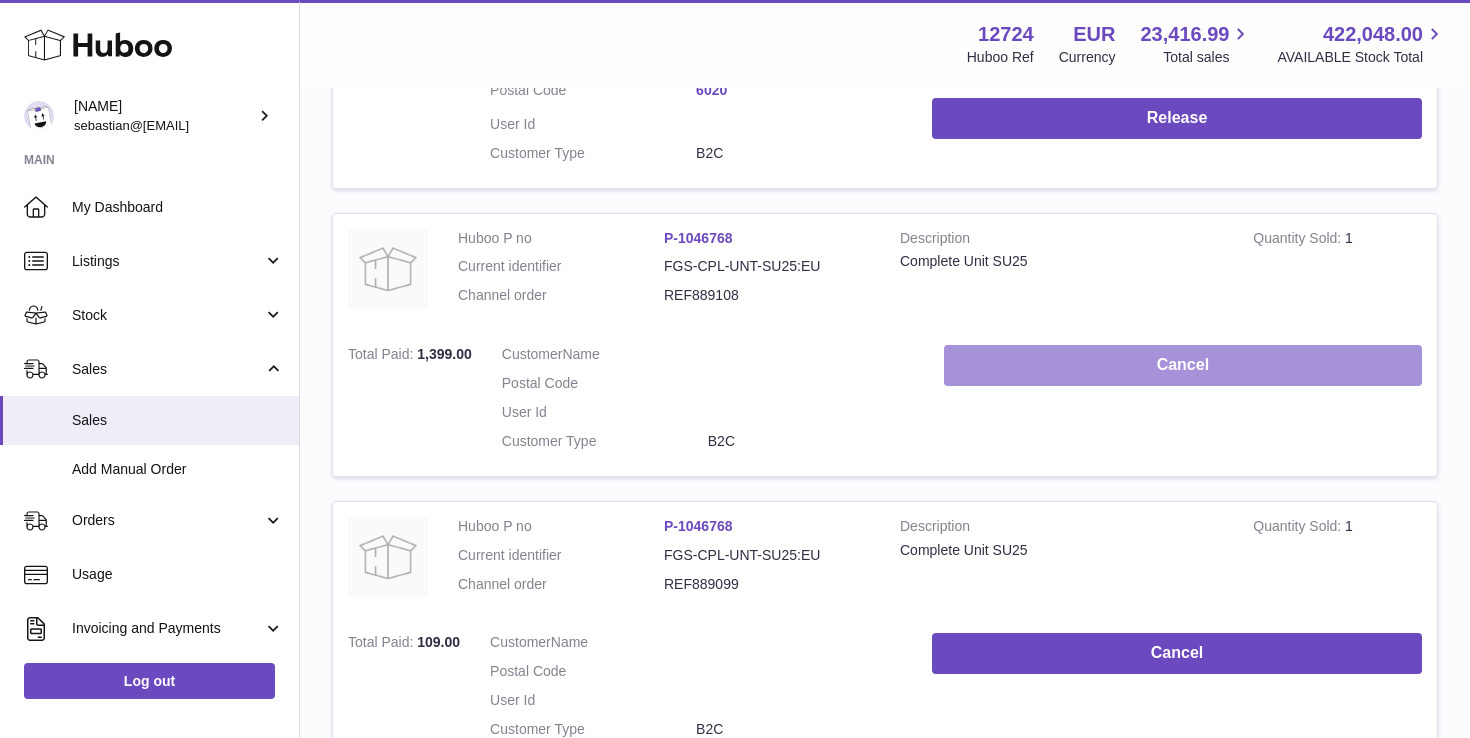 click on "Cancel" at bounding box center [1183, 365] 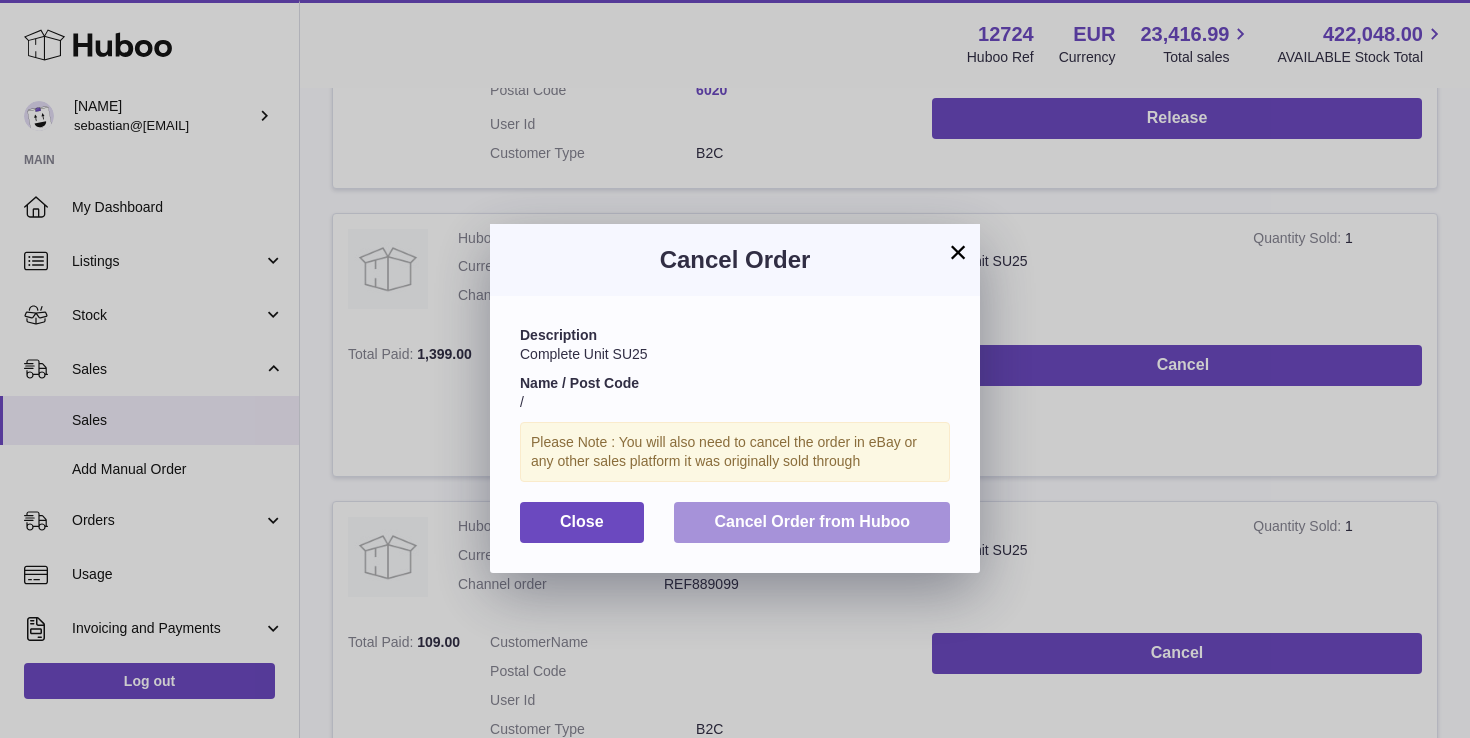 click on "Cancel Order from Huboo" at bounding box center [812, 521] 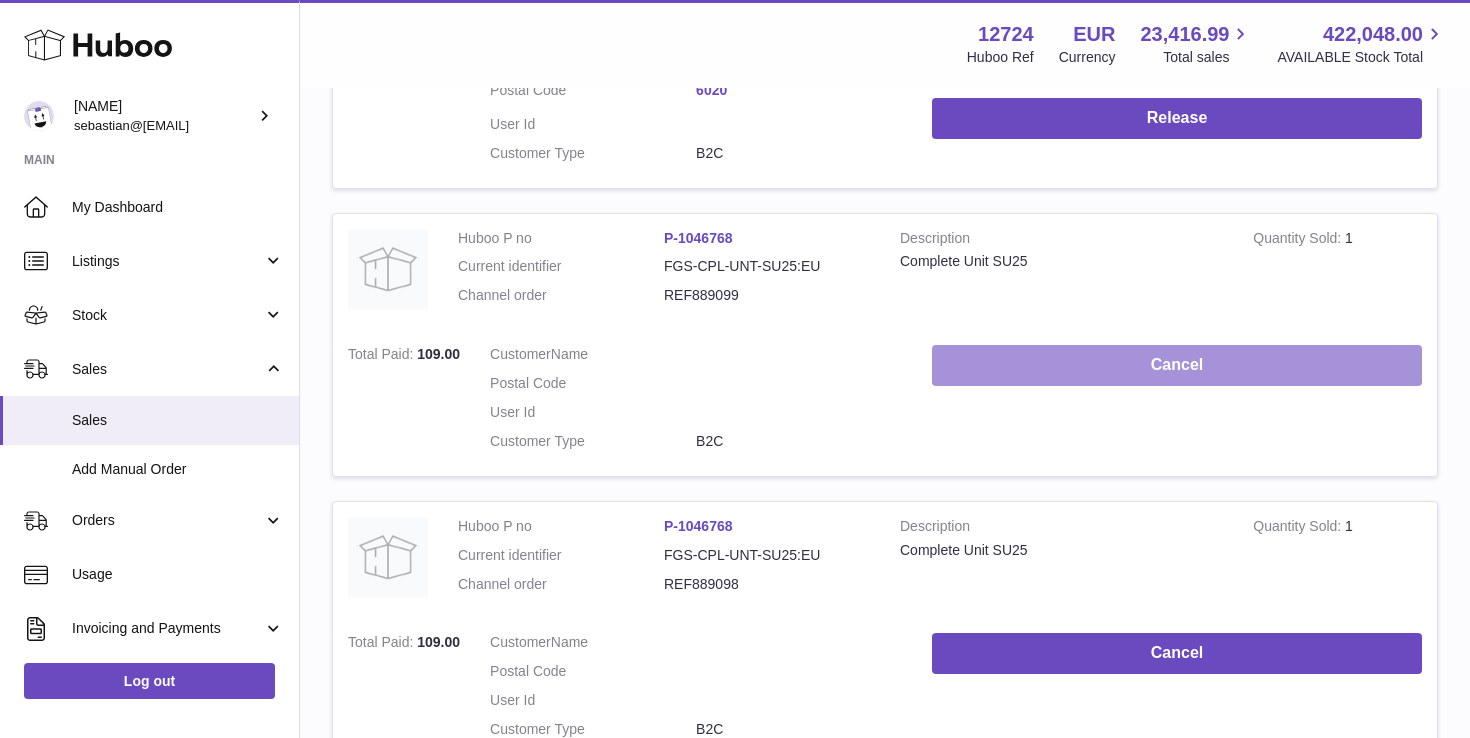 click on "Cancel" at bounding box center (1177, 365) 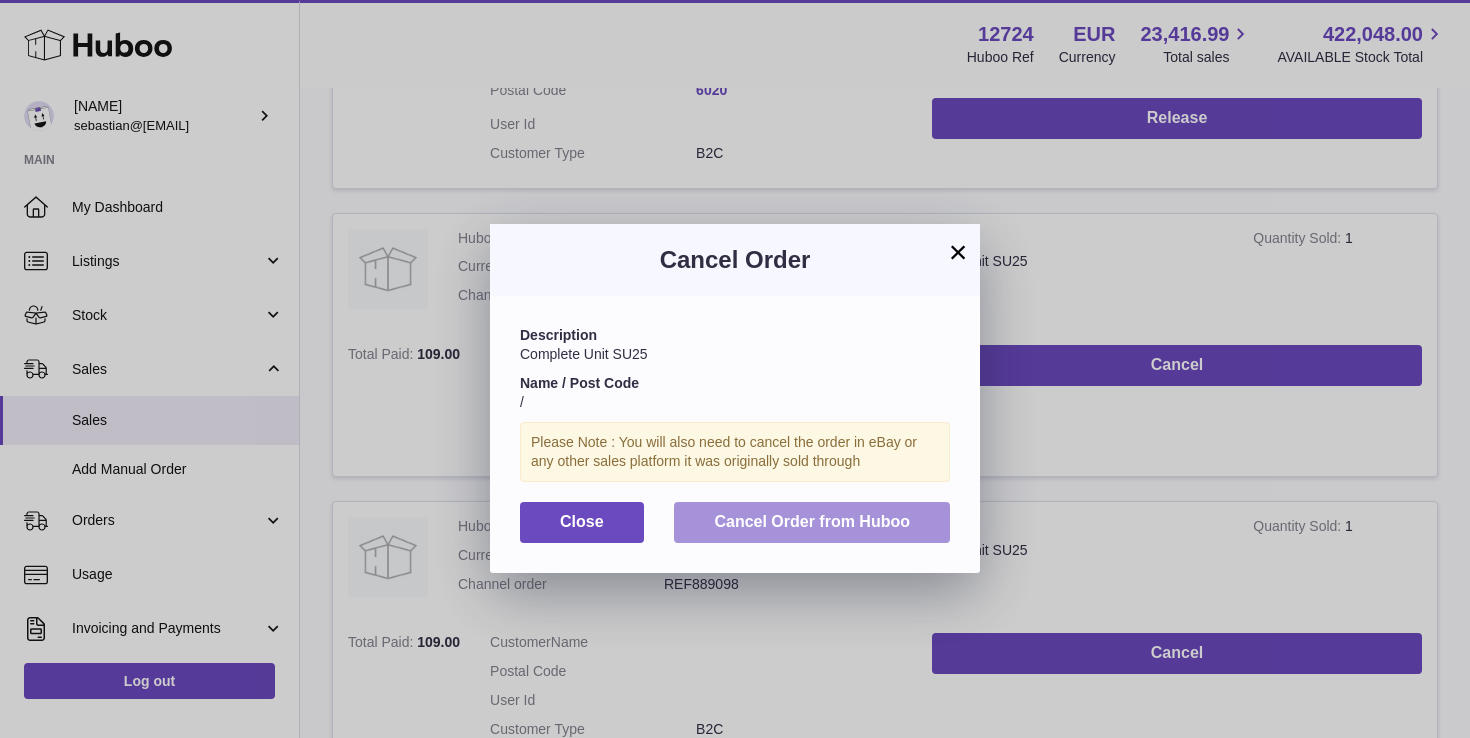 click on "Cancel Order from Huboo" at bounding box center [812, 522] 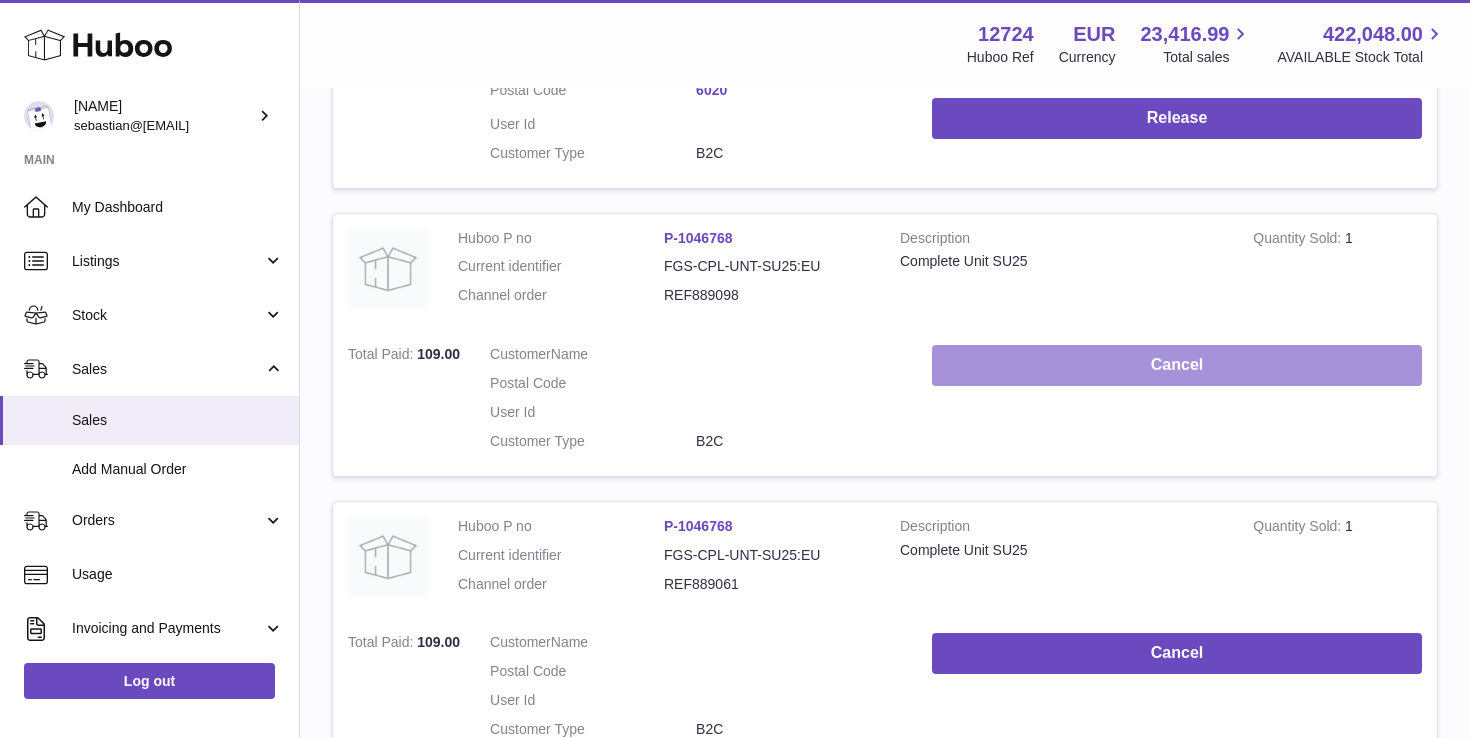 click on "Cancel" at bounding box center (1177, 365) 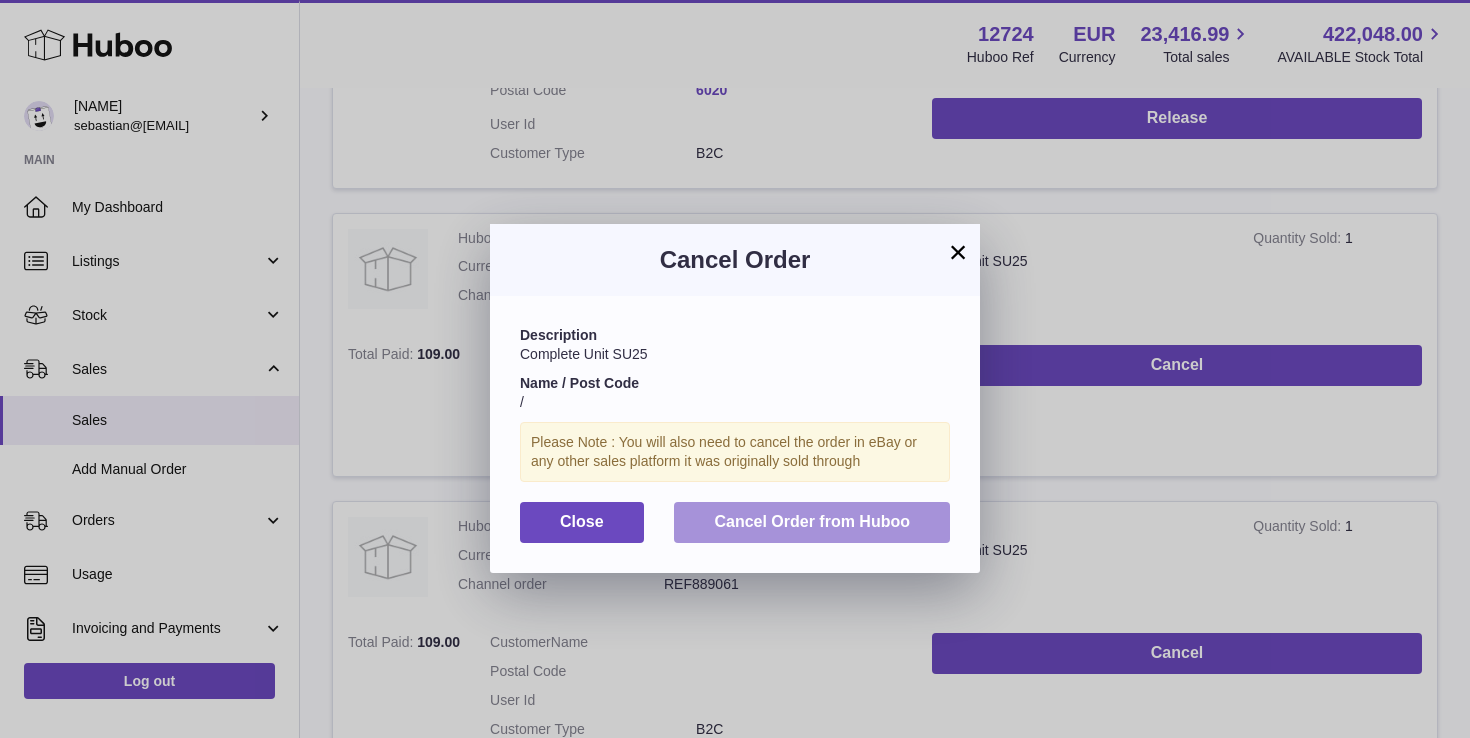 click on "Cancel Order from Huboo" at bounding box center (812, 521) 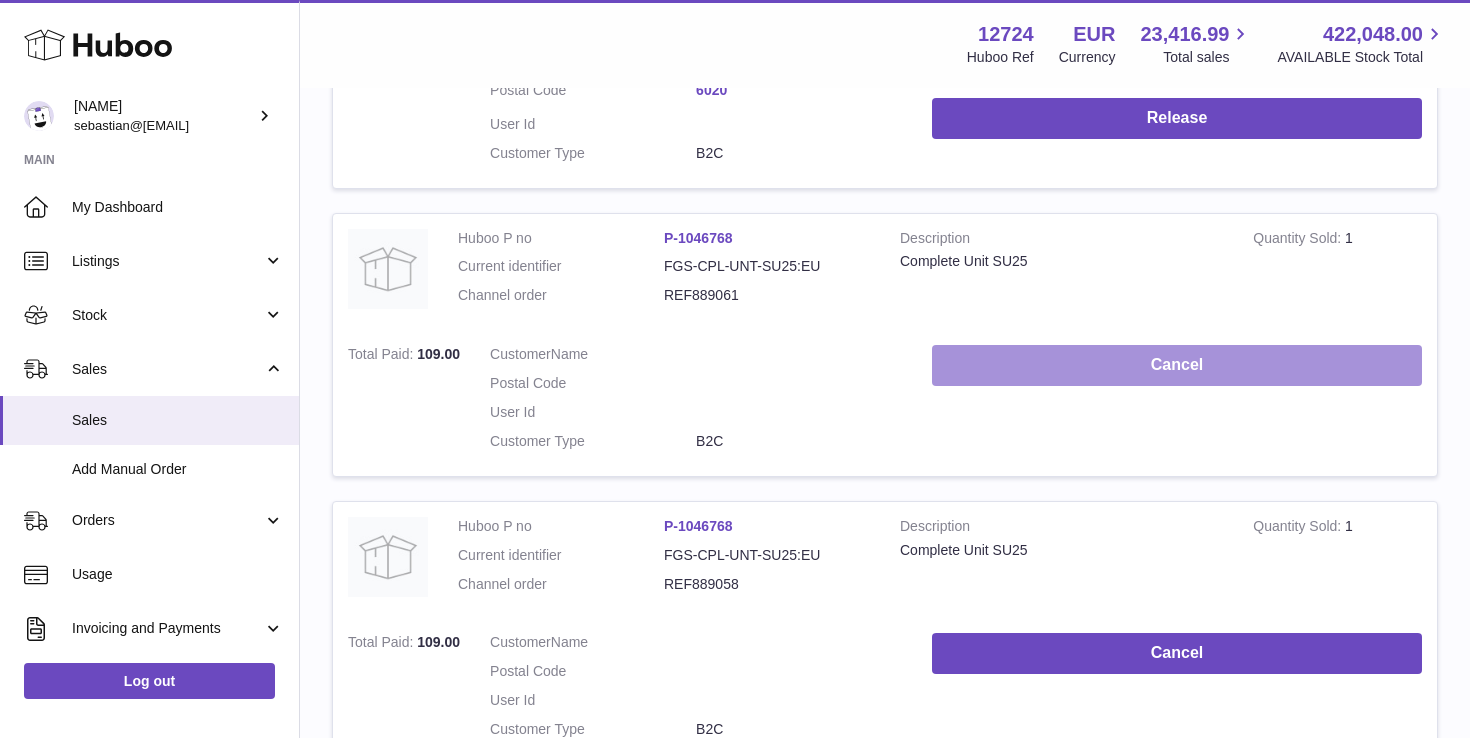 click on "Cancel" at bounding box center (1177, 365) 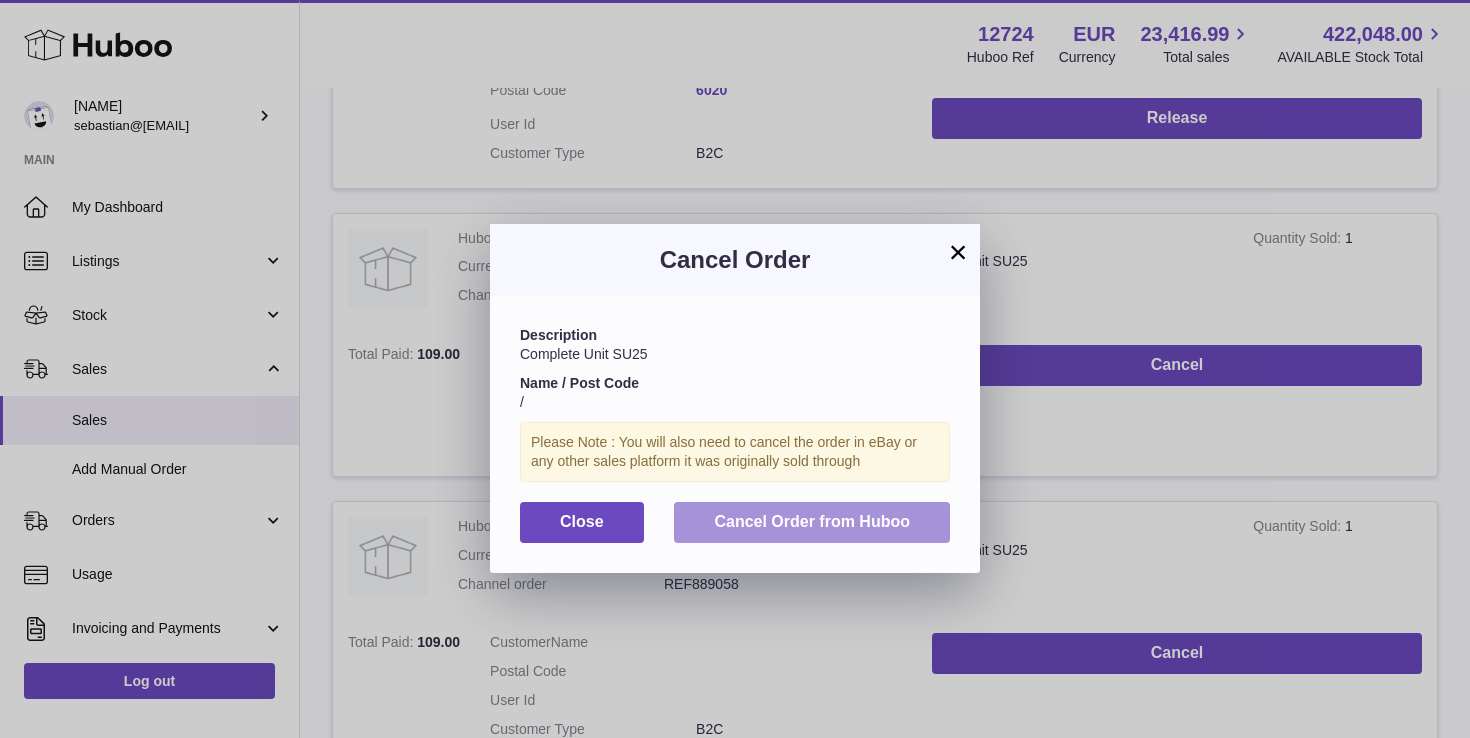 click on "Cancel Order from Huboo" at bounding box center [812, 521] 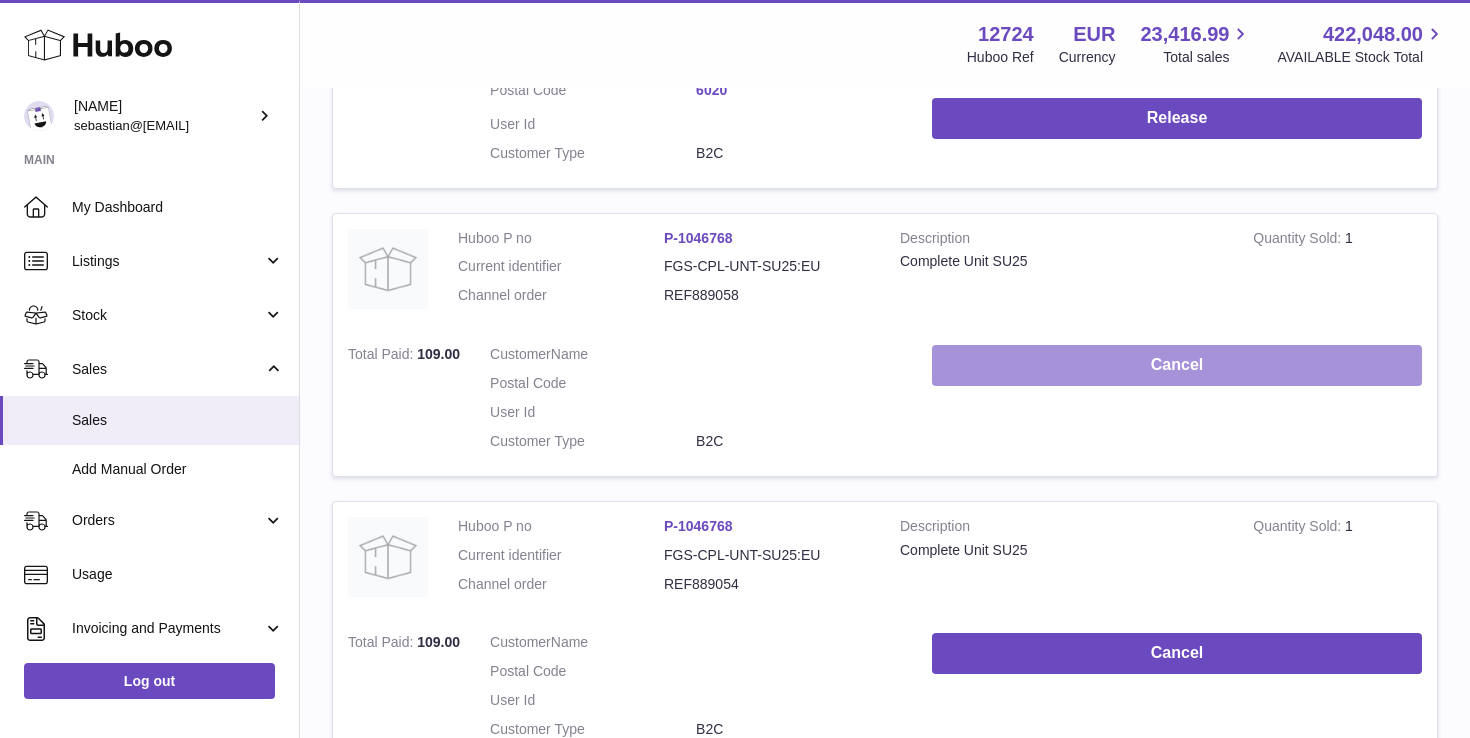 click on "Cancel" at bounding box center [1177, 365] 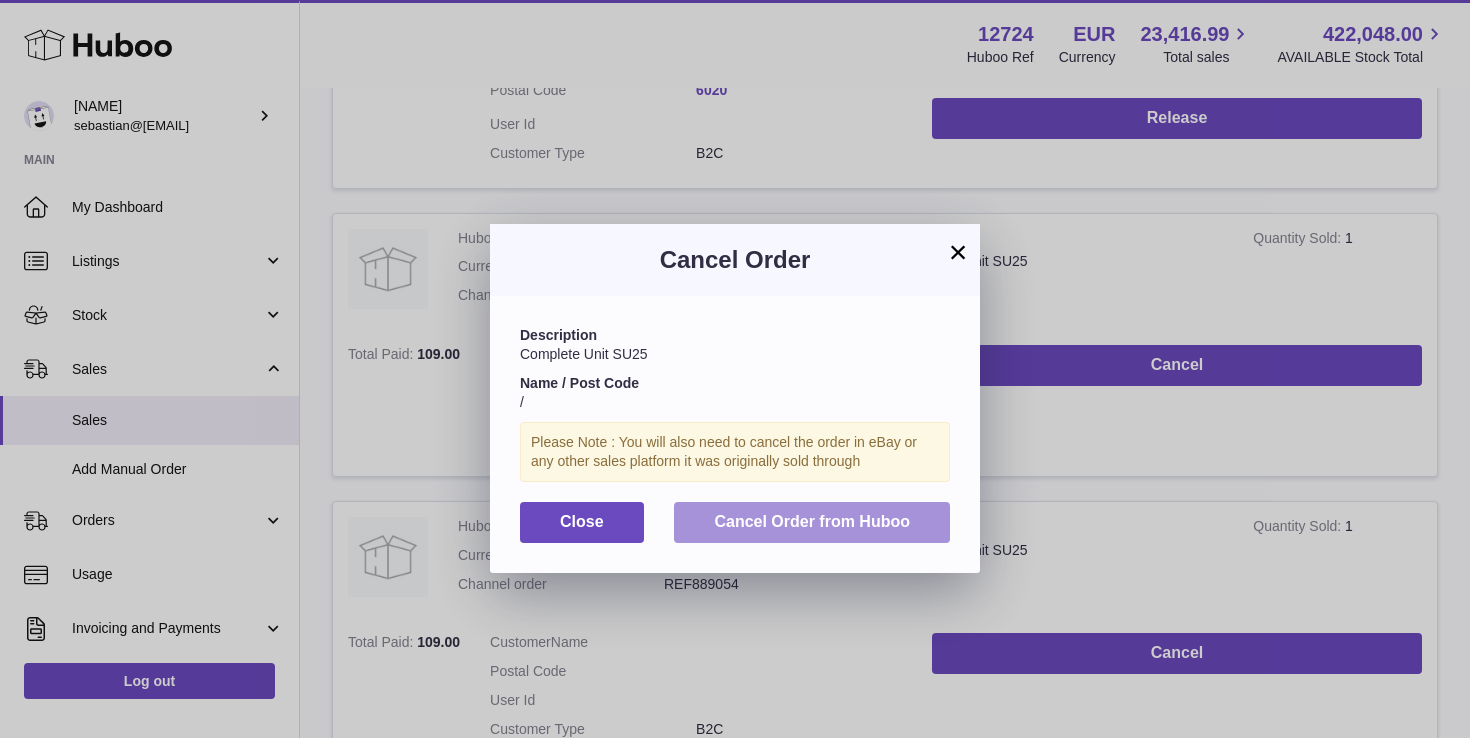 click on "Cancel Order from Huboo" at bounding box center (812, 522) 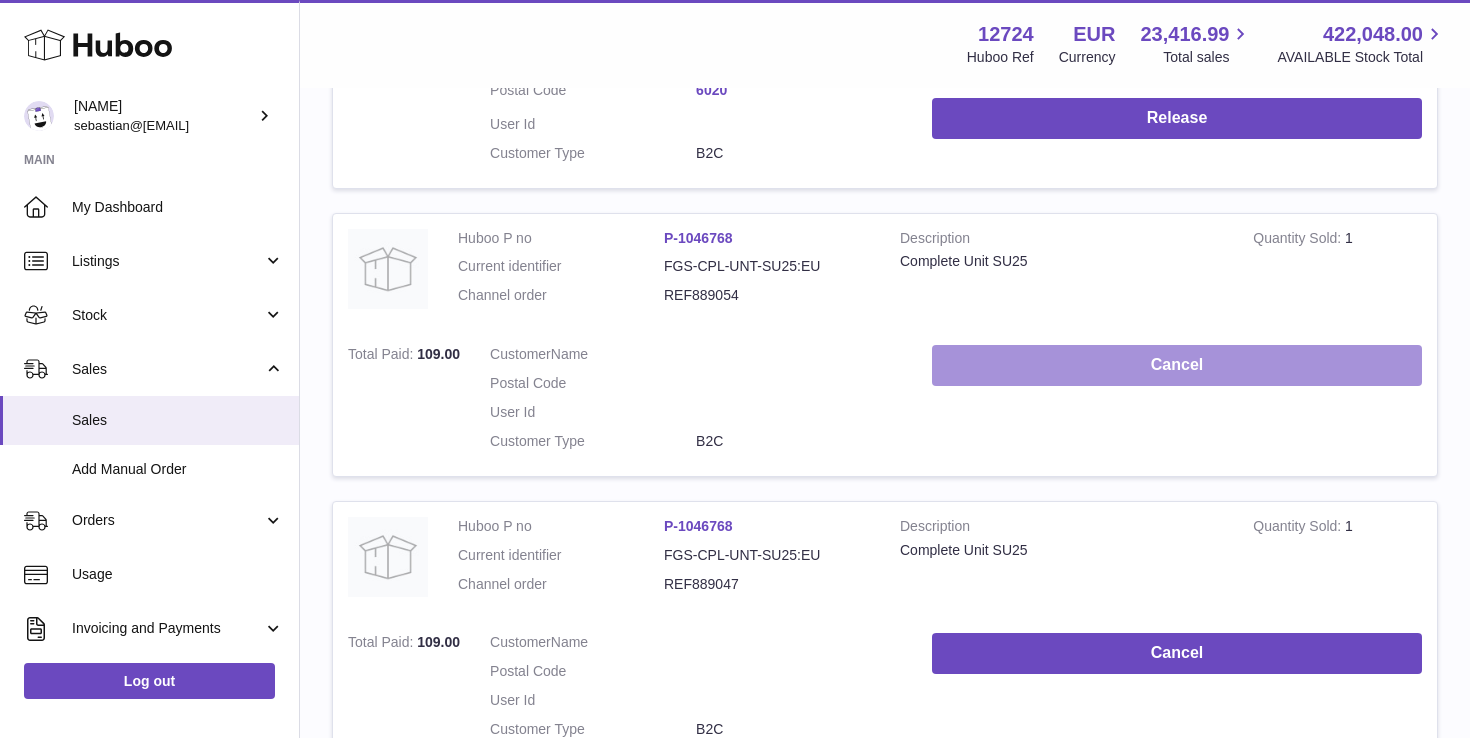 click on "Cancel" at bounding box center (1177, 365) 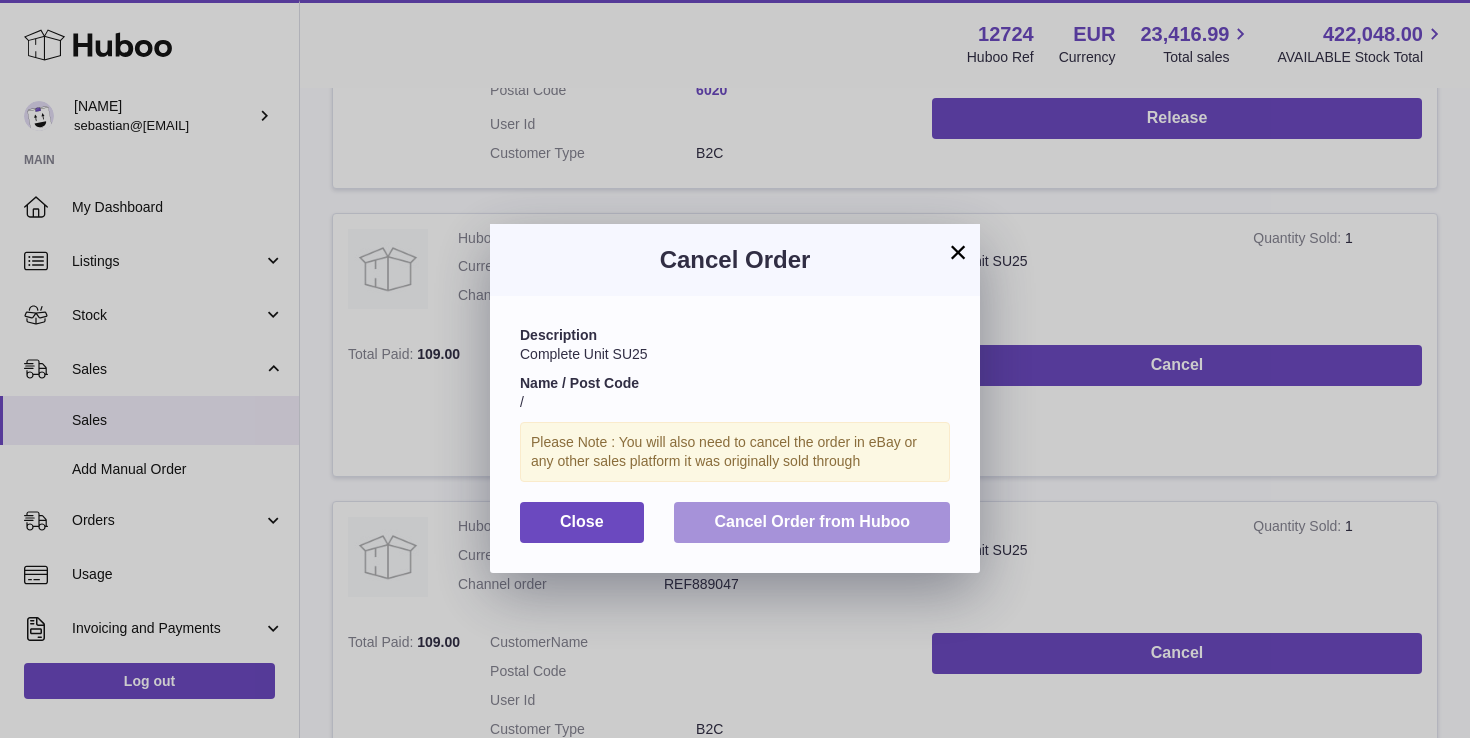 click on "Cancel Order from Huboo" at bounding box center (812, 521) 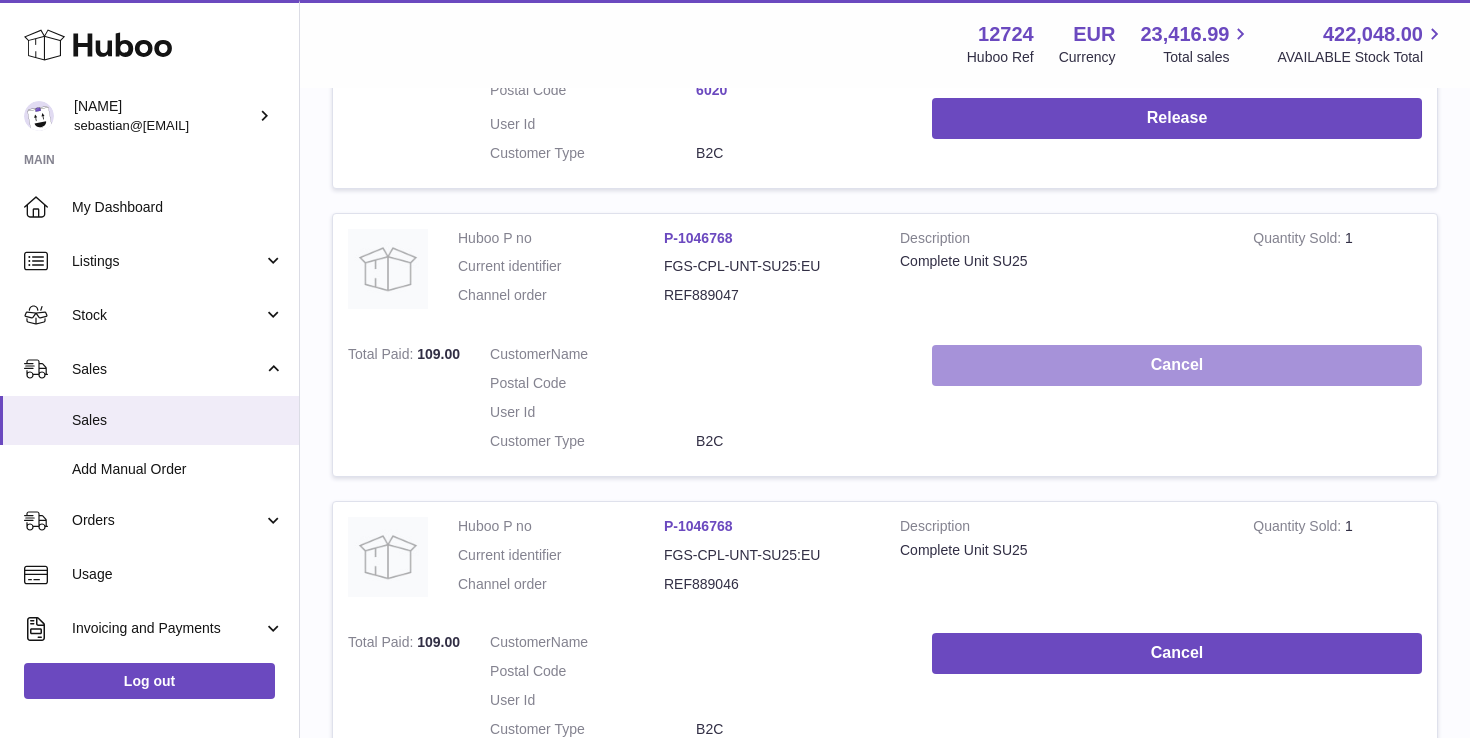 click on "Cancel" at bounding box center [1177, 365] 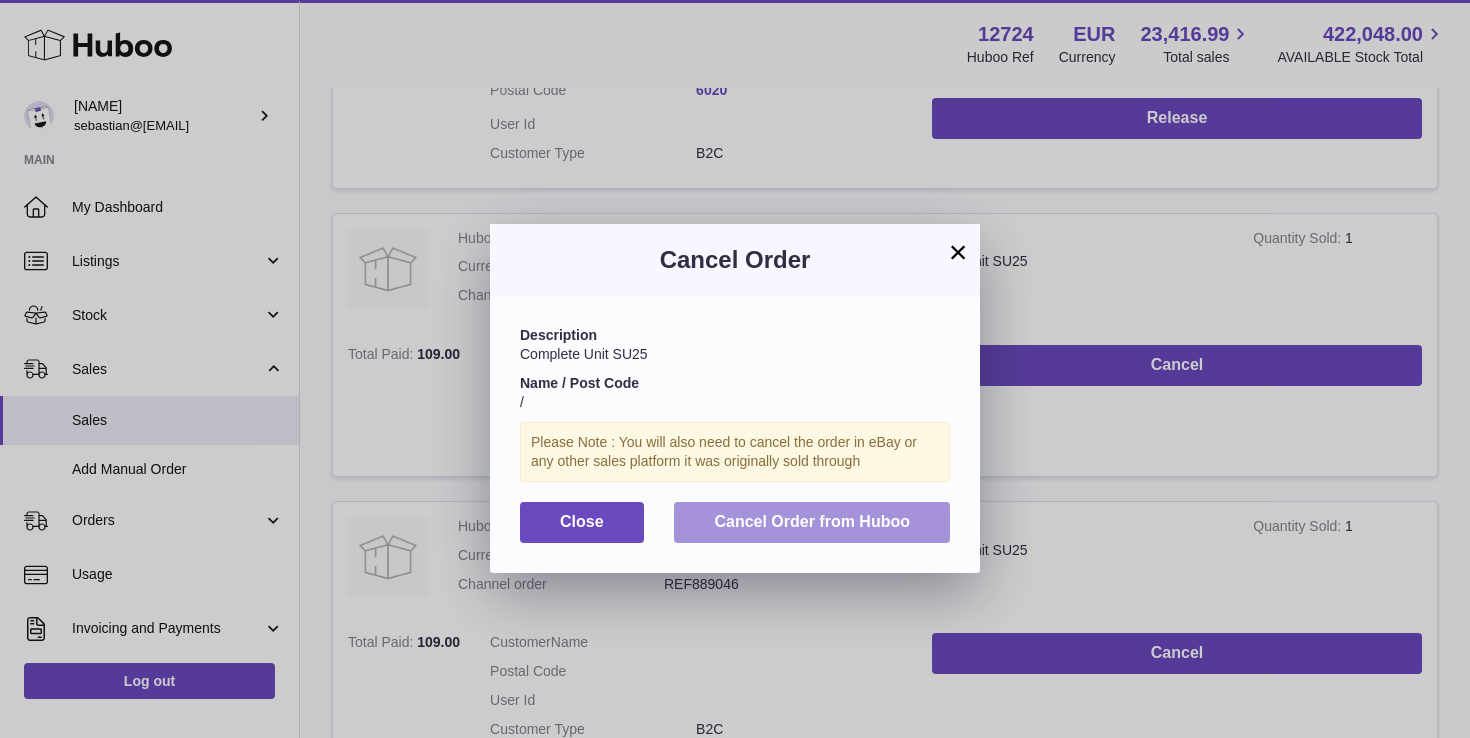 click on "Cancel Order from Huboo" at bounding box center (812, 521) 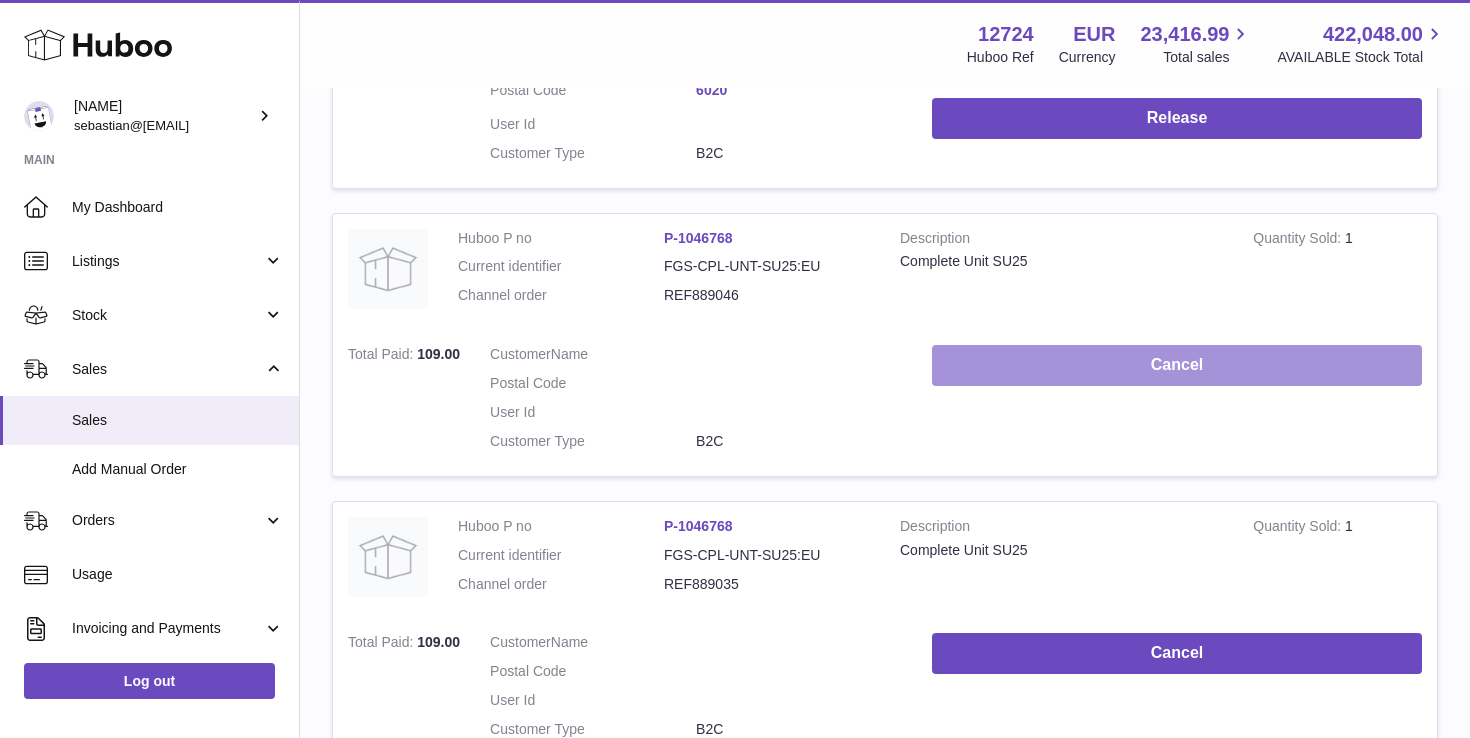 click on "Cancel" at bounding box center [1177, 365] 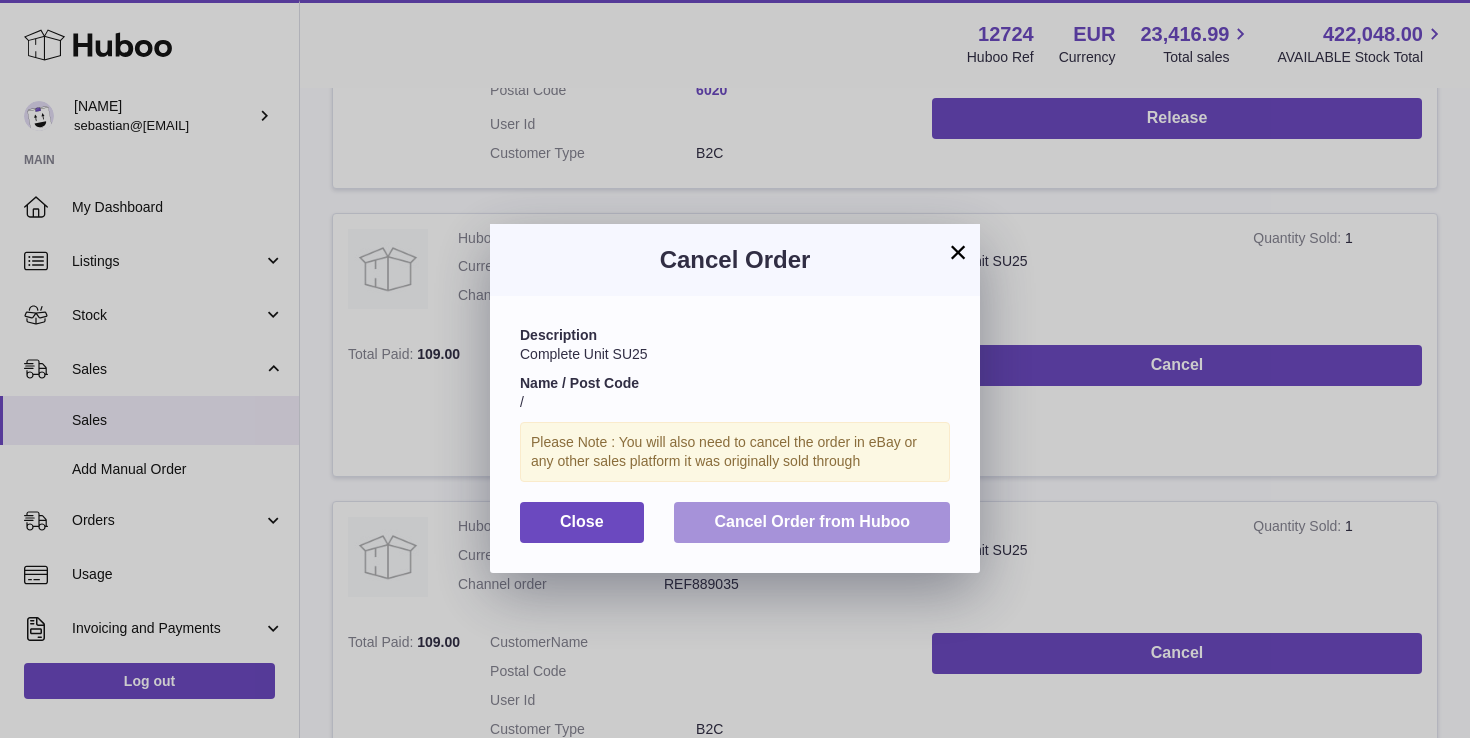click on "Cancel Order from Huboo" at bounding box center (812, 522) 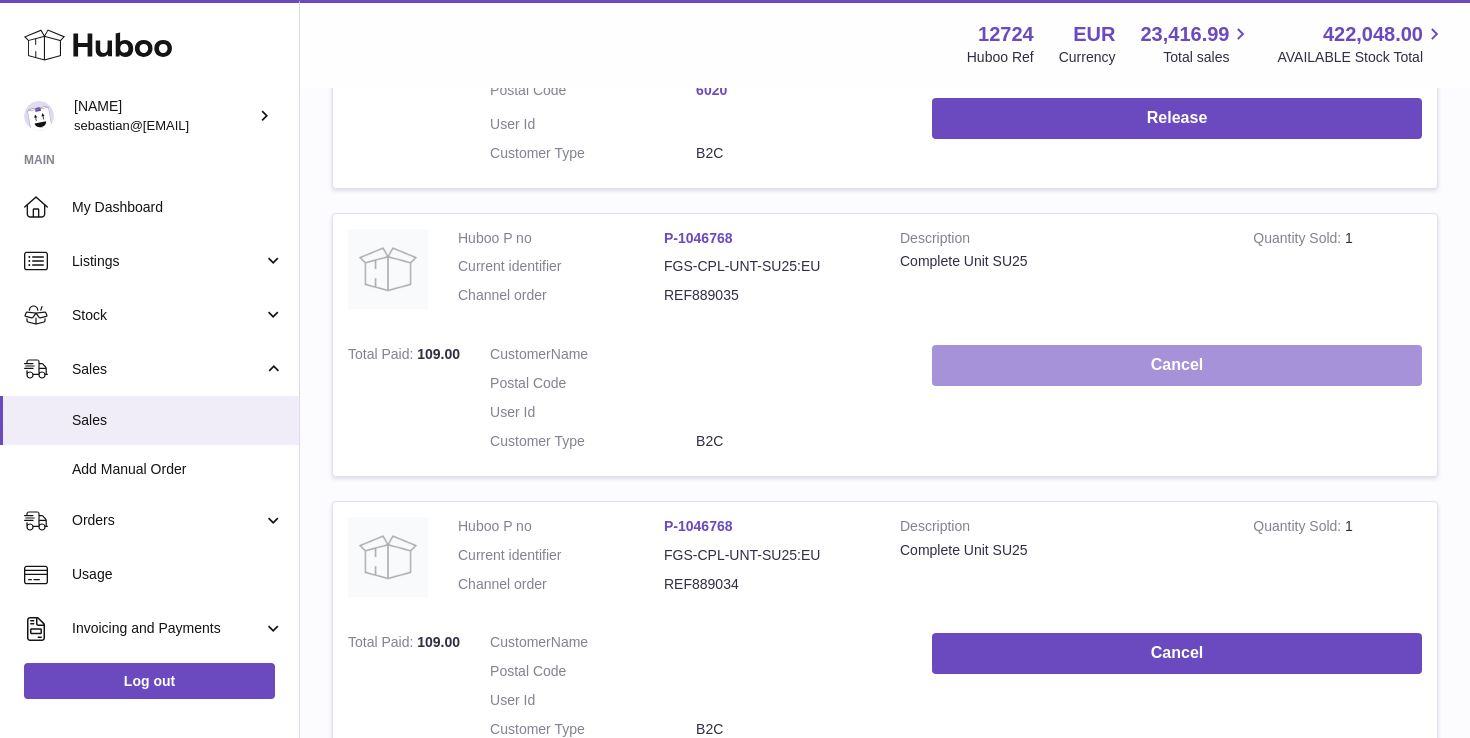 click on "Cancel" at bounding box center (1177, 365) 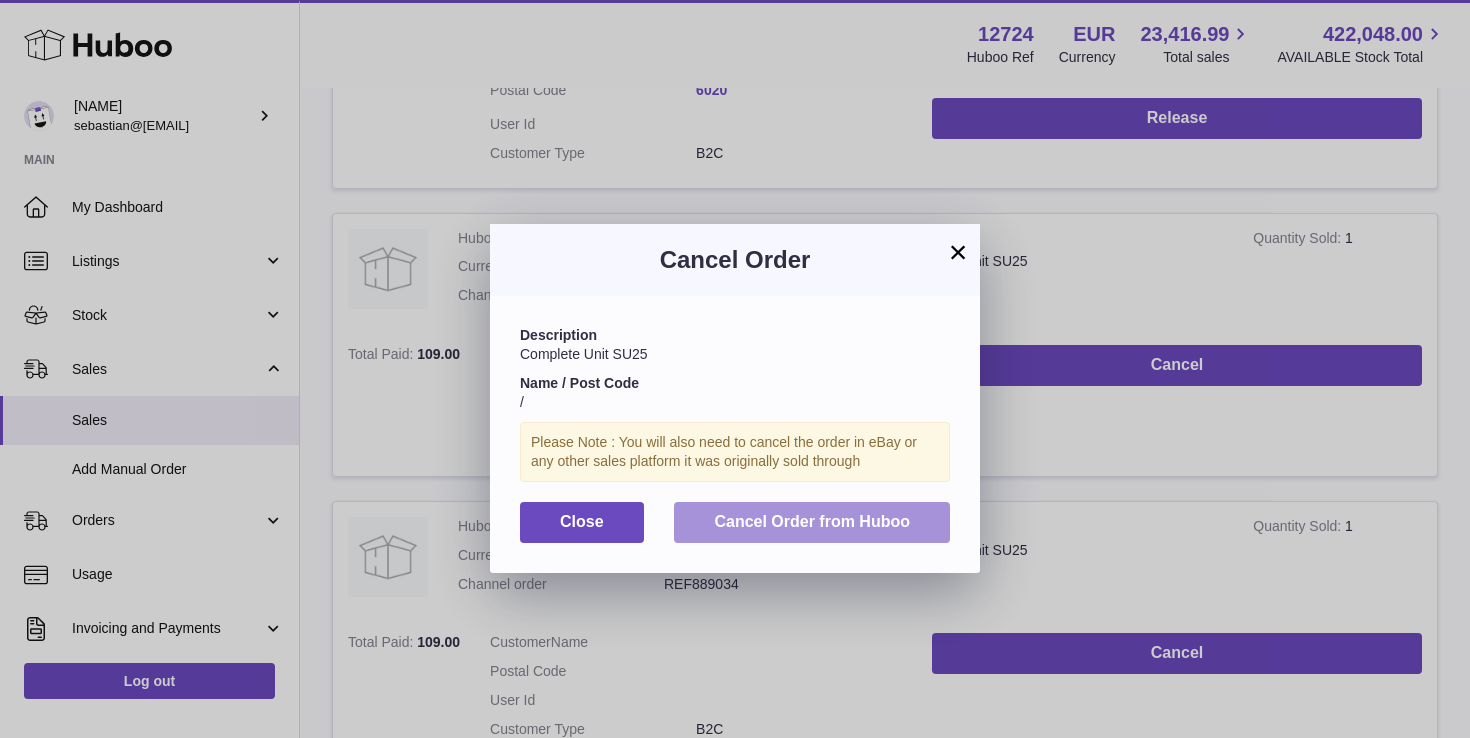 click on "Cancel Order from Huboo" at bounding box center (812, 522) 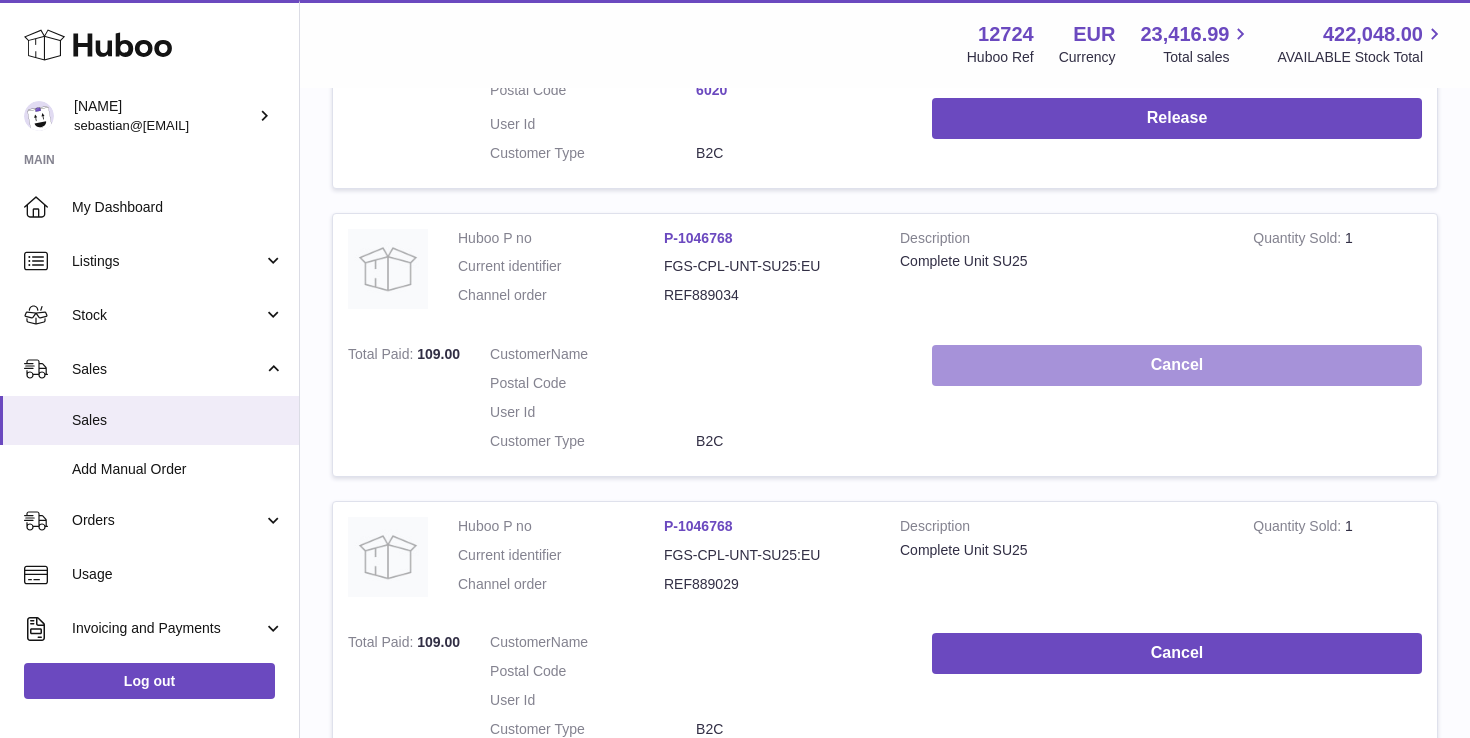 click on "Cancel" at bounding box center (1177, 365) 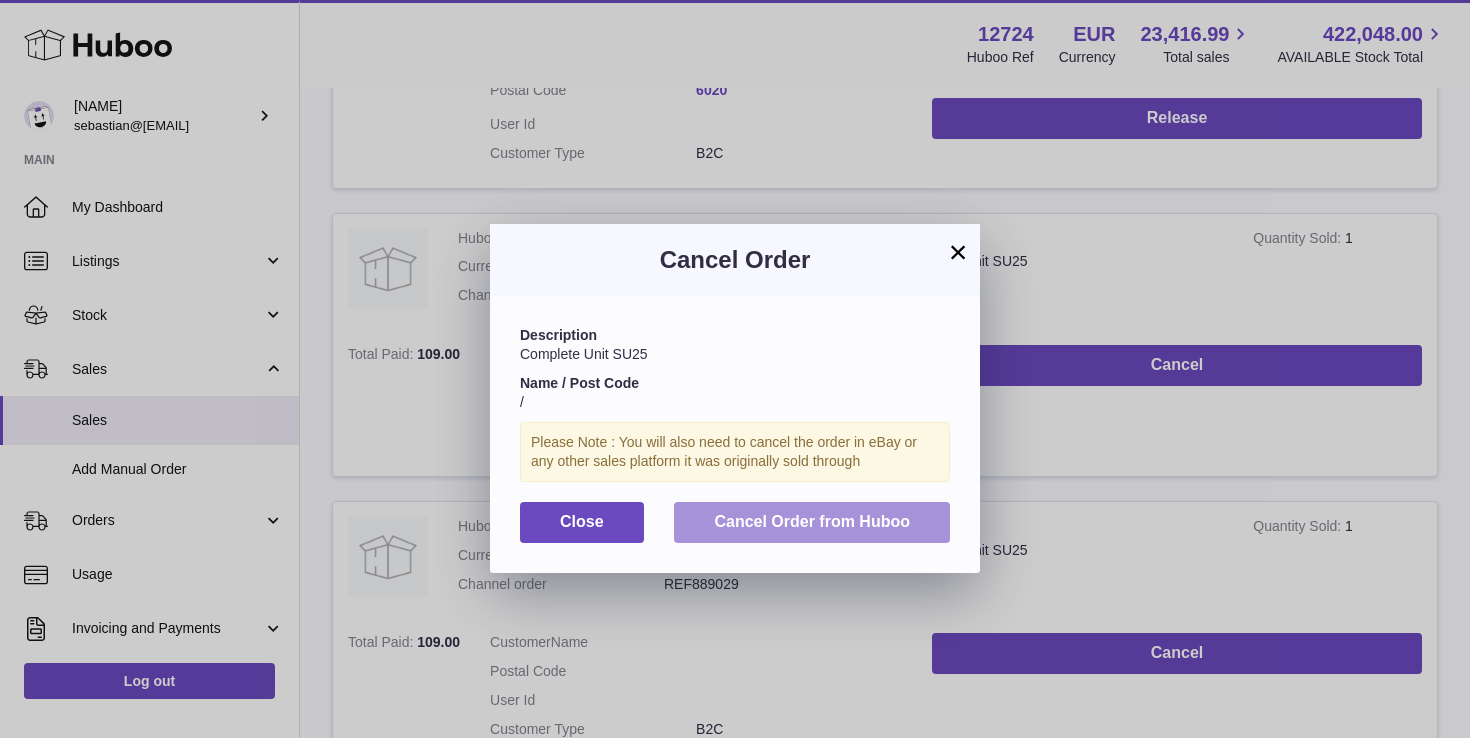 click on "Cancel Order from Huboo" at bounding box center (812, 522) 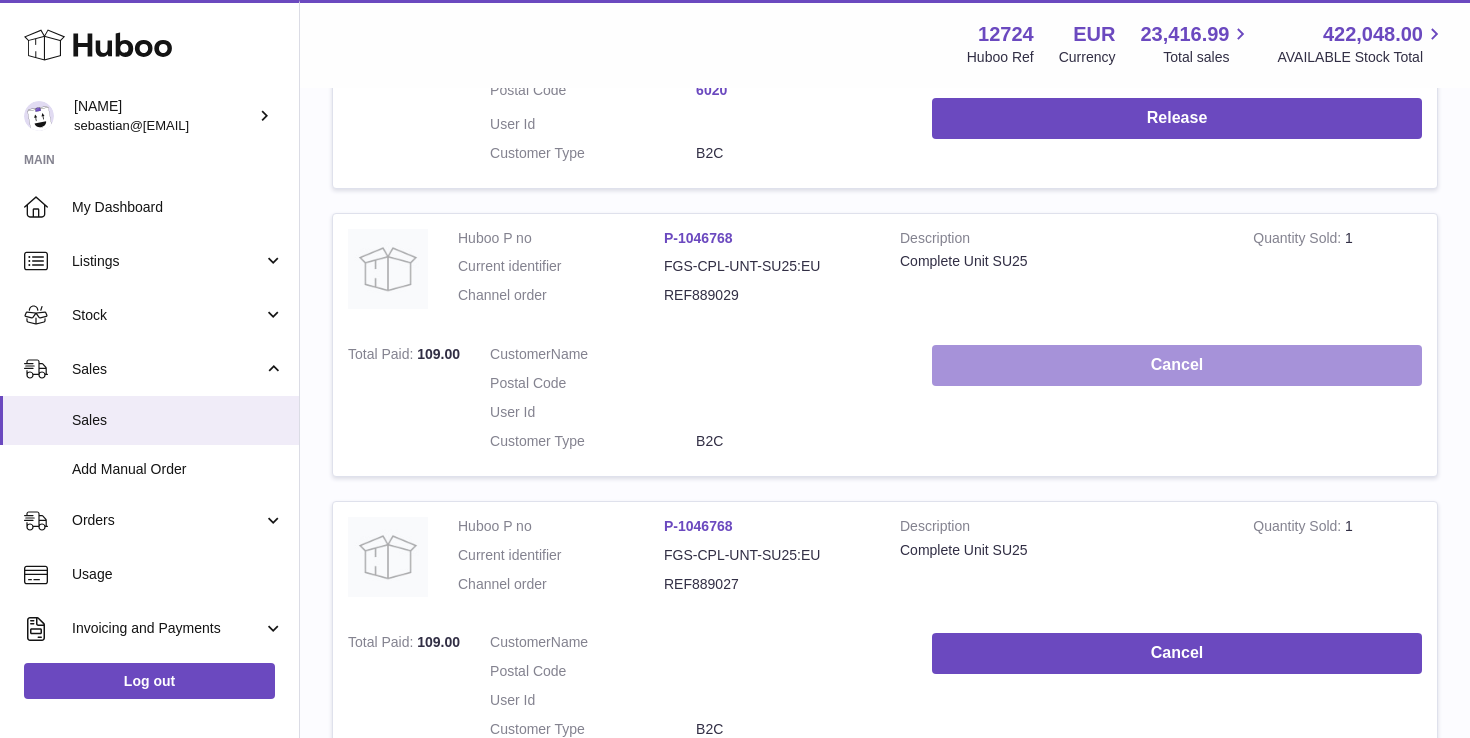 click on "Cancel" at bounding box center [1177, 365] 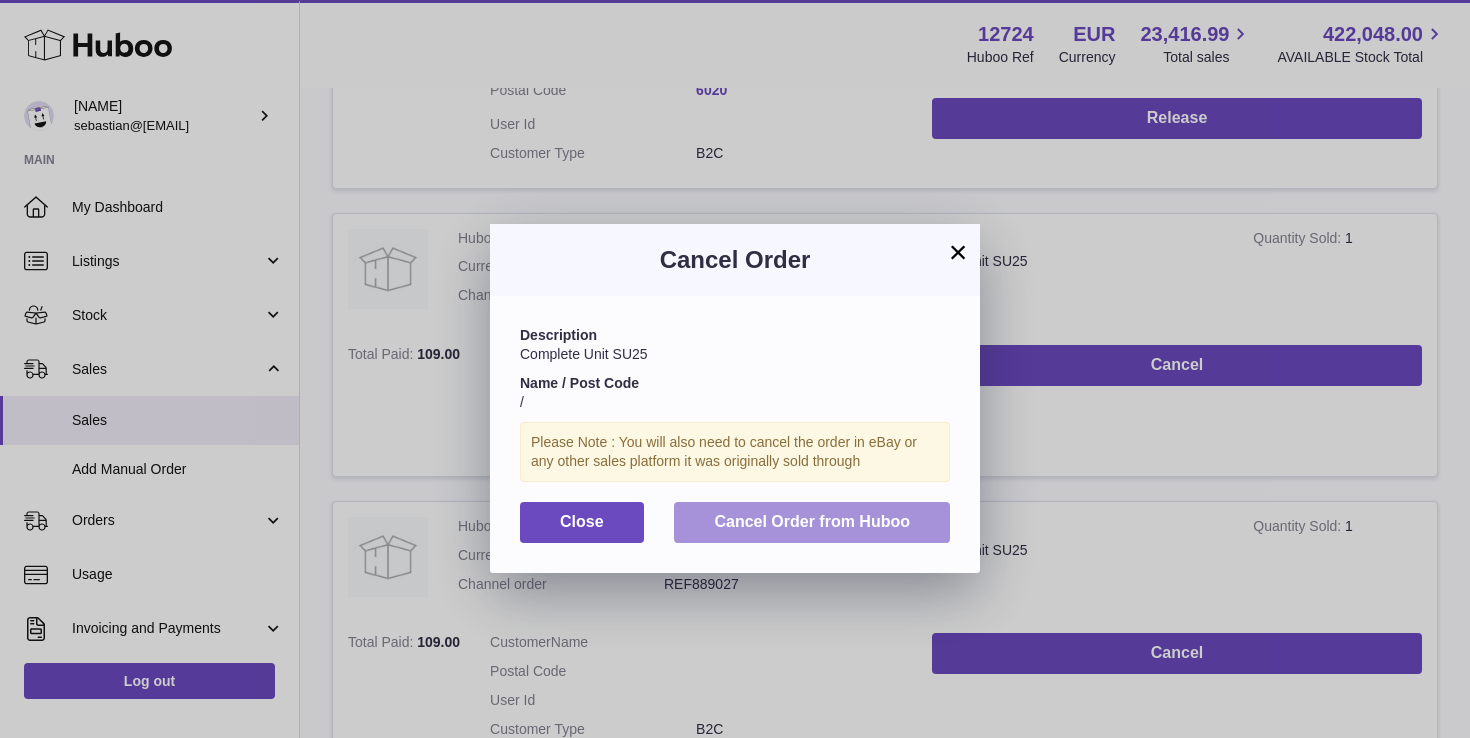 click on "Cancel Order from Huboo" at bounding box center (812, 522) 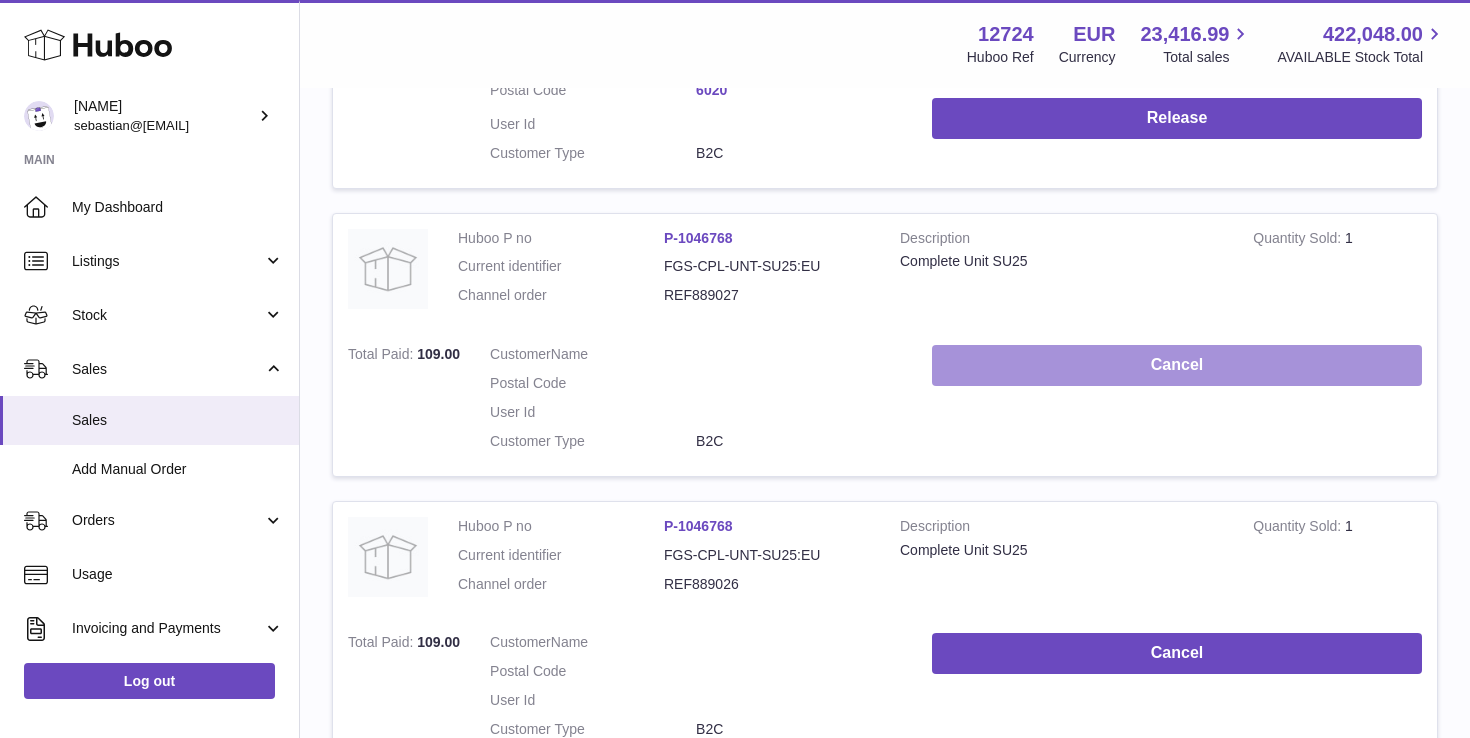 click on "Cancel" at bounding box center [1177, 365] 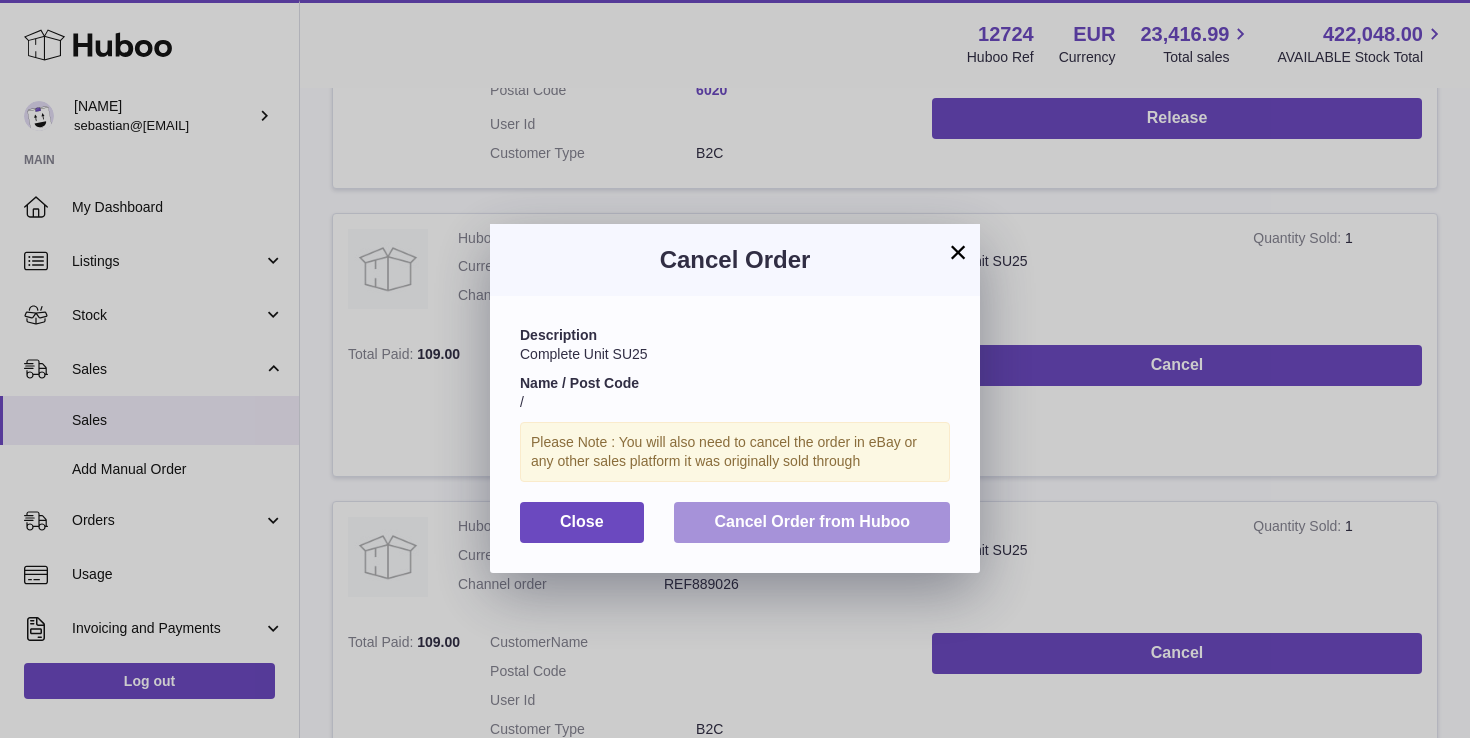 click on "Cancel Order from Huboo" at bounding box center [812, 522] 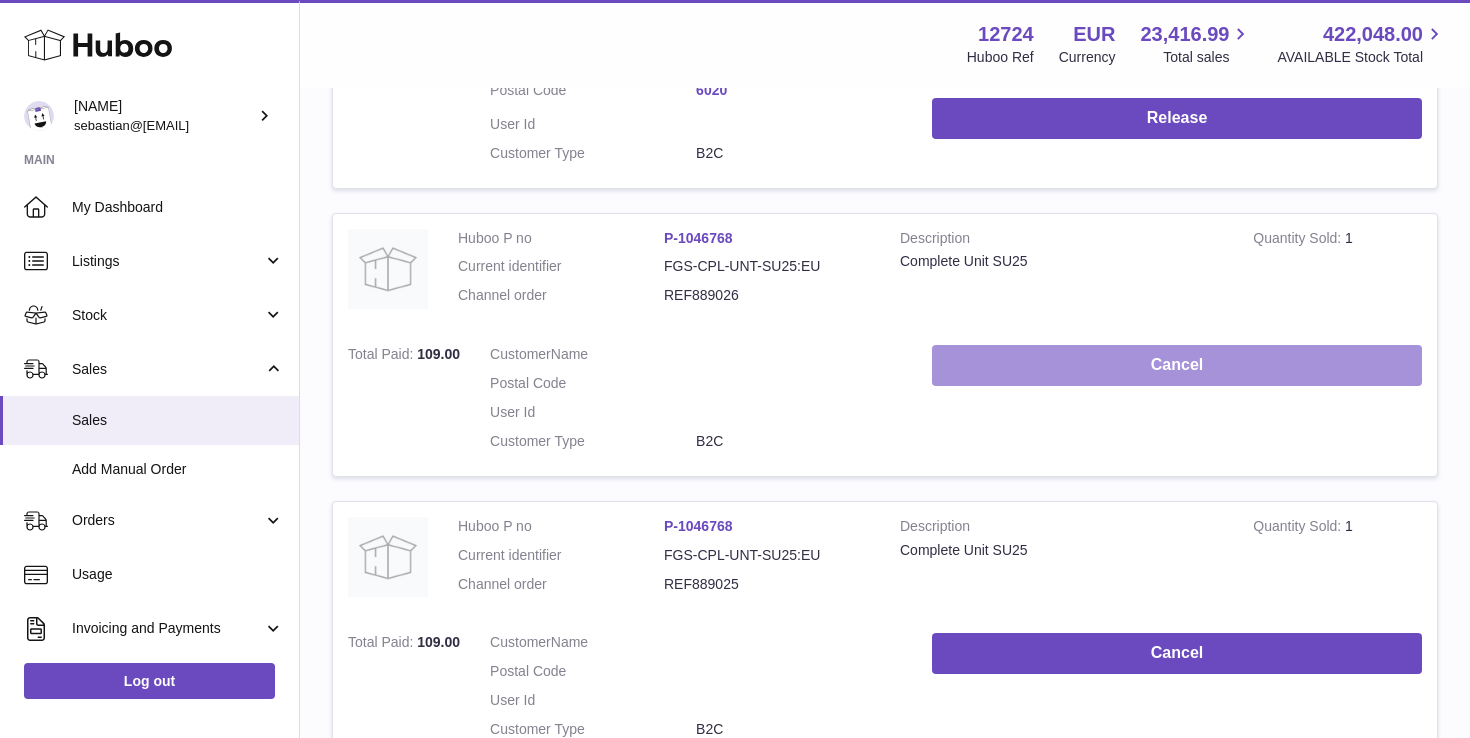 click on "Cancel" at bounding box center [1177, 365] 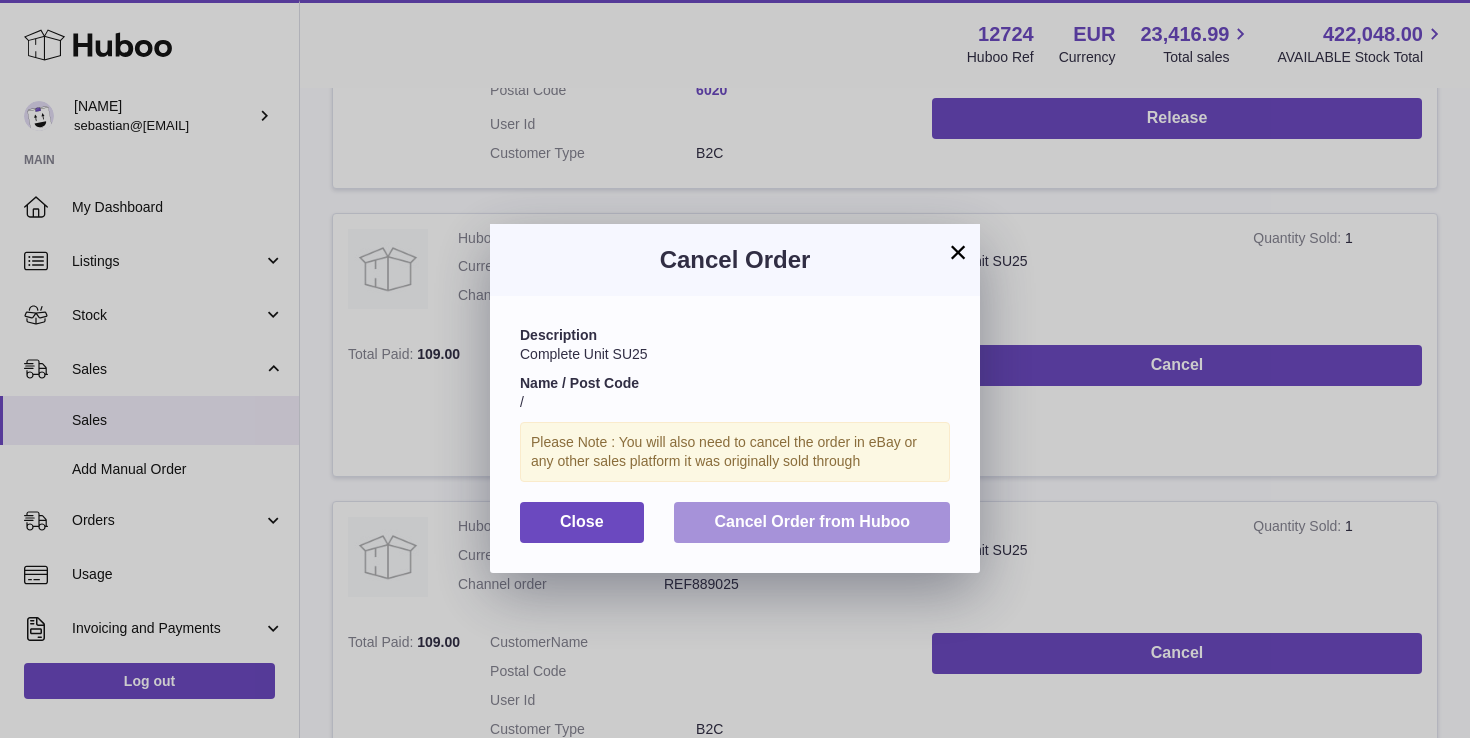 click on "Cancel Order from Huboo" at bounding box center (812, 521) 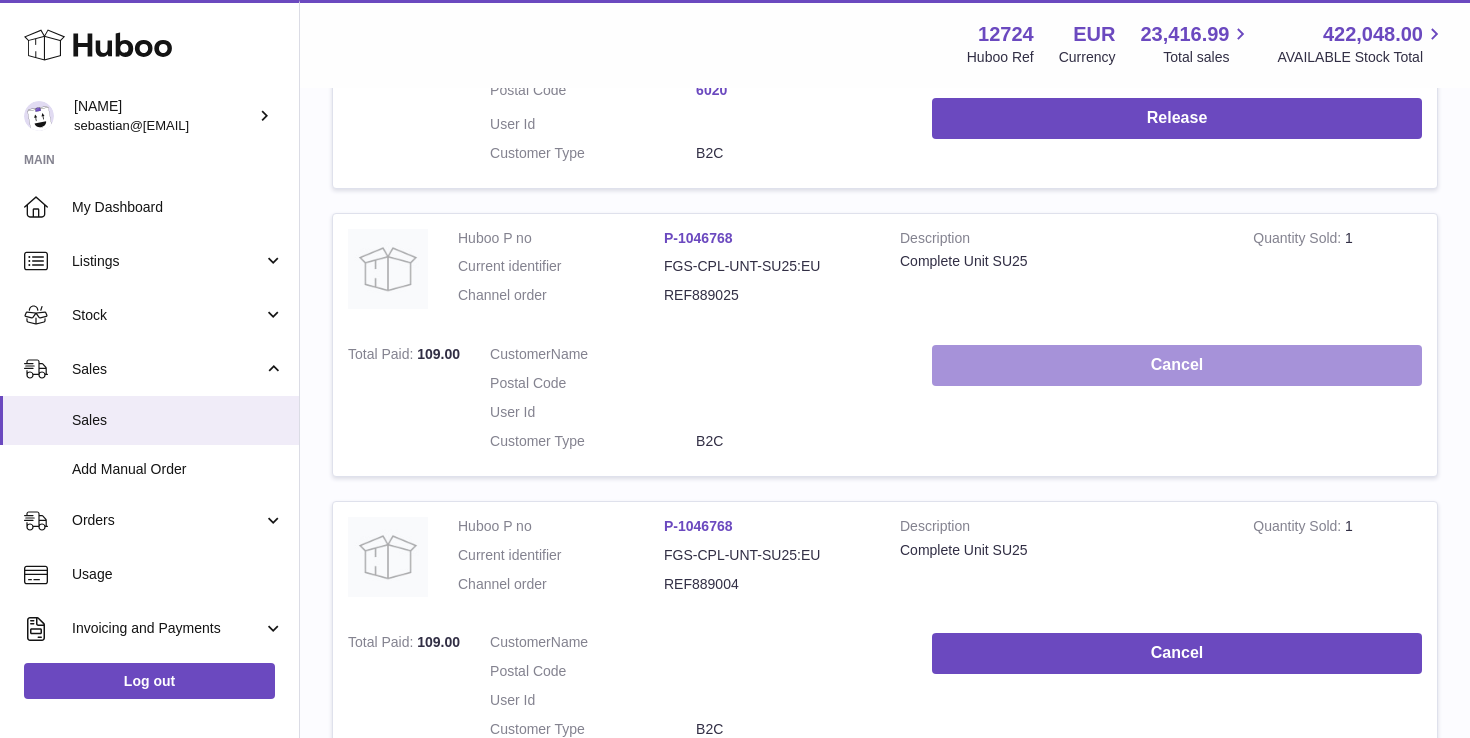 click on "Cancel" at bounding box center (1177, 365) 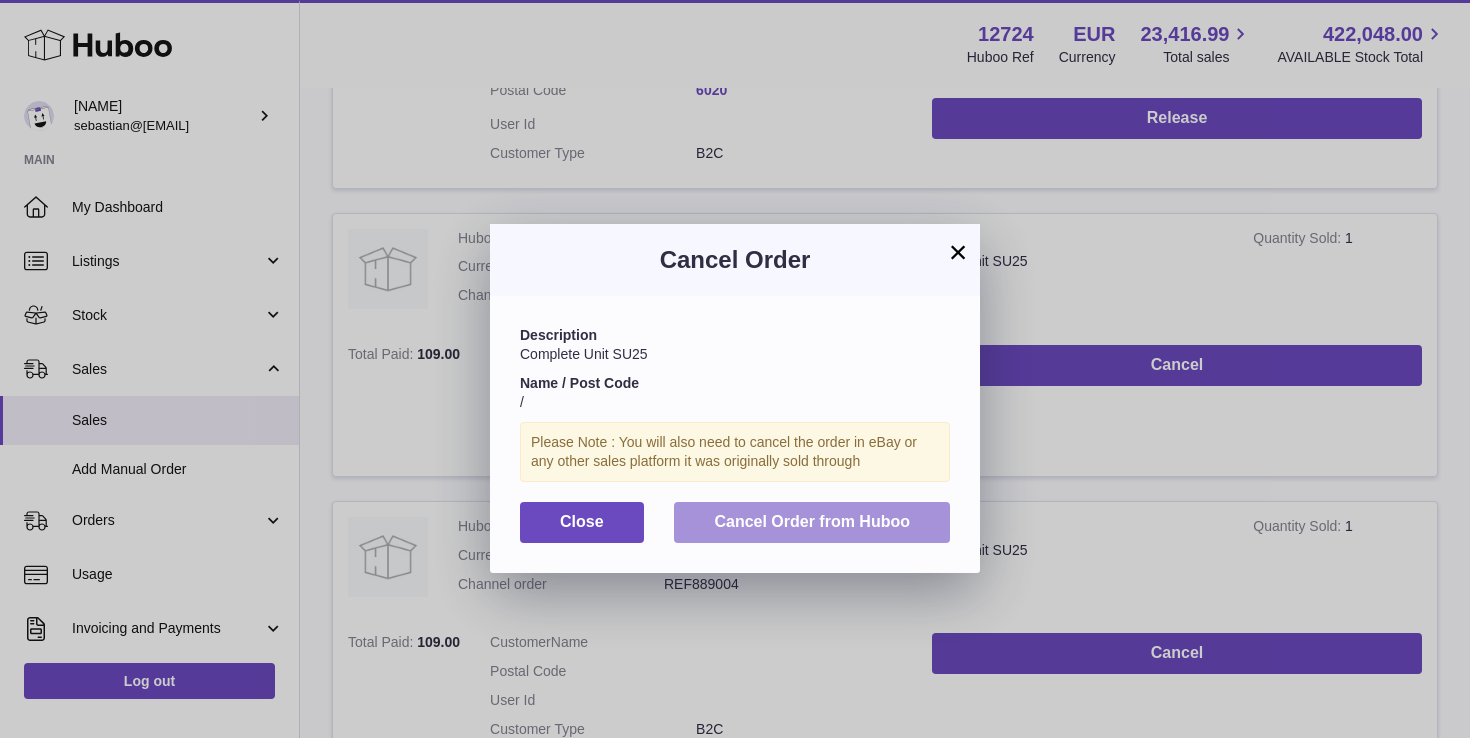 click on "Cancel Order from Huboo" at bounding box center (812, 521) 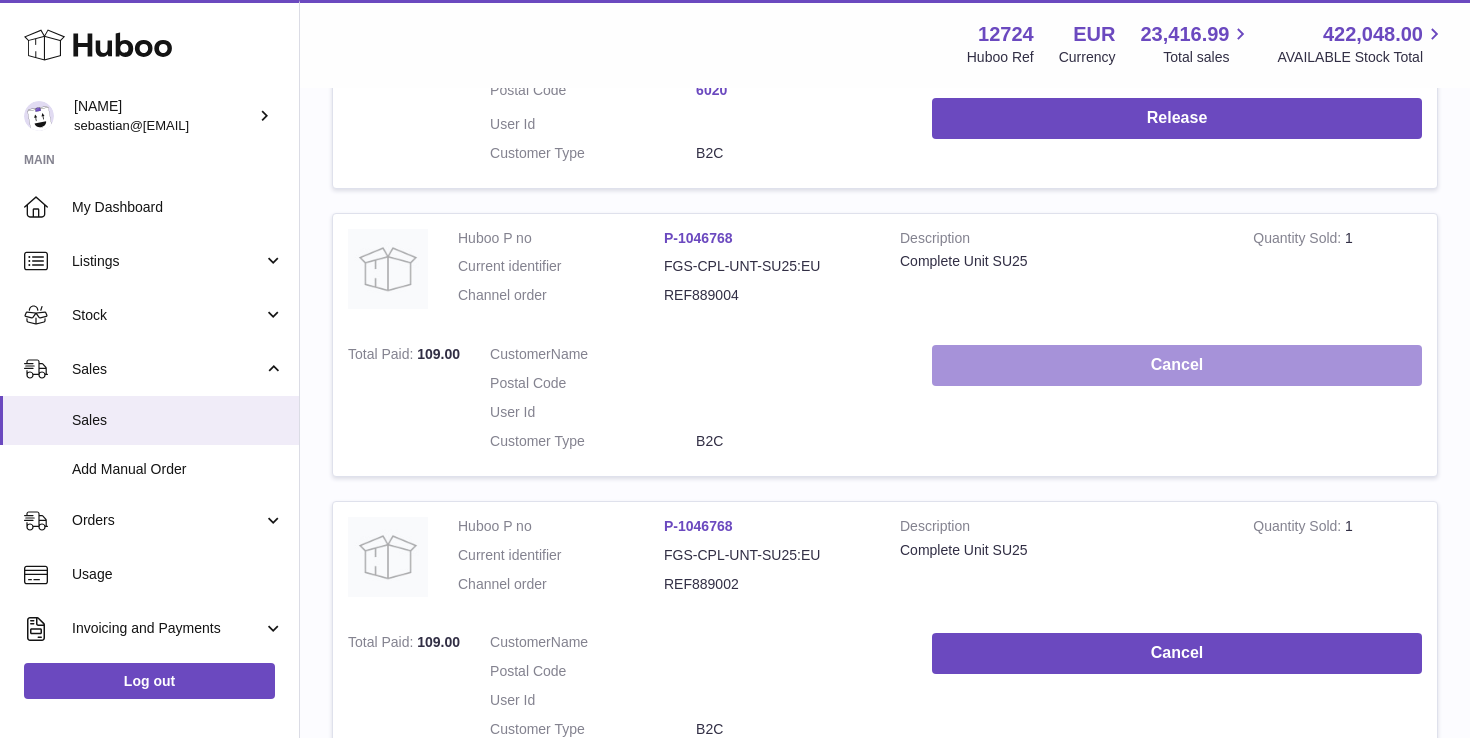 click on "Cancel" at bounding box center [1177, 365] 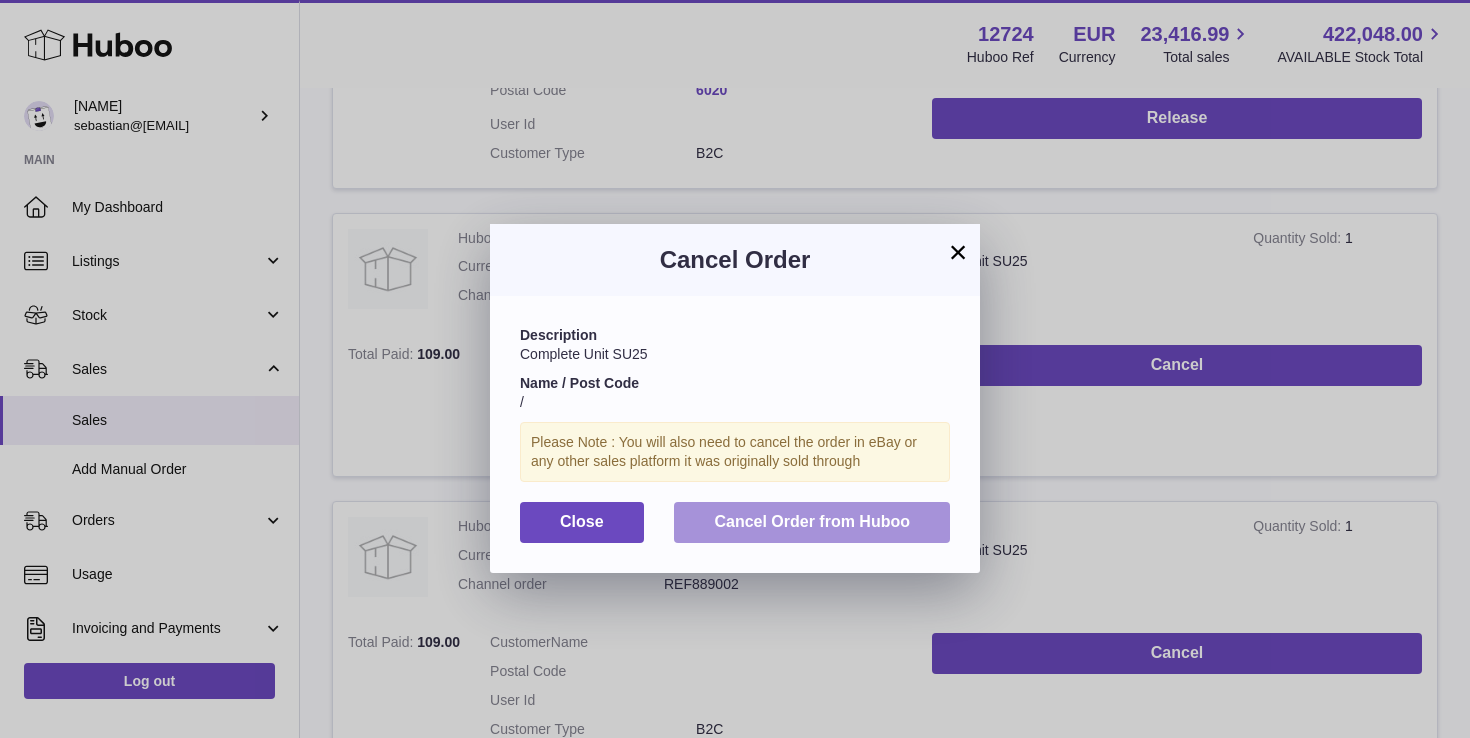 click on "Cancel Order from Huboo" at bounding box center [812, 522] 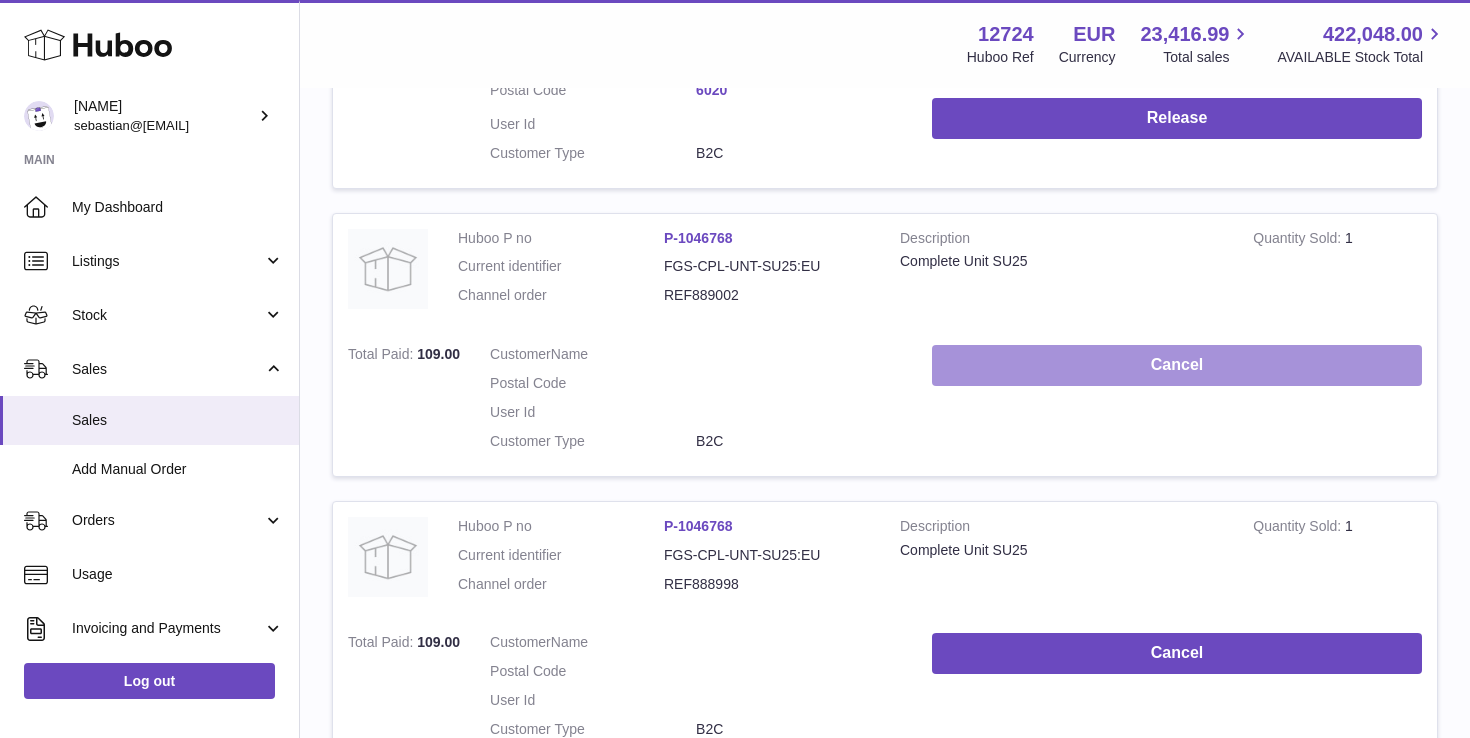 click on "Cancel" at bounding box center [1177, 365] 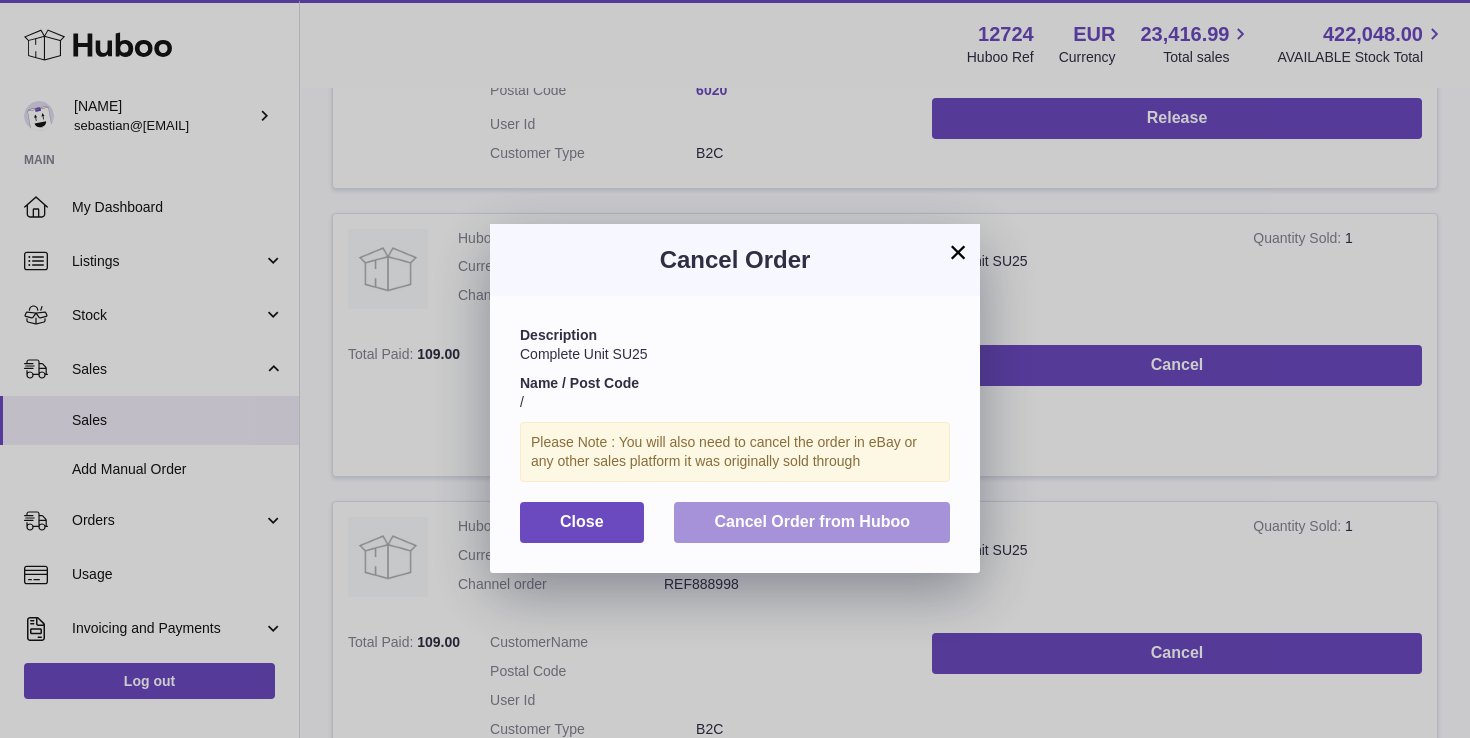 click on "Cancel Order from Huboo" at bounding box center (812, 522) 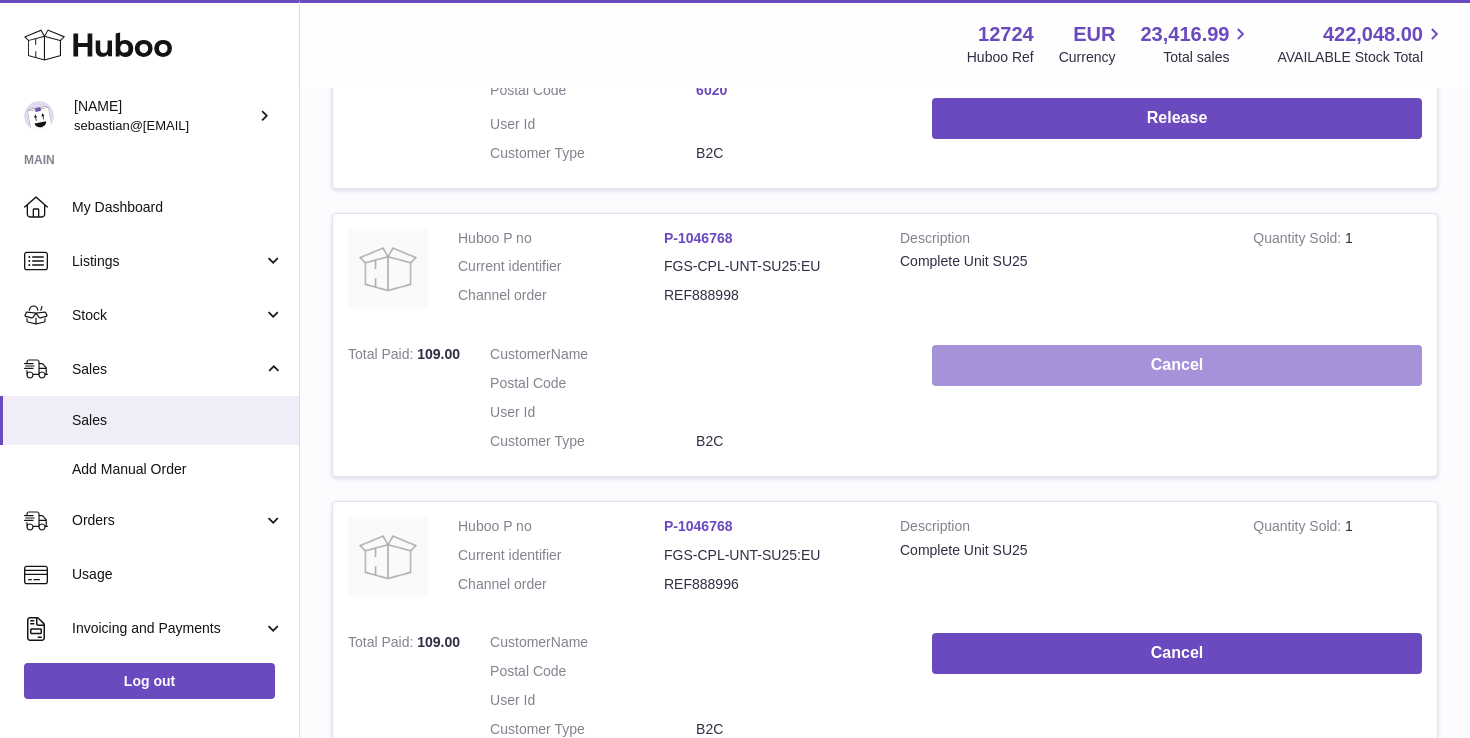 click on "Cancel" at bounding box center [1177, 365] 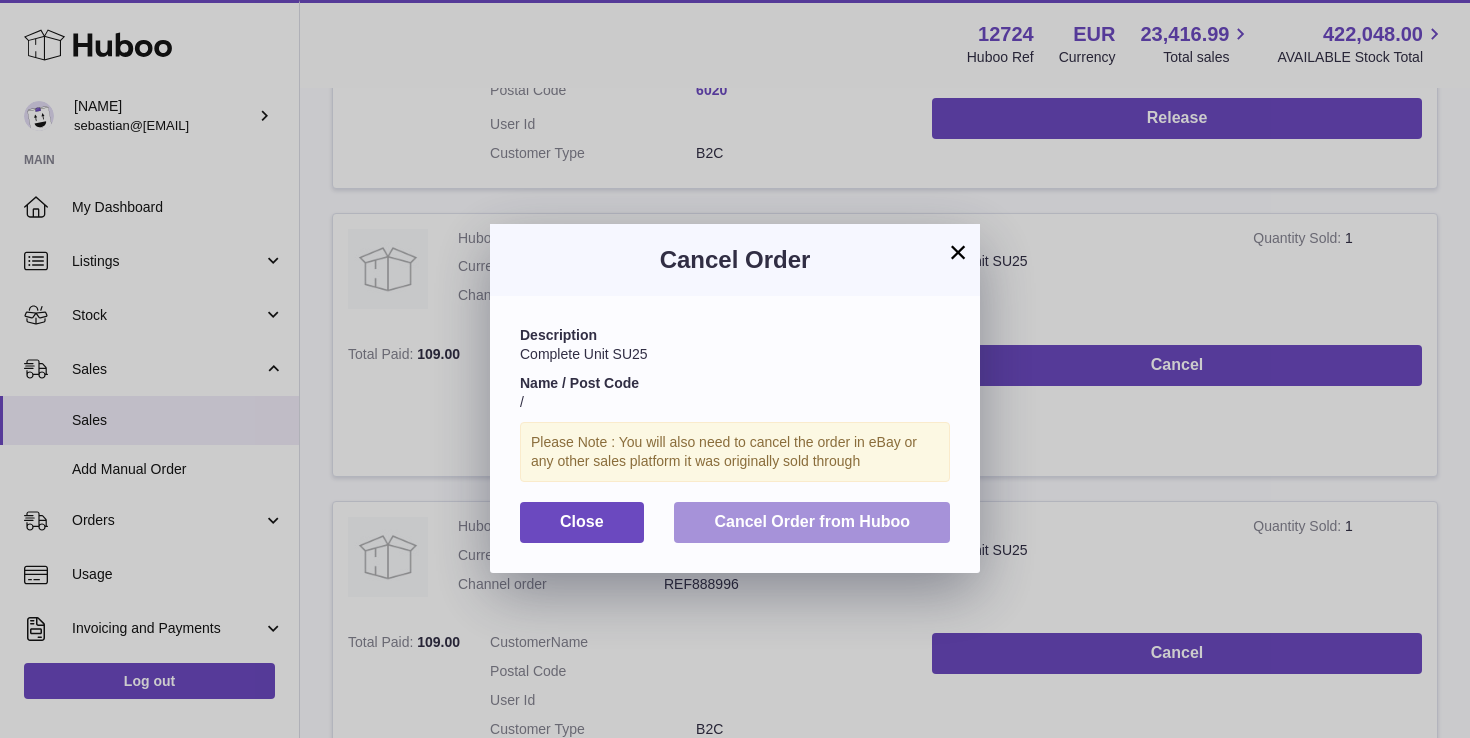 click on "Cancel Order from Huboo" at bounding box center [812, 522] 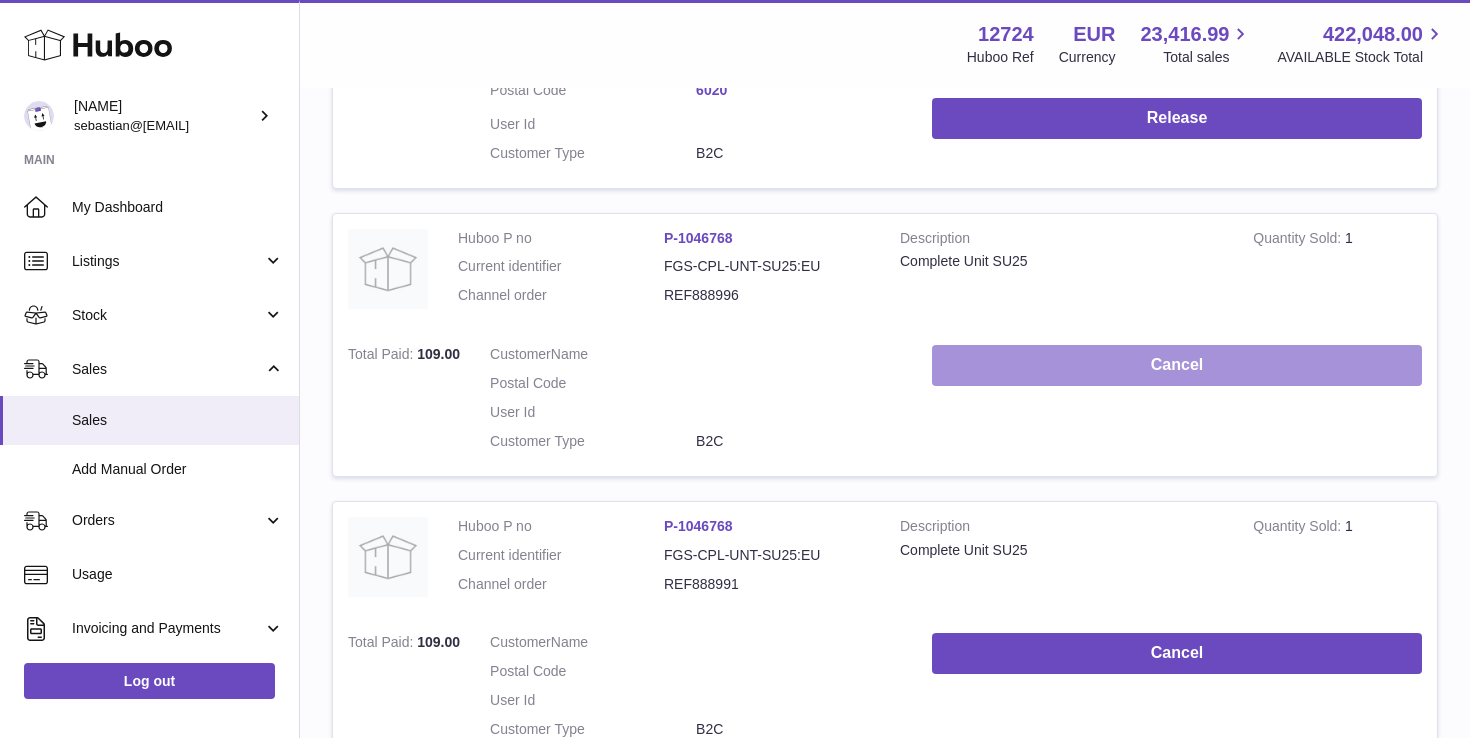 click on "Cancel" at bounding box center [1177, 365] 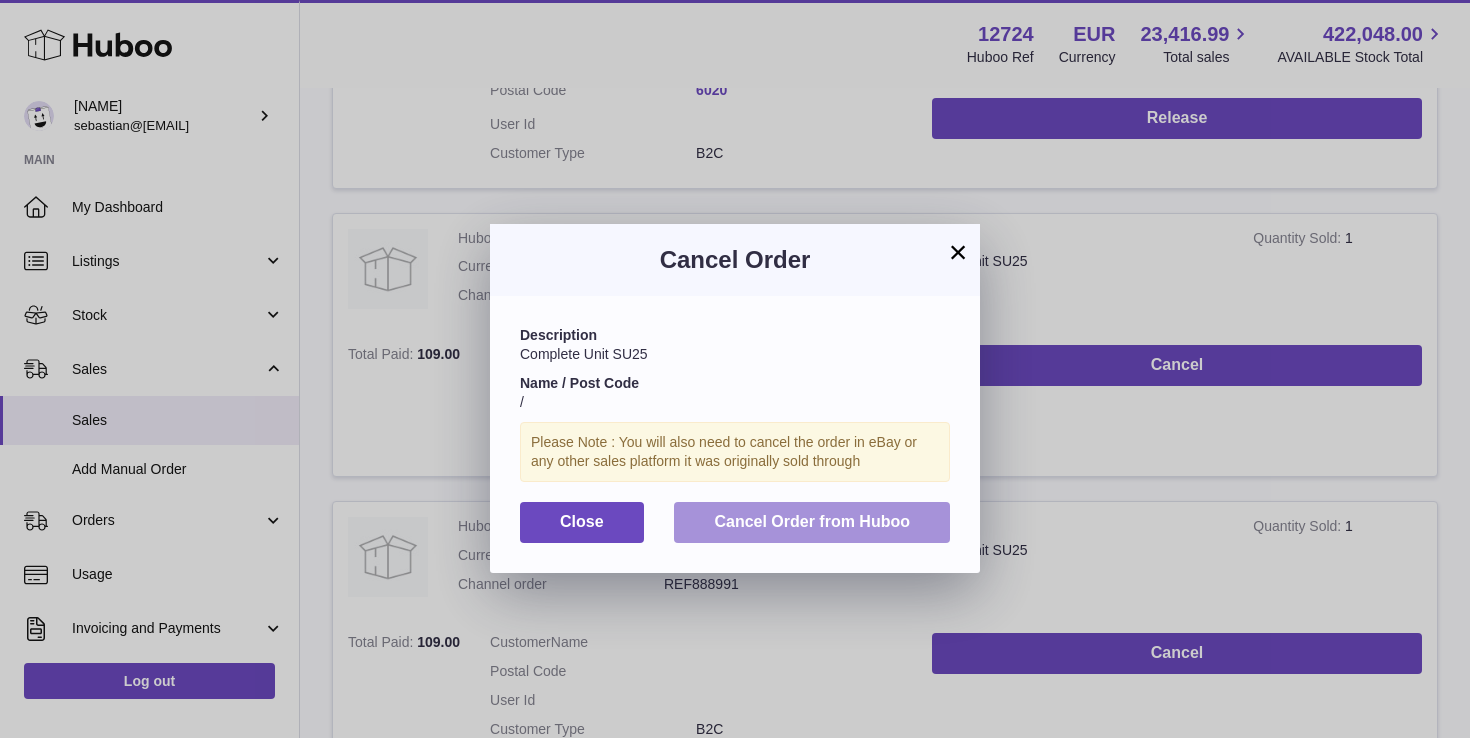 click on "Cancel Order from Huboo" at bounding box center (812, 521) 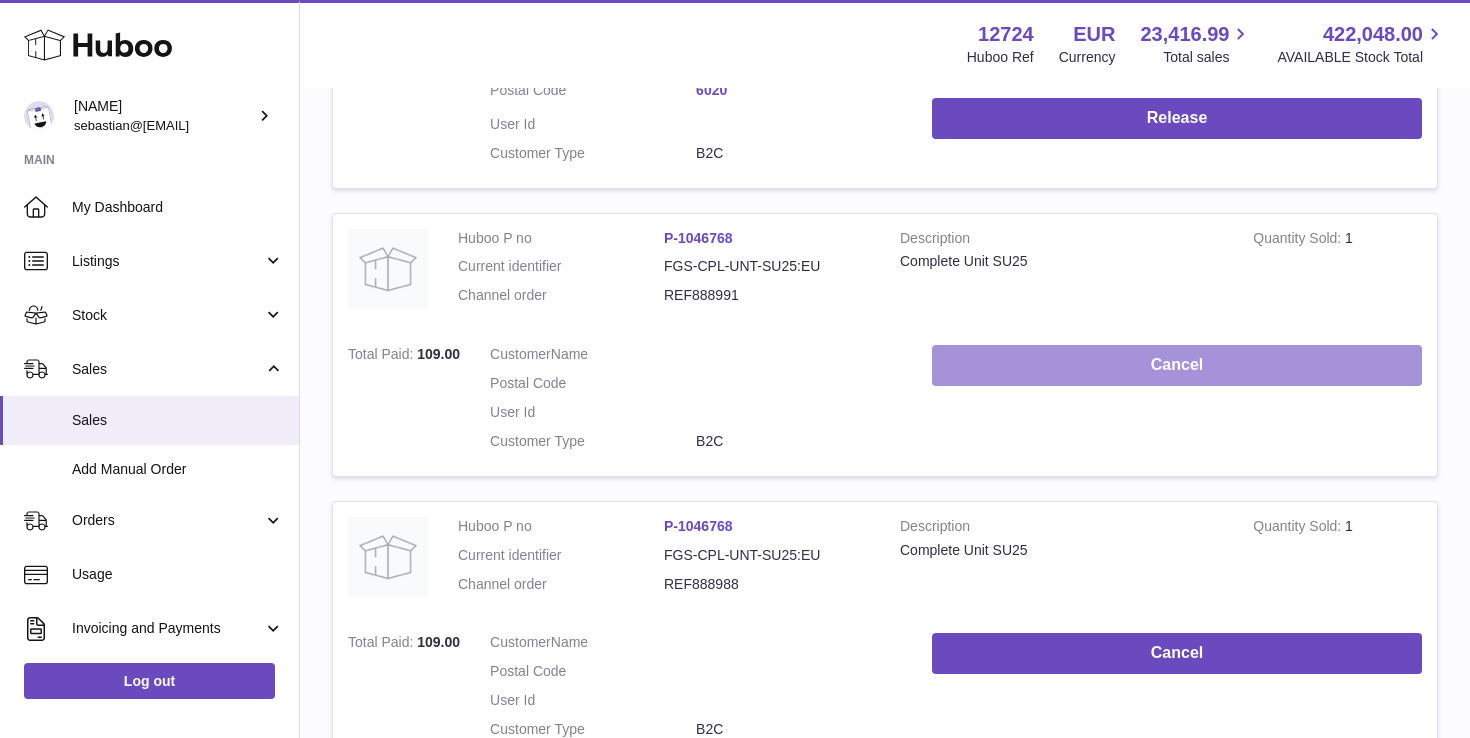 click on "Cancel" at bounding box center (1177, 365) 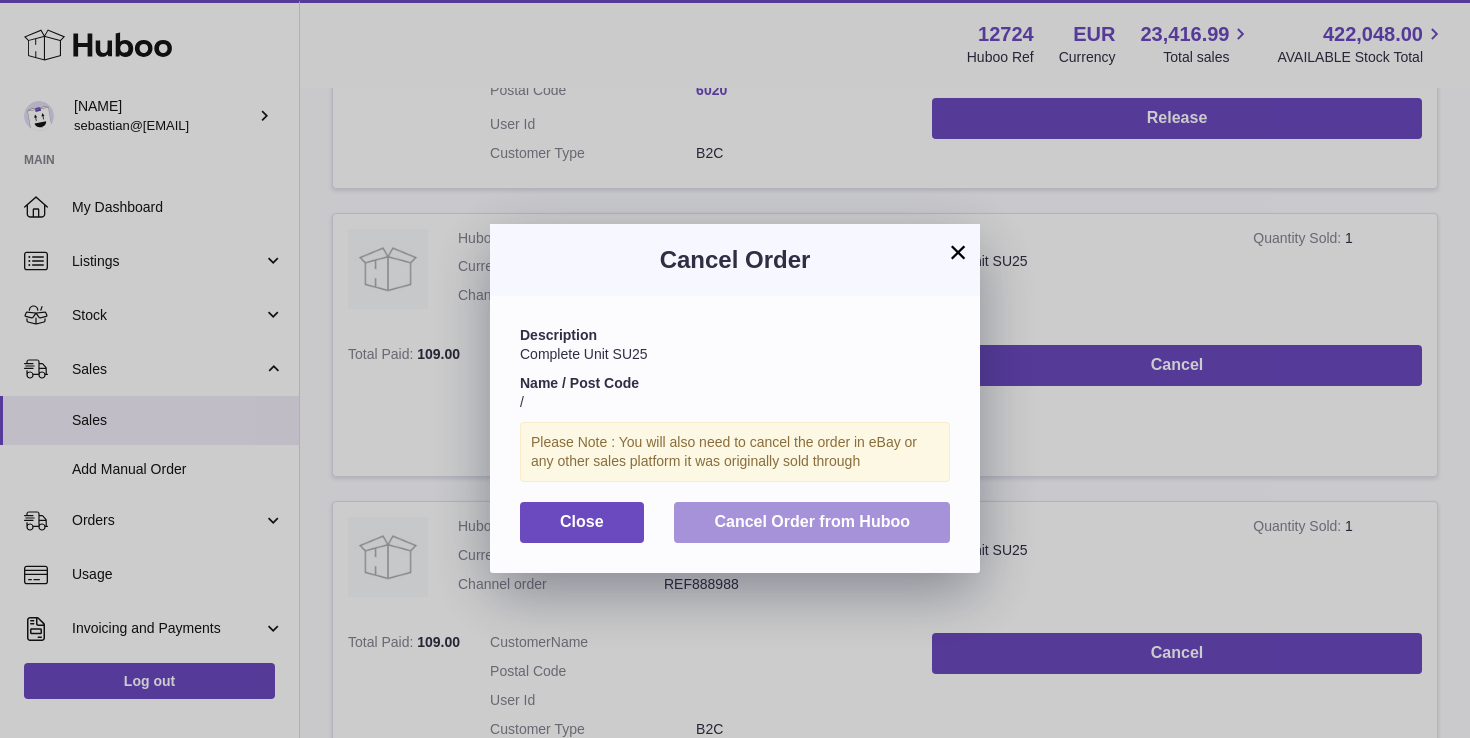 click on "Cancel Order from Huboo" at bounding box center [812, 521] 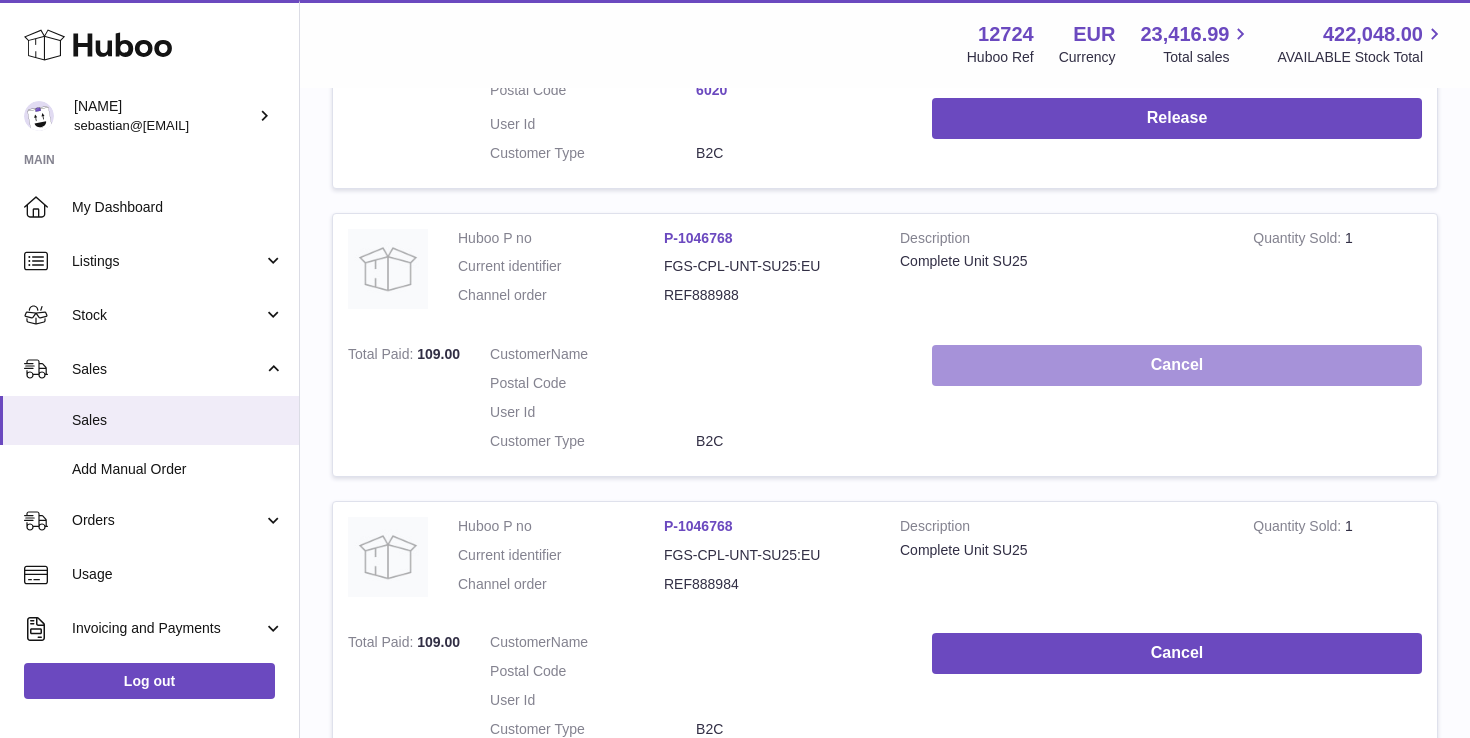 click on "Cancel" at bounding box center [1177, 365] 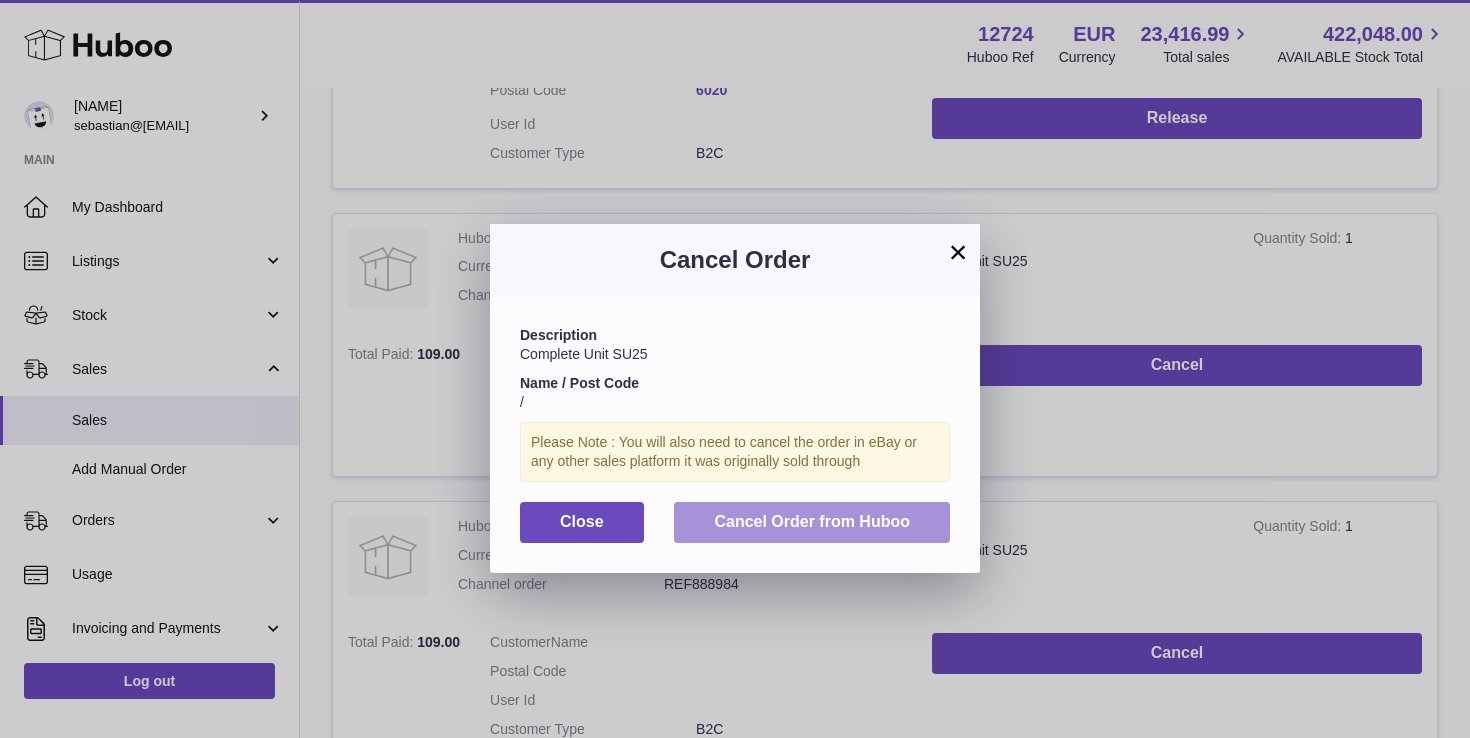 click on "Cancel Order from Huboo" at bounding box center (812, 521) 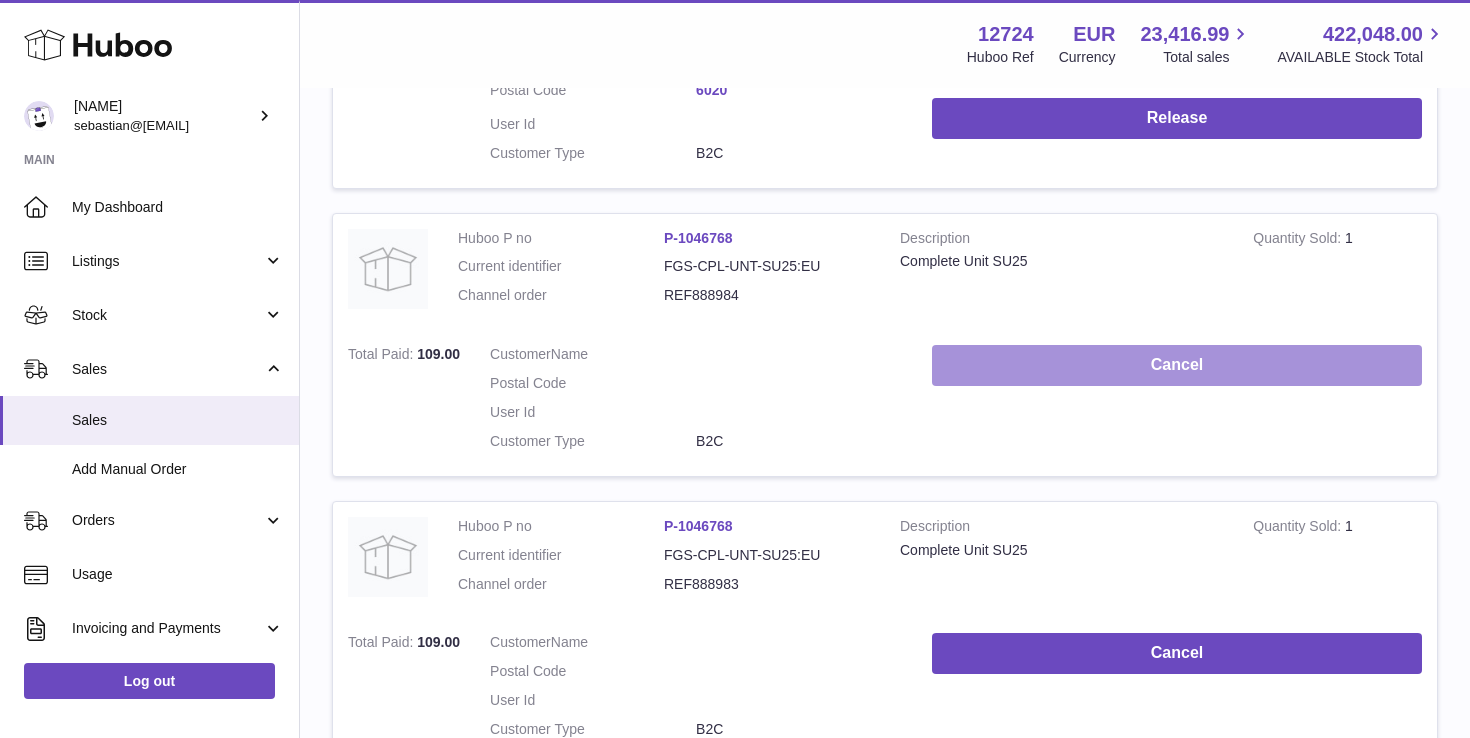click on "Cancel" at bounding box center (1177, 365) 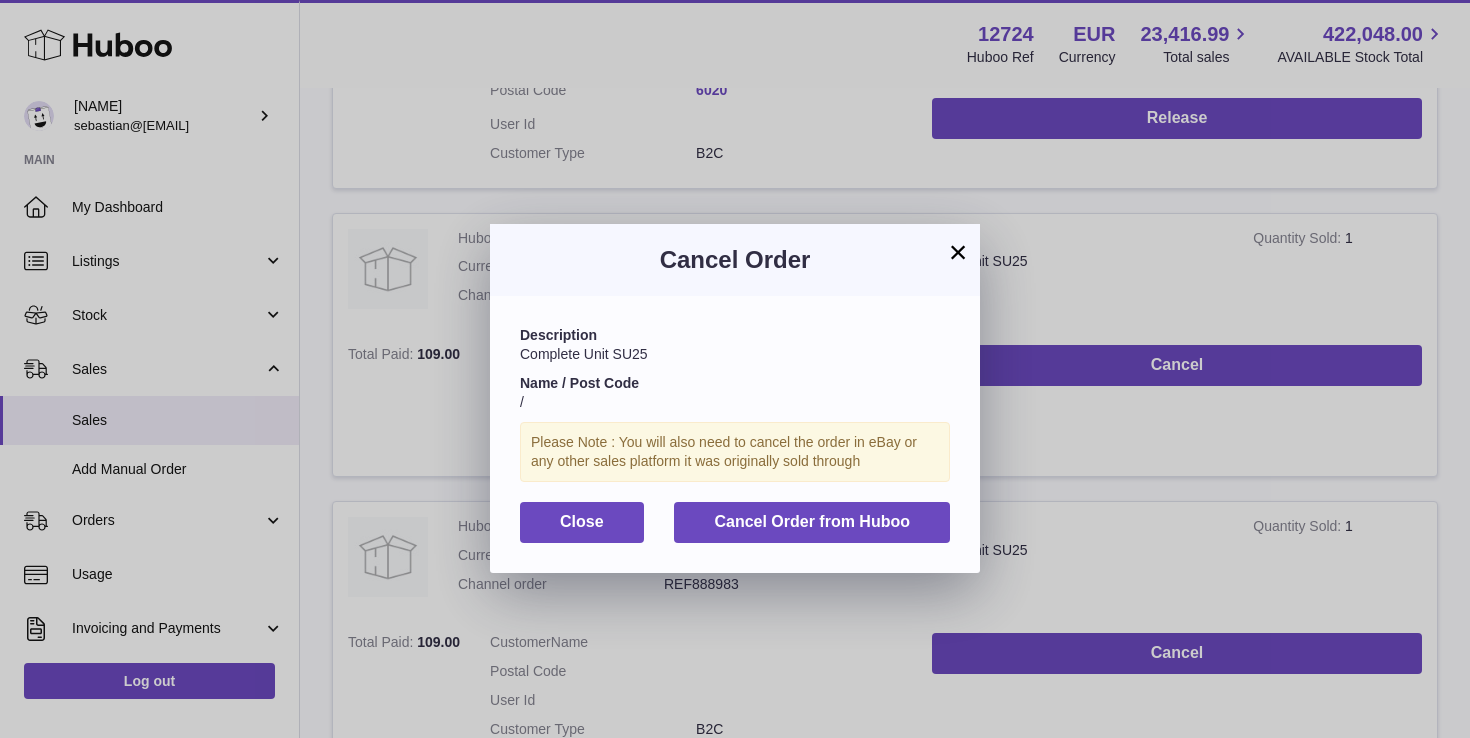 click on "Close   Cancel Order from Huboo" at bounding box center (735, 522) 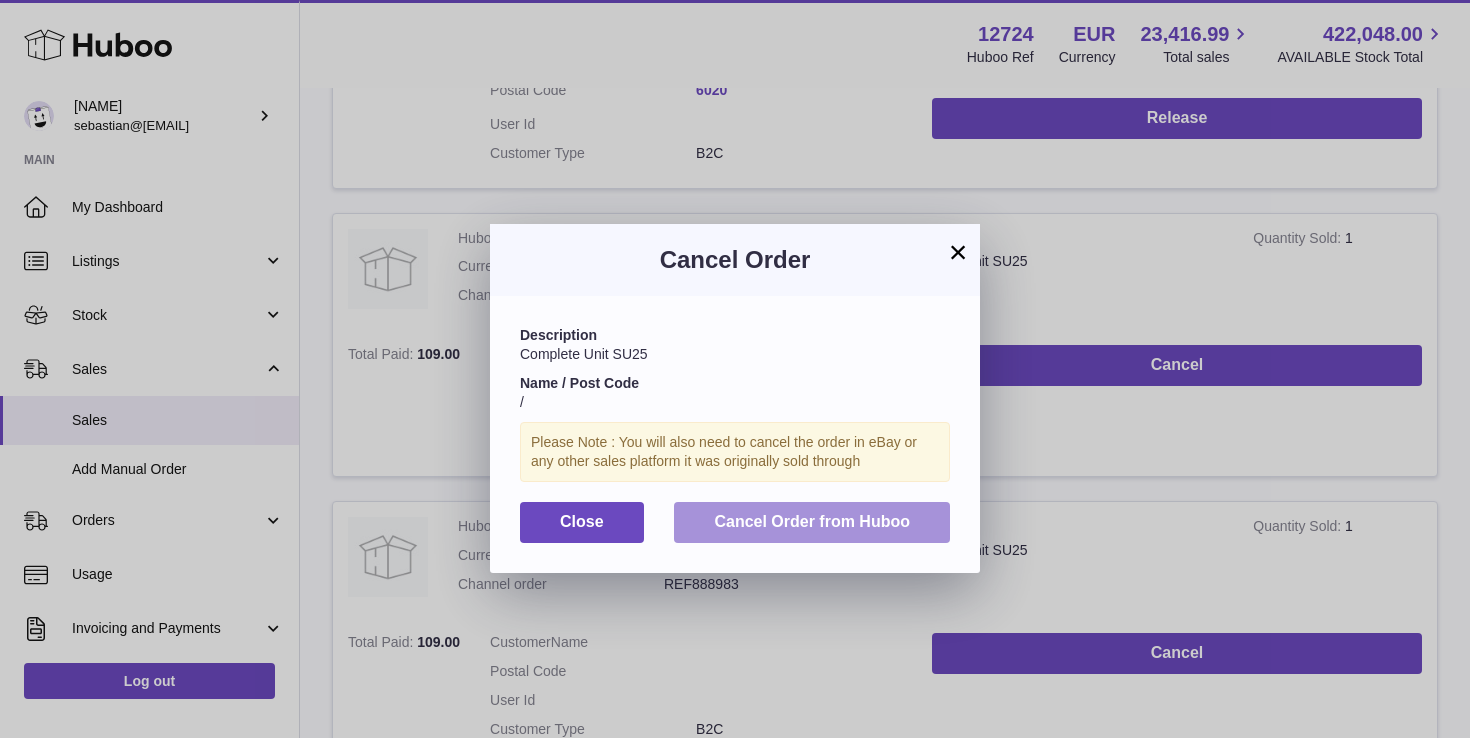 click on "Cancel Order from Huboo" at bounding box center [812, 521] 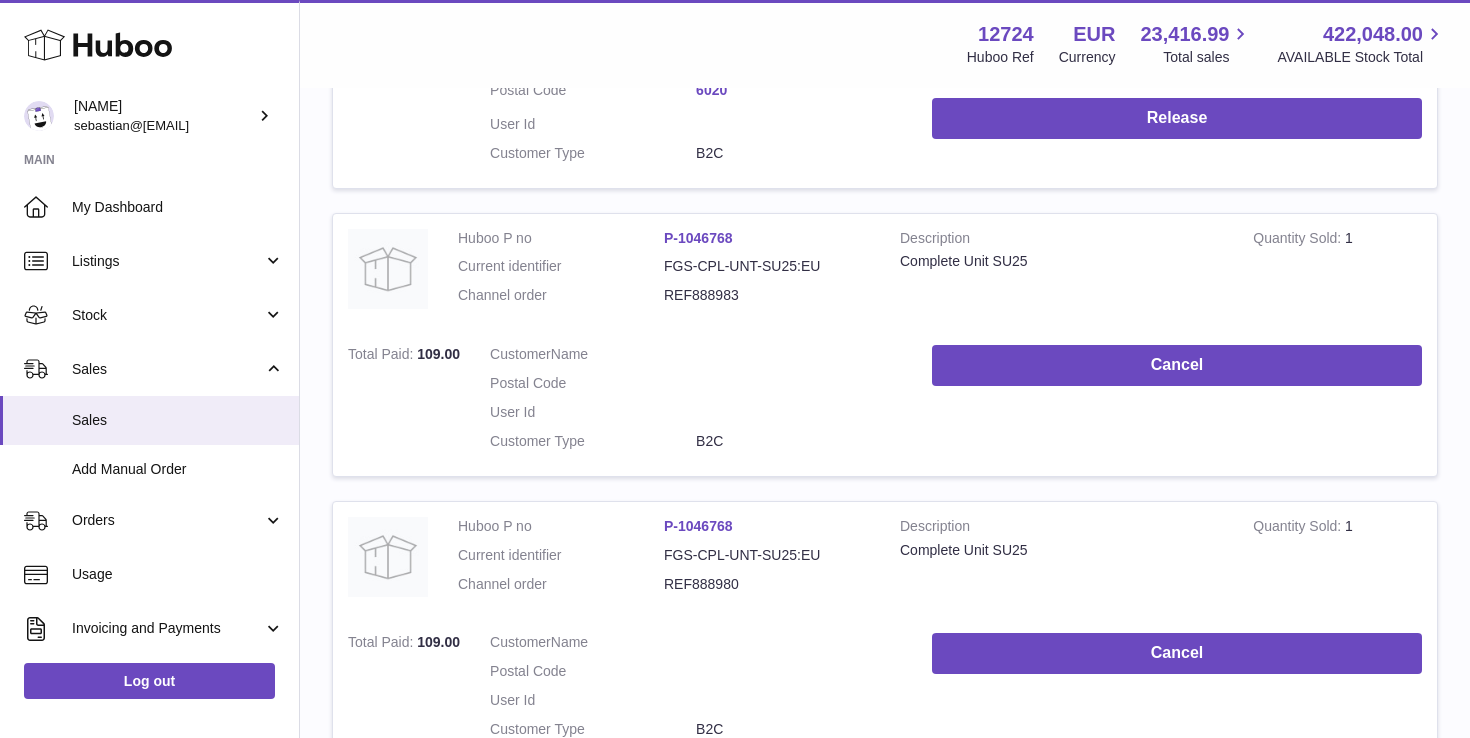 click on "Cancel" at bounding box center [1177, 403] 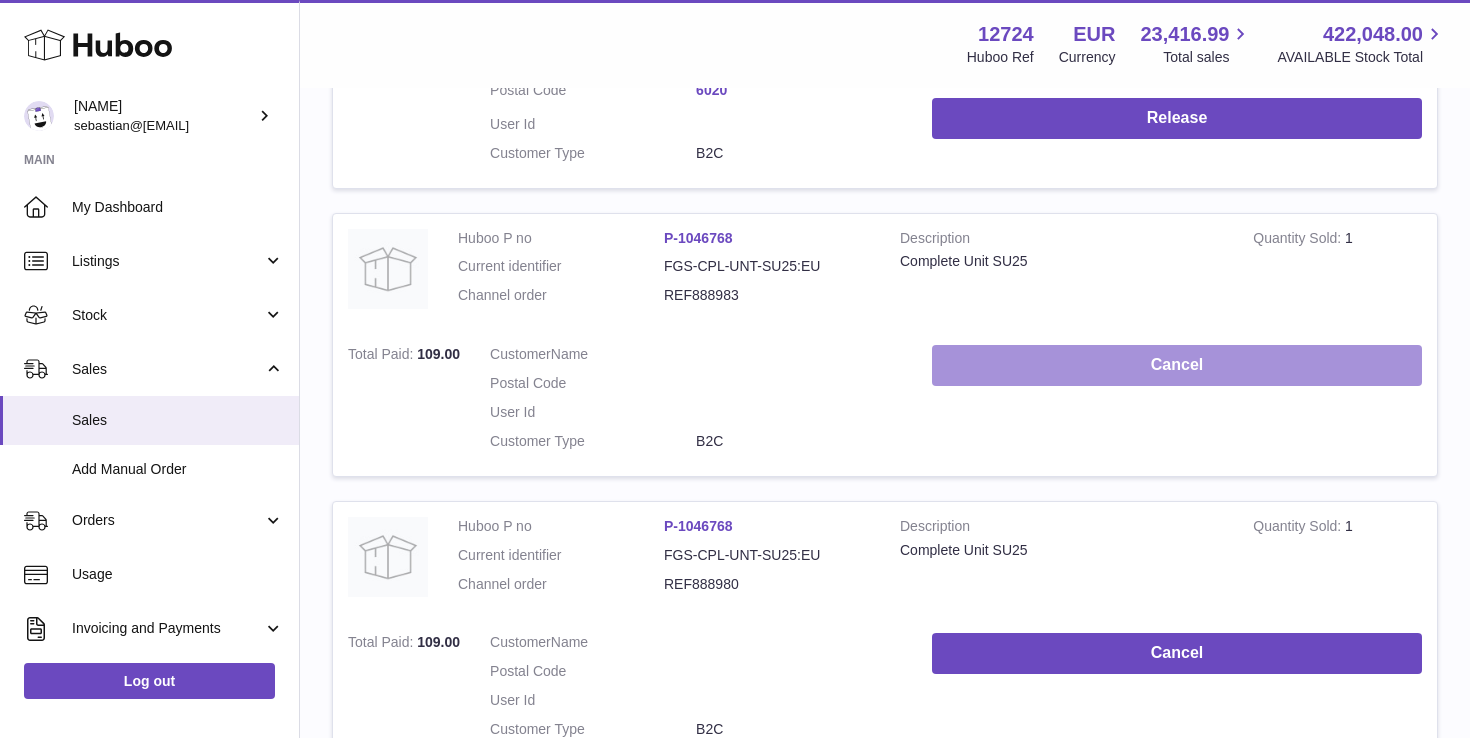 click on "Cancel" at bounding box center (1177, 365) 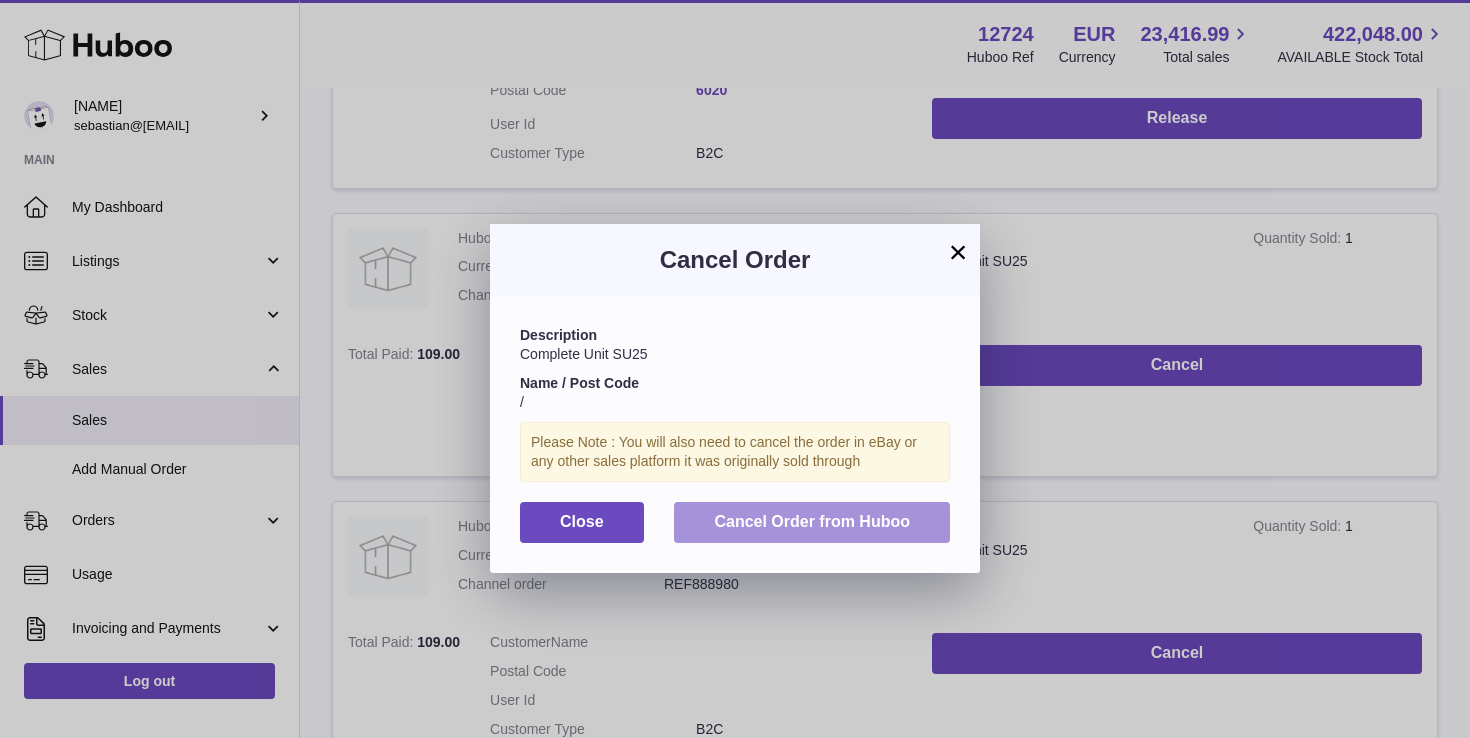 click on "Cancel Order from Huboo" at bounding box center (812, 521) 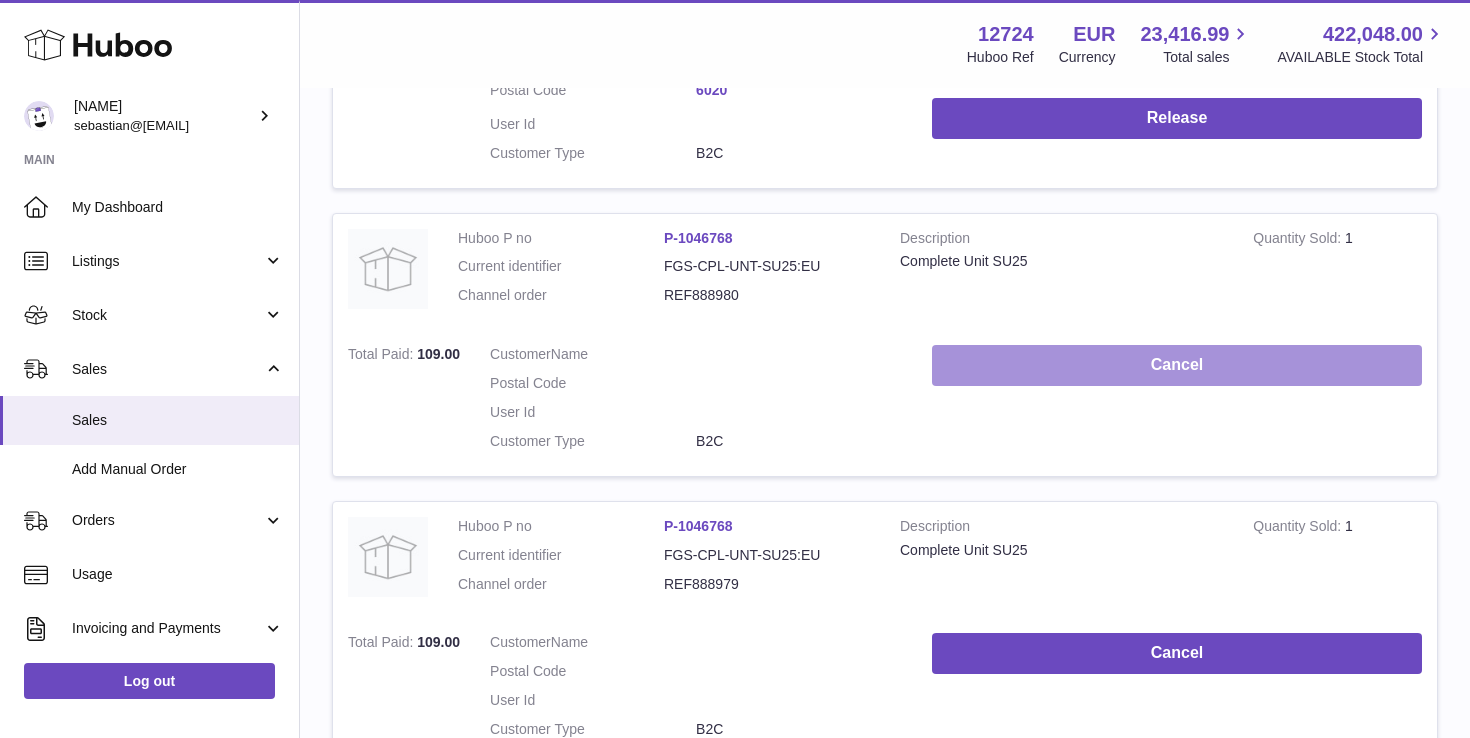 click on "Cancel" at bounding box center [1177, 365] 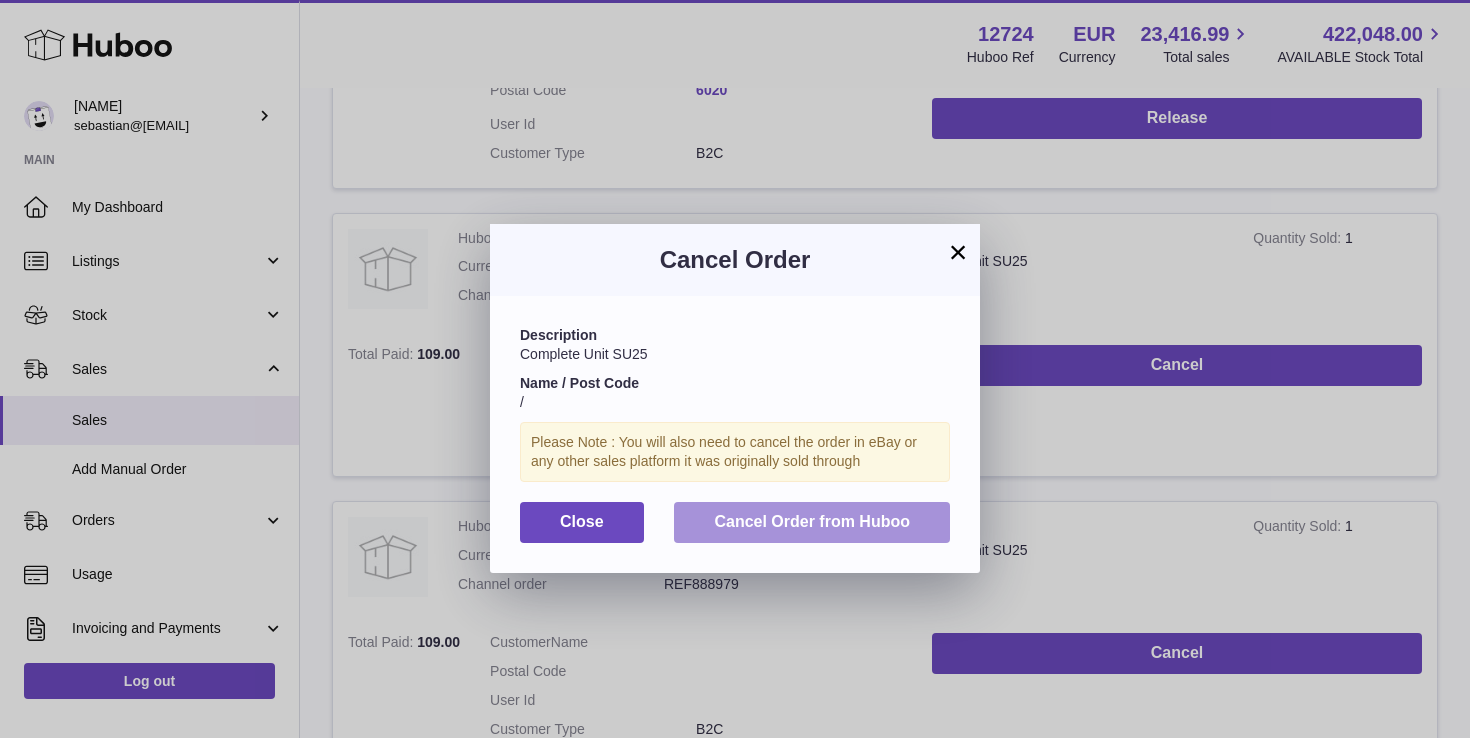 click on "Cancel Order from Huboo" at bounding box center (812, 521) 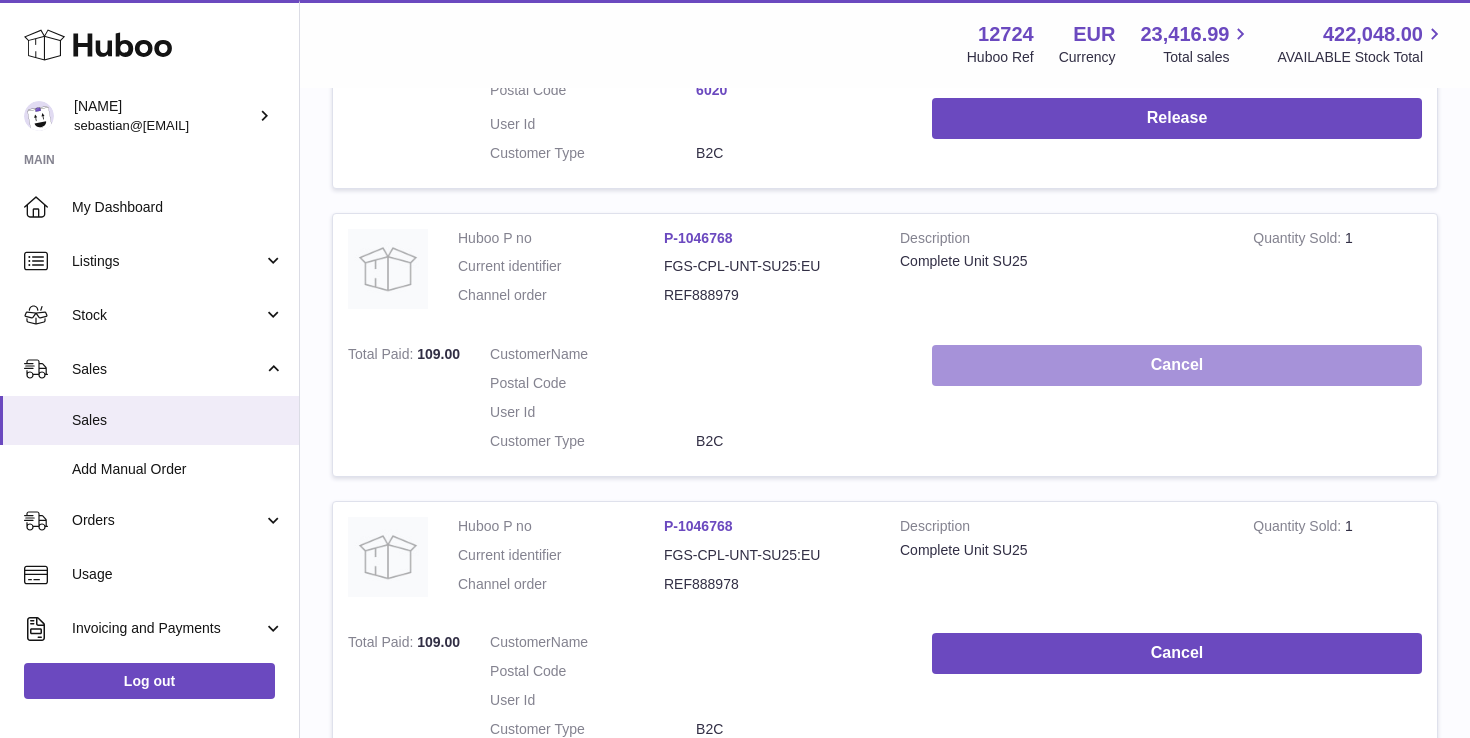 click on "Cancel" at bounding box center [1177, 365] 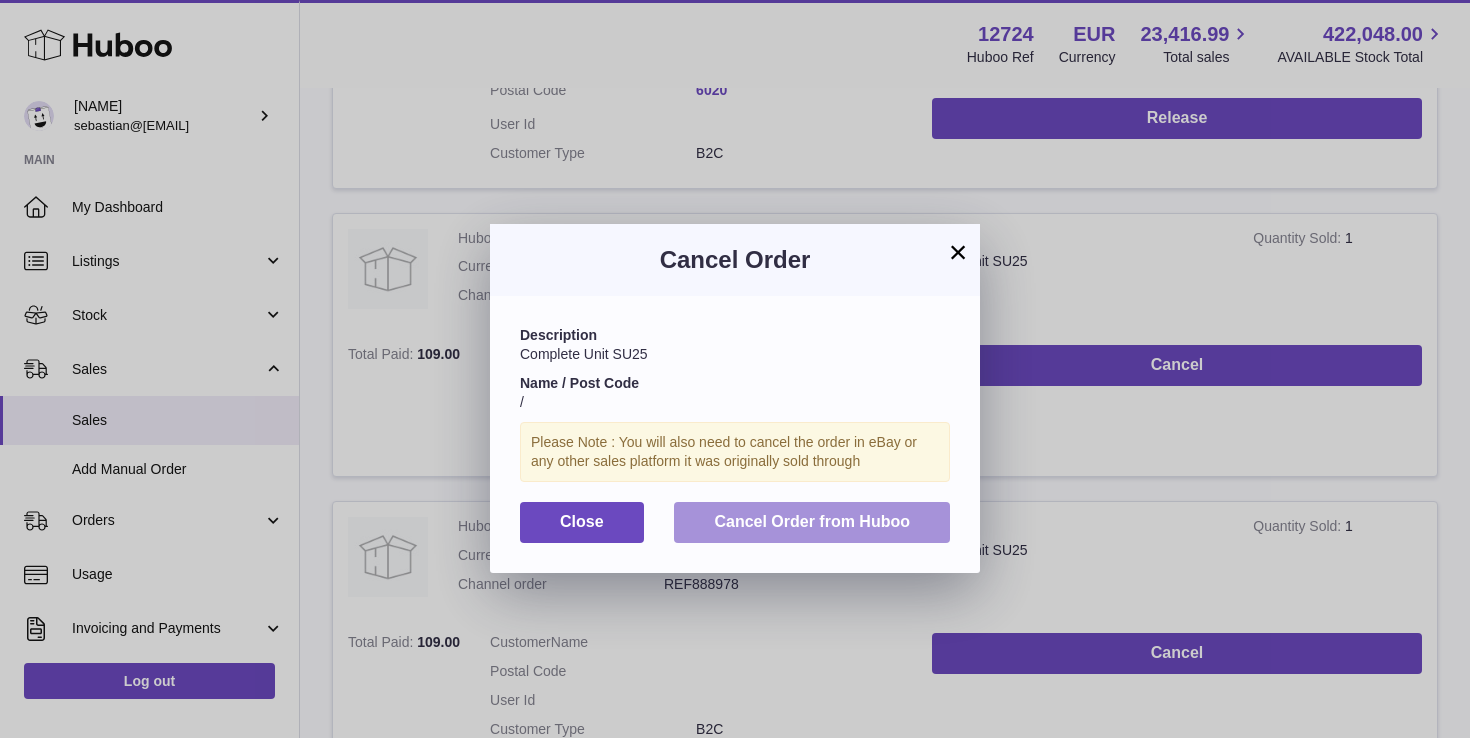 click on "Cancel Order from Huboo" at bounding box center (812, 521) 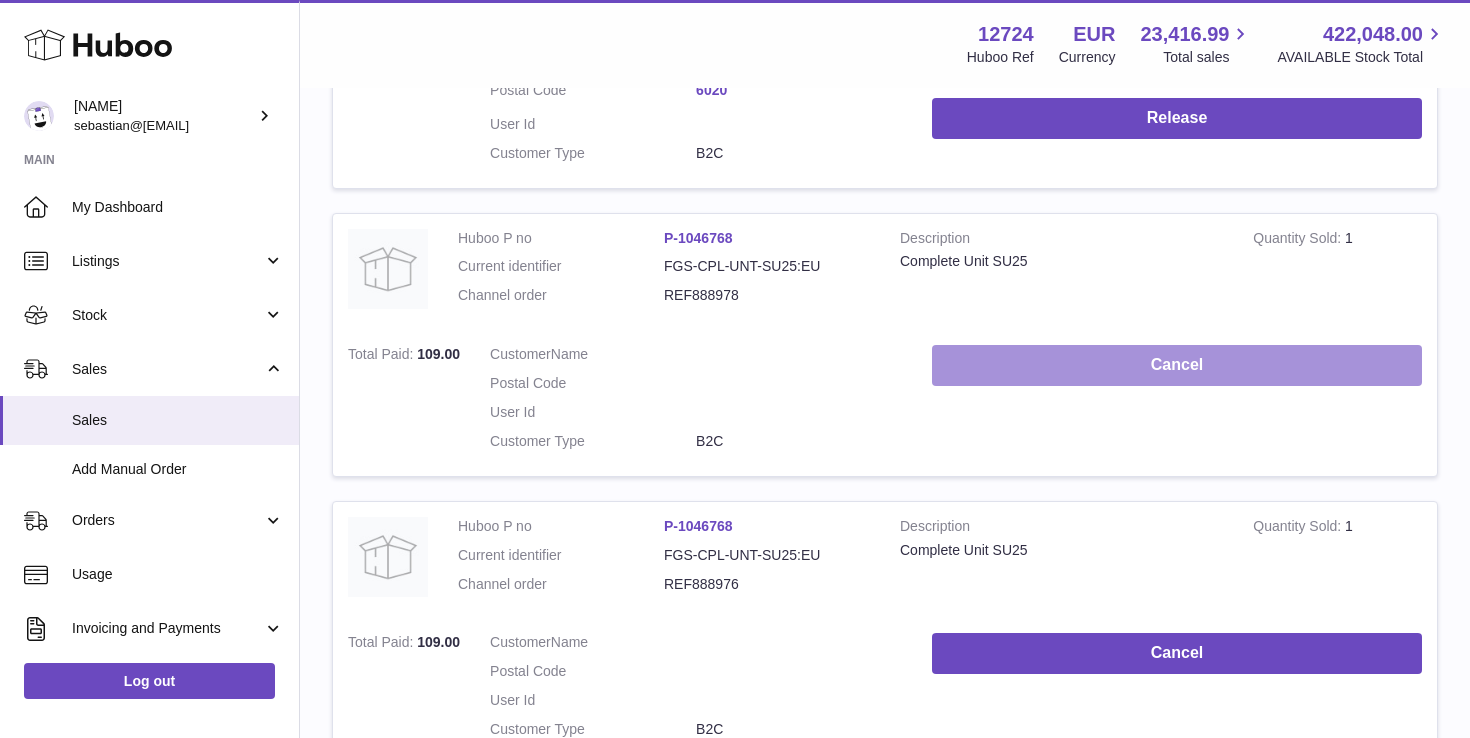 click on "Cancel" at bounding box center [1177, 365] 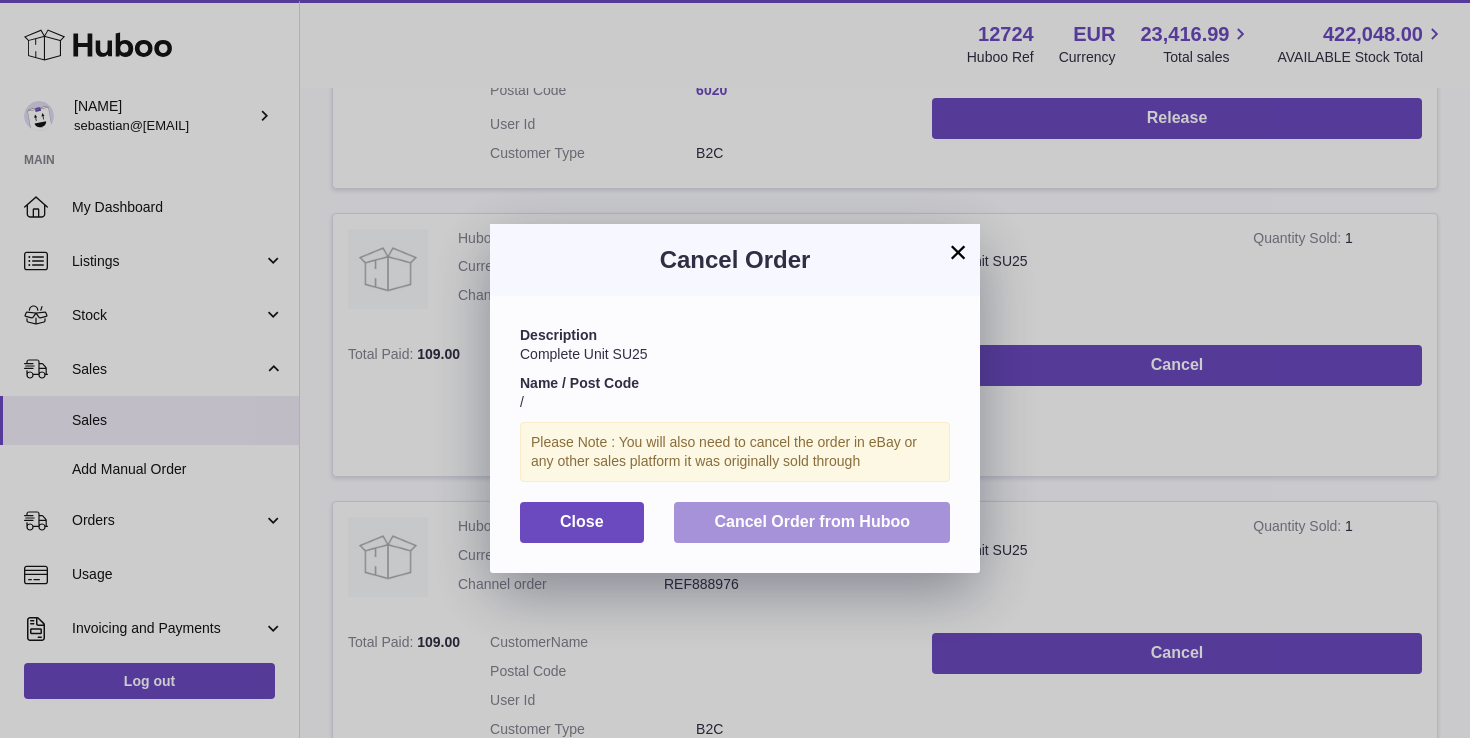 click on "Cancel Order from Huboo" at bounding box center (812, 522) 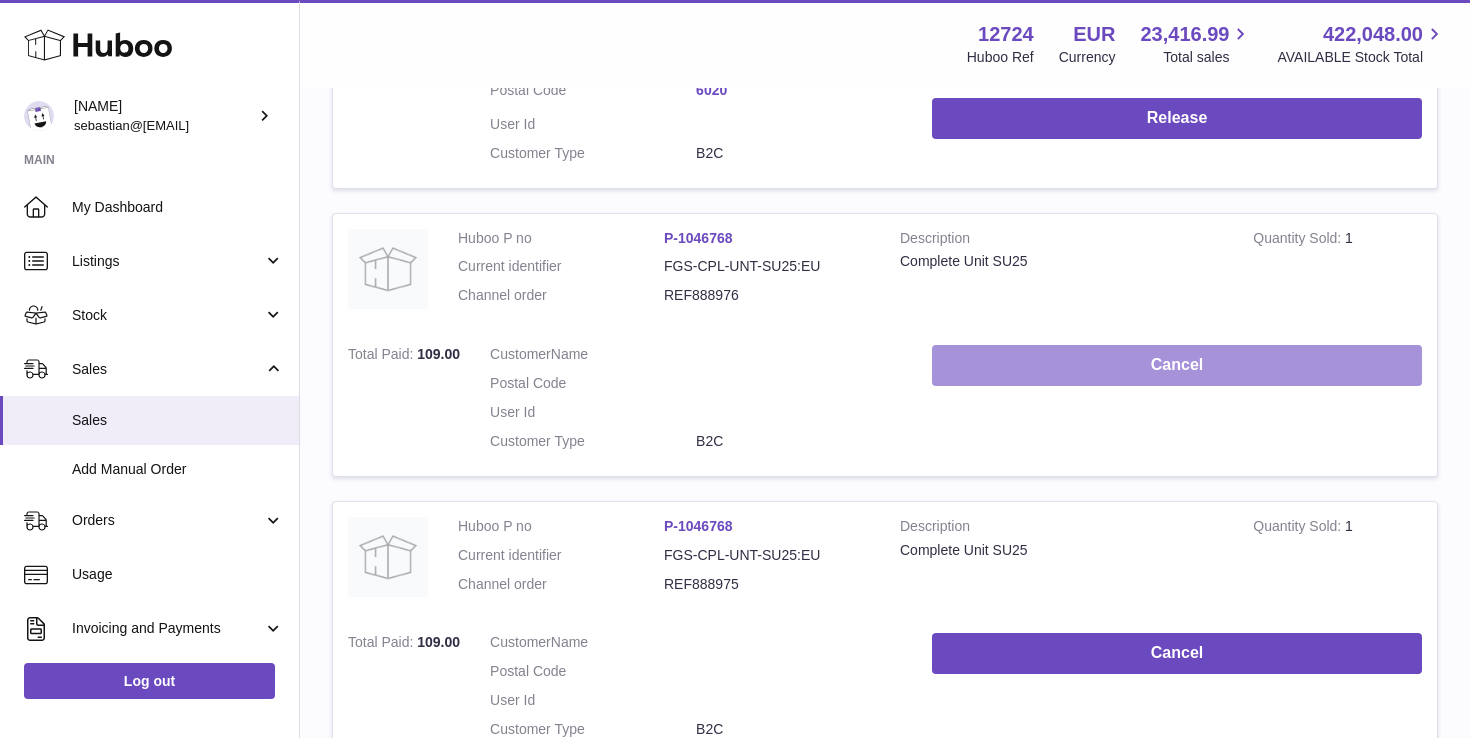click on "Cancel" at bounding box center [1177, 365] 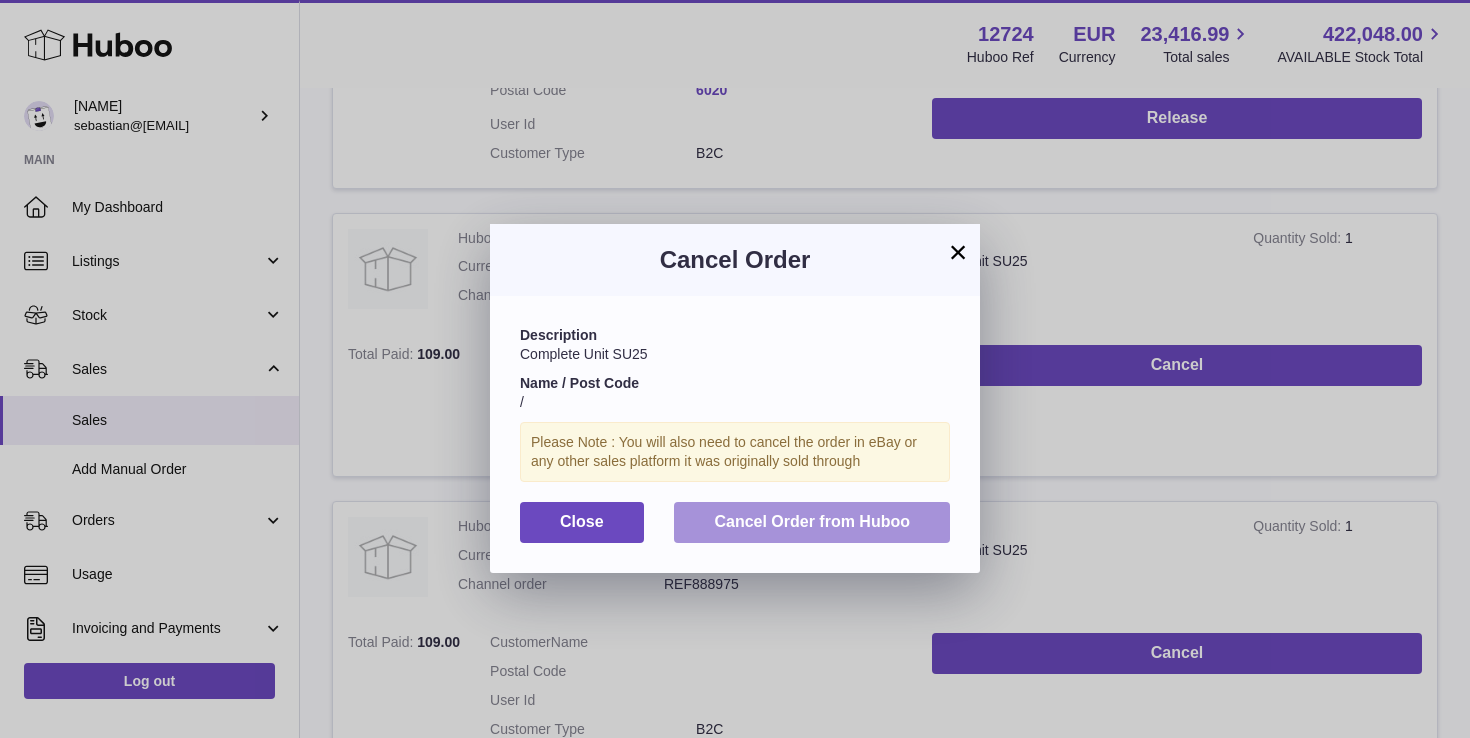 click on "Cancel Order from Huboo" at bounding box center (812, 521) 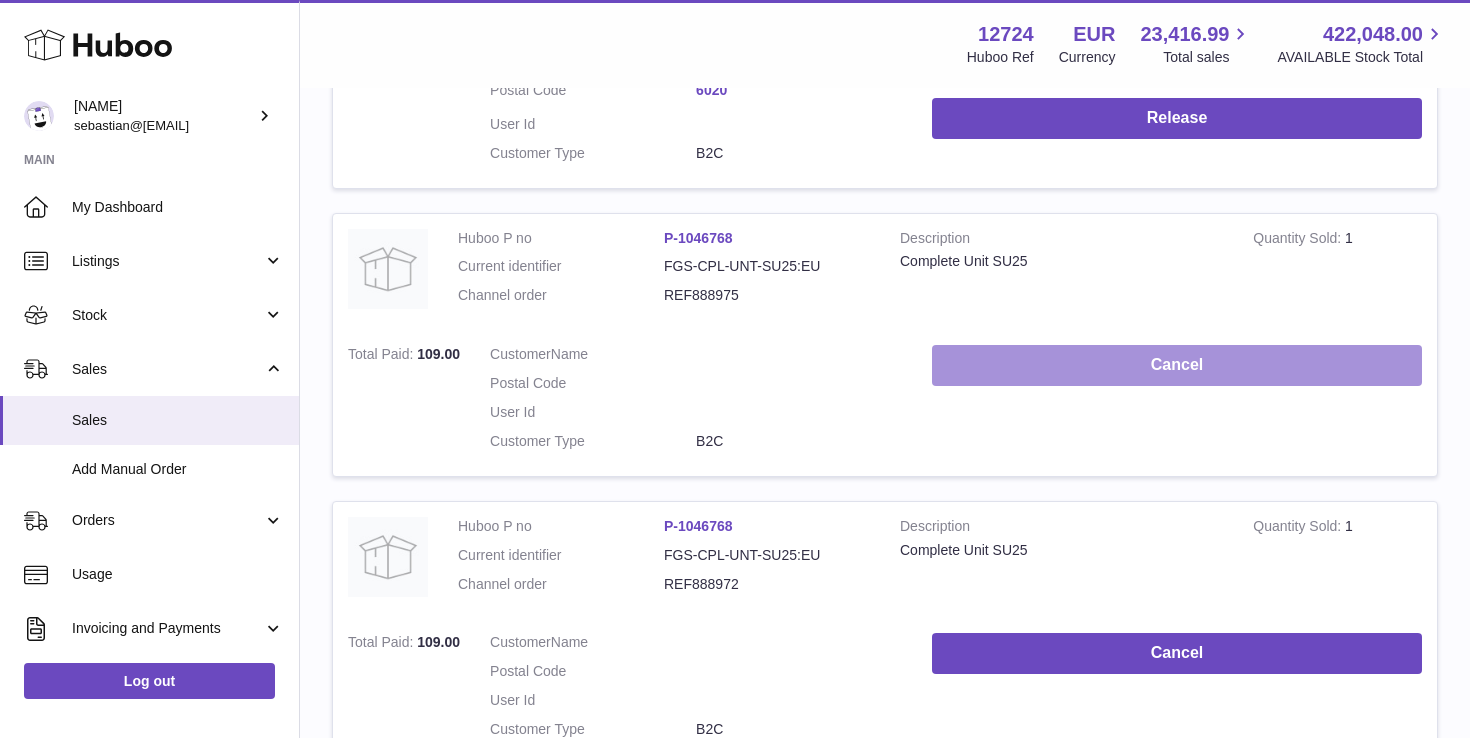 click on "Cancel" at bounding box center (1177, 365) 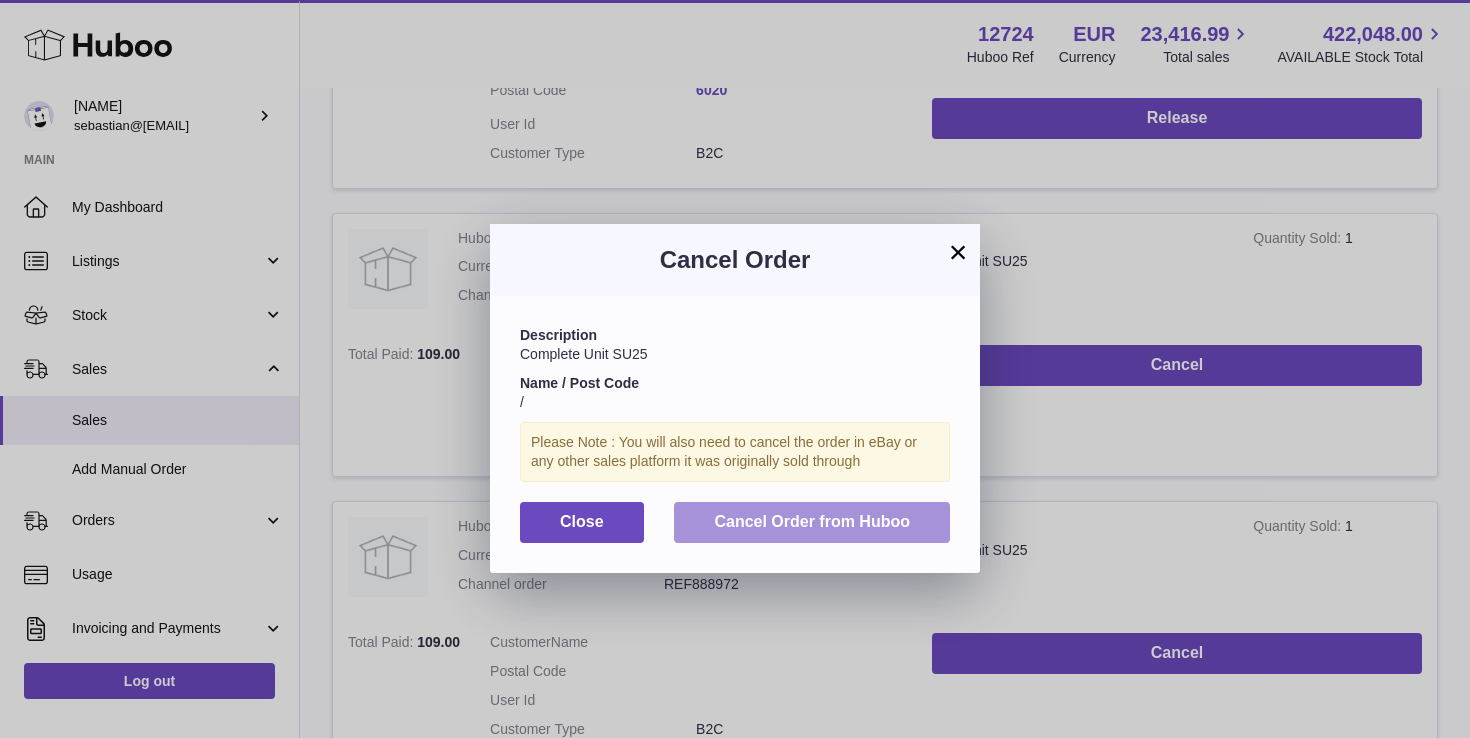 click on "Cancel Order from Huboo" at bounding box center (812, 521) 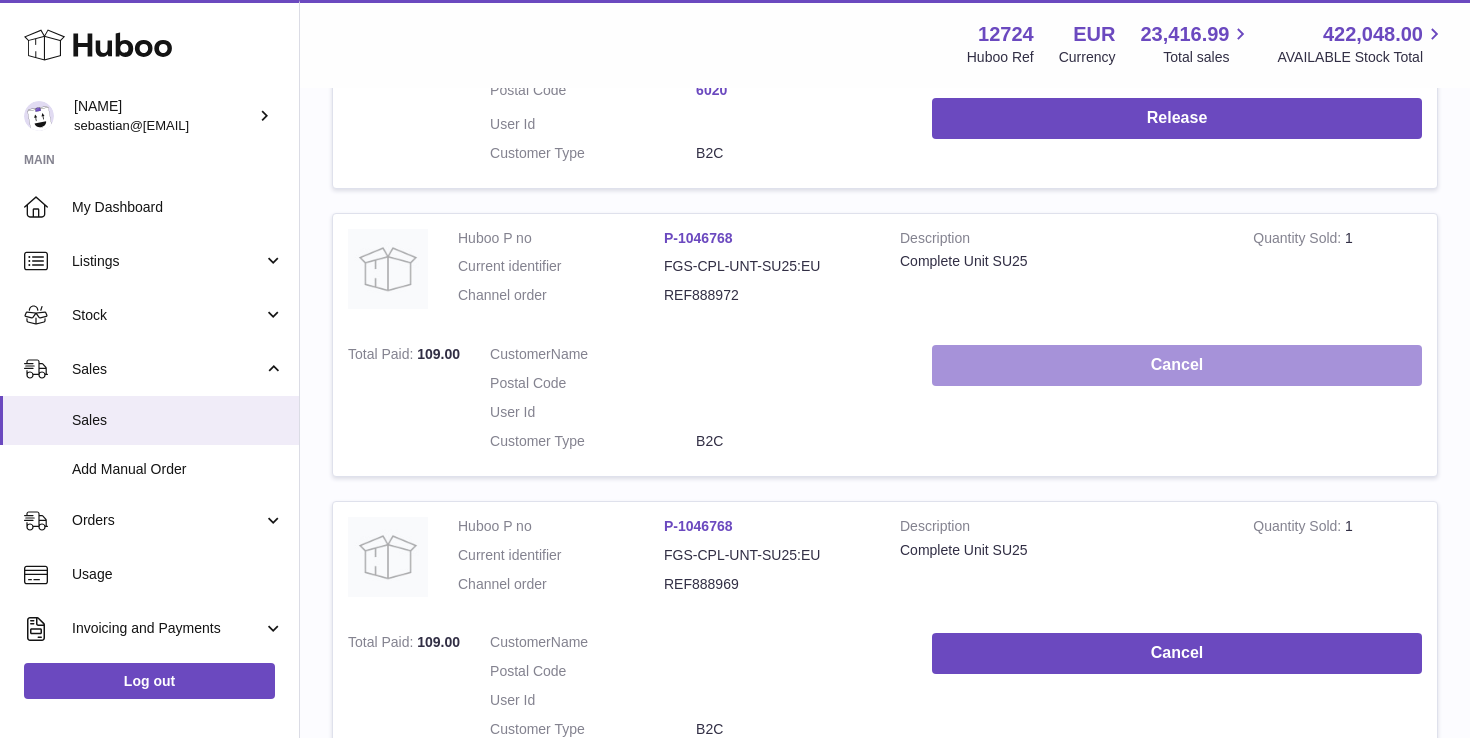 click on "Cancel" at bounding box center (1177, 365) 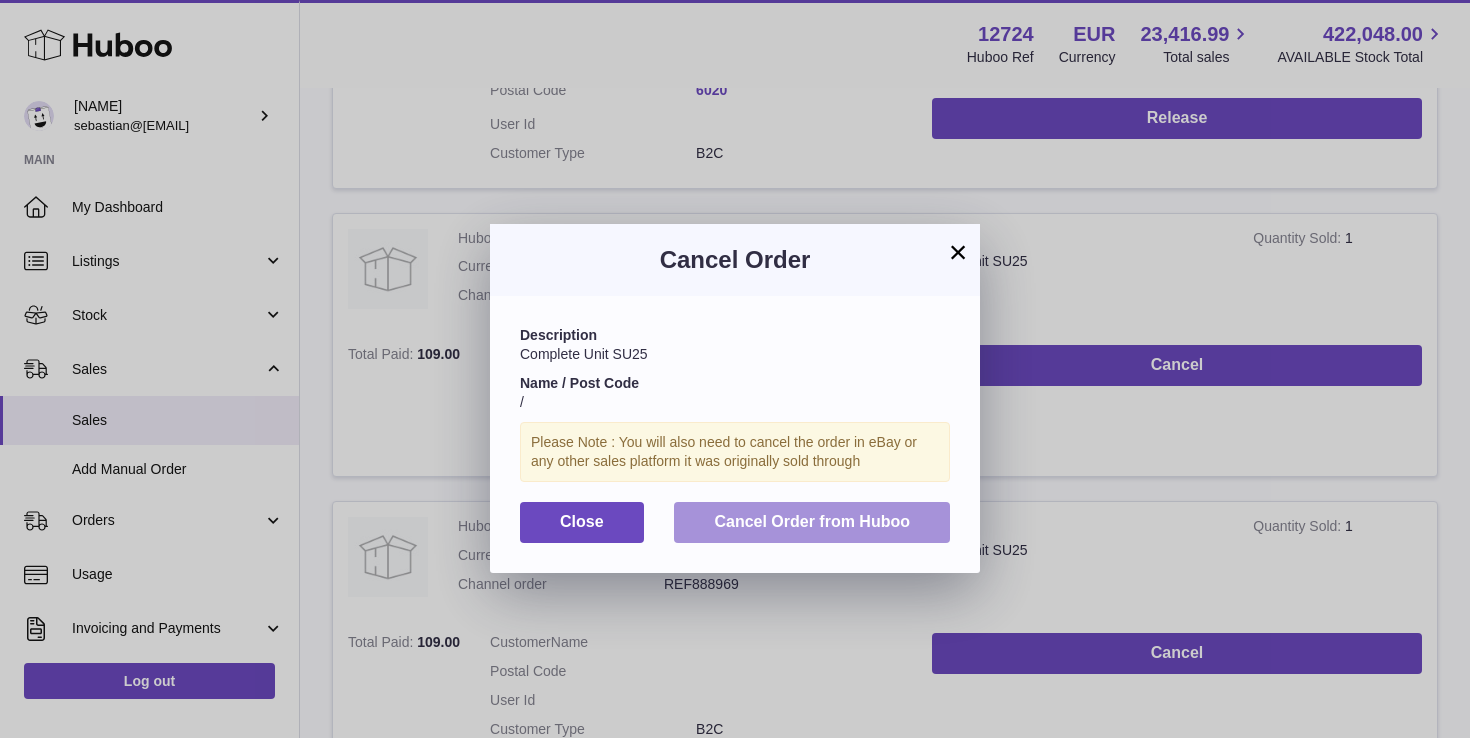 click on "Cancel Order from Huboo" at bounding box center [812, 521] 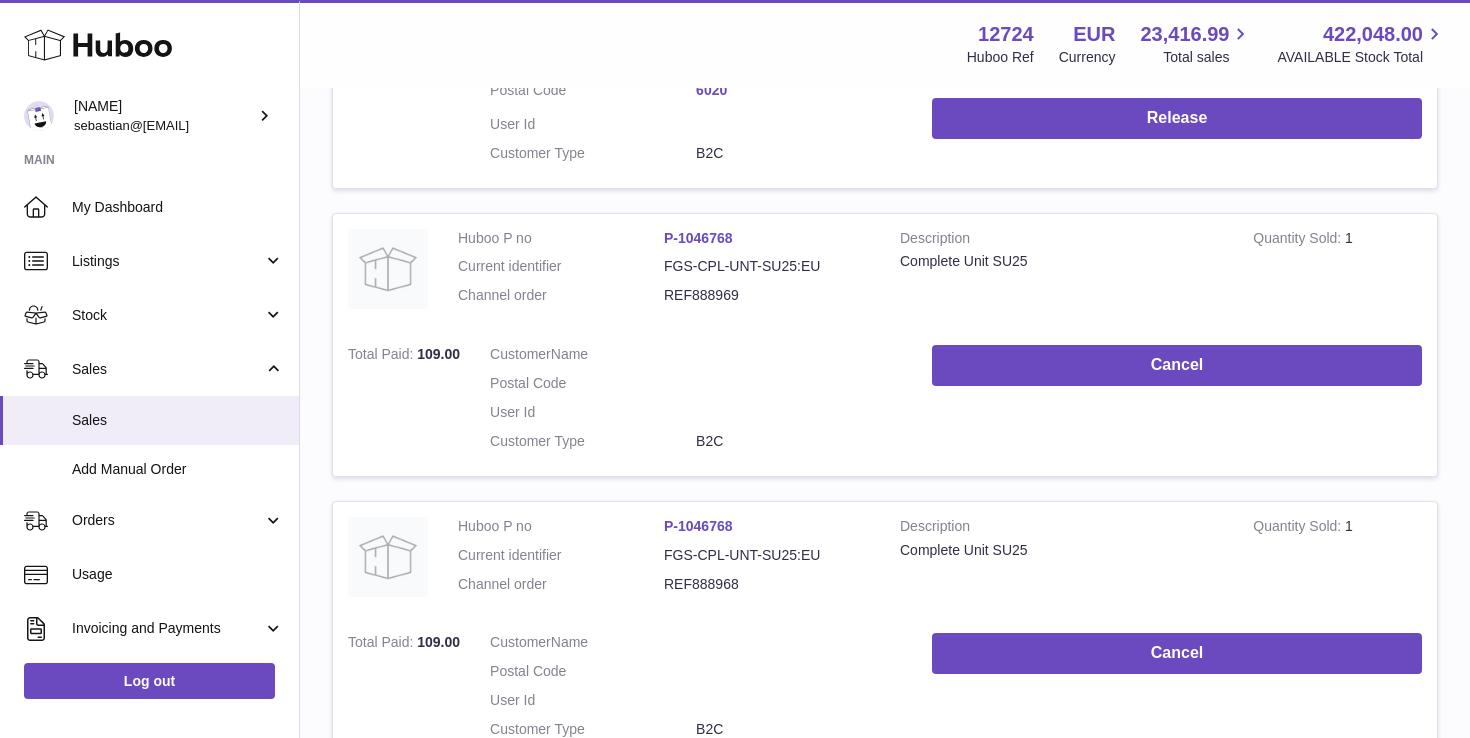 click on "Cancel" at bounding box center [1177, 403] 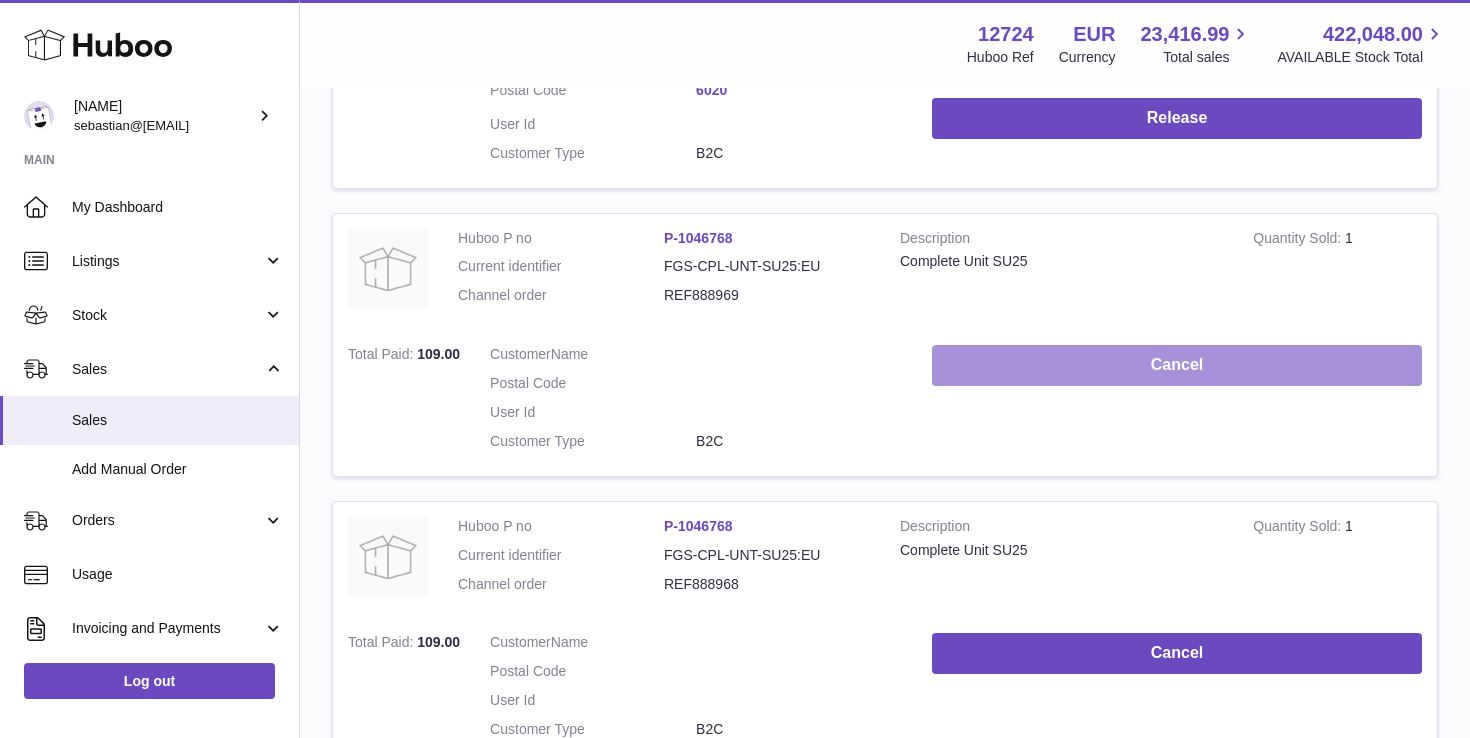 click on "Cancel" at bounding box center [1177, 365] 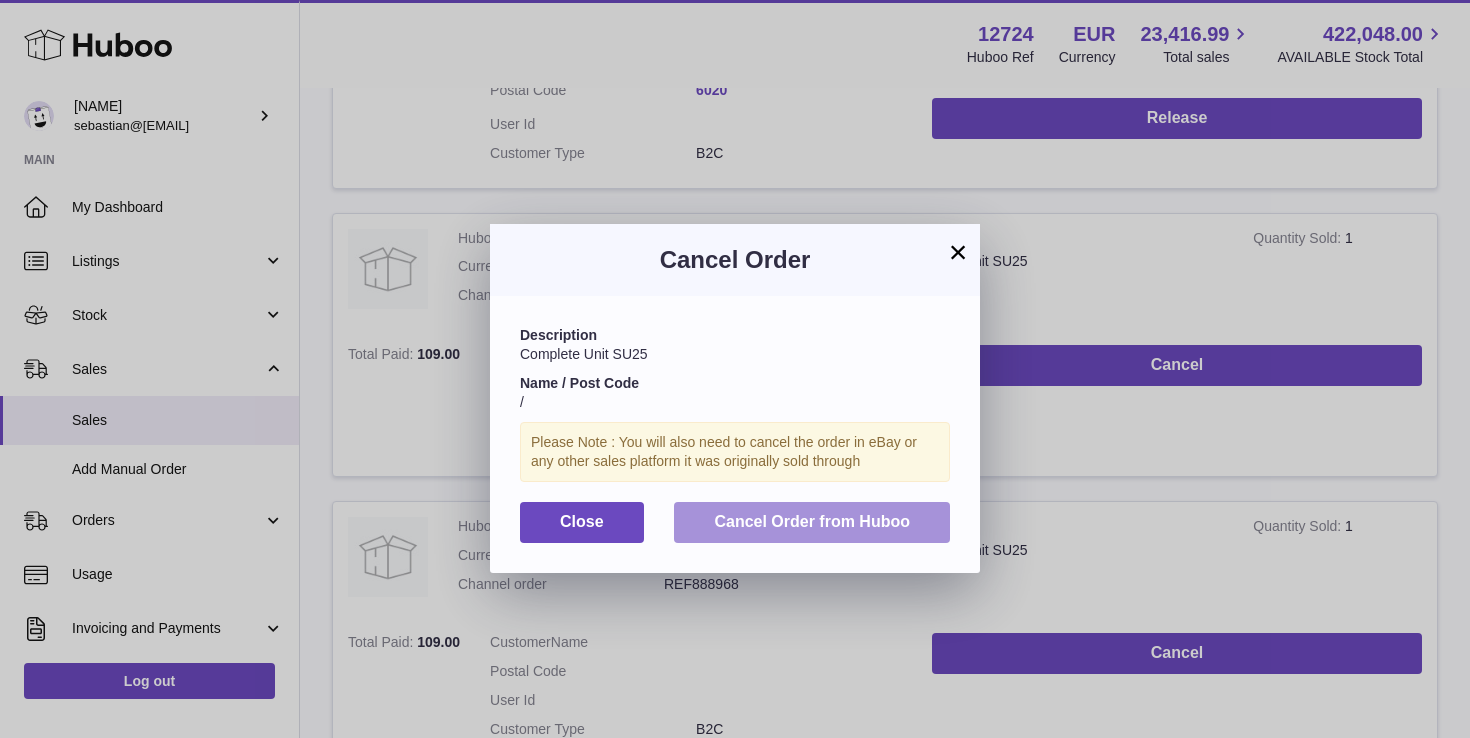 click on "Cancel Order from Huboo" at bounding box center [812, 521] 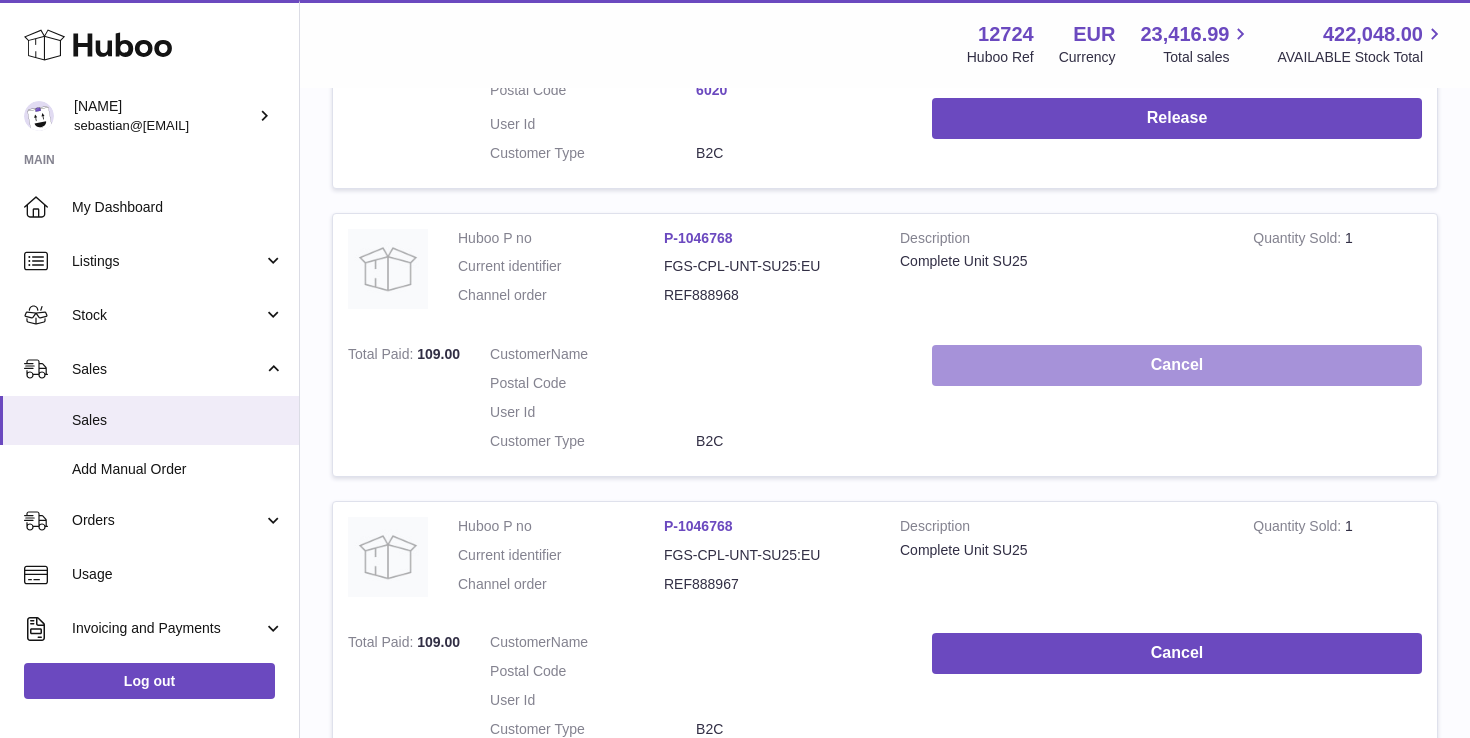click on "Cancel" at bounding box center (1177, 365) 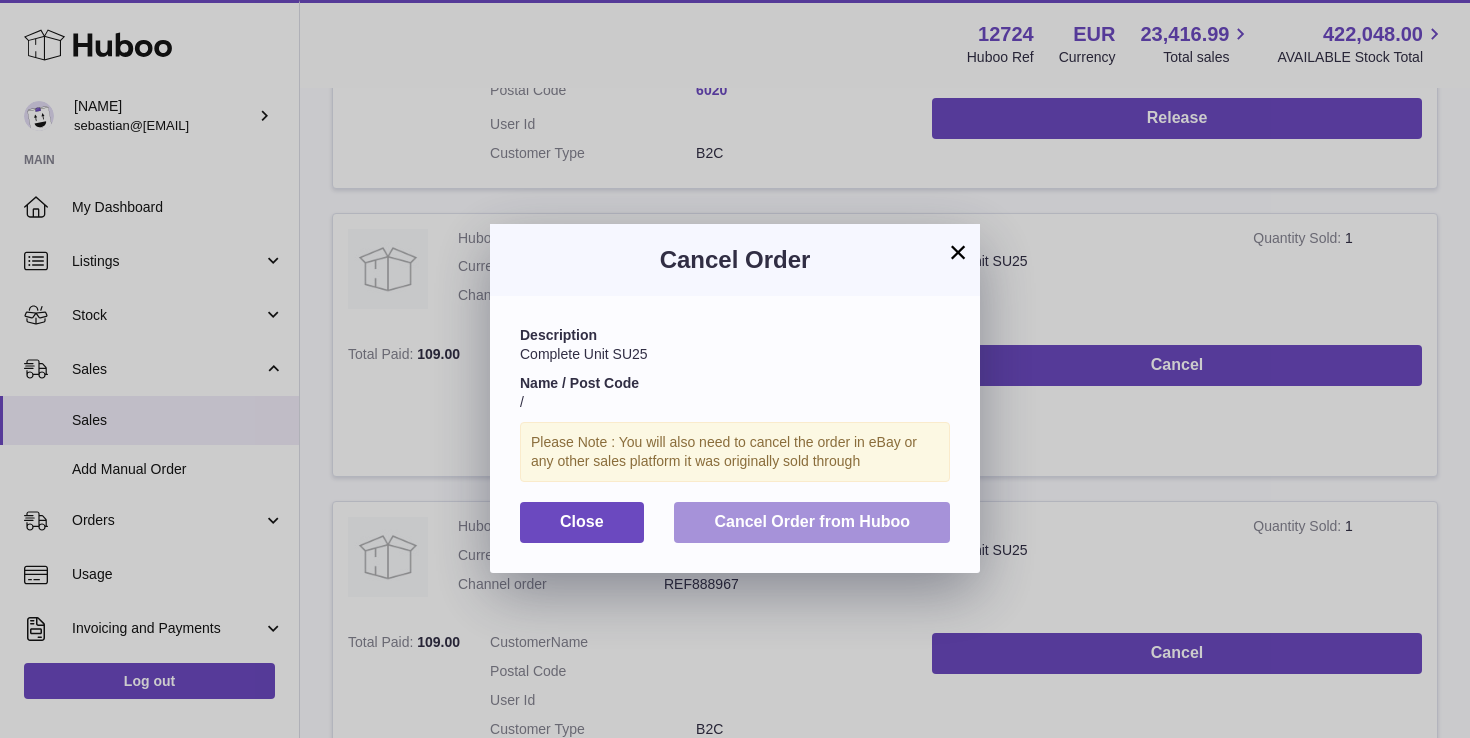 click on "Cancel Order from Huboo" at bounding box center [812, 521] 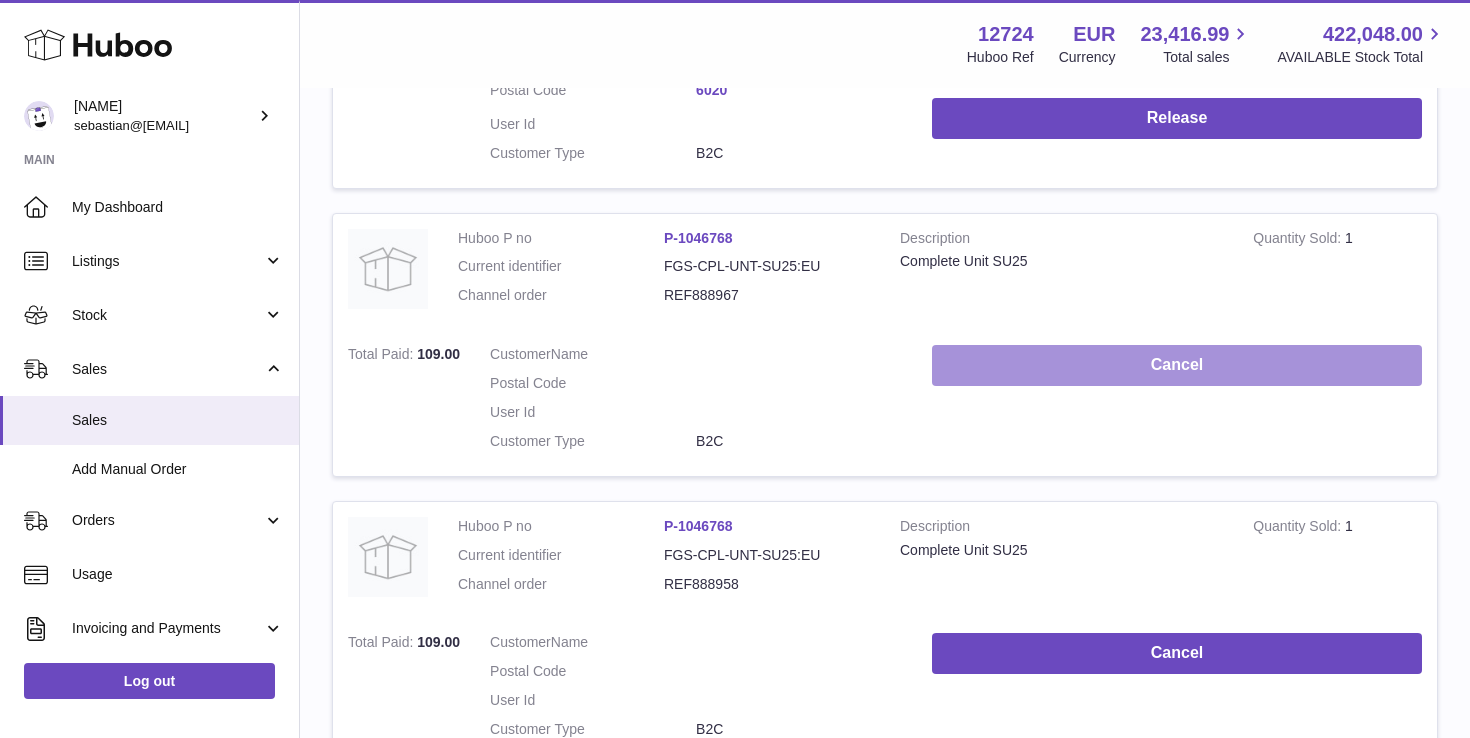 click on "Cancel" at bounding box center [1177, 365] 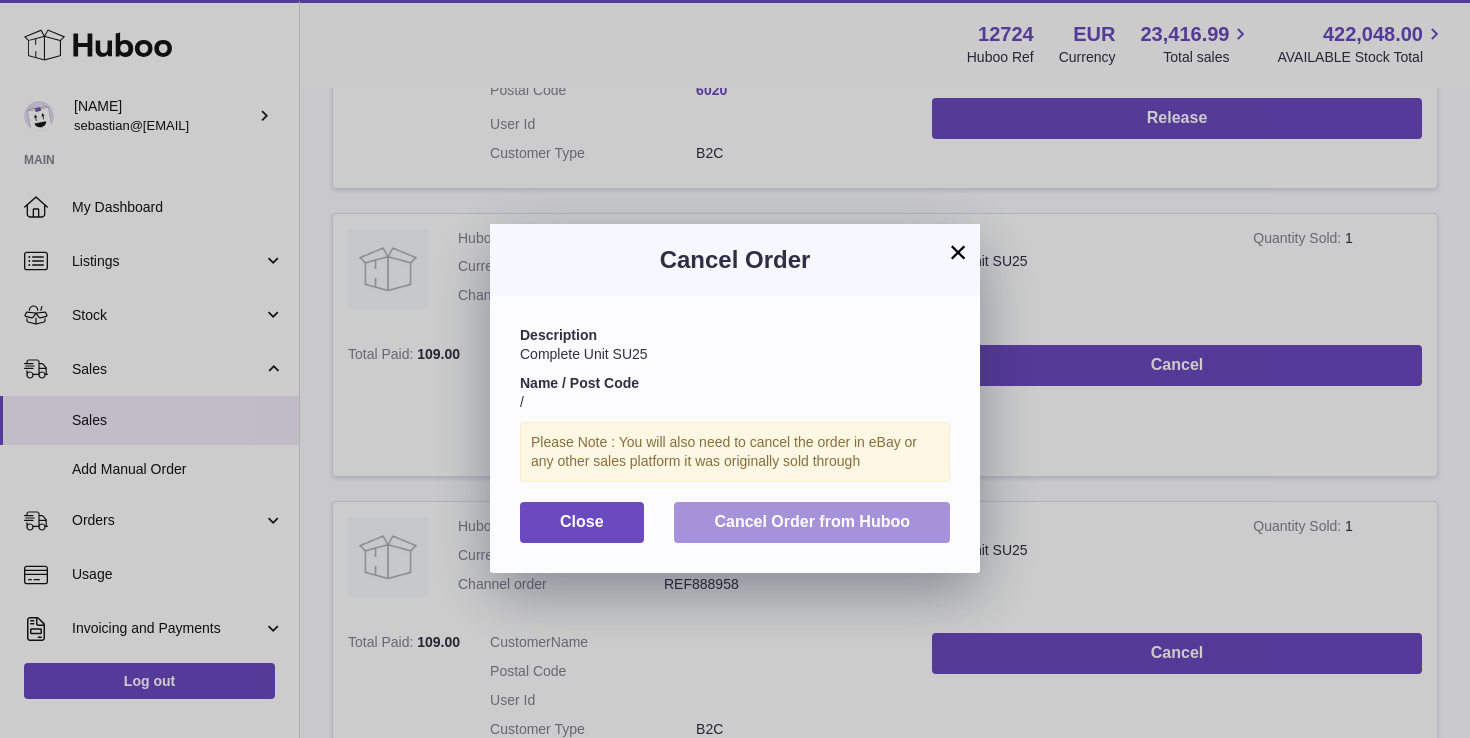 click on "Cancel Order from Huboo" at bounding box center (812, 522) 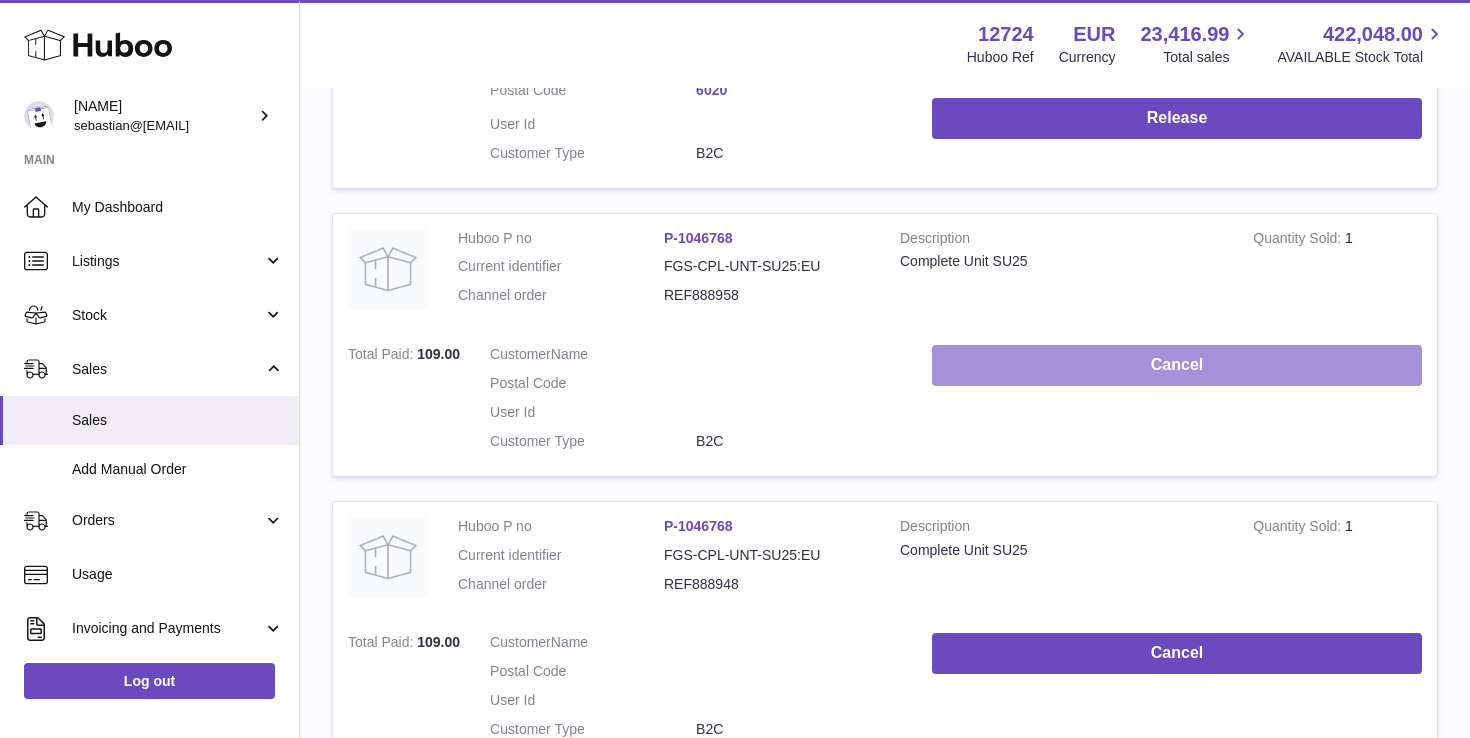 click on "Cancel" at bounding box center [1177, 365] 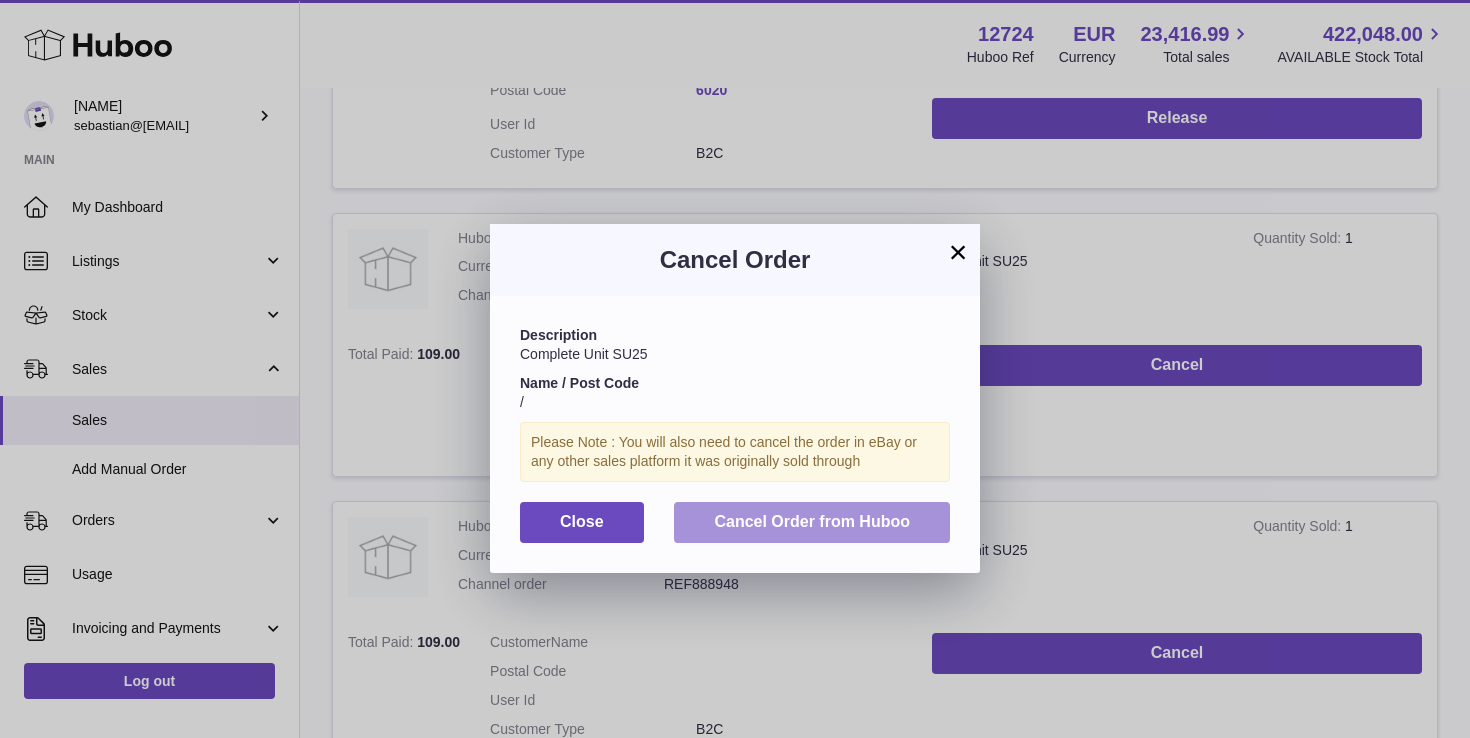click on "Cancel Order from Huboo" at bounding box center [812, 521] 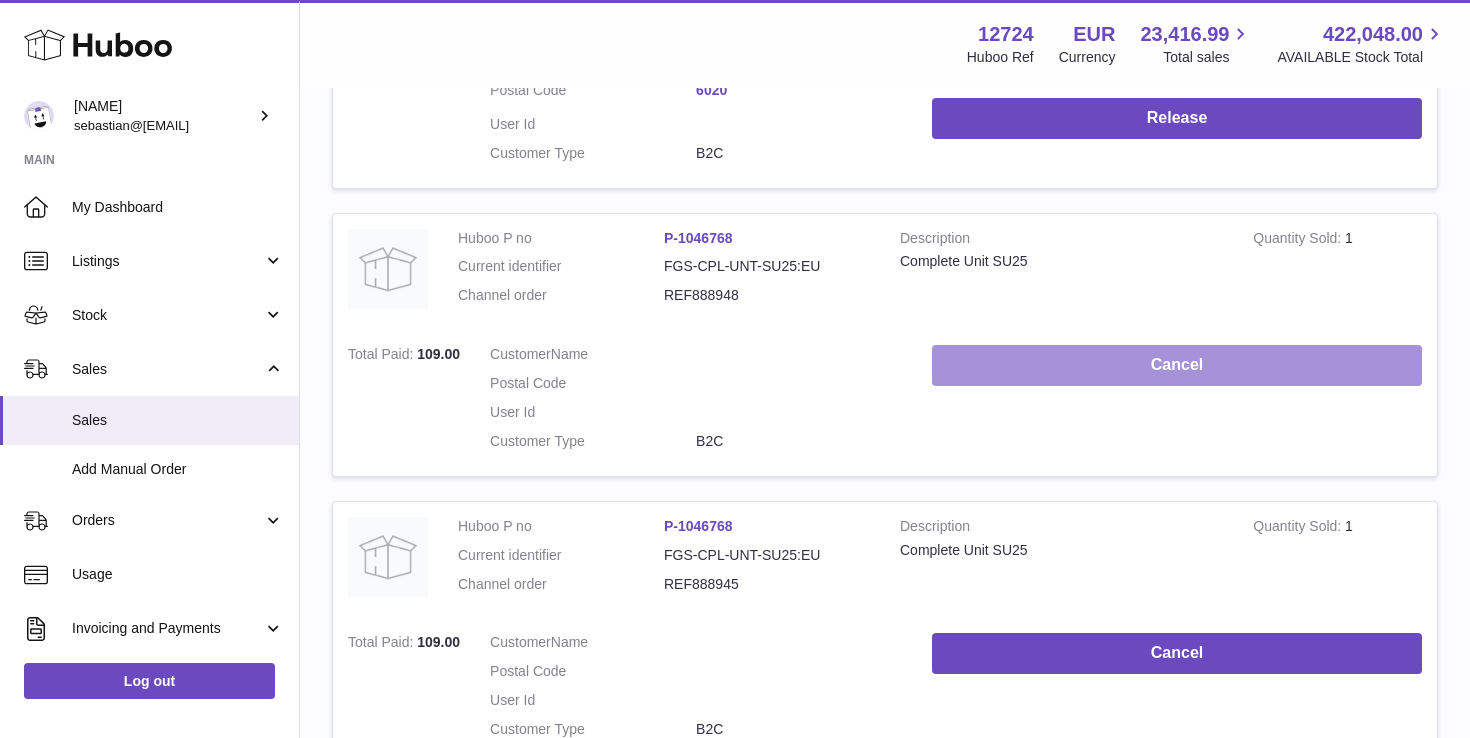 click on "Cancel" at bounding box center [1177, 365] 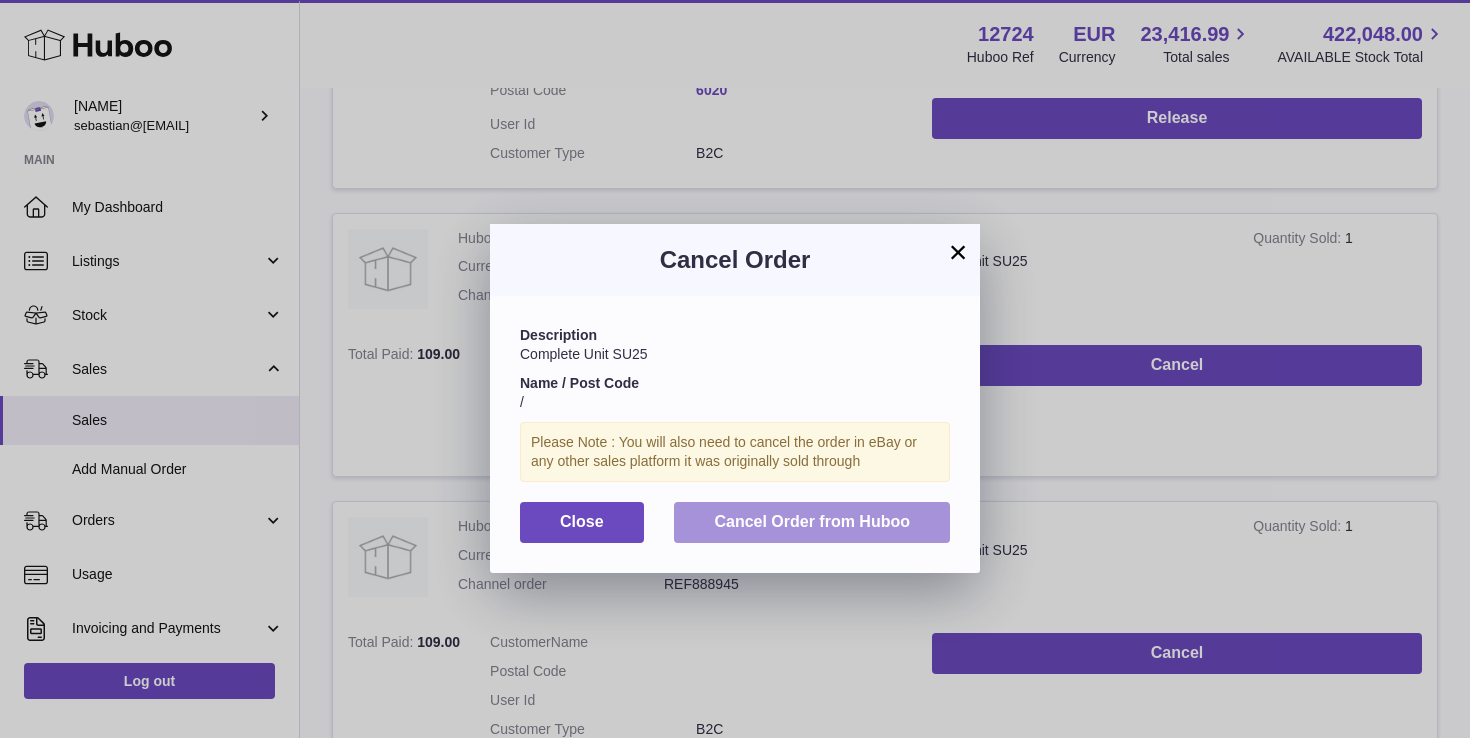 click on "Cancel Order from Huboo" at bounding box center [812, 522] 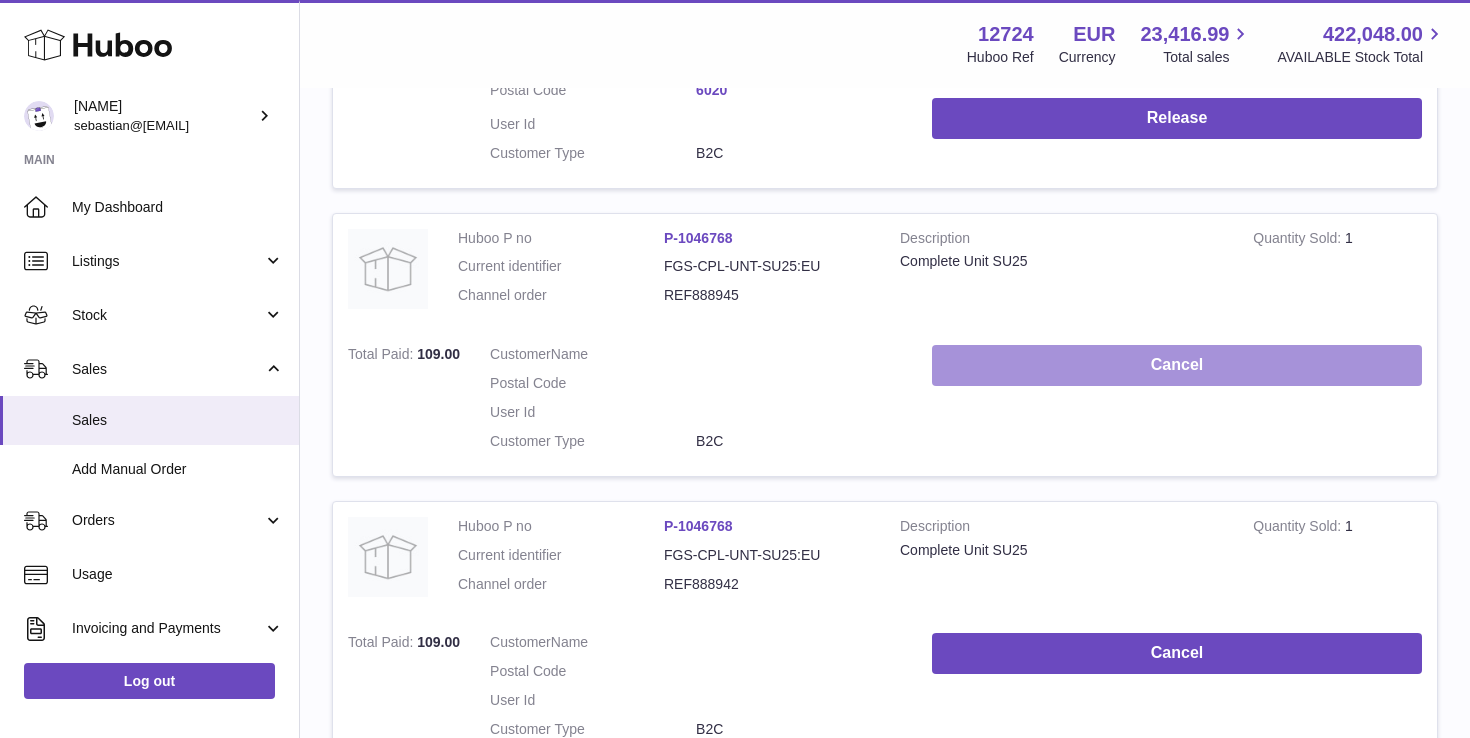 click on "Cancel" at bounding box center [1177, 365] 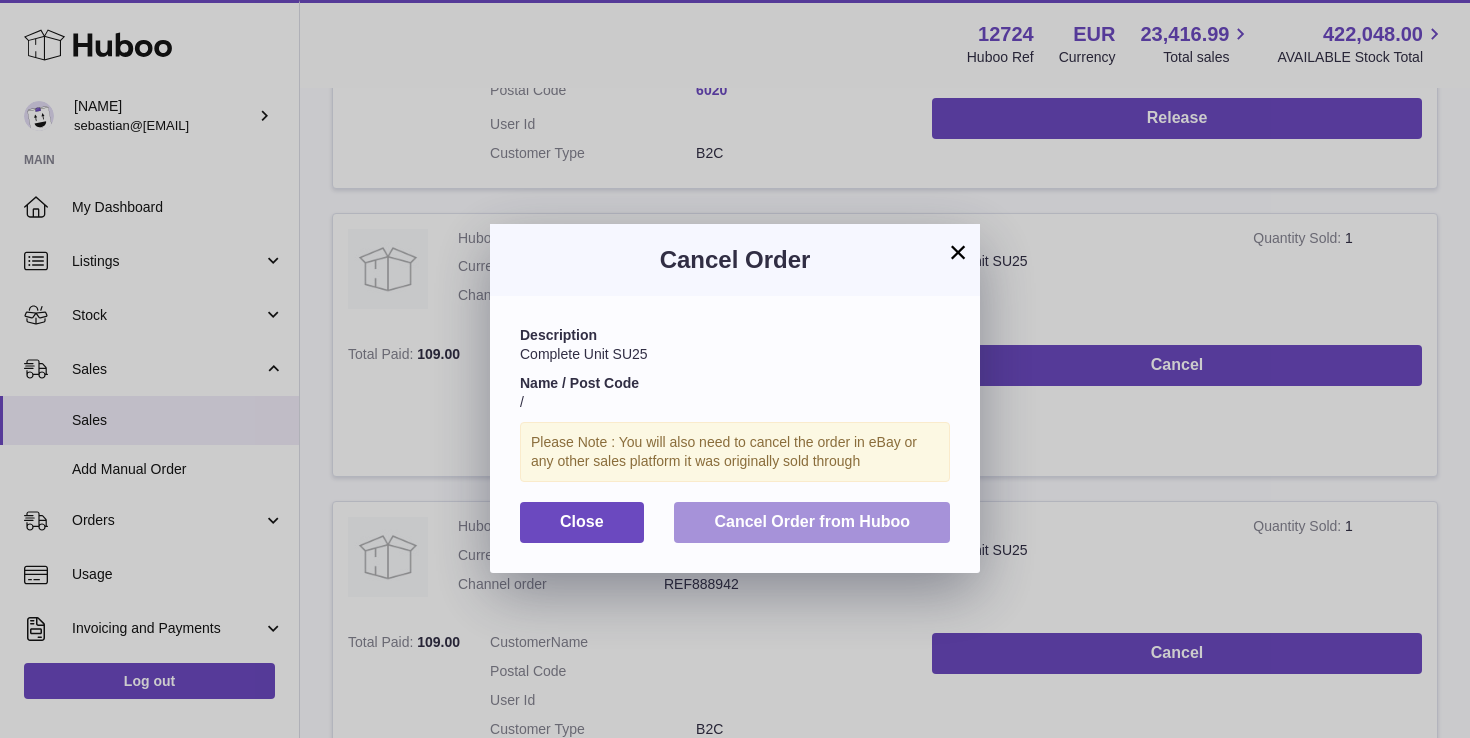 click on "Cancel Order from Huboo" at bounding box center (812, 522) 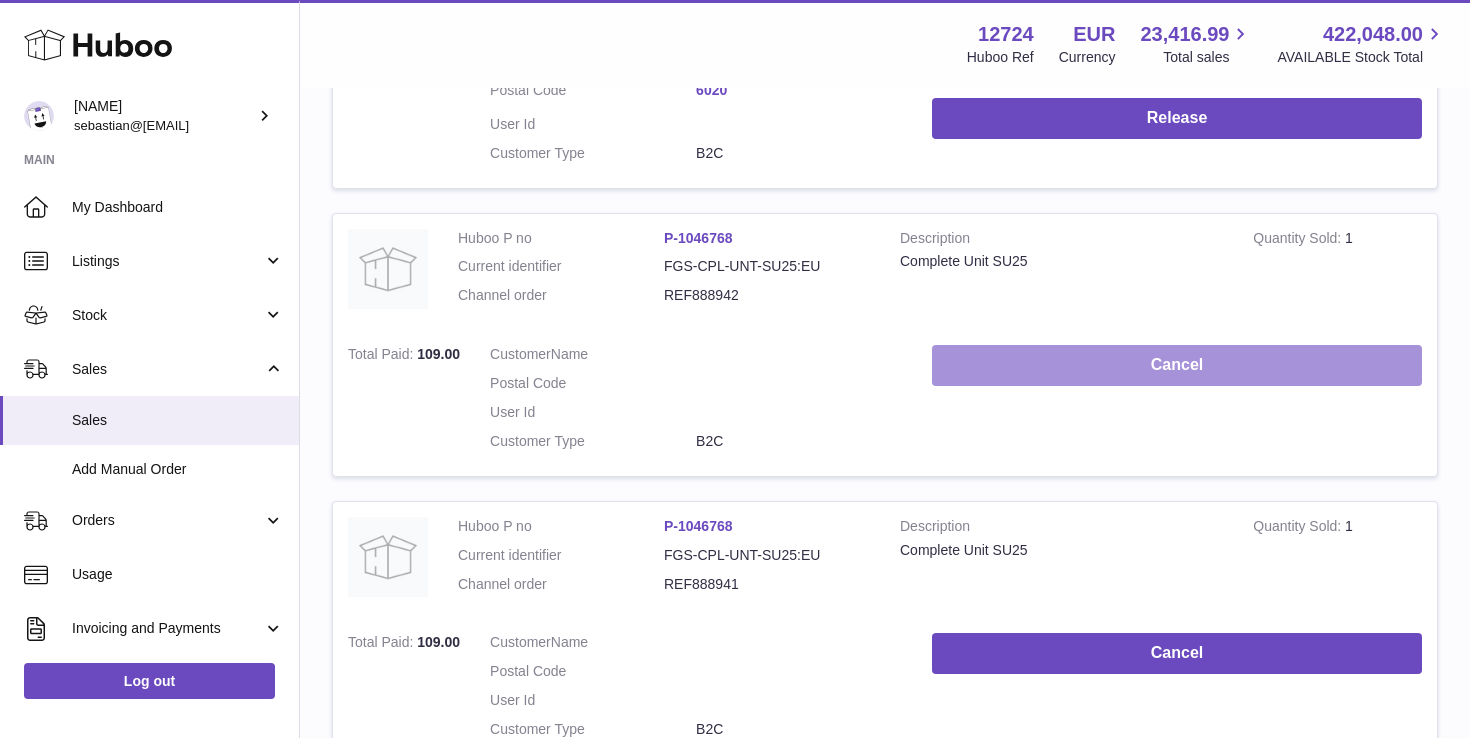 click on "Cancel" at bounding box center [1177, 365] 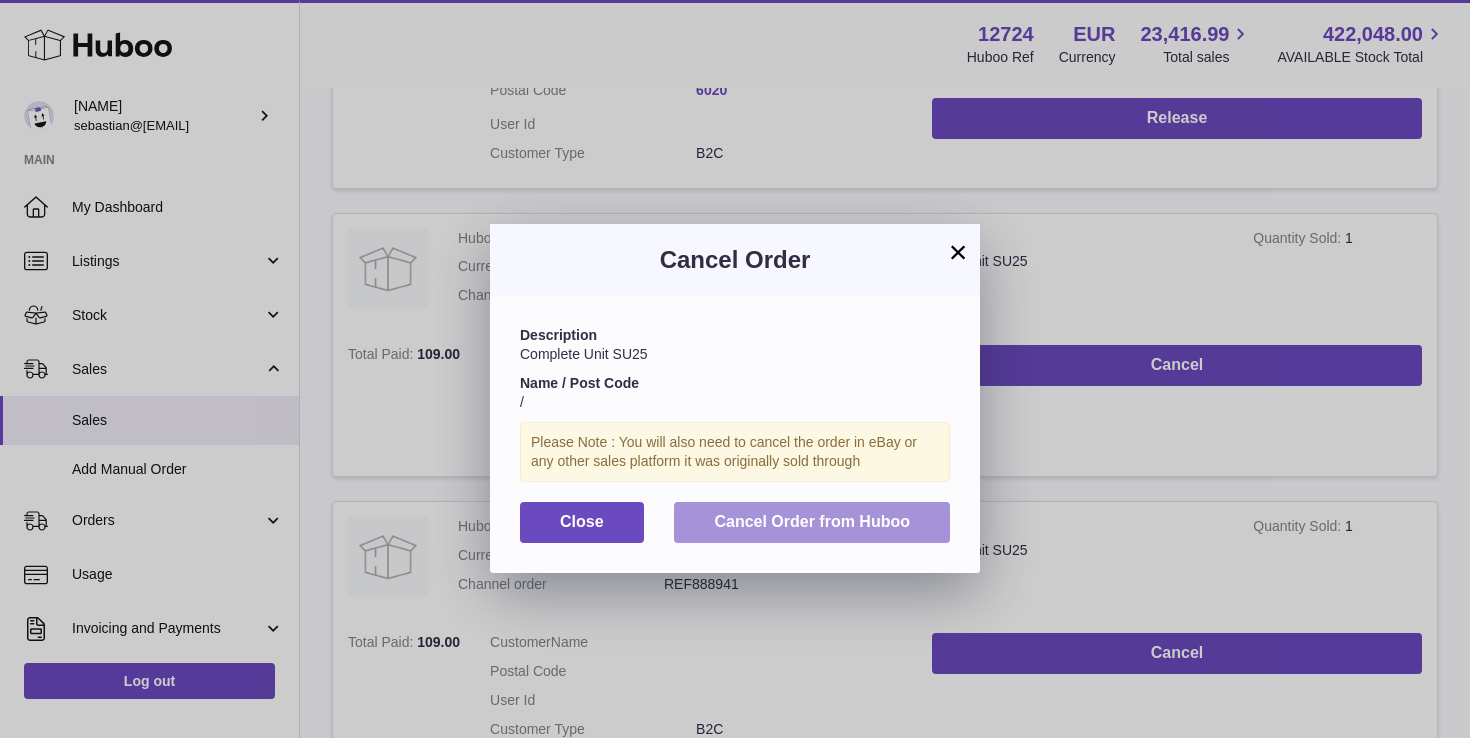 click on "Cancel Order from Huboo" at bounding box center (812, 522) 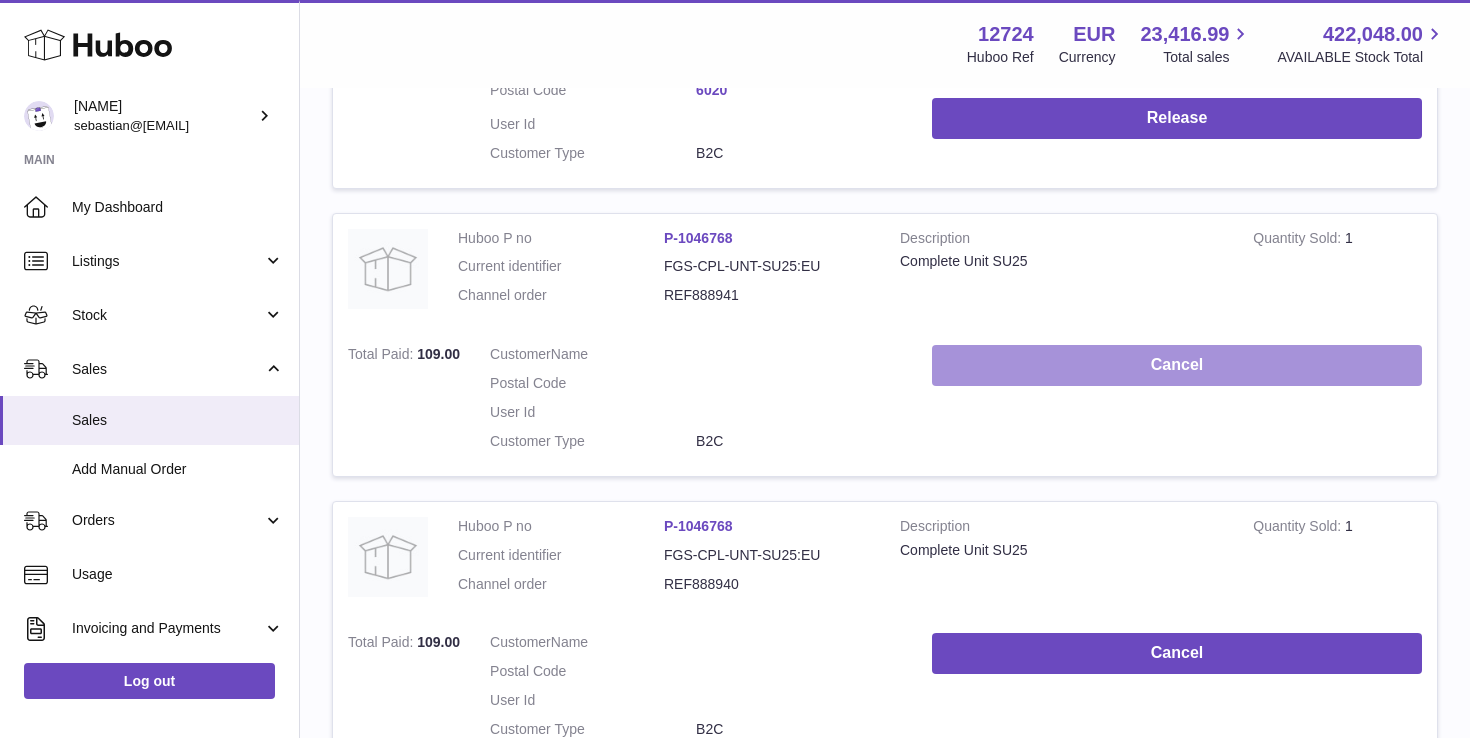 click on "Cancel" at bounding box center [1177, 365] 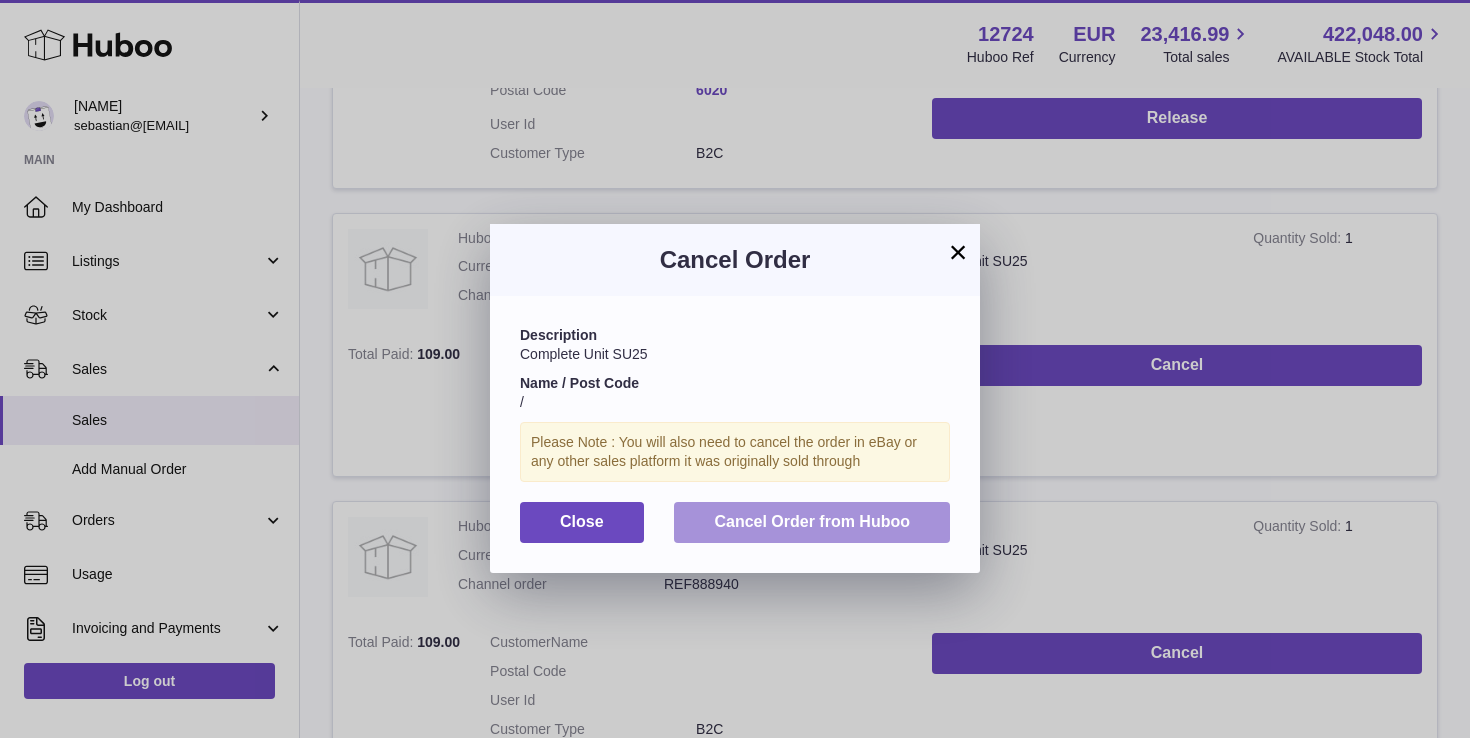 click on "Cancel Order from Huboo" at bounding box center (812, 522) 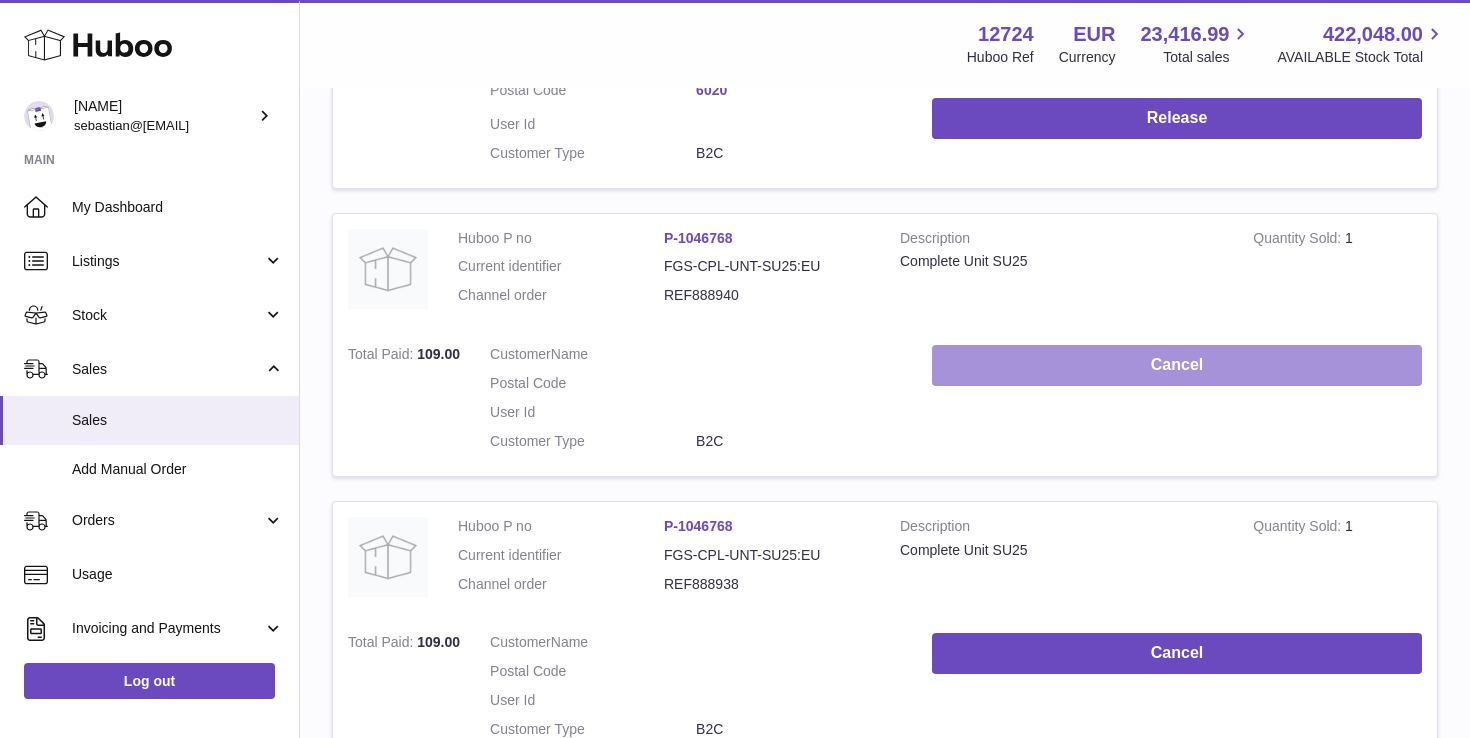 click on "Cancel" at bounding box center (1177, 365) 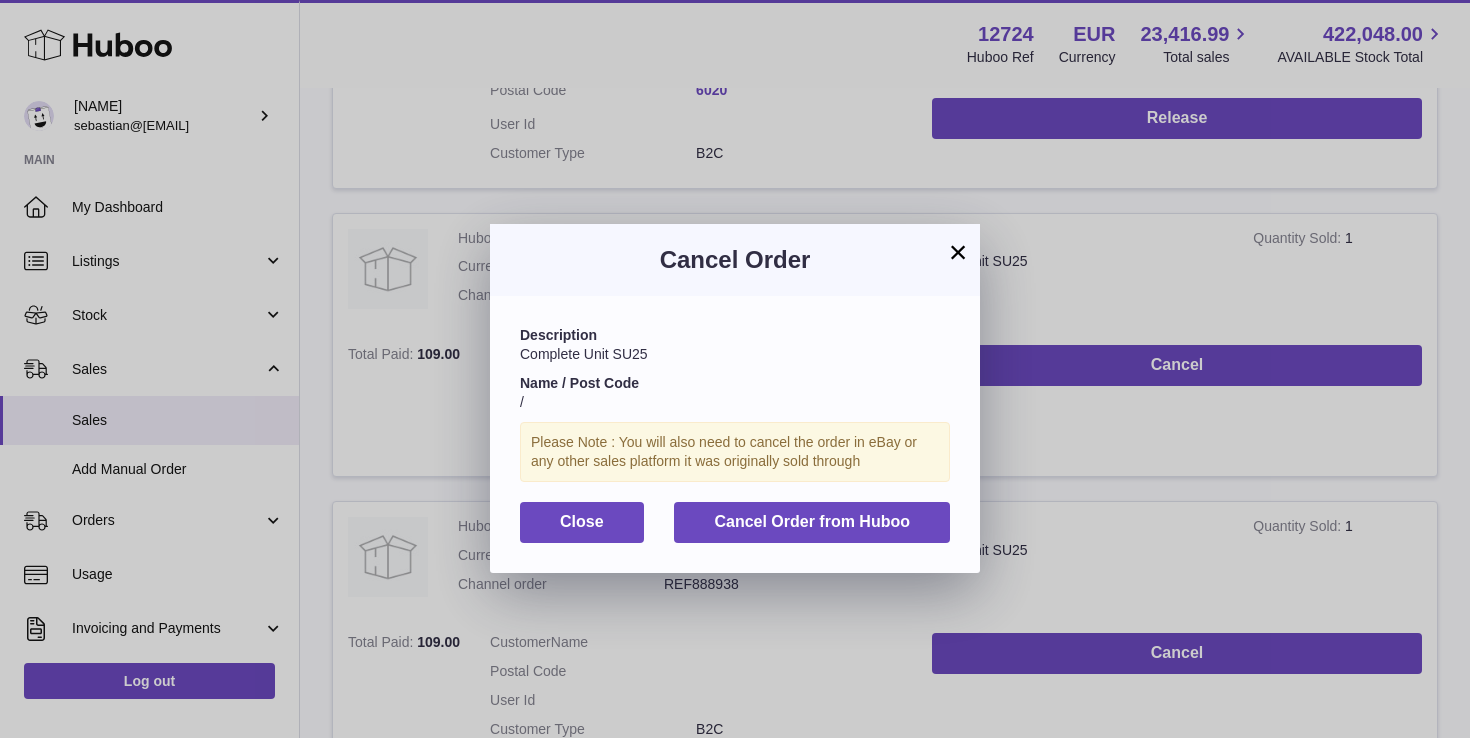click on "Description   Complete Unit SU25   Name / Post Code    /
Please Note : You will also need to cancel the order in eBay or any other sales platform it was originally sold through
Close   Cancel Order from Huboo" at bounding box center (735, 434) 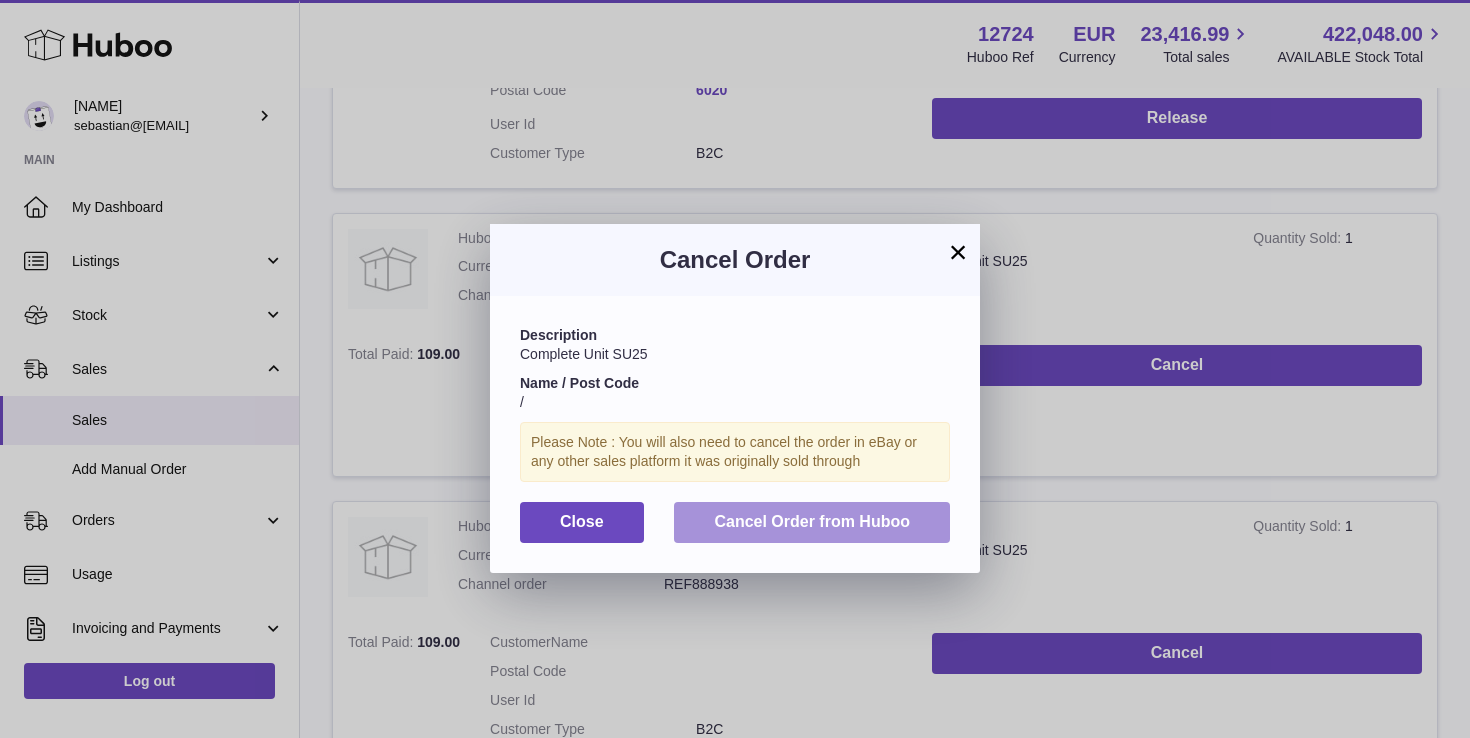 click on "Cancel Order from Huboo" at bounding box center (812, 521) 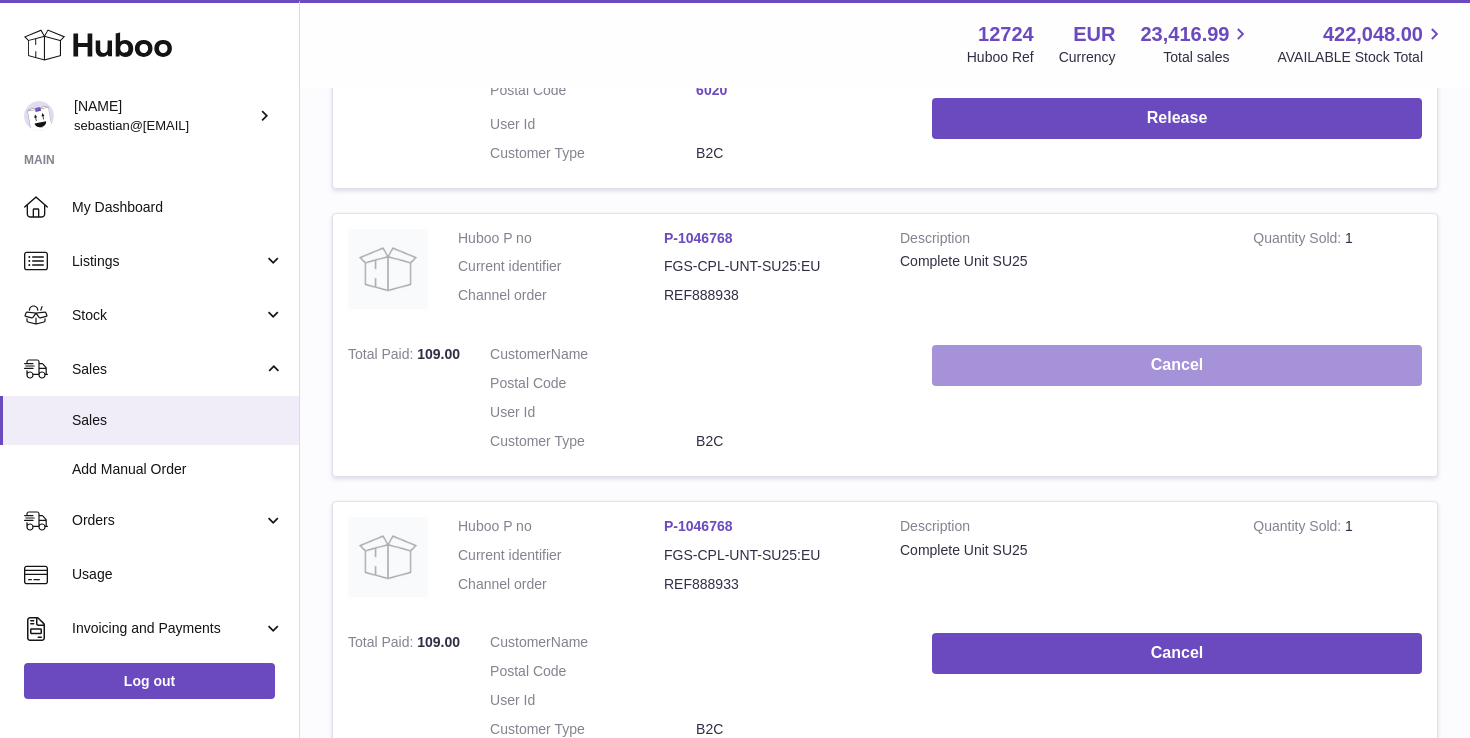 click on "Cancel" at bounding box center [1177, 365] 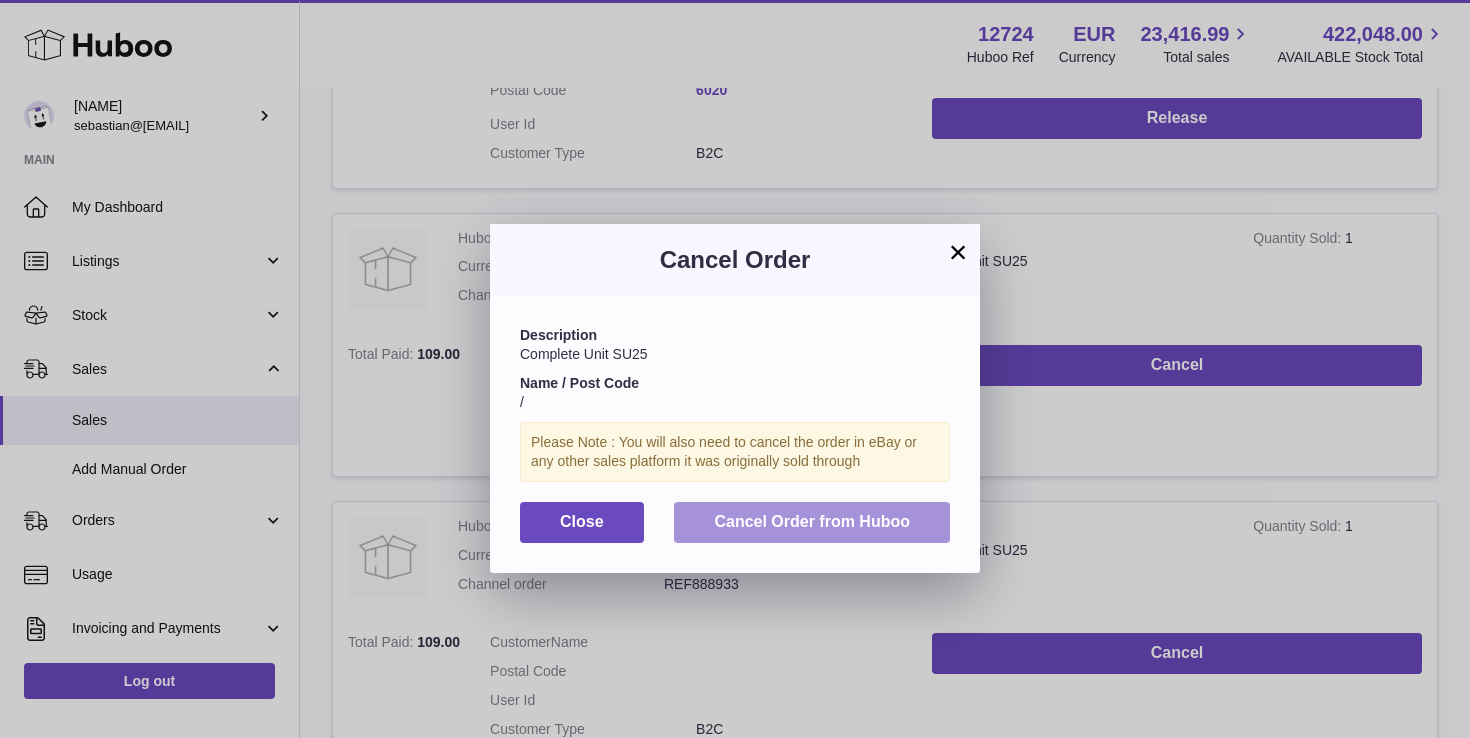 click on "Cancel Order from Huboo" at bounding box center [812, 522] 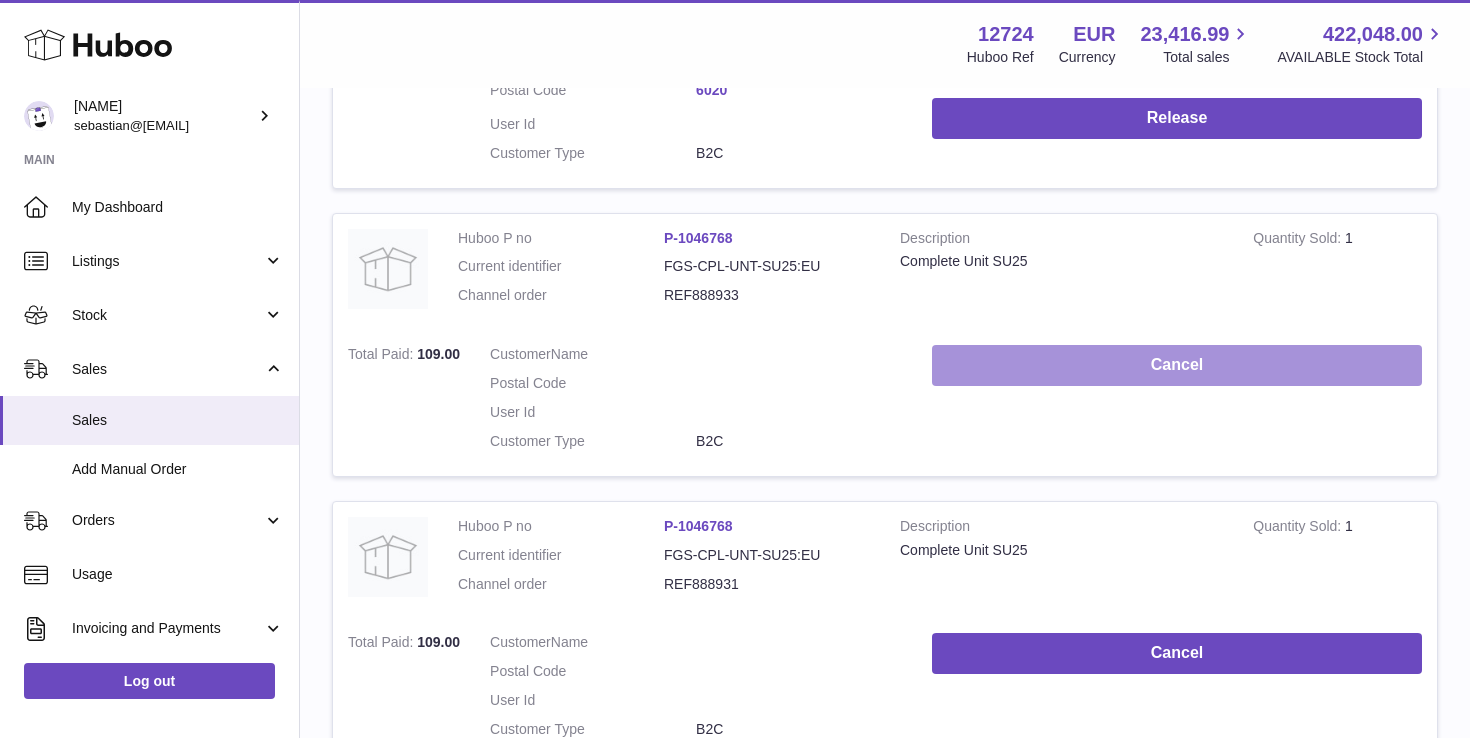 click on "Cancel" at bounding box center [1177, 365] 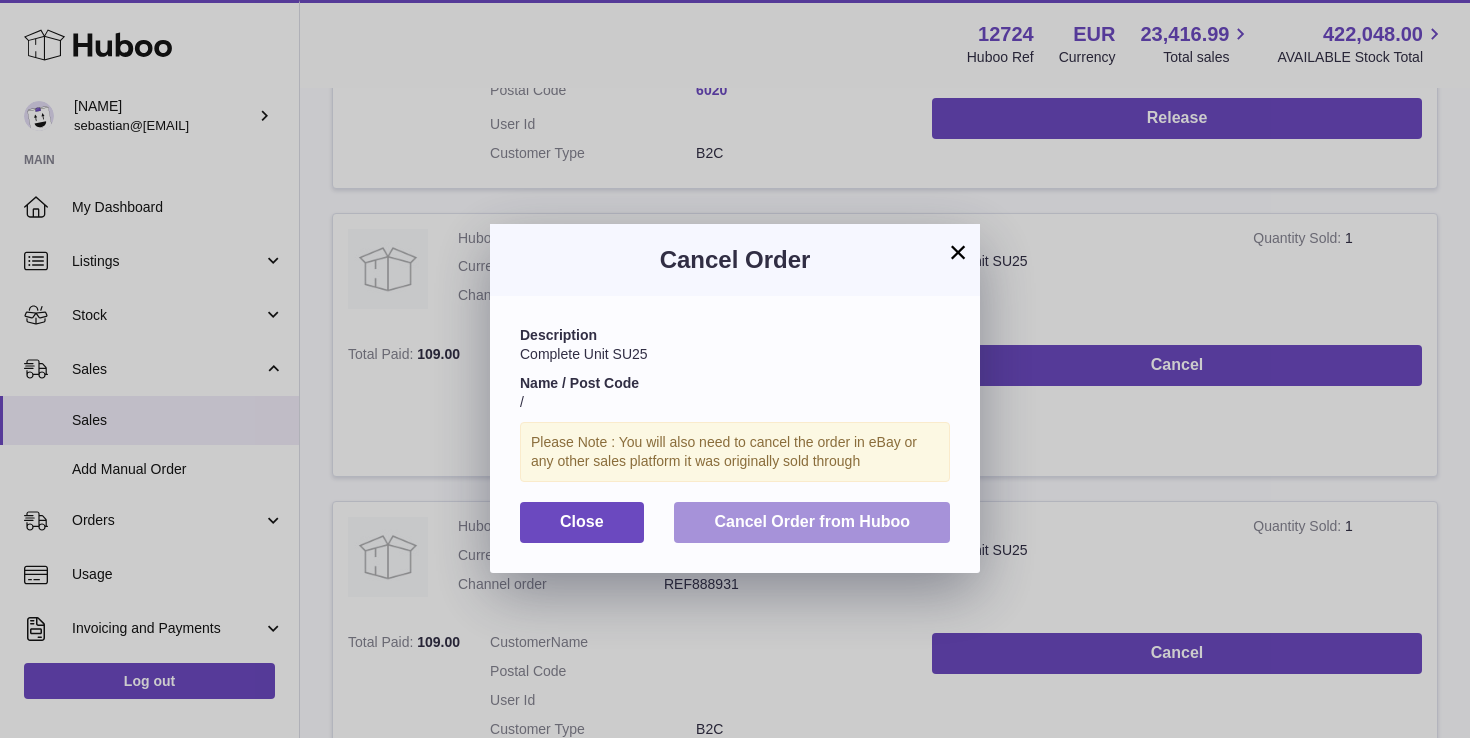 click on "Cancel Order from Huboo" at bounding box center [812, 521] 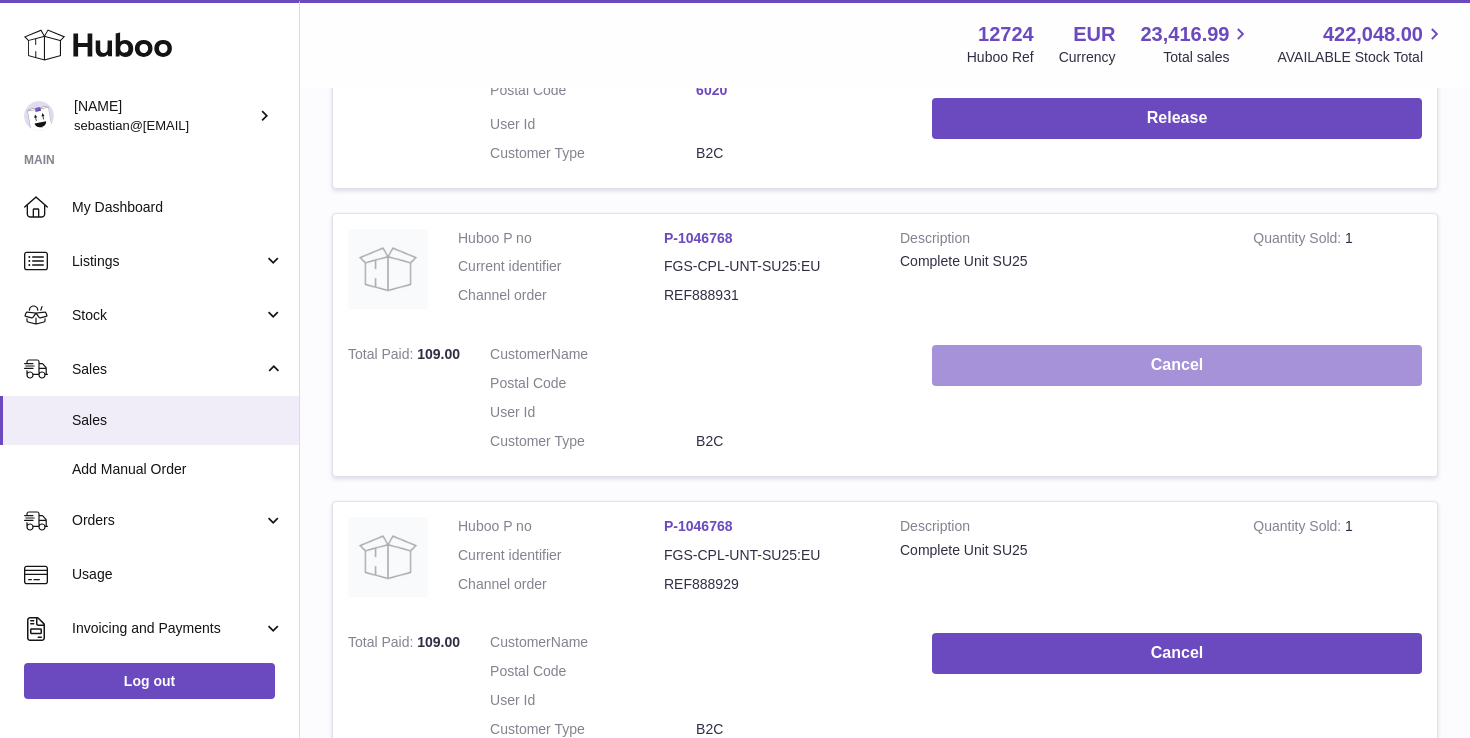 click on "Cancel" at bounding box center [1177, 365] 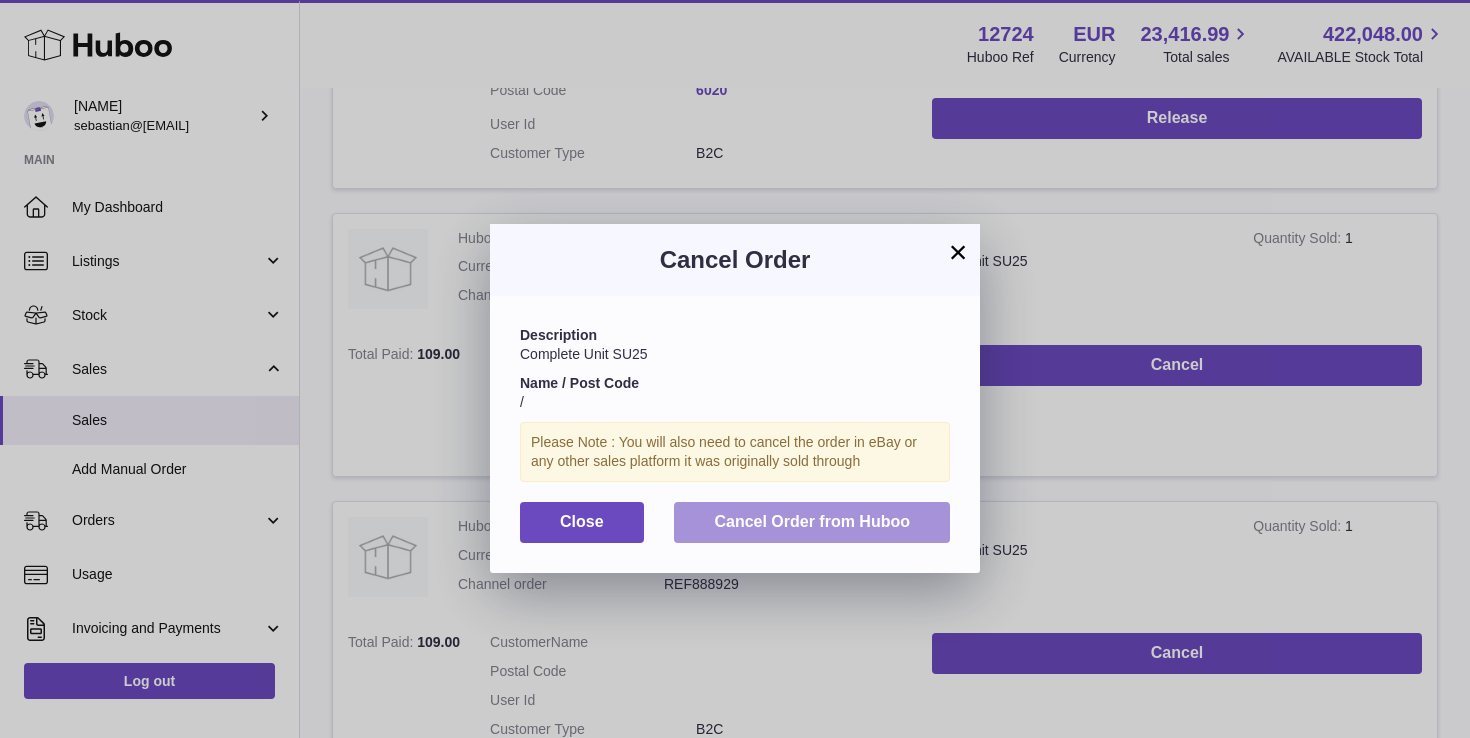 click on "Cancel Order from Huboo" at bounding box center [812, 521] 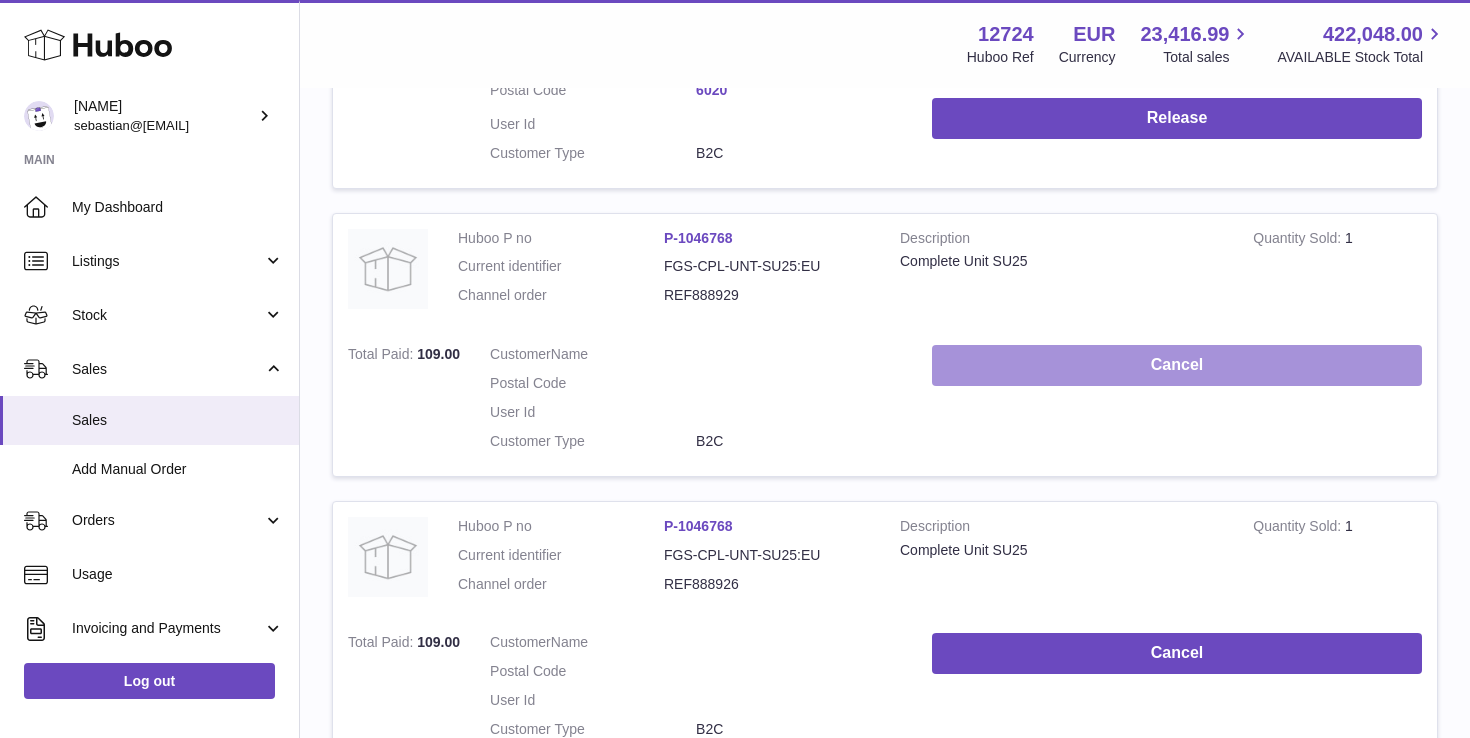 click on "Cancel" at bounding box center [1177, 365] 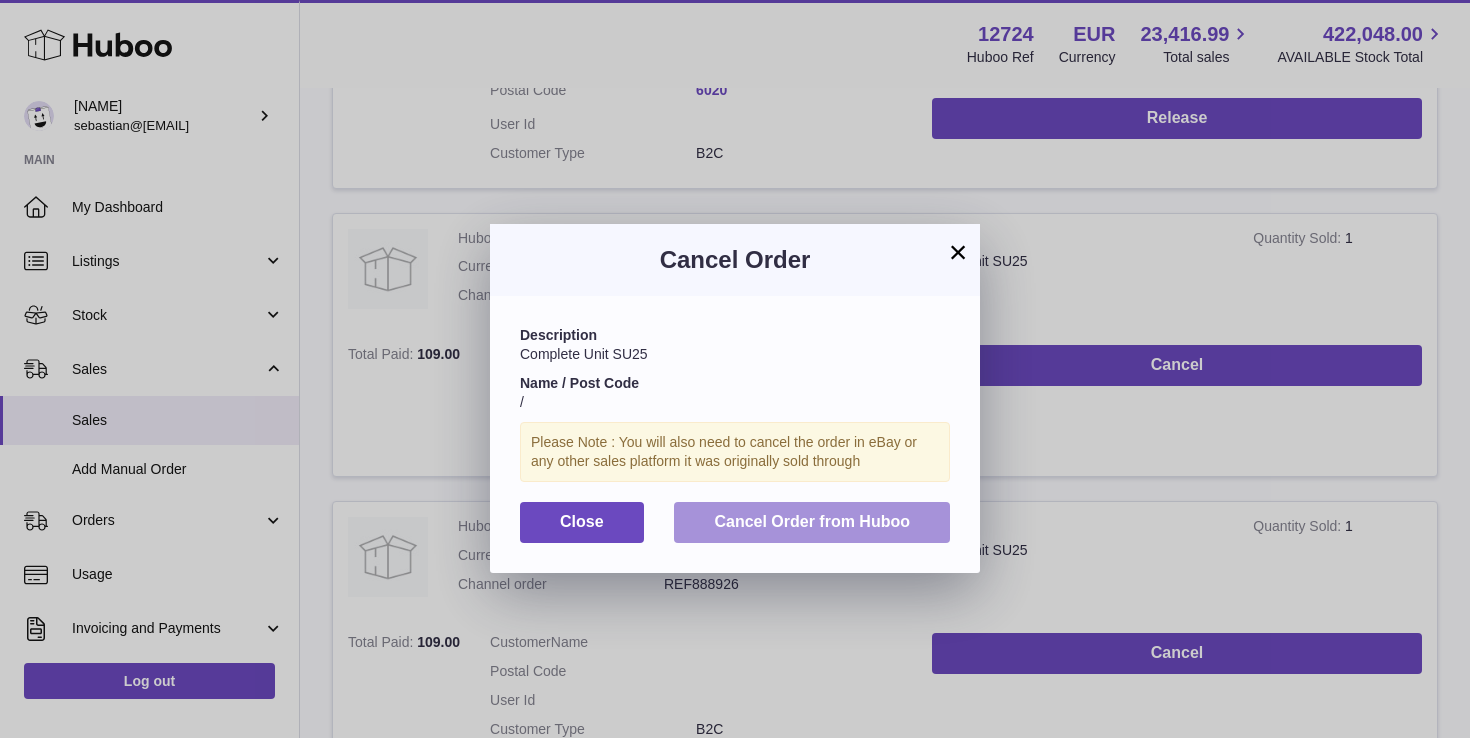 click on "Cancel Order from Huboo" at bounding box center [812, 521] 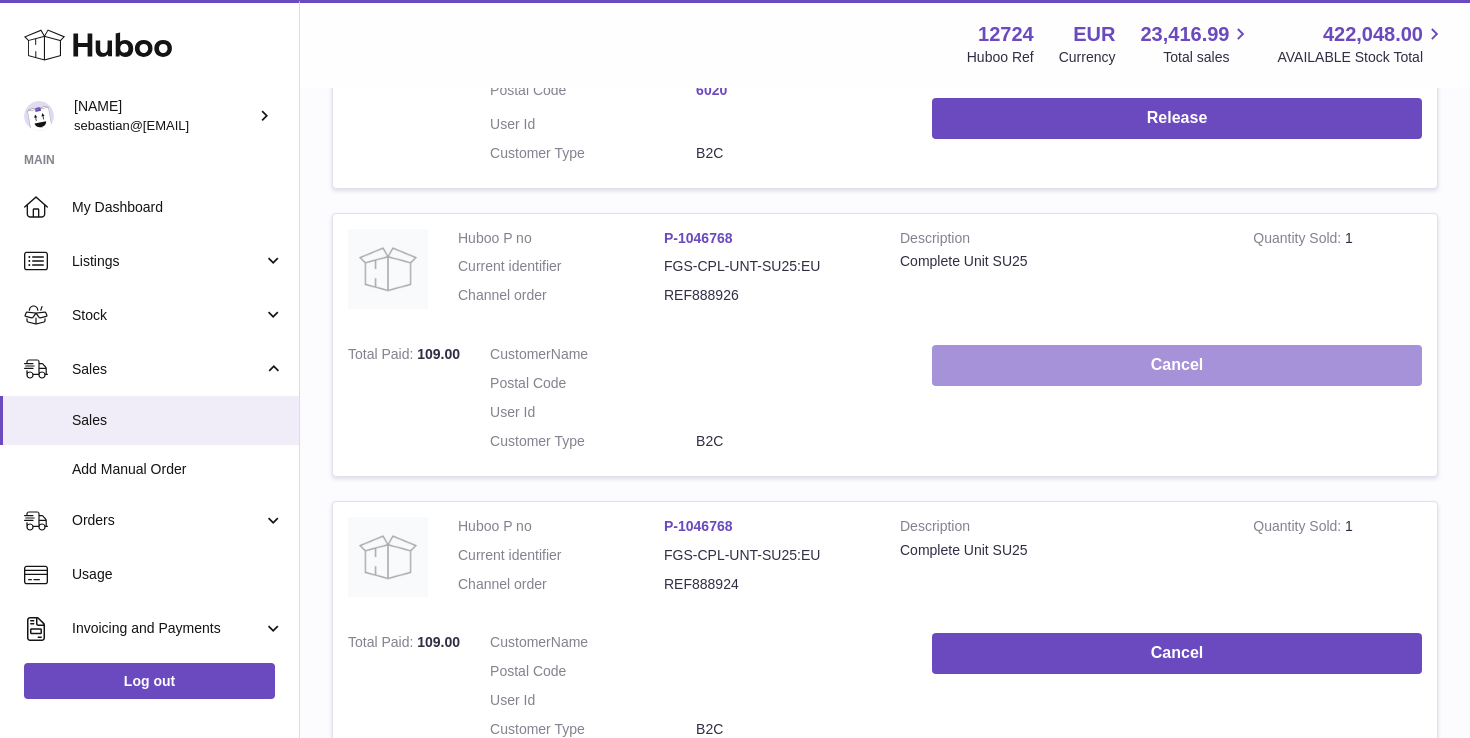 click on "Cancel" at bounding box center (1177, 365) 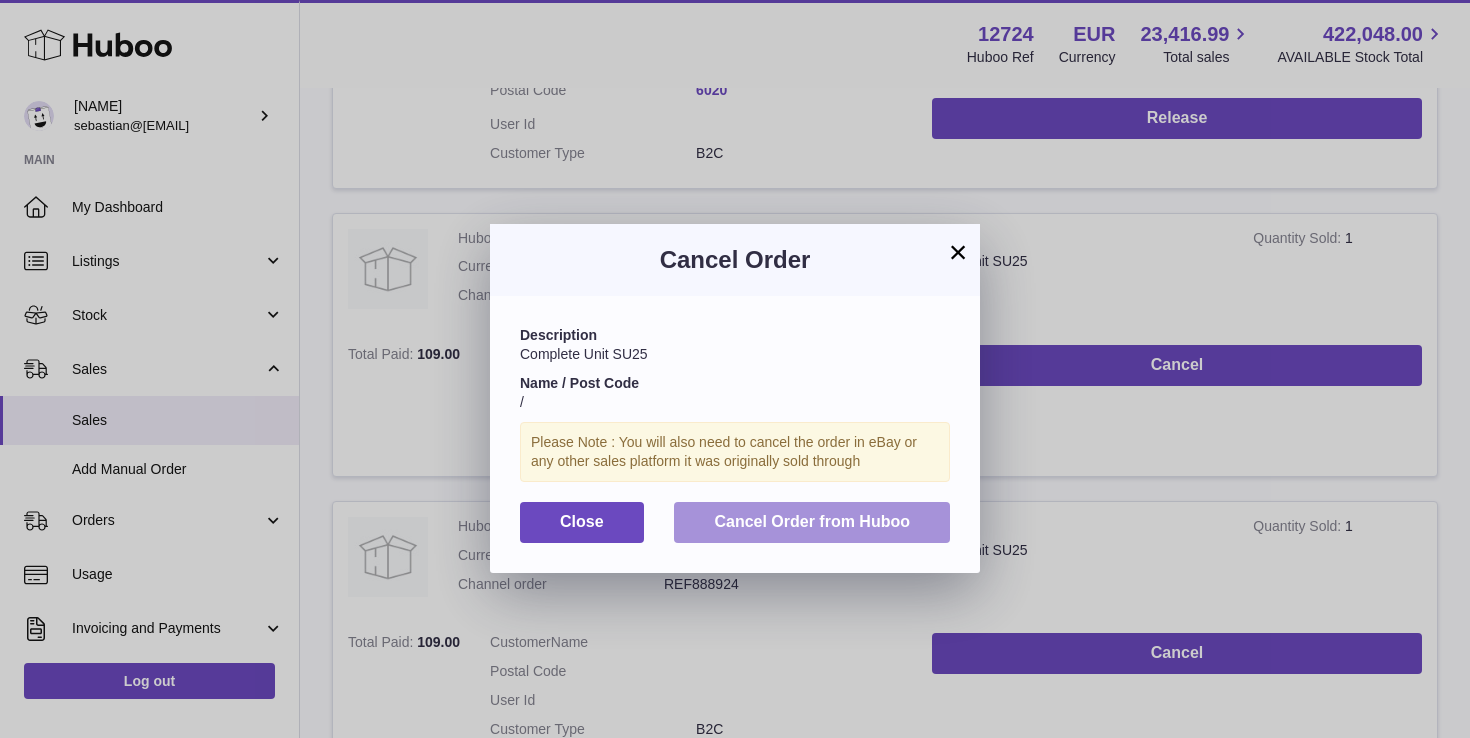 click on "Cancel Order from Huboo" at bounding box center (812, 521) 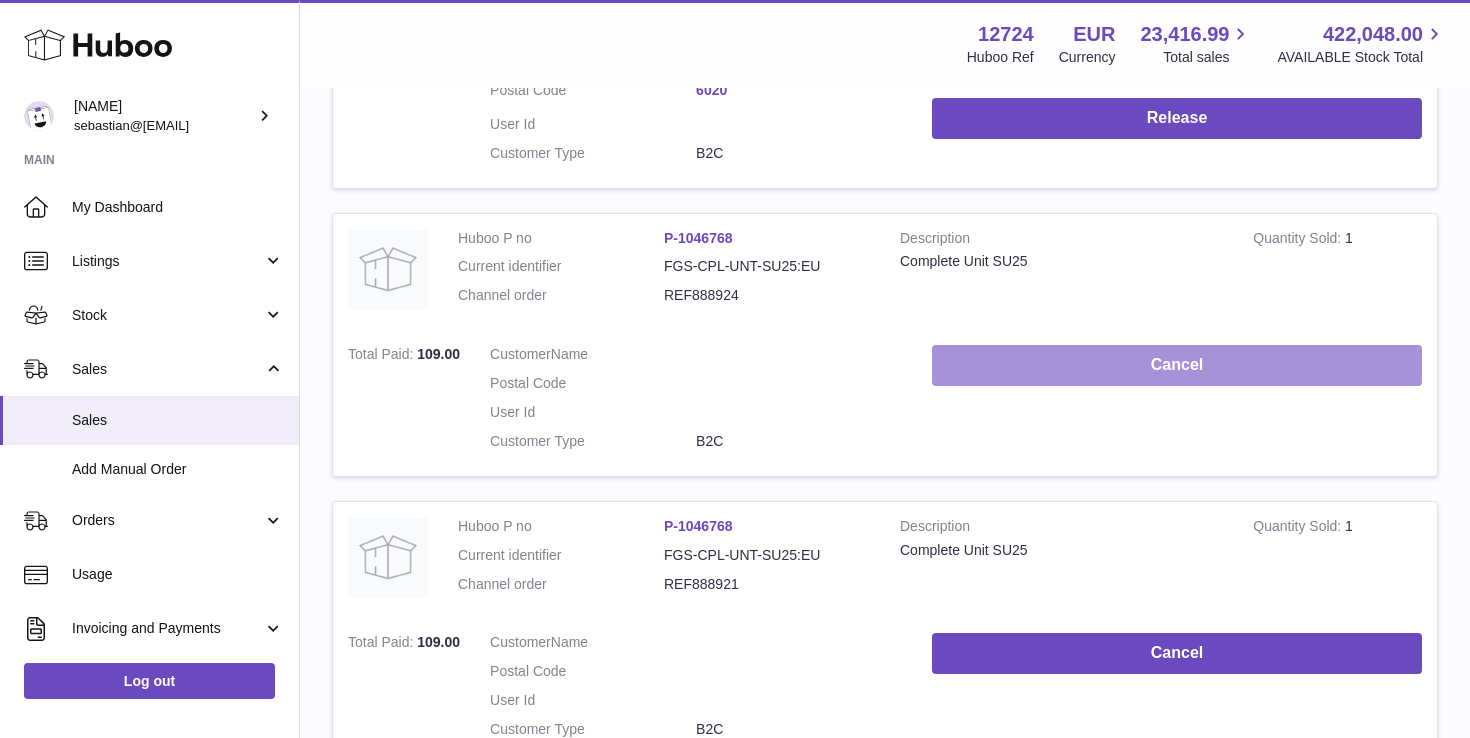 click on "Cancel" at bounding box center [1177, 365] 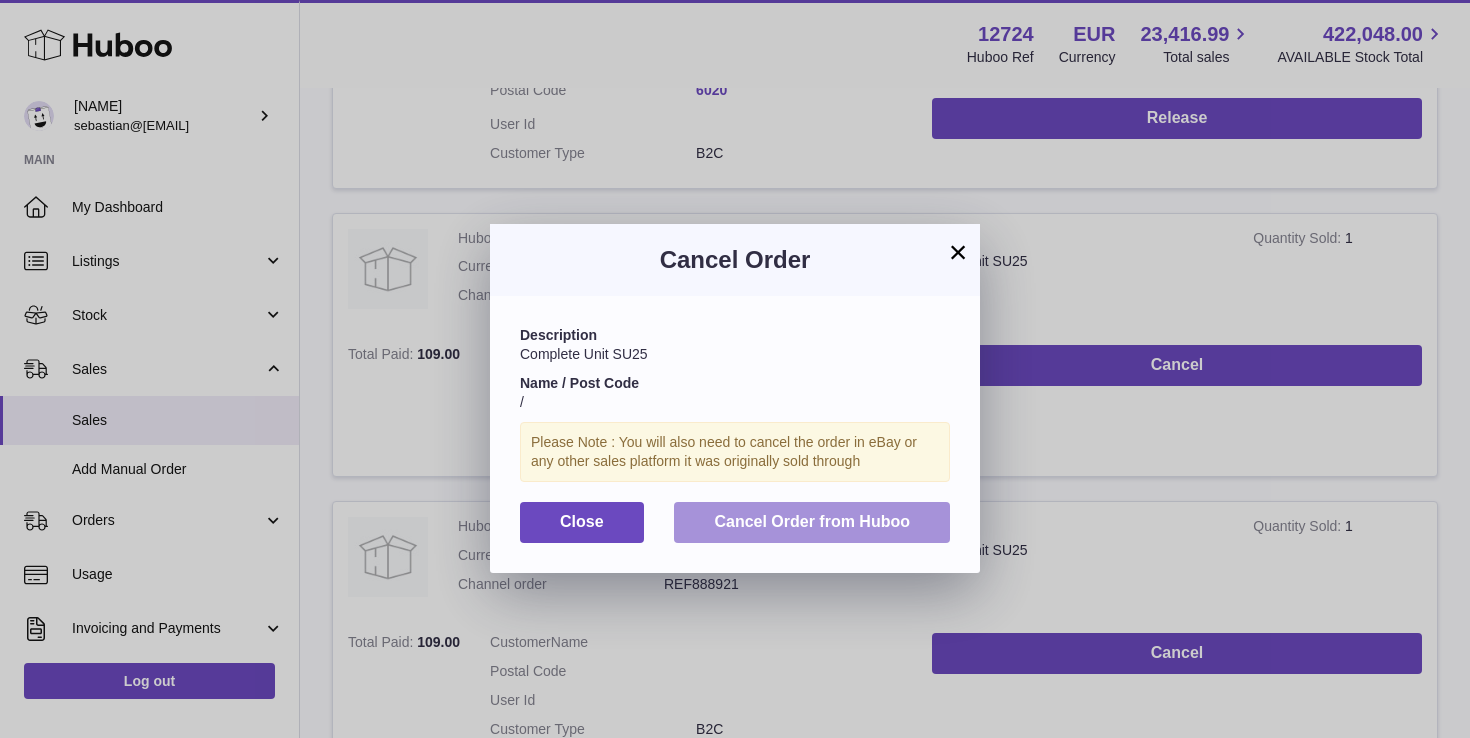 click on "Cancel Order from Huboo" at bounding box center (812, 521) 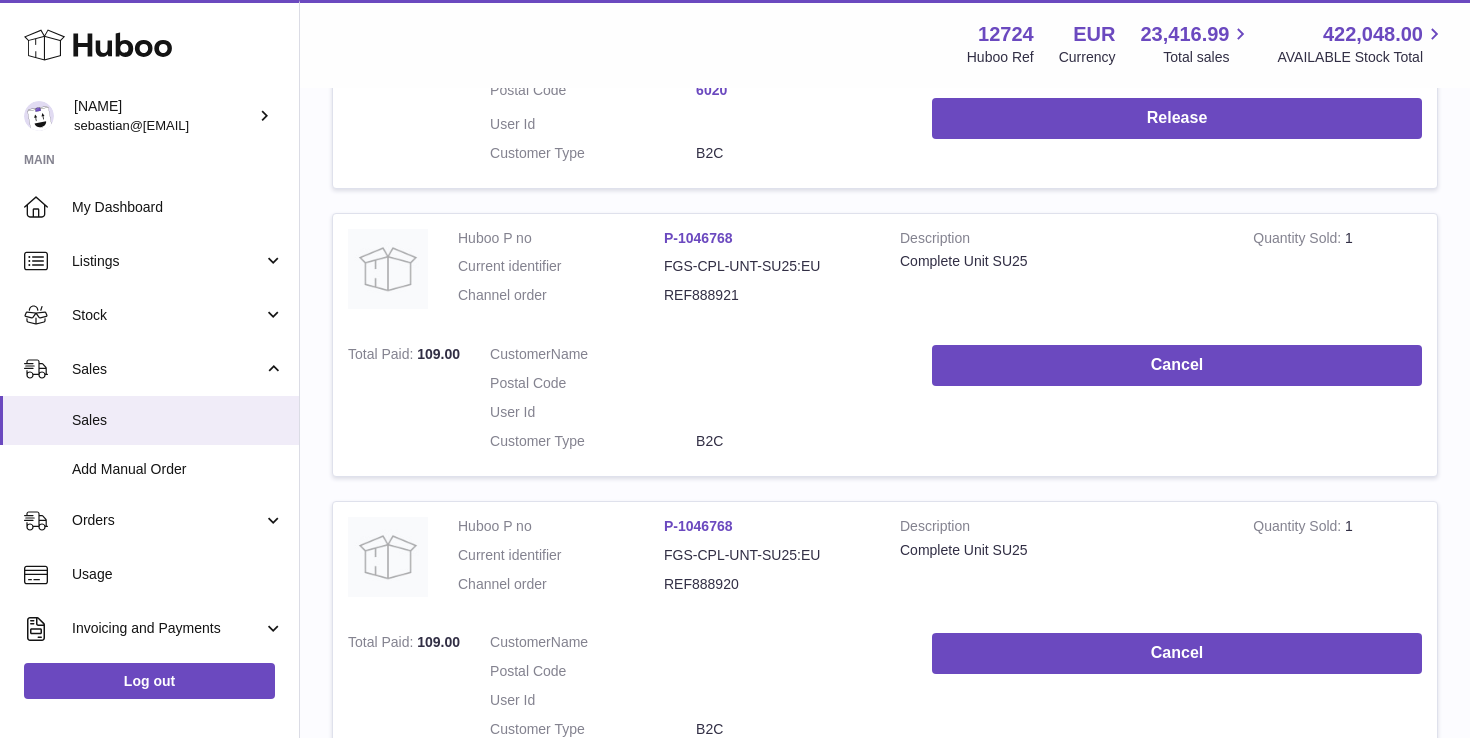 click on "Cancel" at bounding box center (1177, 403) 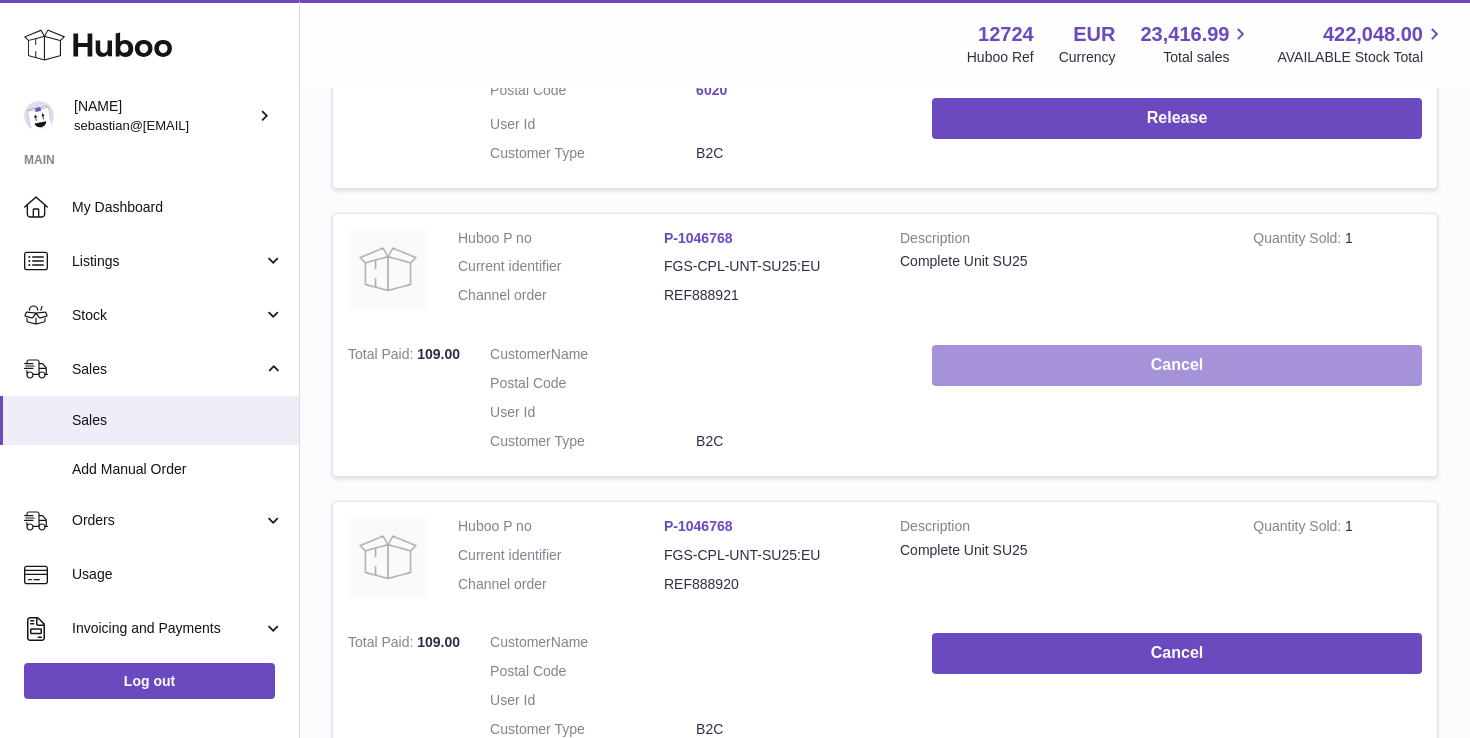 click on "Cancel" at bounding box center [1177, 365] 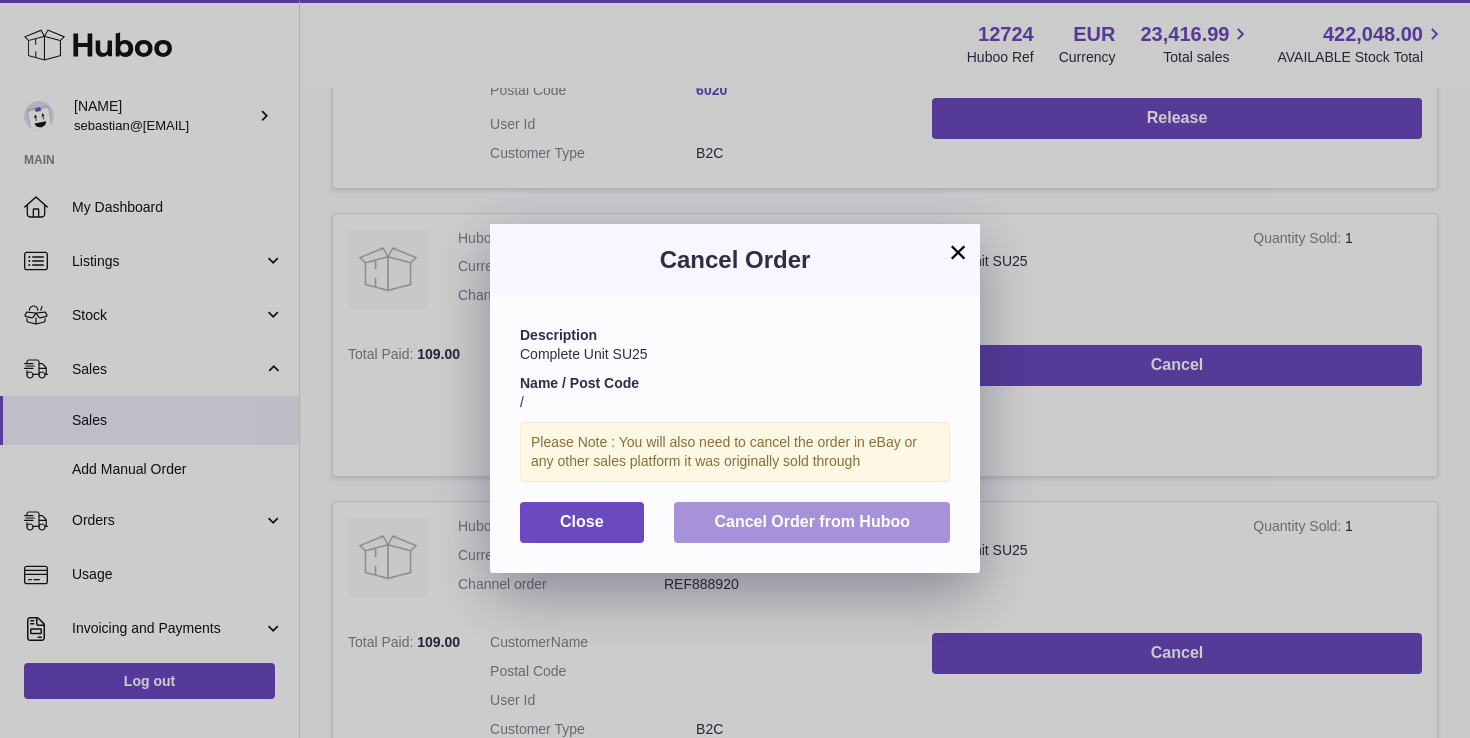 click on "Cancel Order from Huboo" at bounding box center [812, 521] 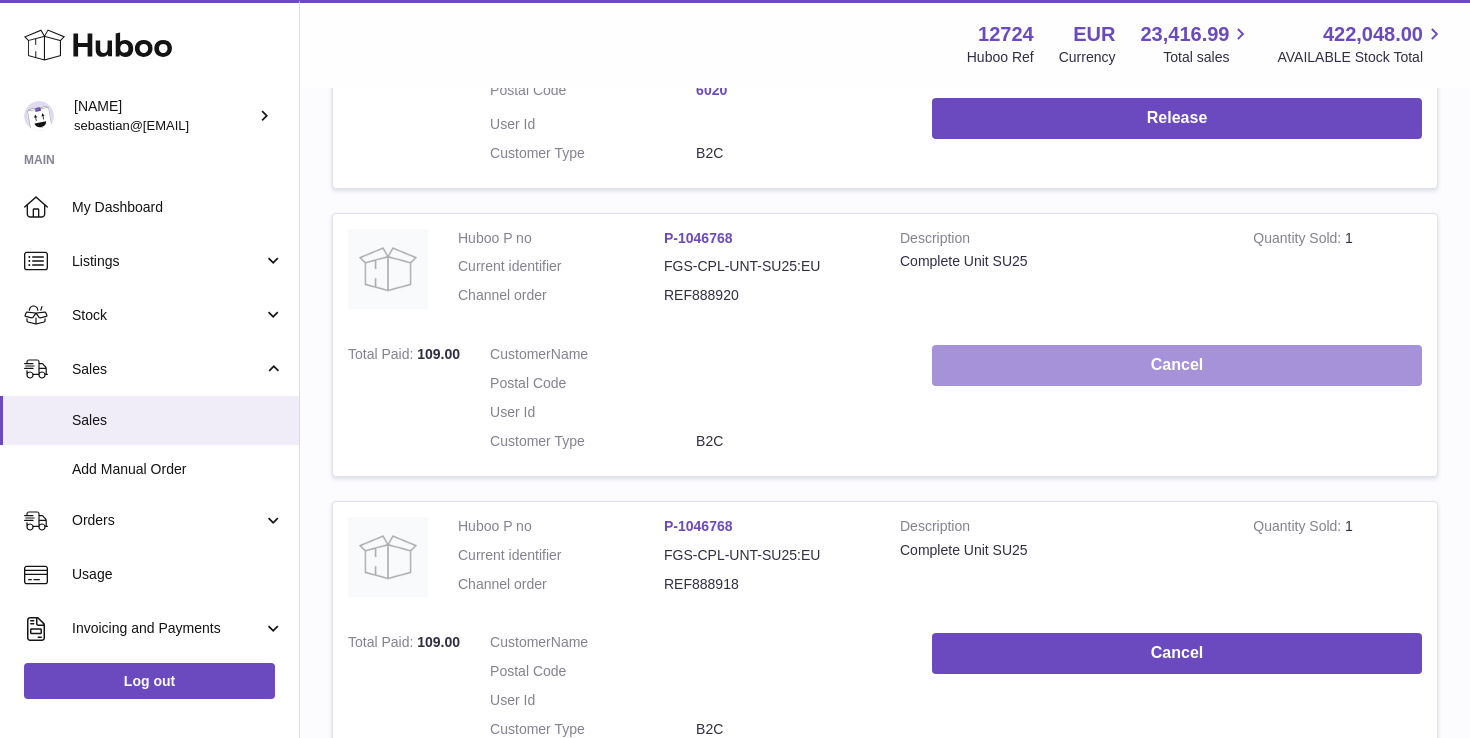 click on "Cancel" at bounding box center [1177, 365] 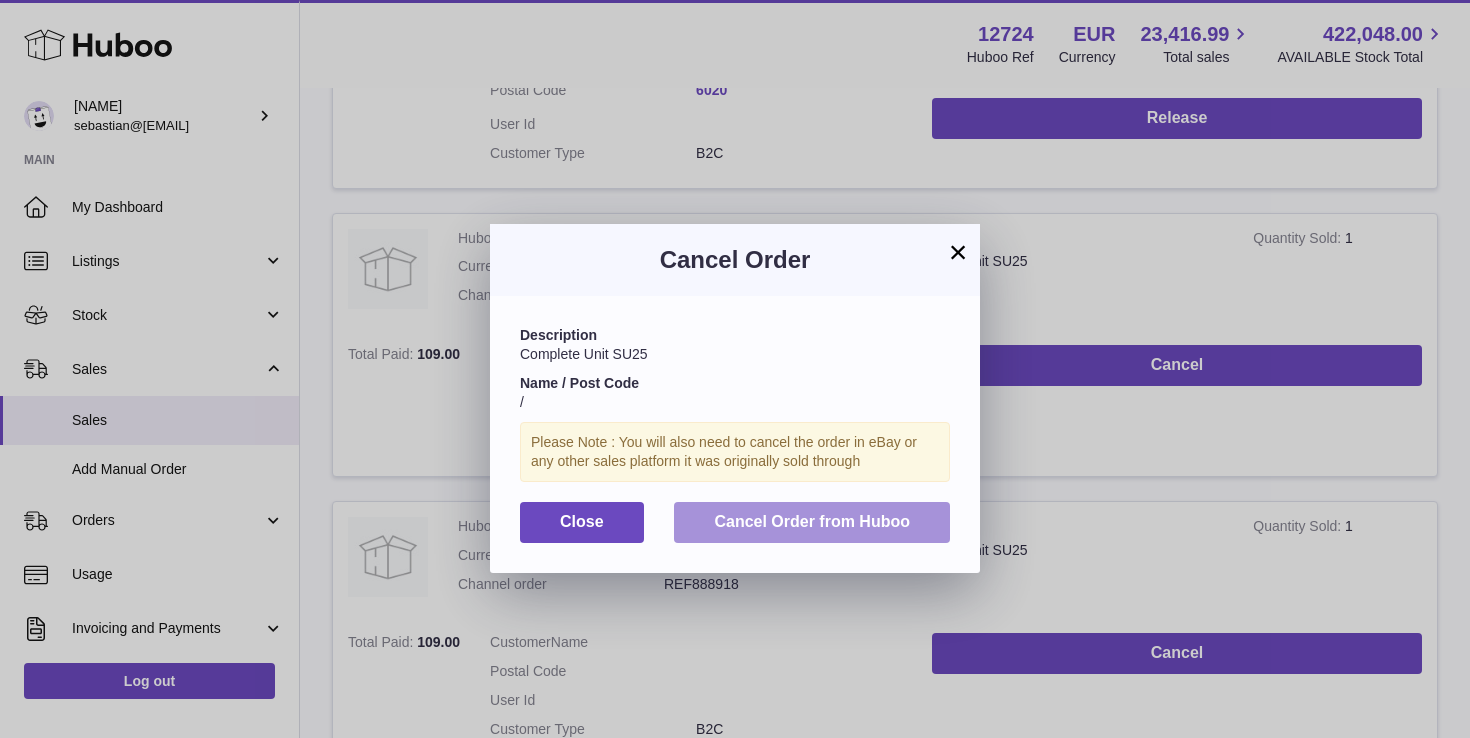 click on "Cancel Order from Huboo" at bounding box center (812, 521) 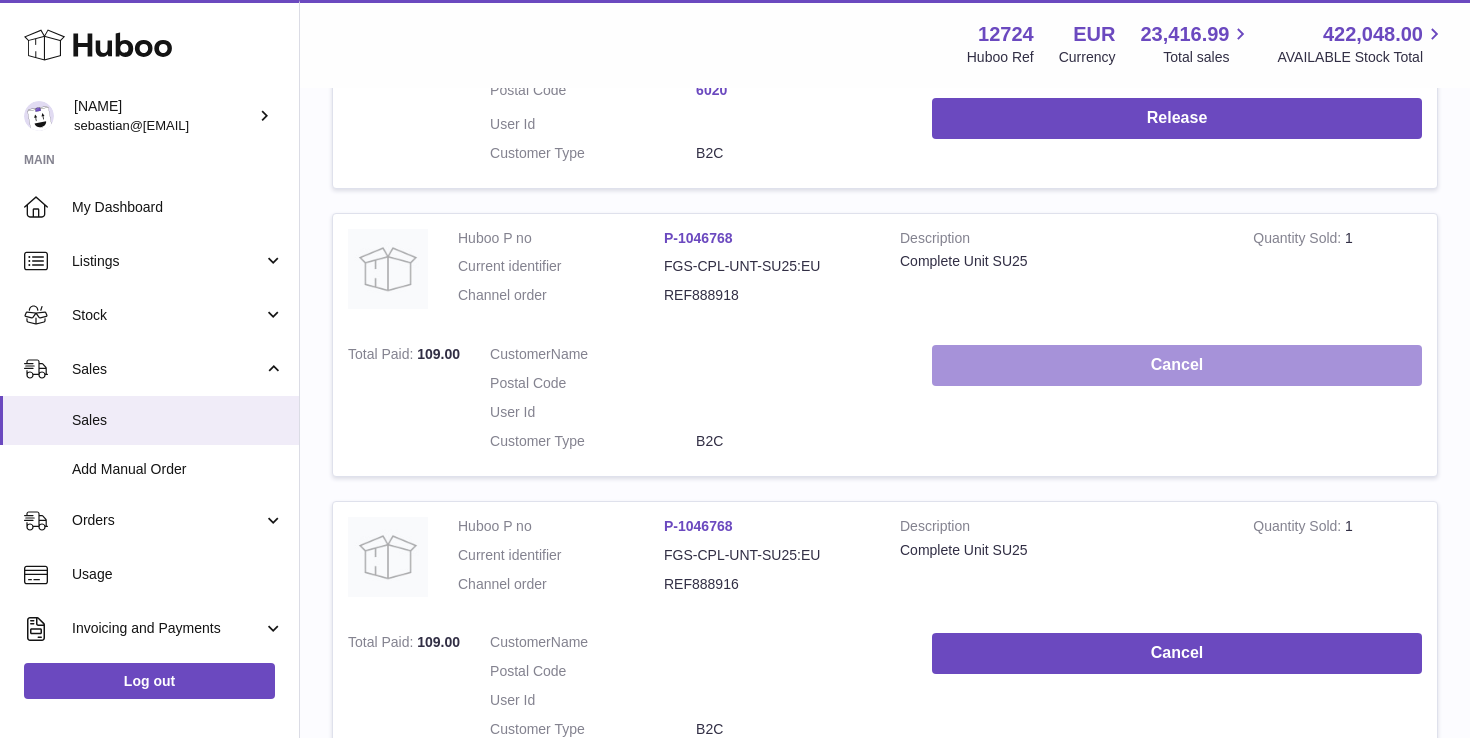 click on "Cancel" at bounding box center (1177, 365) 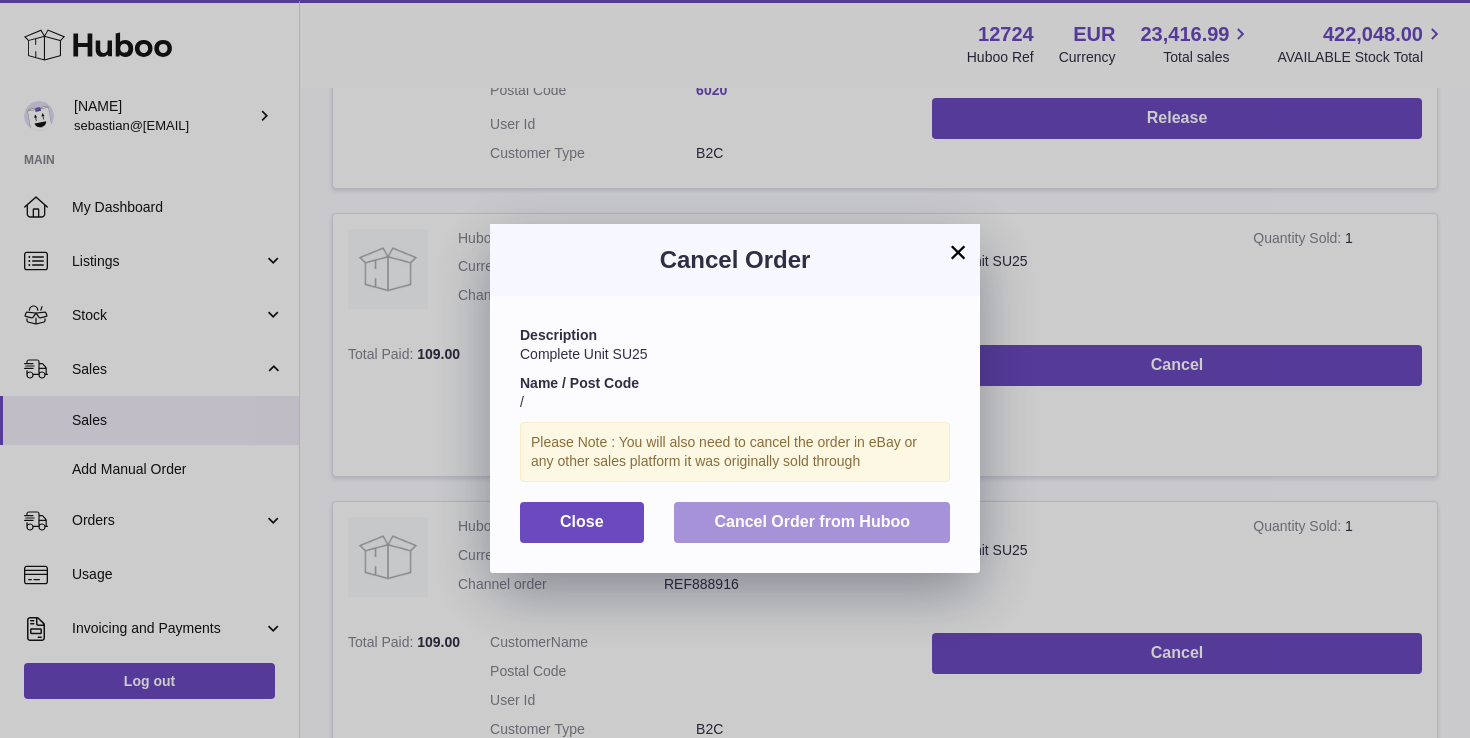 click on "Cancel Order from Huboo" at bounding box center [812, 522] 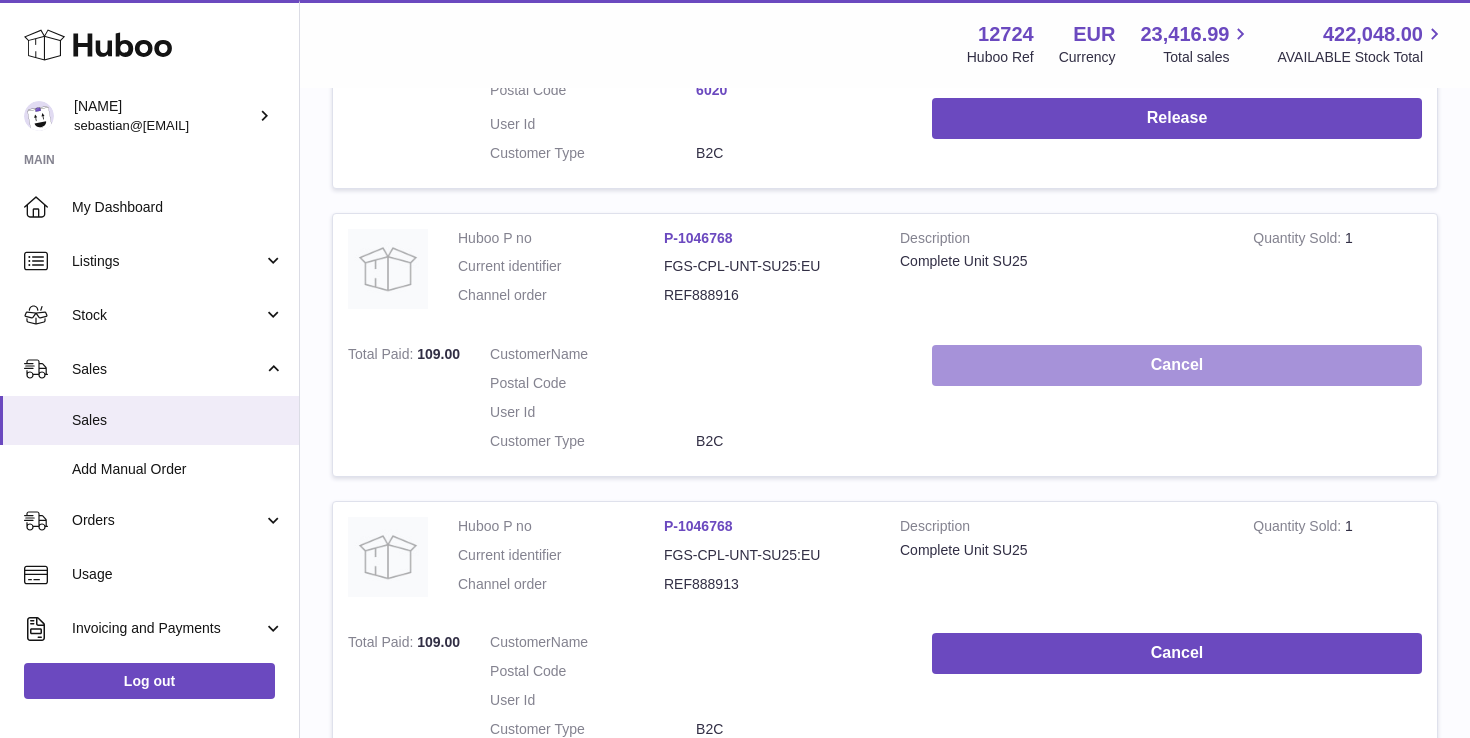 click on "Cancel" at bounding box center [1177, 365] 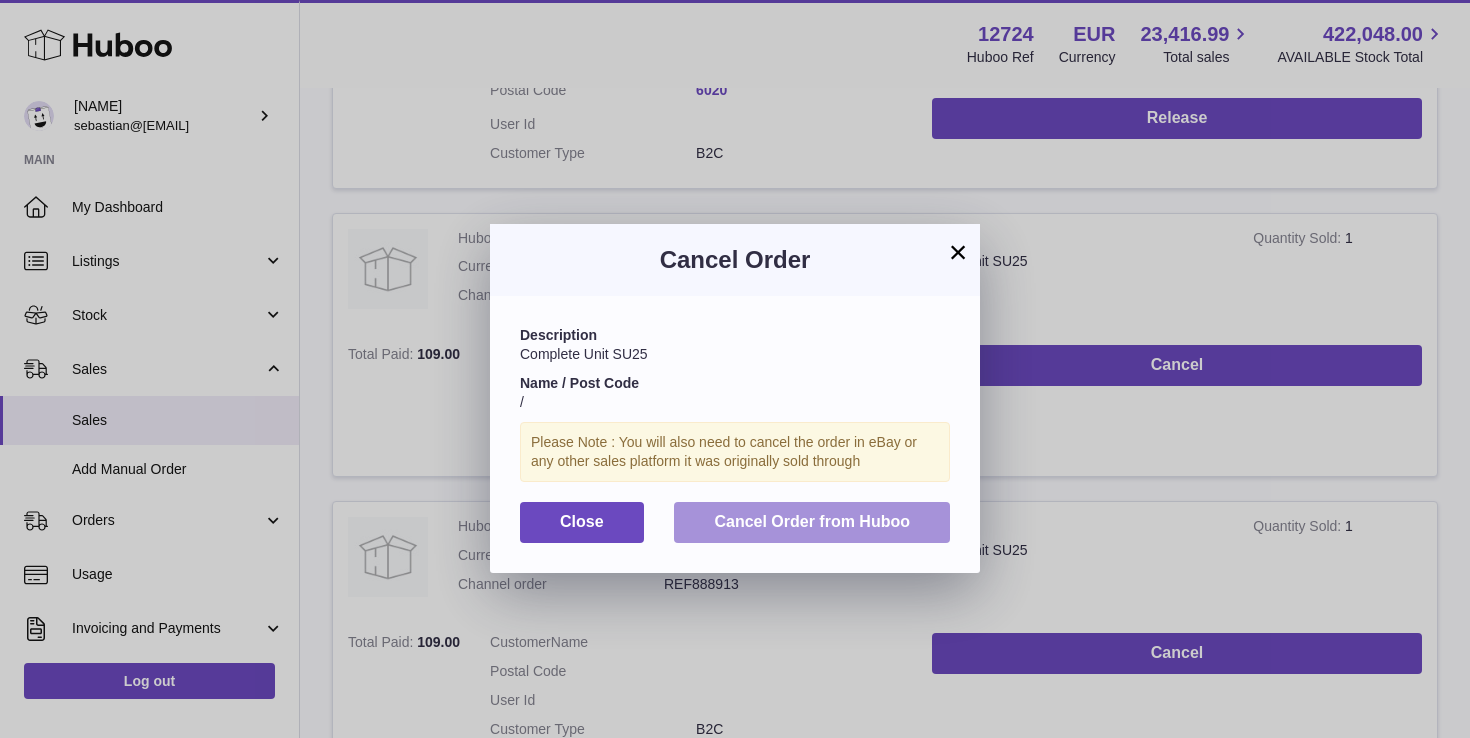 click on "Cancel Order from Huboo" at bounding box center [812, 521] 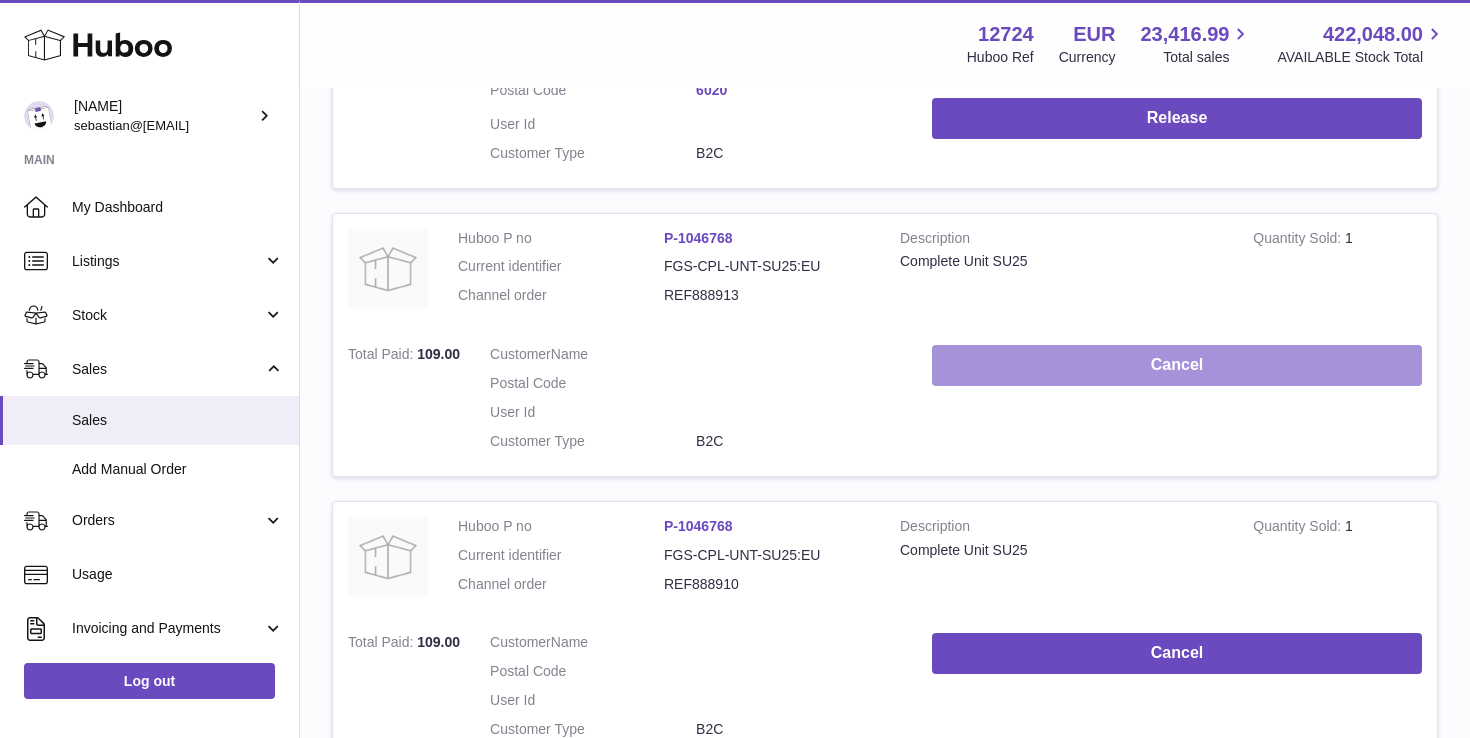 click on "Cancel" at bounding box center (1177, 365) 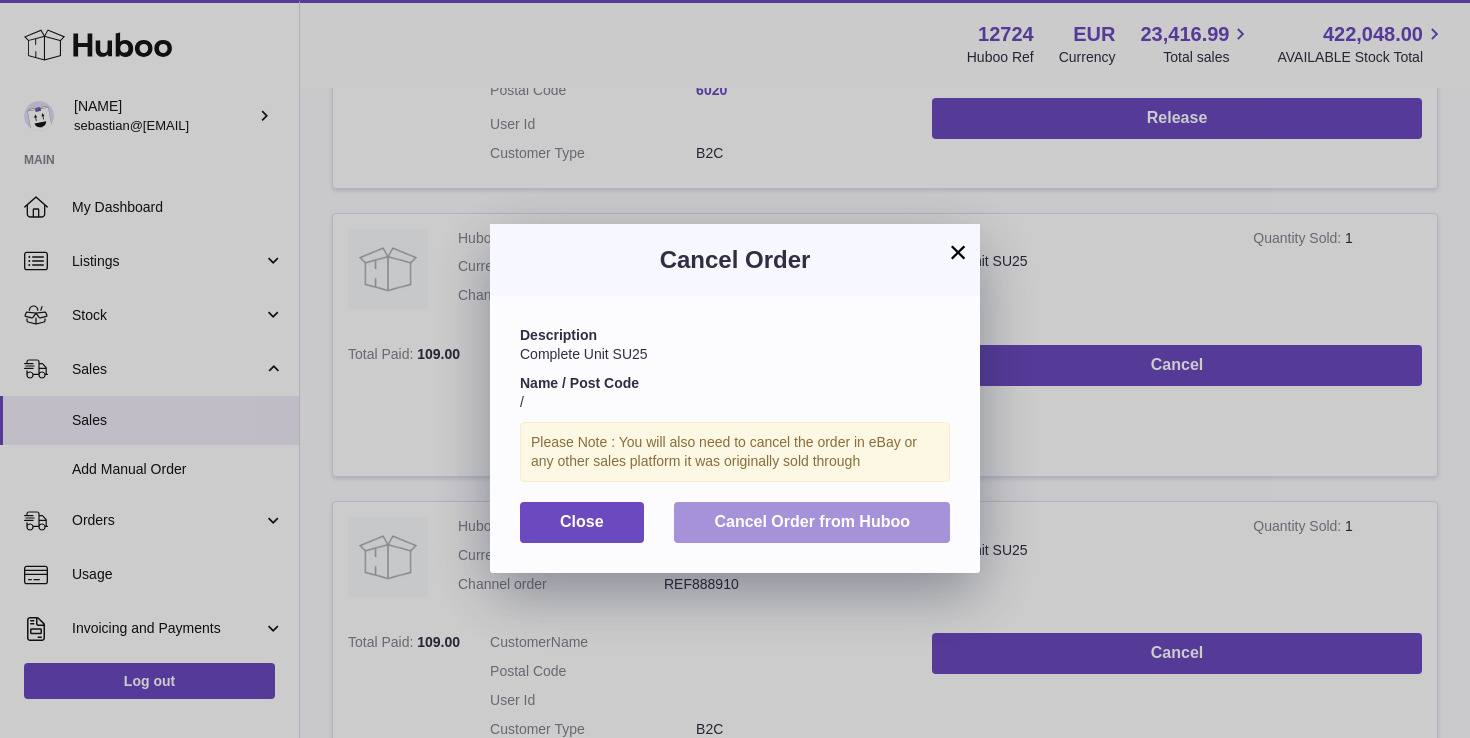 click on "Cancel Order from Huboo" at bounding box center [812, 521] 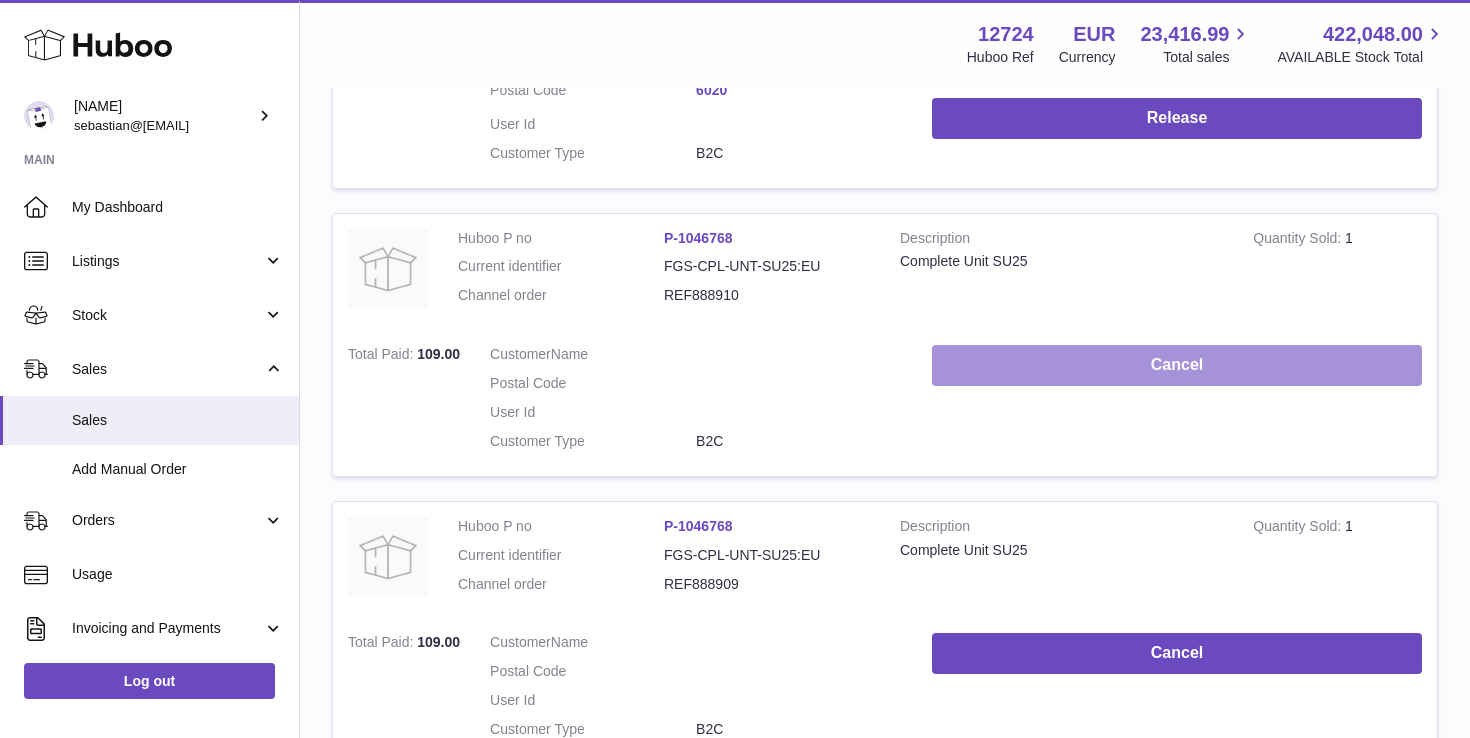 click on "Cancel" at bounding box center (1177, 365) 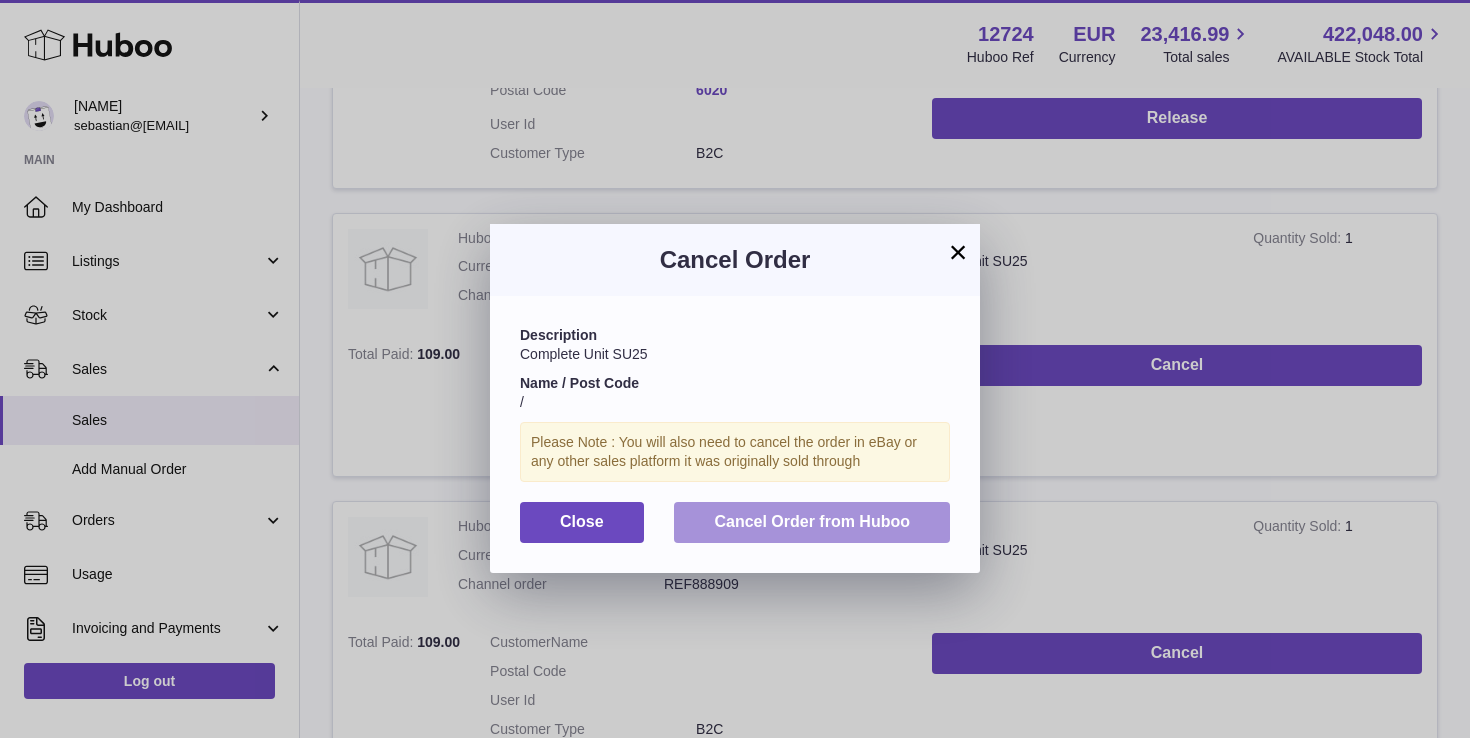 click on "Cancel Order from Huboo" at bounding box center (812, 521) 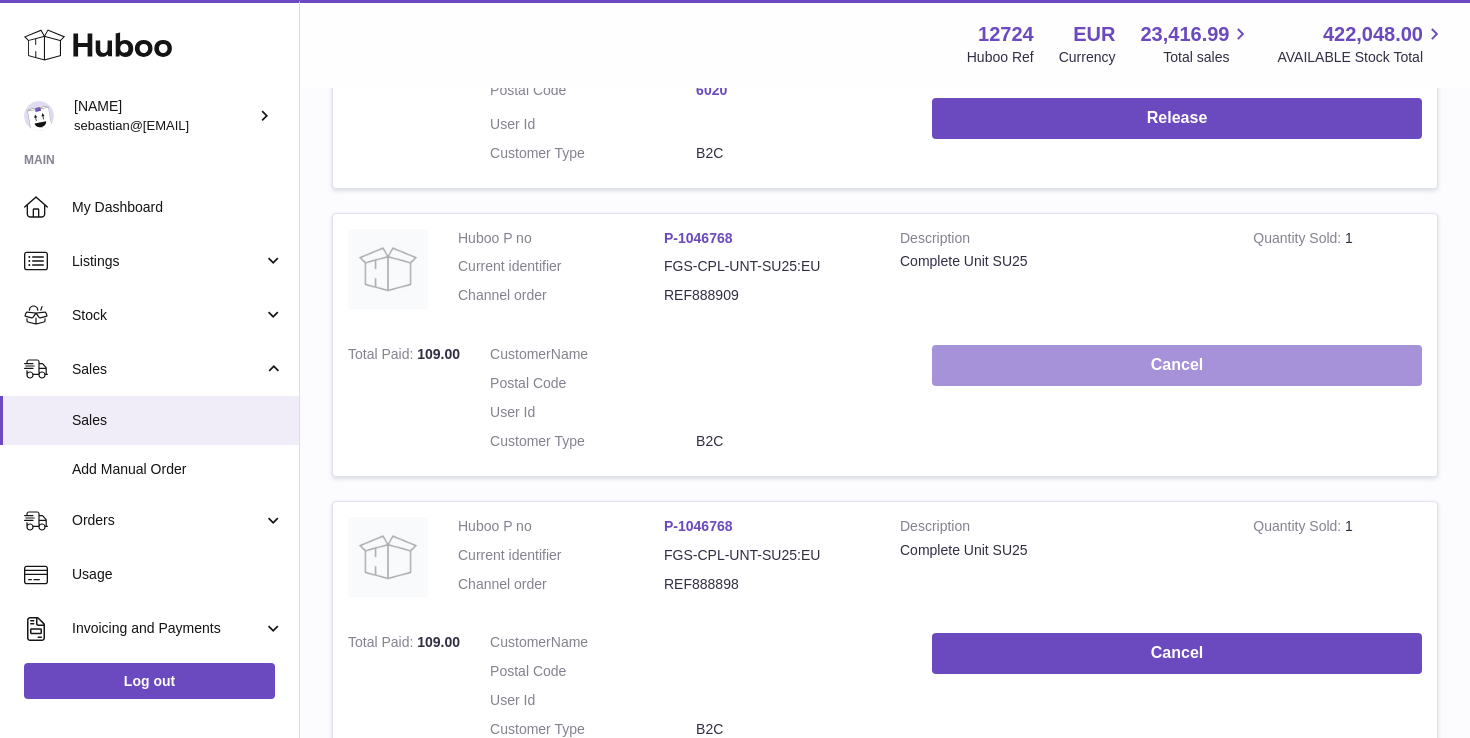 click on "Cancel" at bounding box center (1177, 365) 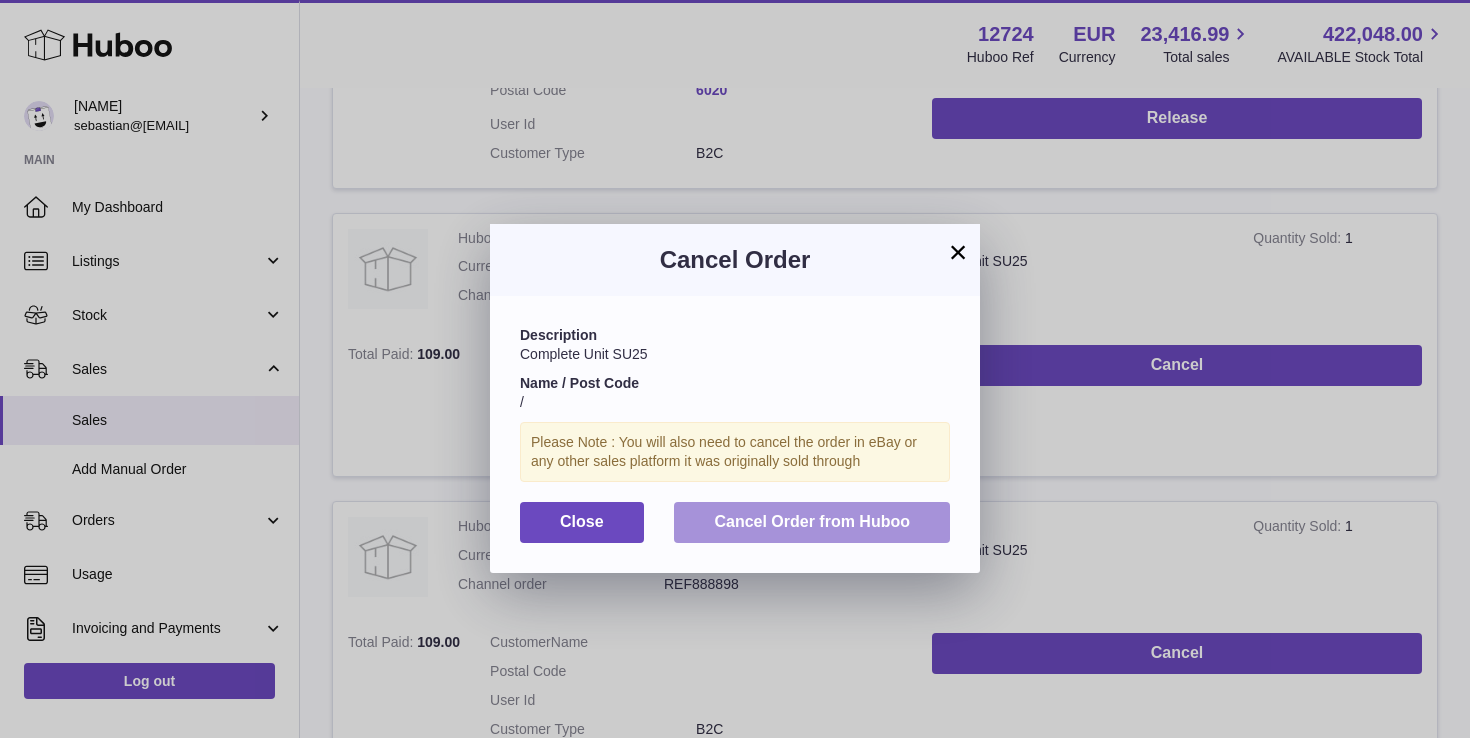 click on "Cancel Order from Huboo" at bounding box center [812, 521] 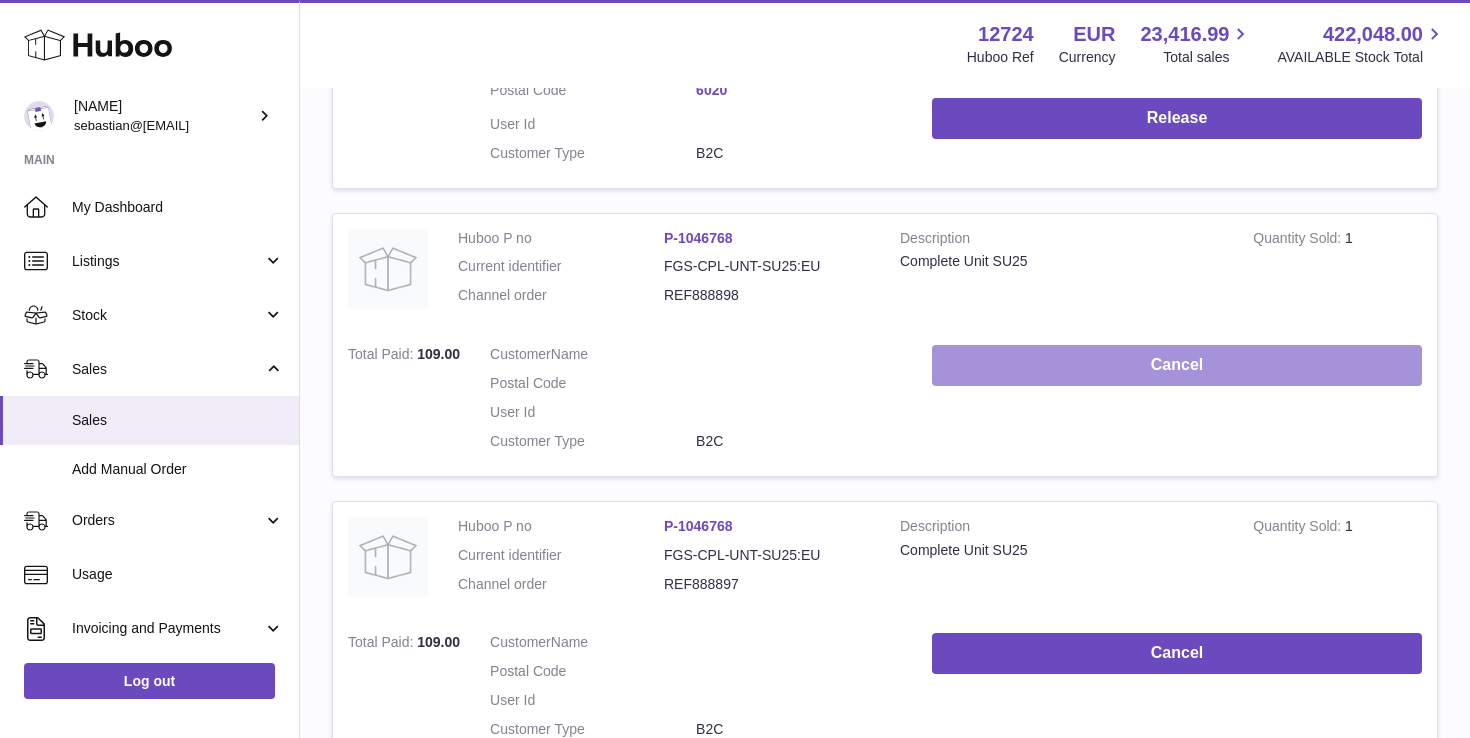 click on "Cancel" at bounding box center [1177, 365] 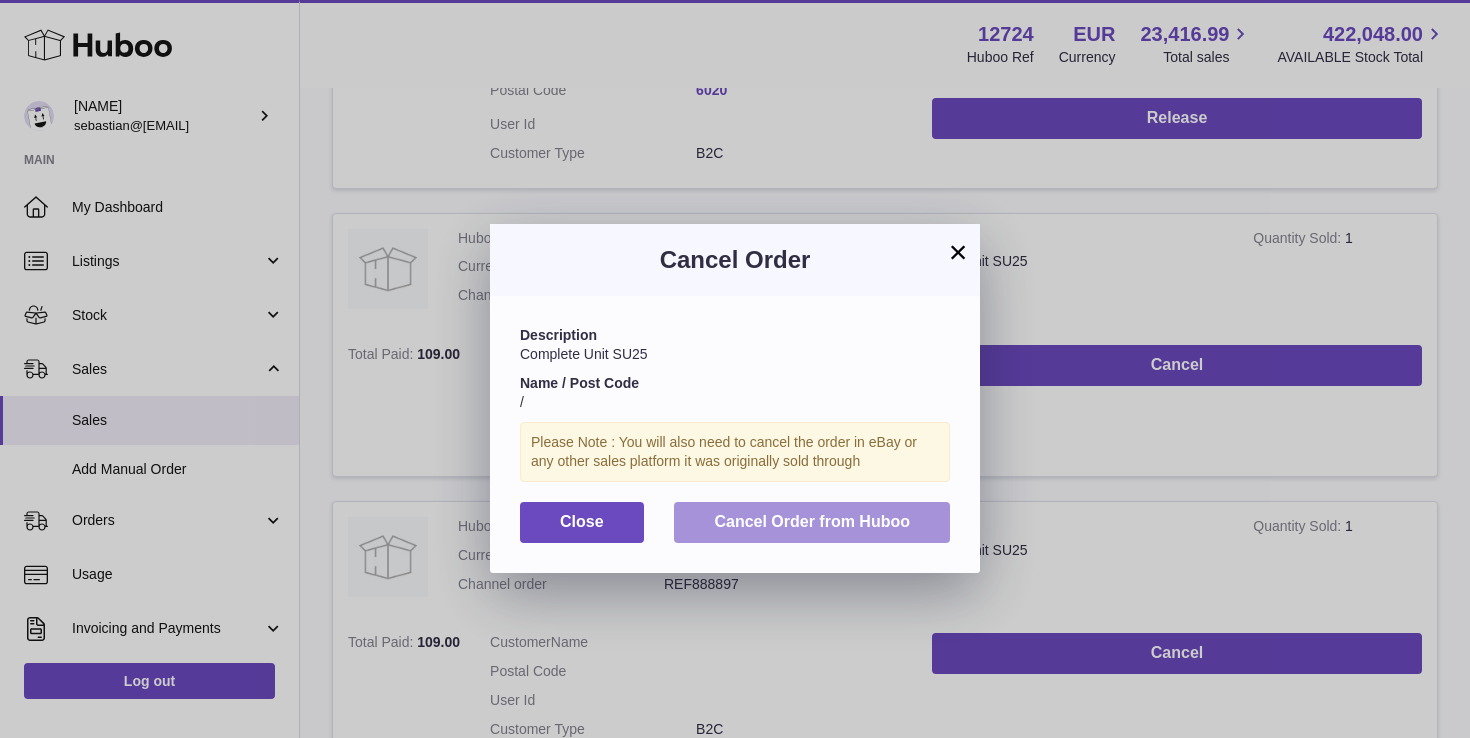 click on "Cancel Order from Huboo" at bounding box center (812, 521) 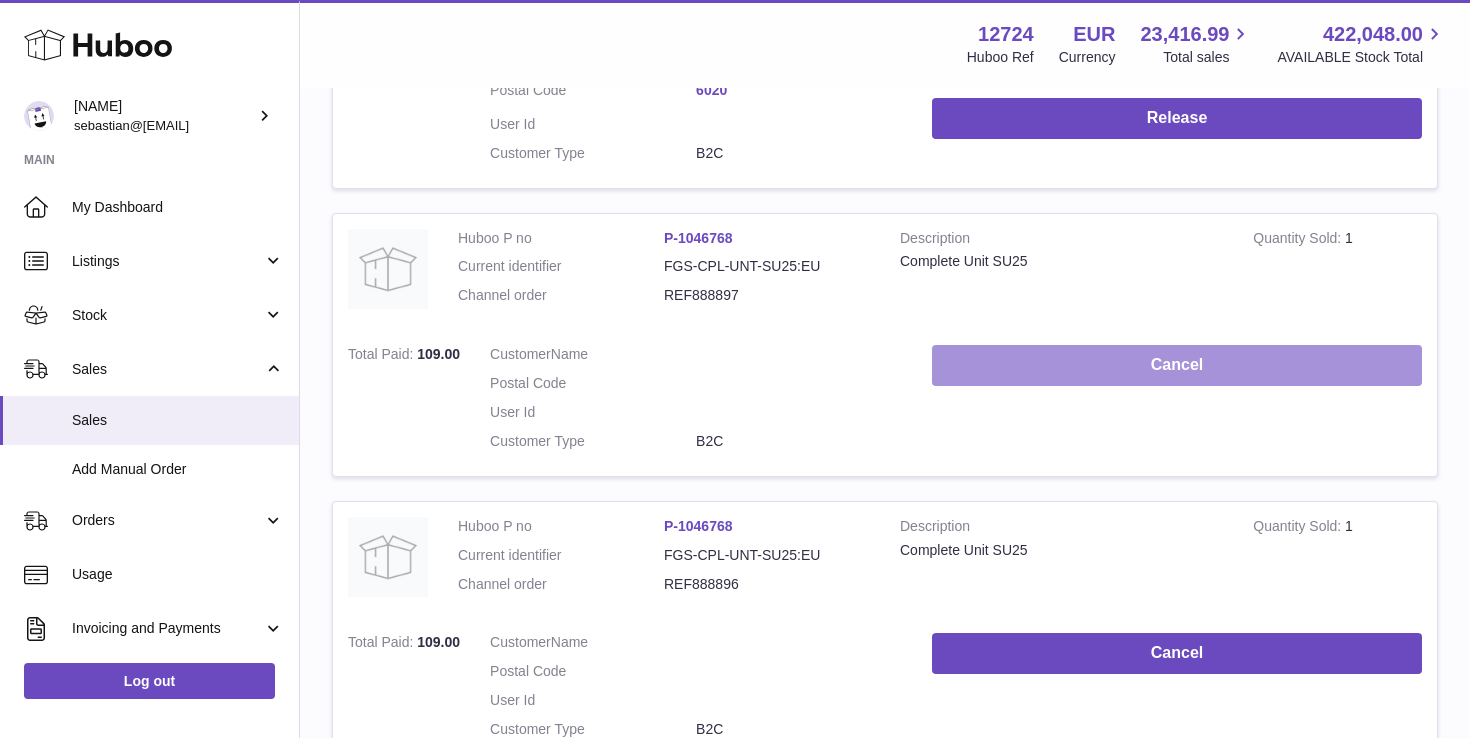 click on "Cancel" at bounding box center (1177, 365) 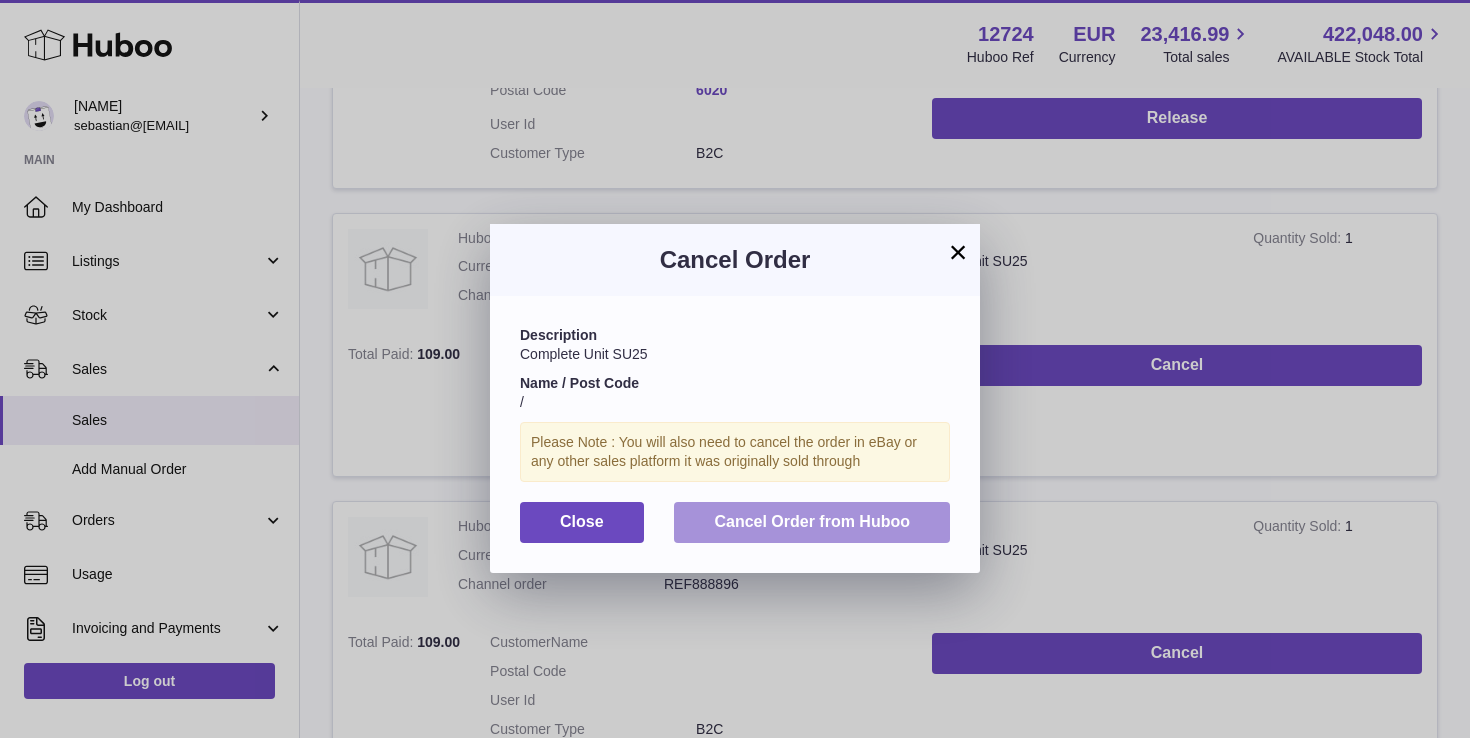 click on "Cancel Order from Huboo" at bounding box center [812, 522] 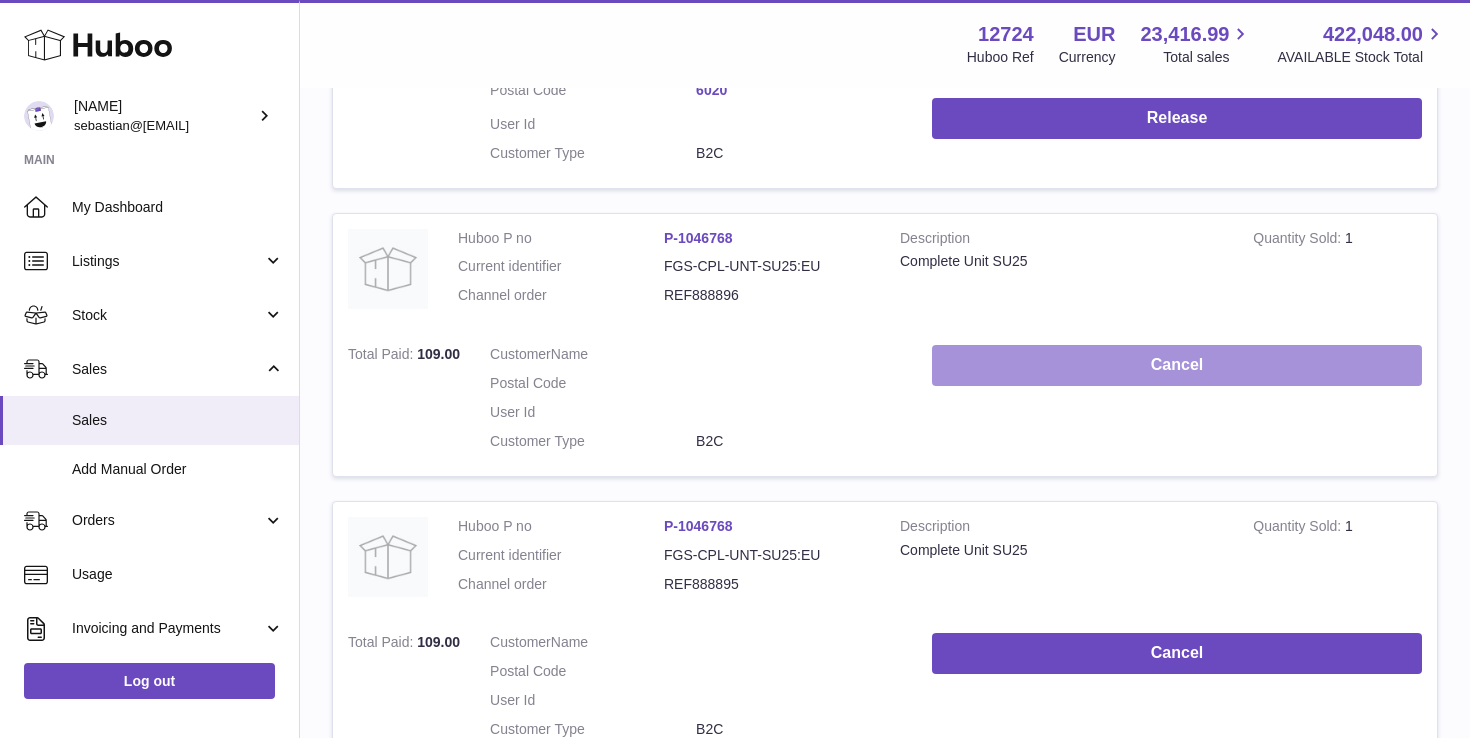 click on "Cancel" at bounding box center (1177, 365) 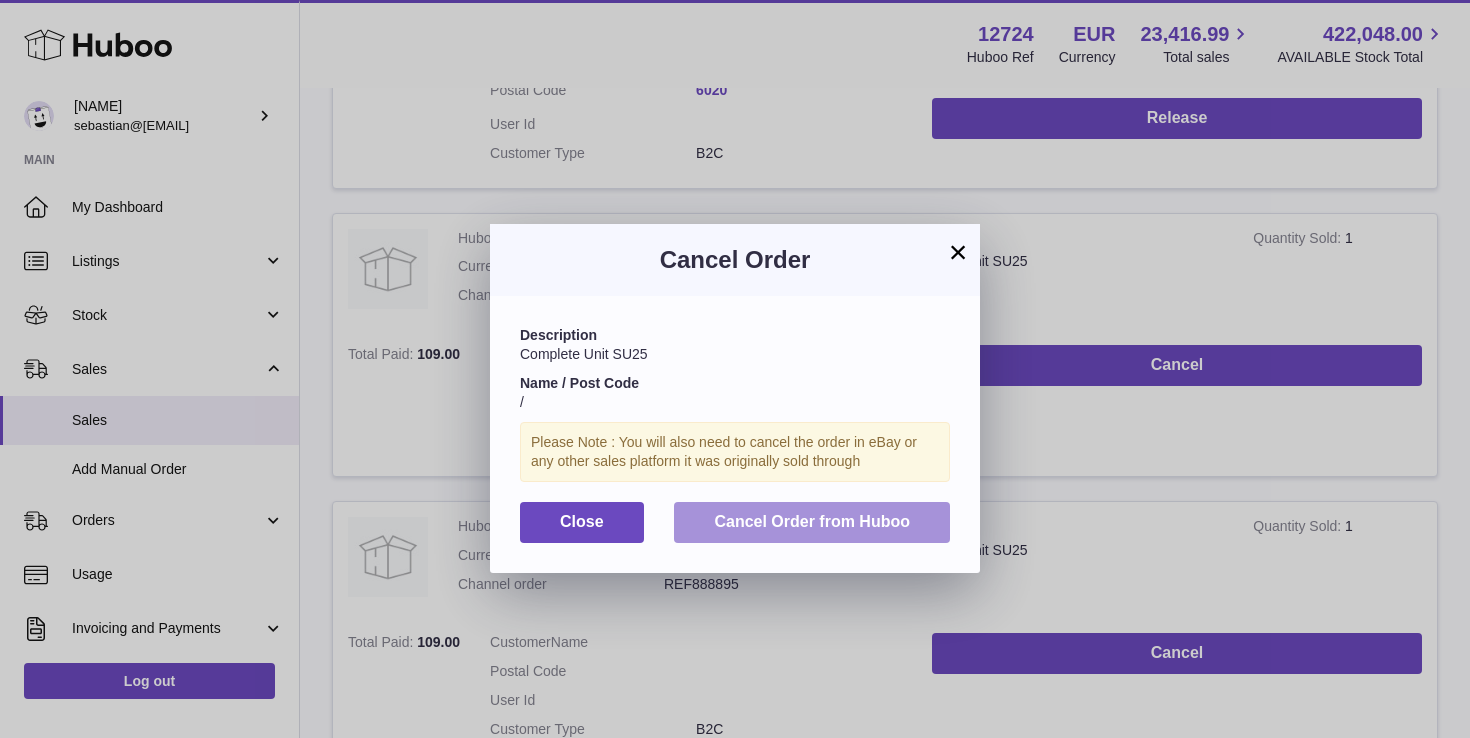 click on "Cancel Order from Huboo" at bounding box center (812, 521) 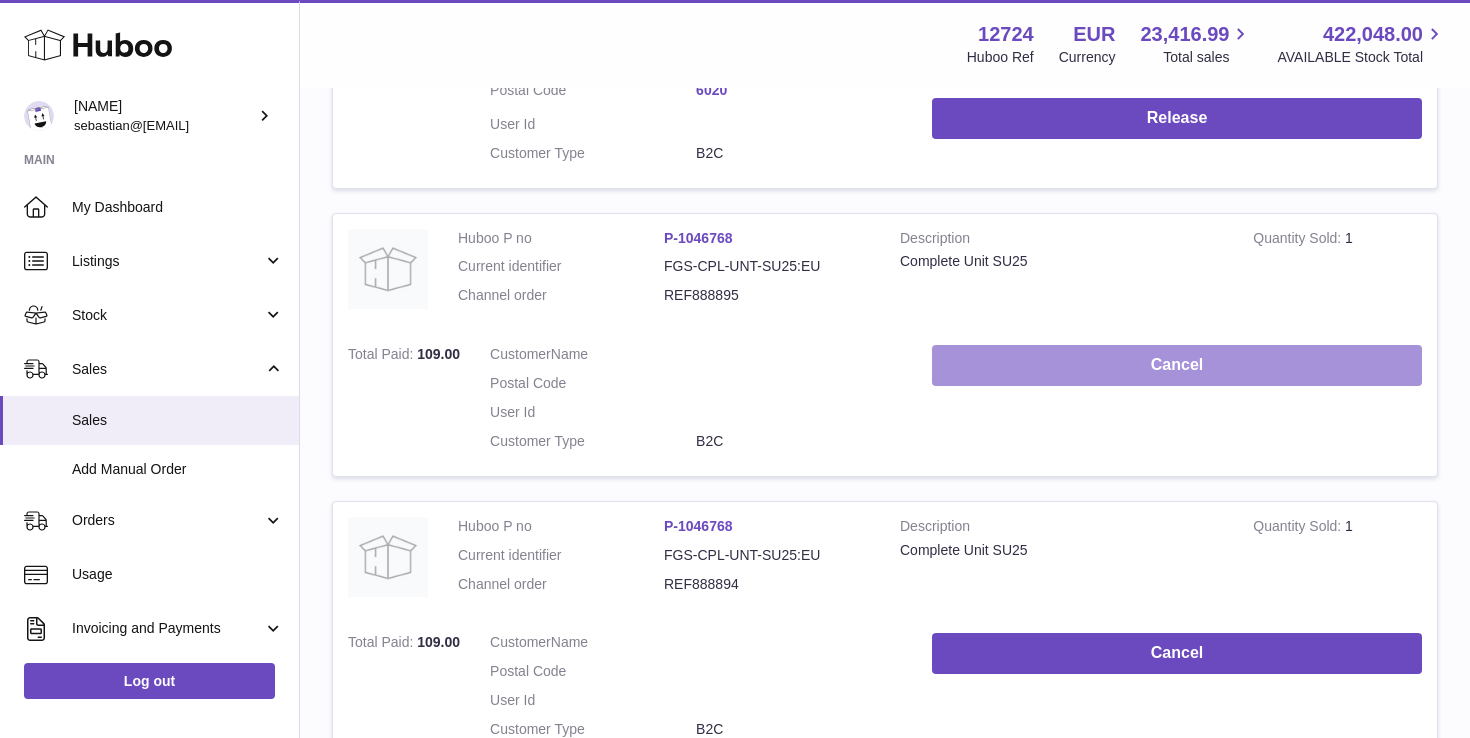 click on "Cancel" at bounding box center [1177, 365] 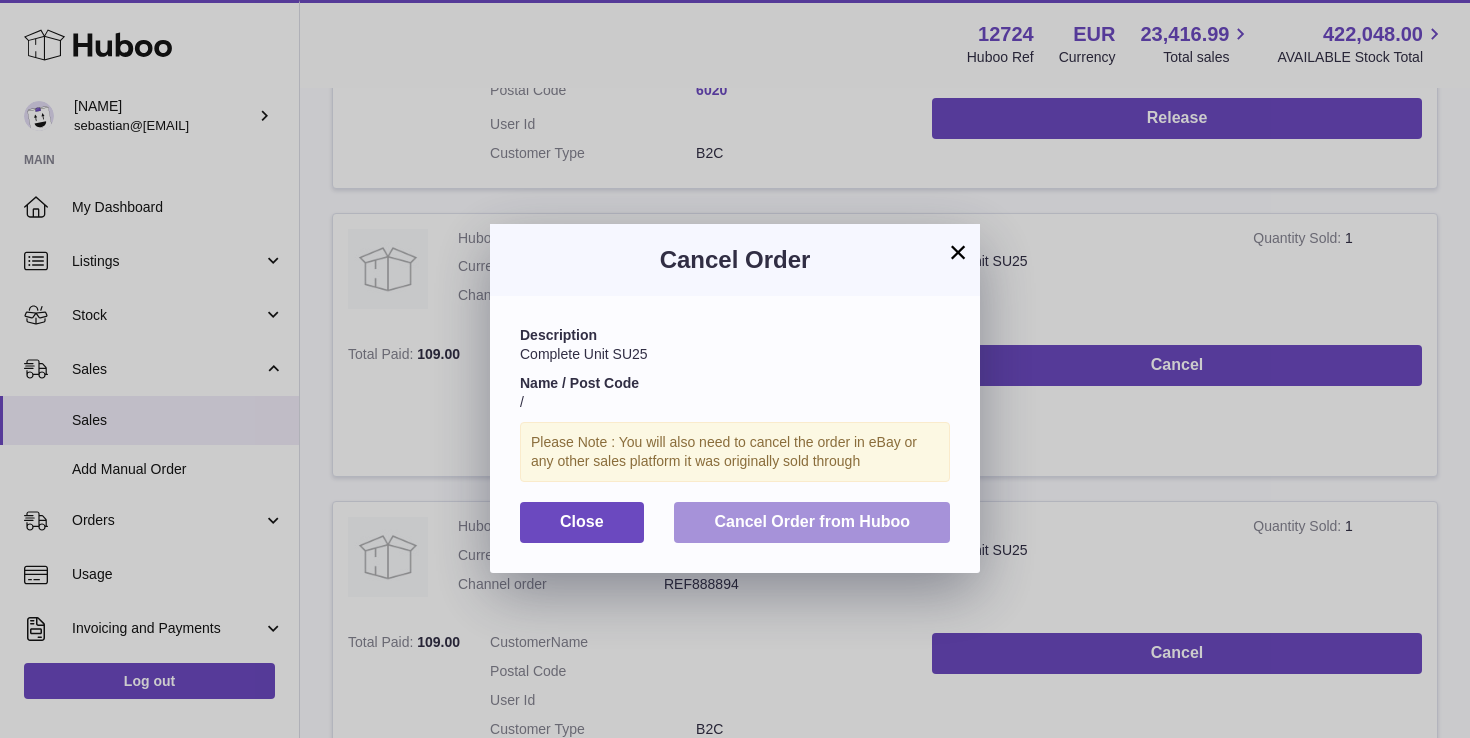 click on "Cancel Order from Huboo" at bounding box center (812, 521) 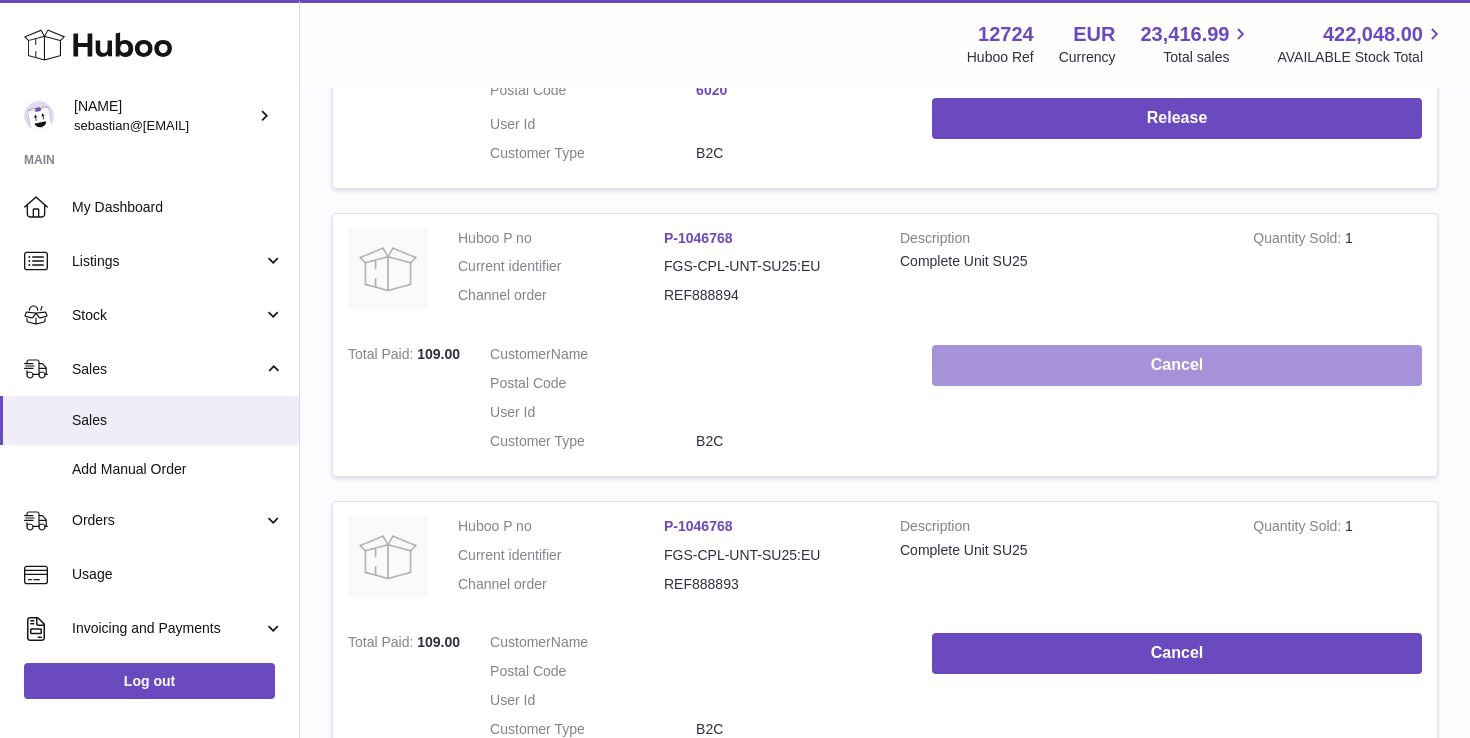 click on "Cancel" at bounding box center (1177, 365) 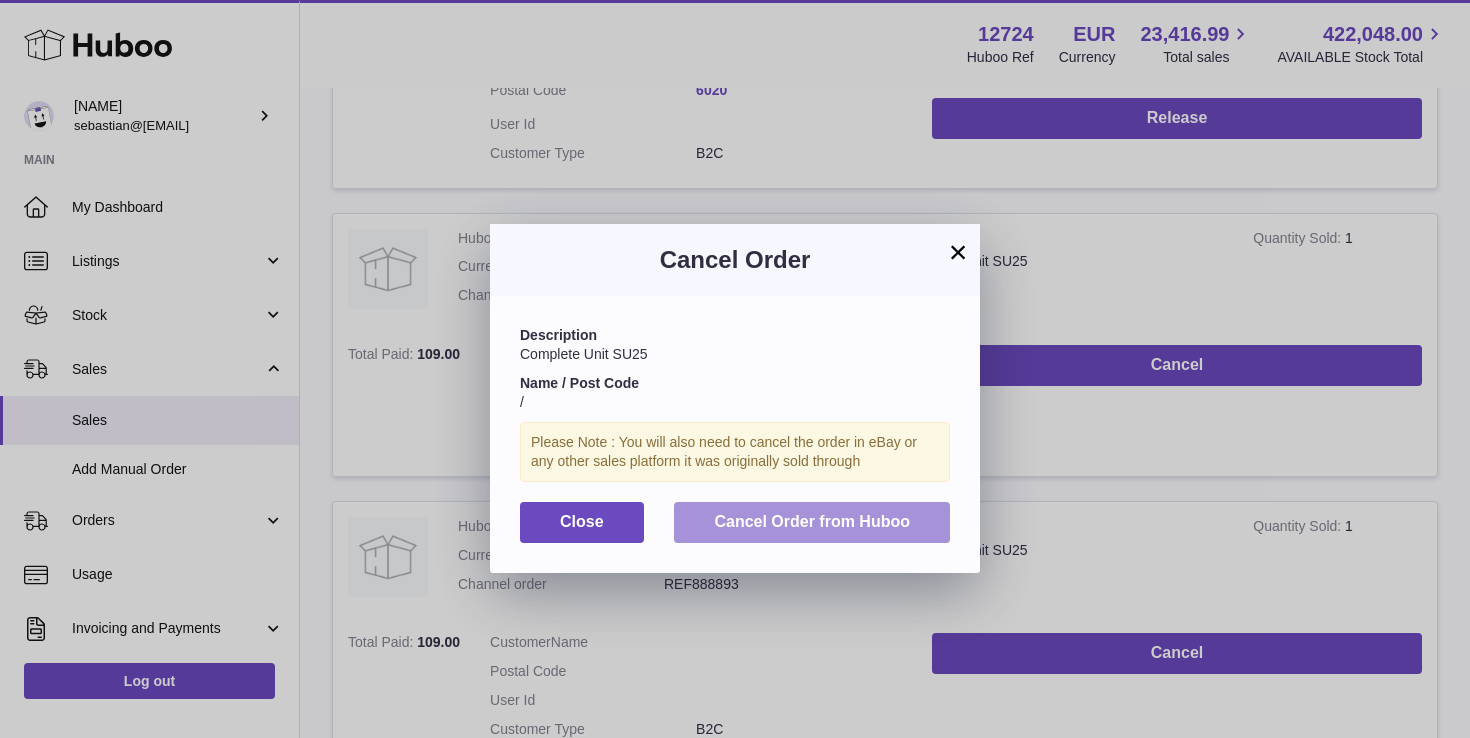 click on "Cancel Order from Huboo" at bounding box center [812, 521] 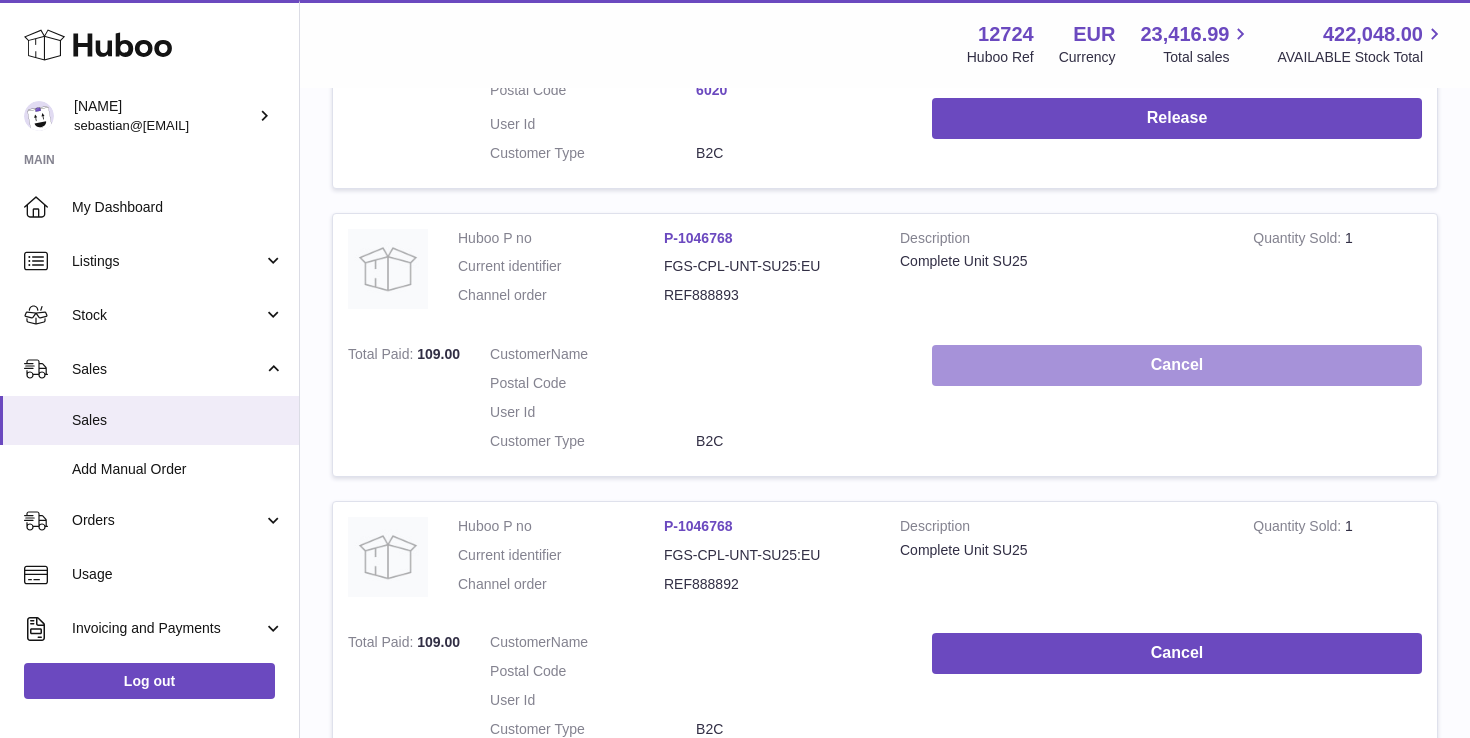 click on "Cancel" at bounding box center (1177, 365) 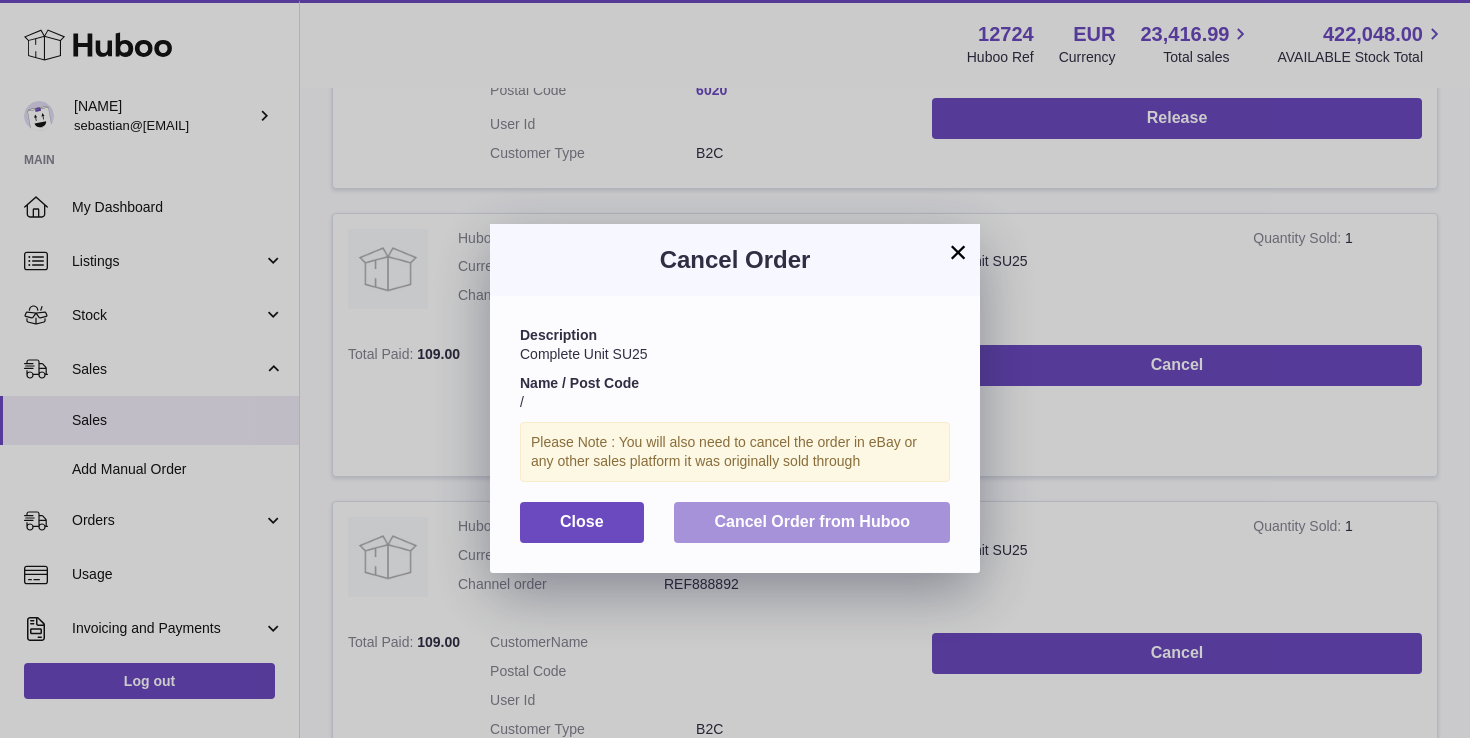 click on "Cancel Order from Huboo" at bounding box center (812, 521) 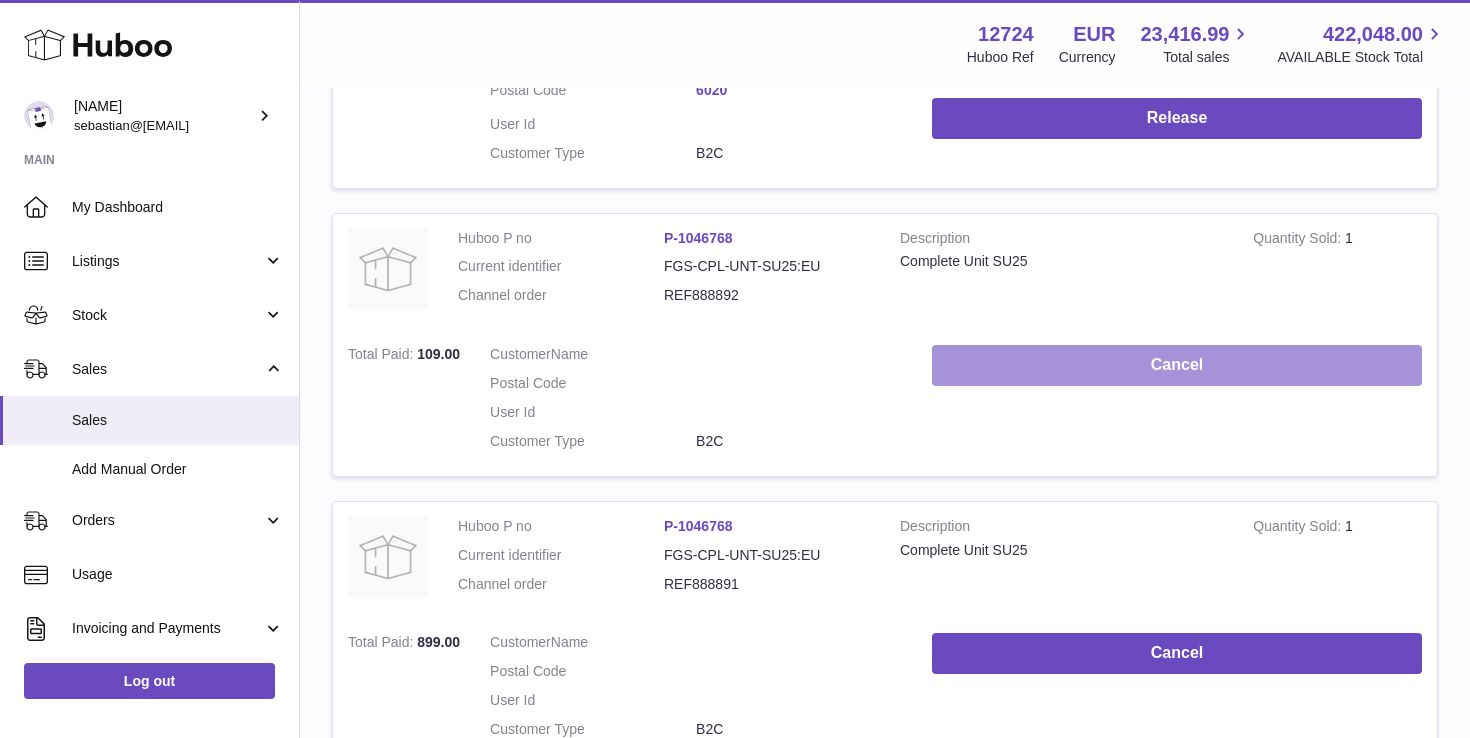 click on "Cancel" at bounding box center (1177, 365) 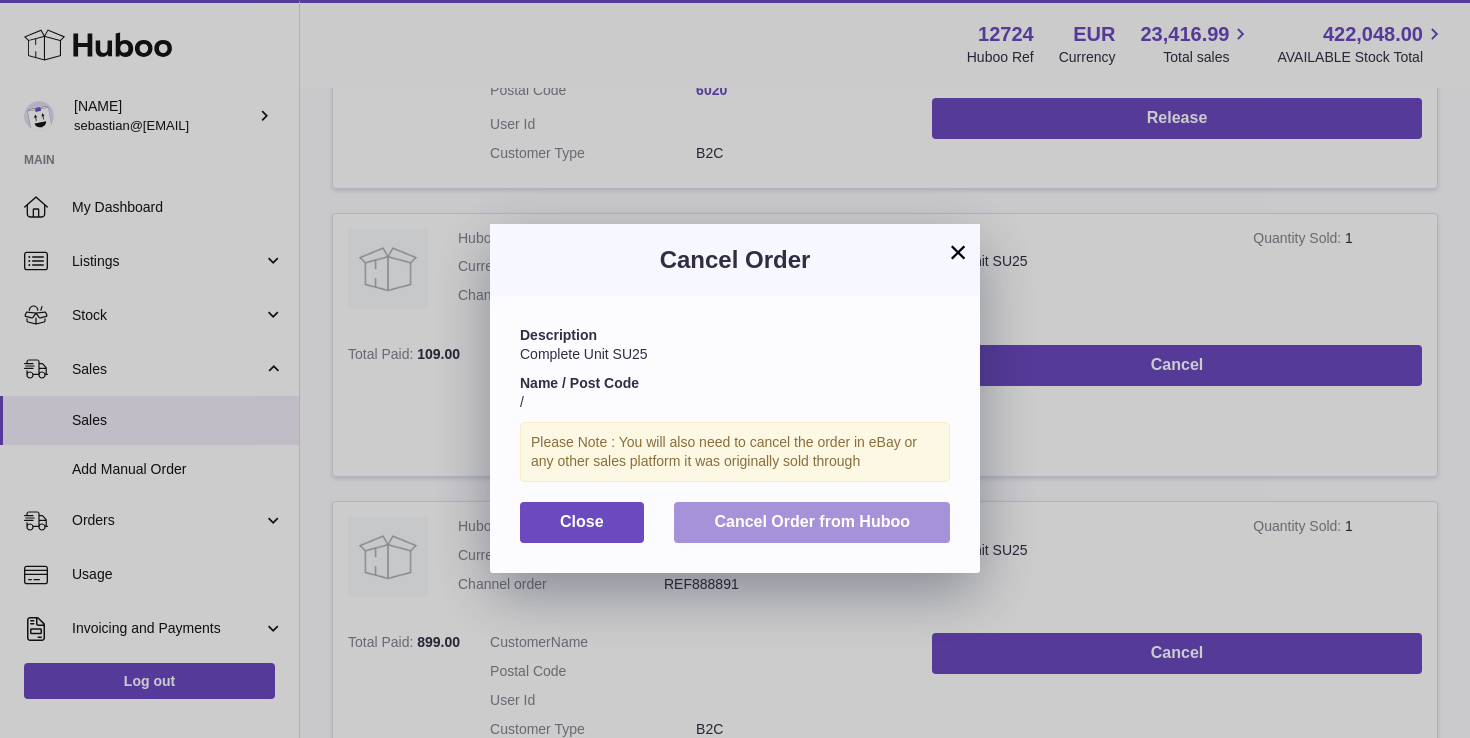 click on "Cancel Order from Huboo" at bounding box center (812, 522) 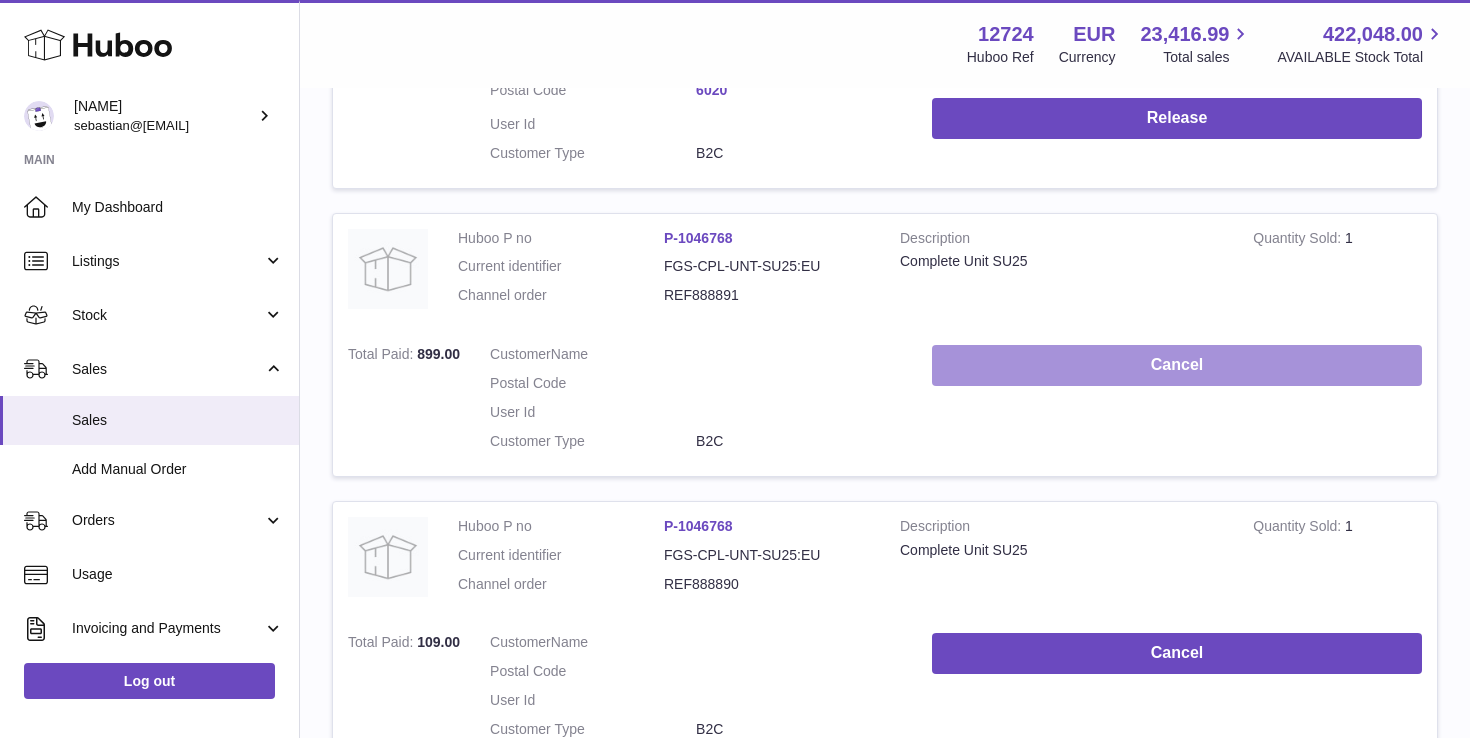 click on "Cancel" at bounding box center (1177, 365) 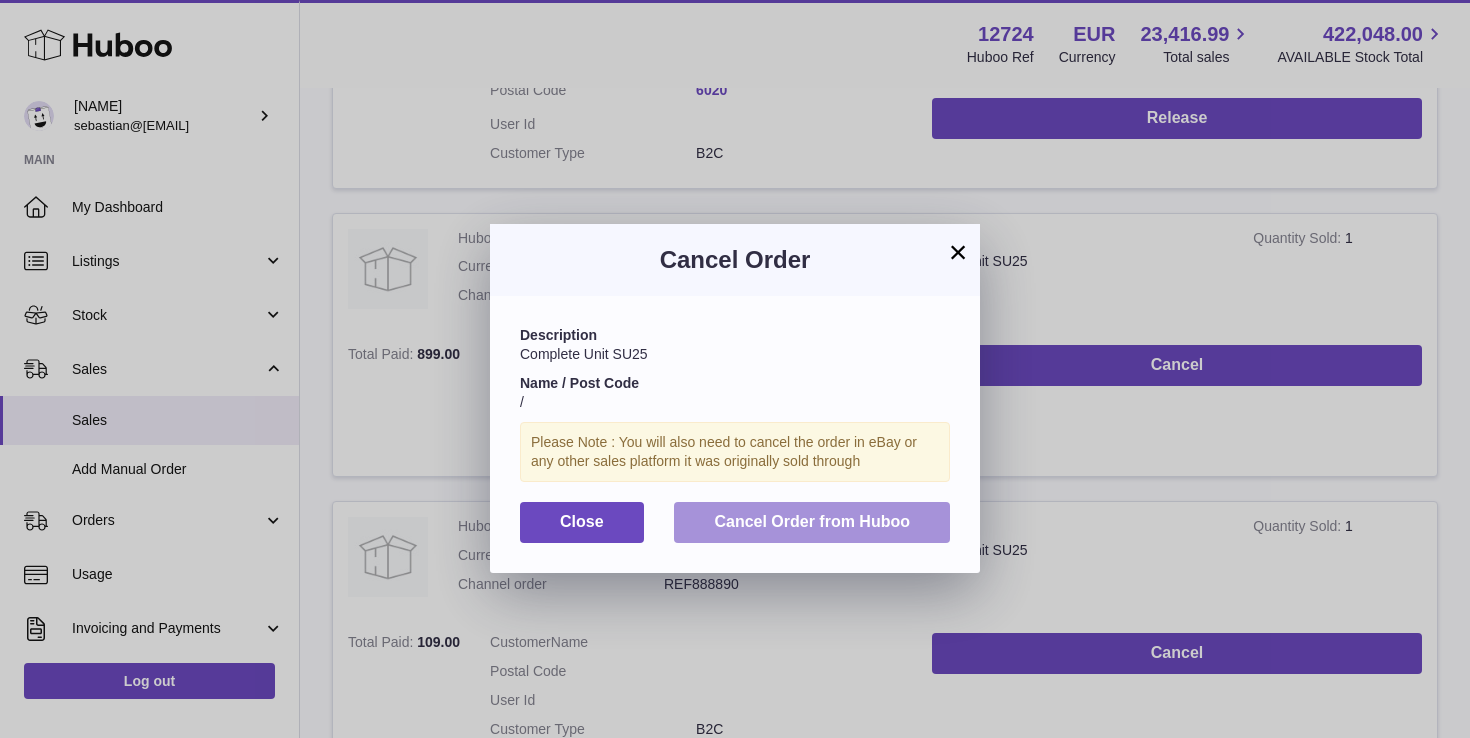click on "Cancel Order from Huboo" at bounding box center [812, 521] 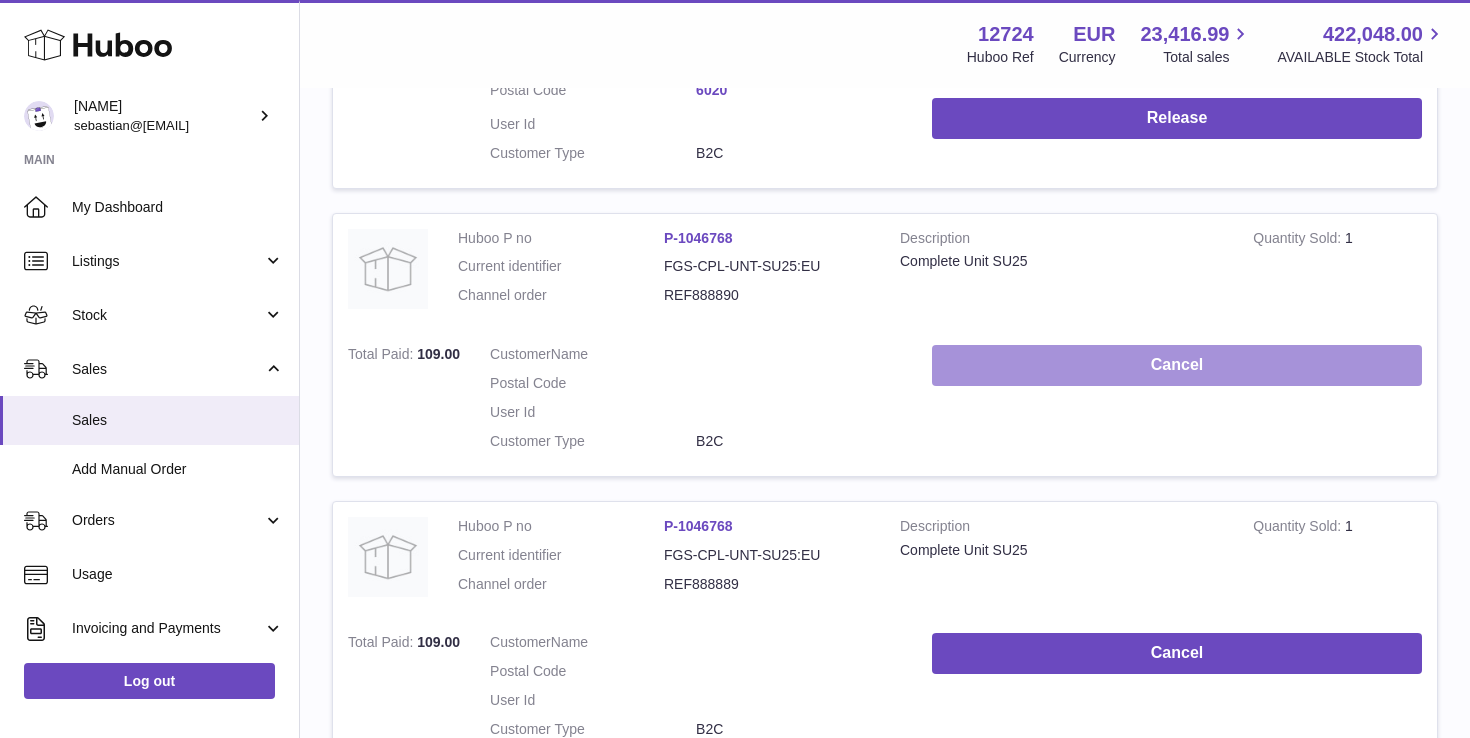 click on "Cancel" at bounding box center [1177, 365] 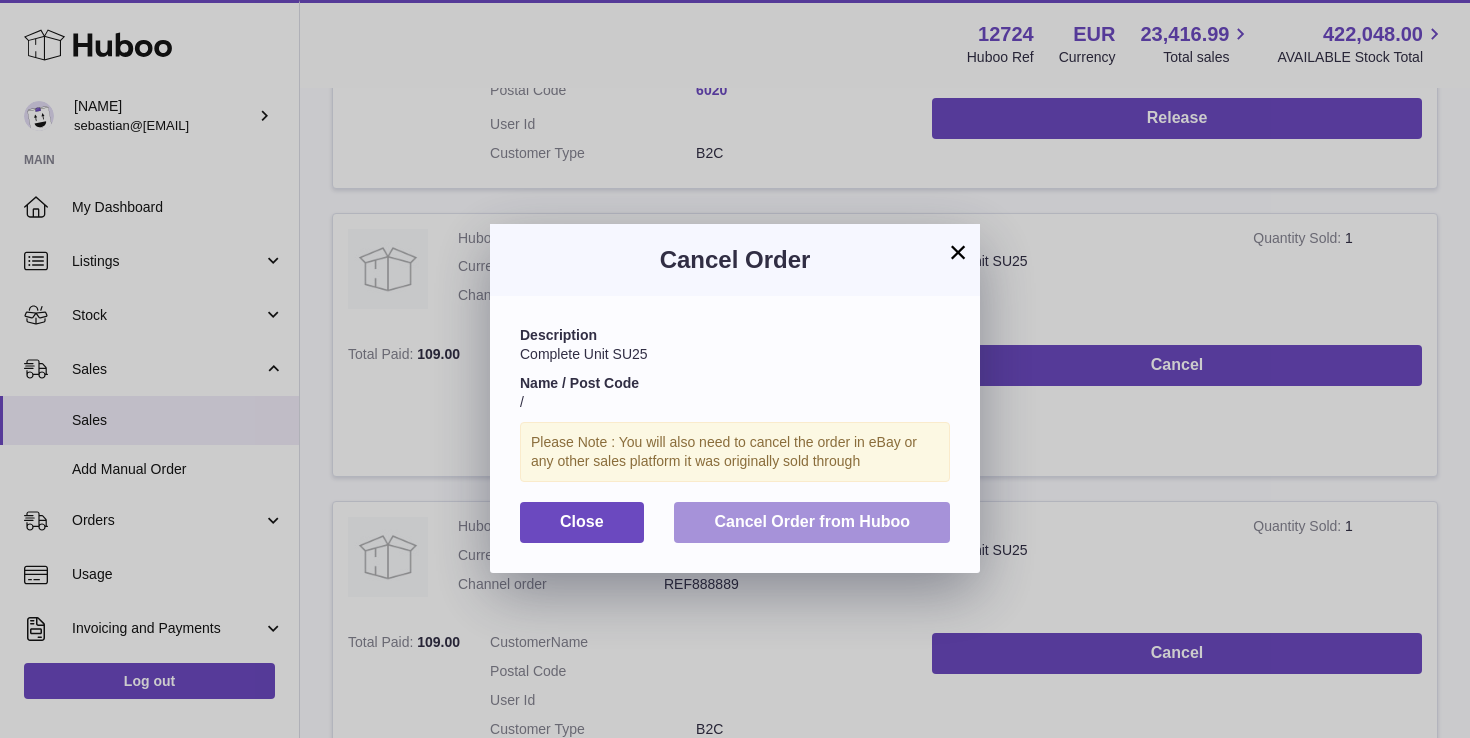 click on "Cancel Order from Huboo" at bounding box center (812, 521) 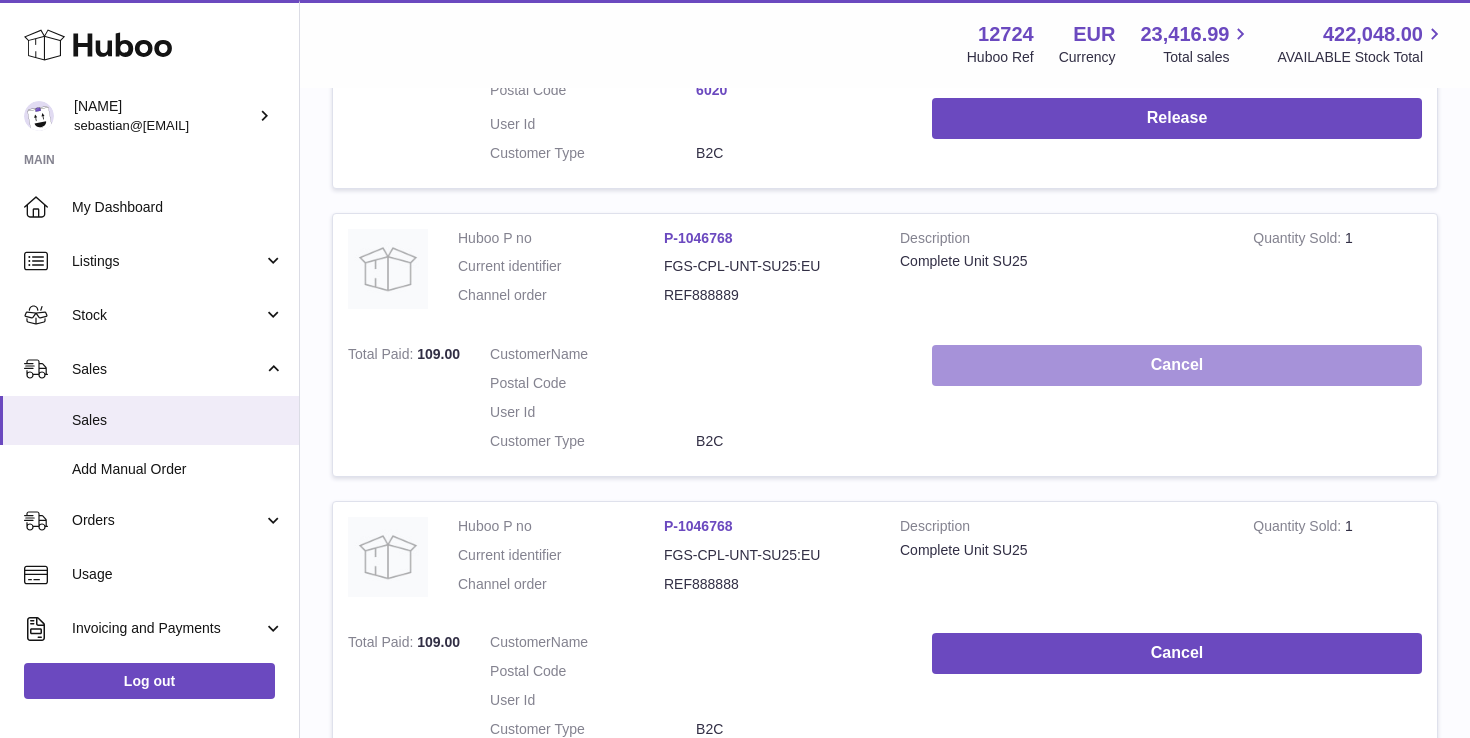 click on "Cancel" at bounding box center (1177, 365) 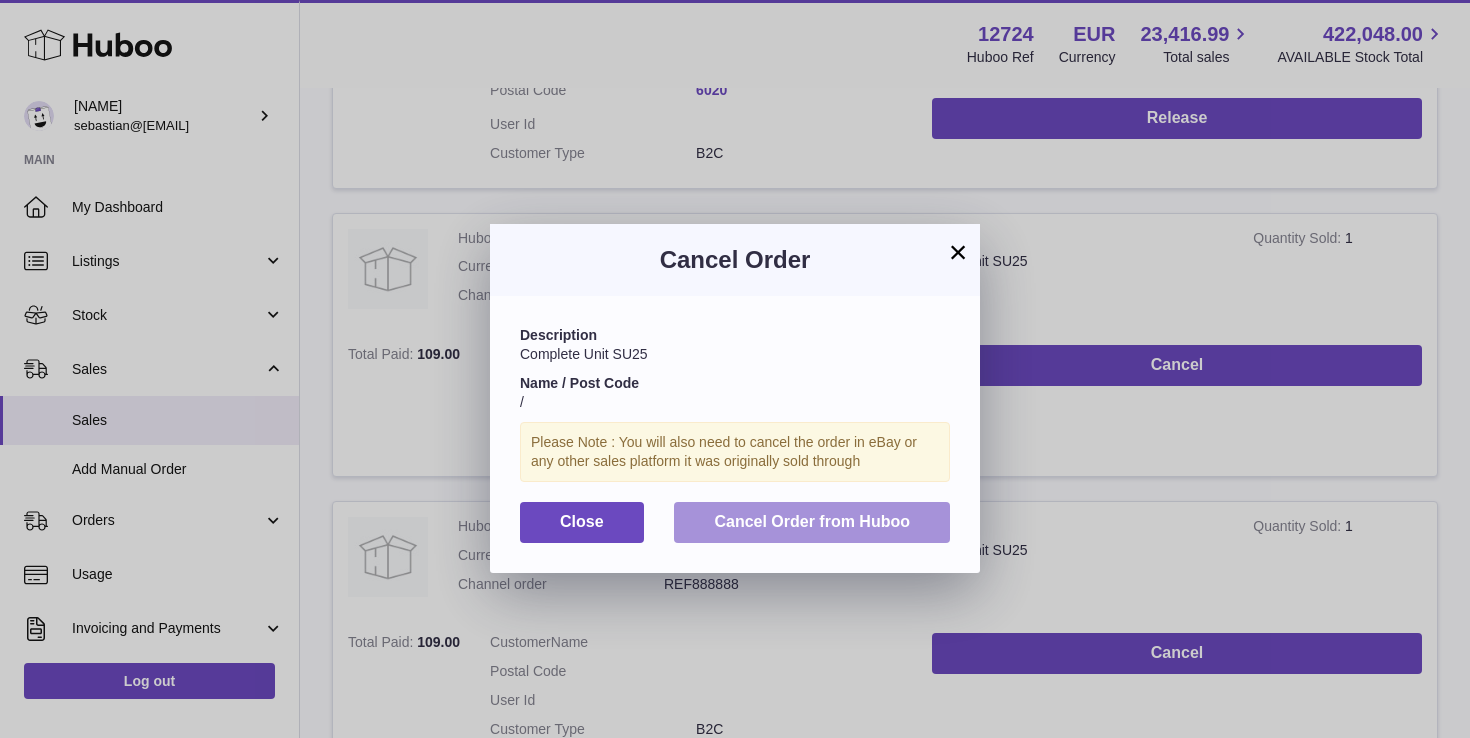 click on "Cancel Order from Huboo" at bounding box center (812, 521) 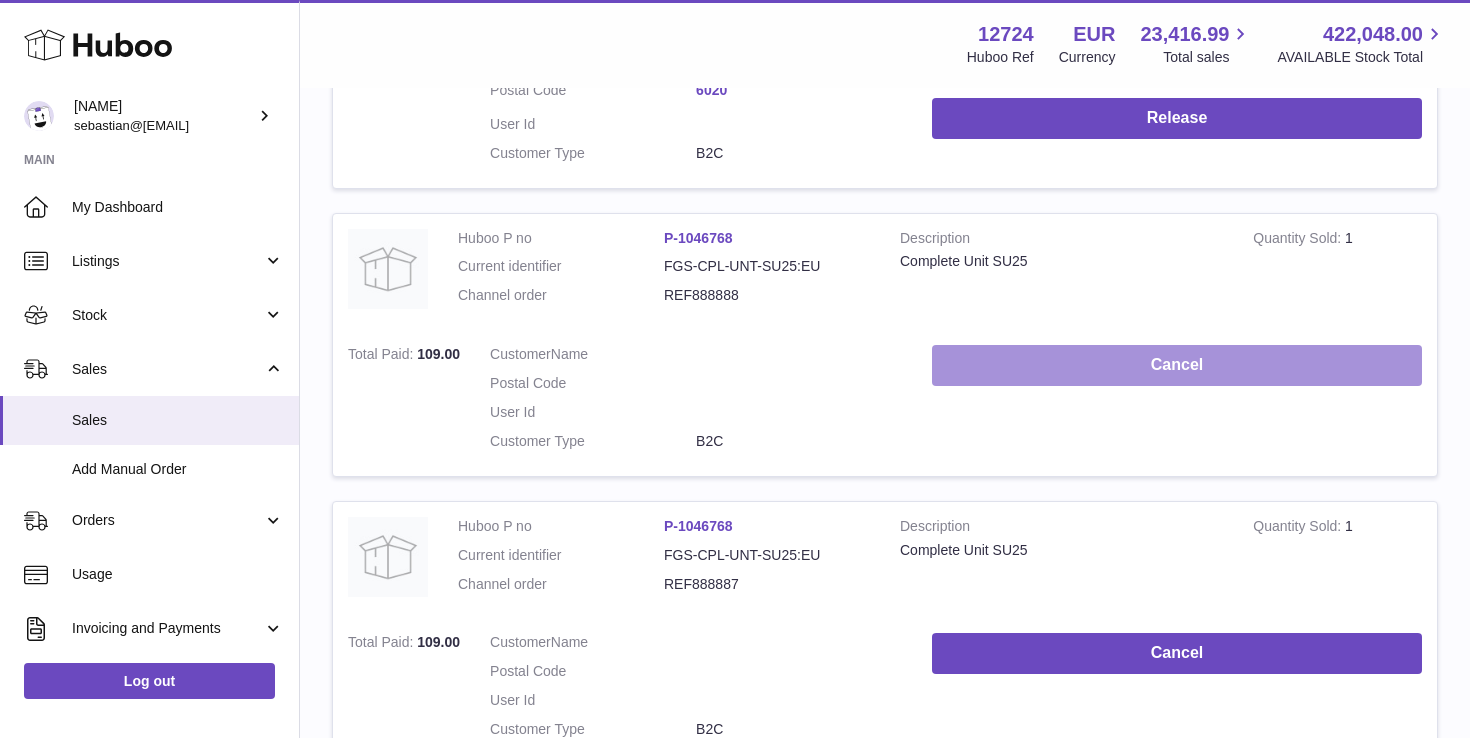 click on "Cancel" at bounding box center [1177, 365] 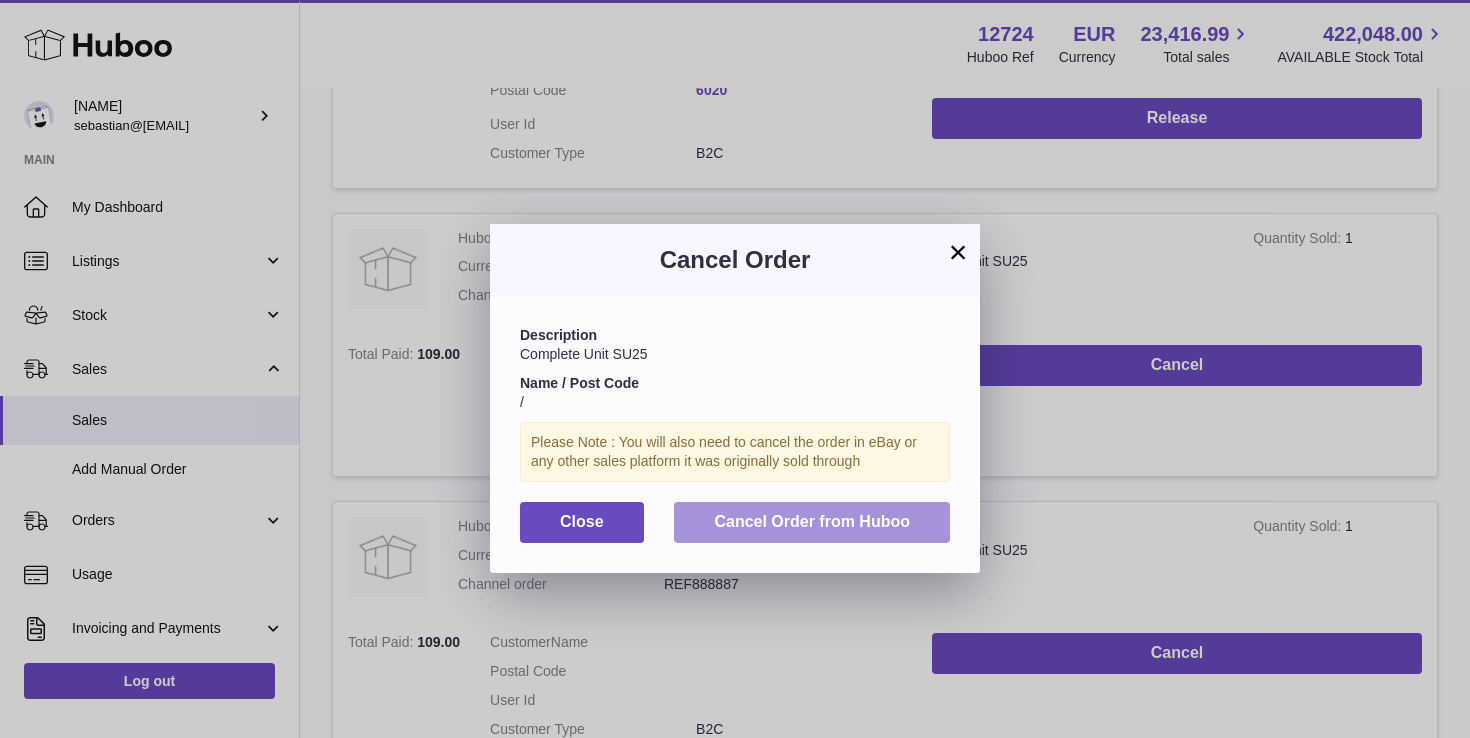 click on "Cancel Order from Huboo" at bounding box center (812, 521) 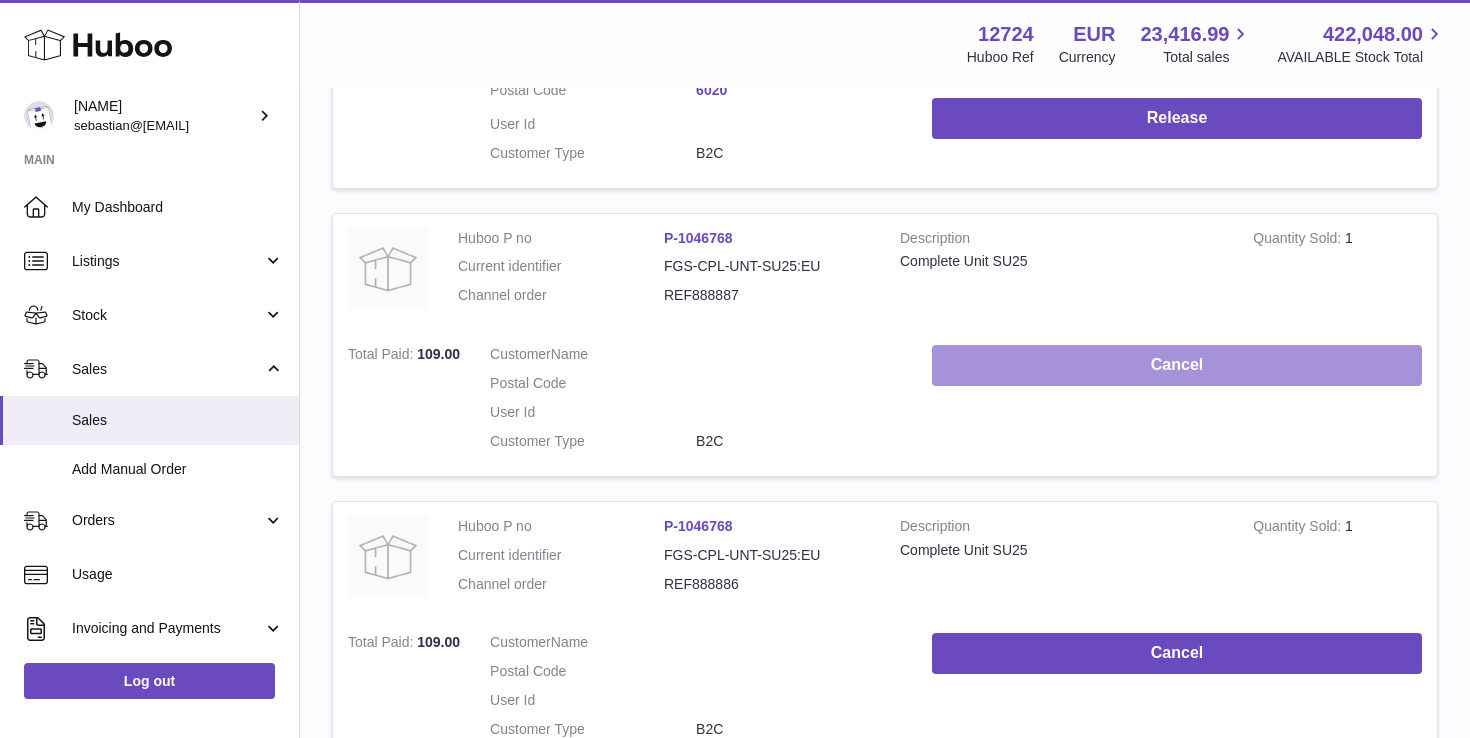 click on "Cancel" at bounding box center (1177, 365) 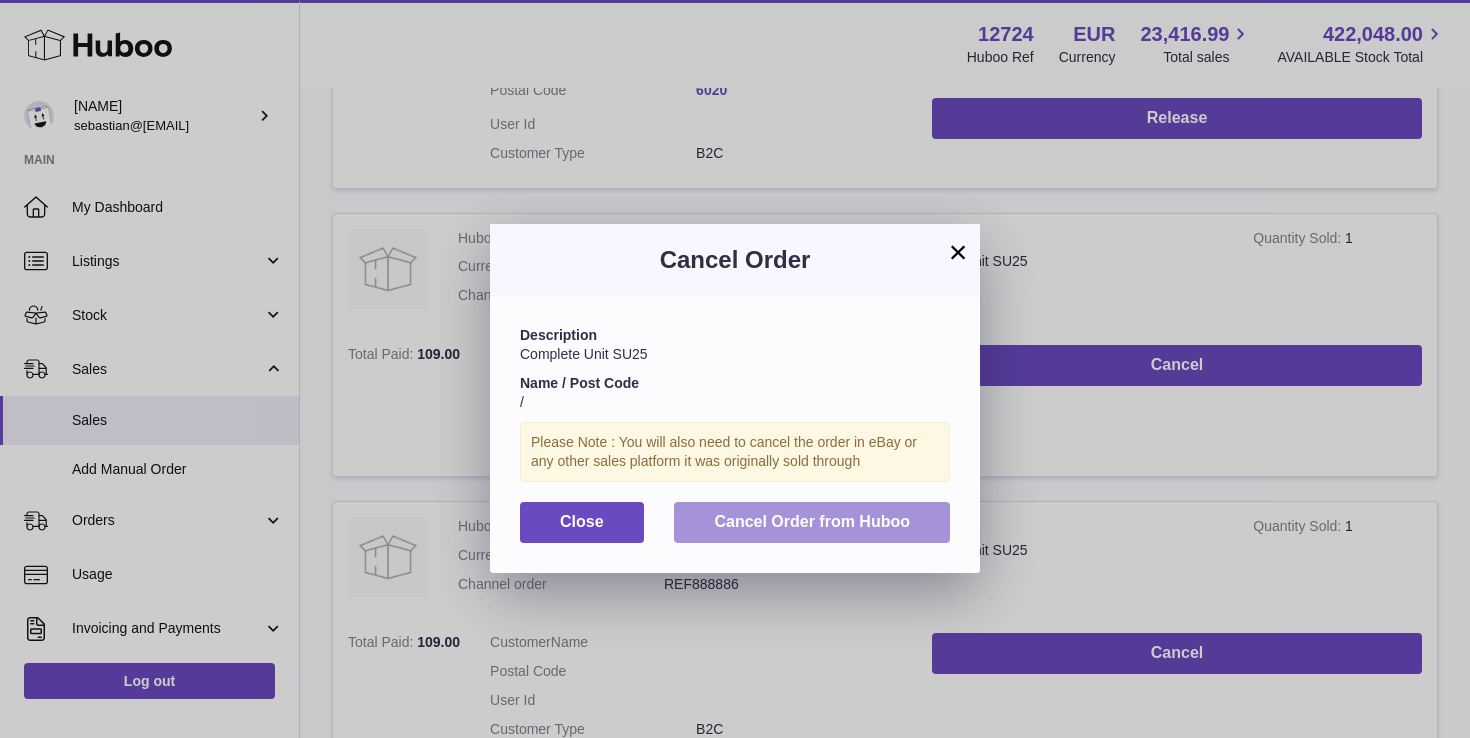 click on "Cancel Order from Huboo" at bounding box center [812, 521] 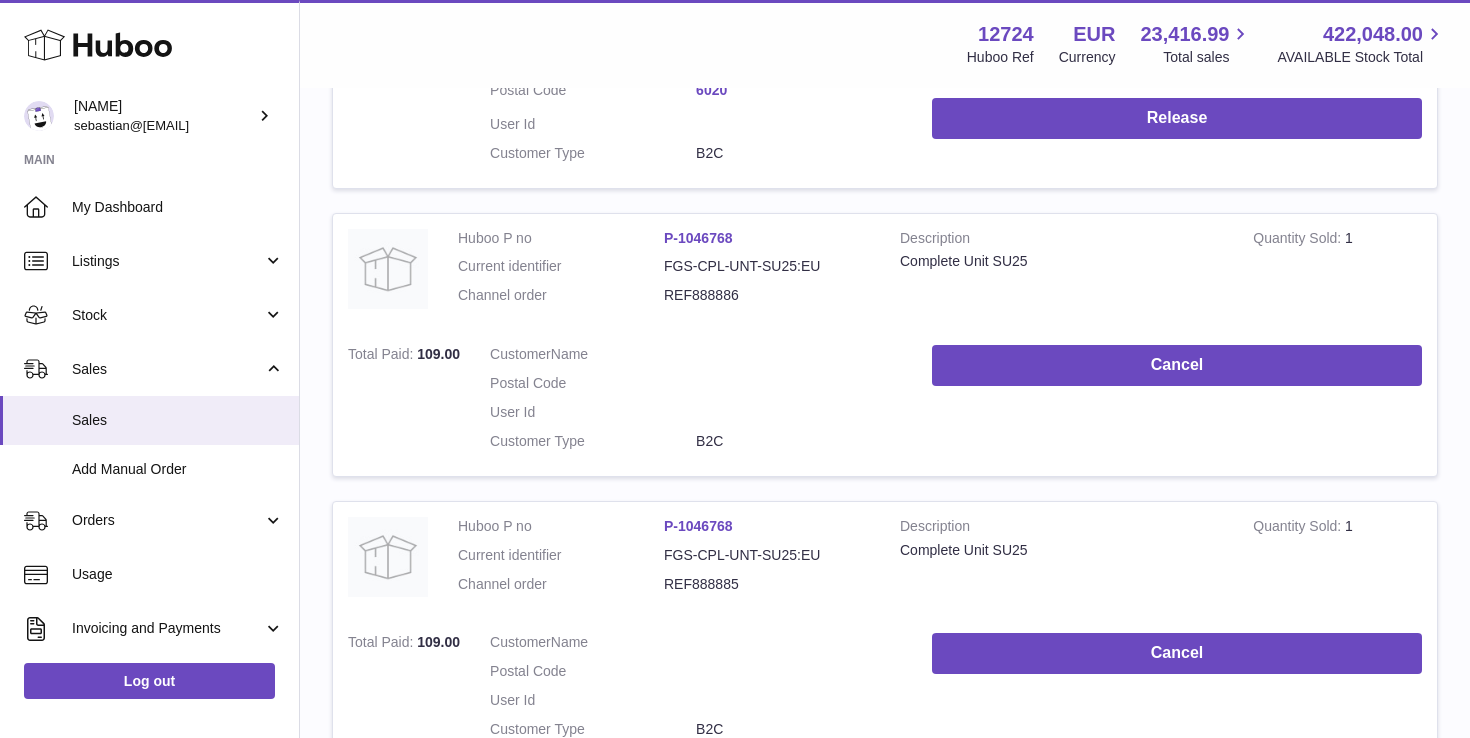click on "Cancel" at bounding box center [1177, 403] 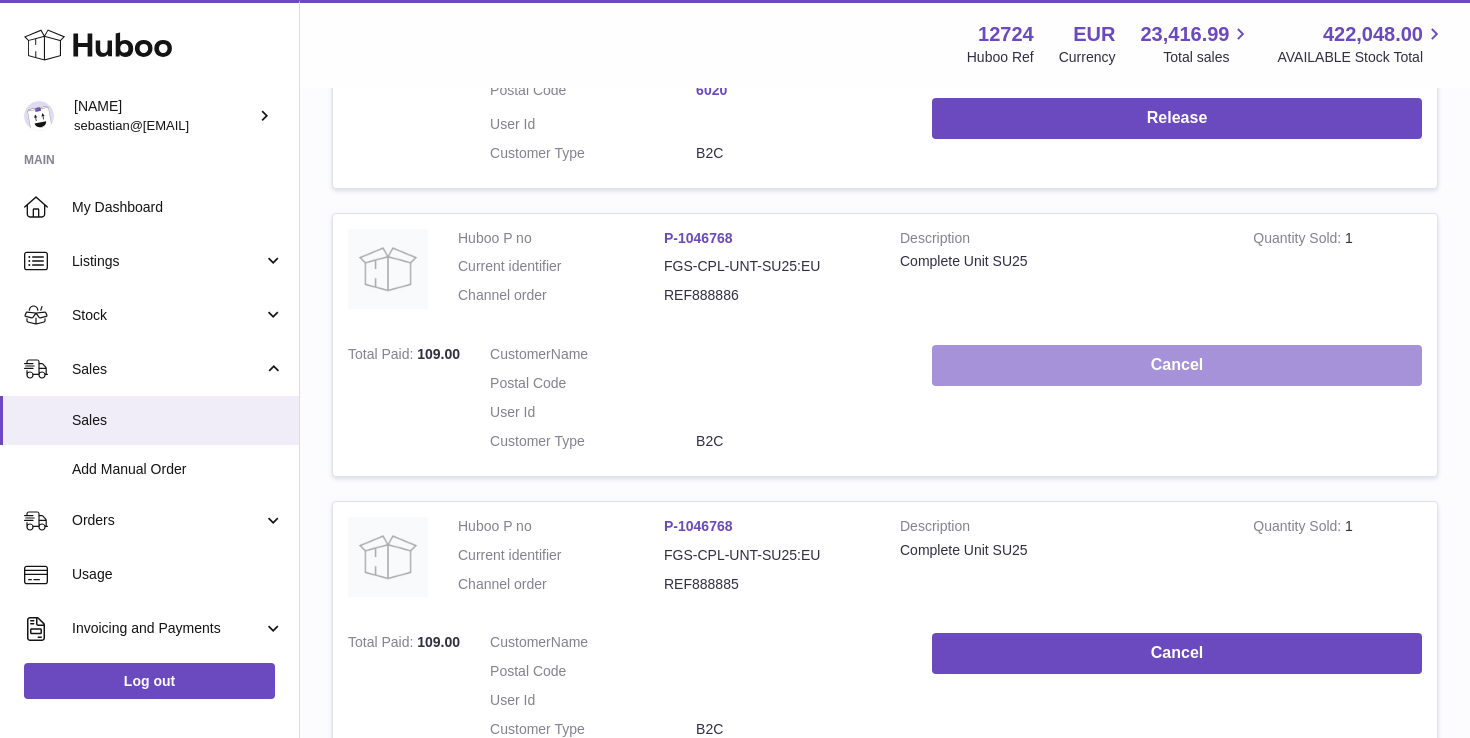 click on "Cancel" at bounding box center (1177, 365) 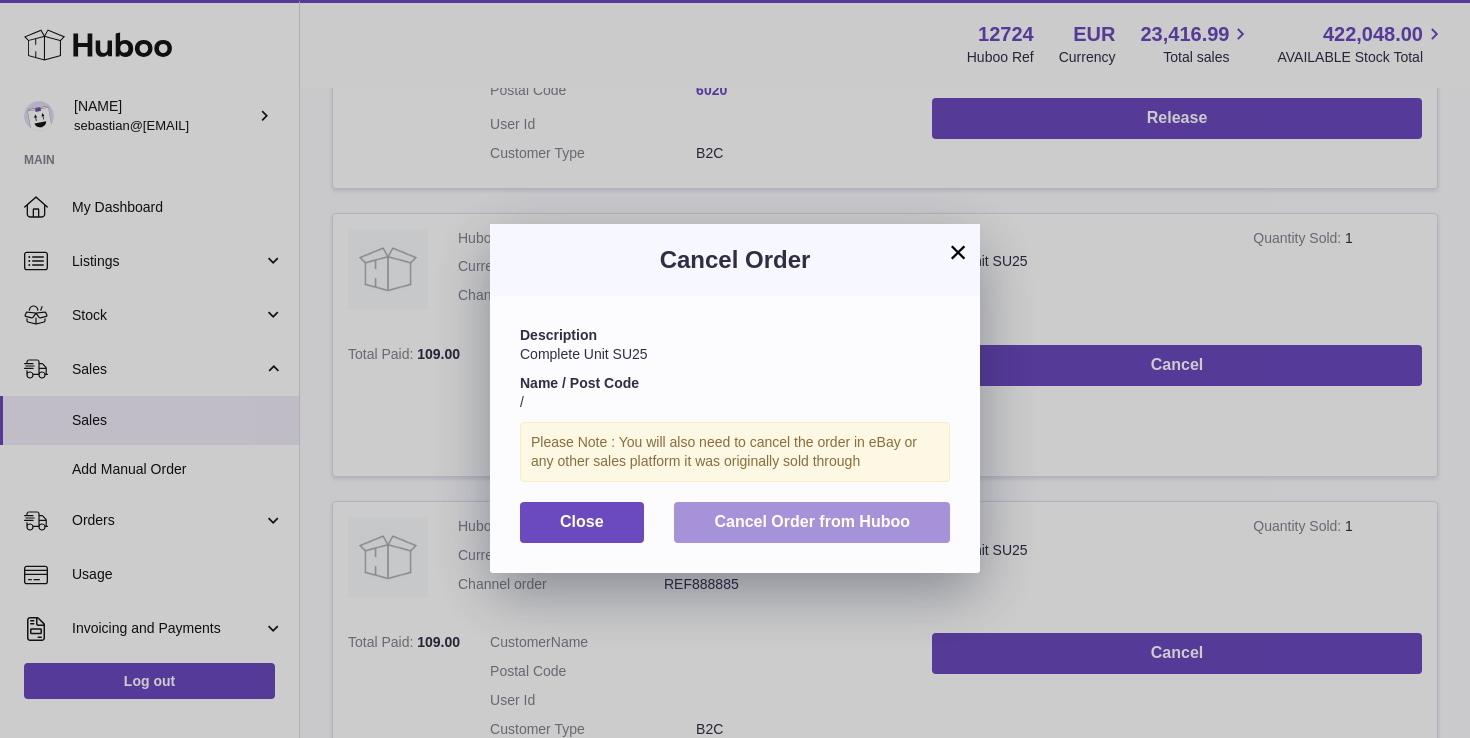 click on "Cancel Order from Huboo" at bounding box center [812, 521] 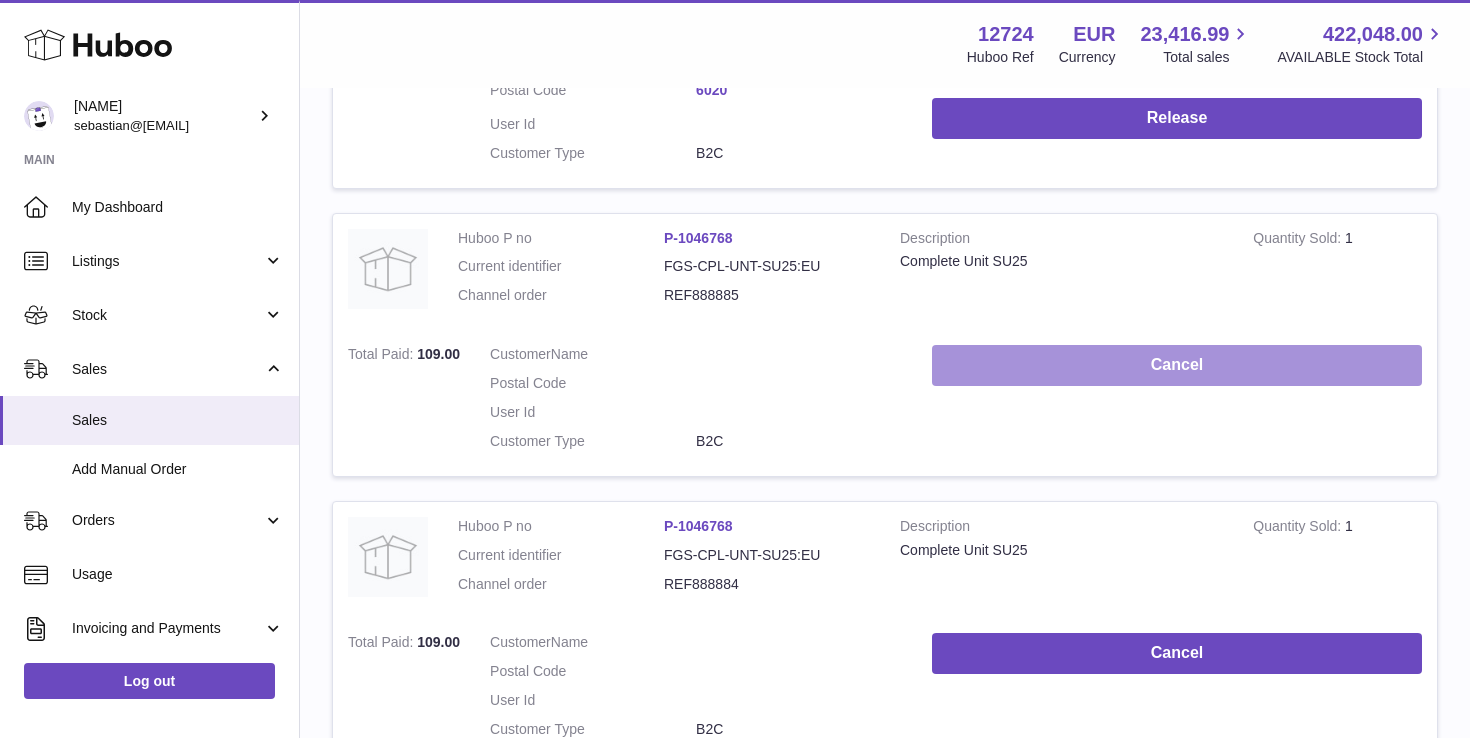 click on "Cancel" at bounding box center [1177, 365] 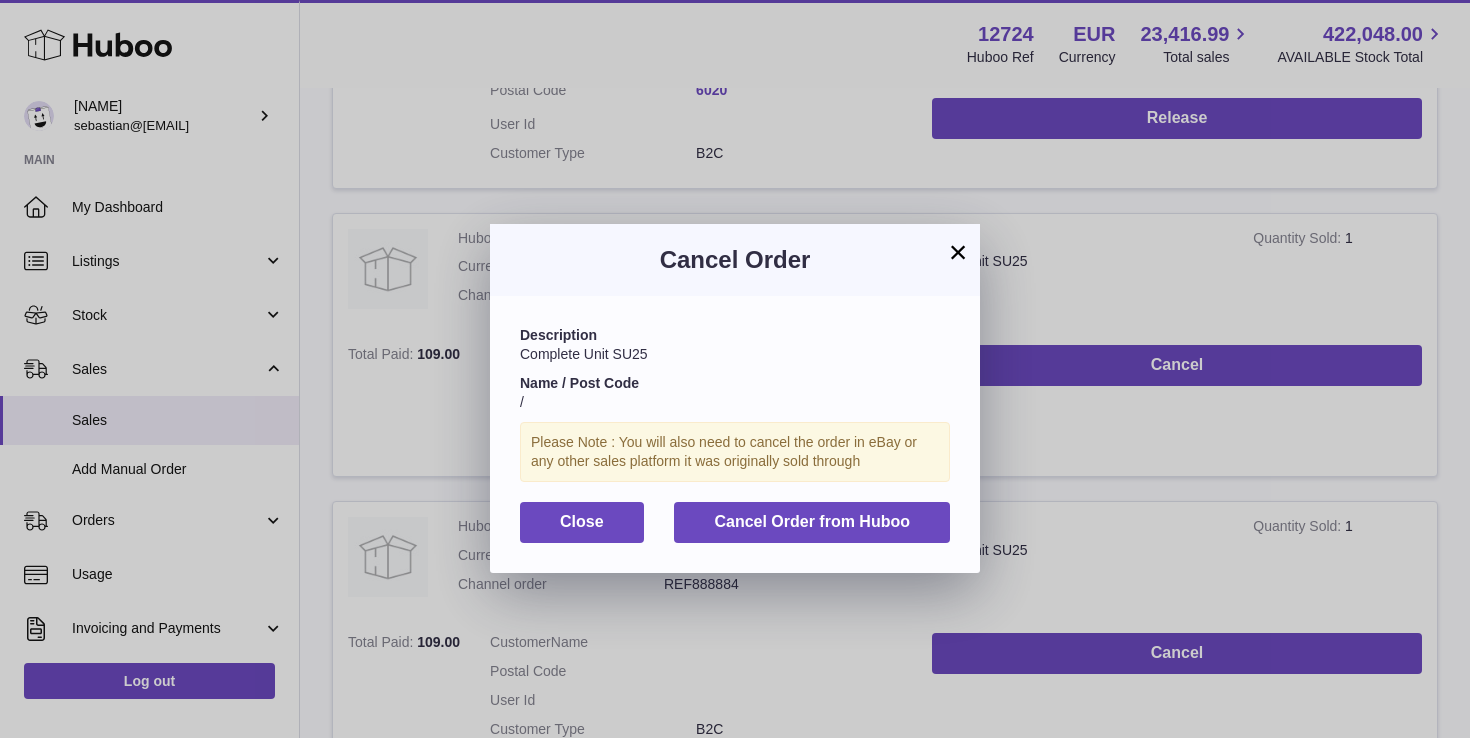 click on "Description   Complete Unit SU25   Name / Post Code    /
Please Note : You will also need to cancel the order in eBay or any other sales platform it was originally sold through
Close   Cancel Order from Huboo" at bounding box center (735, 434) 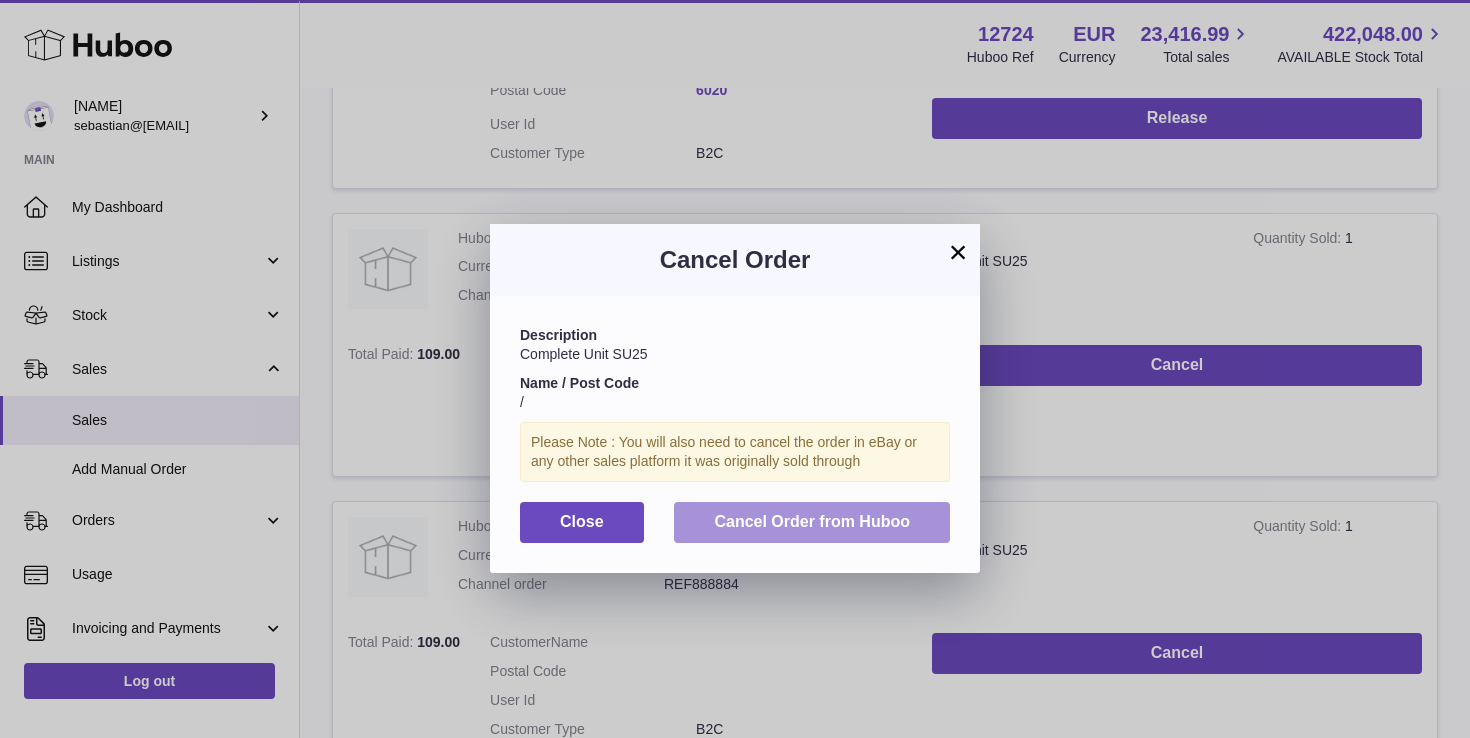 click on "Cancel Order from Huboo" at bounding box center (812, 521) 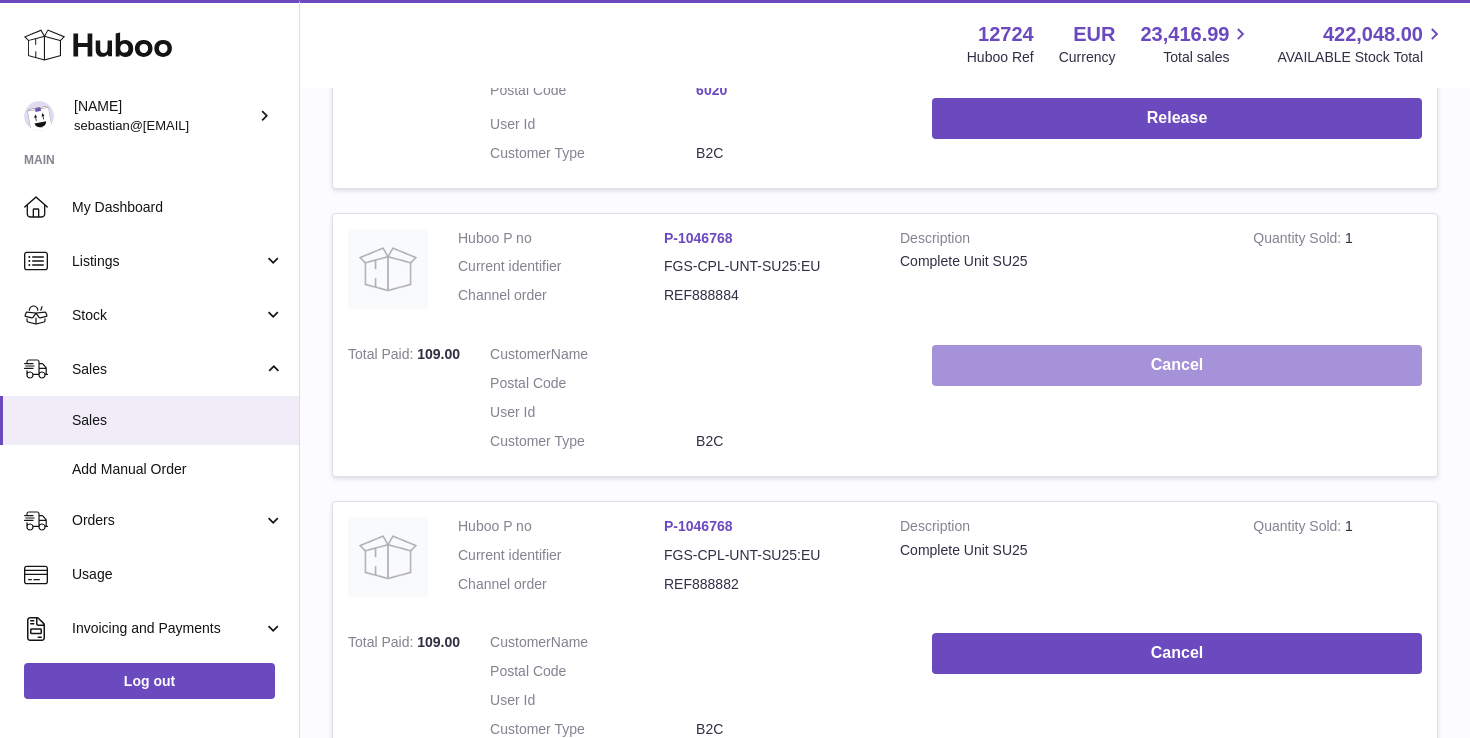 click on "Cancel" at bounding box center [1177, 365] 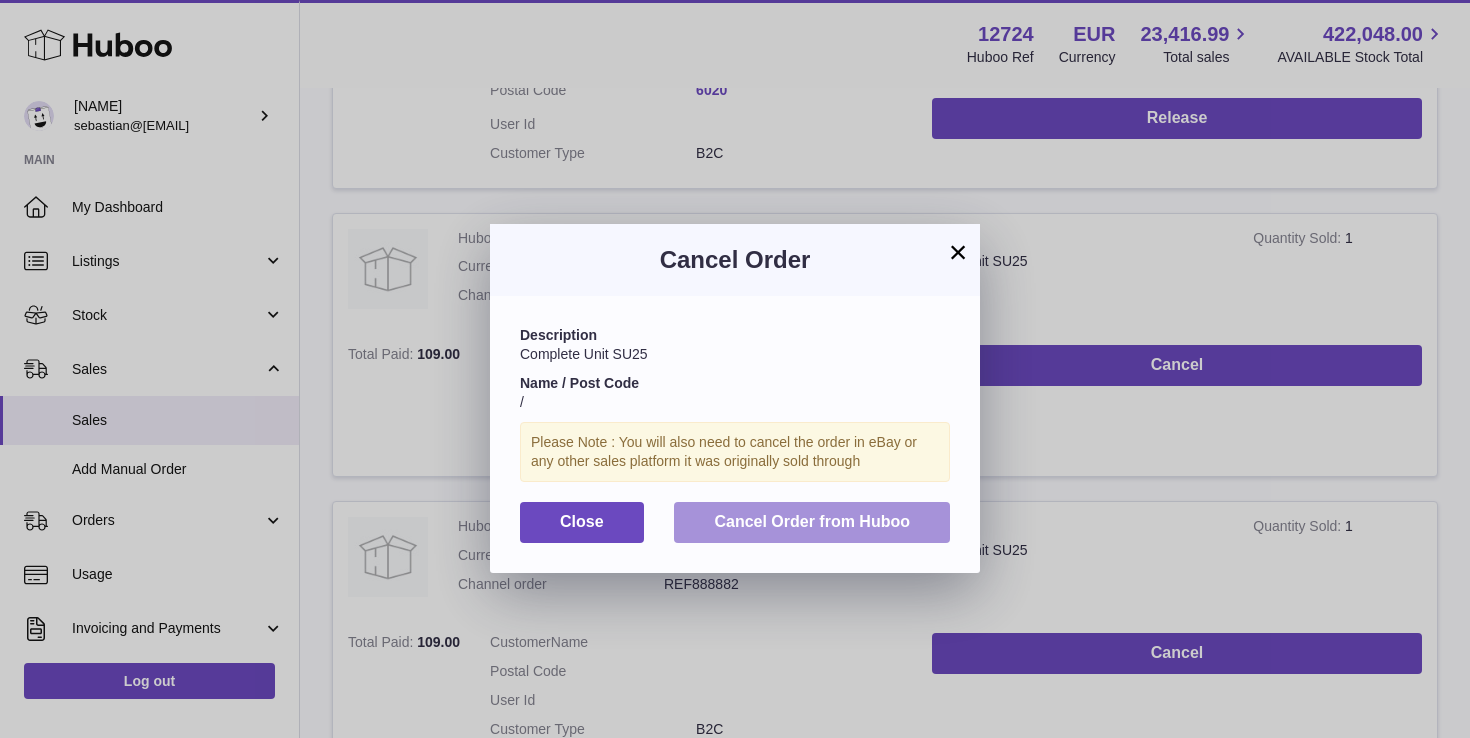 click on "Cancel Order from Huboo" at bounding box center (812, 521) 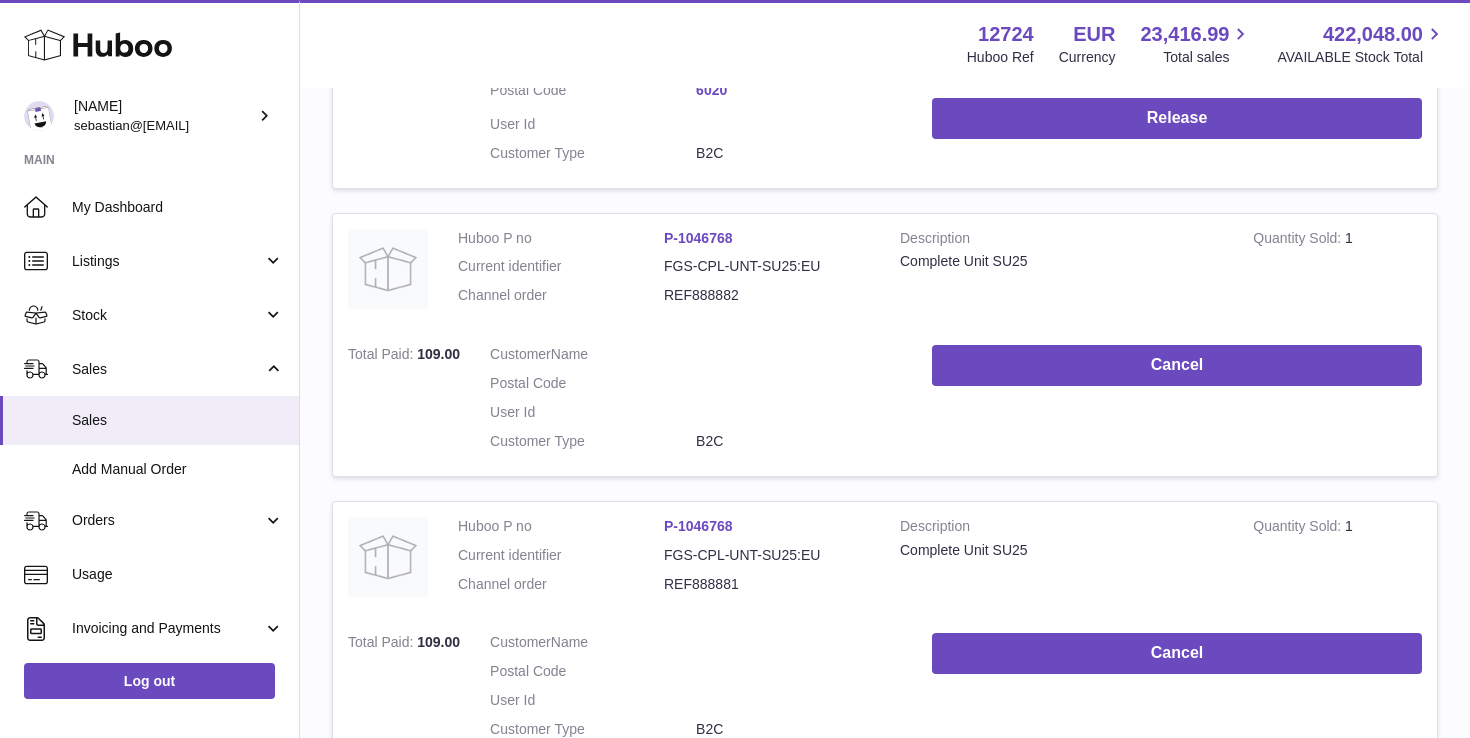 click on "Cancel" at bounding box center (1177, 403) 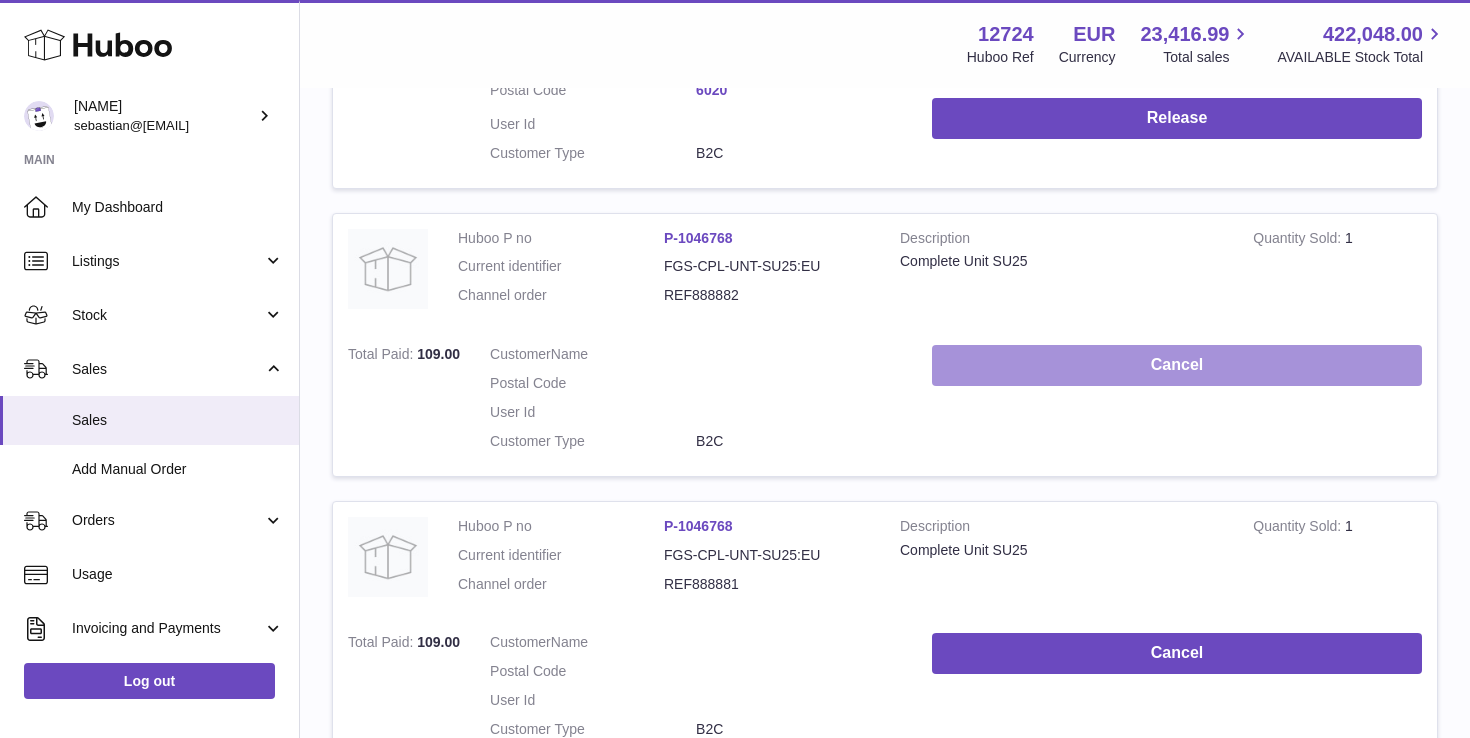 click on "Cancel" at bounding box center (1177, 365) 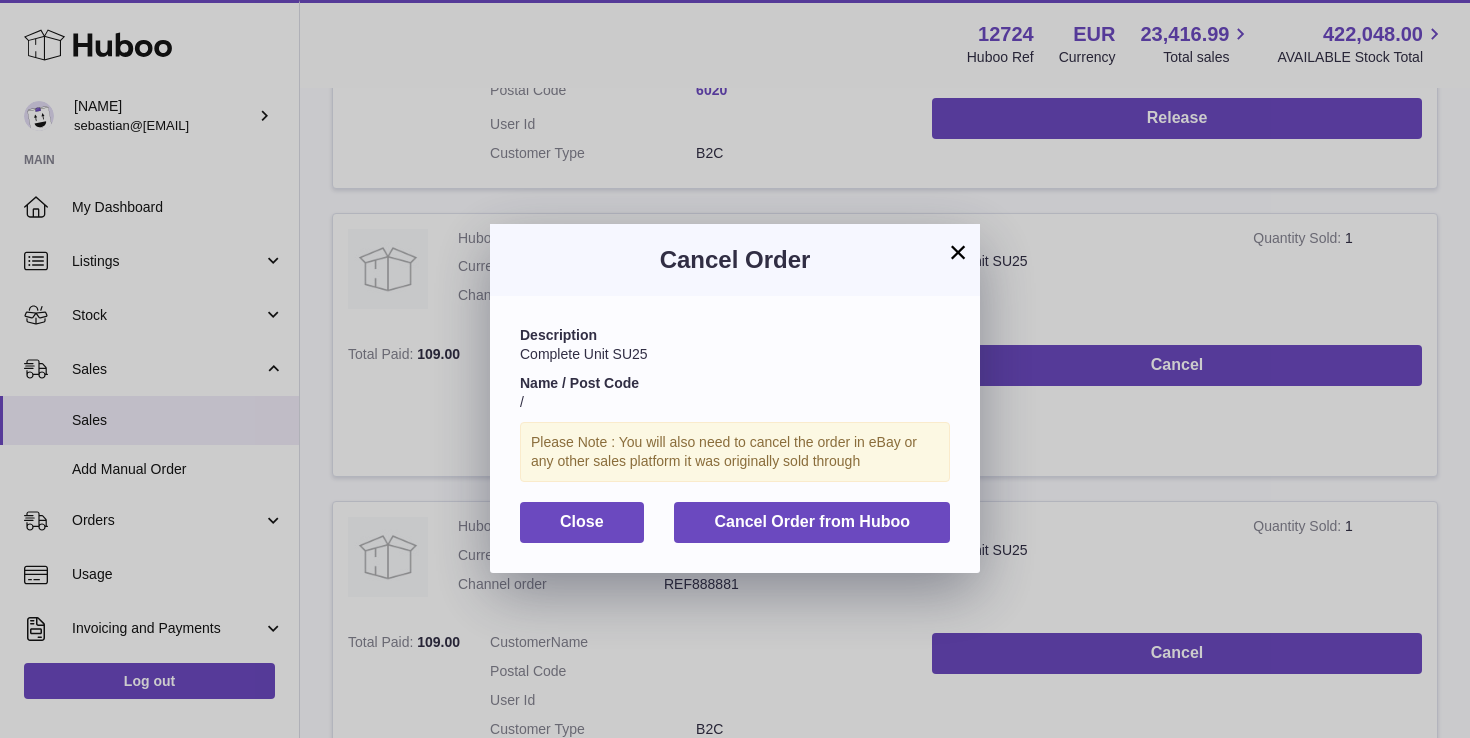 click on "Description   Complete Unit SU25   Name / Post Code    /
Please Note : You will also need to cancel the order in eBay or any other sales platform it was originally sold through
Close   Cancel Order from Huboo" at bounding box center [735, 434] 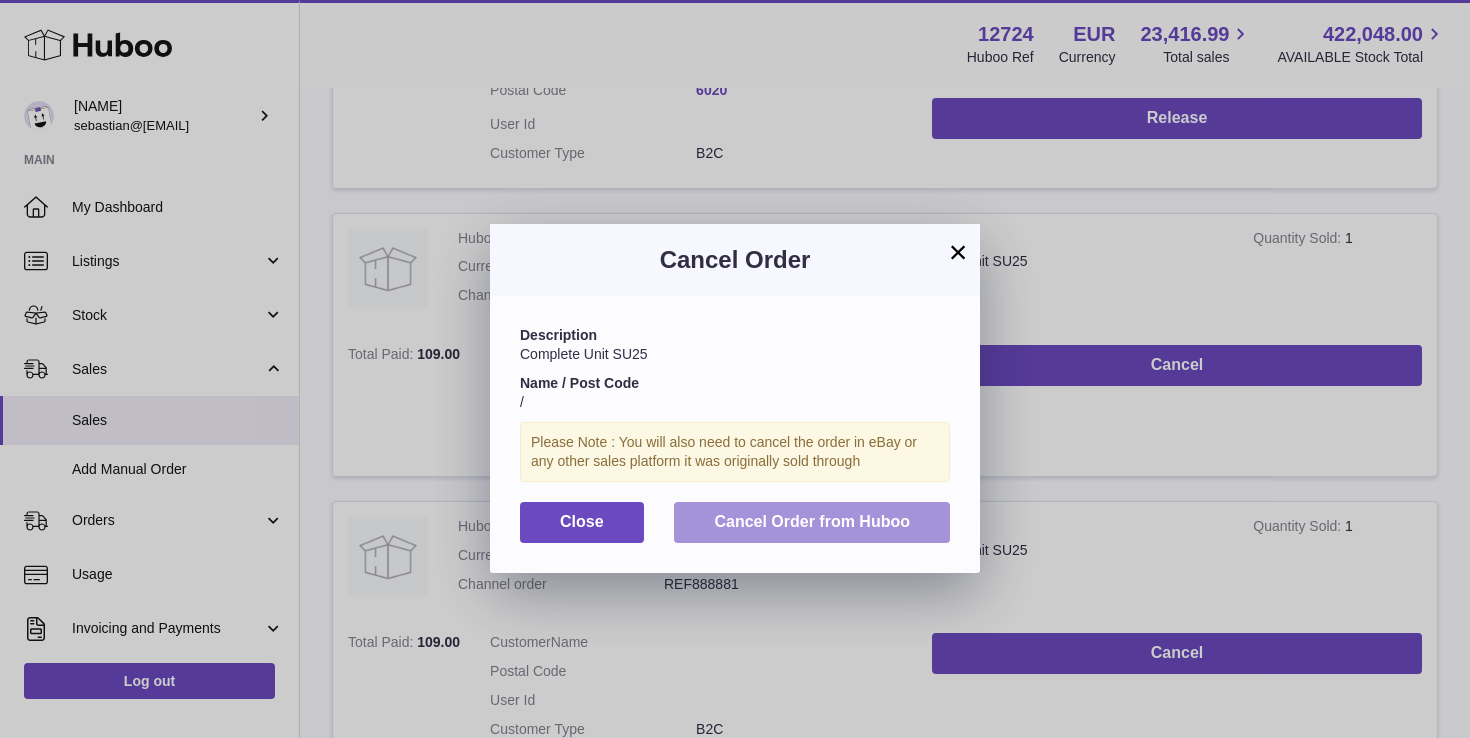 click on "Cancel Order from Huboo" at bounding box center [812, 521] 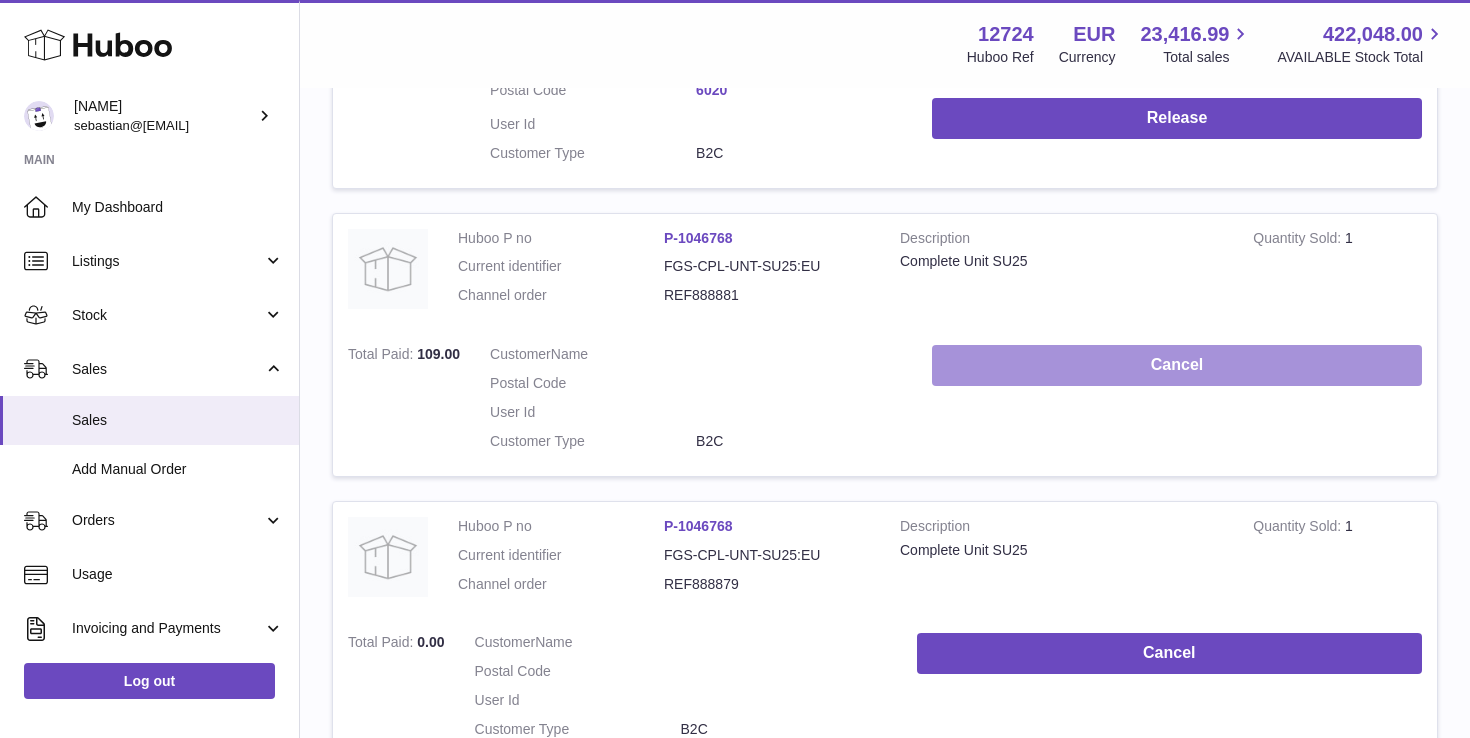 click on "Cancel" at bounding box center (1177, 365) 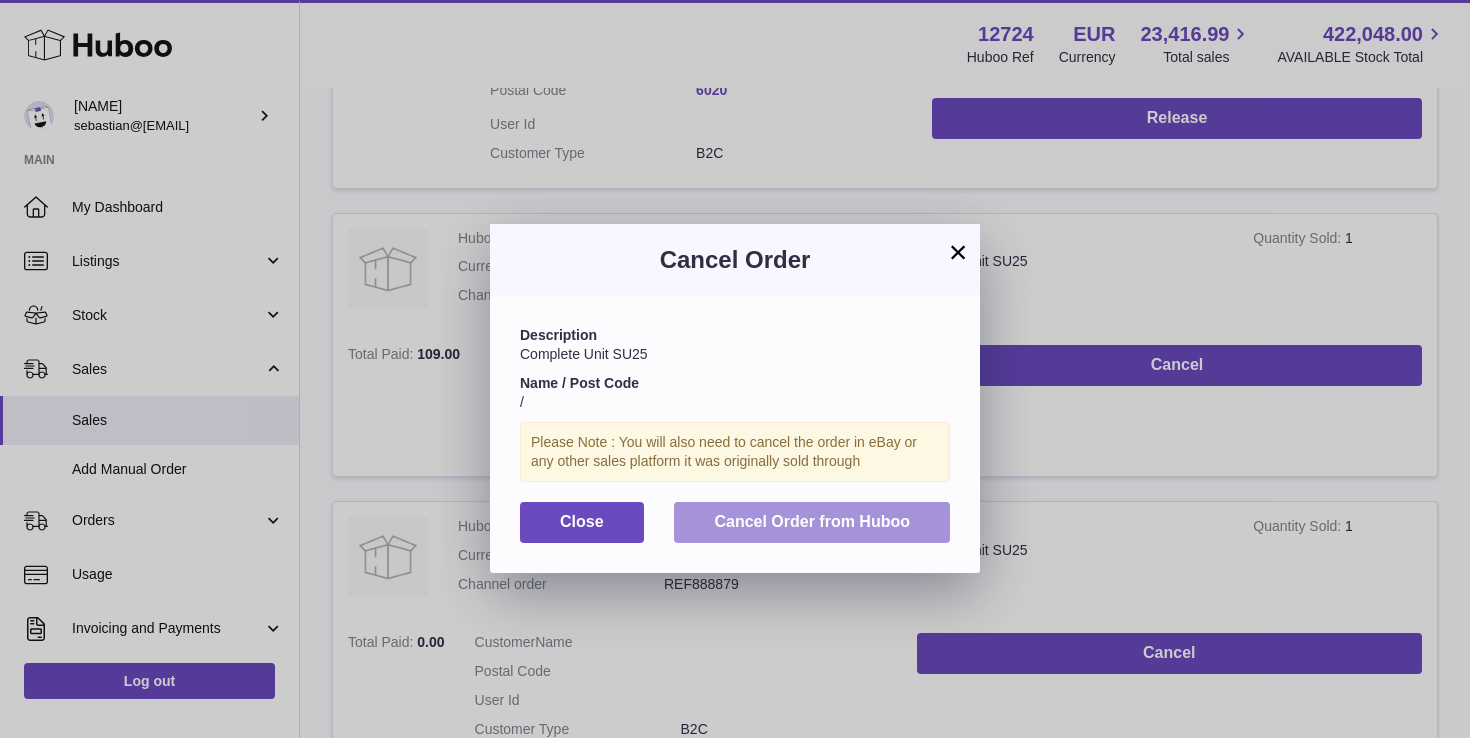 click on "Cancel Order from Huboo" at bounding box center [812, 521] 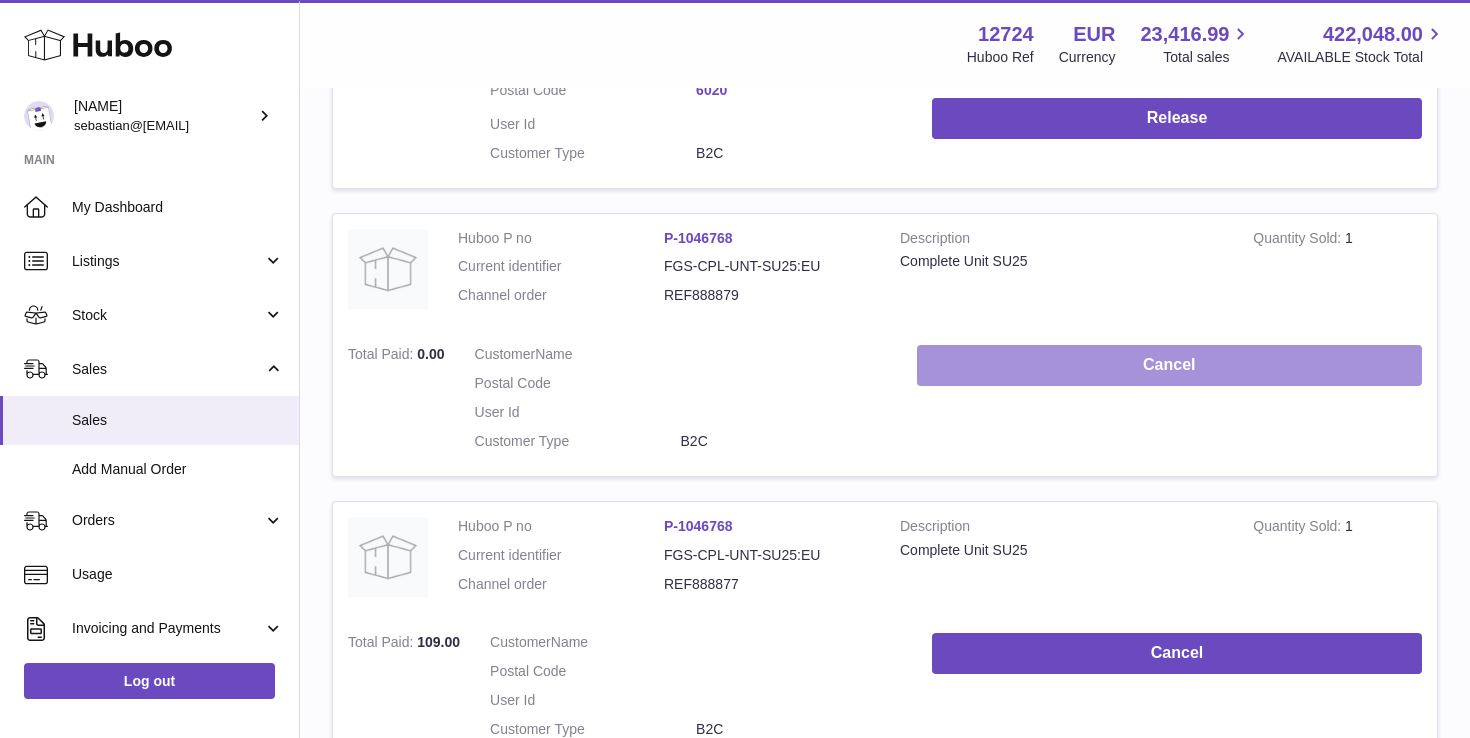 click on "Cancel" at bounding box center (1169, 365) 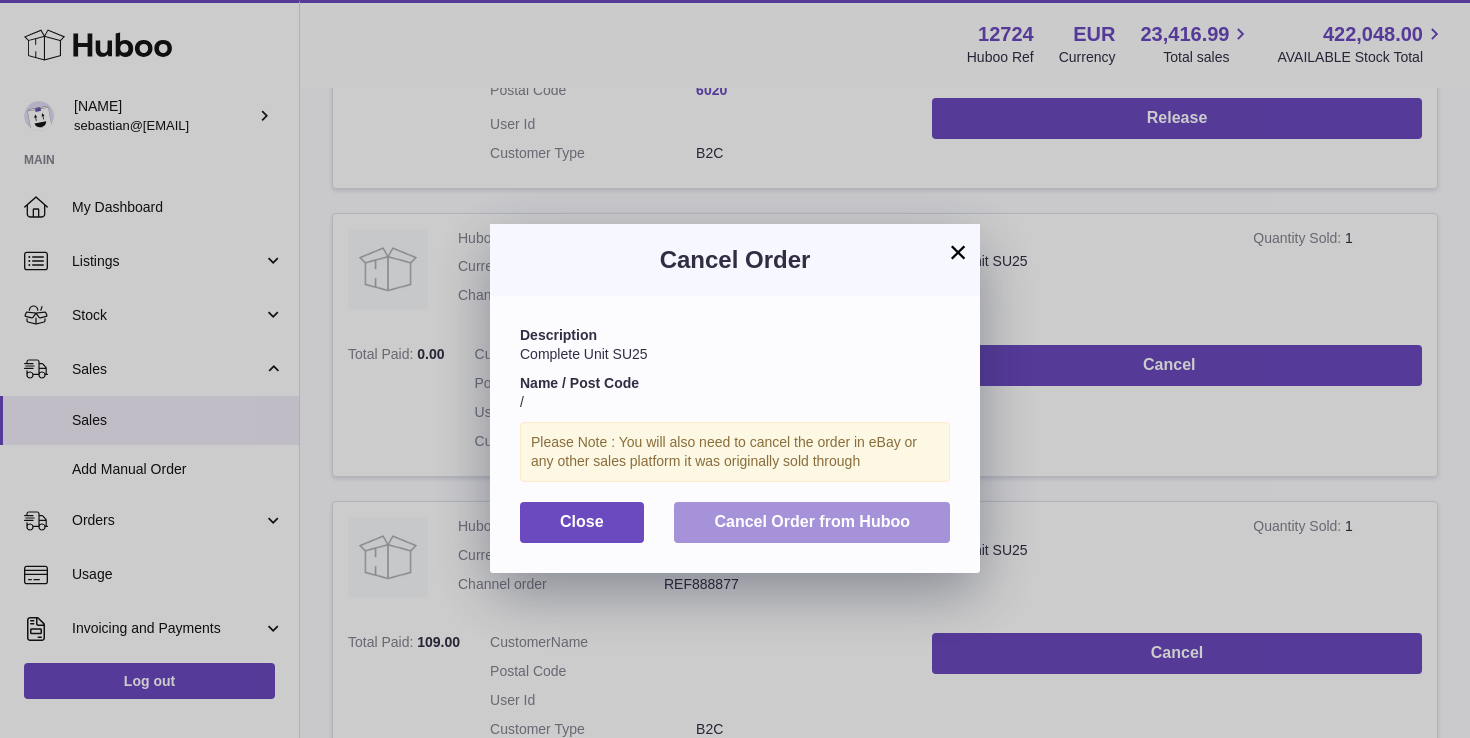 click on "Cancel Order from Huboo" at bounding box center [812, 522] 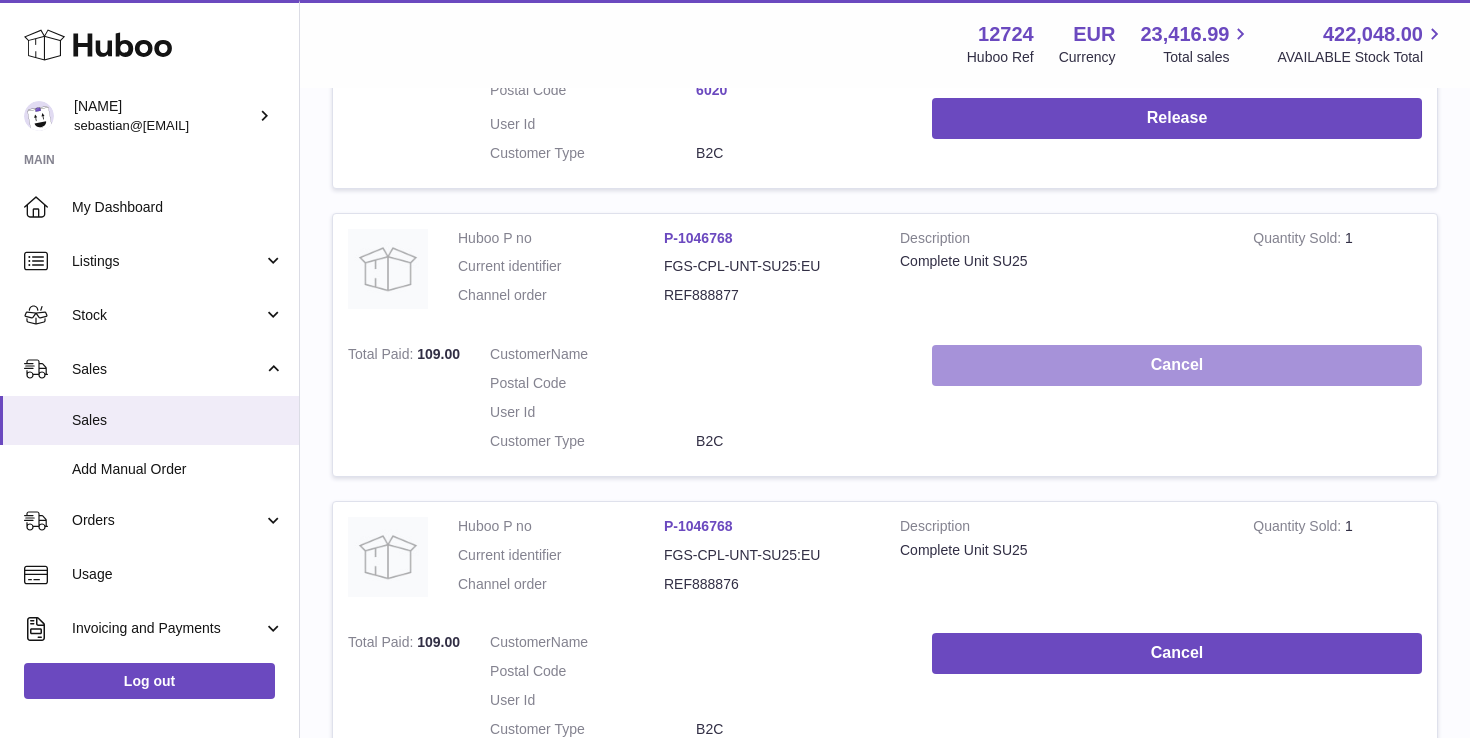 click on "Cancel" at bounding box center (1177, 365) 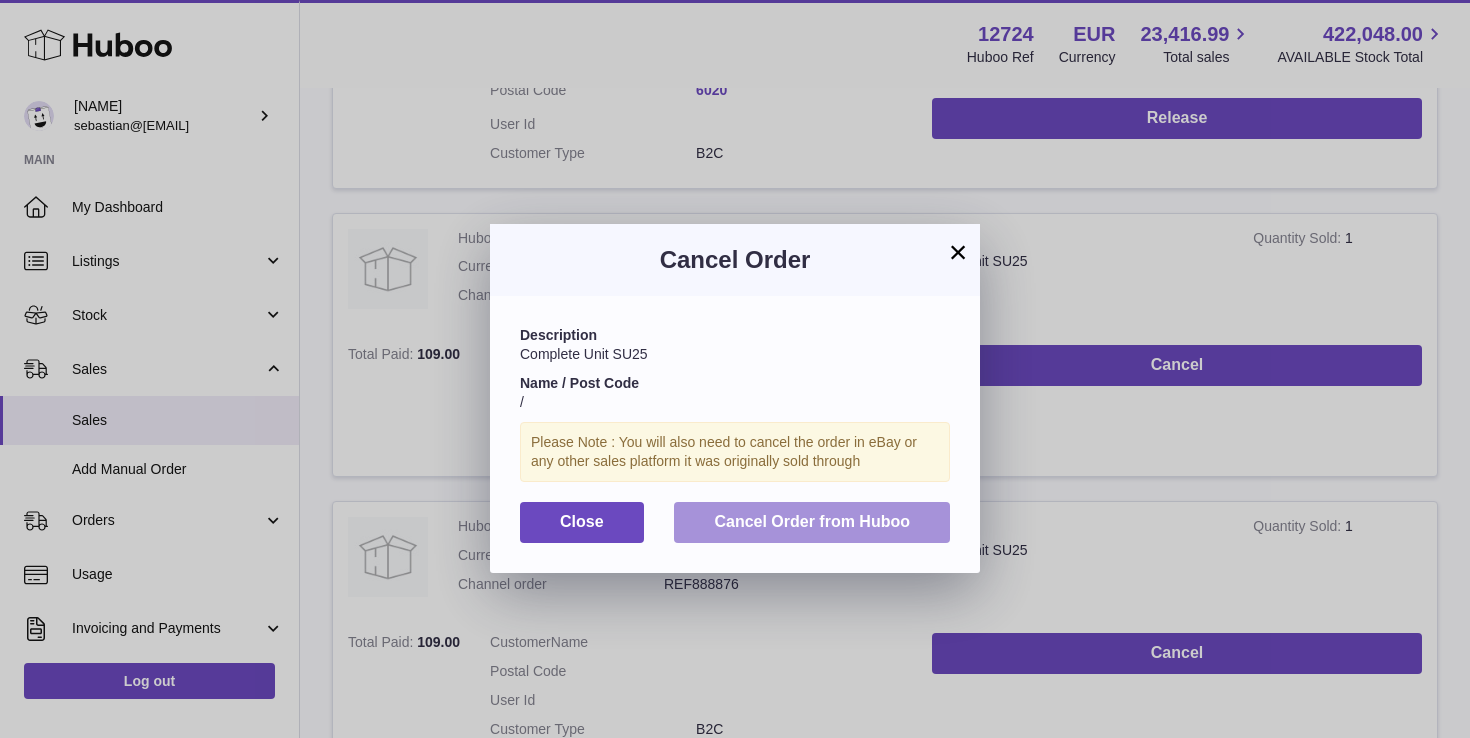 click on "Cancel Order from Huboo" at bounding box center (812, 521) 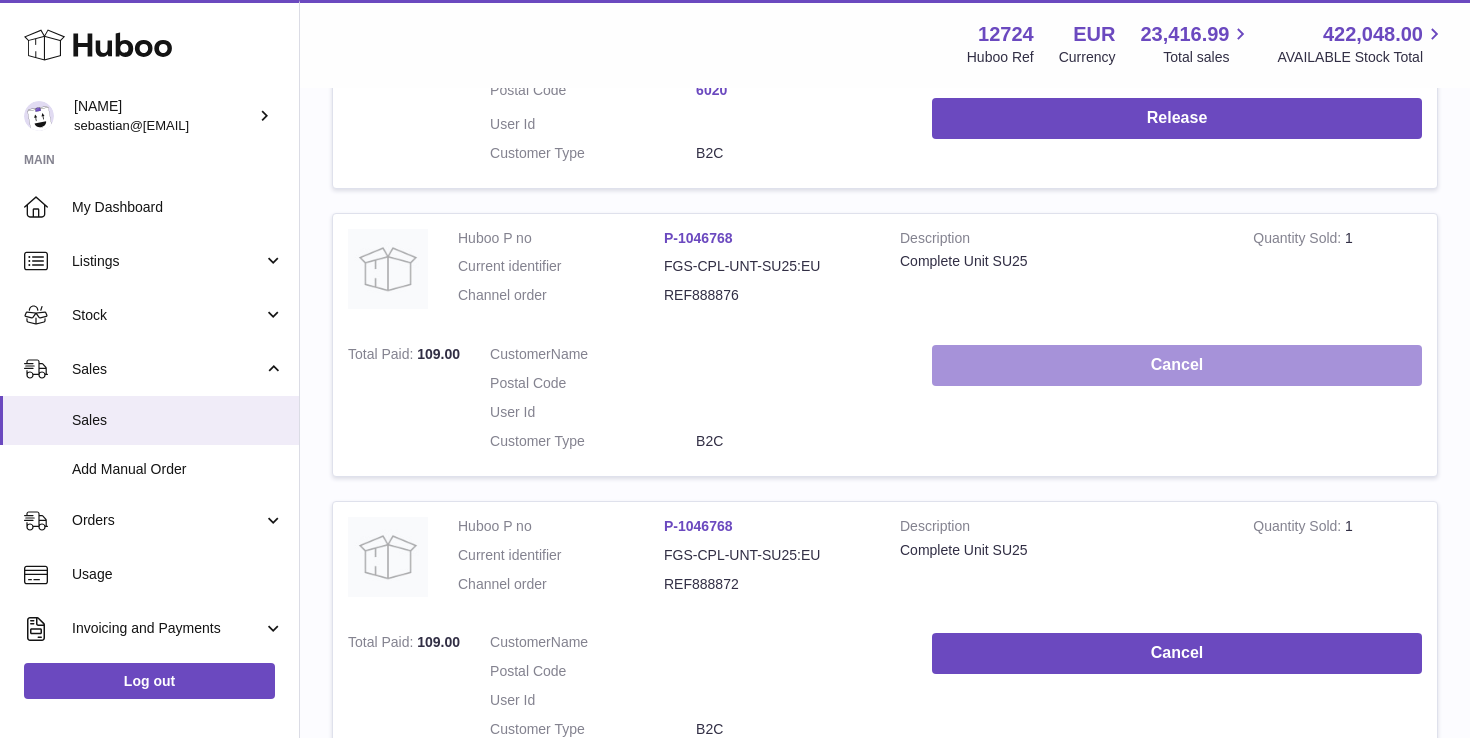 click on "Cancel" at bounding box center (1177, 365) 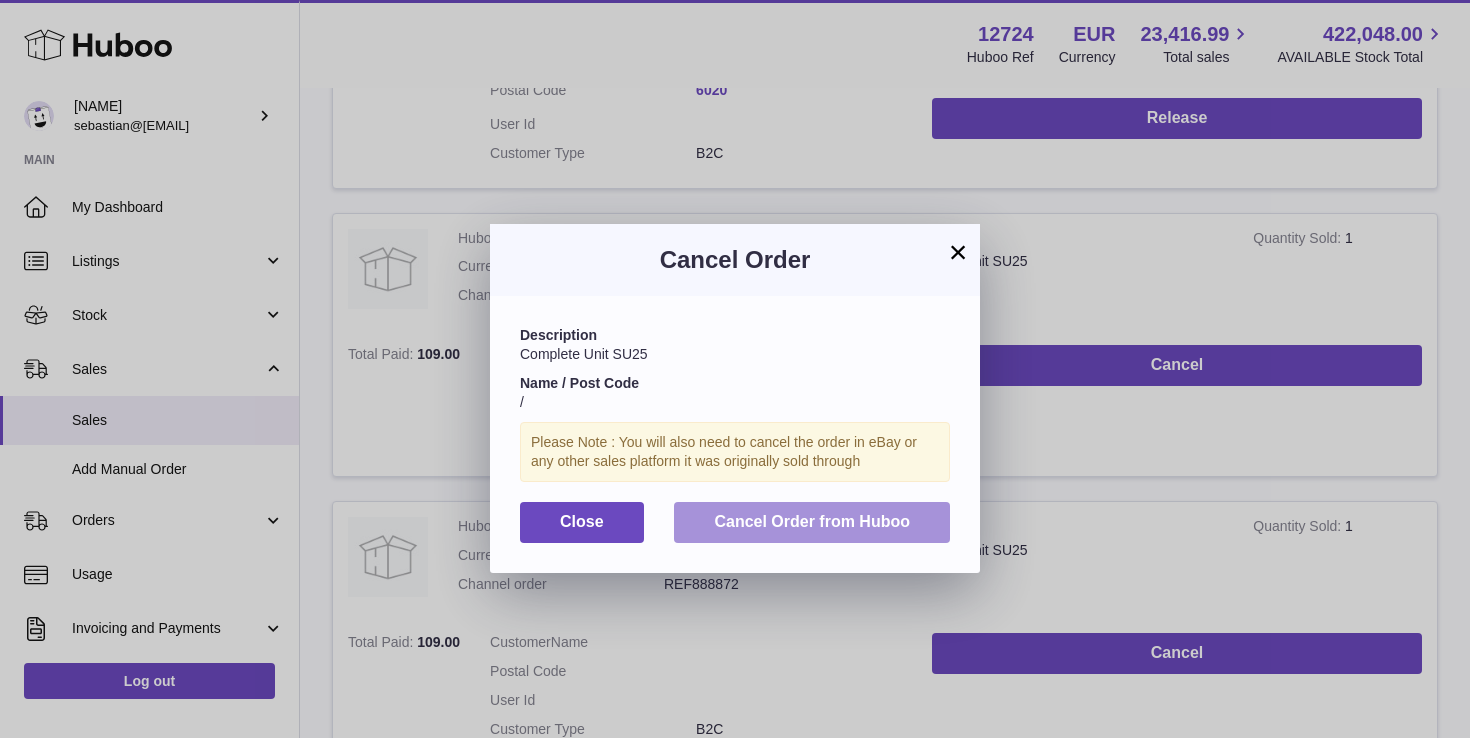 click on "Cancel Order from Huboo" at bounding box center (812, 521) 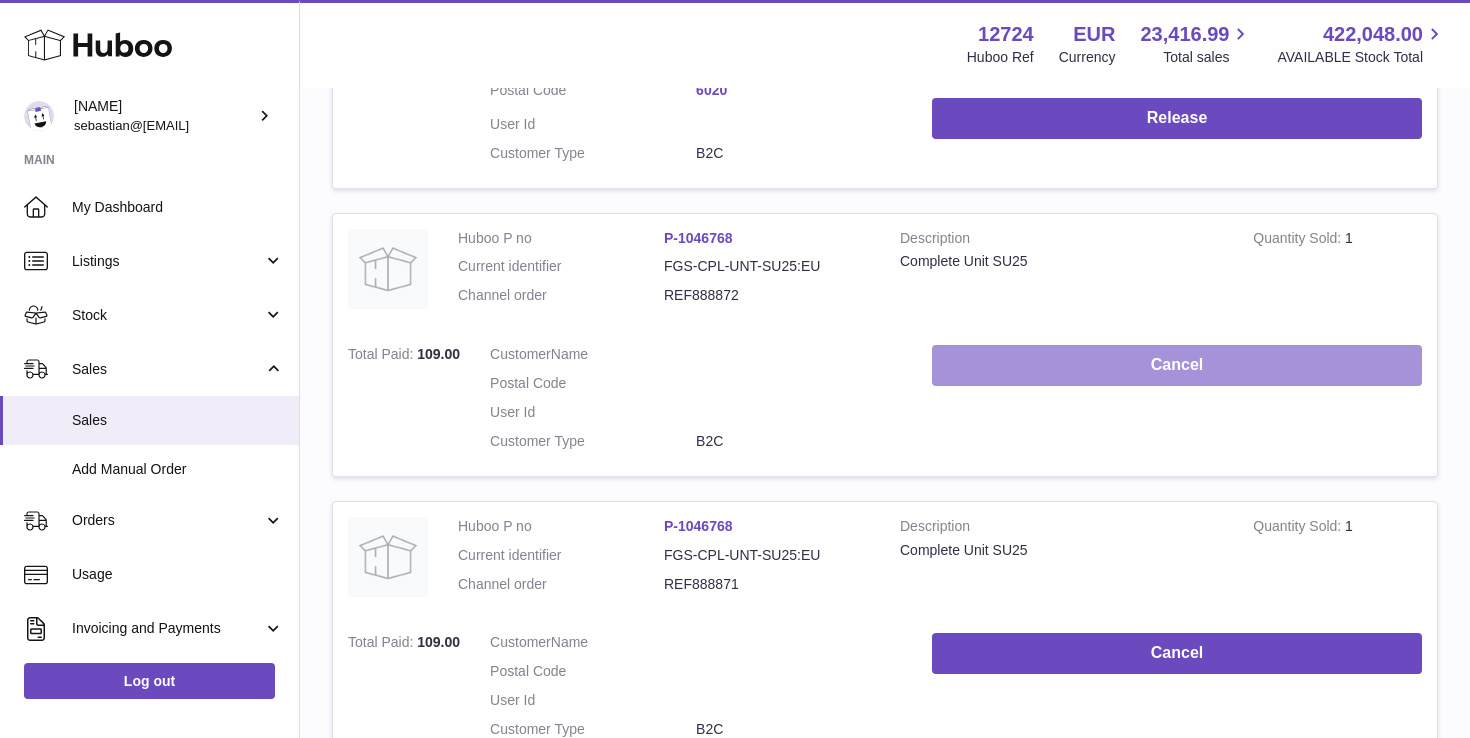 click on "Cancel" at bounding box center [1177, 365] 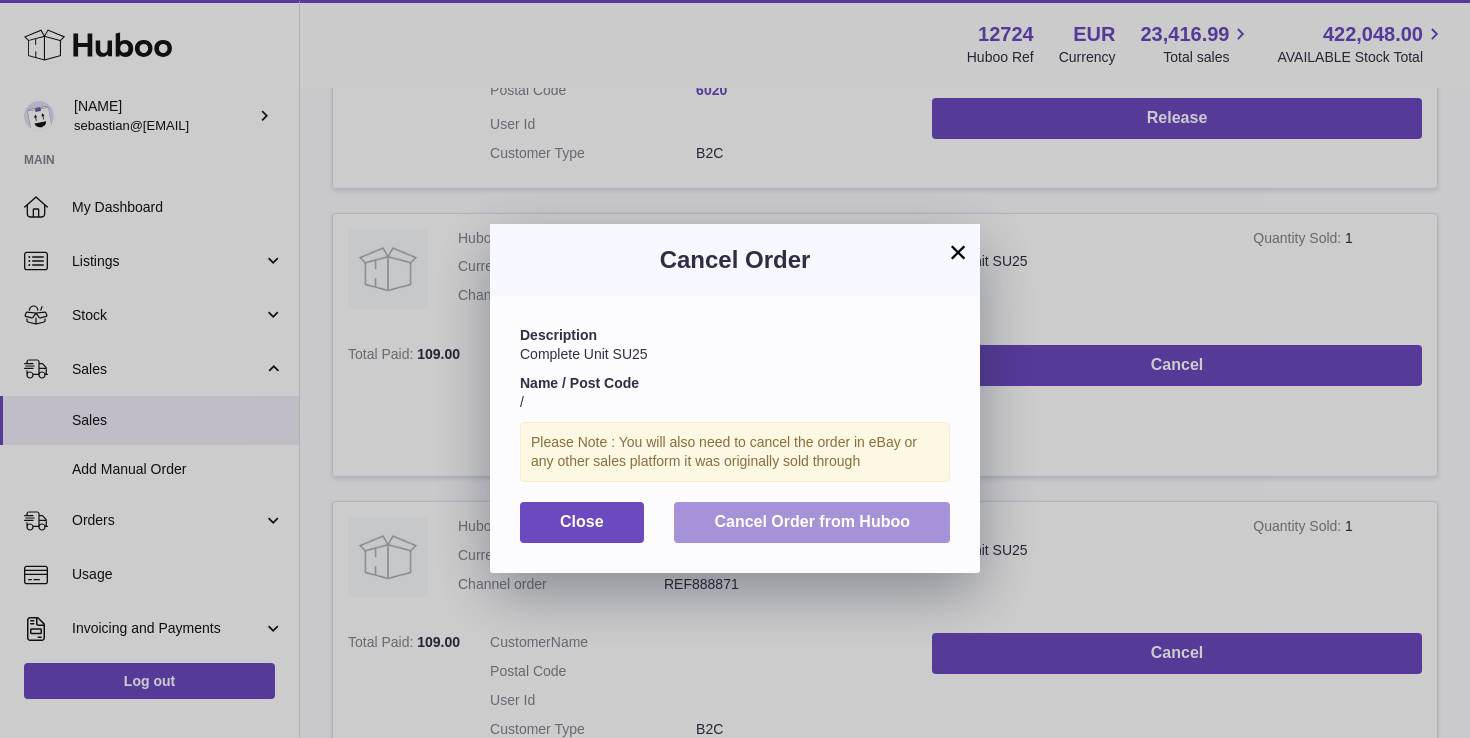 click on "Cancel Order from Huboo" at bounding box center [812, 522] 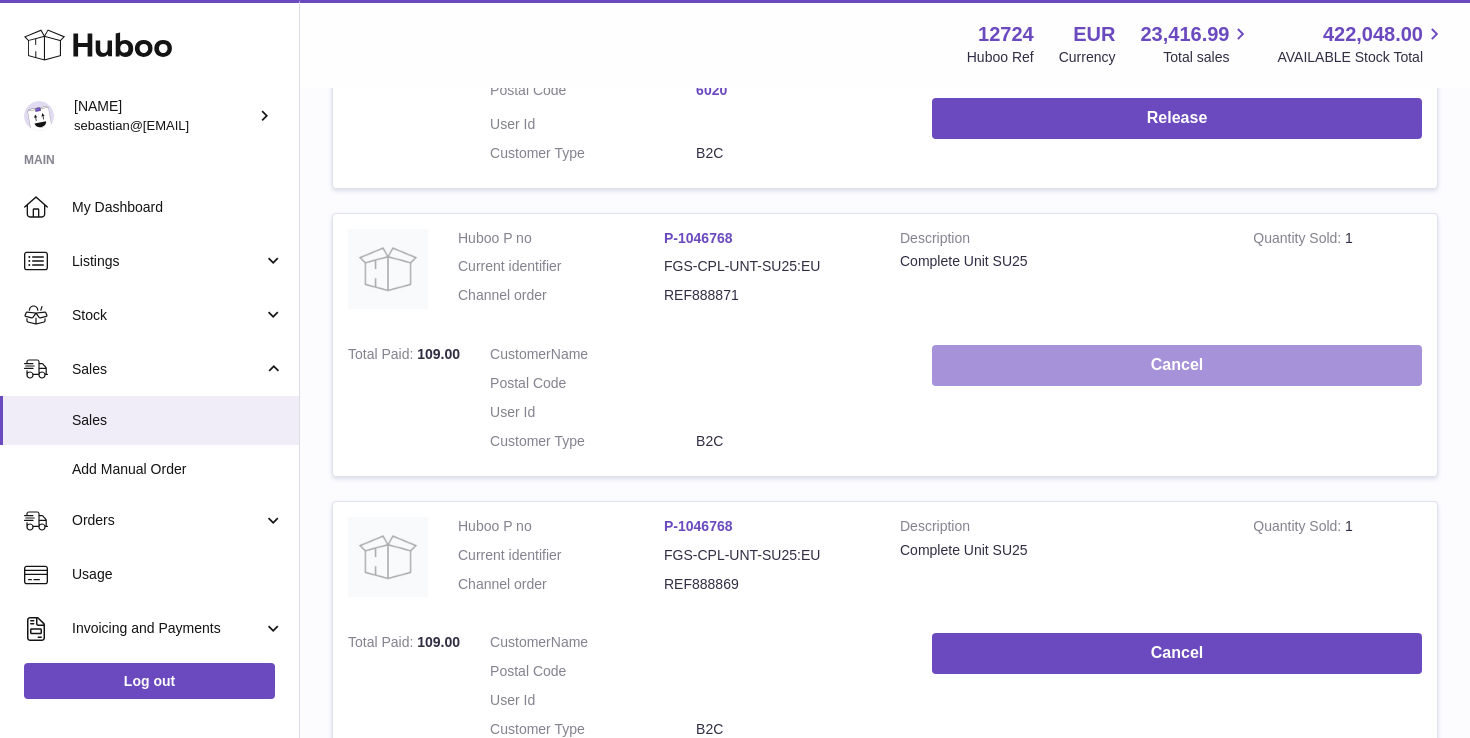 click on "Cancel" at bounding box center (1177, 365) 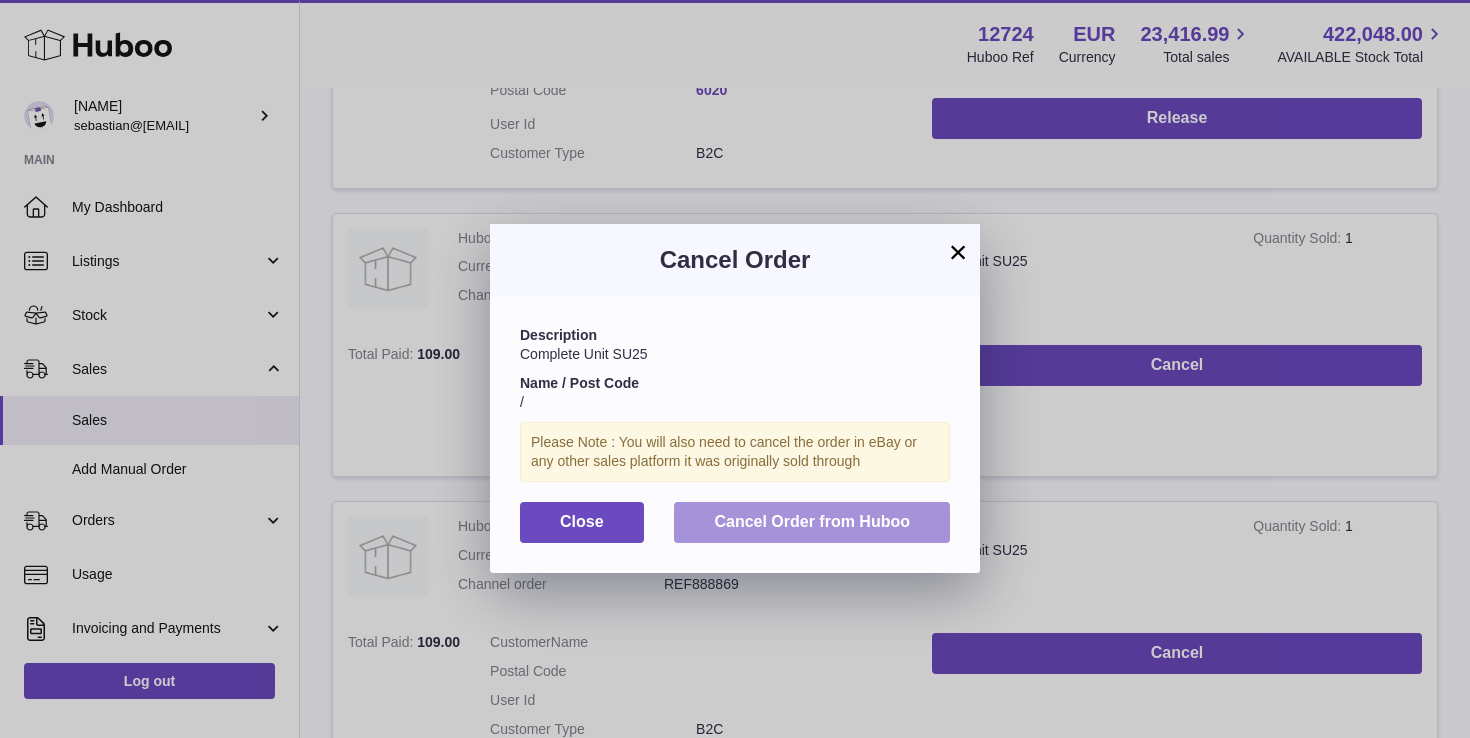 click on "Cancel Order from Huboo" at bounding box center [812, 522] 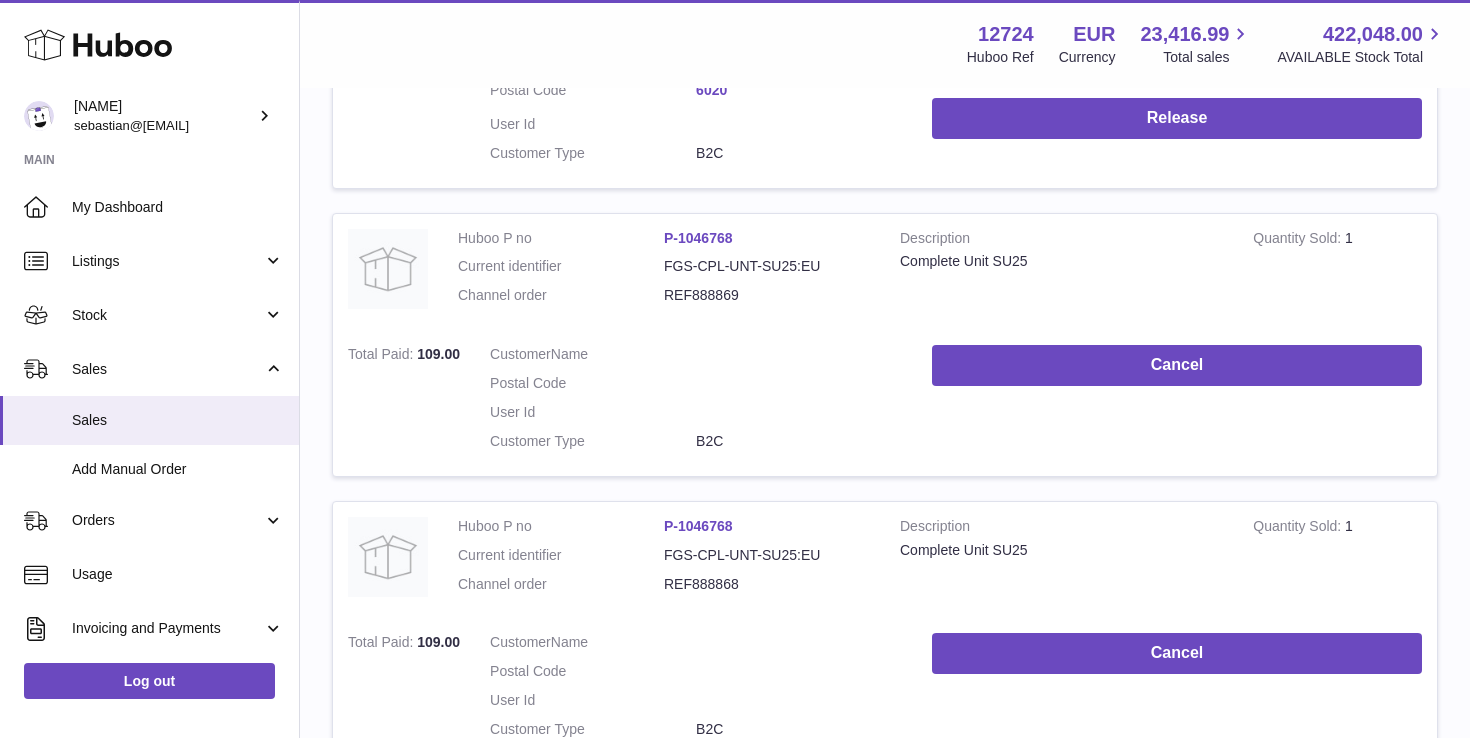 click on "Cancel" at bounding box center (1177, 403) 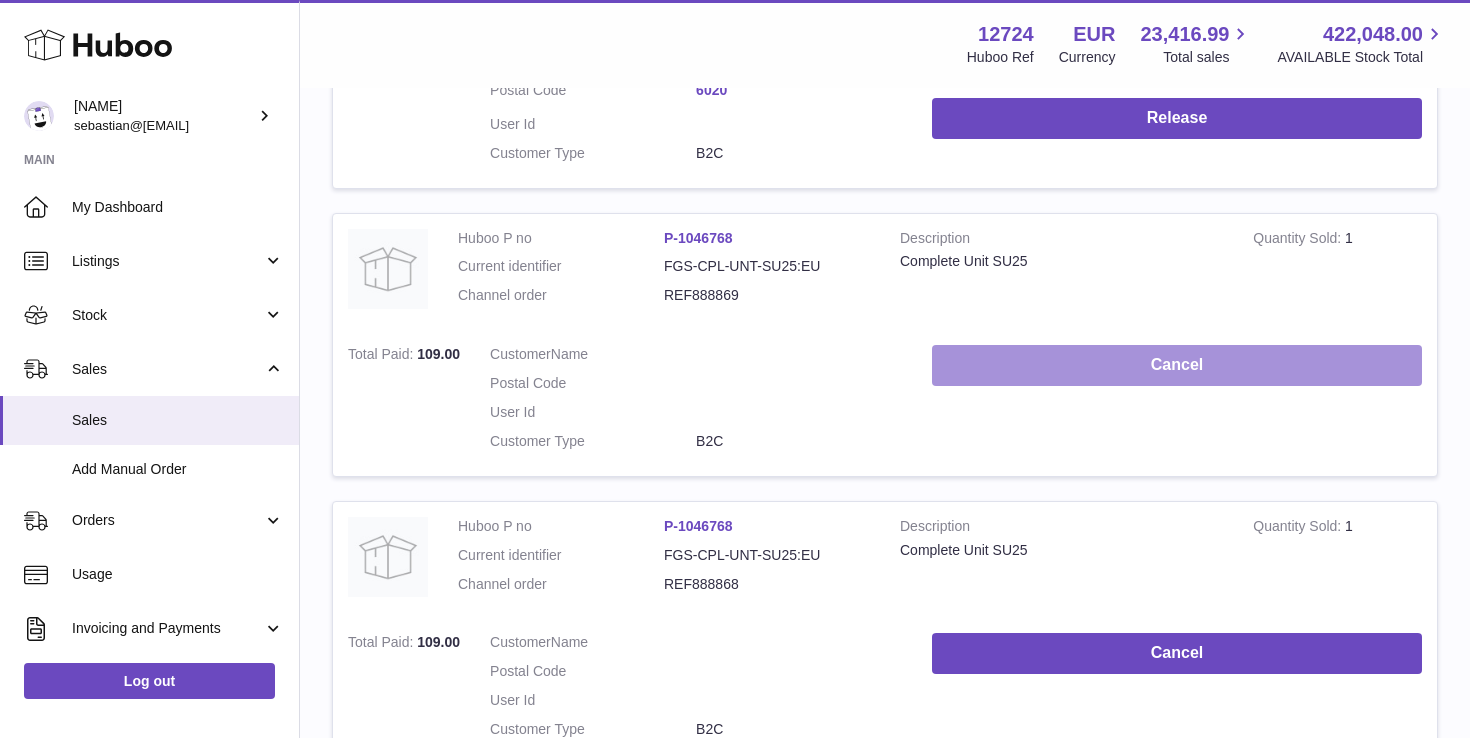 click on "Cancel" at bounding box center (1177, 365) 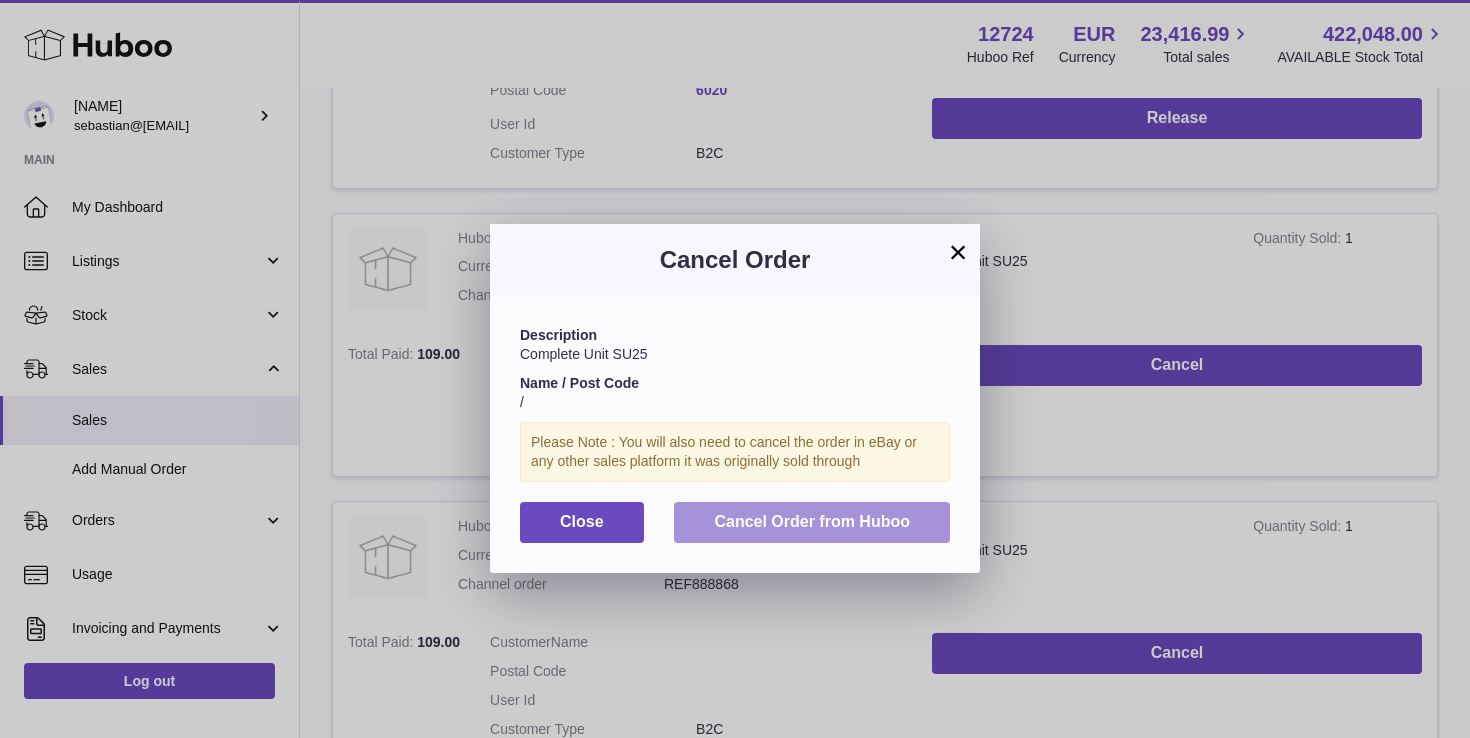 click on "Cancel Order from Huboo" at bounding box center (812, 521) 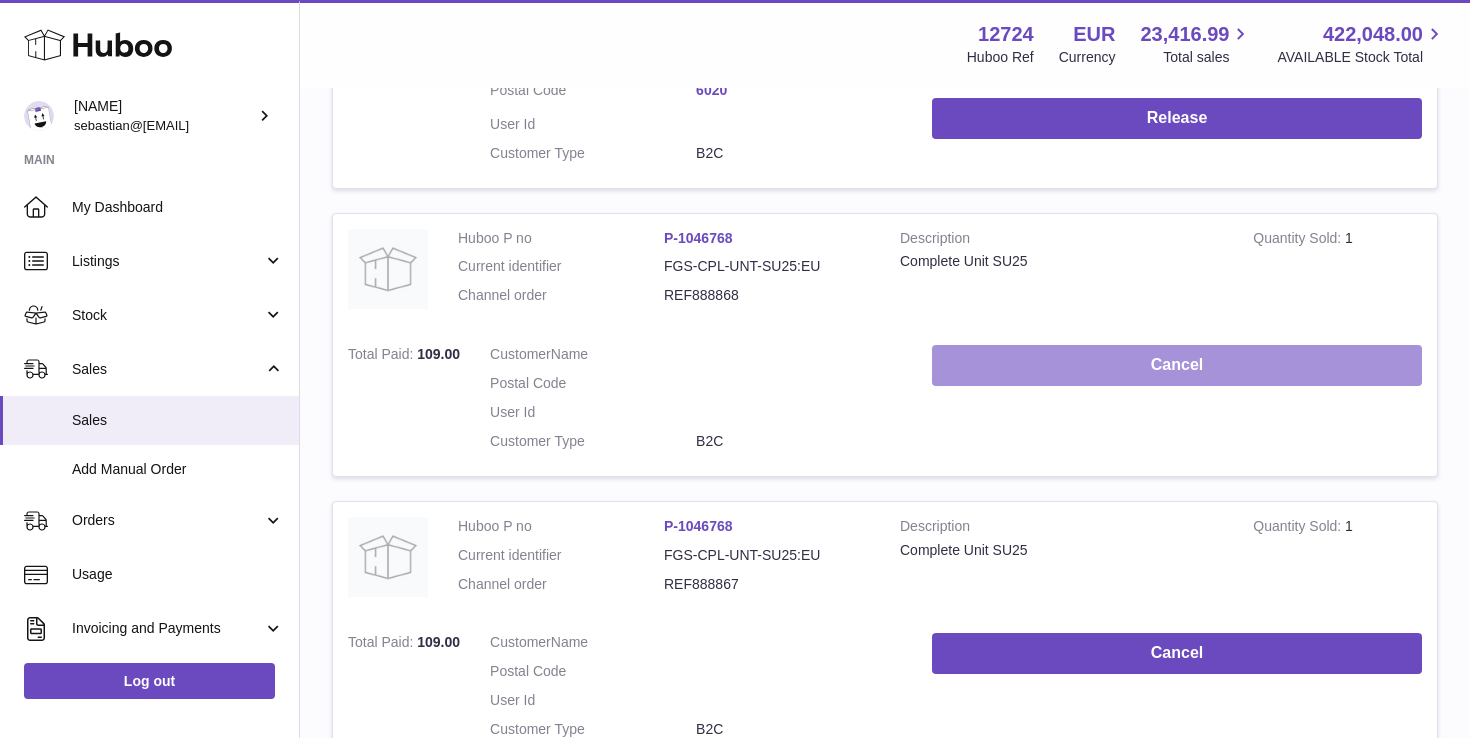 click on "Cancel" at bounding box center (1177, 365) 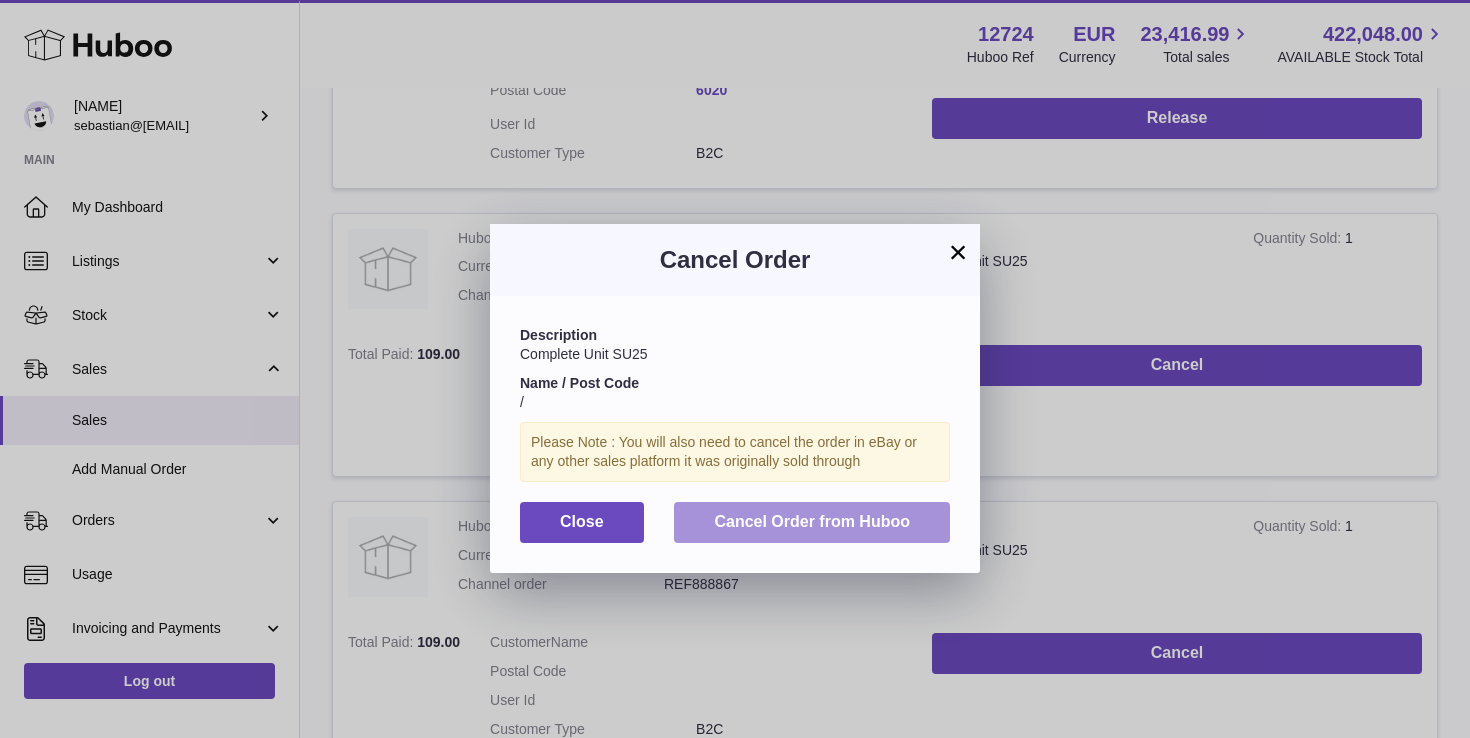 click on "Cancel Order from Huboo" at bounding box center (812, 522) 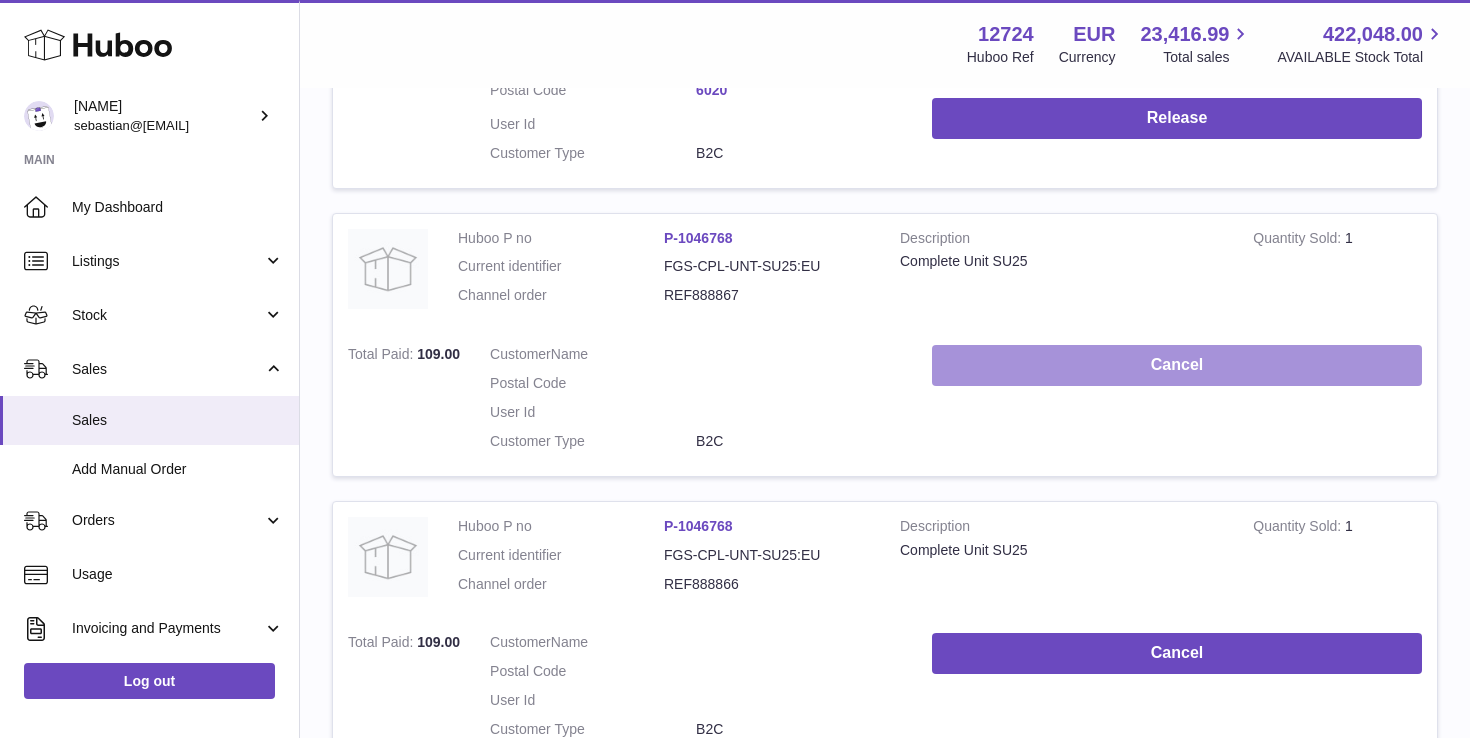 click on "Cancel" at bounding box center (1177, 365) 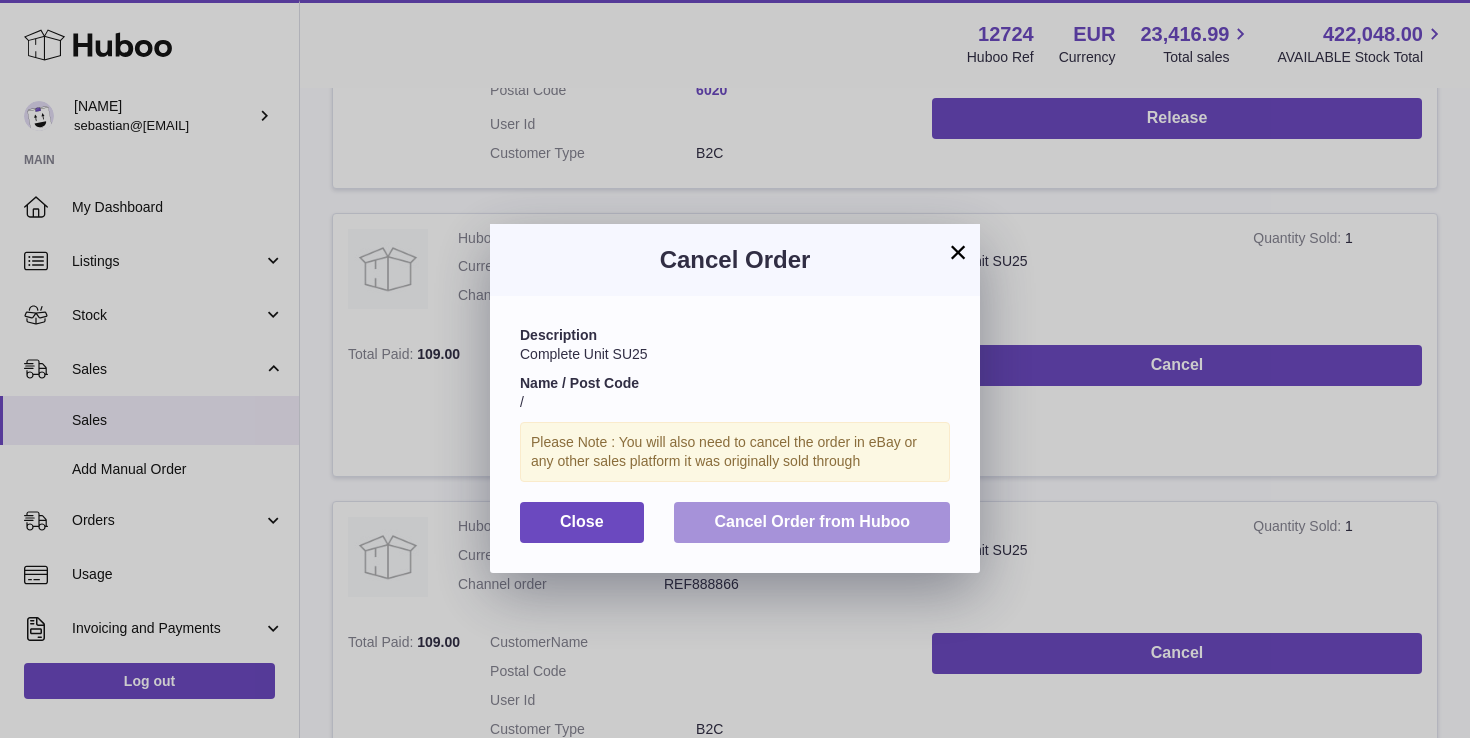click on "Cancel Order from Huboo" at bounding box center [812, 521] 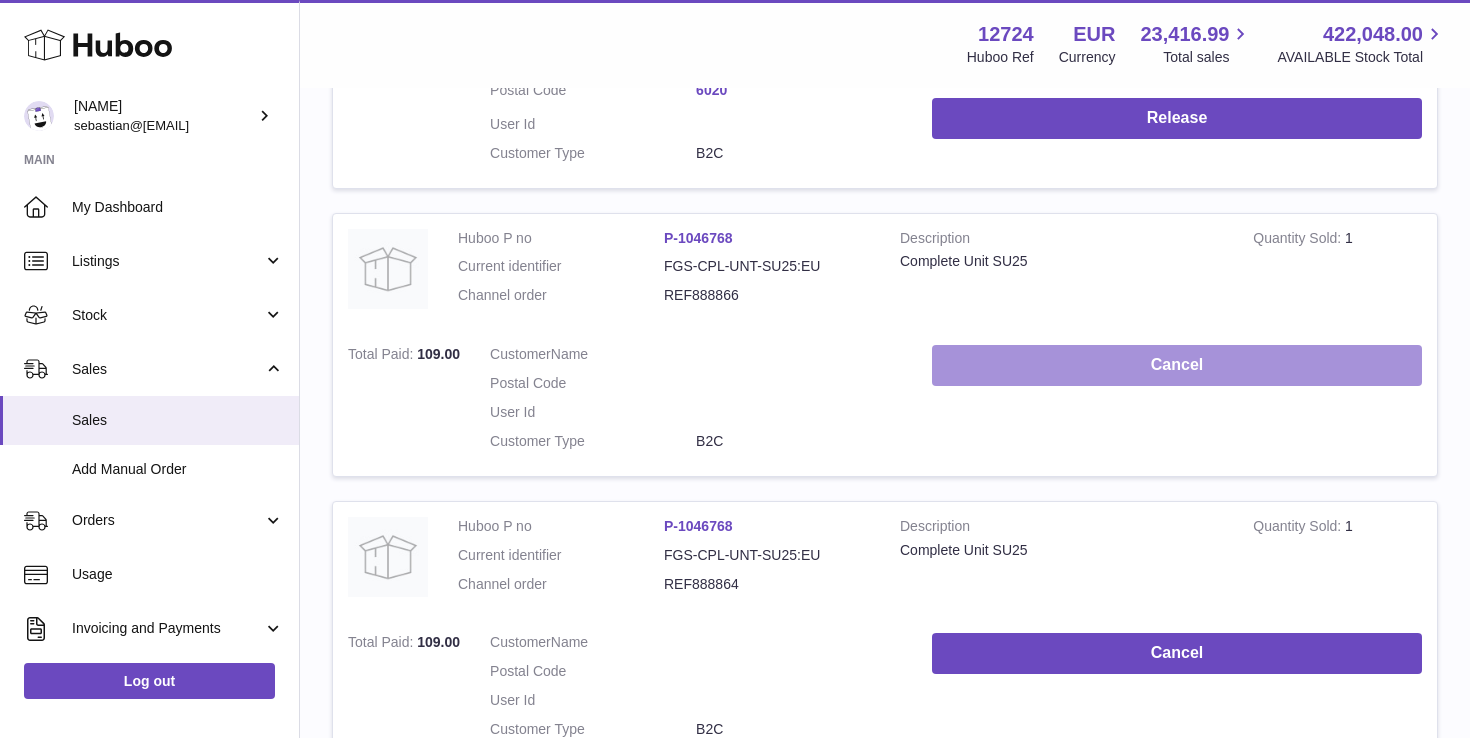 click on "Cancel" at bounding box center [1177, 365] 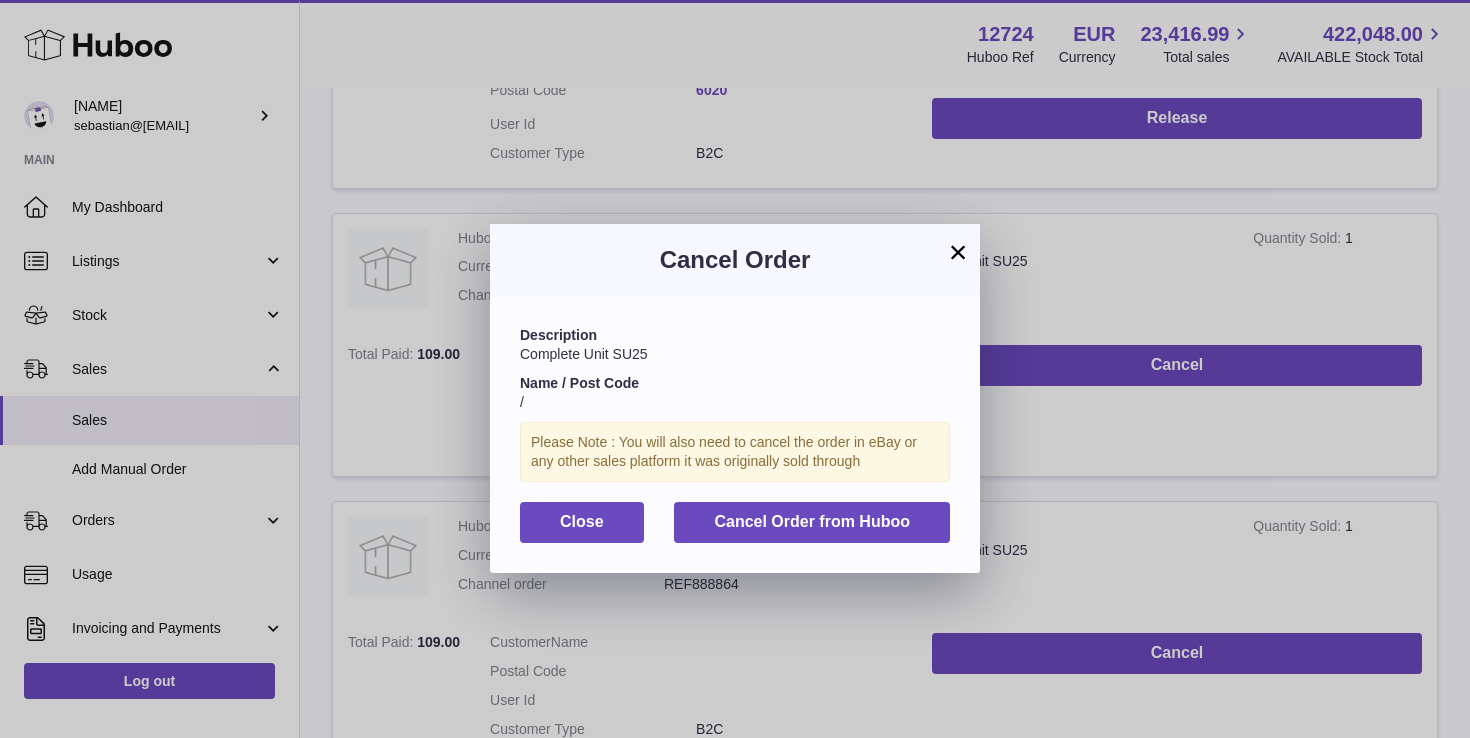 click on "Description   Complete Unit SU25   Name / Post Code    /
Please Note : You will also need to cancel the order in eBay or any other sales platform it was originally sold through
Close   Cancel Order from Huboo" at bounding box center [735, 434] 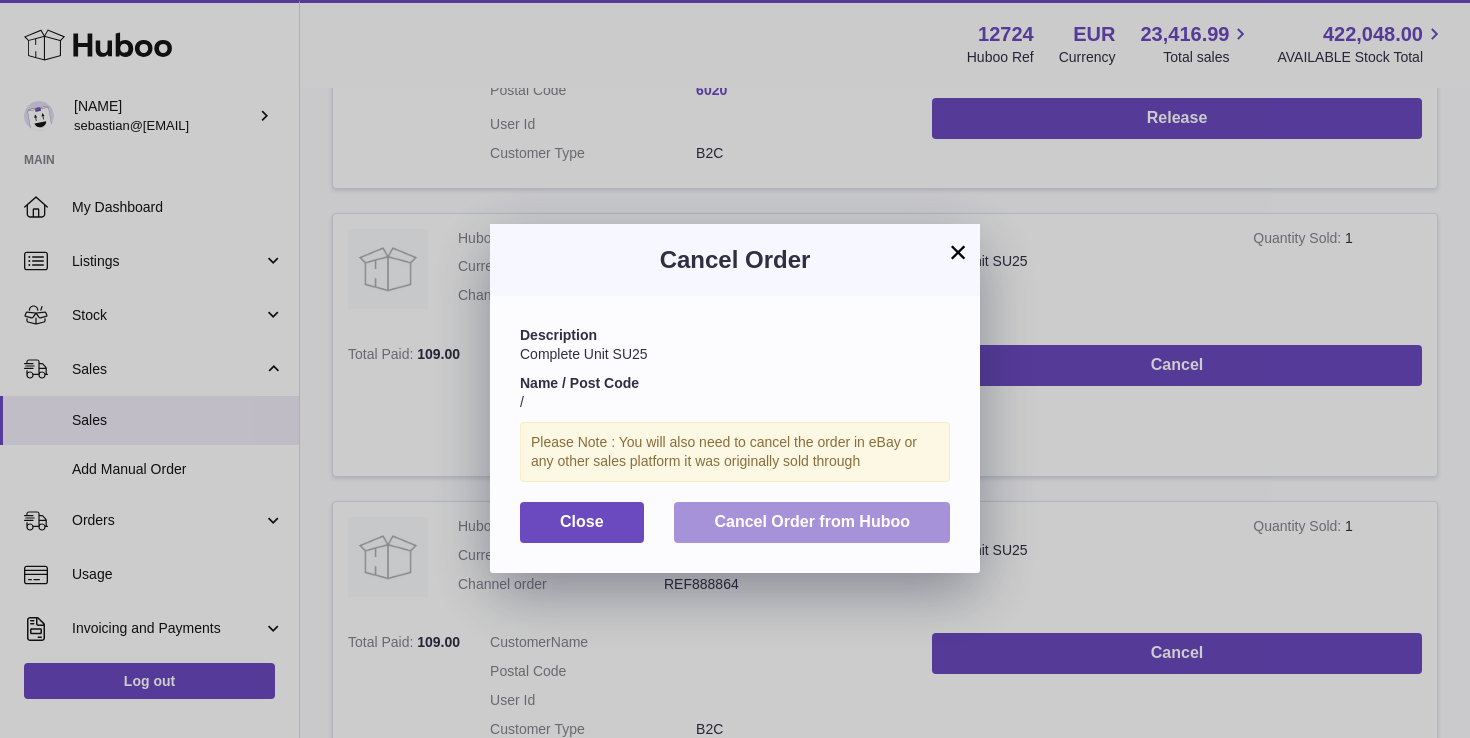 click on "Cancel Order from Huboo" at bounding box center [812, 521] 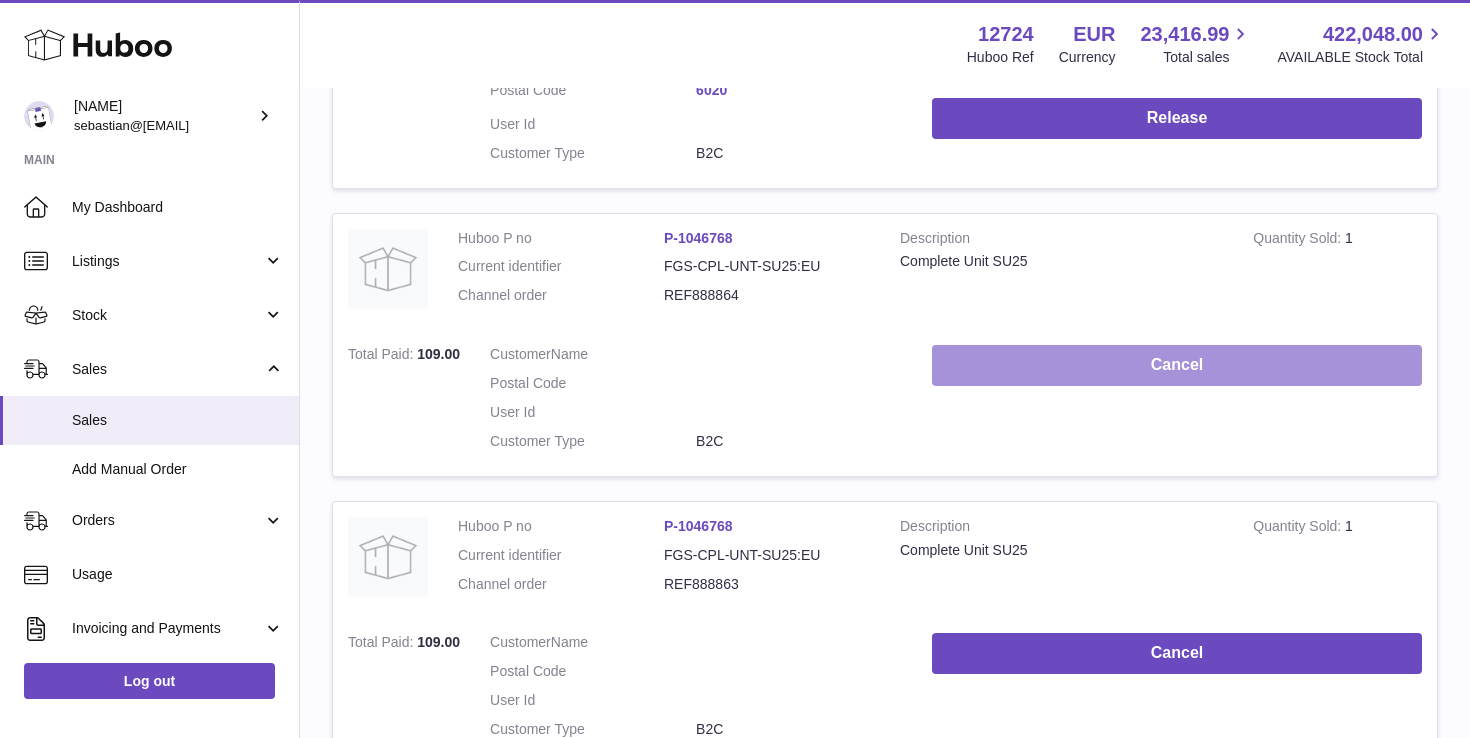 click on "Cancel" at bounding box center (1177, 365) 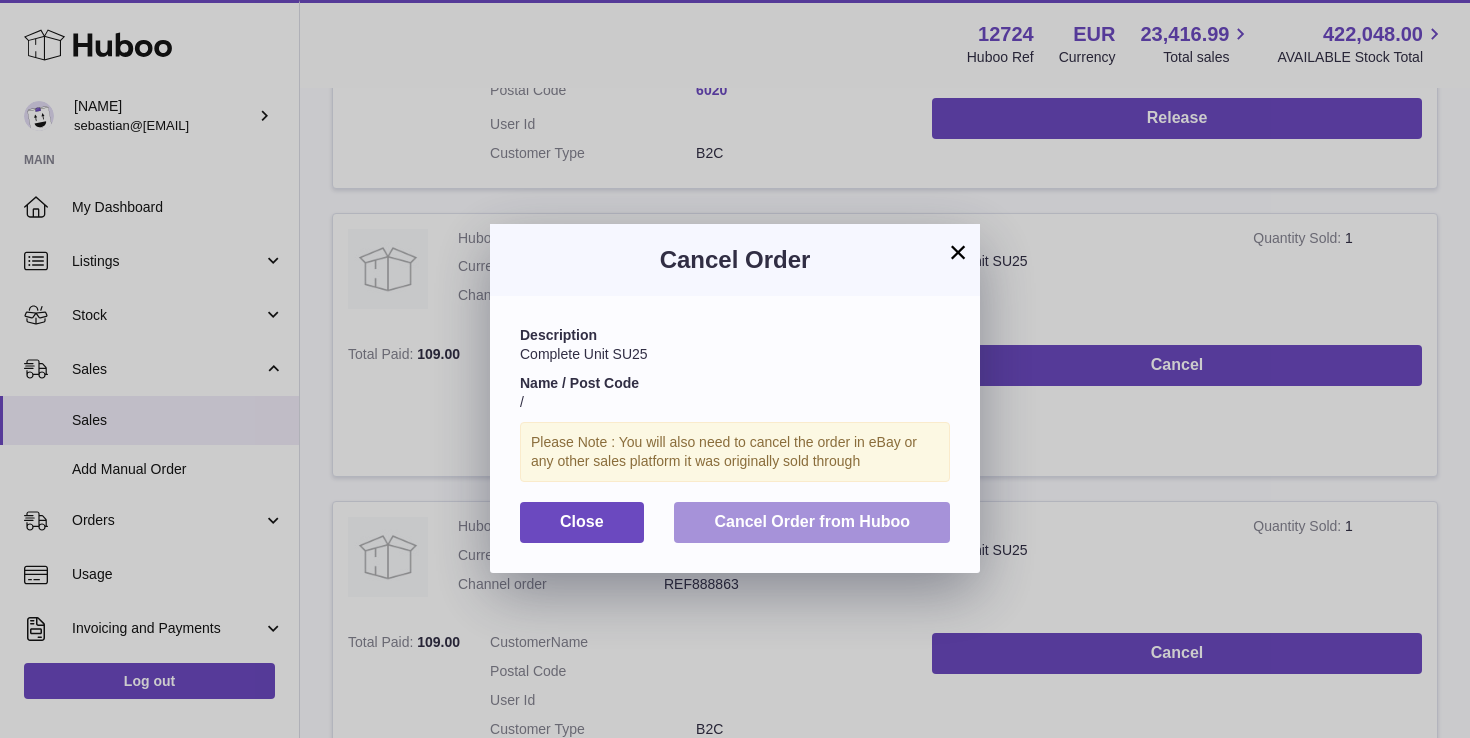 click on "Cancel Order from Huboo" at bounding box center (812, 521) 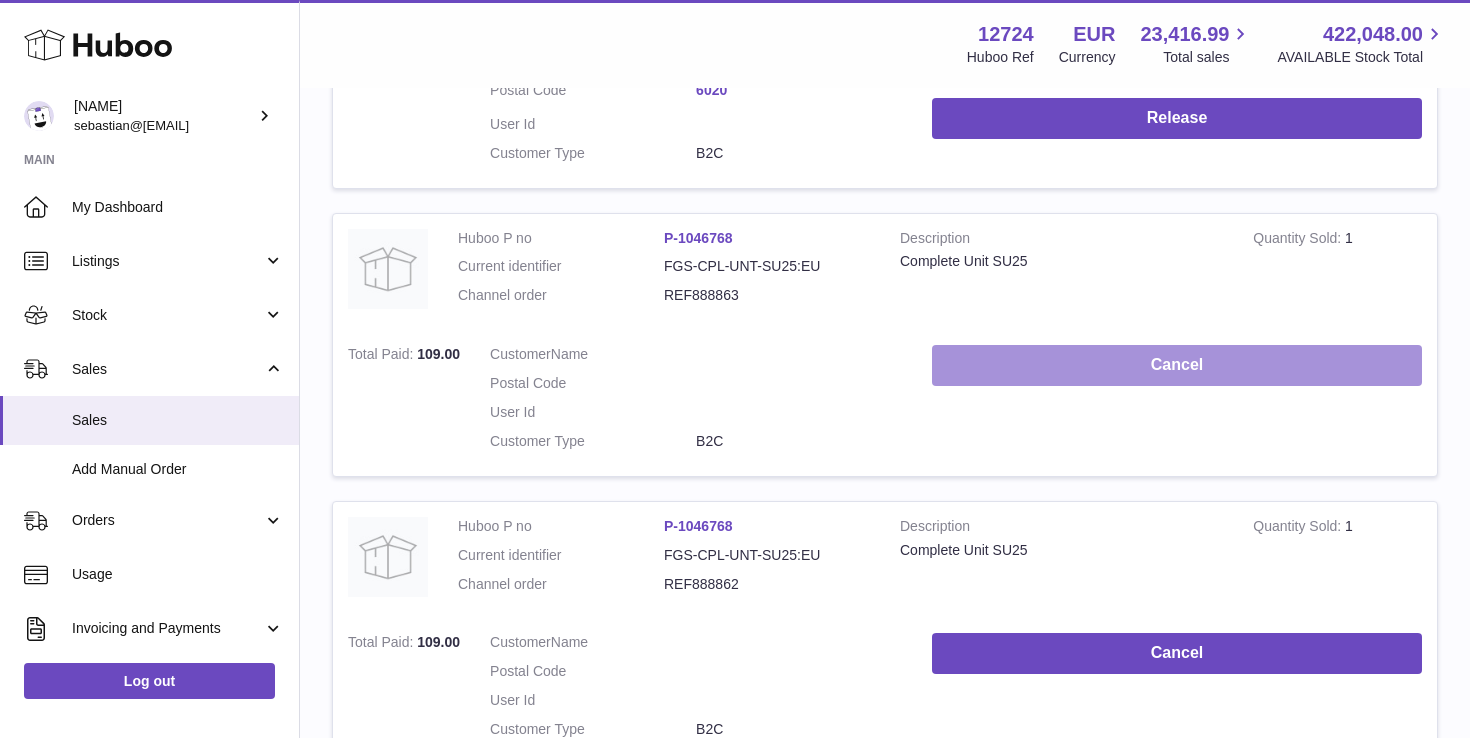 click on "Cancel" at bounding box center [1177, 365] 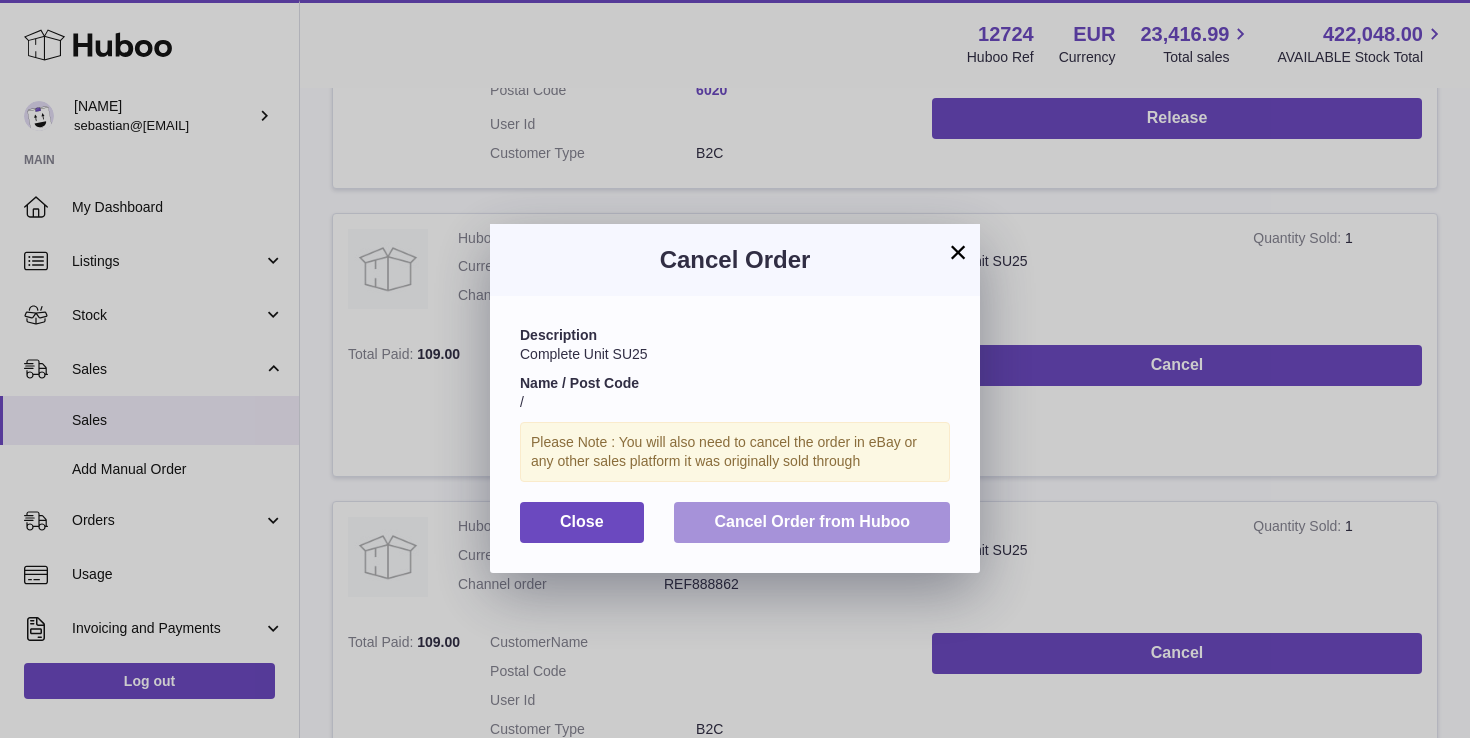 click on "Cancel Order from Huboo" at bounding box center [812, 522] 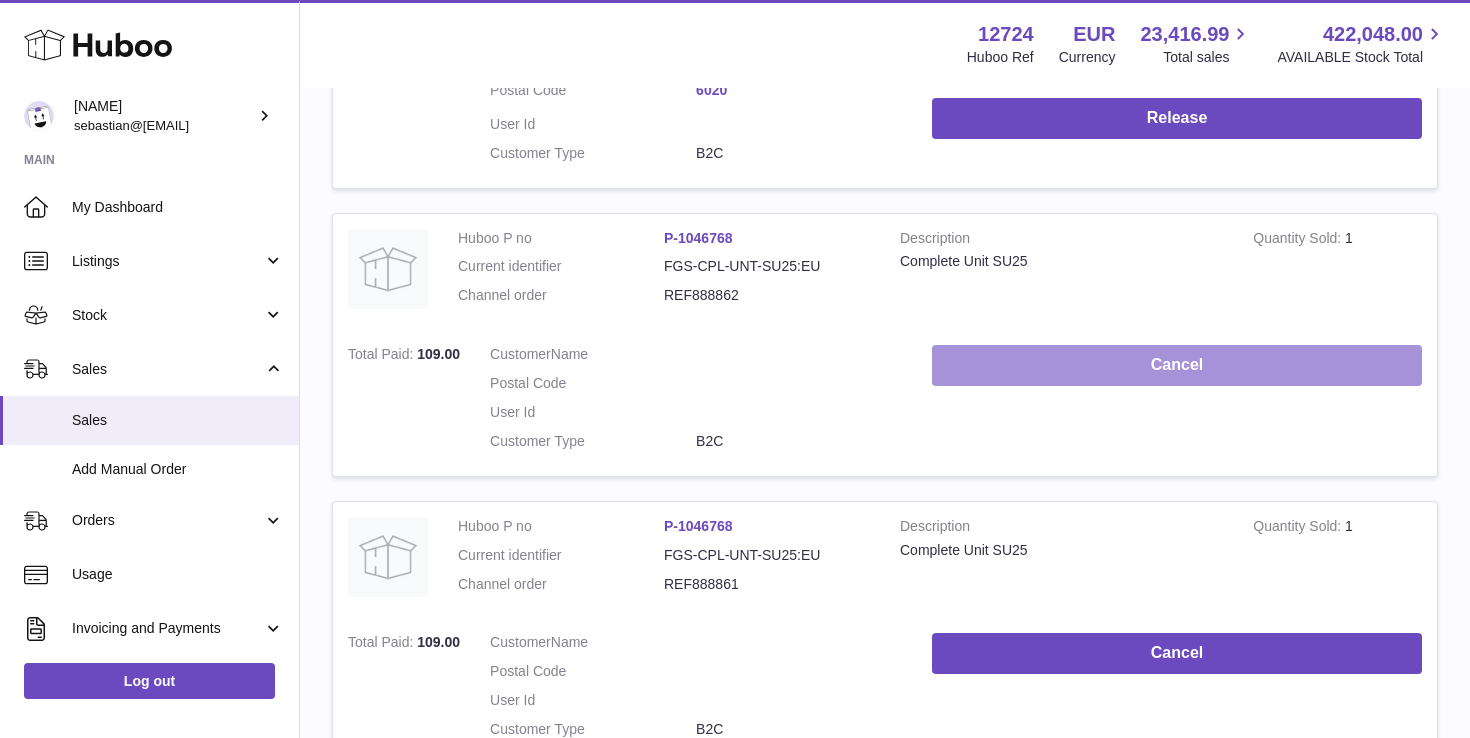 click on "Cancel" at bounding box center (1177, 365) 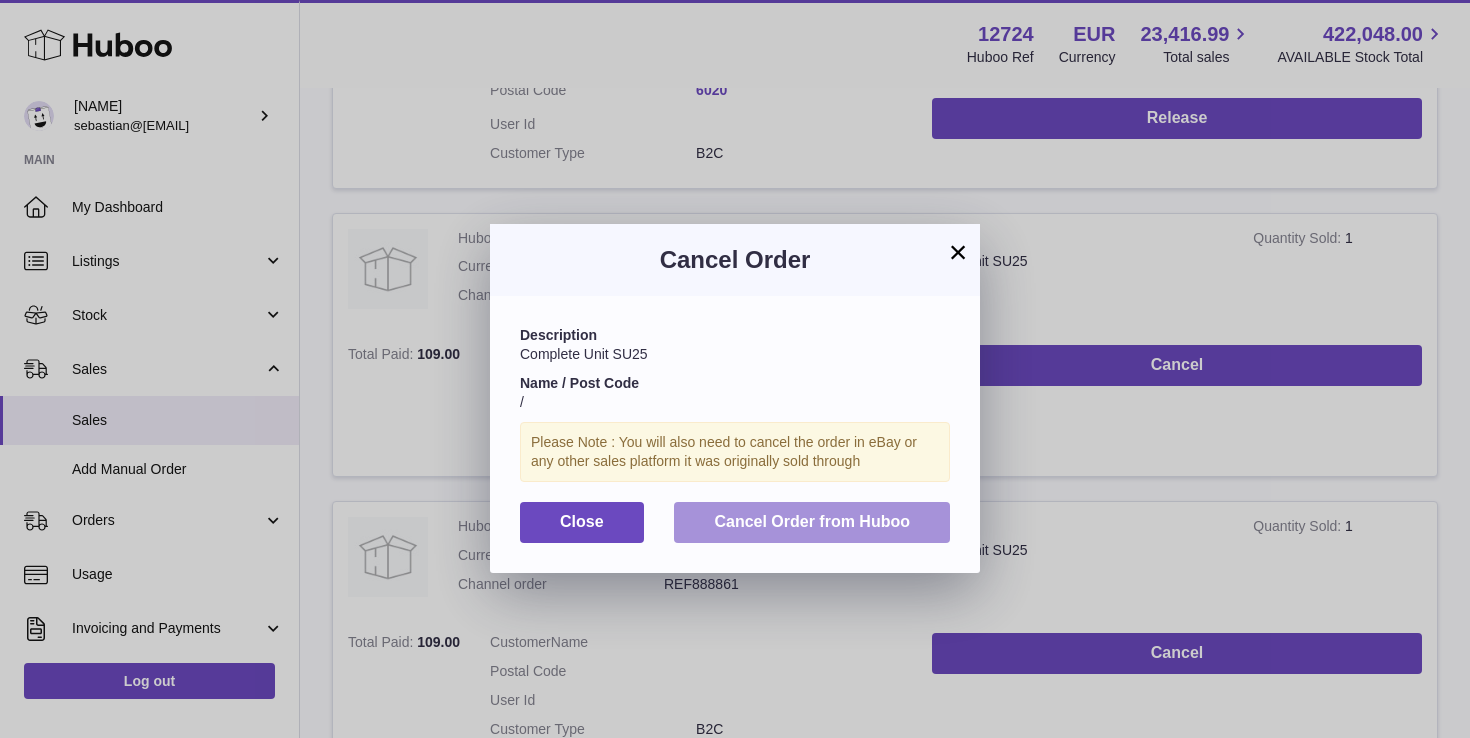 click on "Cancel Order from Huboo" at bounding box center (812, 522) 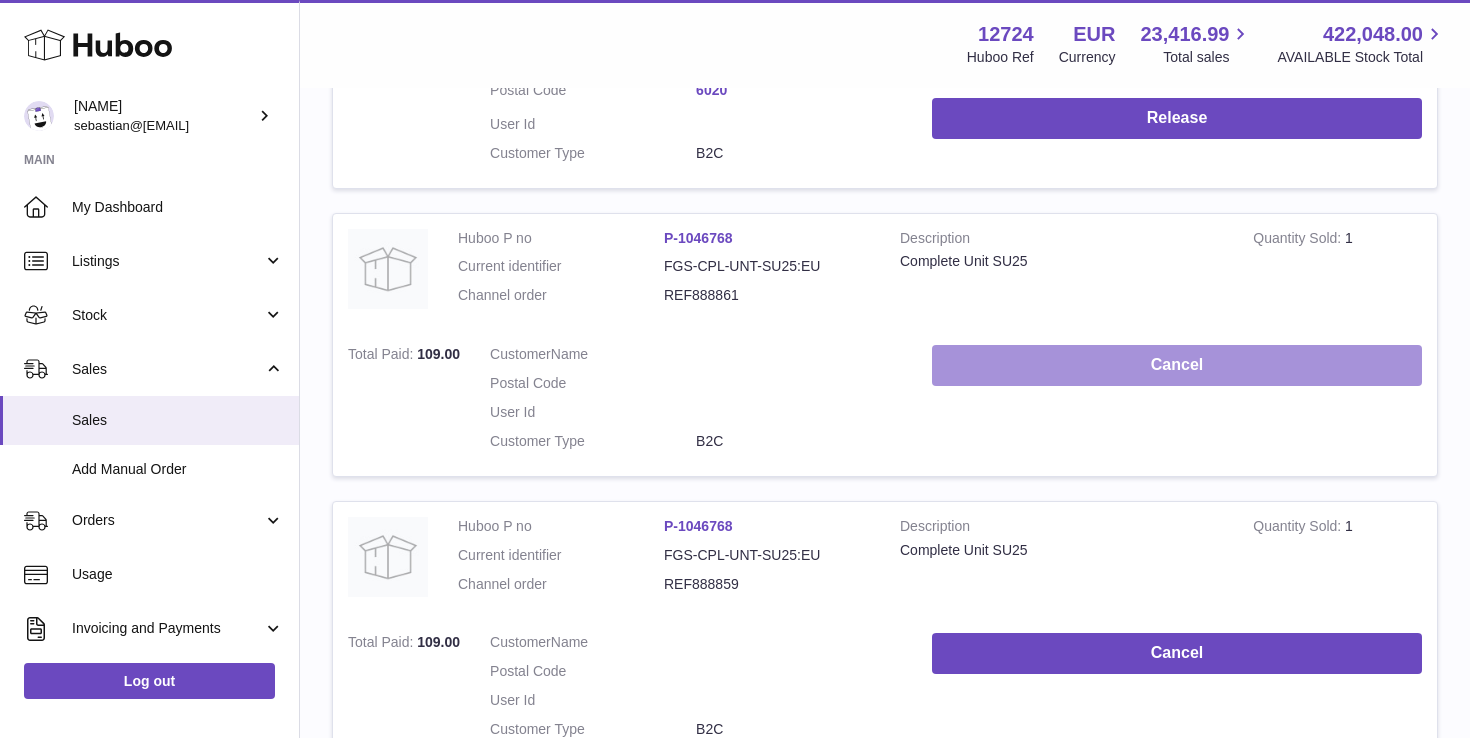 click on "Cancel" at bounding box center (1177, 365) 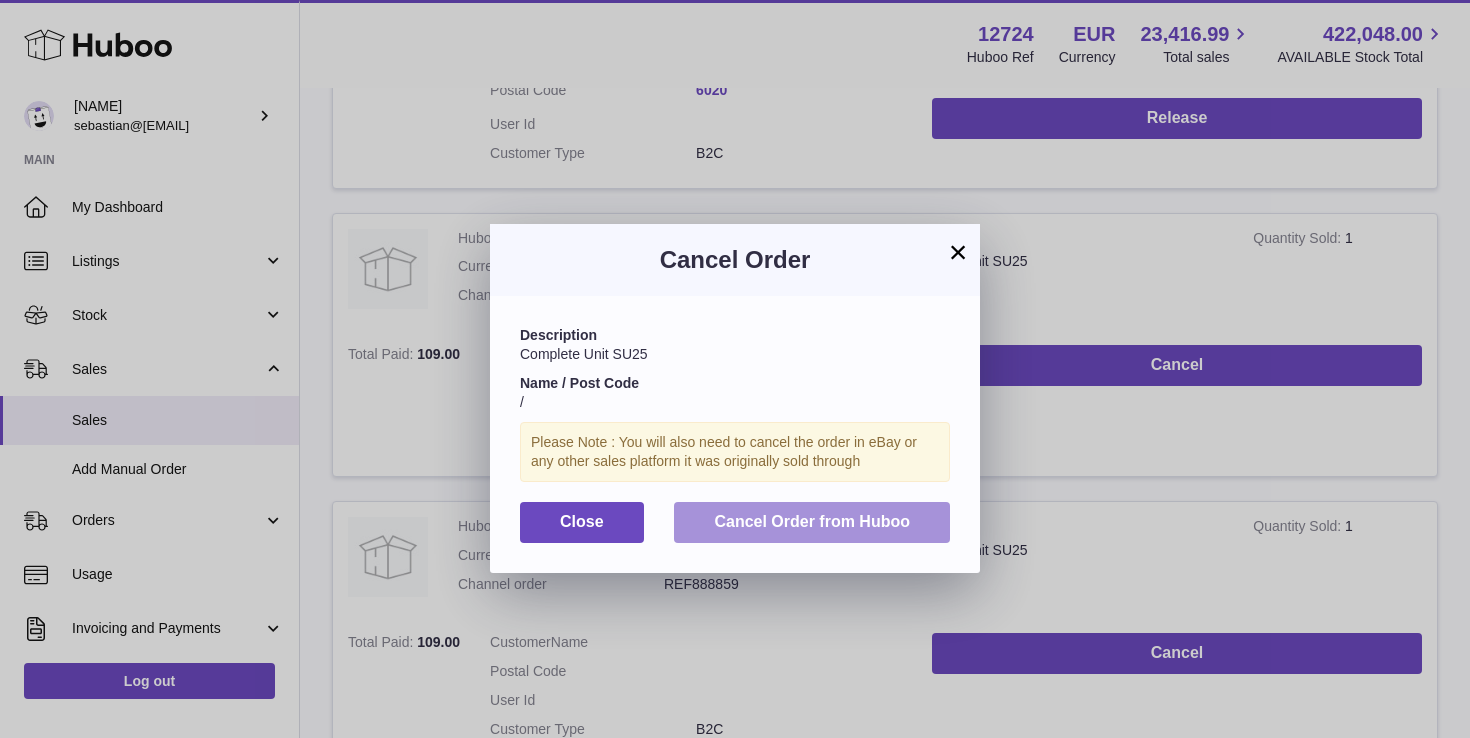 click on "Cancel Order from Huboo" at bounding box center (812, 522) 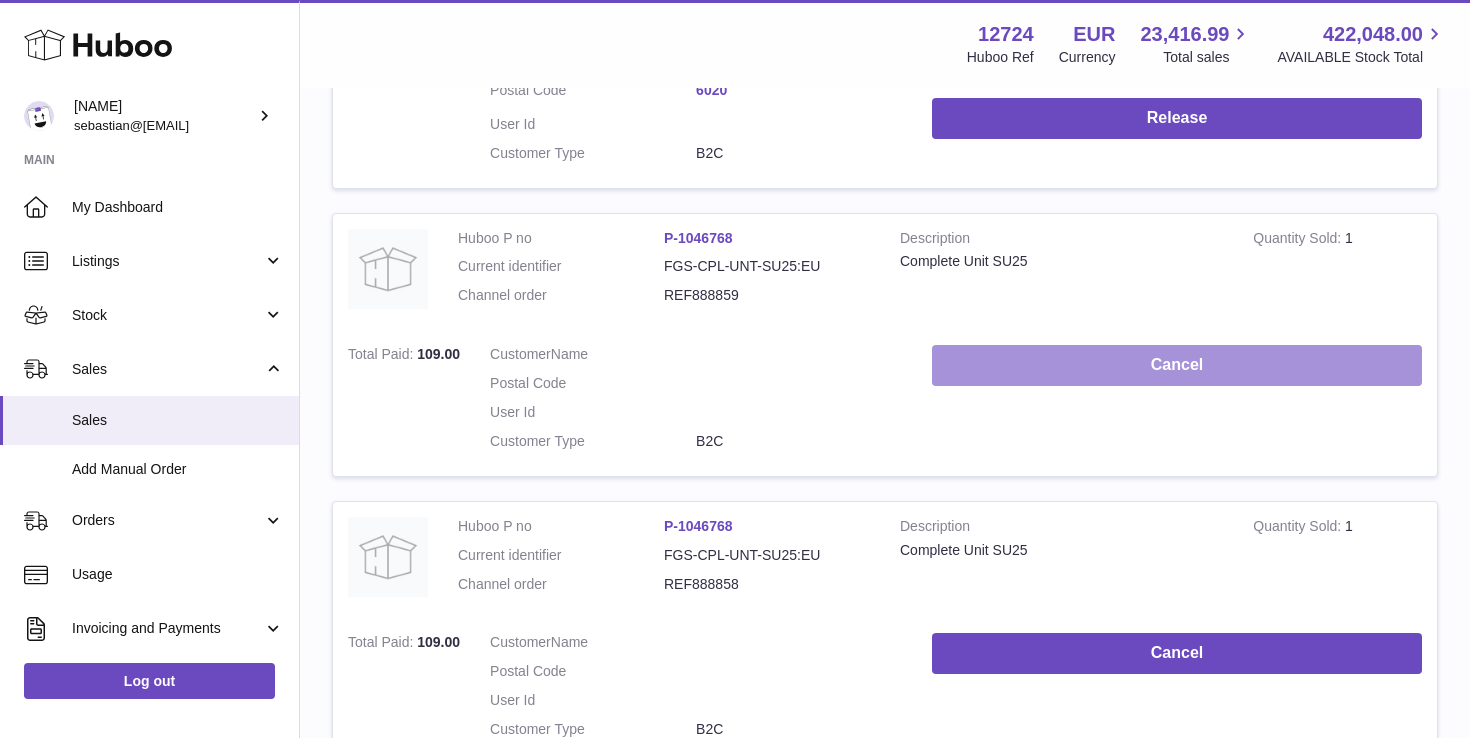 click on "Cancel" at bounding box center [1177, 365] 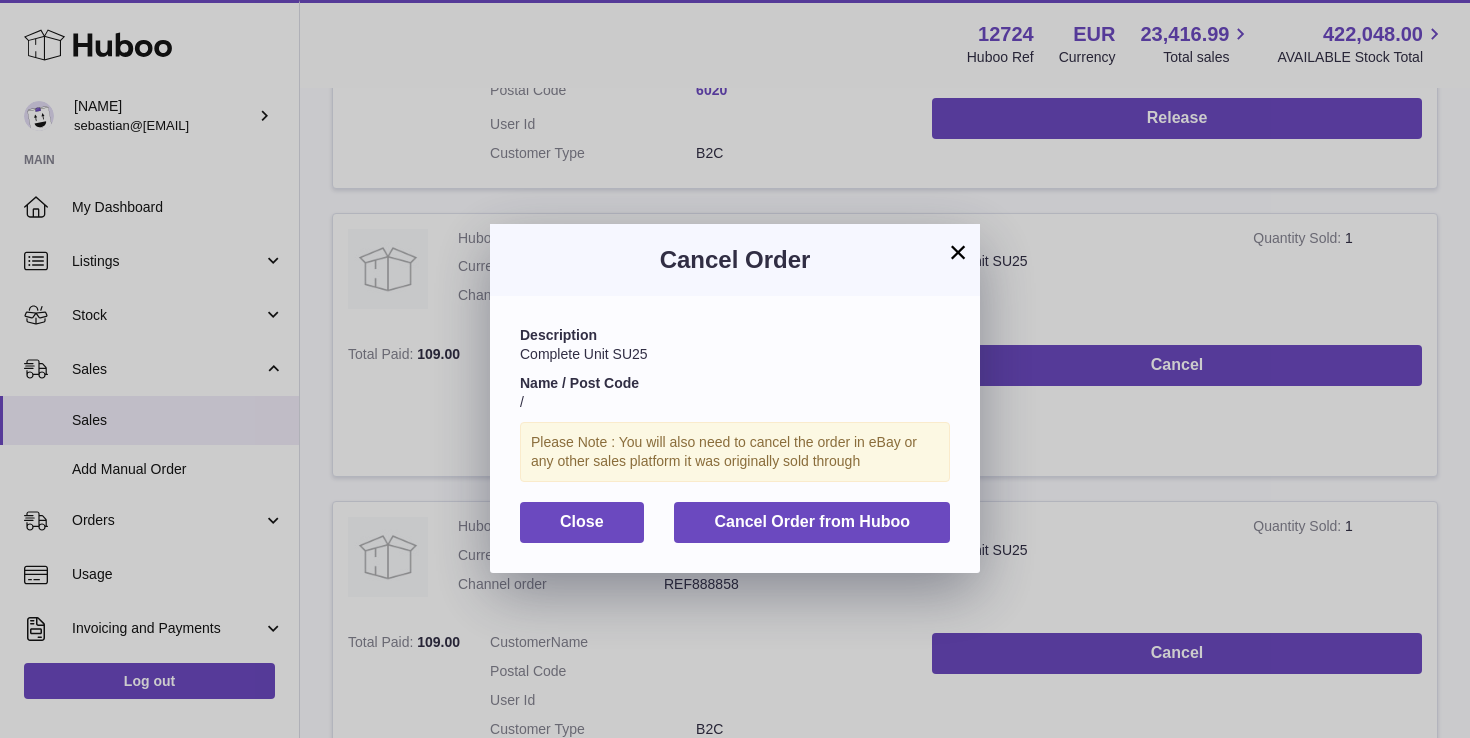 click on "Description   Complete Unit SU25   Name / Post Code    /
Please Note : You will also need to cancel the order in eBay or any other sales platform it was originally sold through
Close   Cancel Order from Huboo" at bounding box center [735, 434] 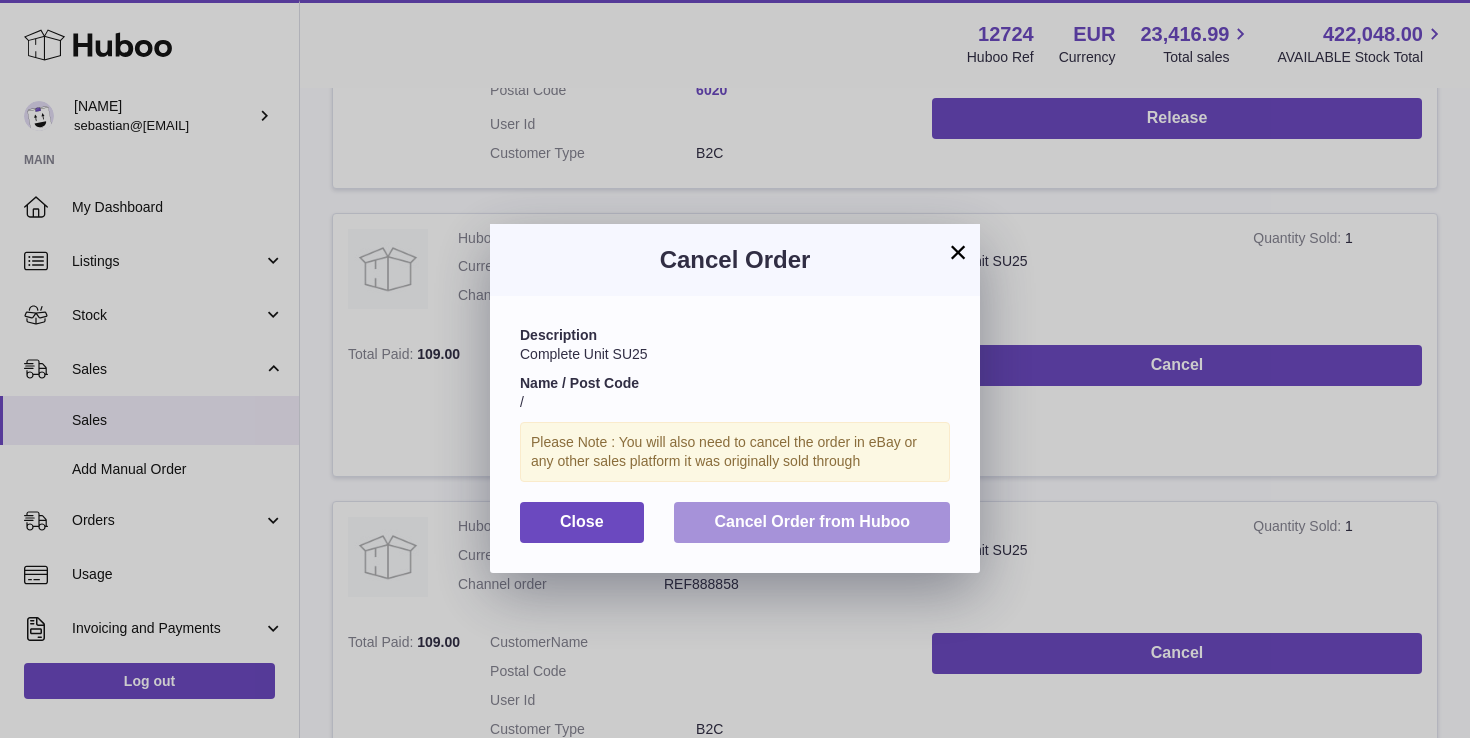 click on "Cancel Order from Huboo" at bounding box center [812, 521] 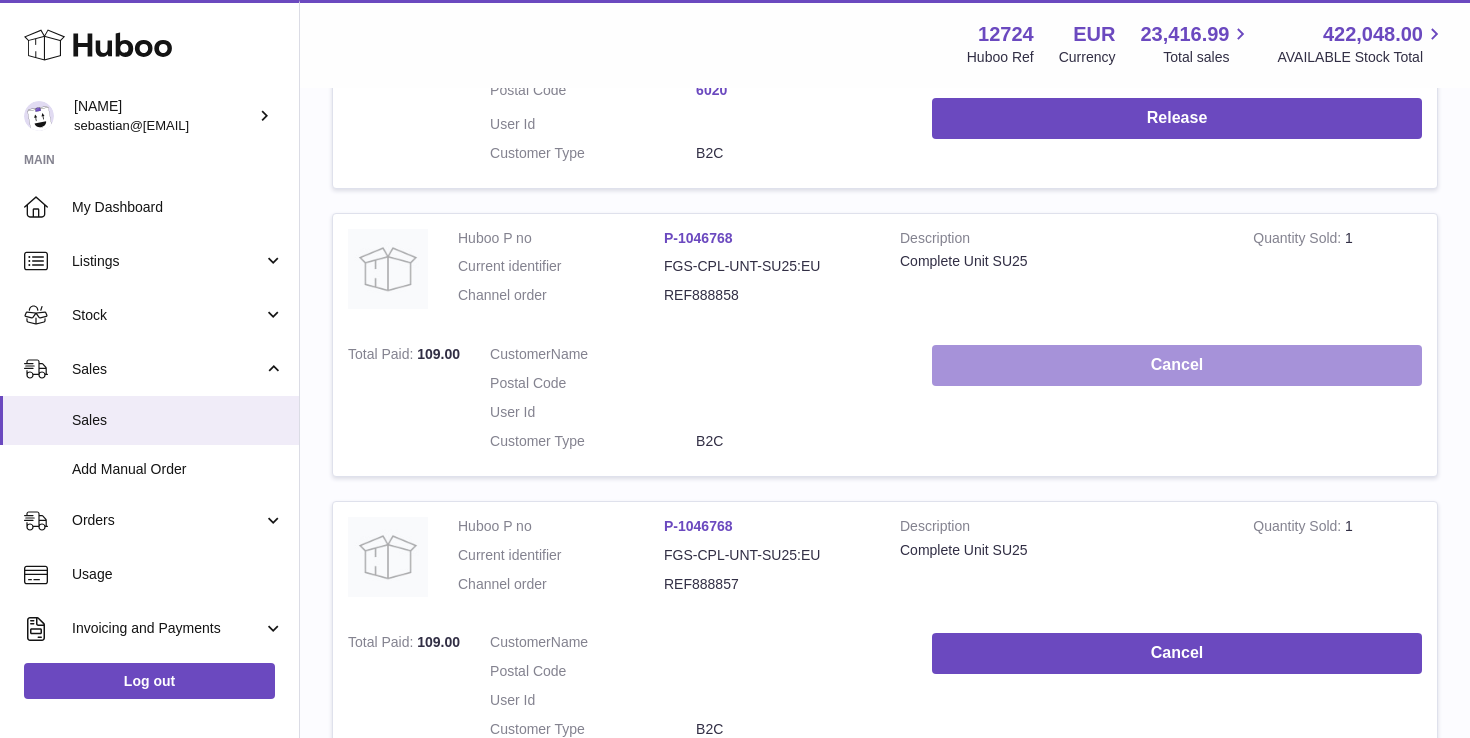 click on "Cancel" at bounding box center (1177, 365) 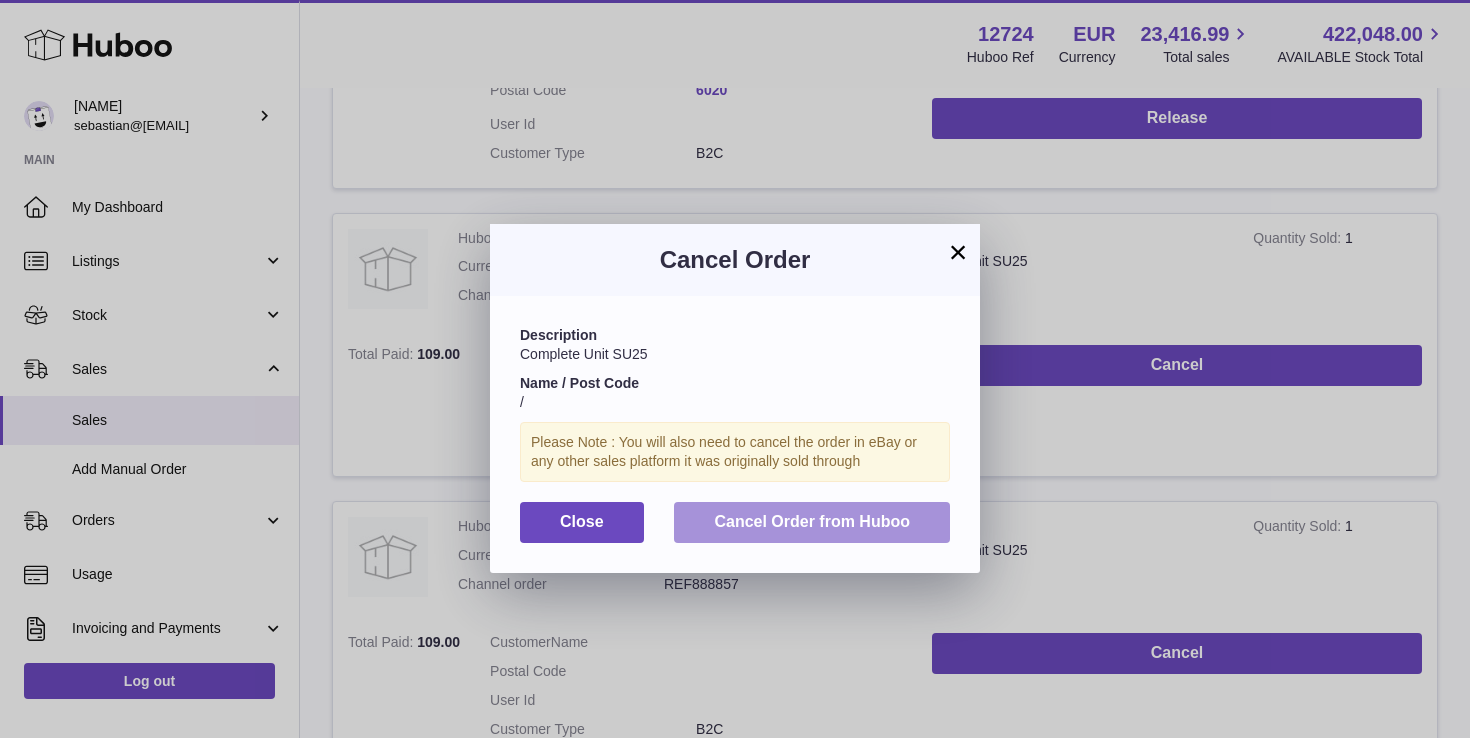 click on "Cancel Order from Huboo" at bounding box center [812, 521] 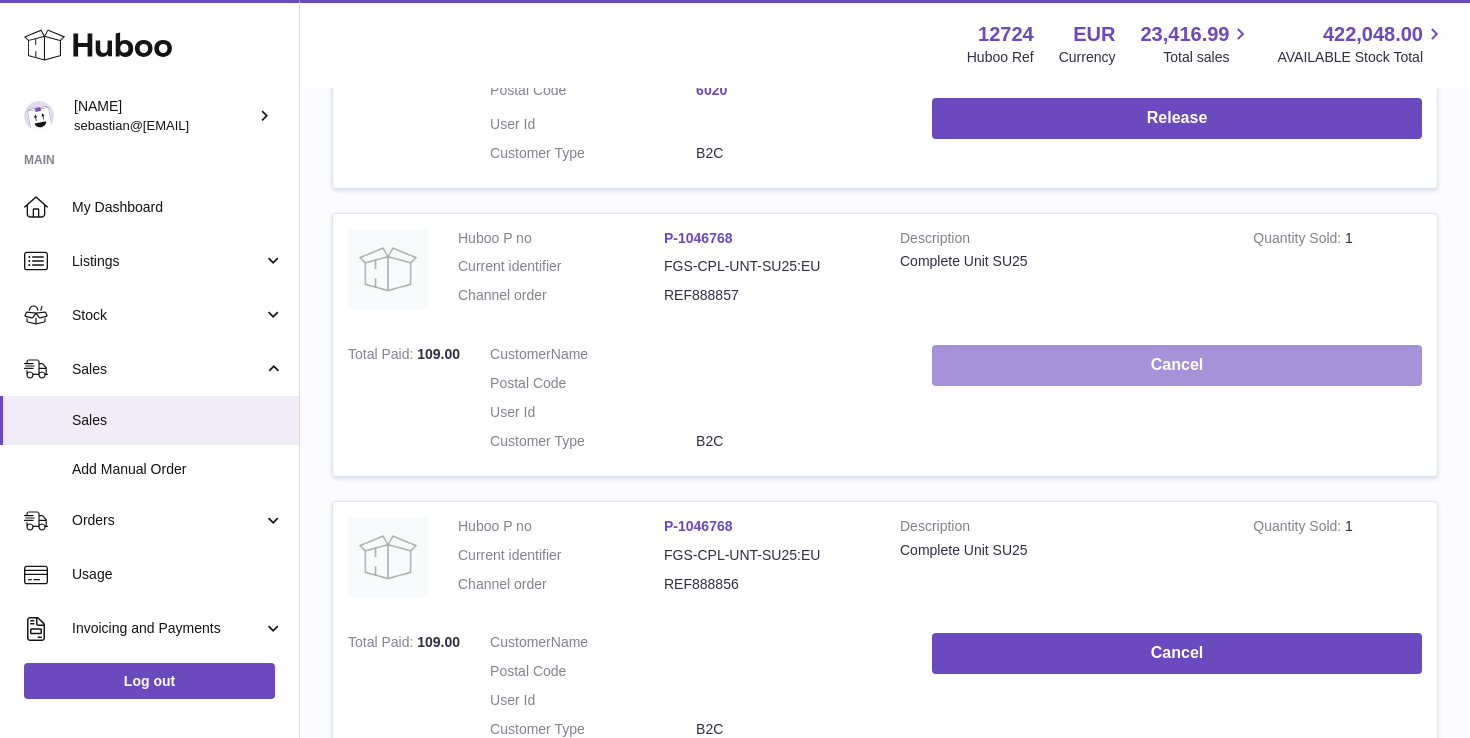 click on "Cancel" at bounding box center [1177, 365] 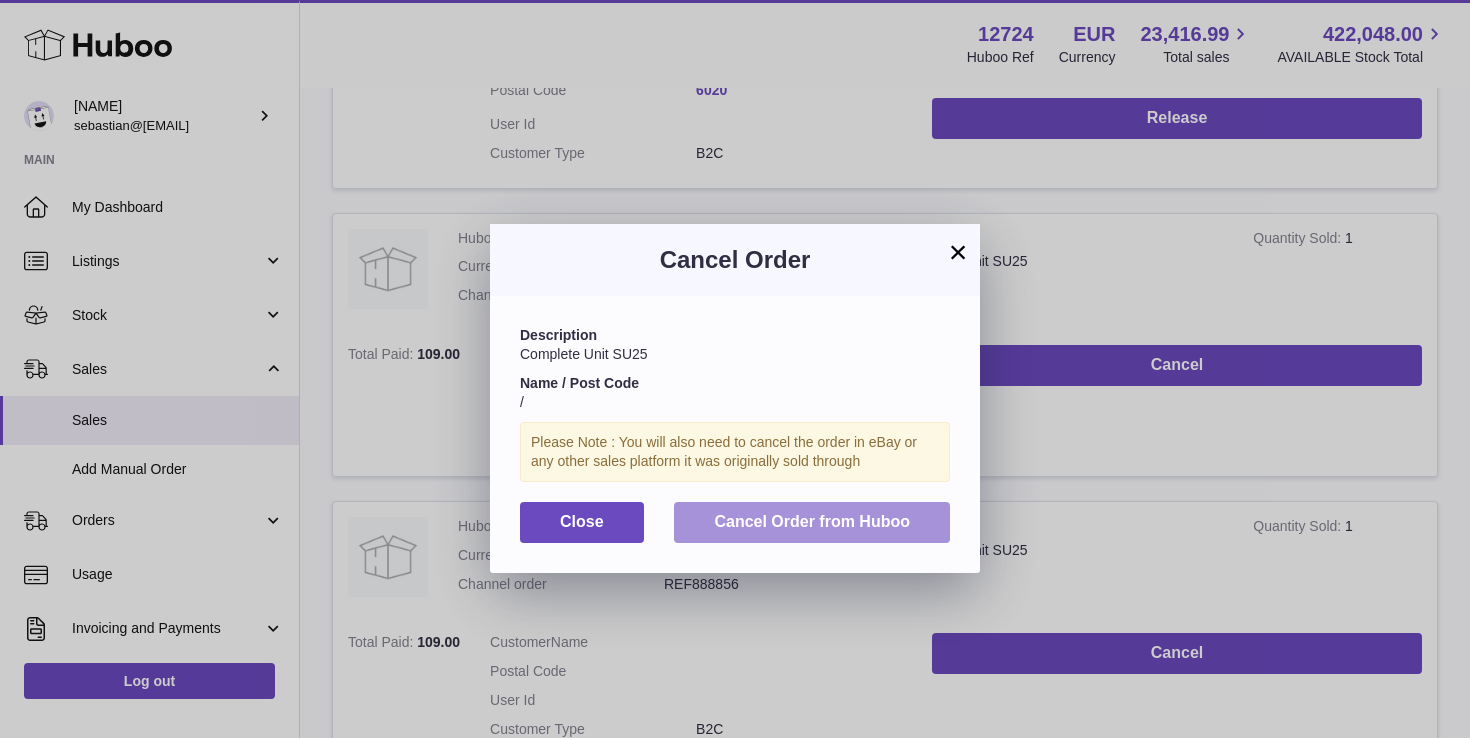 click on "Cancel Order from Huboo" at bounding box center (812, 521) 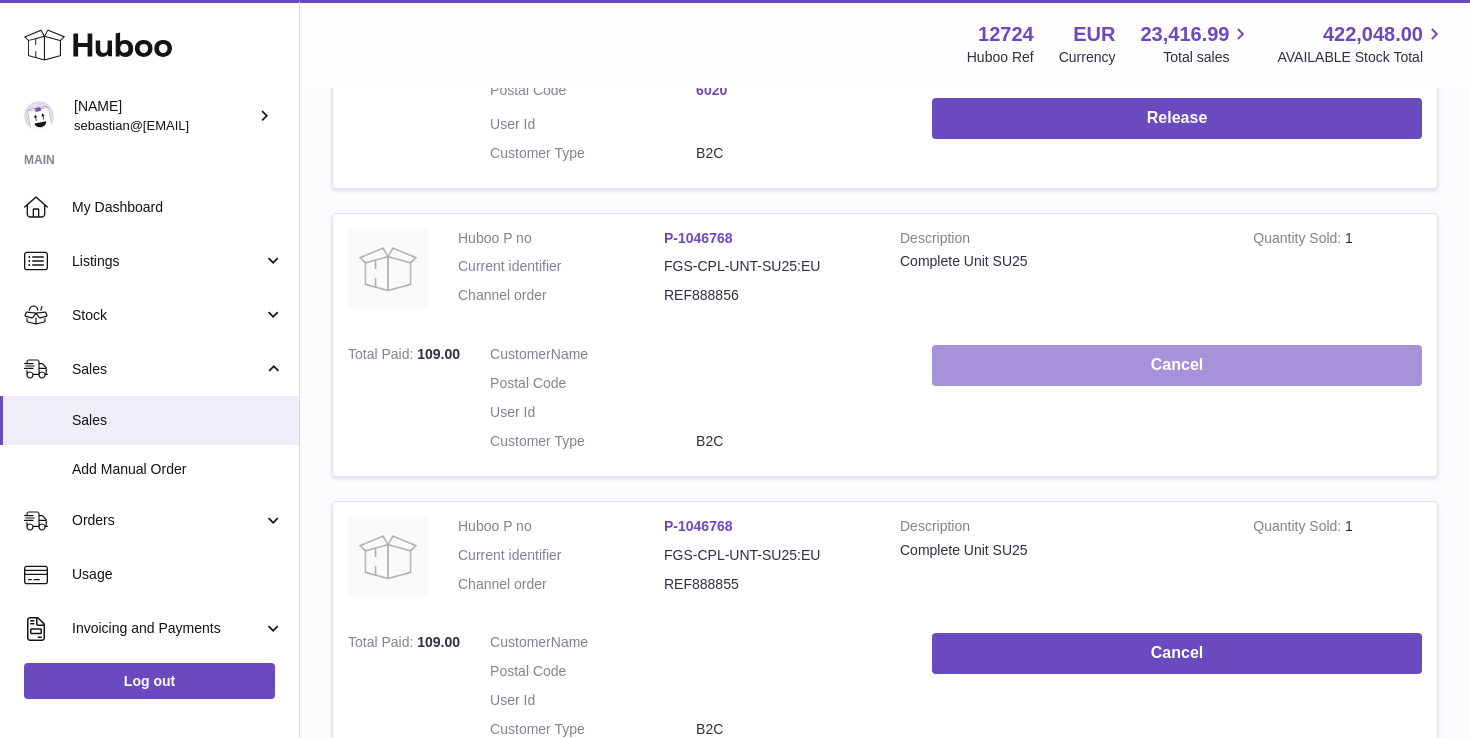 click on "Cancel" at bounding box center [1177, 365] 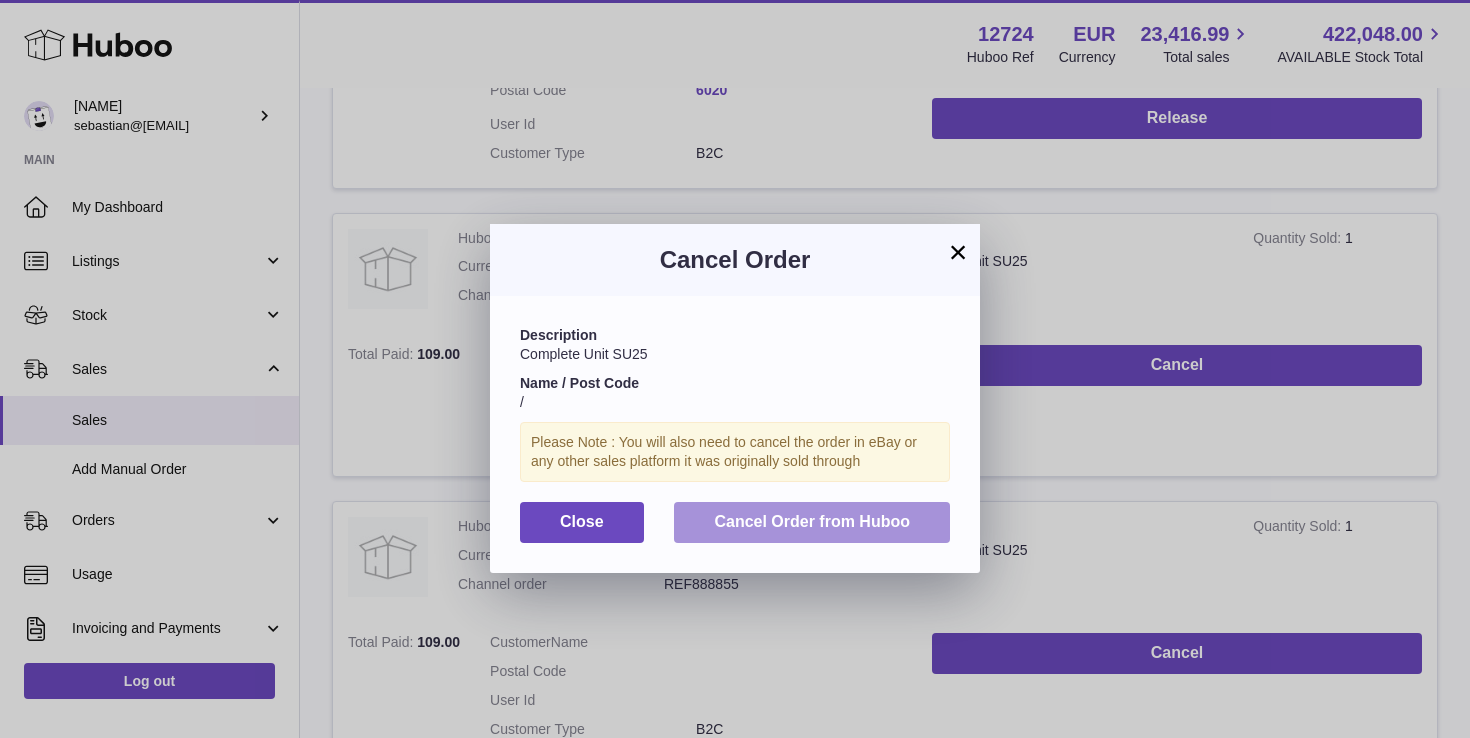 click on "Cancel Order from Huboo" at bounding box center (812, 522) 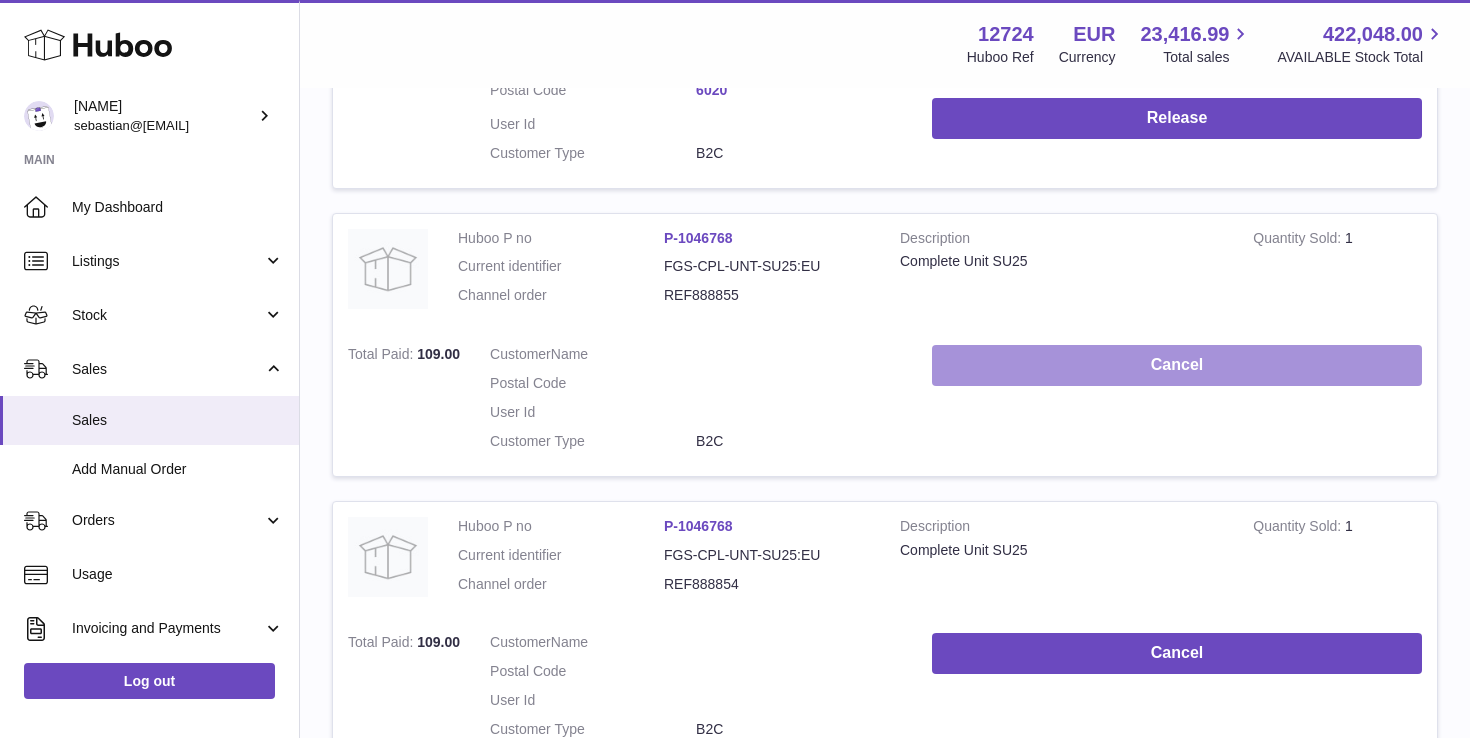 click on "Cancel" at bounding box center [1177, 365] 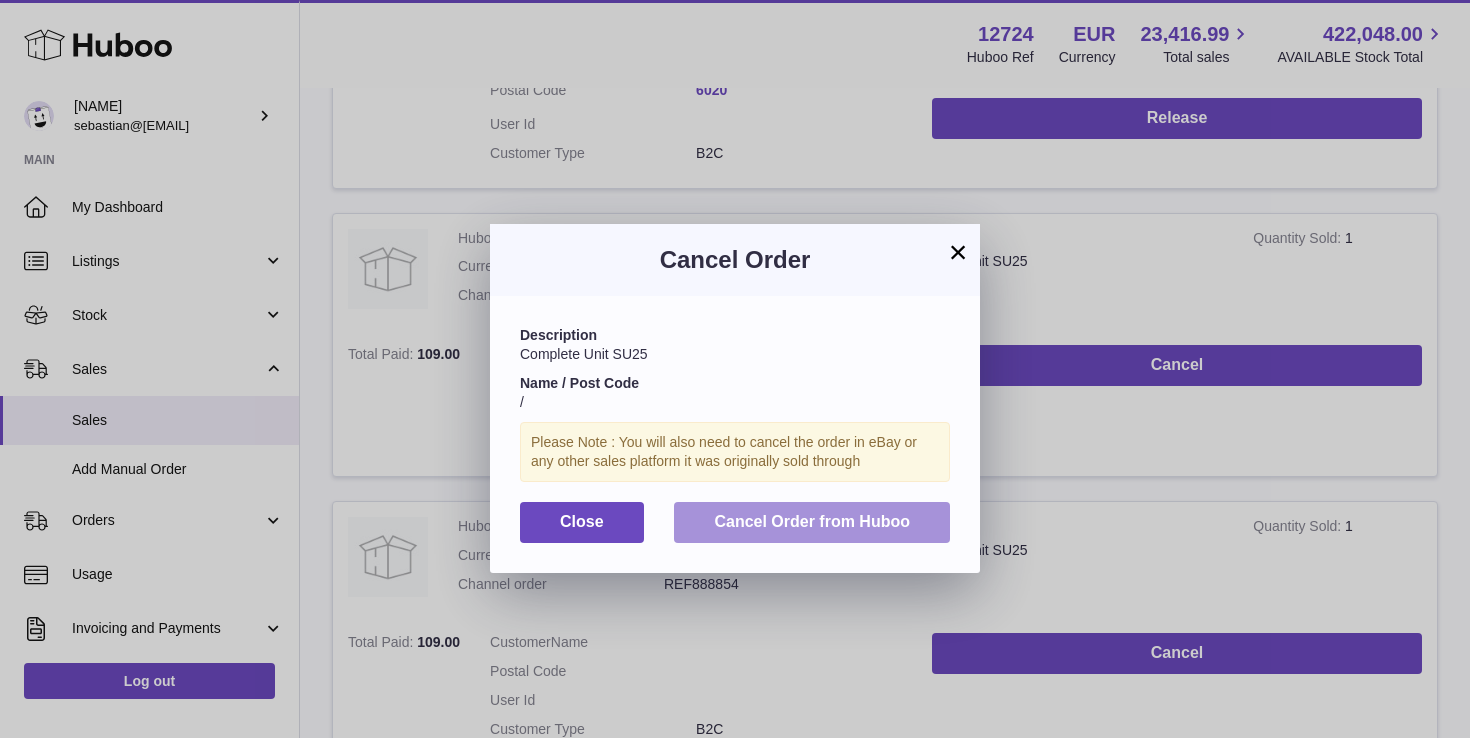 click on "Cancel Order from Huboo" at bounding box center [812, 522] 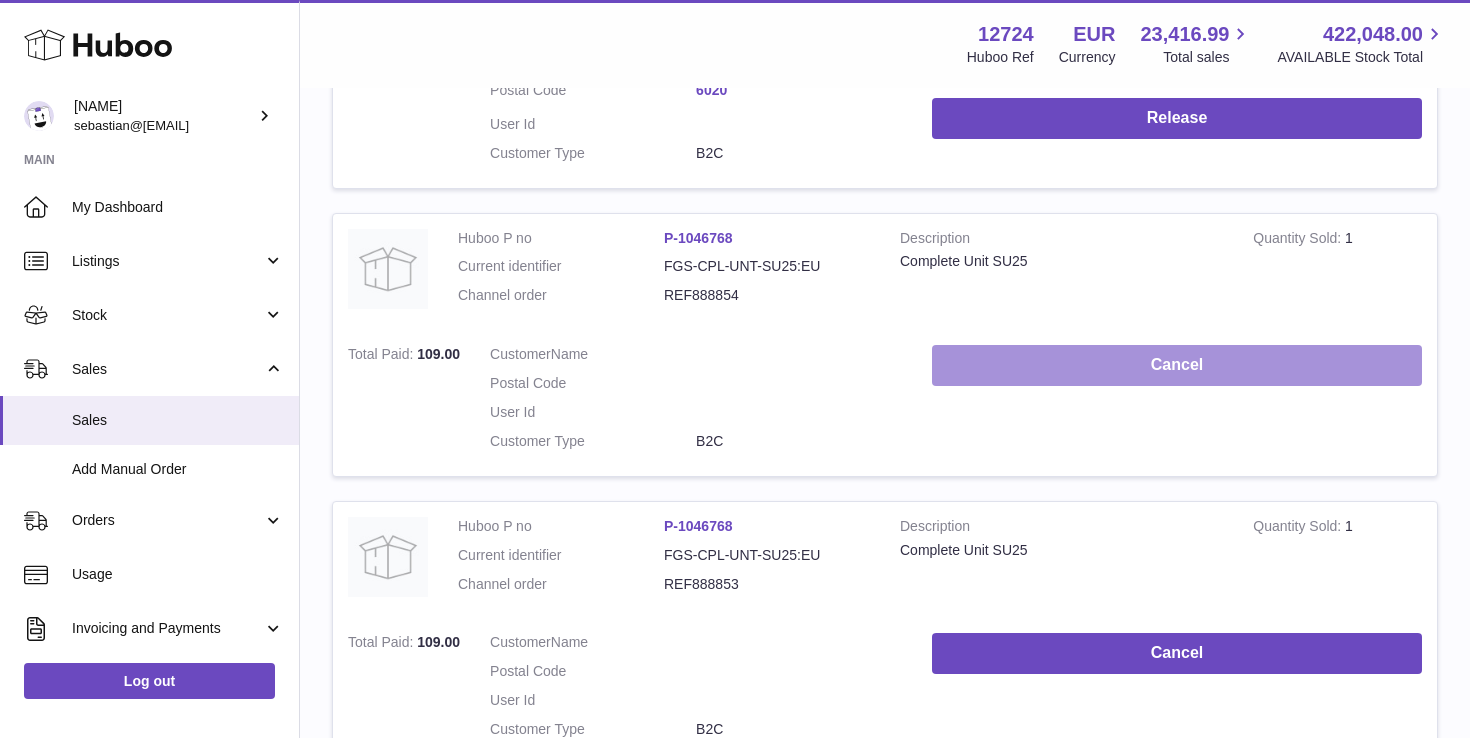 click on "Cancel" at bounding box center [1177, 365] 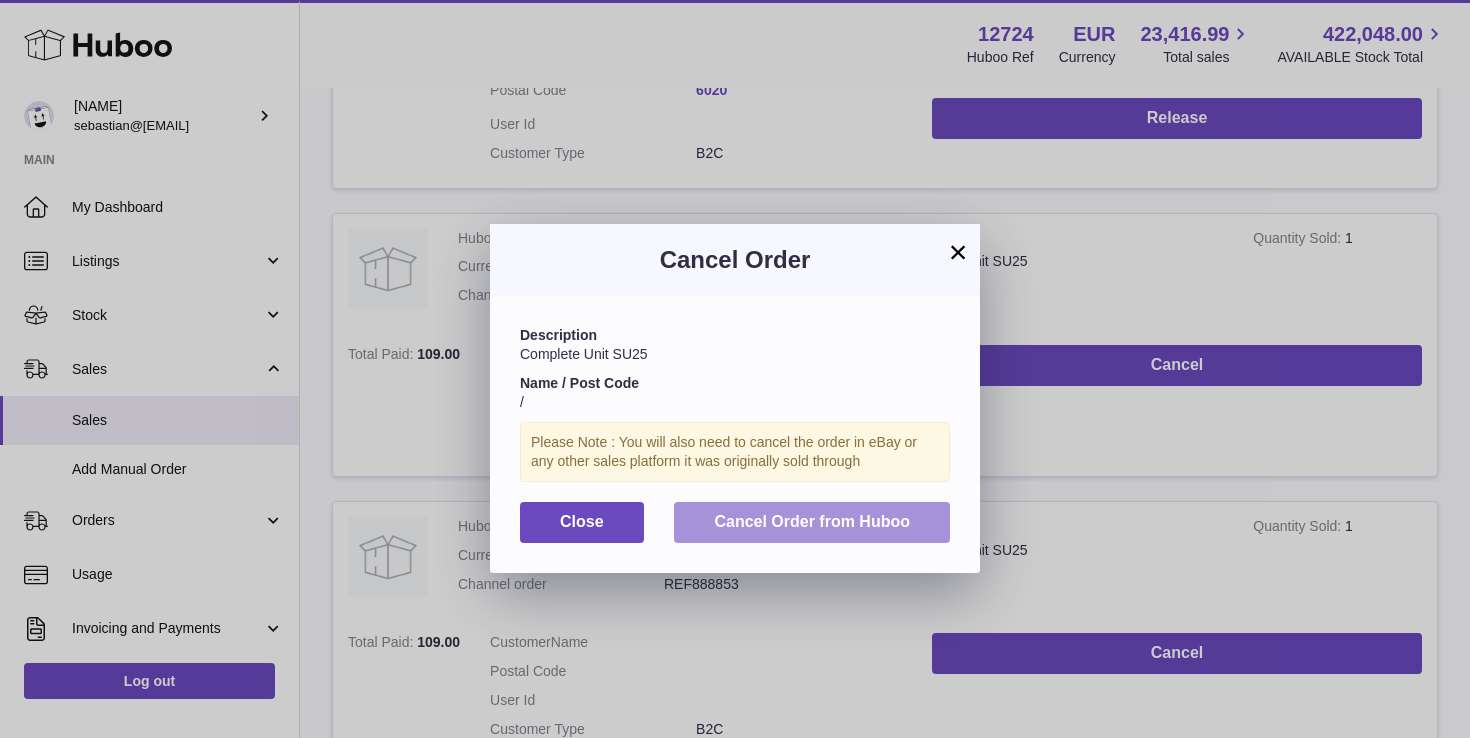 click on "Cancel Order from Huboo" at bounding box center [812, 521] 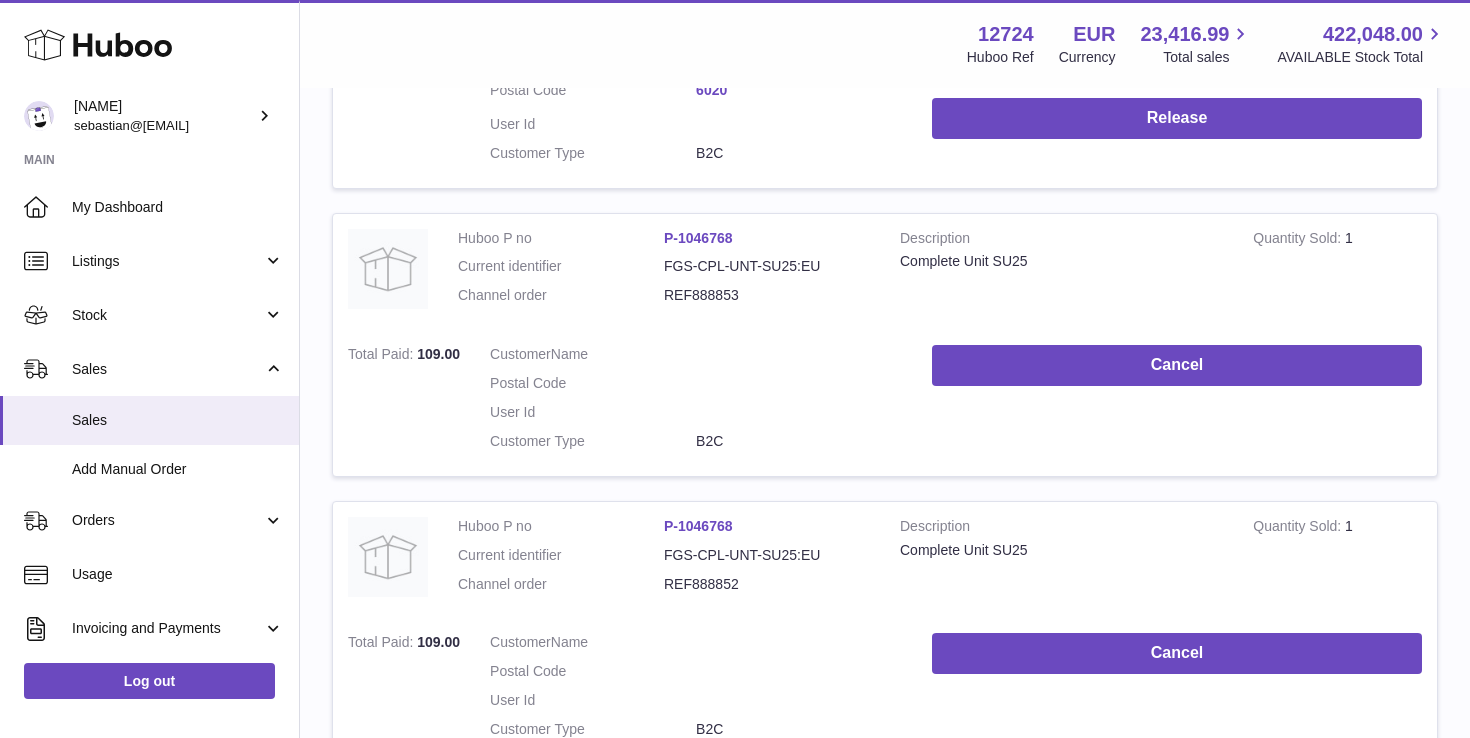 click on "Cancel" at bounding box center (1177, 403) 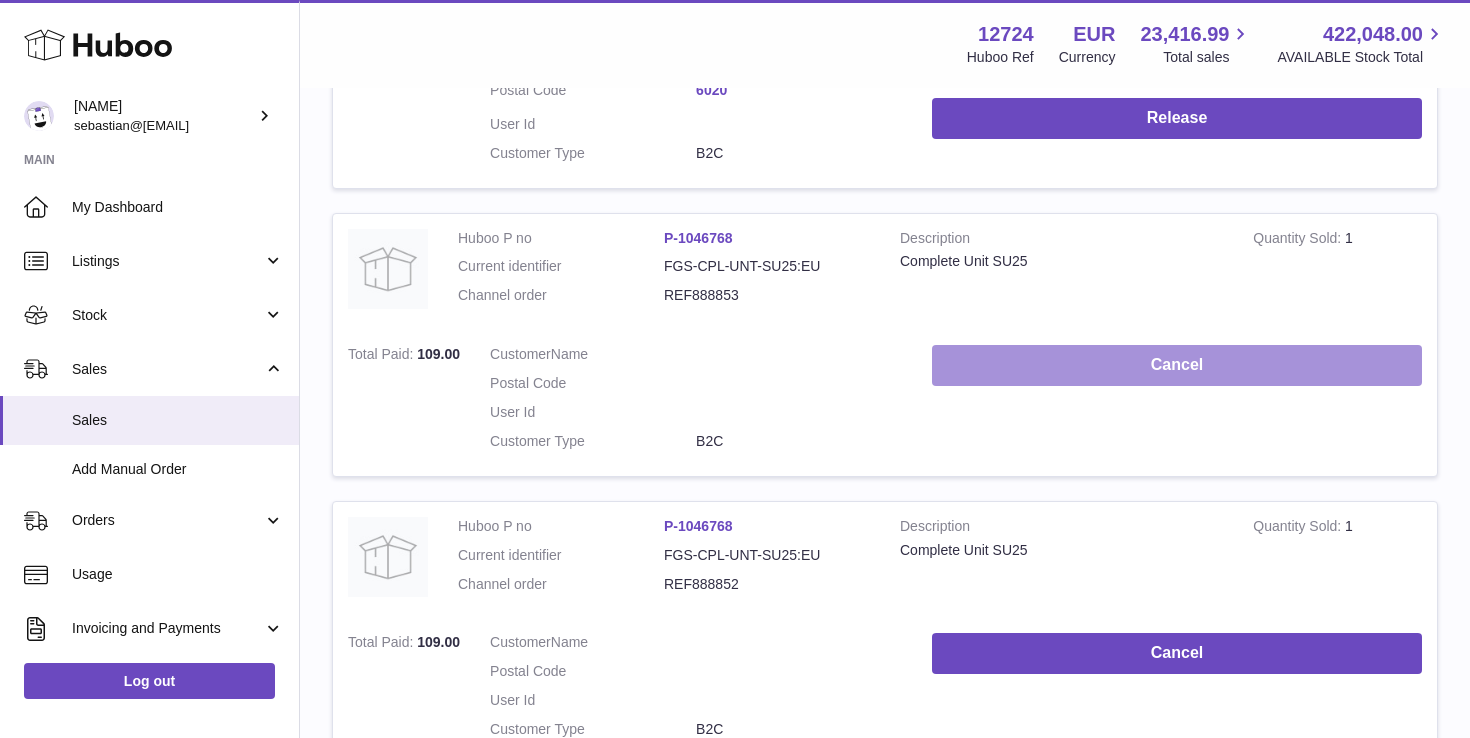 click on "Cancel" at bounding box center (1177, 365) 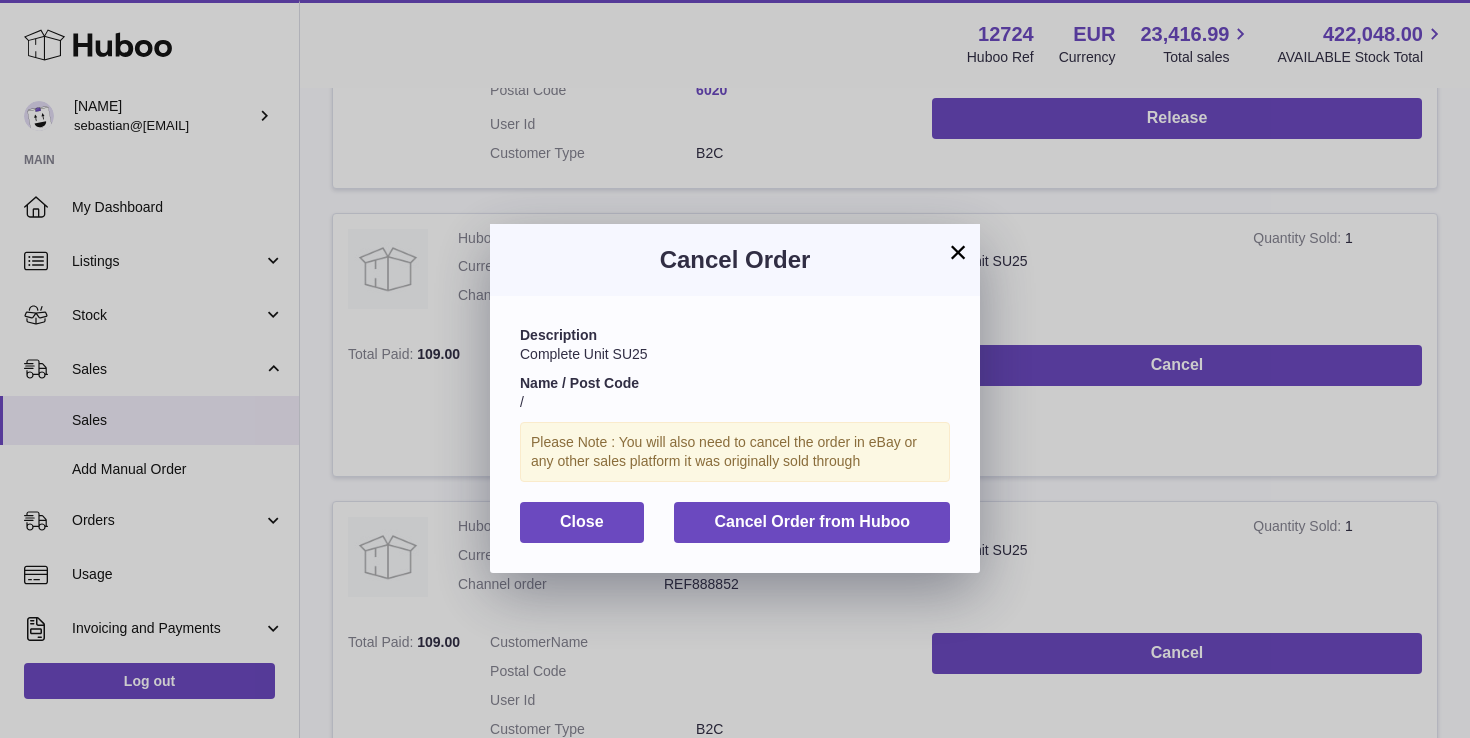 click on "Description   Complete Unit SU25   Name / Post Code    /
Please Note : You will also need to cancel the order in eBay or any other sales platform it was originally sold through
Close   Cancel Order from Huboo" at bounding box center [735, 434] 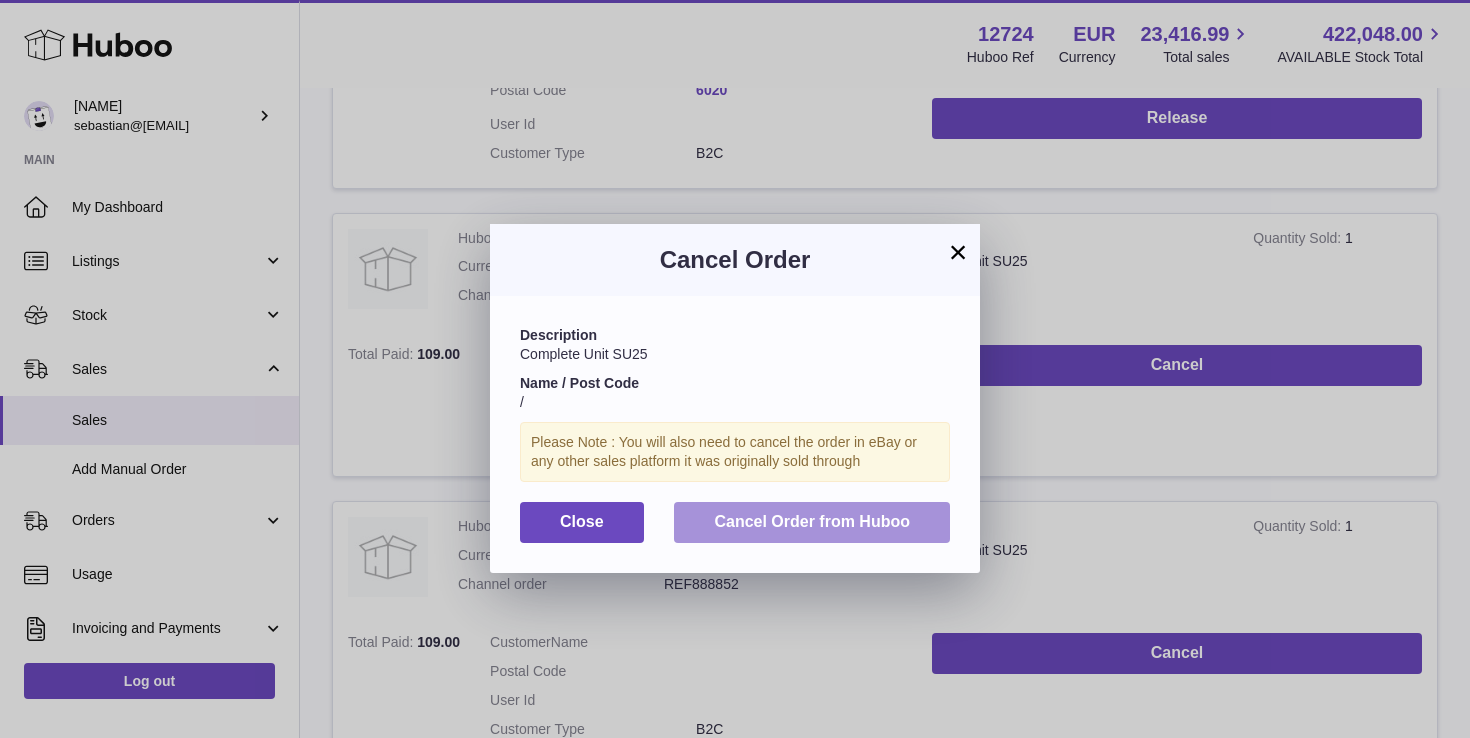 click on "Cancel Order from Huboo" at bounding box center [812, 521] 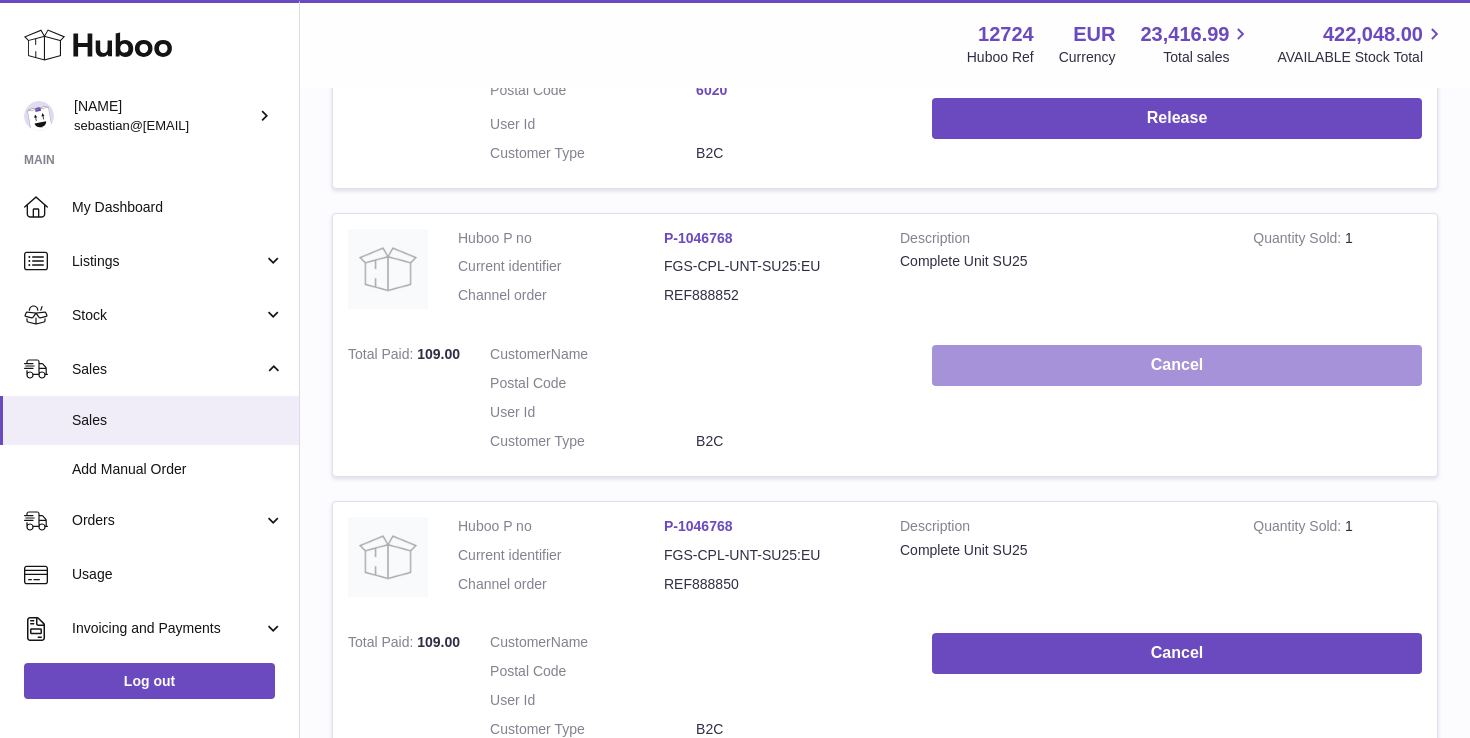 click on "Cancel" at bounding box center (1177, 365) 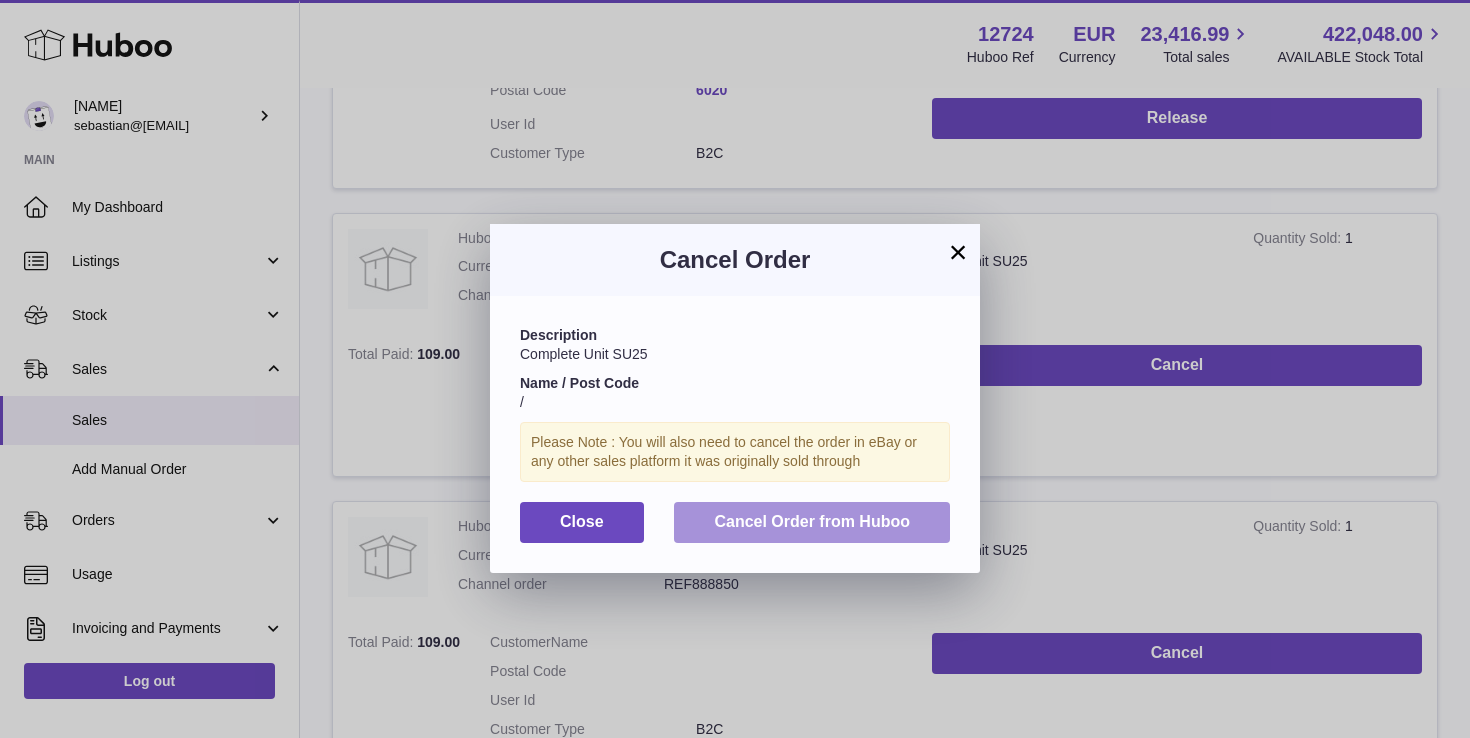 click on "Cancel Order from Huboo" at bounding box center [812, 521] 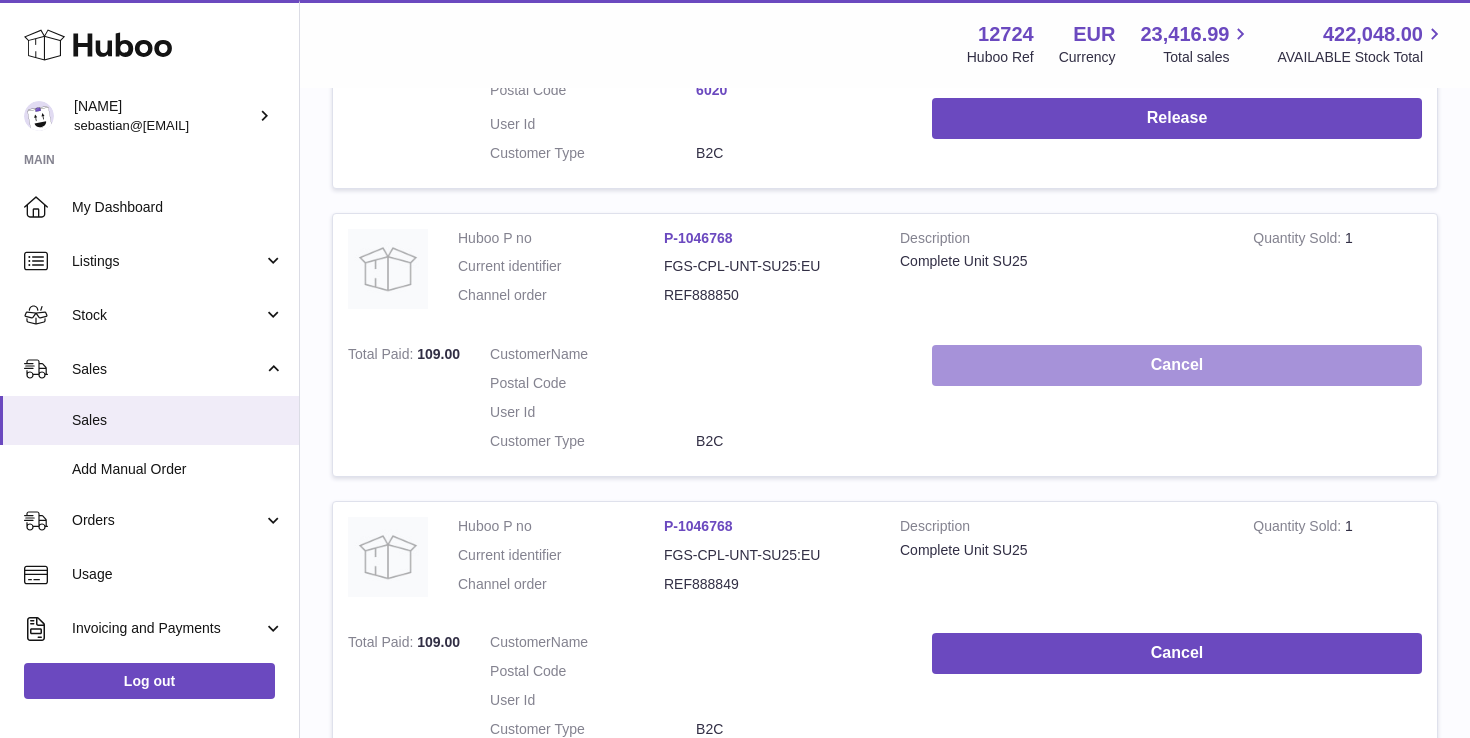 click on "Cancel" at bounding box center [1177, 365] 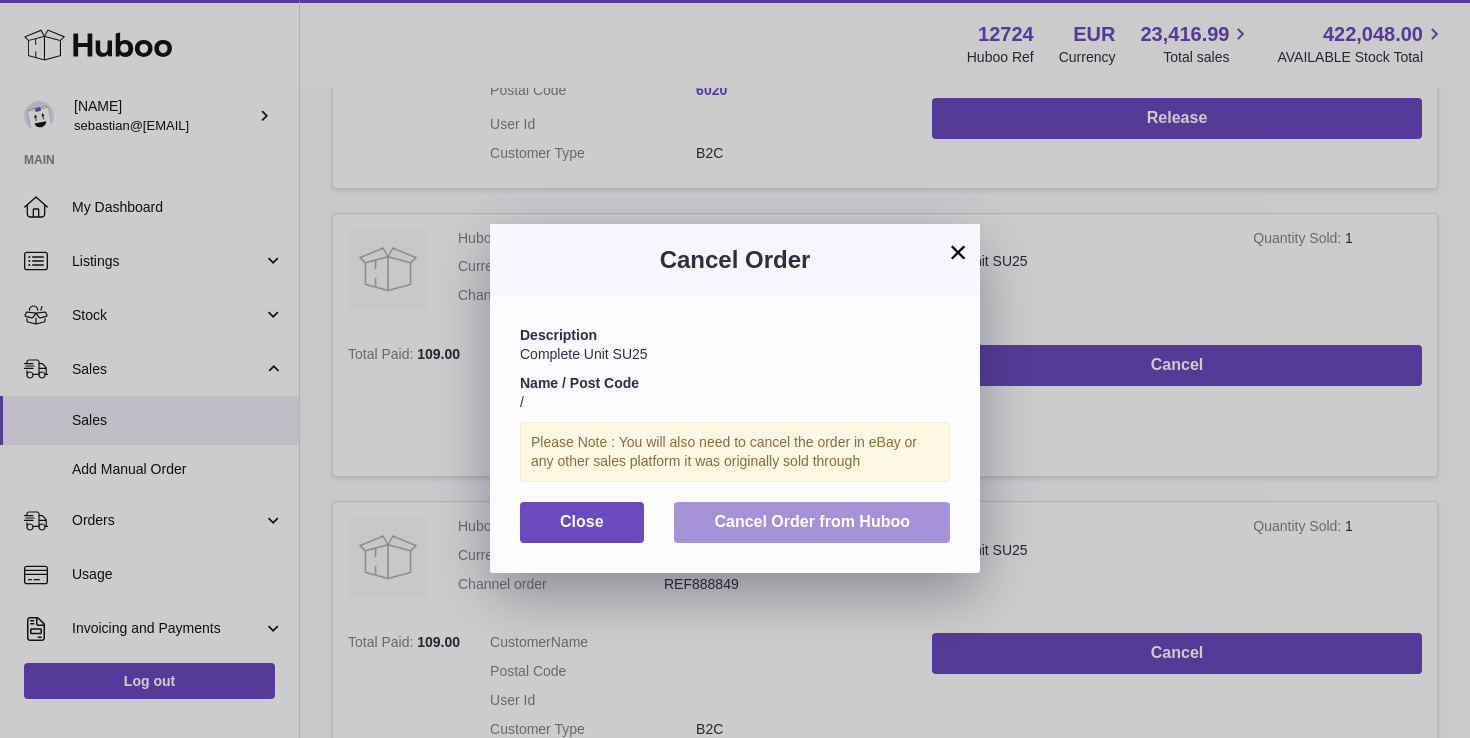 click on "Cancel Order from Huboo" at bounding box center (812, 522) 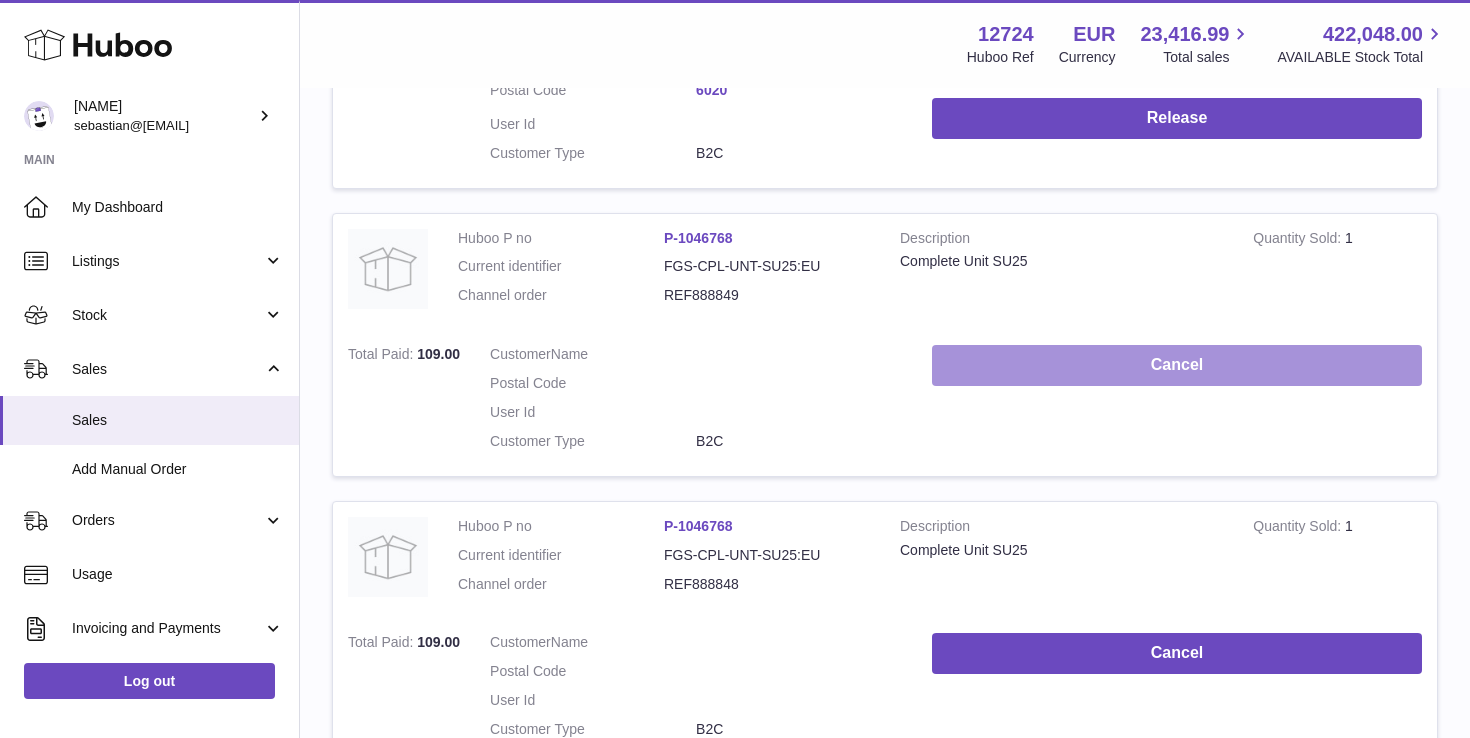 click on "Cancel" at bounding box center [1177, 365] 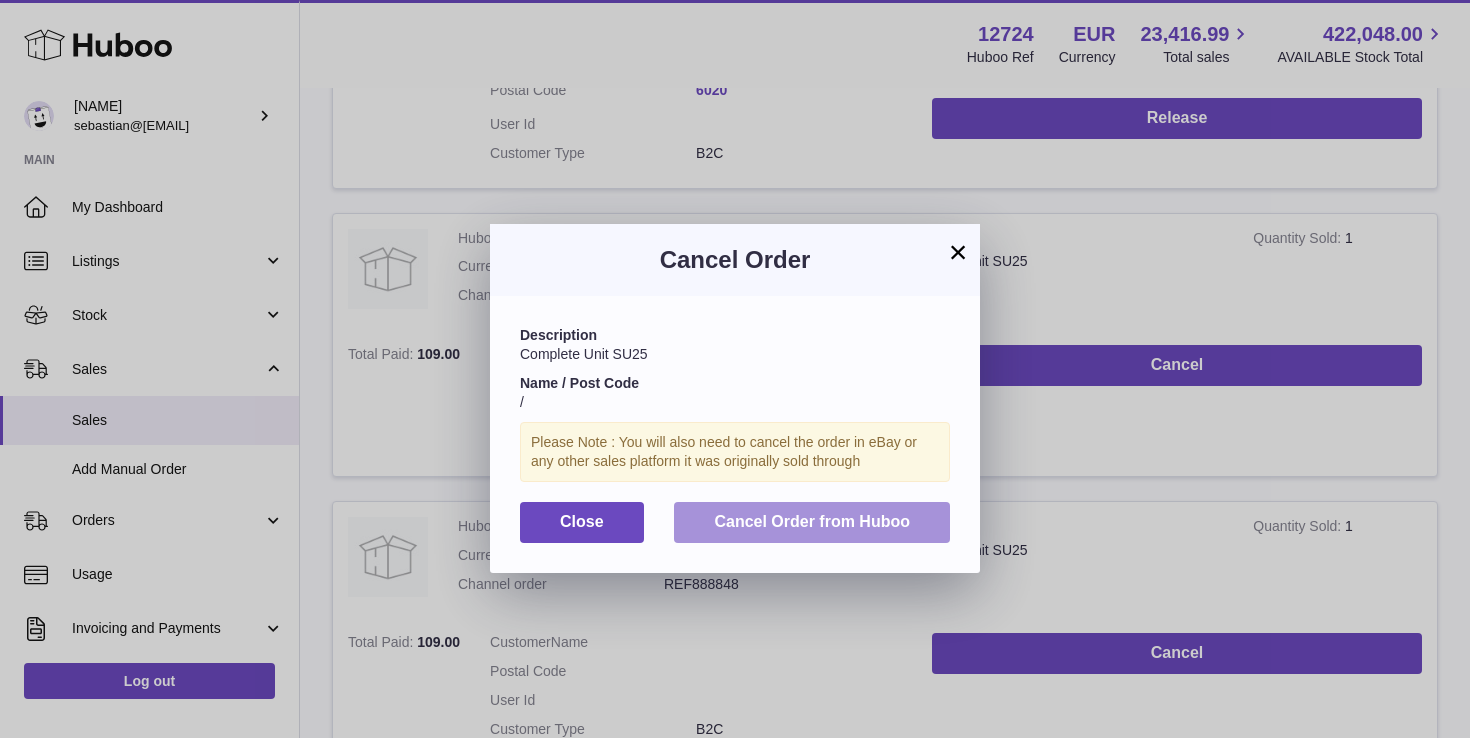 click on "Cancel Order from Huboo" at bounding box center [812, 522] 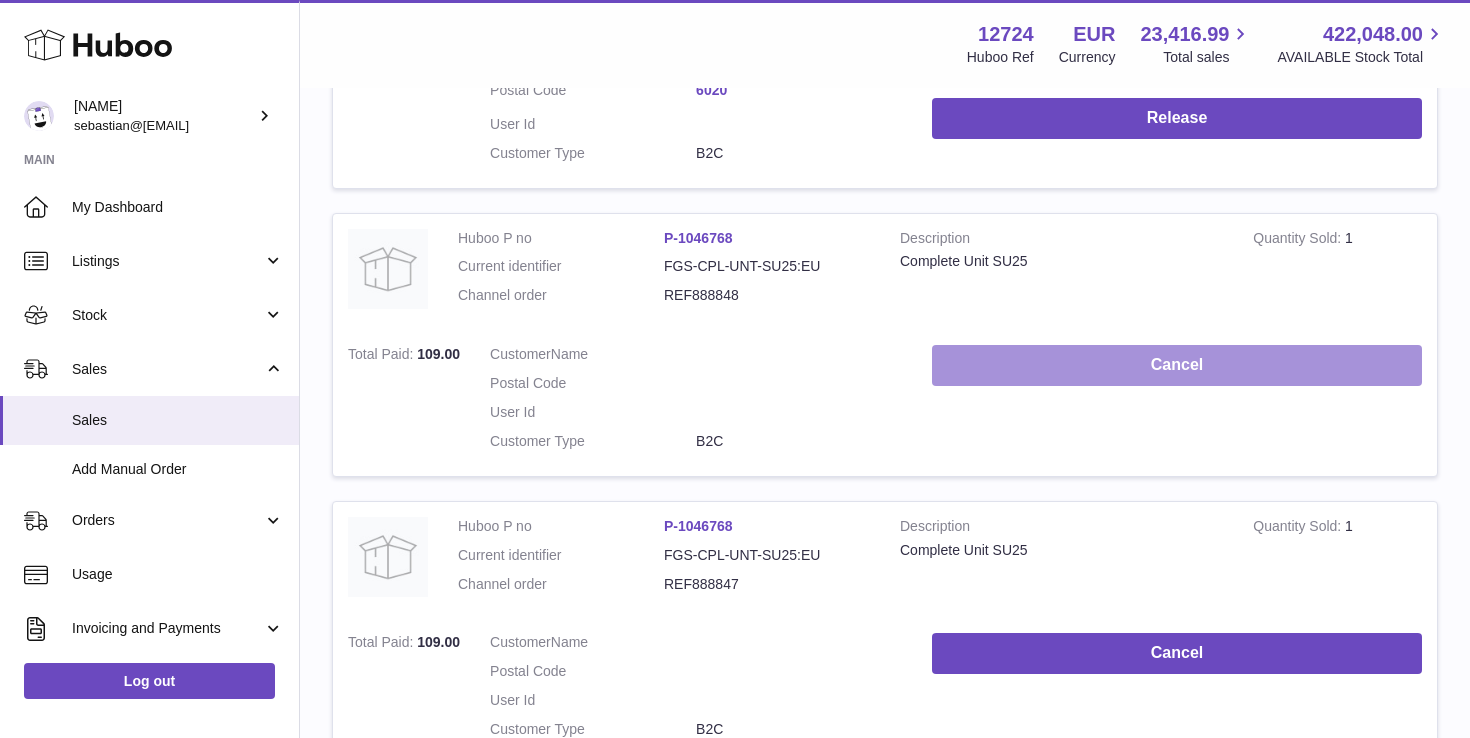 click on "Cancel" at bounding box center (1177, 365) 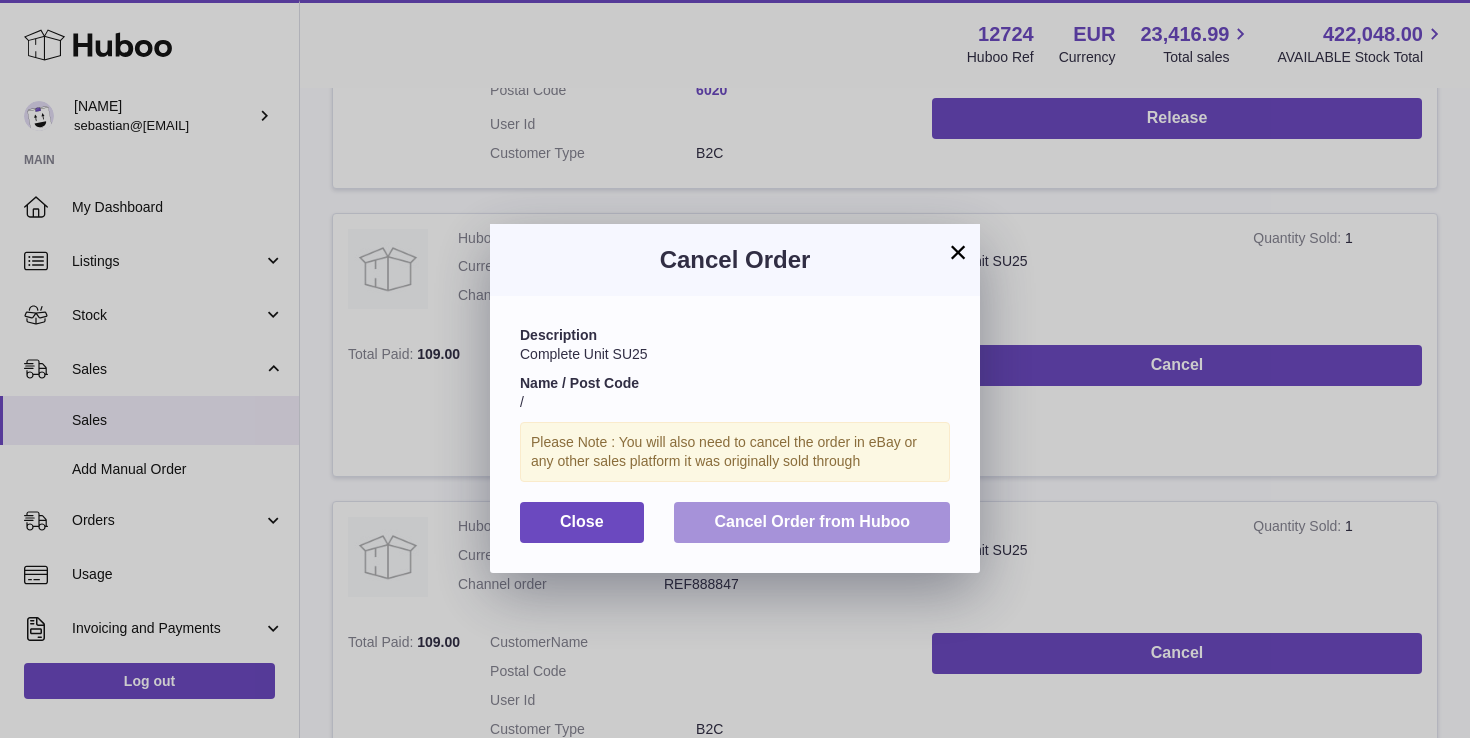click on "Cancel Order from Huboo" at bounding box center (812, 522) 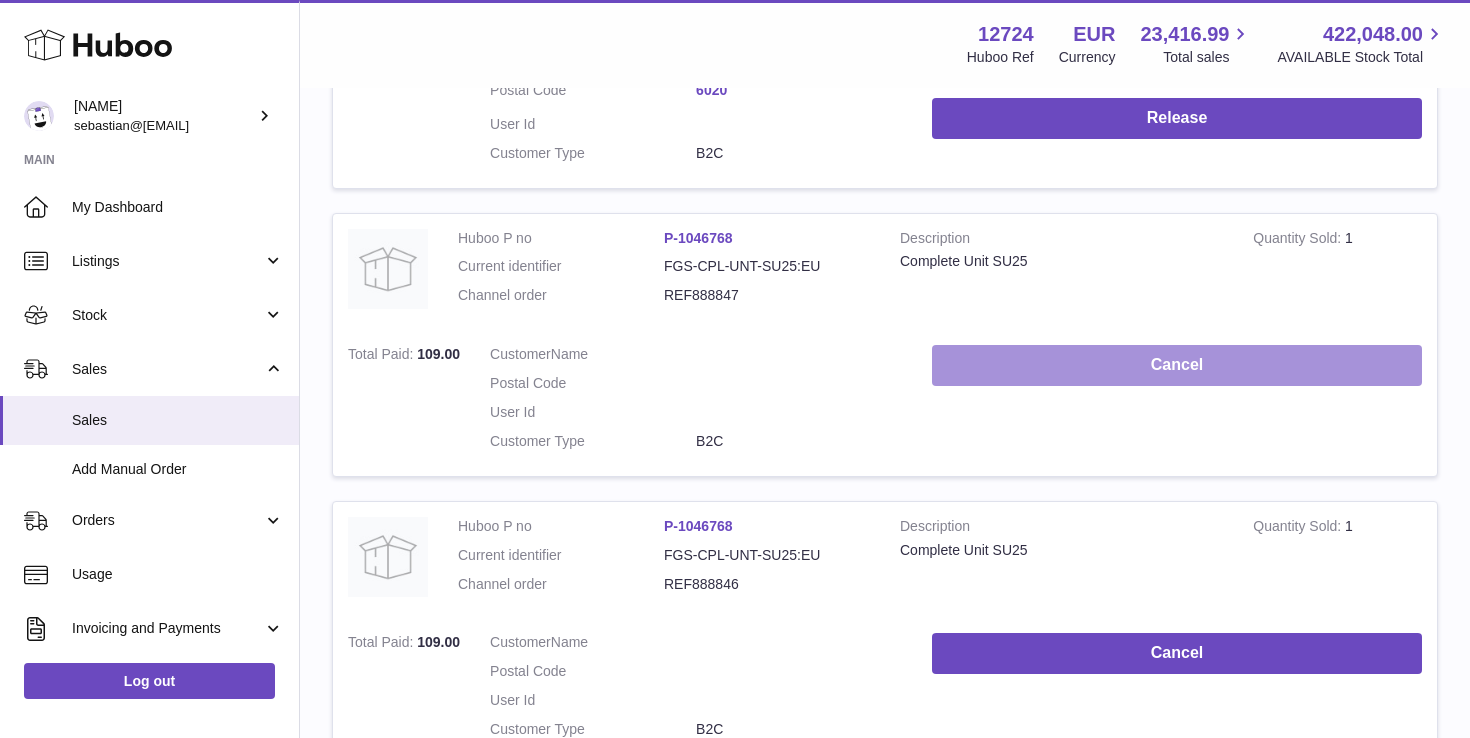 click on "Cancel" at bounding box center [1177, 365] 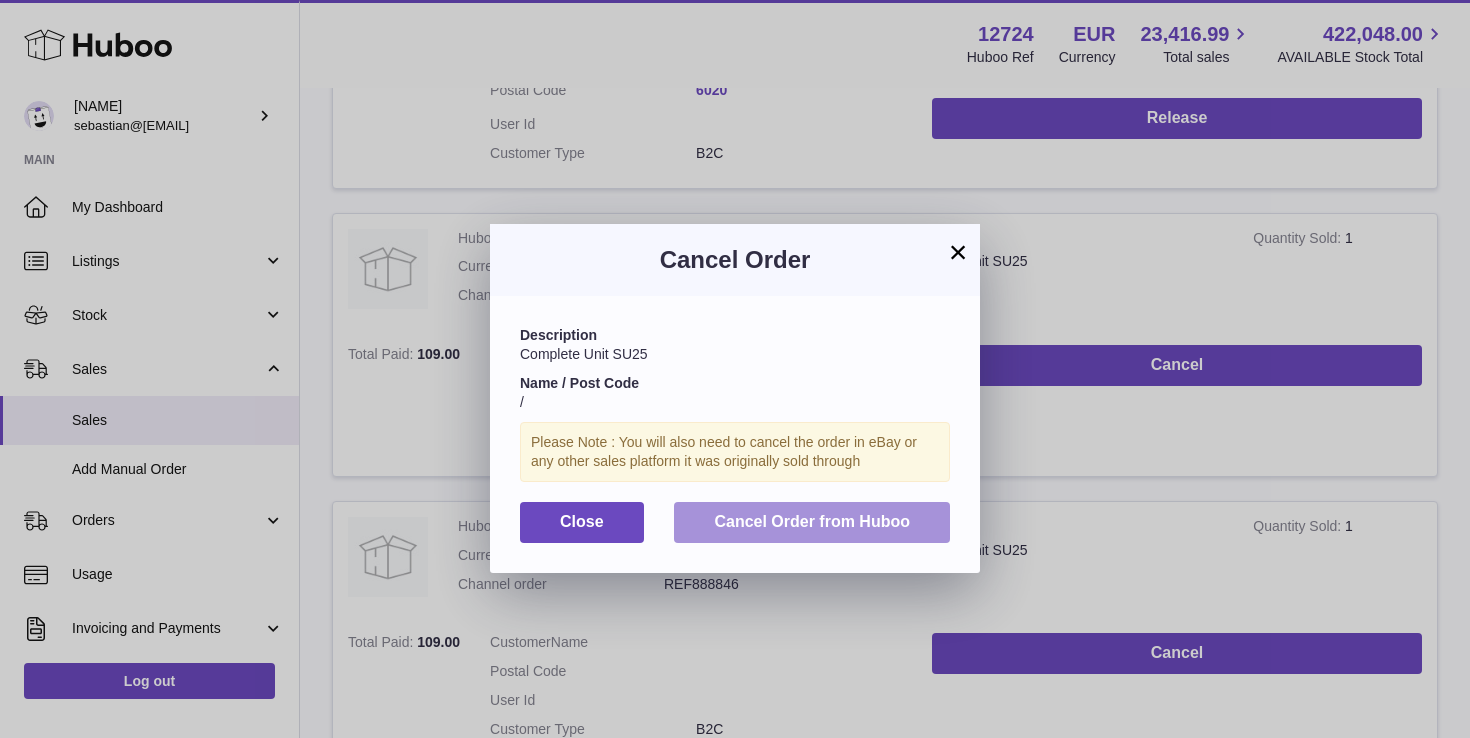 click on "Cancel Order from Huboo" at bounding box center (812, 522) 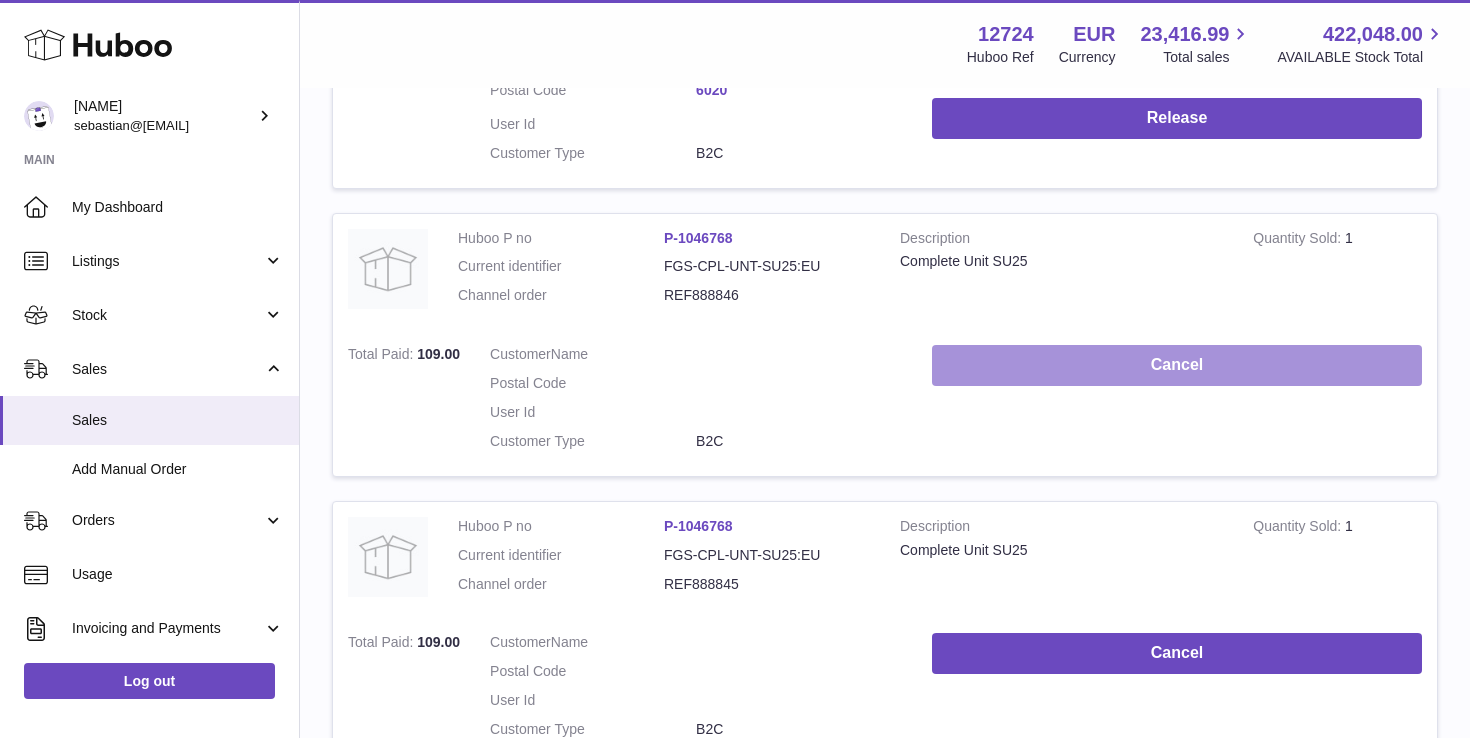 click on "Cancel" at bounding box center (1177, 365) 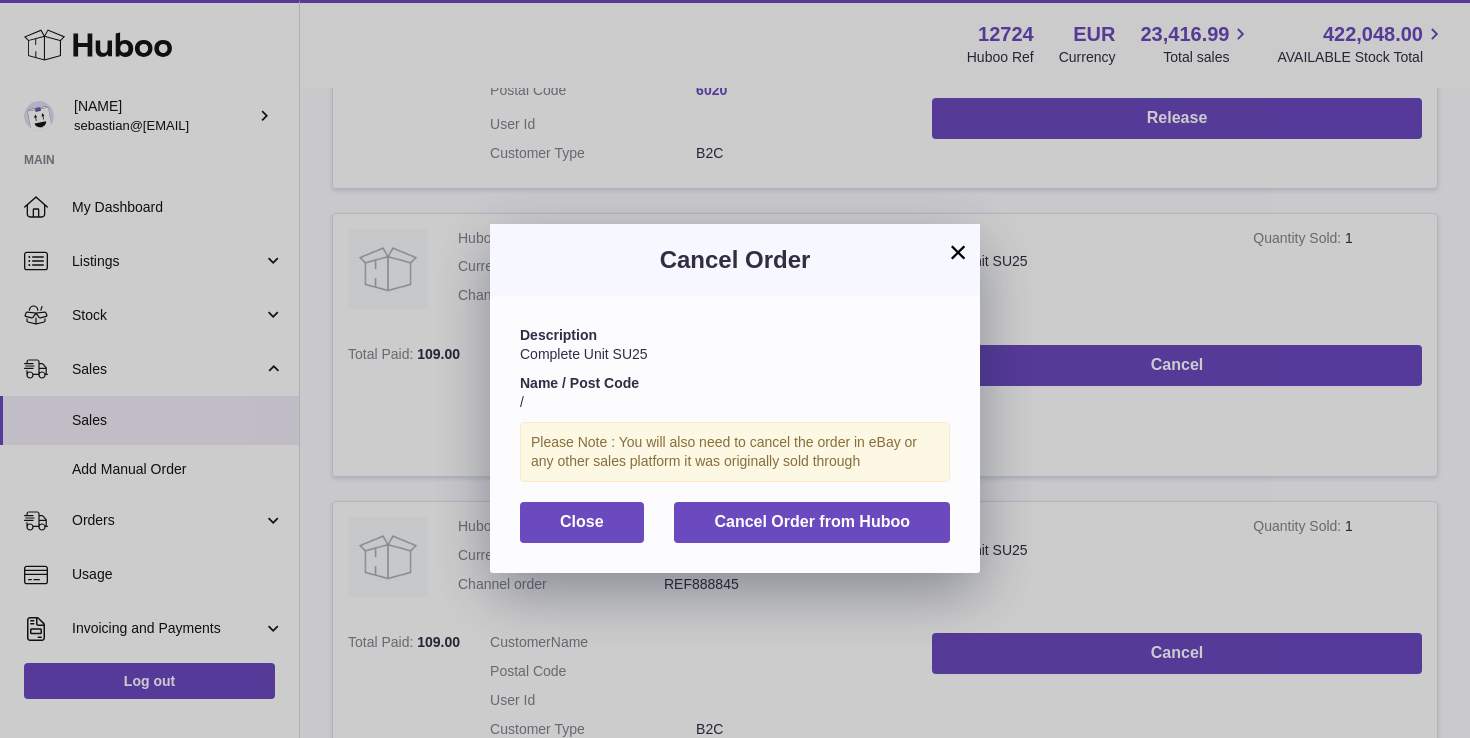 click on "Description   Complete Unit SU25   Name / Post Code    /
Please Note : You will also need to cancel the order in eBay or any other sales platform it was originally sold through
Close   Cancel Order from Huboo" at bounding box center [735, 434] 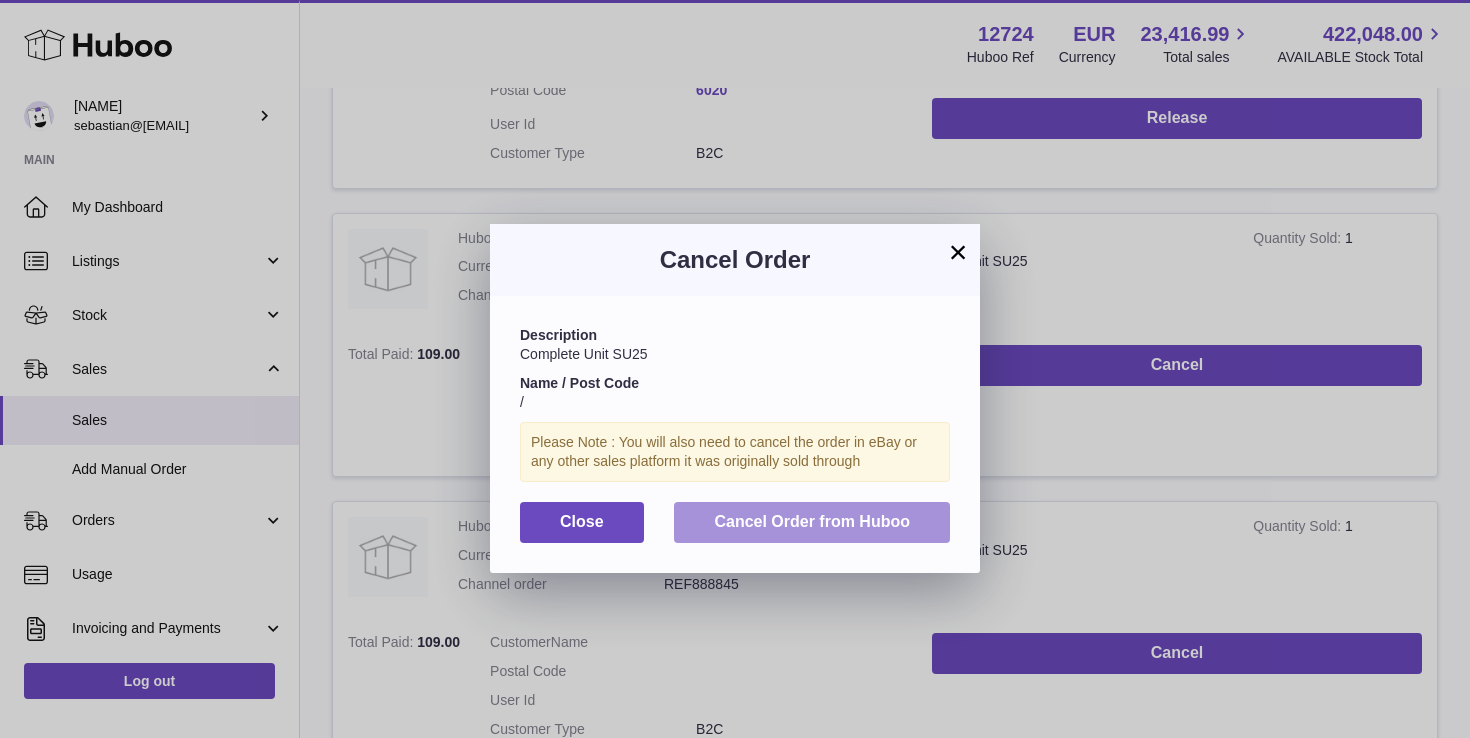 click on "Cancel Order from Huboo" at bounding box center (812, 521) 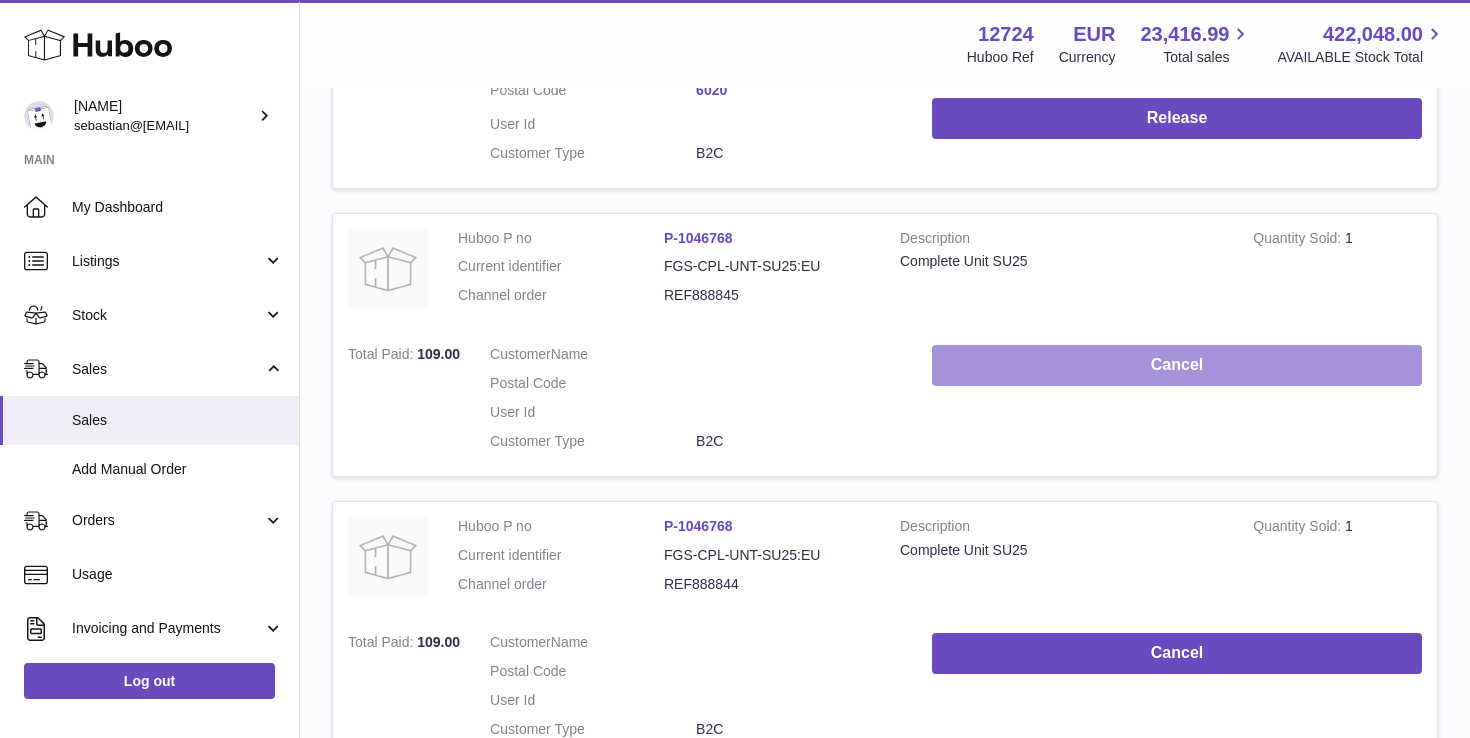 click on "Cancel" at bounding box center [1177, 365] 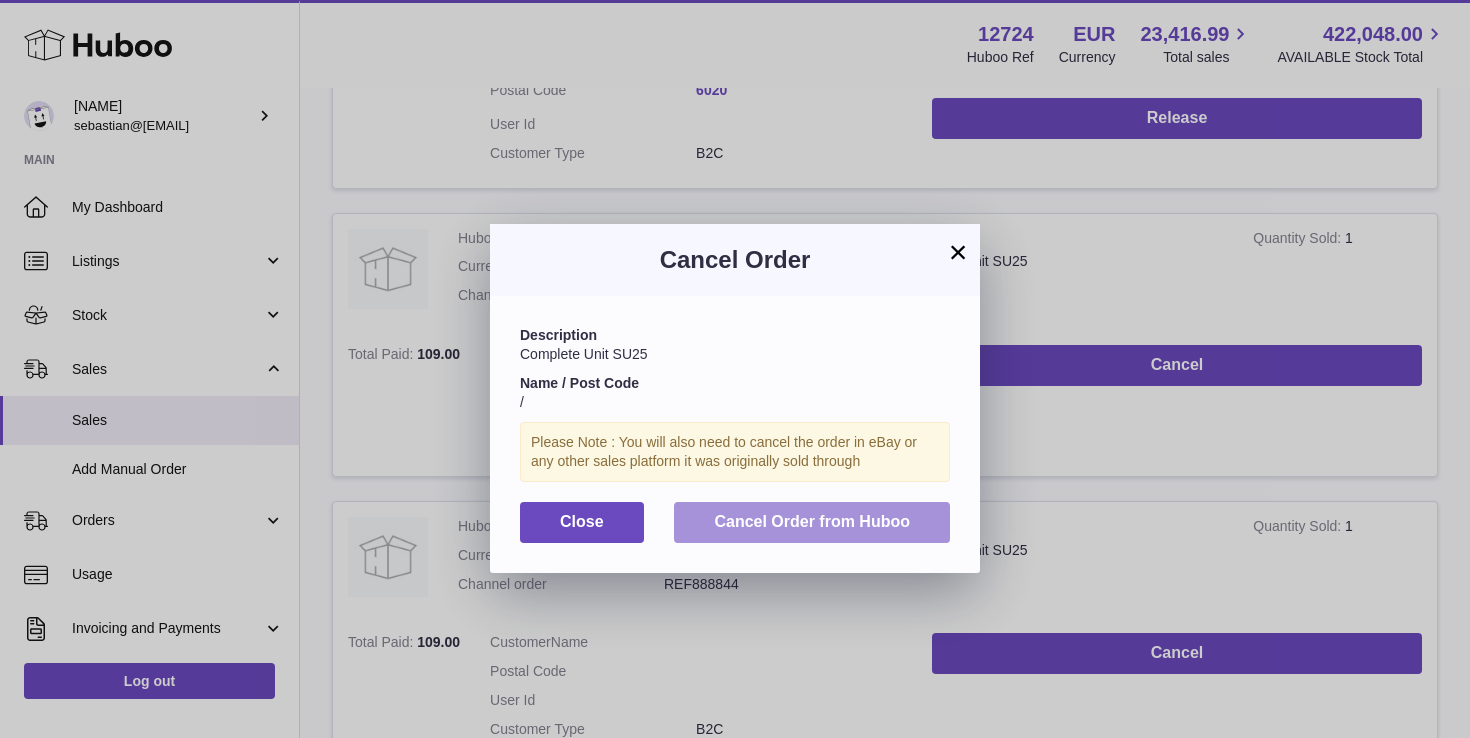 click on "Cancel Order from Huboo" at bounding box center [812, 522] 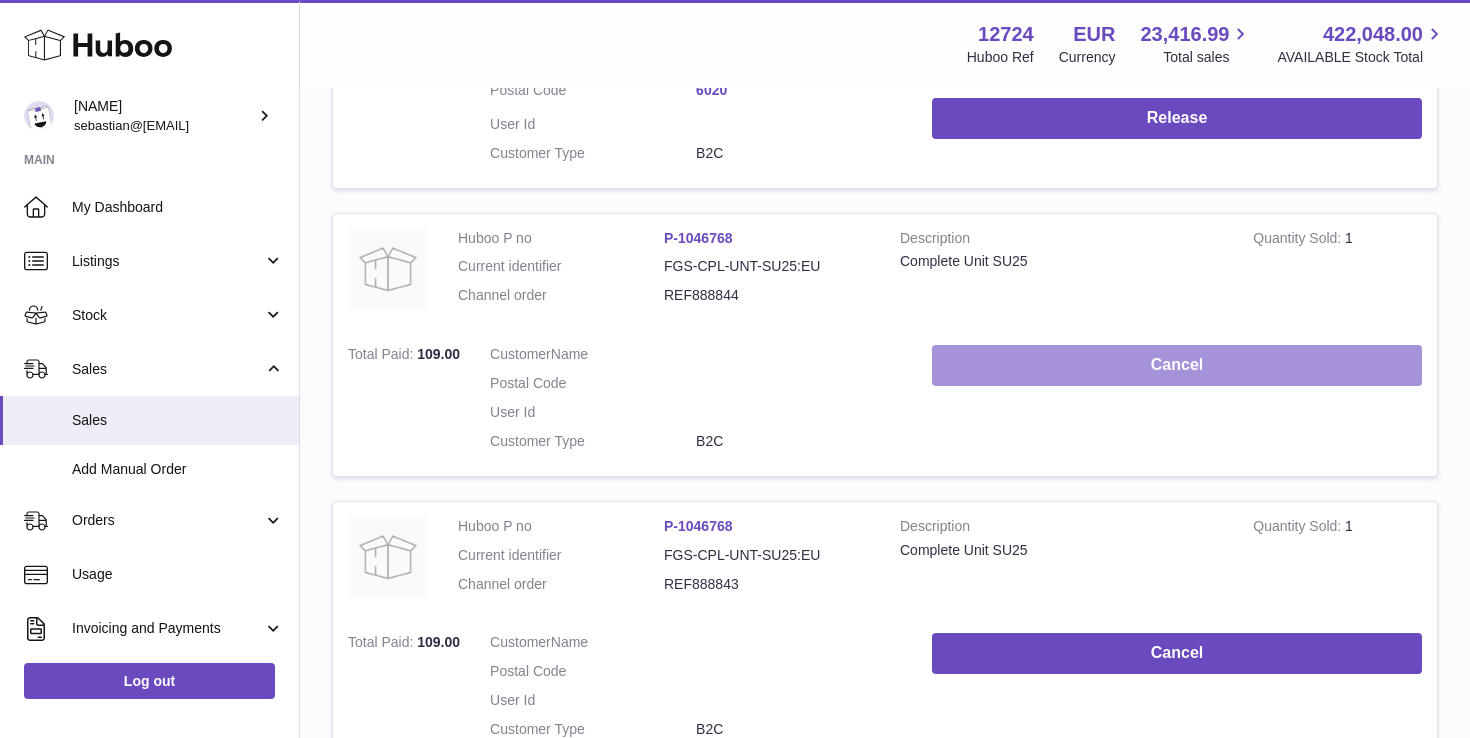 click on "Cancel" at bounding box center (1177, 365) 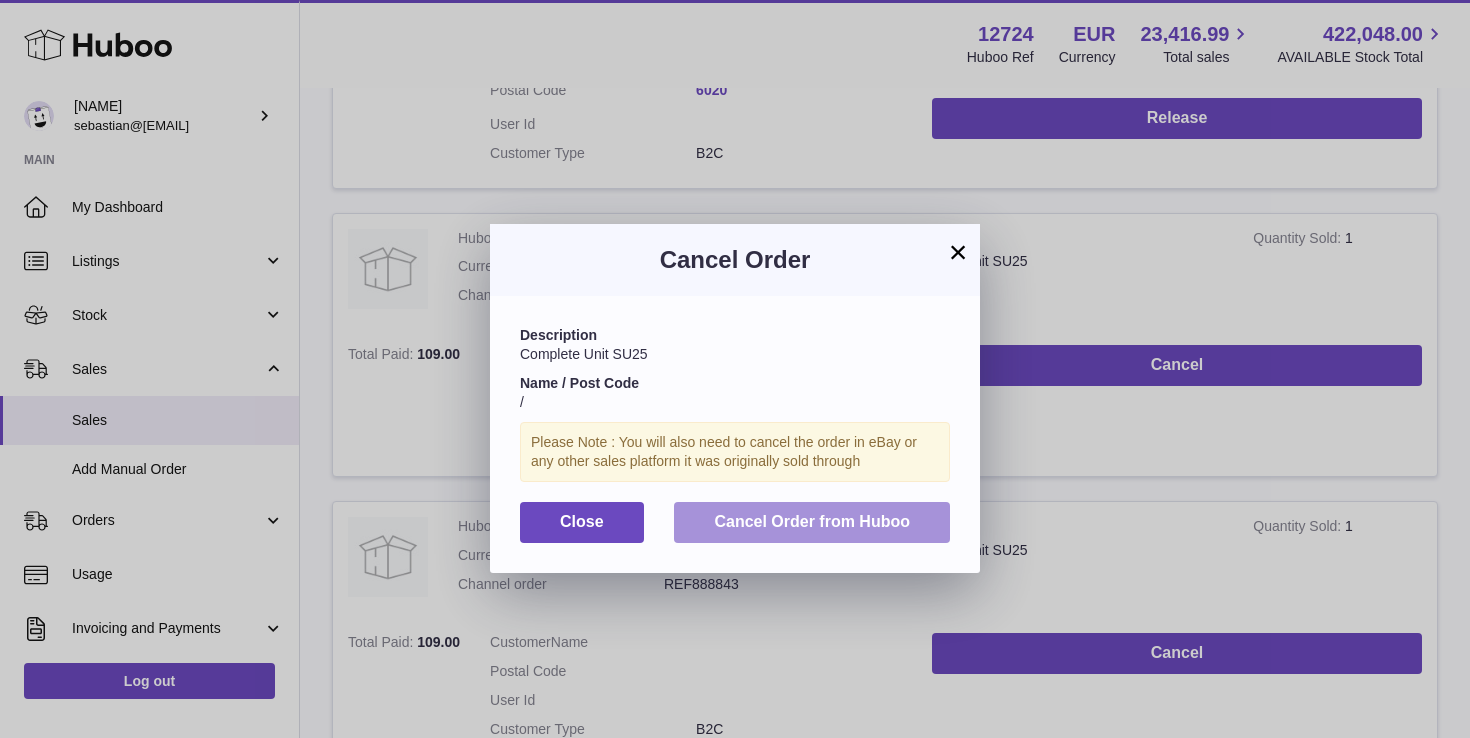 click on "Cancel Order from Huboo" at bounding box center (812, 522) 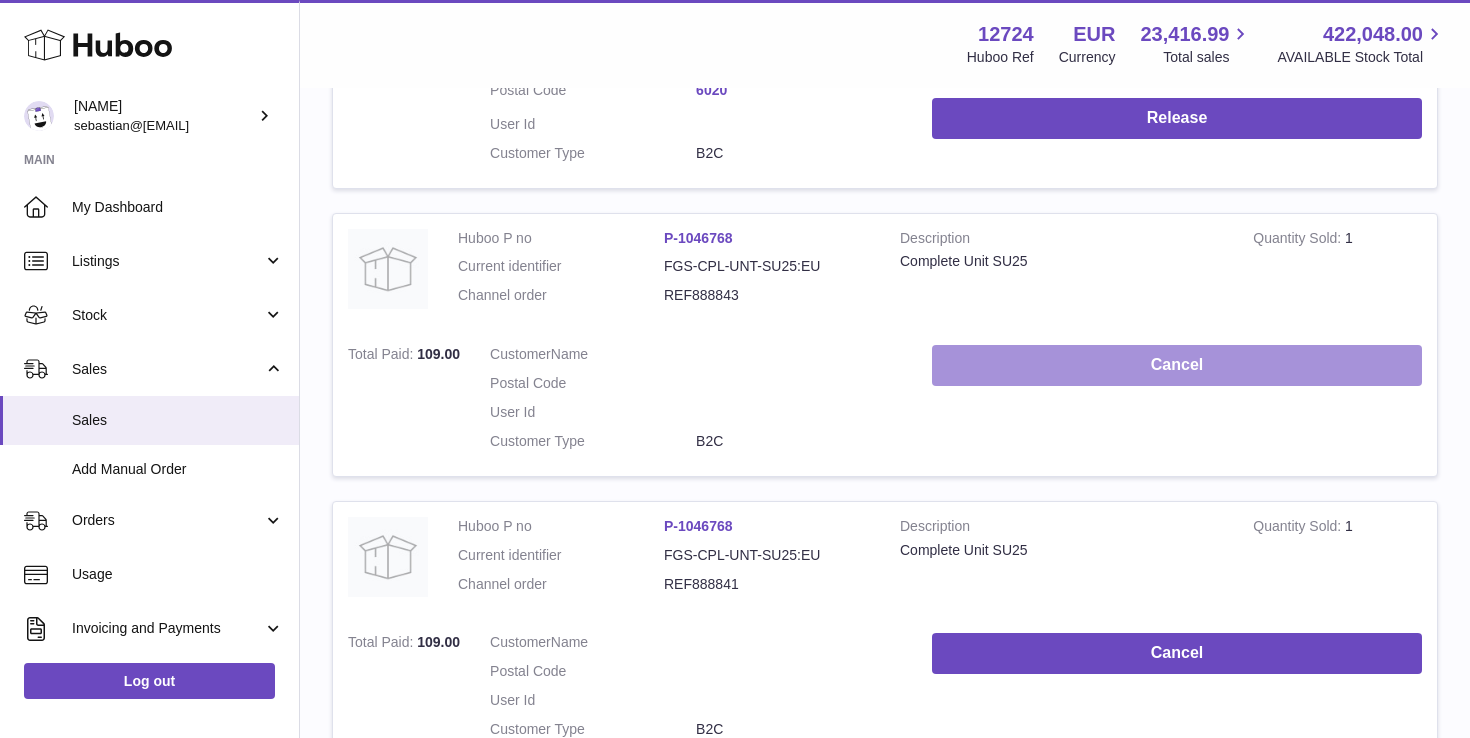 click on "Cancel" at bounding box center [1177, 365] 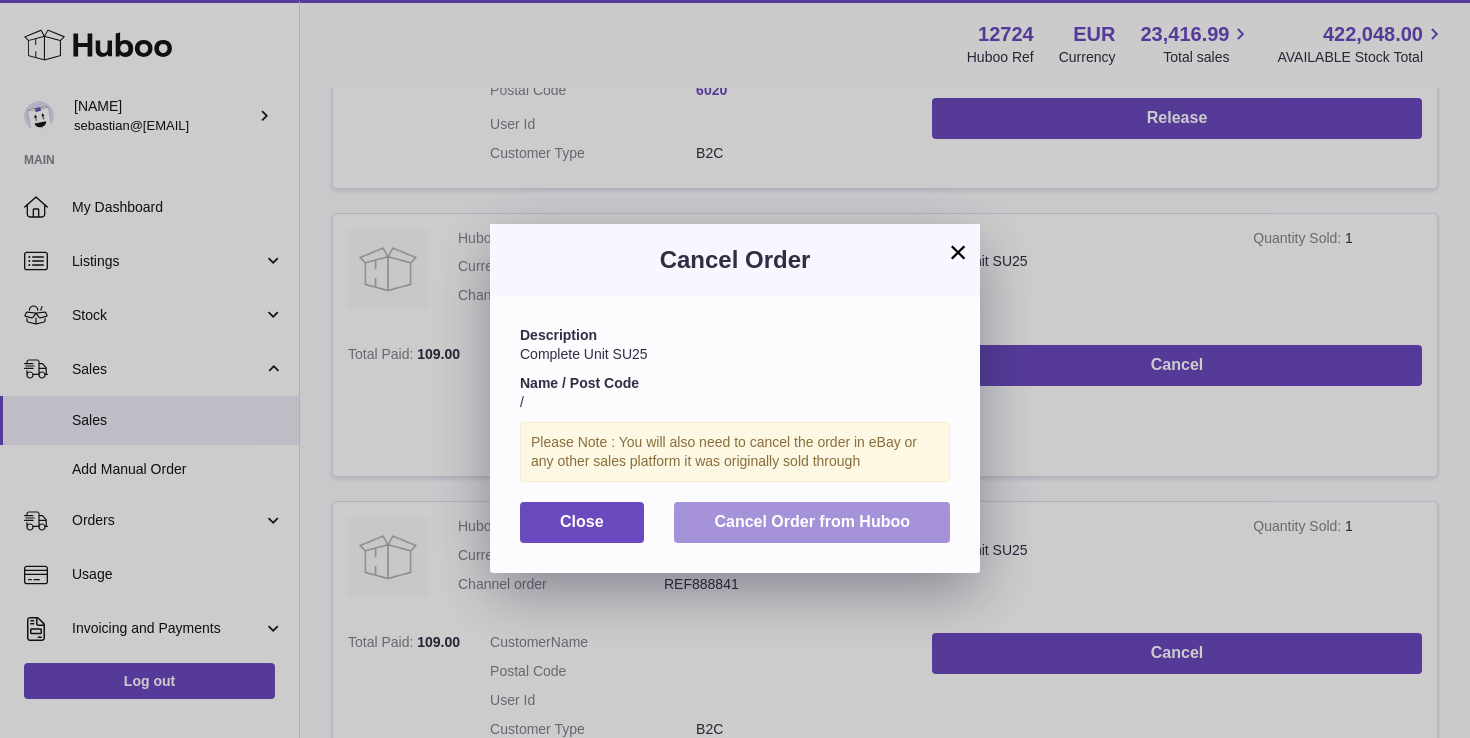 click on "Cancel Order from Huboo" at bounding box center (812, 521) 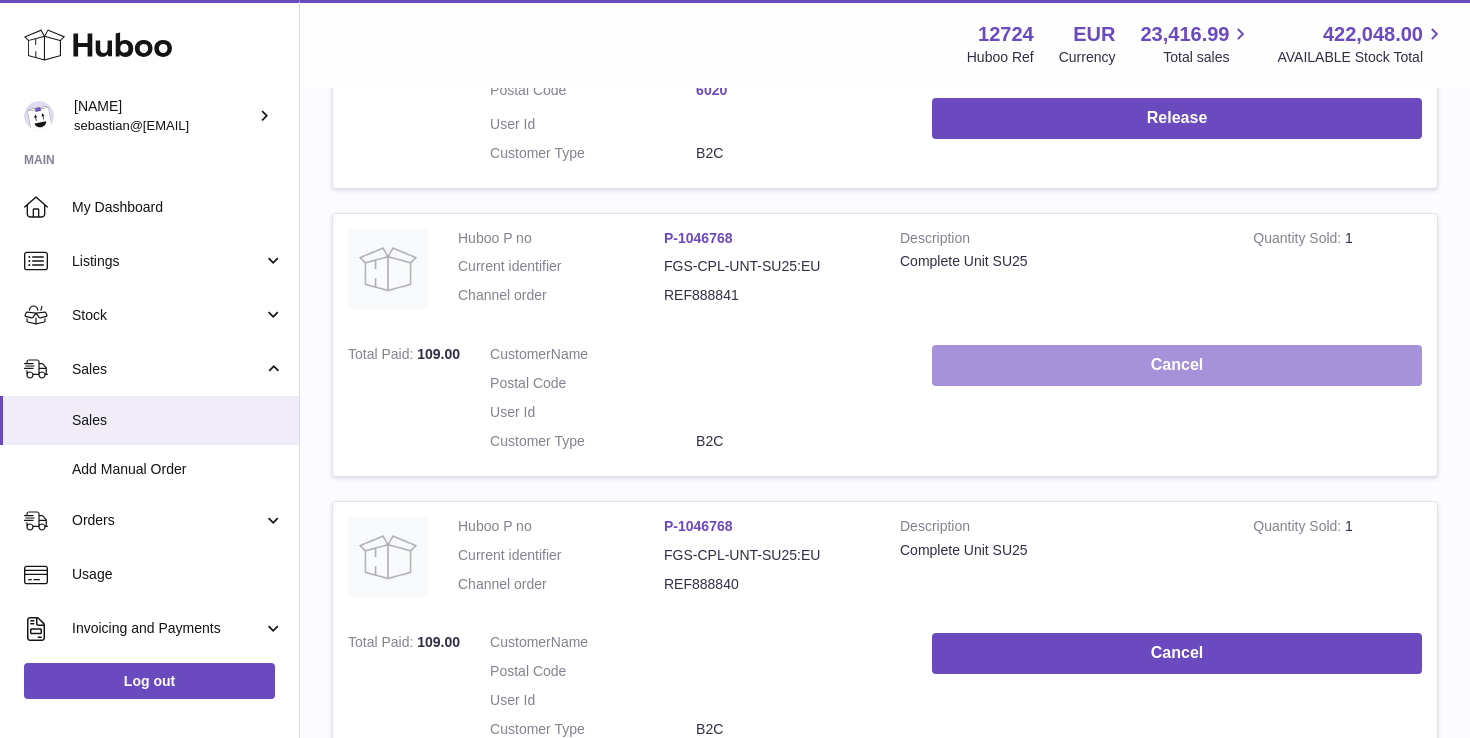 click on "Cancel" at bounding box center (1177, 365) 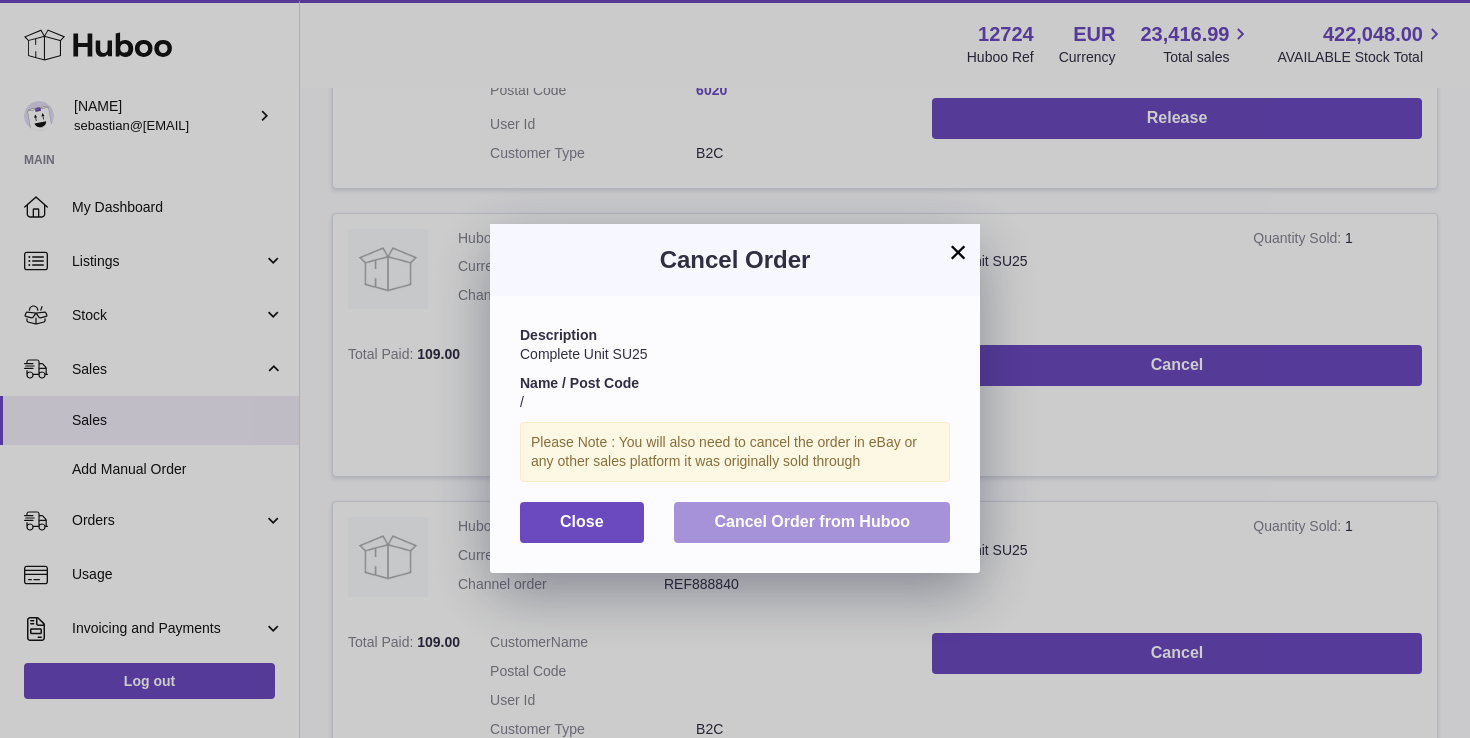 click on "Cancel Order from Huboo" at bounding box center [812, 521] 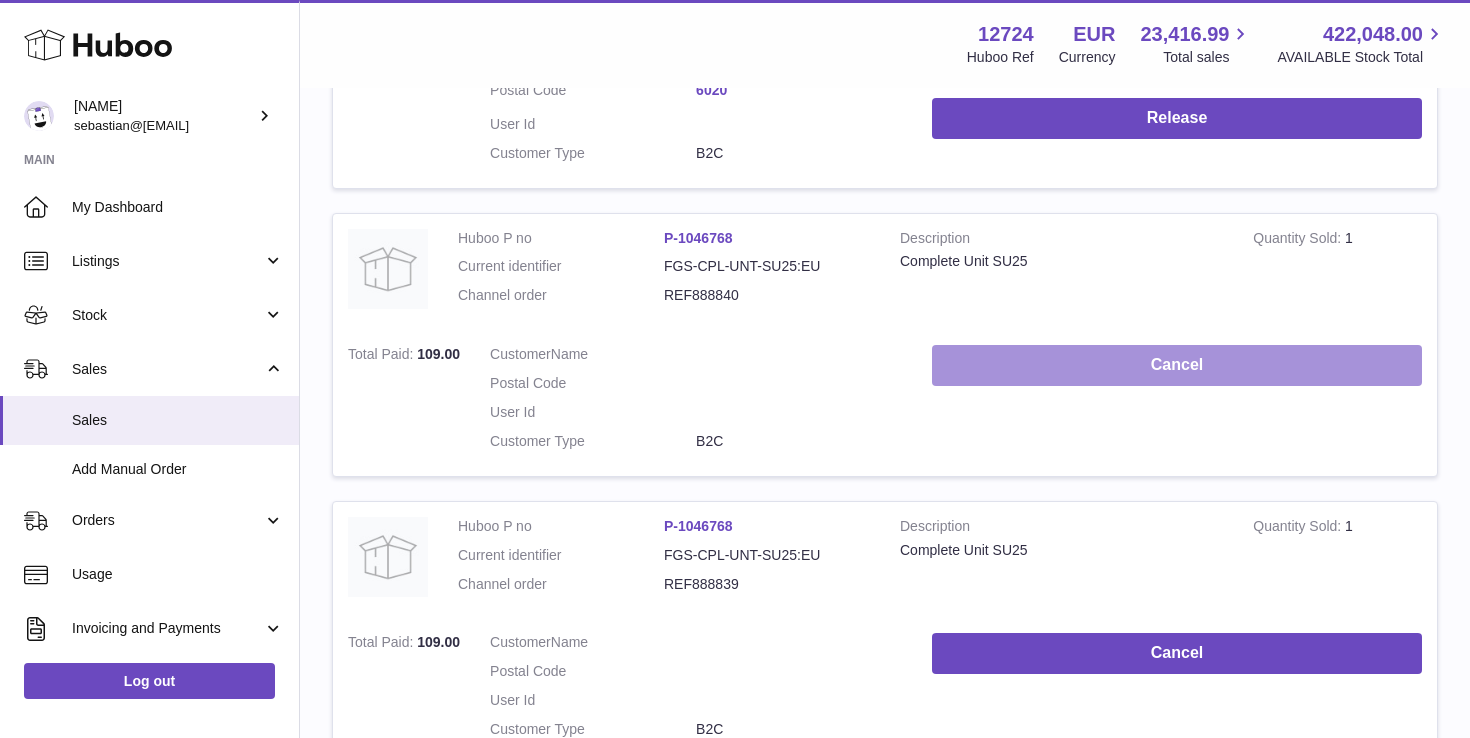 click on "Cancel" at bounding box center (1177, 365) 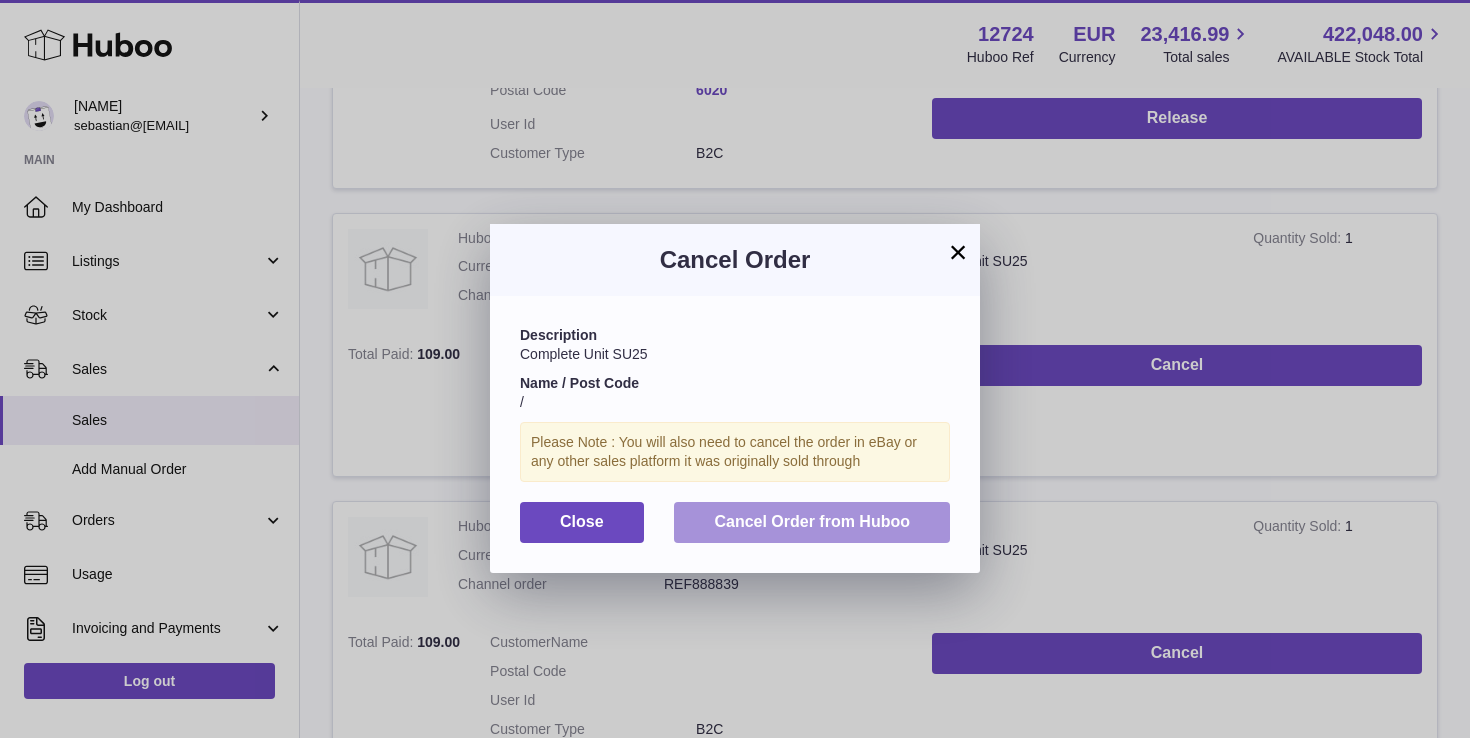 click on "Cancel Order from Huboo" at bounding box center (812, 521) 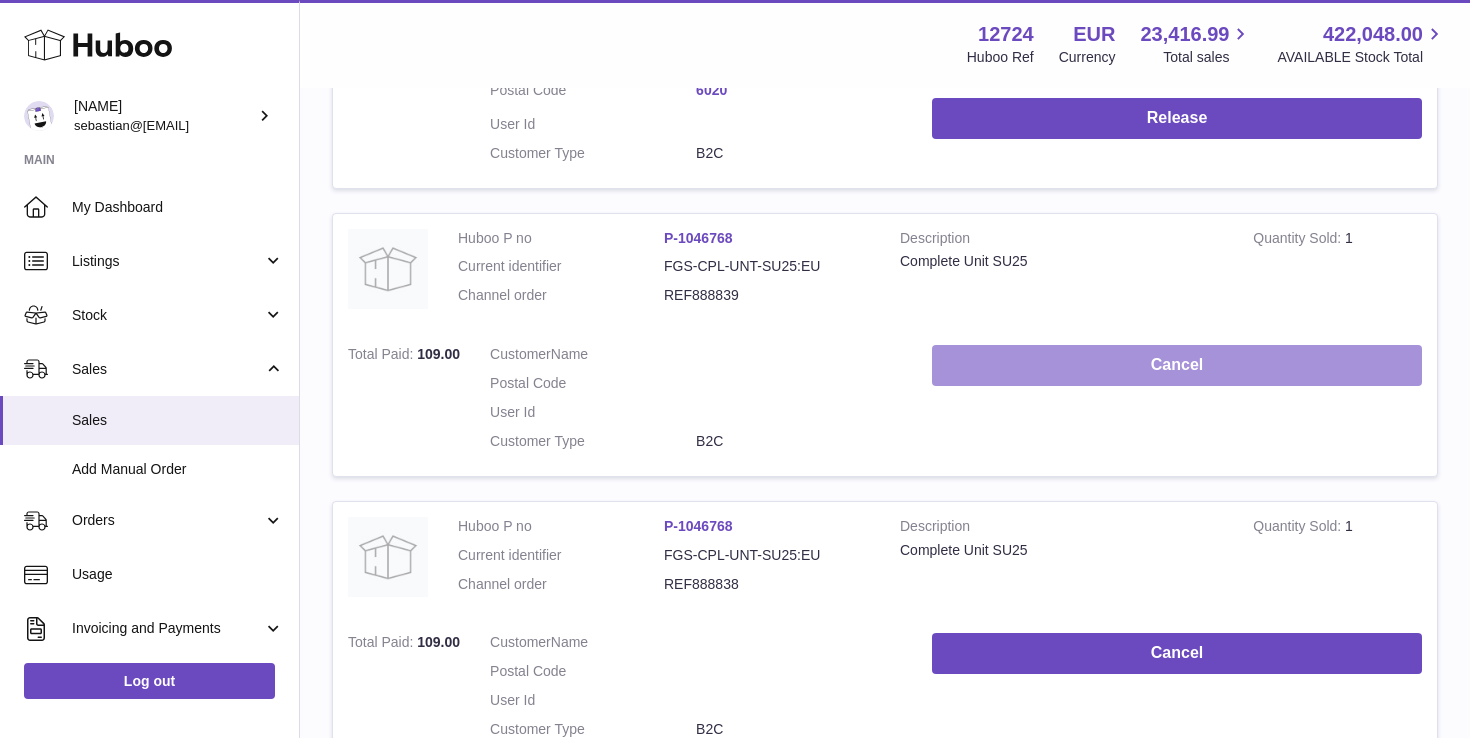 click on "Cancel" at bounding box center (1177, 365) 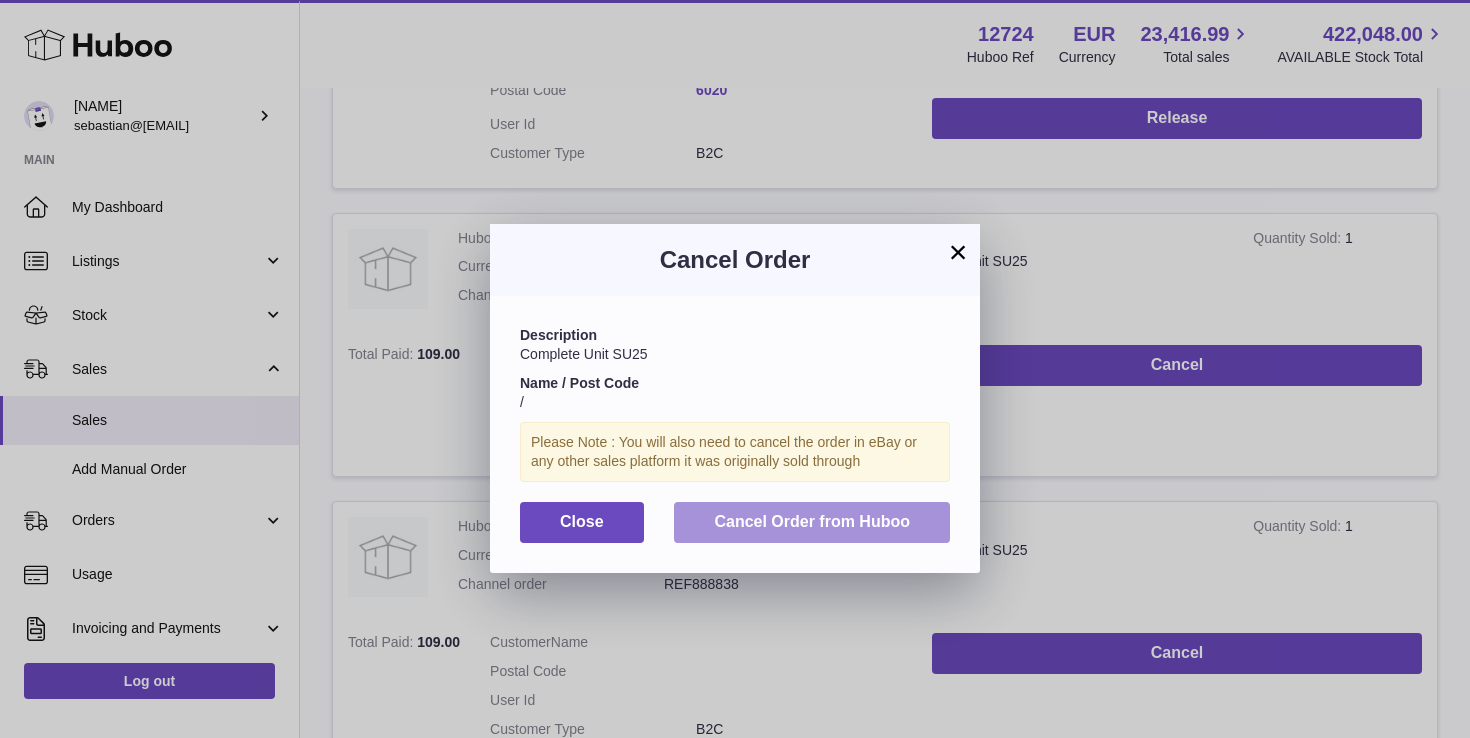 click on "Cancel Order from Huboo" at bounding box center (812, 521) 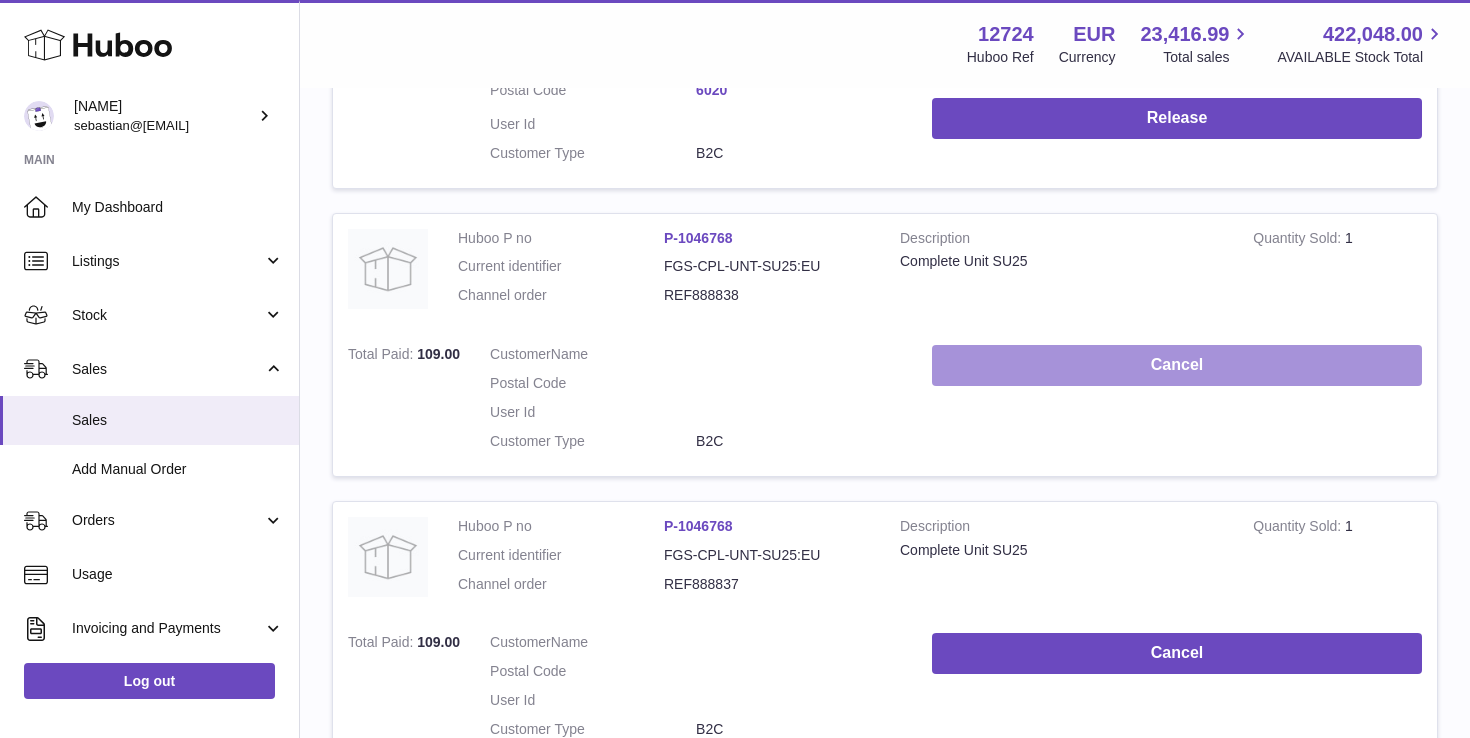 click on "Cancel" at bounding box center (1177, 365) 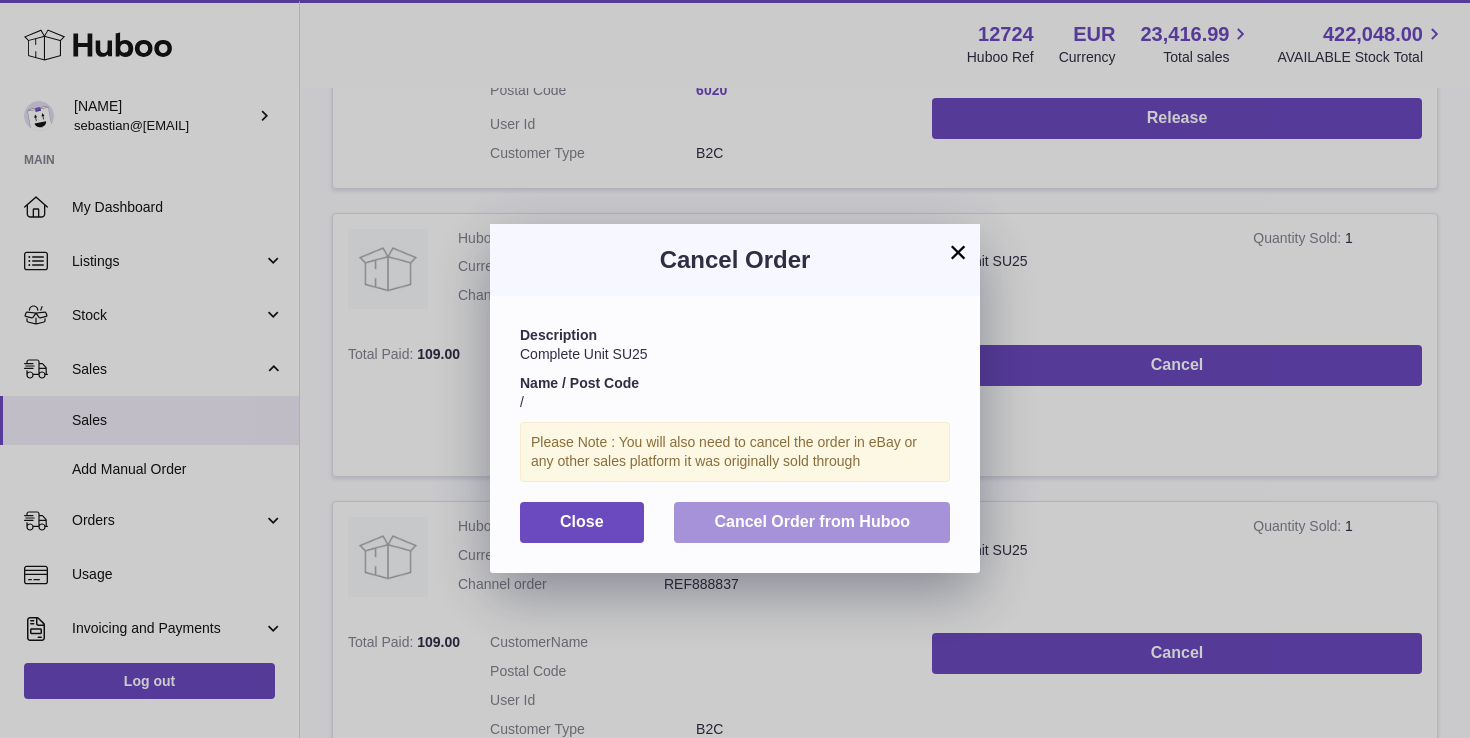 click on "Cancel Order from Huboo" at bounding box center [812, 521] 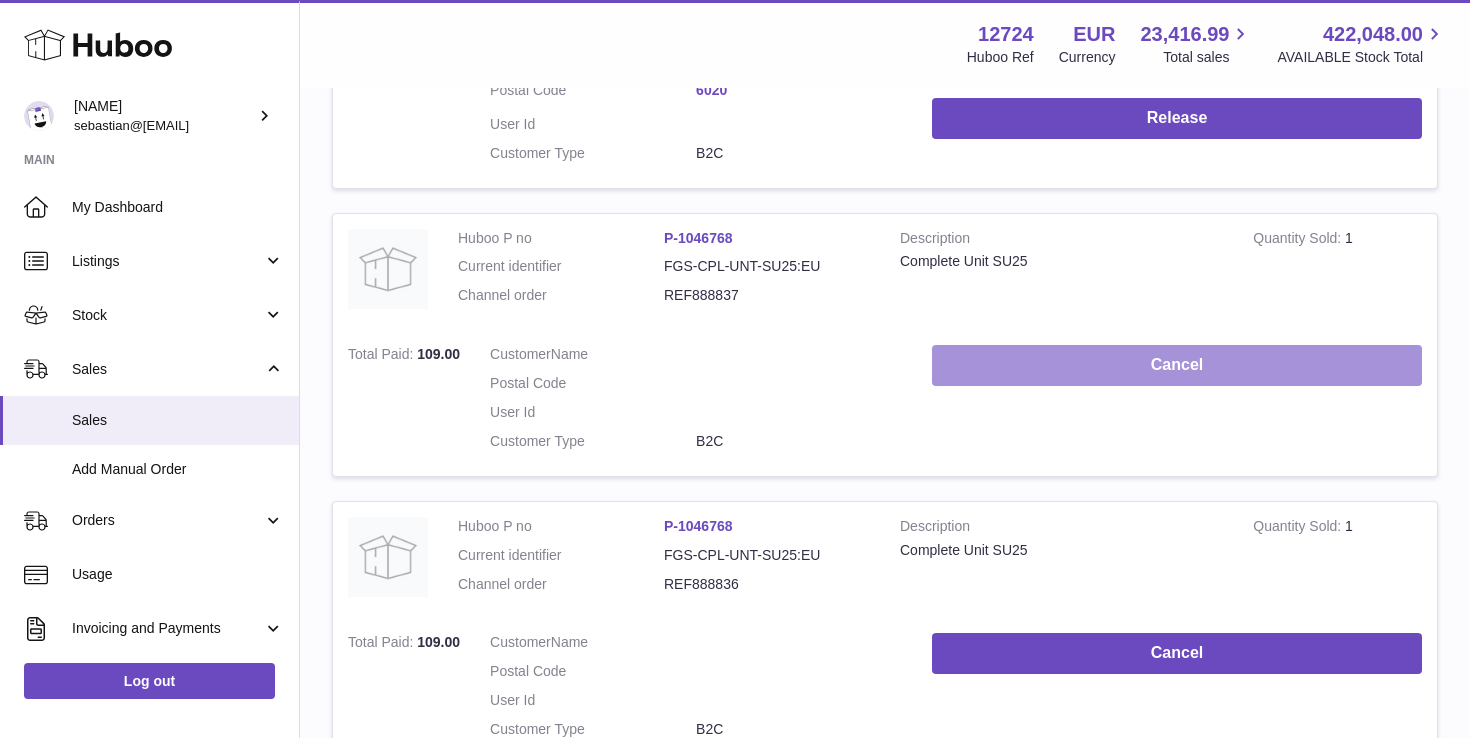 click on "Cancel" at bounding box center (1177, 365) 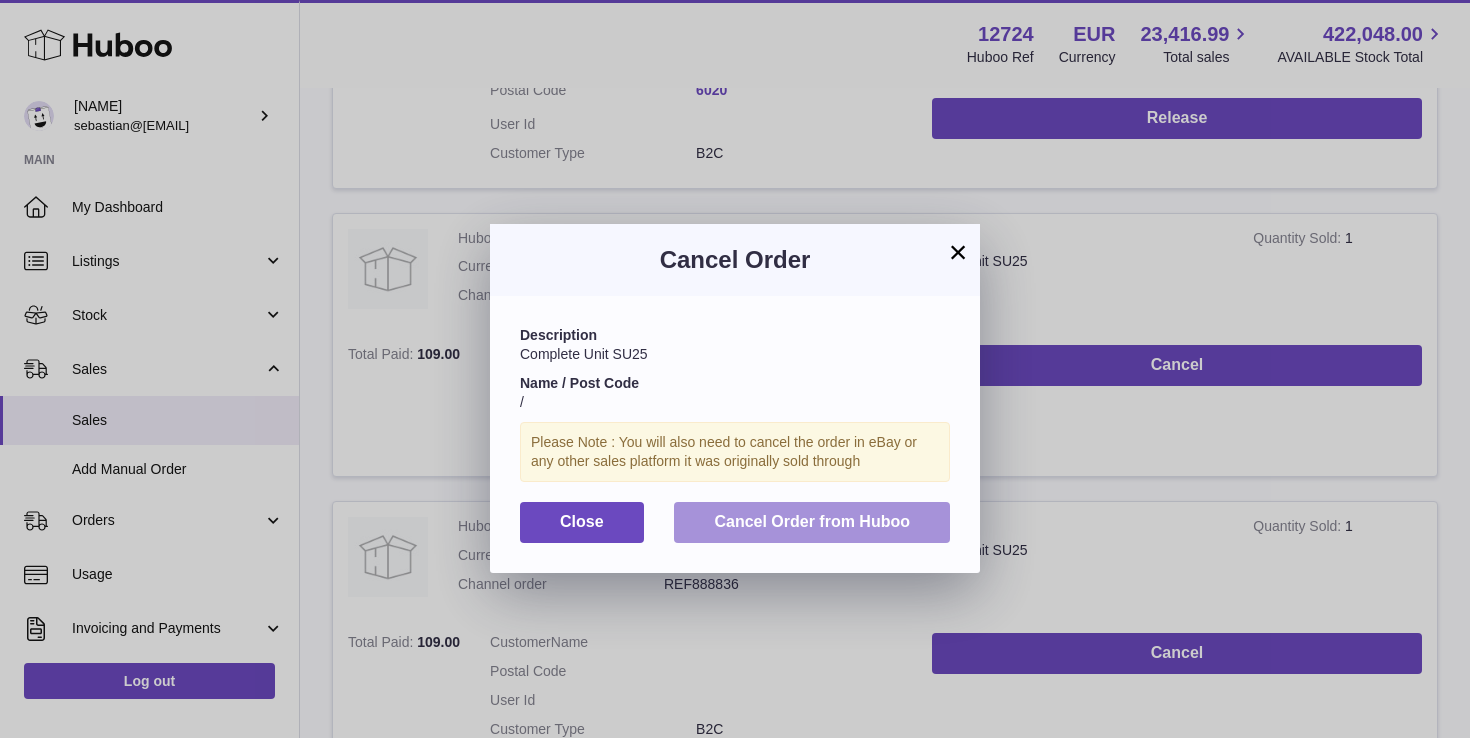 click on "Cancel Order from Huboo" at bounding box center (812, 522) 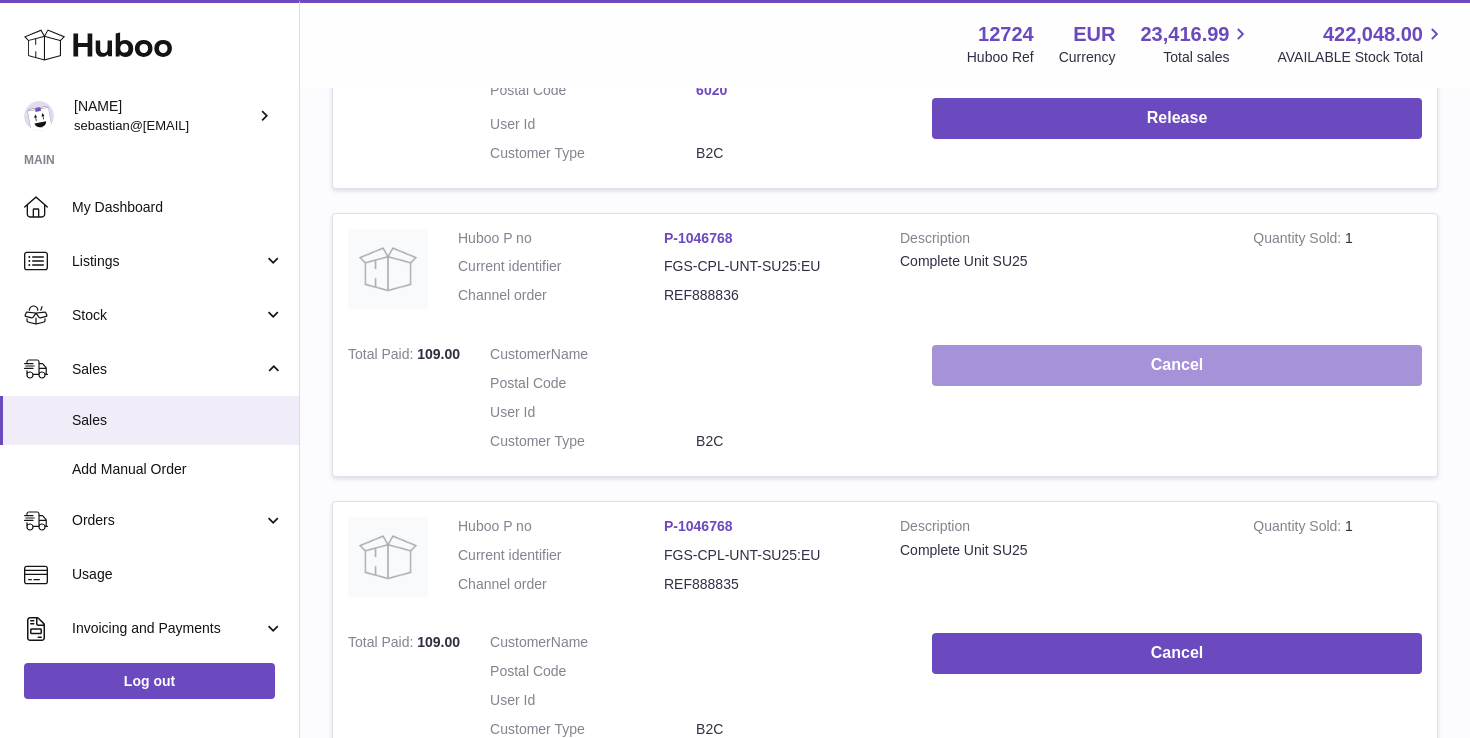 click on "Cancel" at bounding box center (1177, 365) 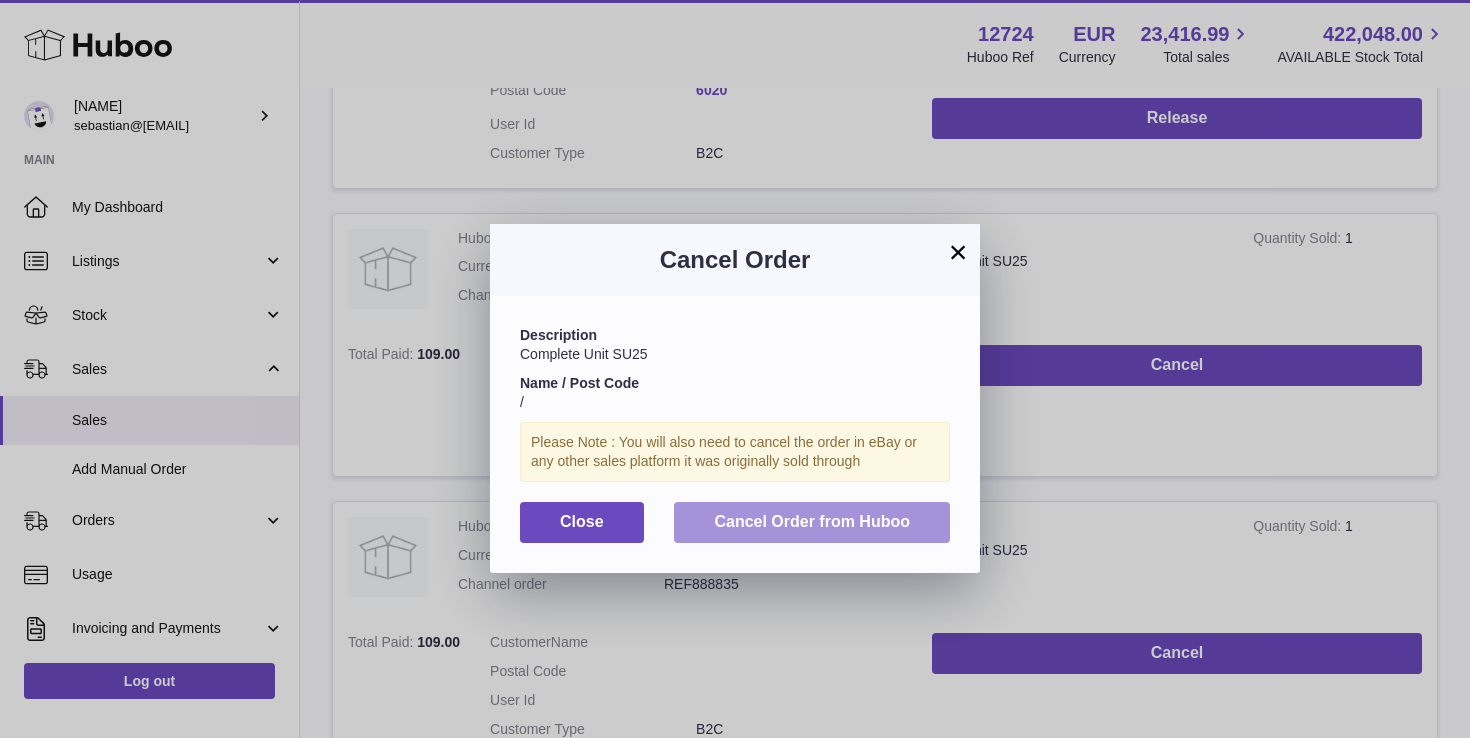 click on "Cancel Order from Huboo" at bounding box center [812, 521] 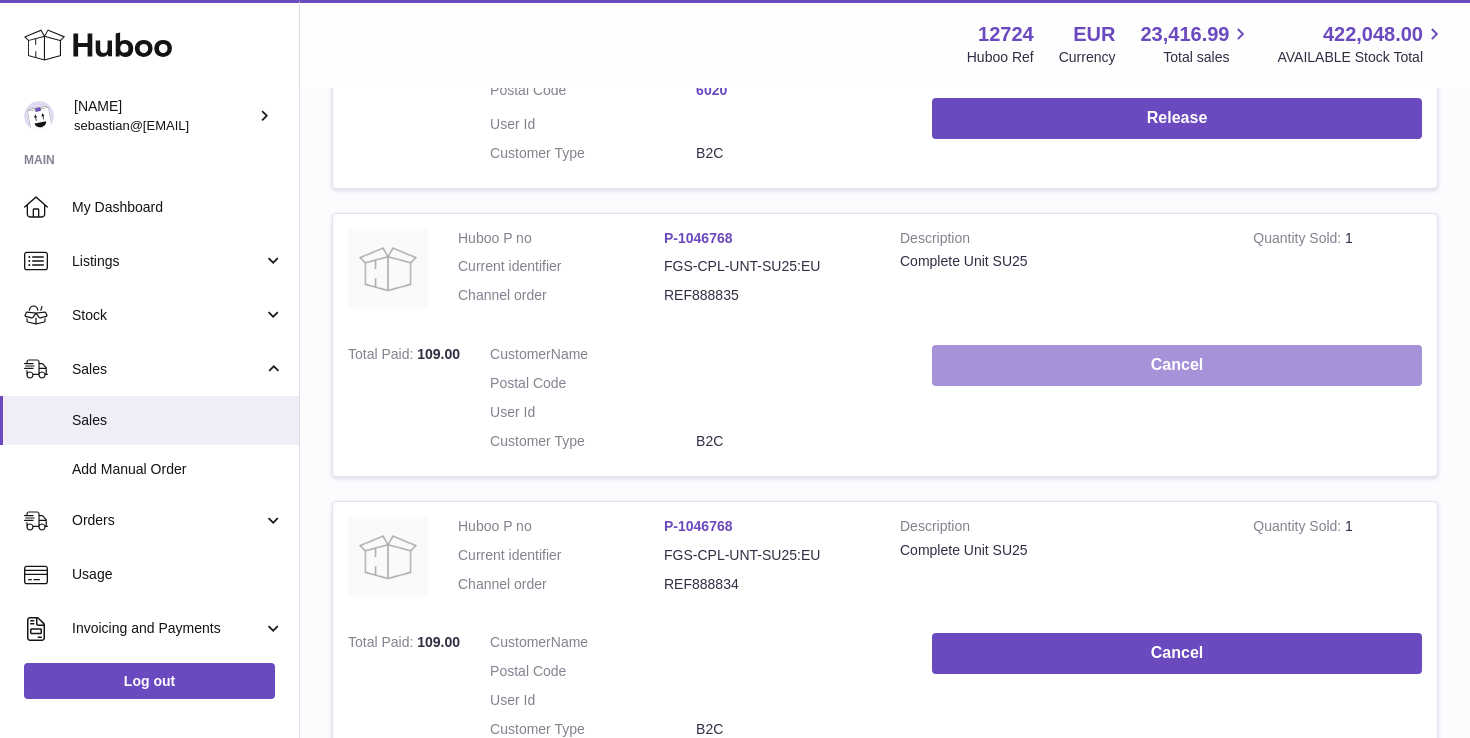 click on "Cancel" at bounding box center [1177, 365] 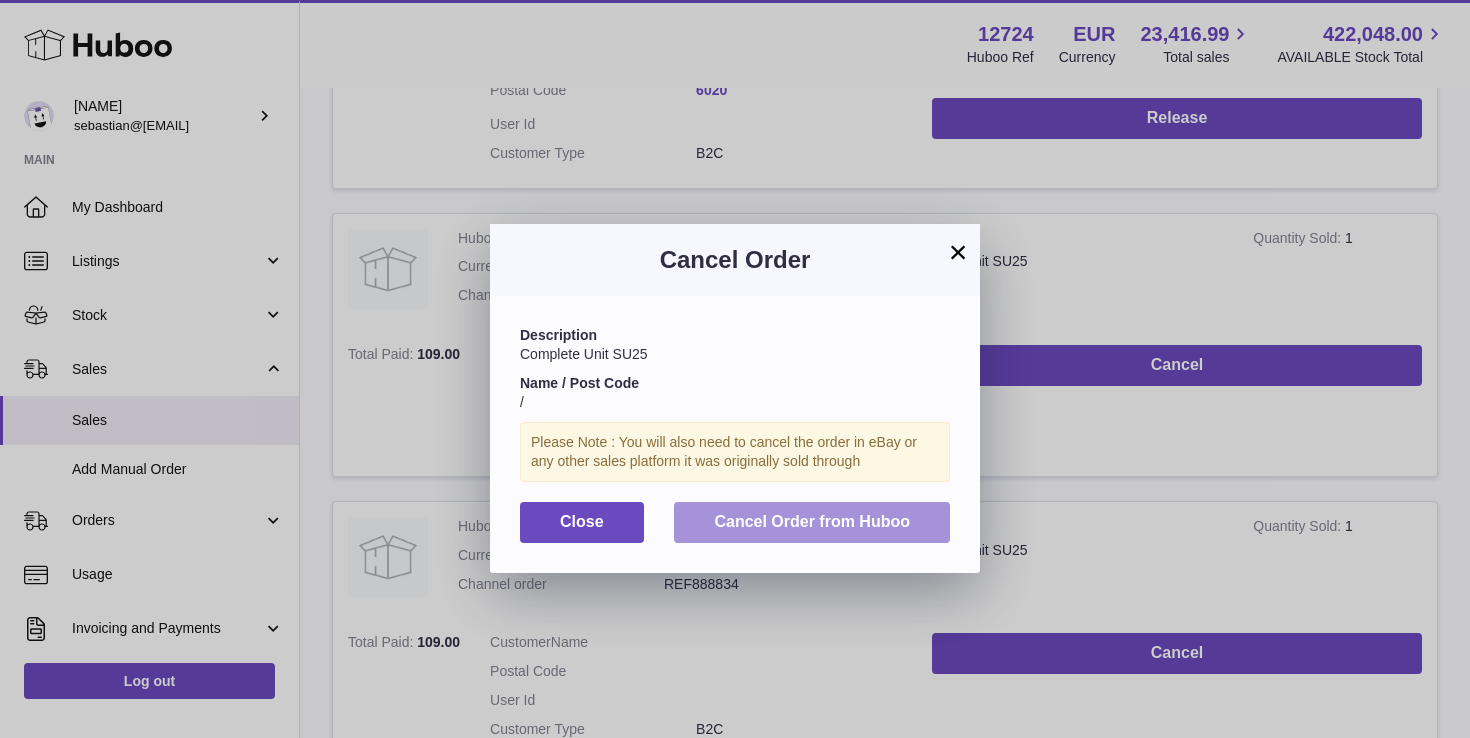 click on "Cancel Order from Huboo" at bounding box center (812, 521) 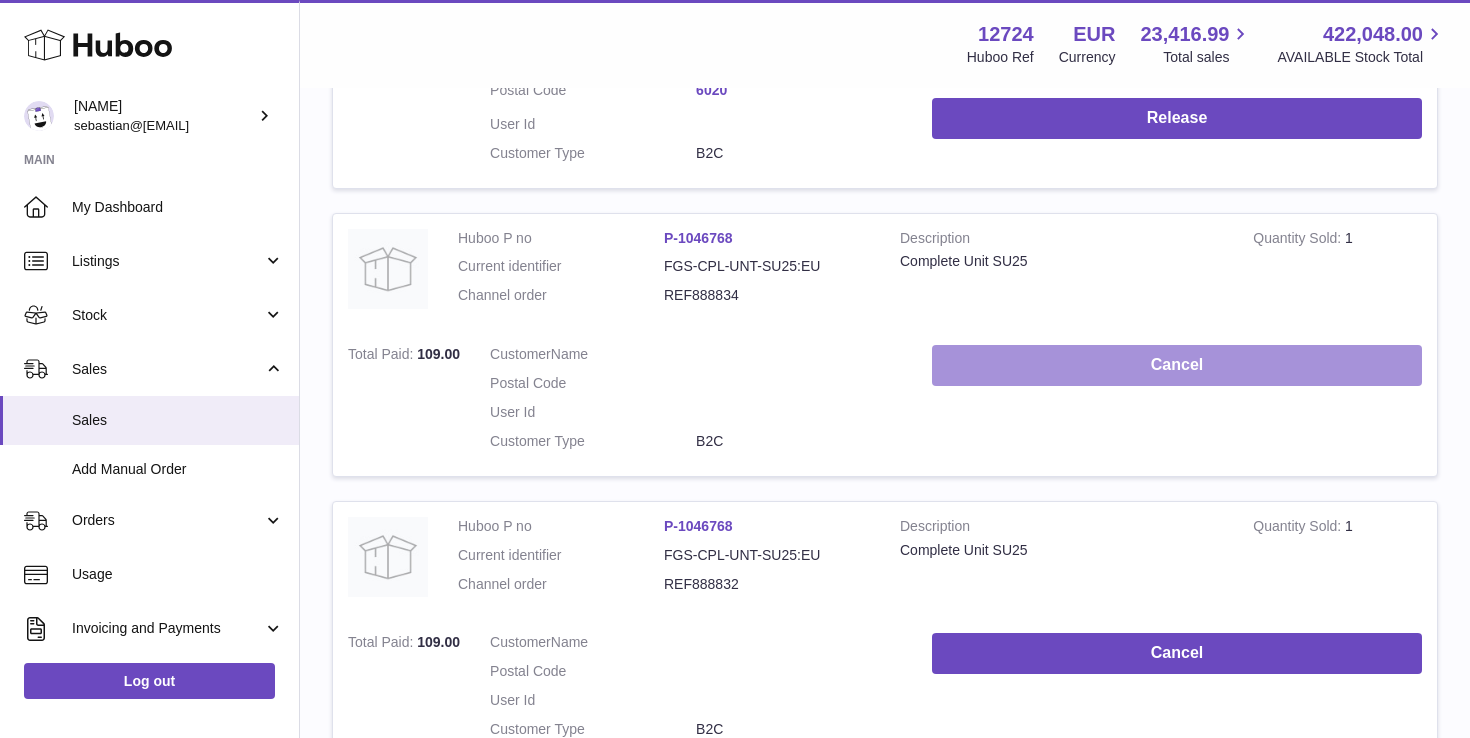 click on "Cancel" at bounding box center [1177, 365] 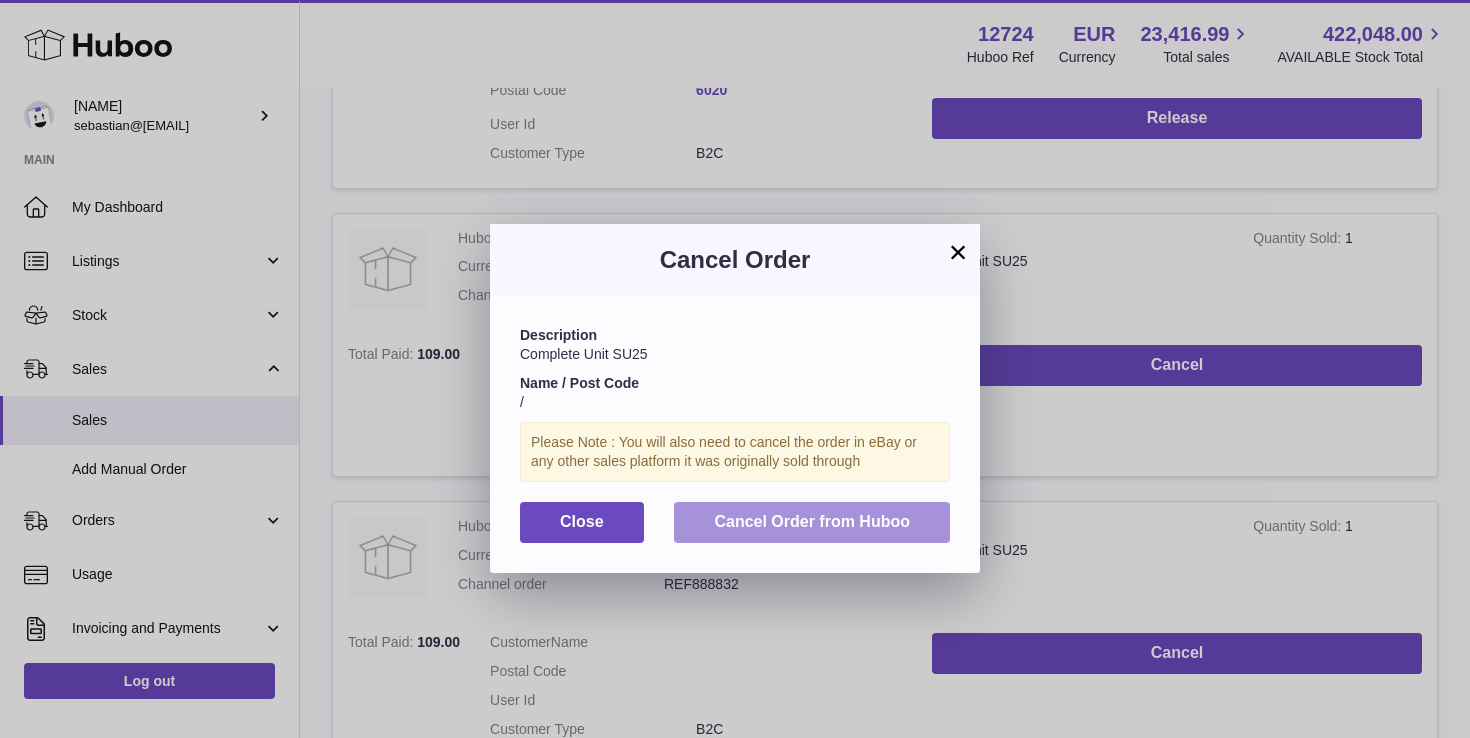 click on "Cancel Order from Huboo" at bounding box center (812, 521) 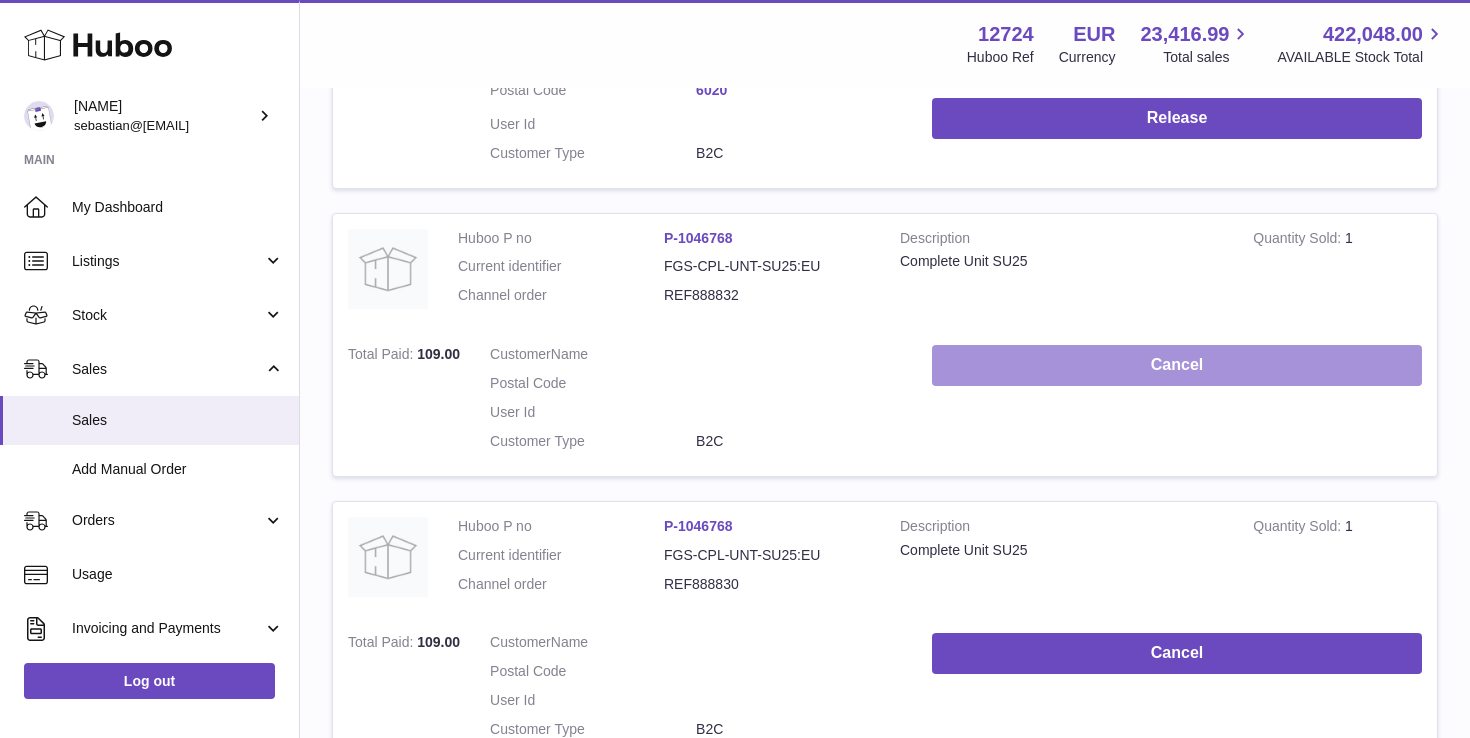 click on "Cancel" at bounding box center (1177, 365) 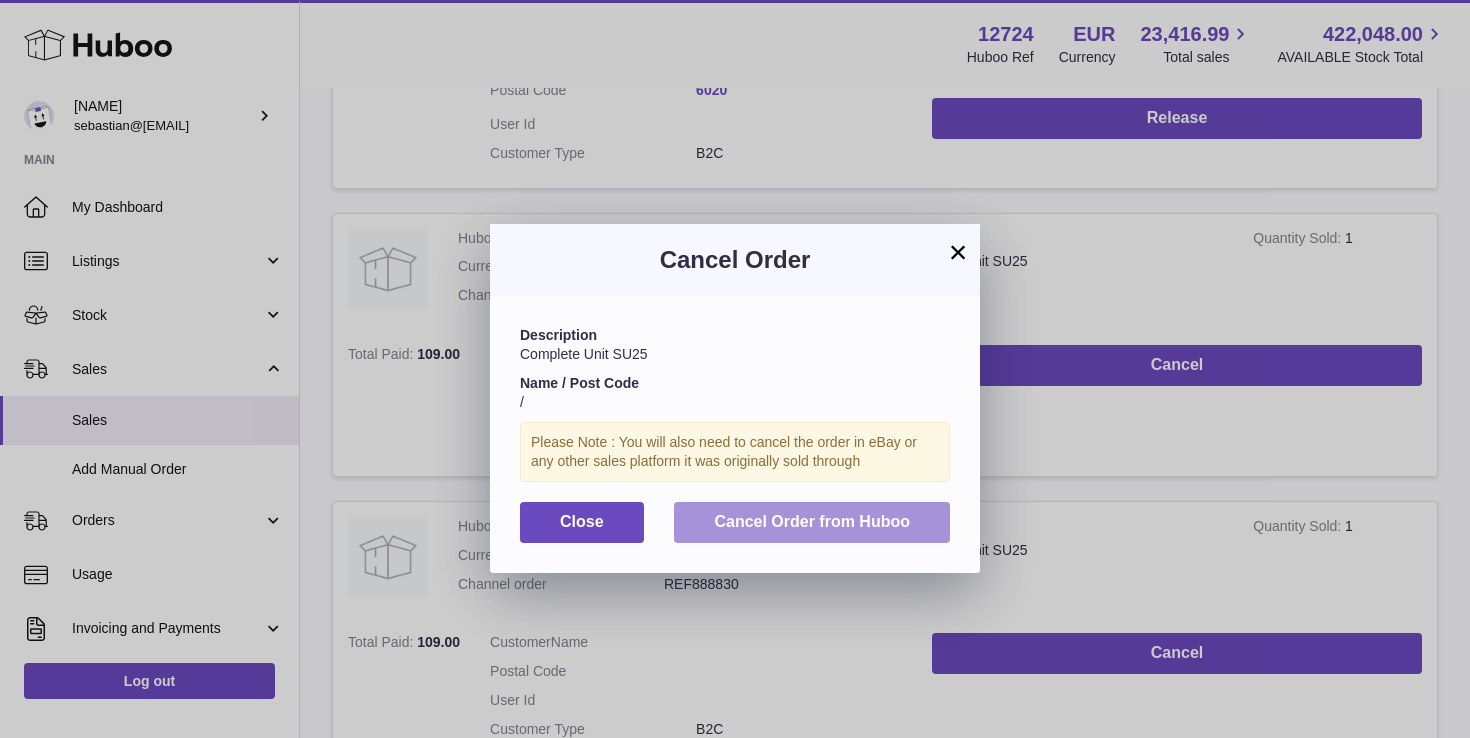 click on "Cancel Order from Huboo" at bounding box center [812, 521] 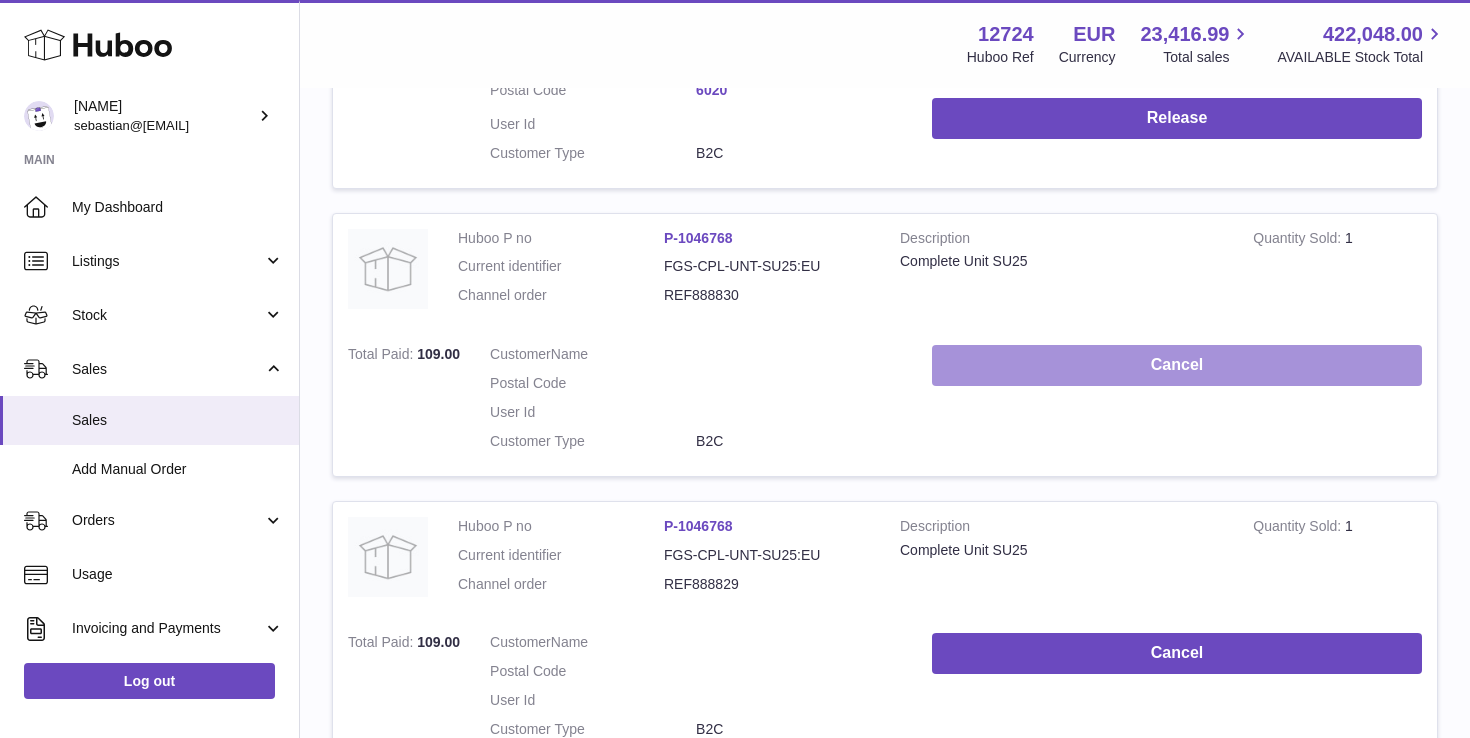click on "Cancel" at bounding box center [1177, 365] 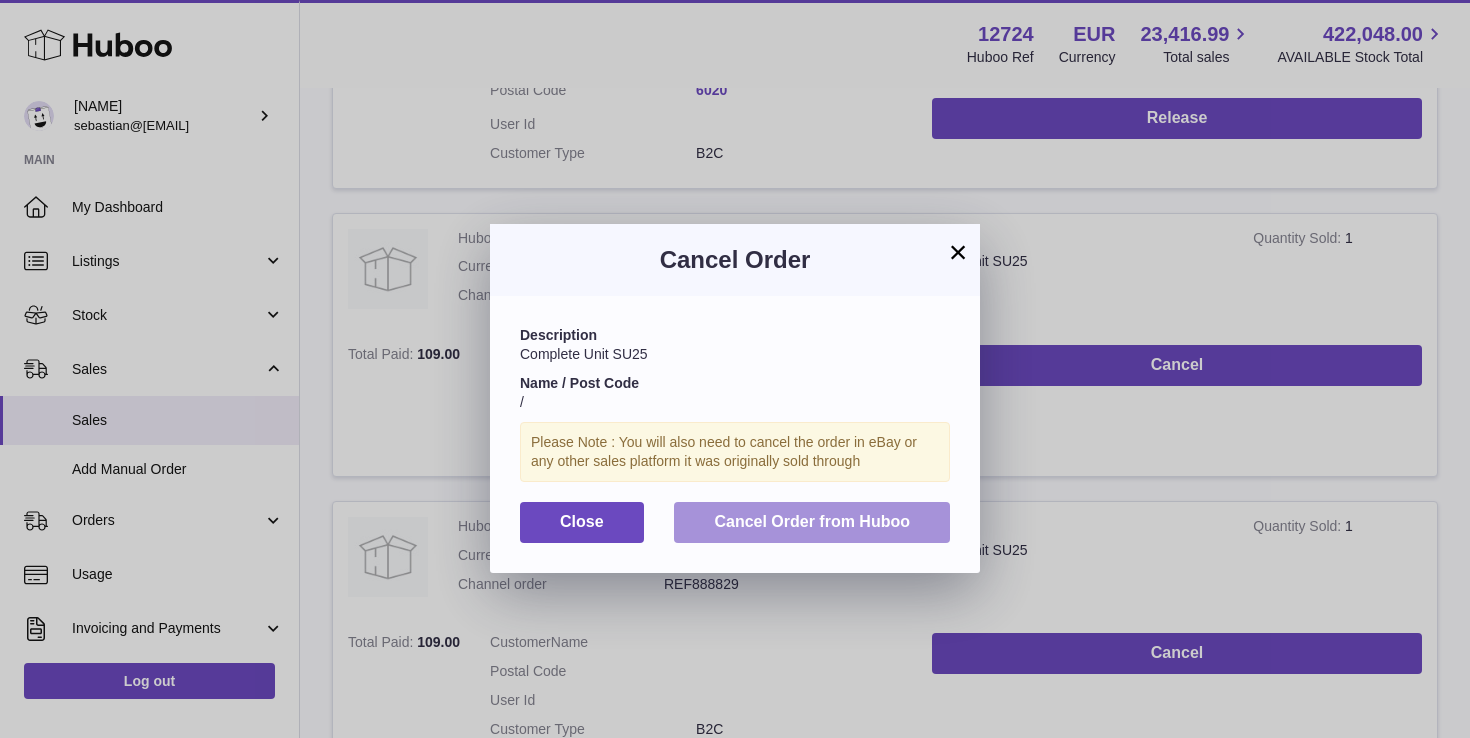 click on "Cancel Order from Huboo" at bounding box center (812, 522) 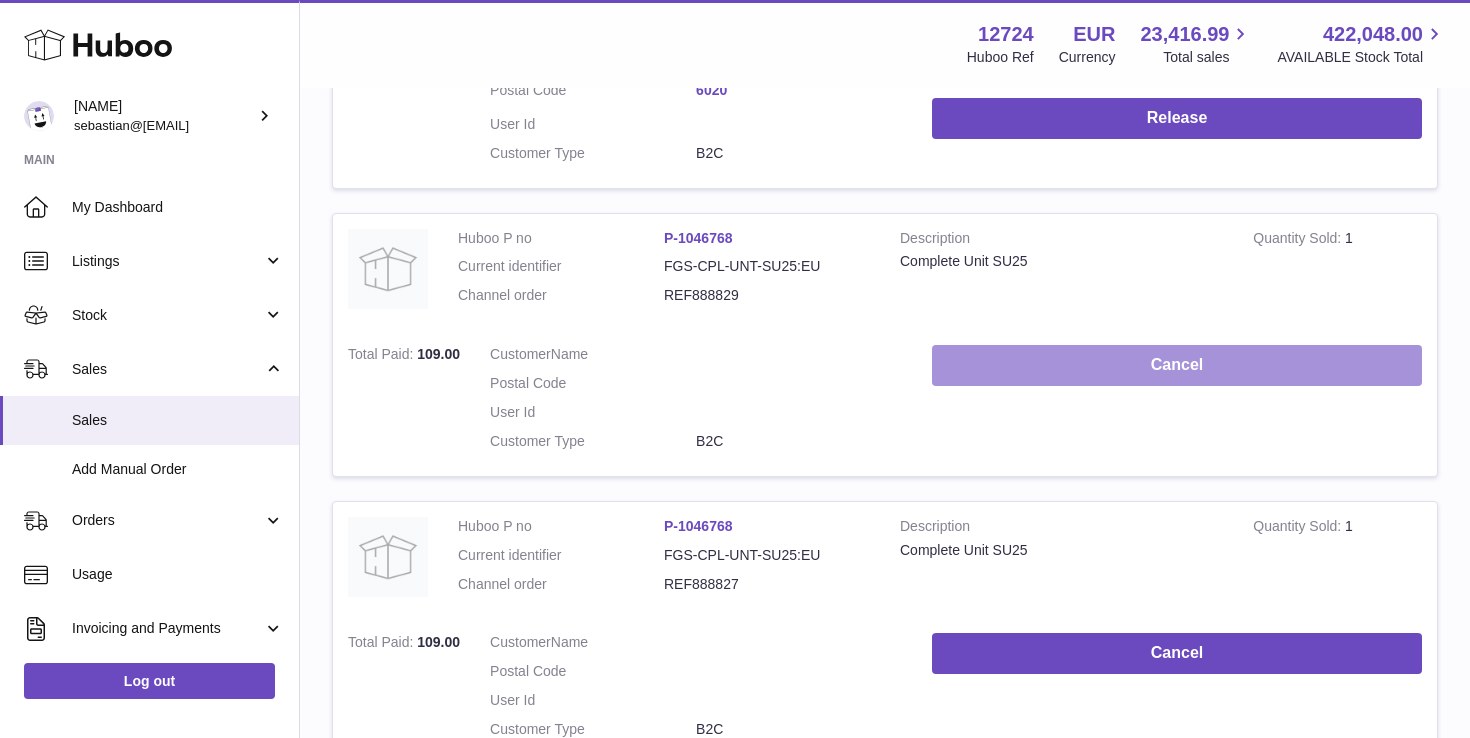 click on "Cancel" at bounding box center [1177, 365] 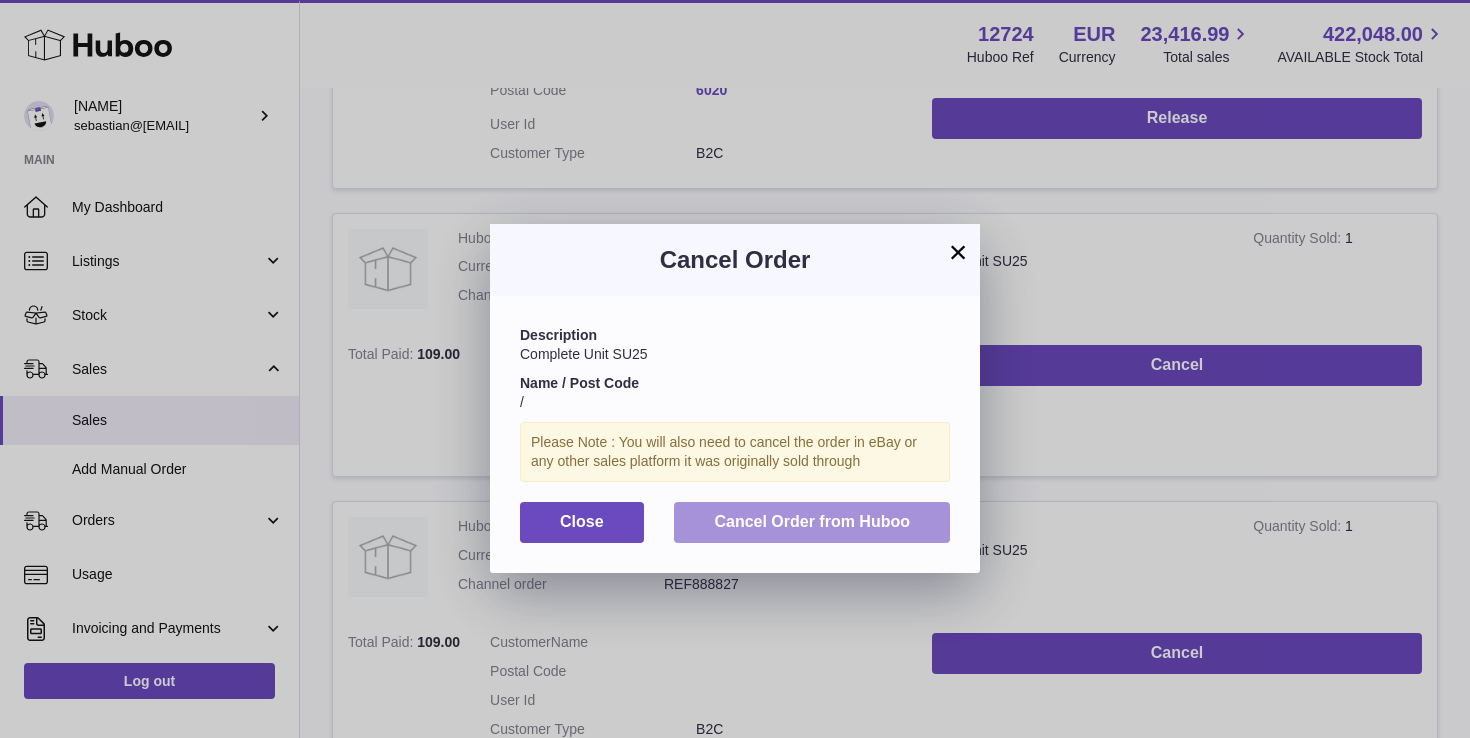 click on "Cancel Order from Huboo" at bounding box center (812, 522) 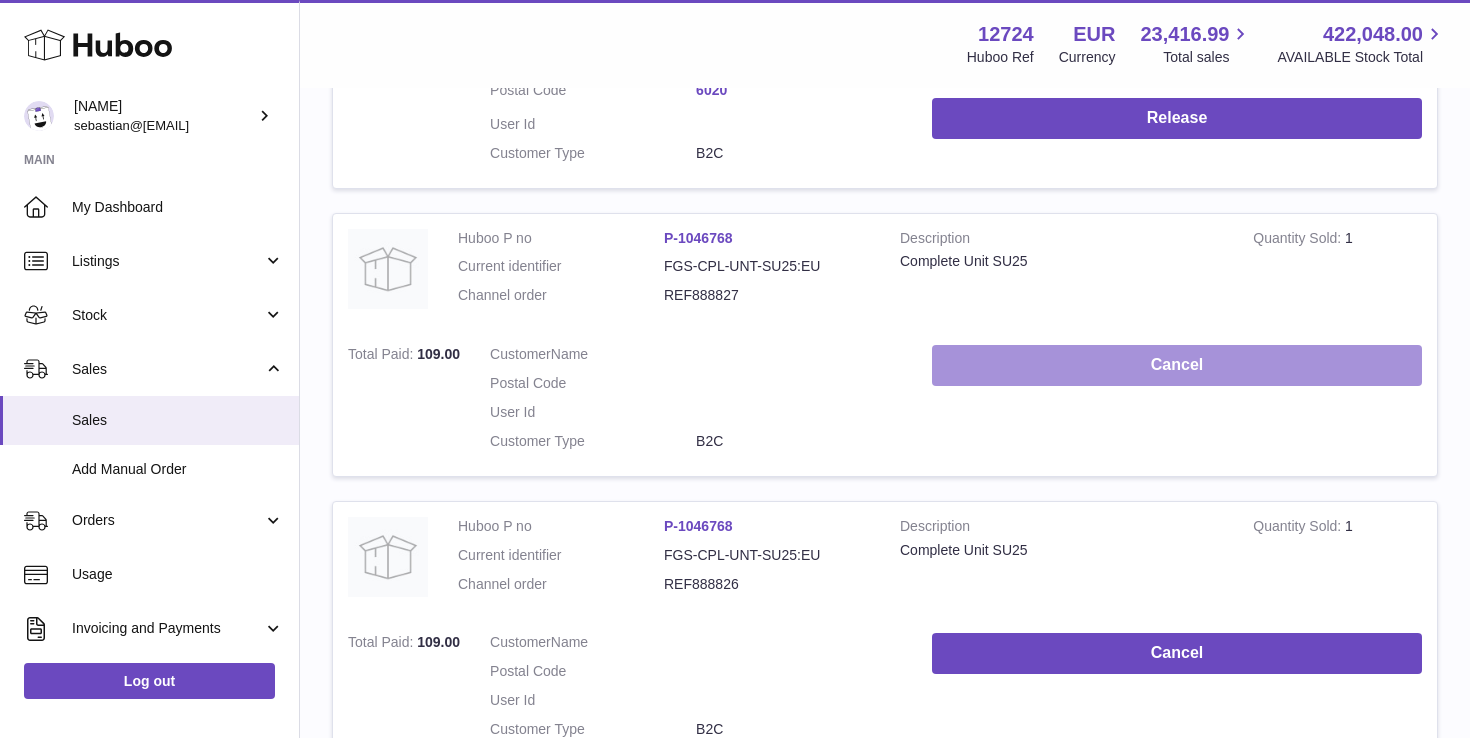 click on "Cancel" at bounding box center (1177, 365) 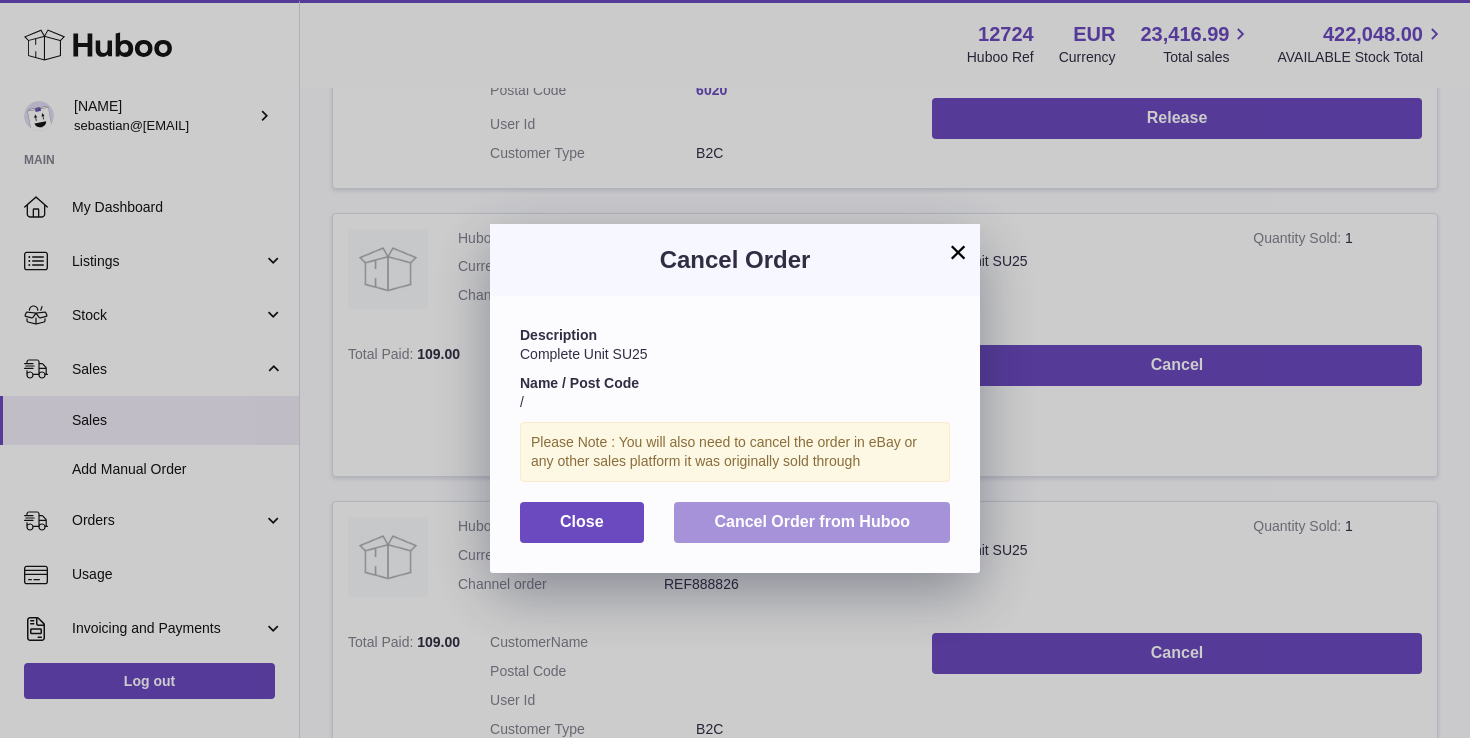 click on "Cancel Order from Huboo" at bounding box center [812, 522] 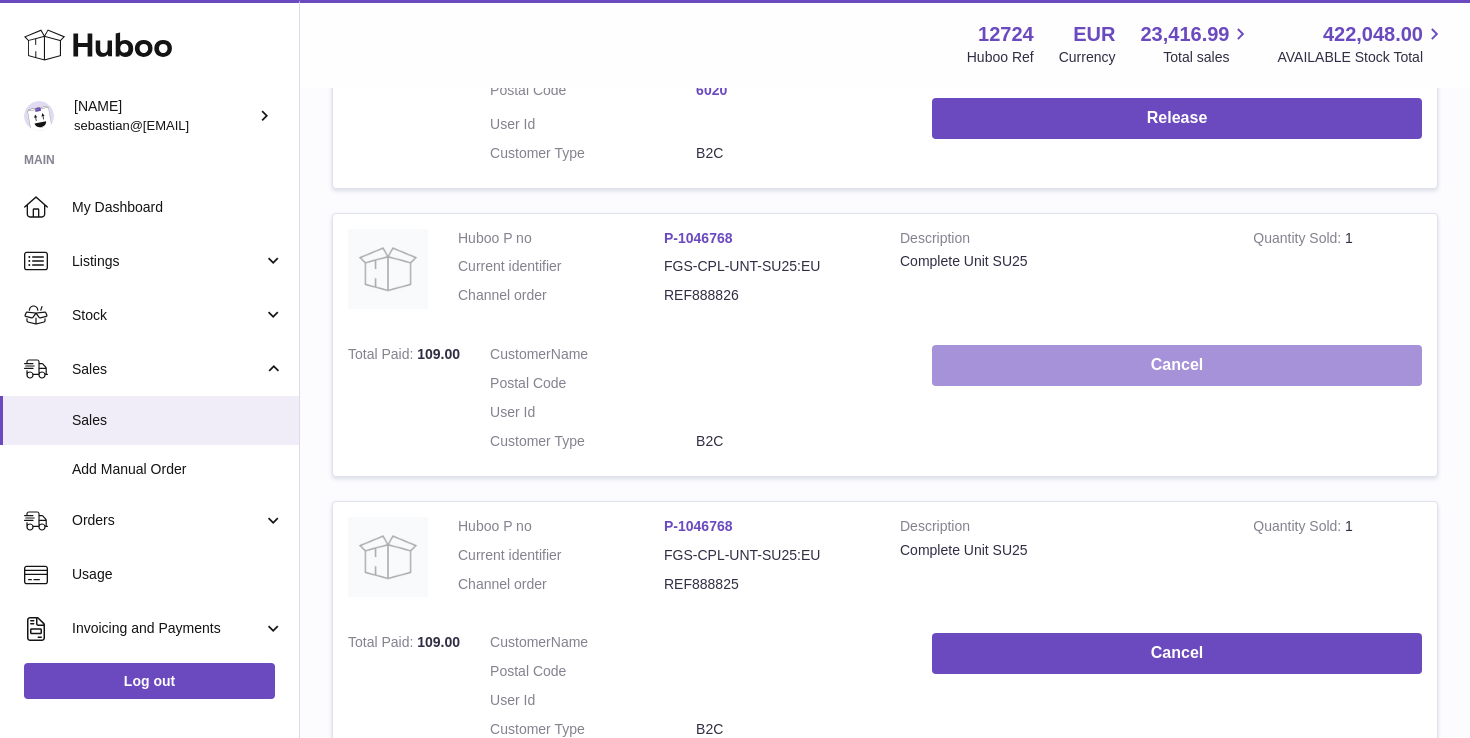 click on "Cancel" at bounding box center [1177, 365] 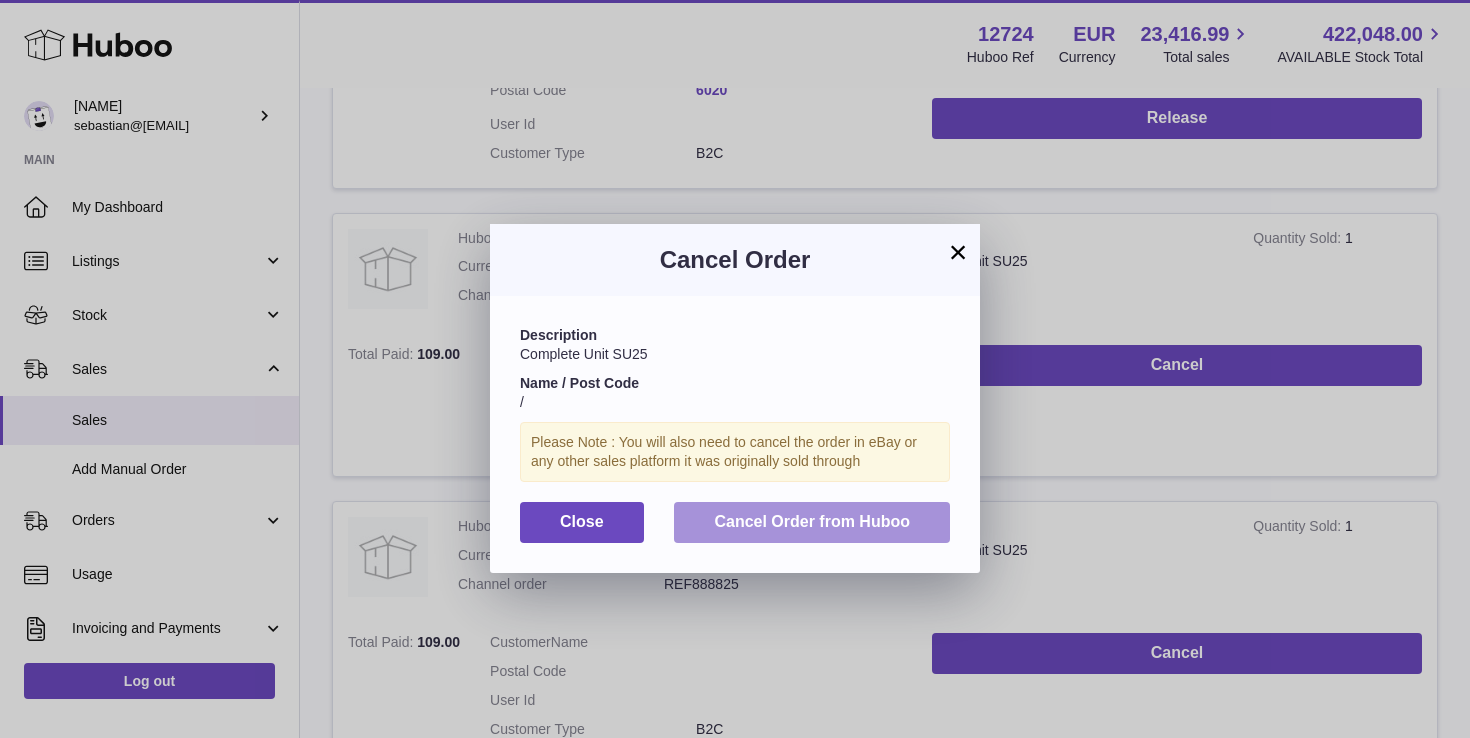 click on "Cancel Order from Huboo" at bounding box center (812, 521) 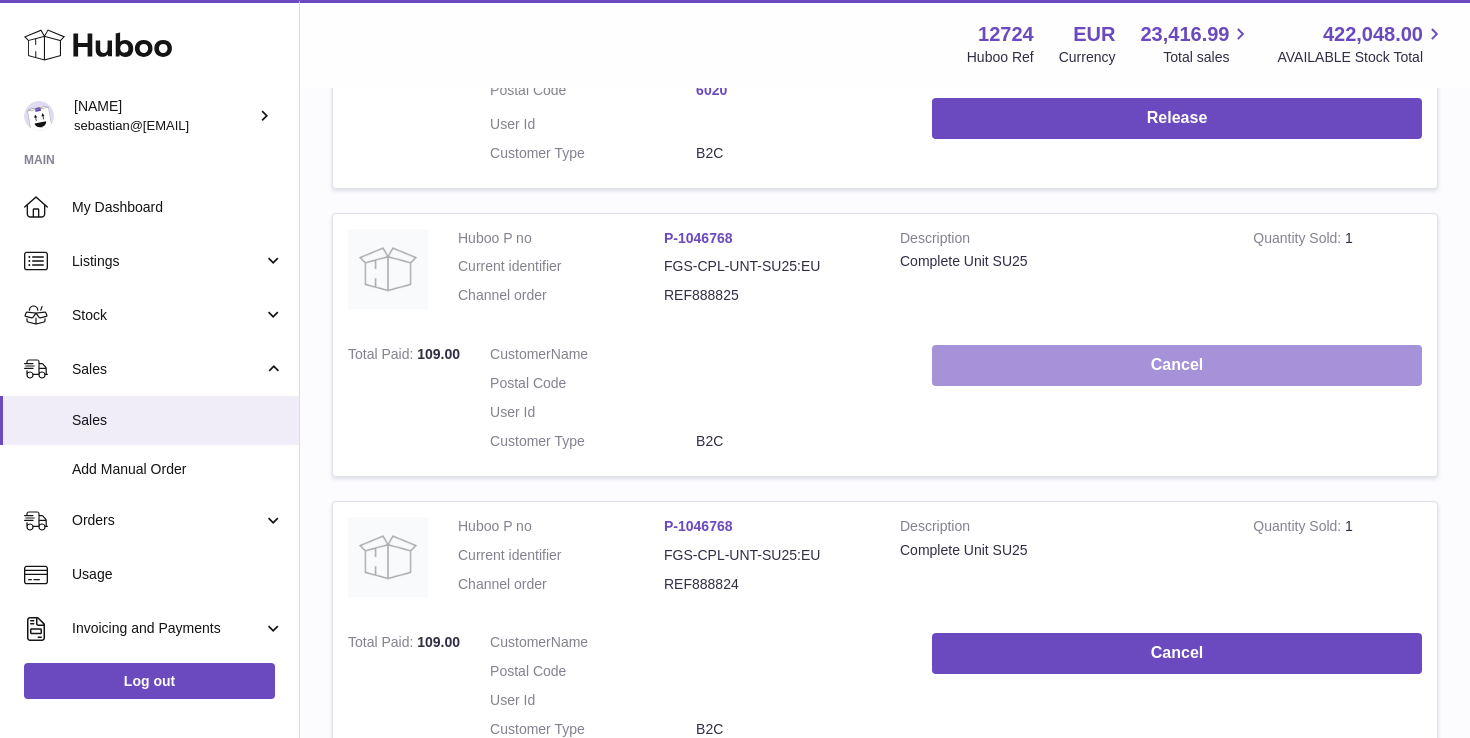 click on "Cancel" at bounding box center [1177, 365] 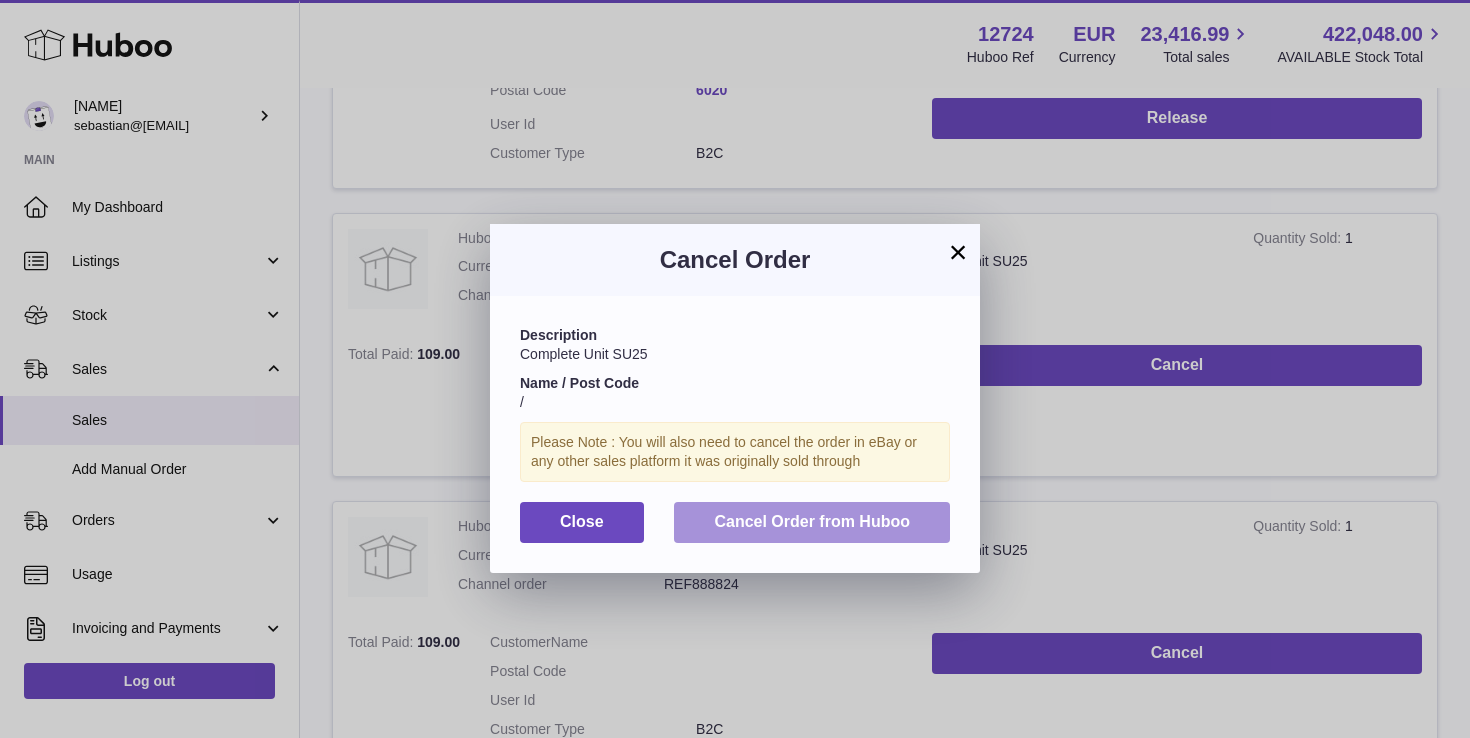 click on "Cancel Order from Huboo" at bounding box center [812, 522] 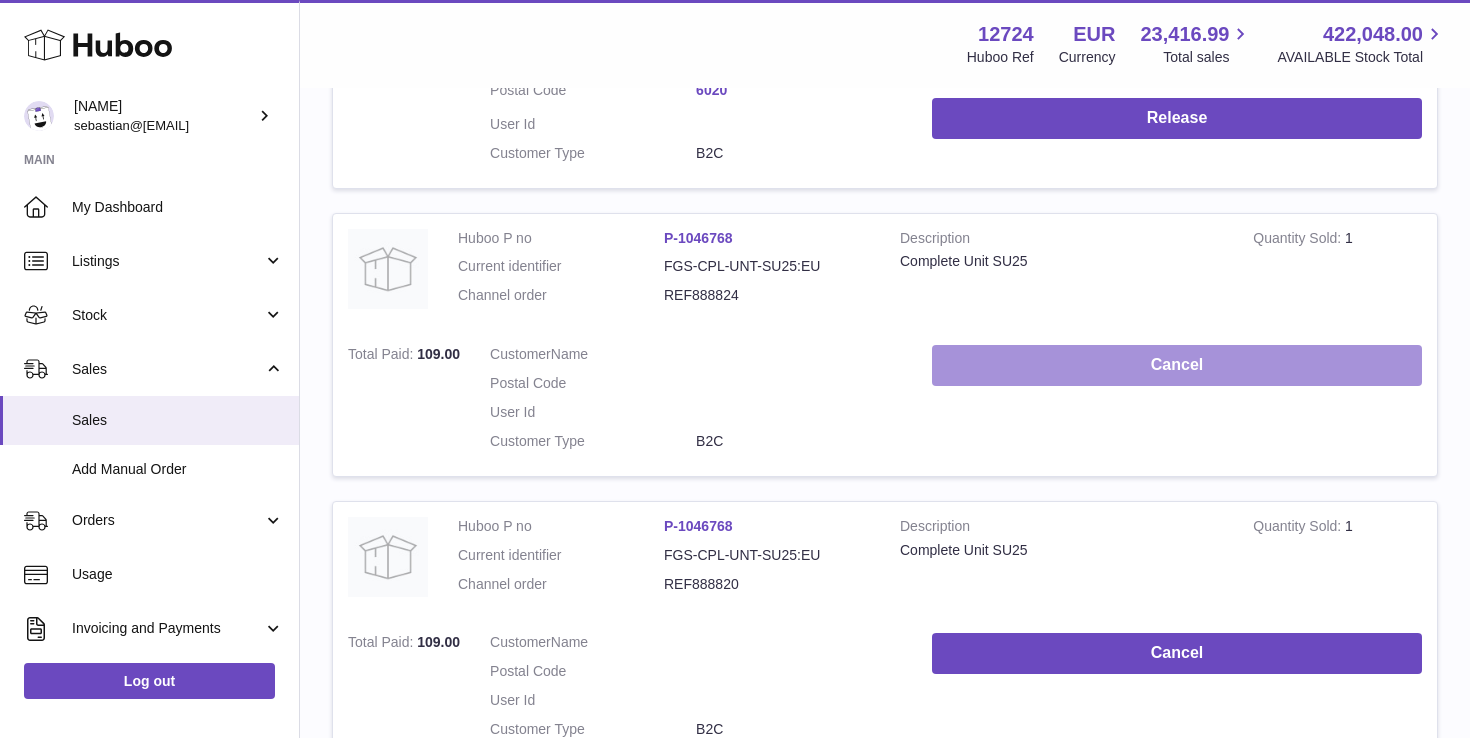 click on "Cancel" at bounding box center (1177, 365) 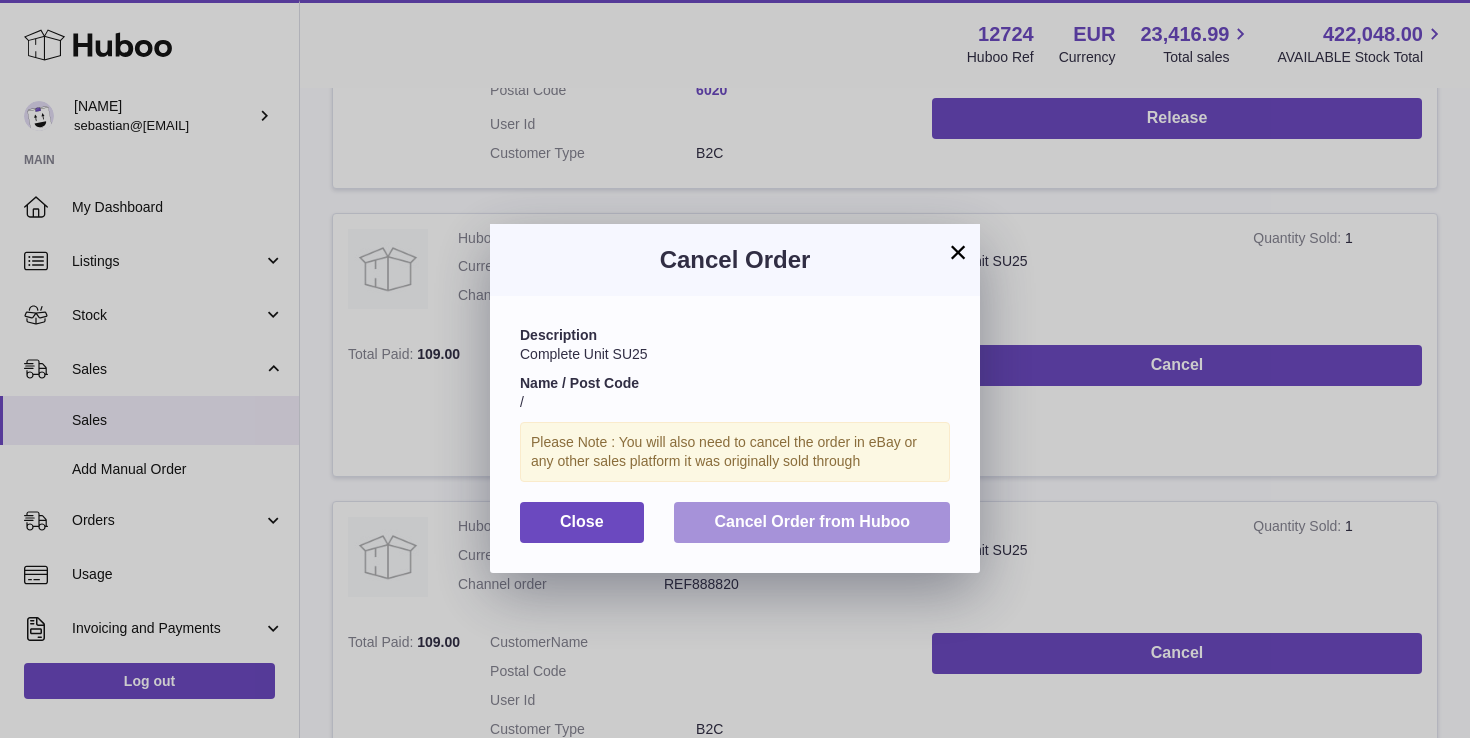 click on "Cancel Order from Huboo" at bounding box center [812, 522] 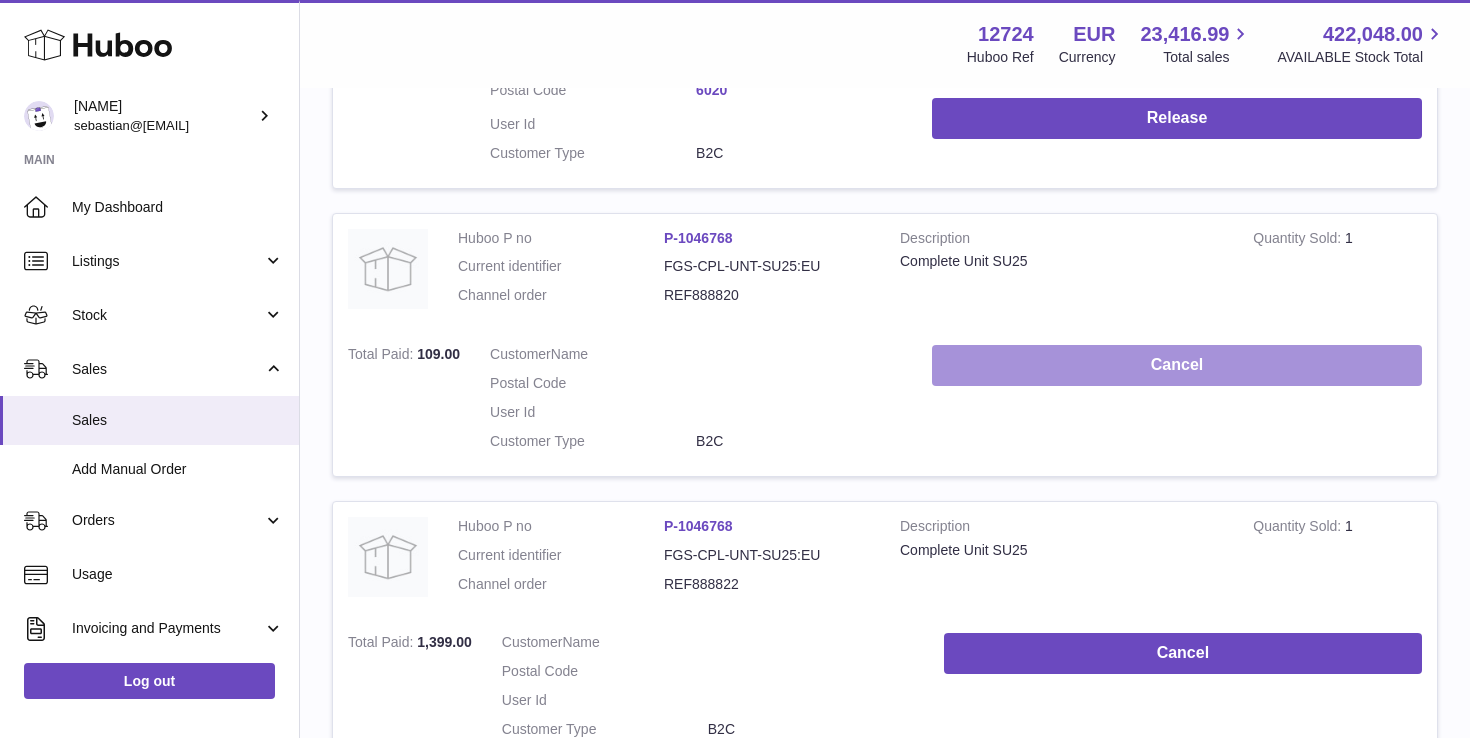 click on "Cancel" at bounding box center [1177, 365] 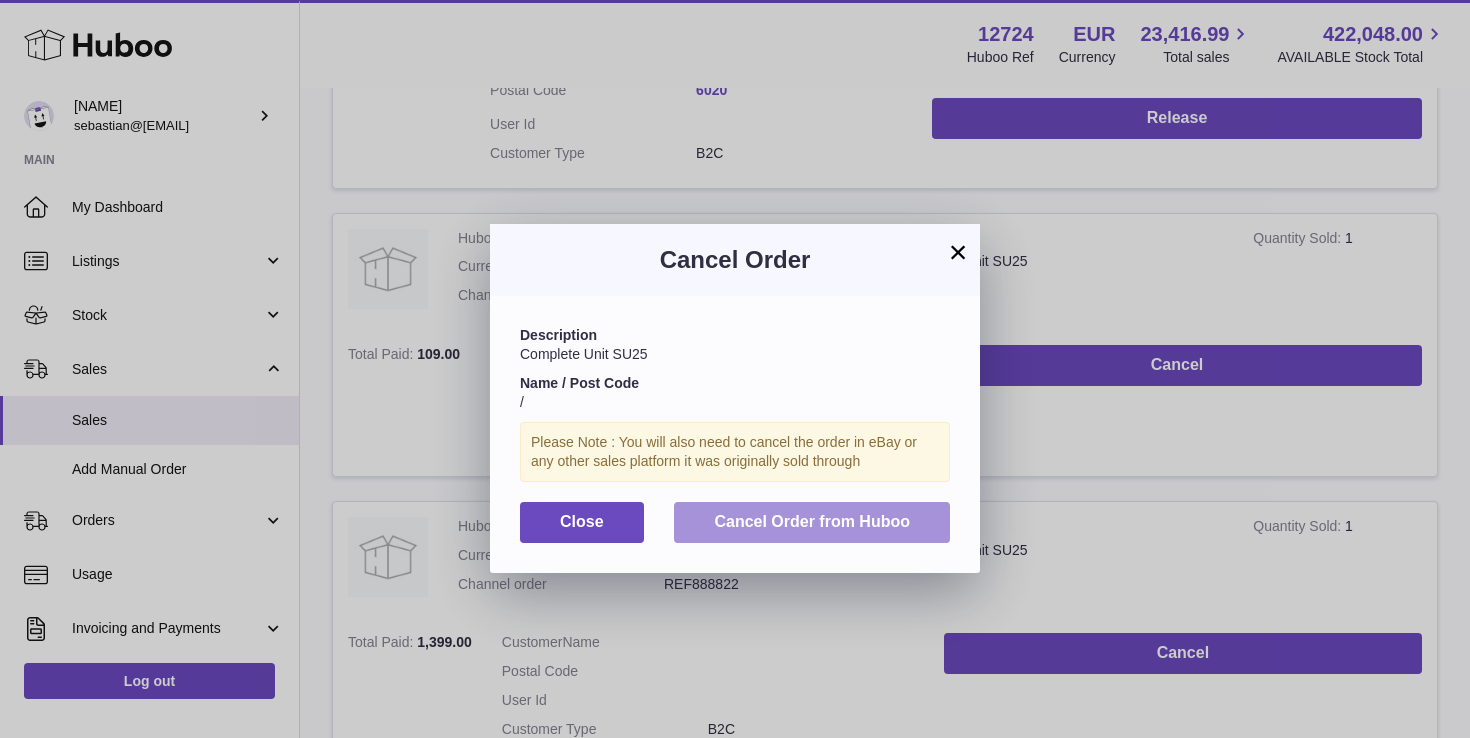 click on "Cancel Order from Huboo" at bounding box center (812, 521) 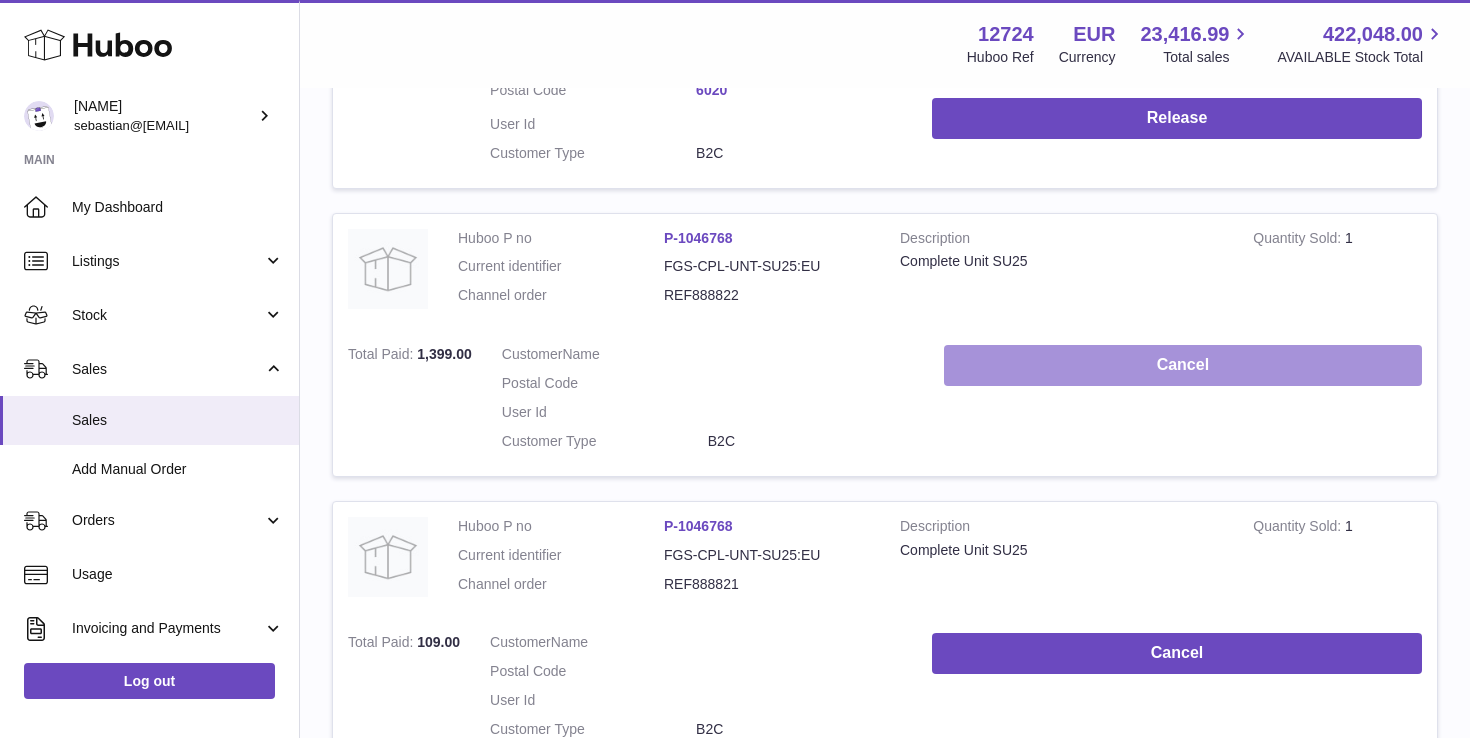 click on "Cancel" at bounding box center [1183, 365] 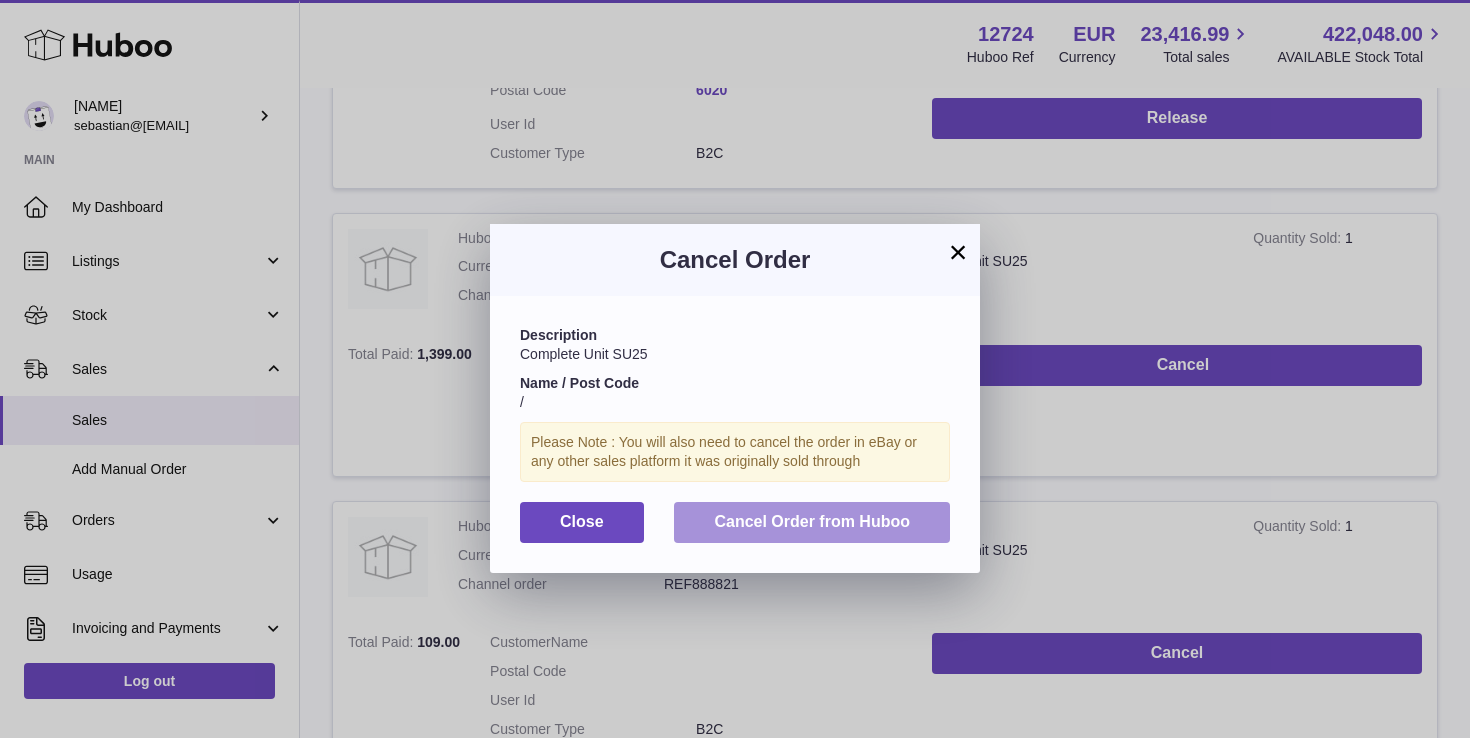 click on "Cancel Order from Huboo" at bounding box center [812, 522] 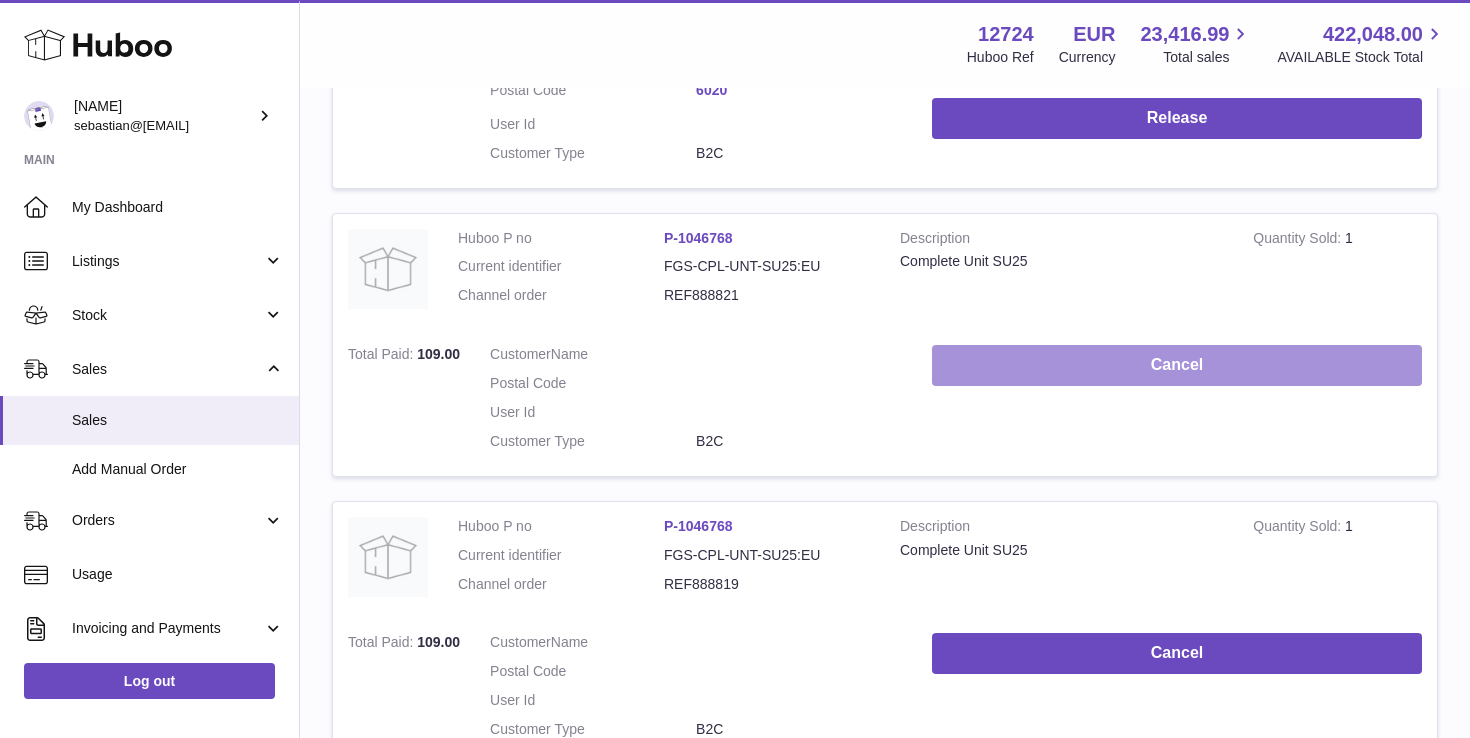 click on "Cancel" at bounding box center (1177, 365) 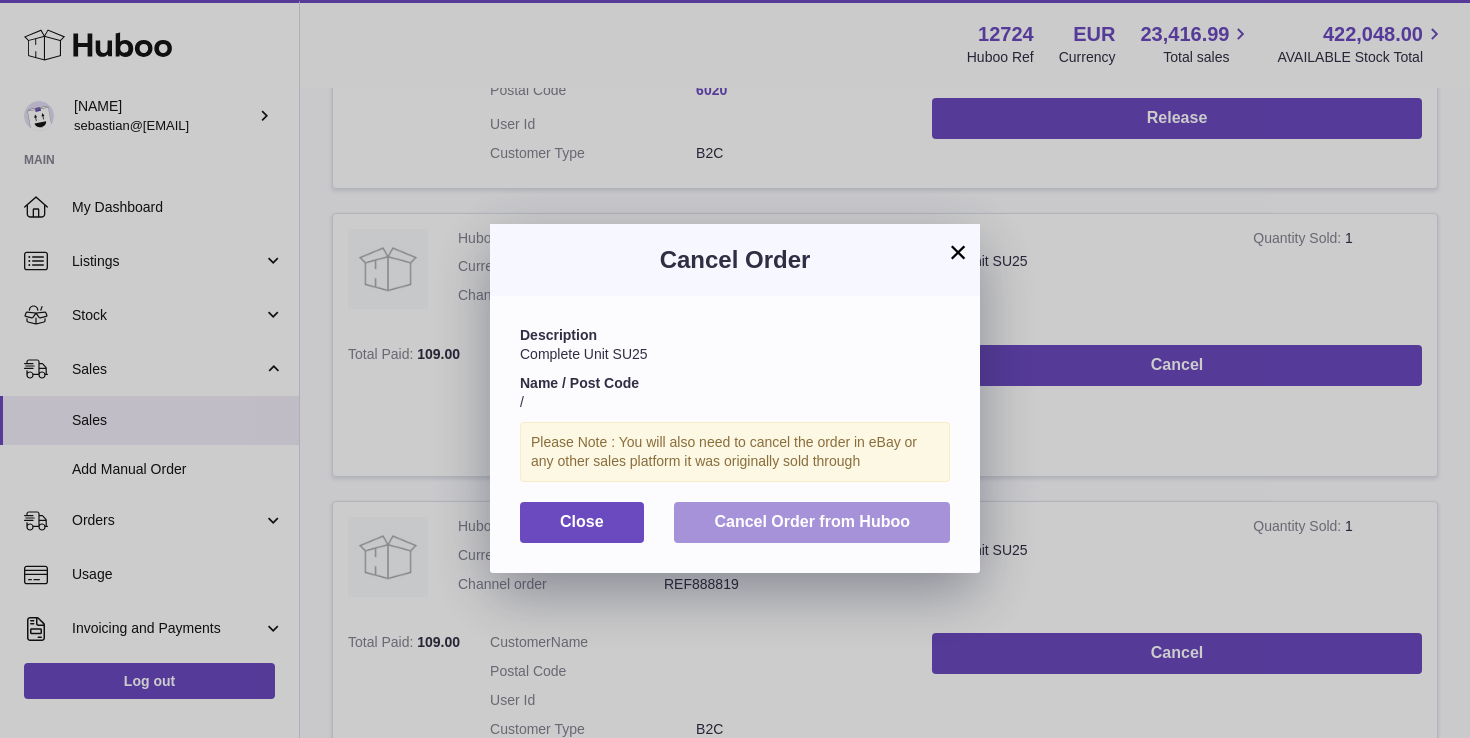 click on "Cancel Order from Huboo" at bounding box center [812, 522] 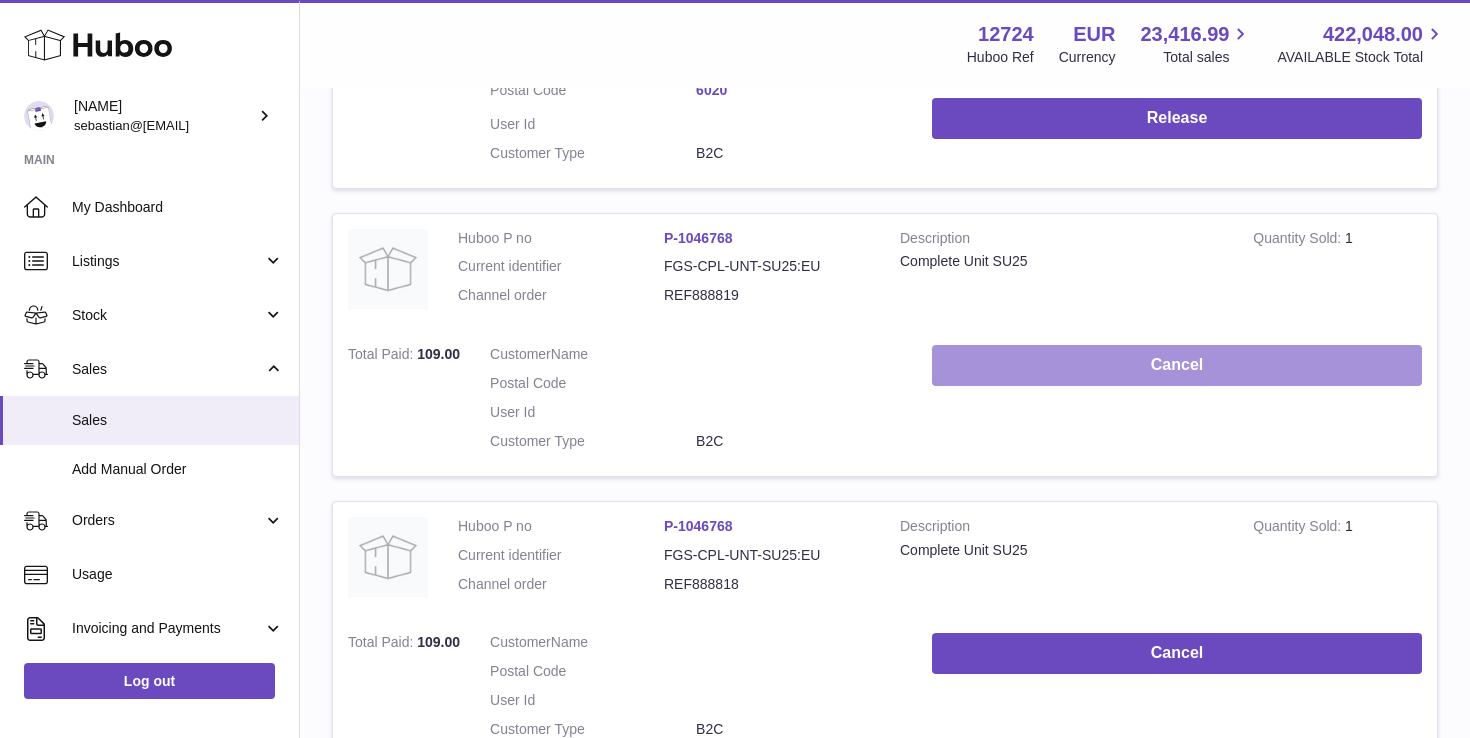 click on "Cancel" at bounding box center [1177, 365] 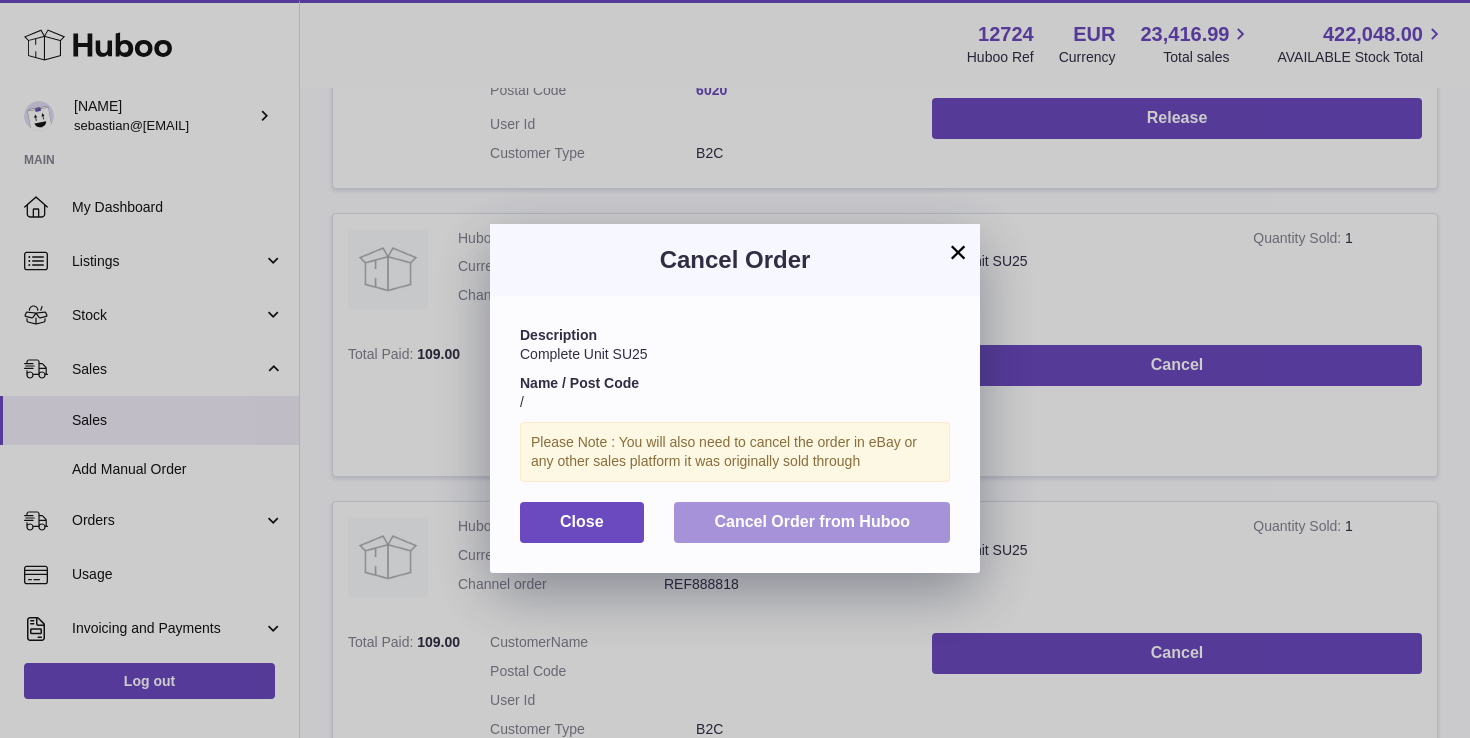 click on "Cancel Order from Huboo" at bounding box center [812, 522] 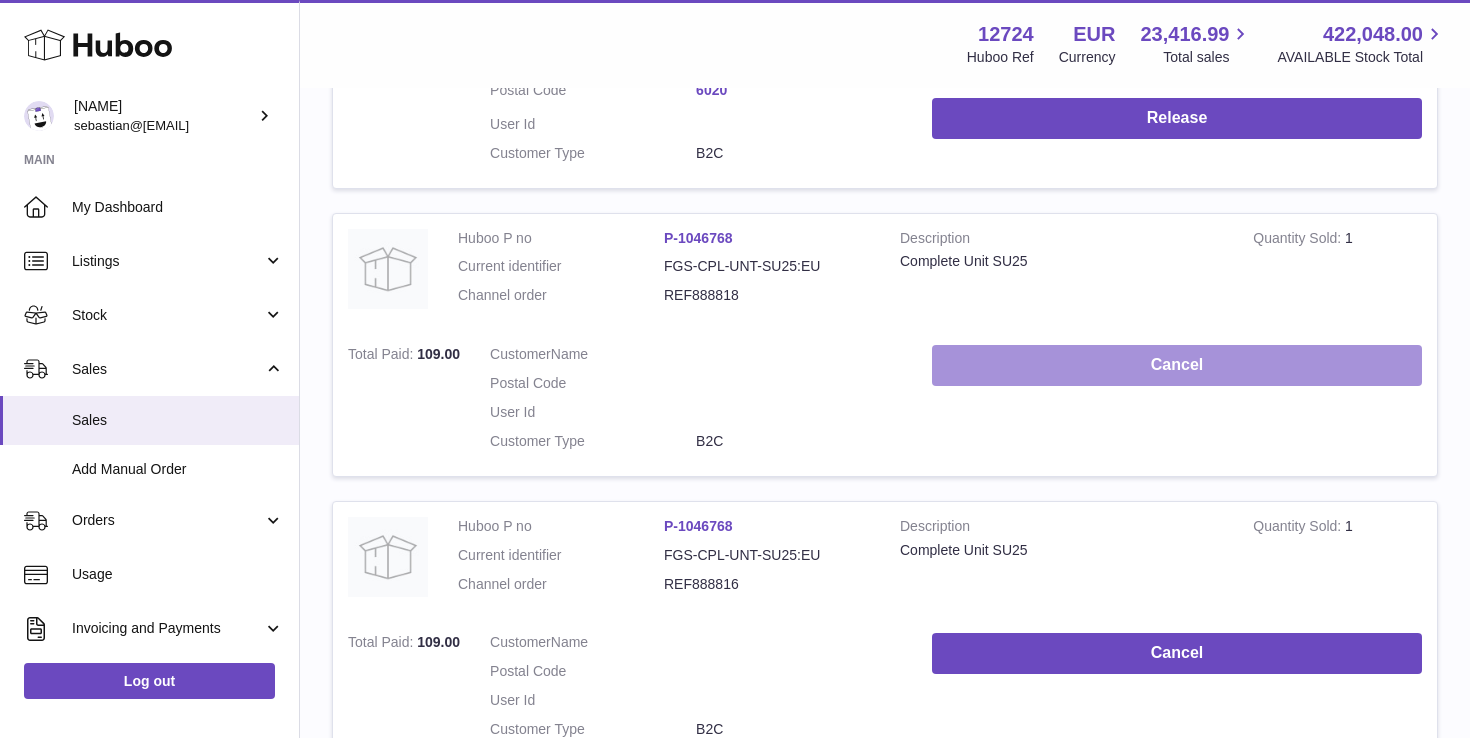 click on "Cancel" at bounding box center [1177, 365] 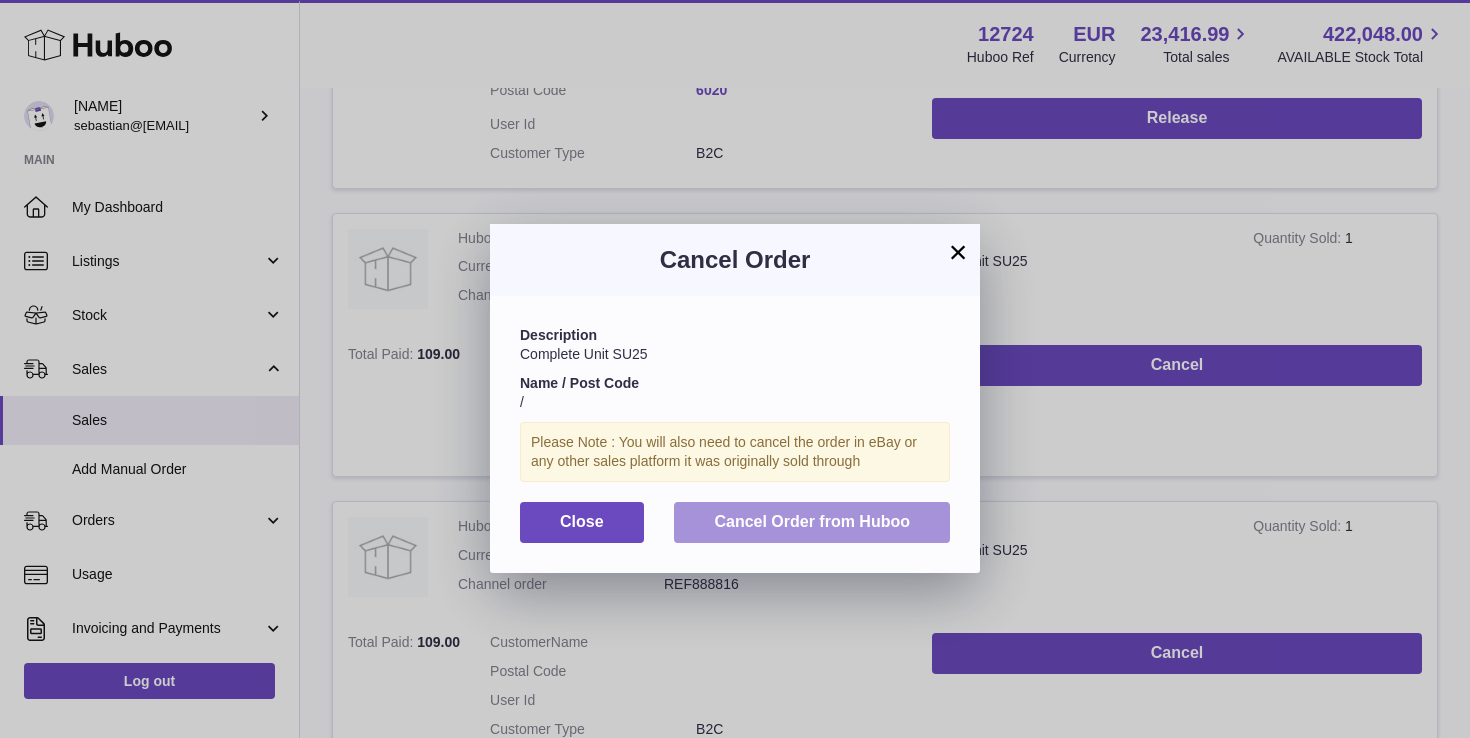 click on "Cancel Order from Huboo" at bounding box center (812, 521) 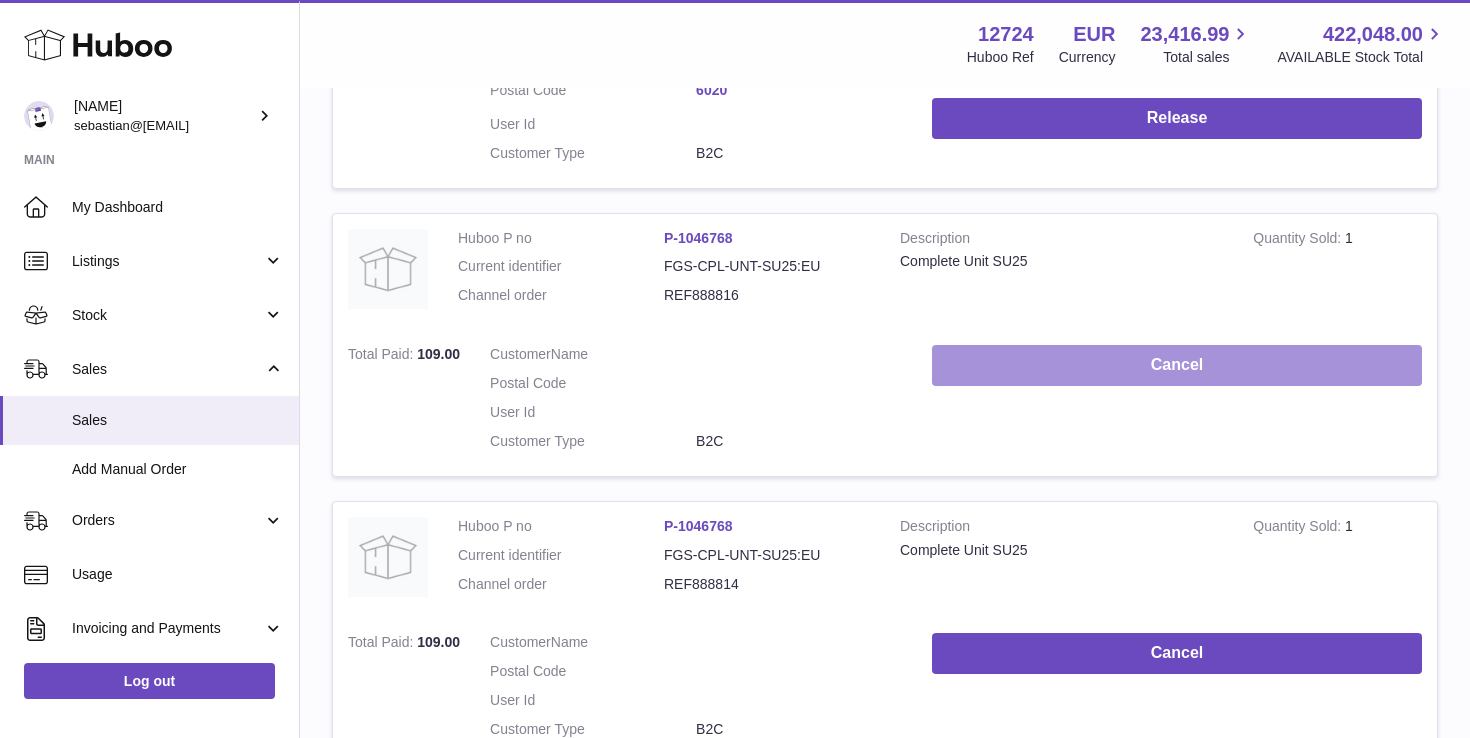 click on "Cancel" at bounding box center [1177, 365] 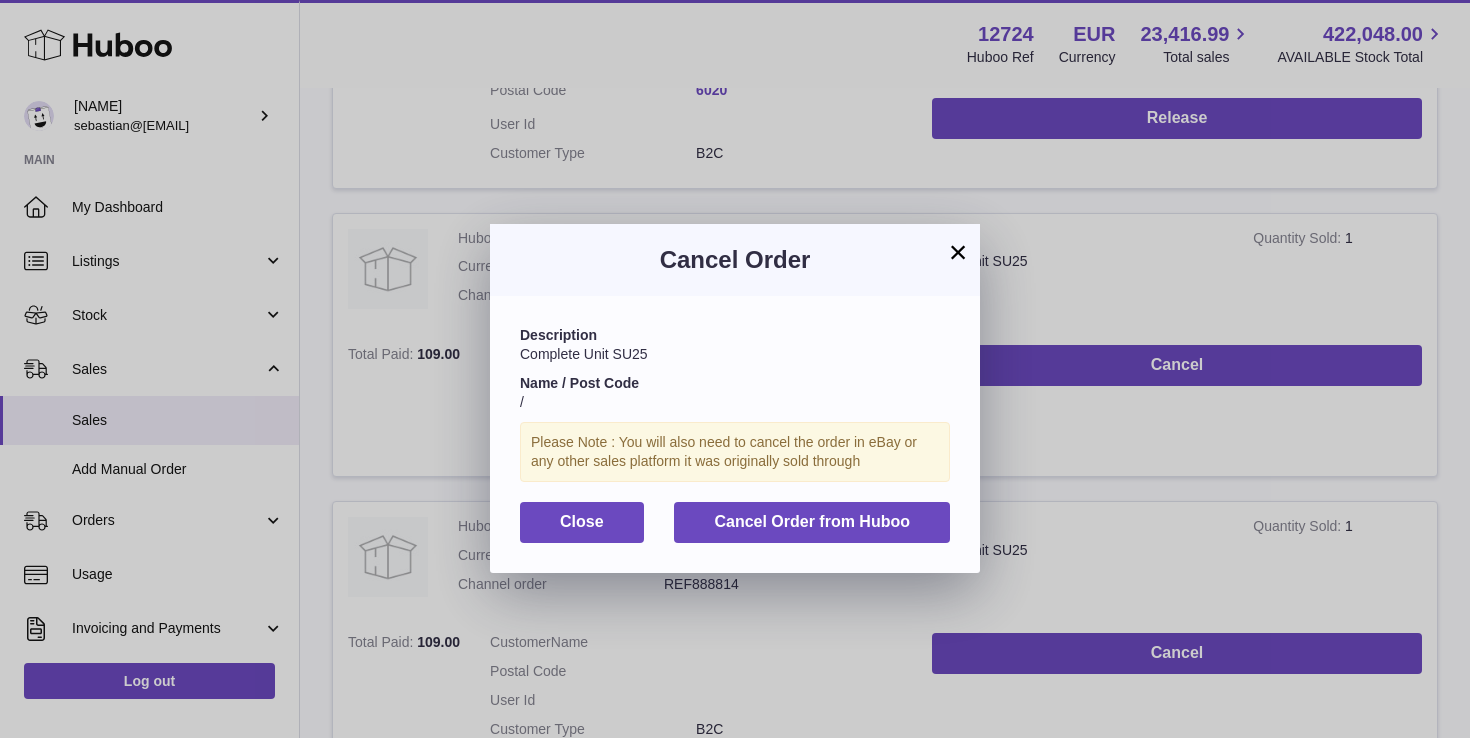 click on "Description   Complete Unit SU25   Name / Post Code    /
Please Note : You will also need to cancel the order in eBay or any other sales platform it was originally sold through
Close   Cancel Order from Huboo" at bounding box center (735, 434) 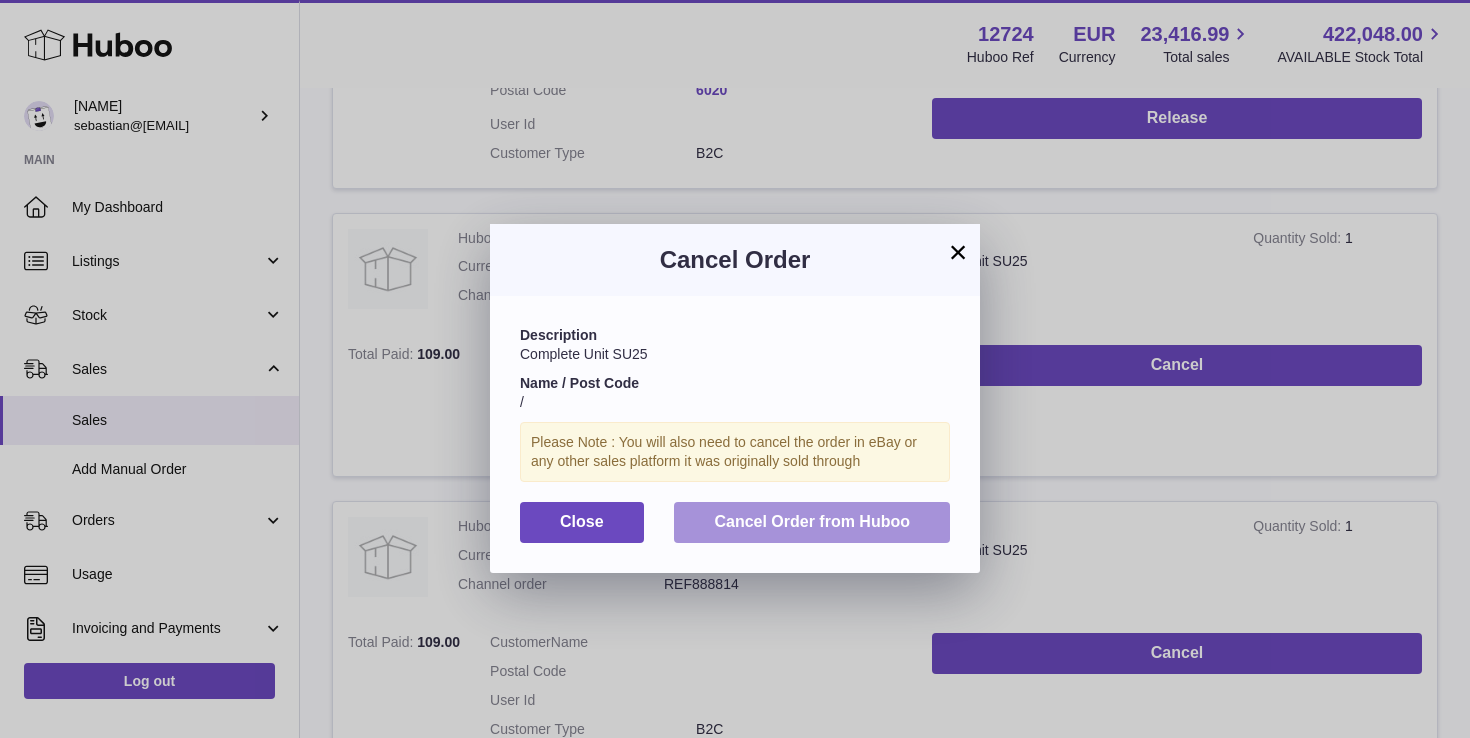 click on "Cancel Order from Huboo" at bounding box center (812, 522) 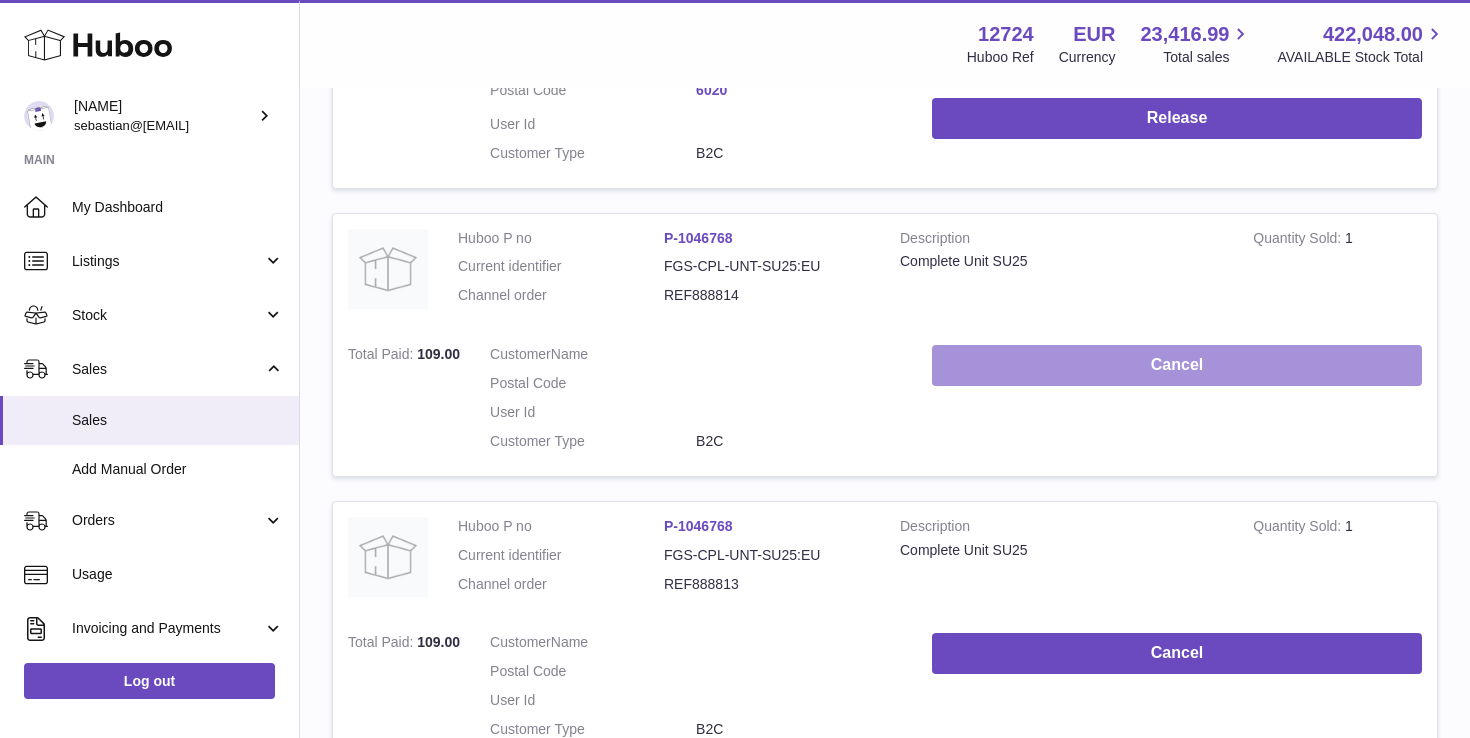 click on "Cancel" at bounding box center [1177, 365] 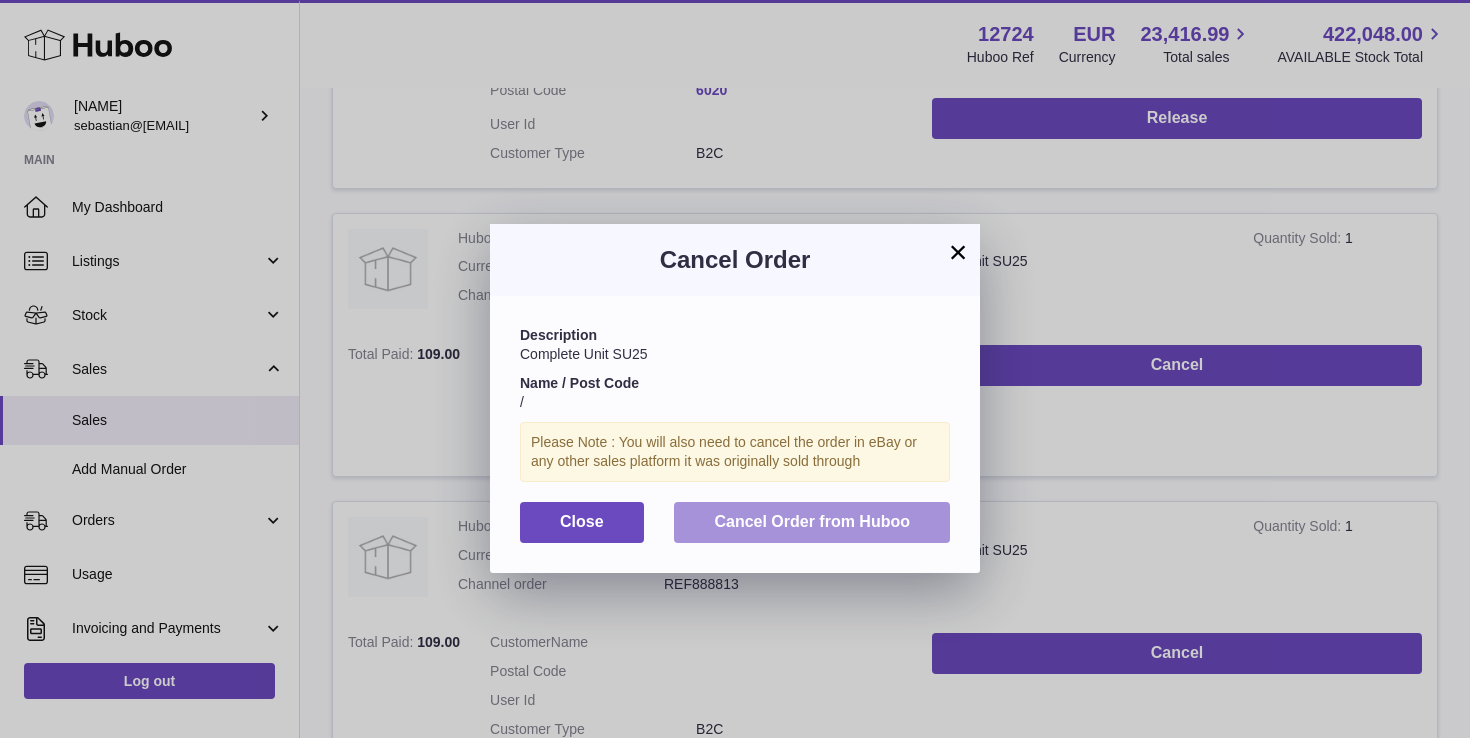 click on "Cancel Order from Huboo" at bounding box center (812, 521) 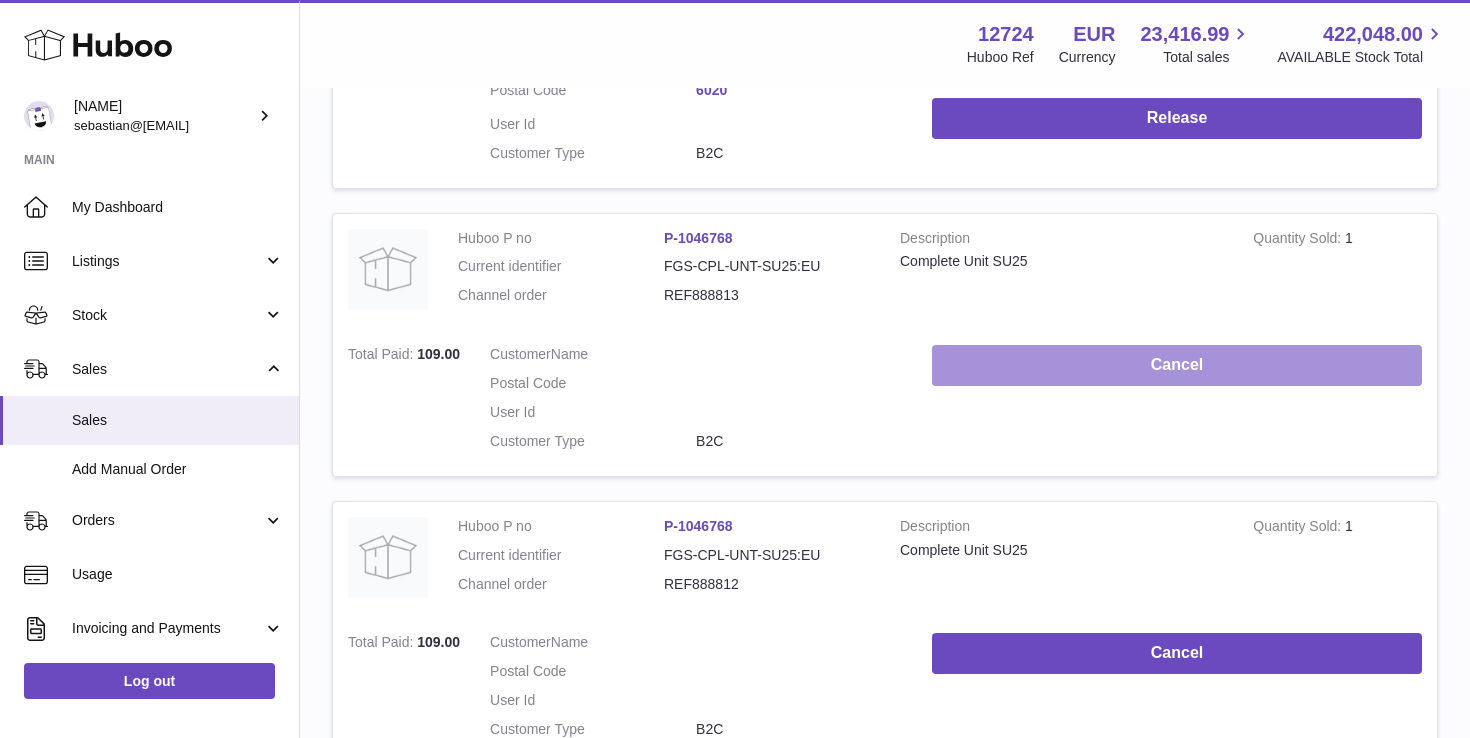 click on "Cancel" at bounding box center (1177, 365) 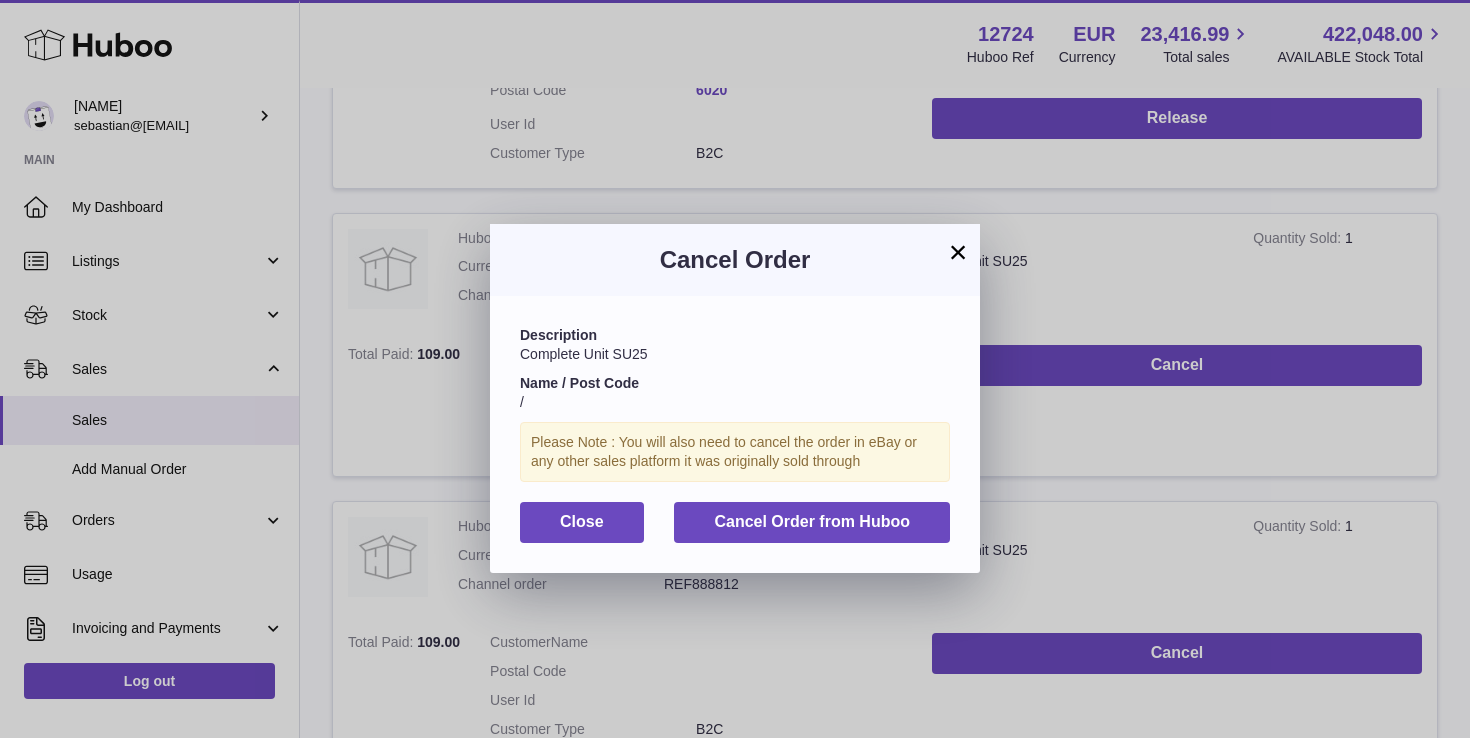 click on "Description   Complete Unit SU25   Name / Post Code    /
Please Note : You will also need to cancel the order in eBay or any other sales platform it was originally sold through
Close   Cancel Order from Huboo" at bounding box center (735, 434) 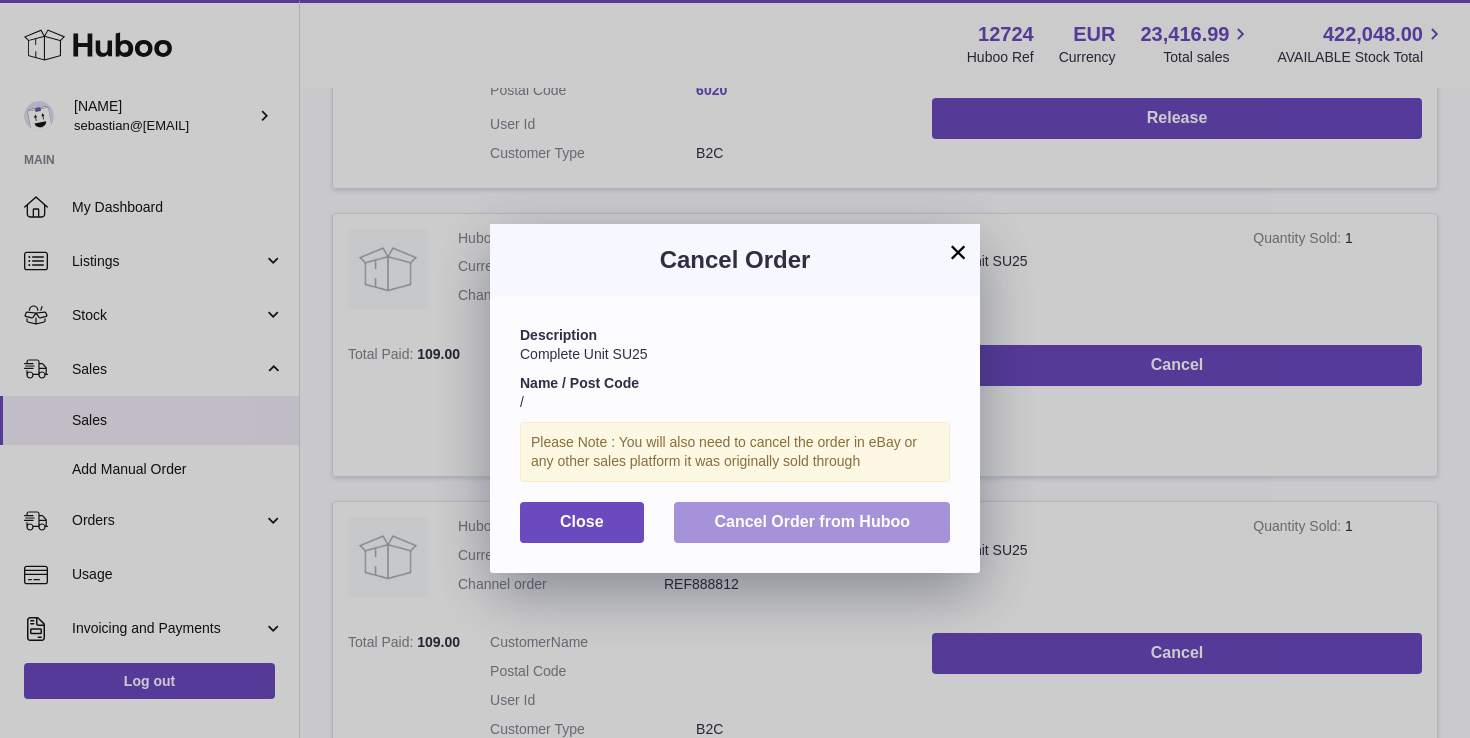 click on "Cancel Order from Huboo" at bounding box center (812, 522) 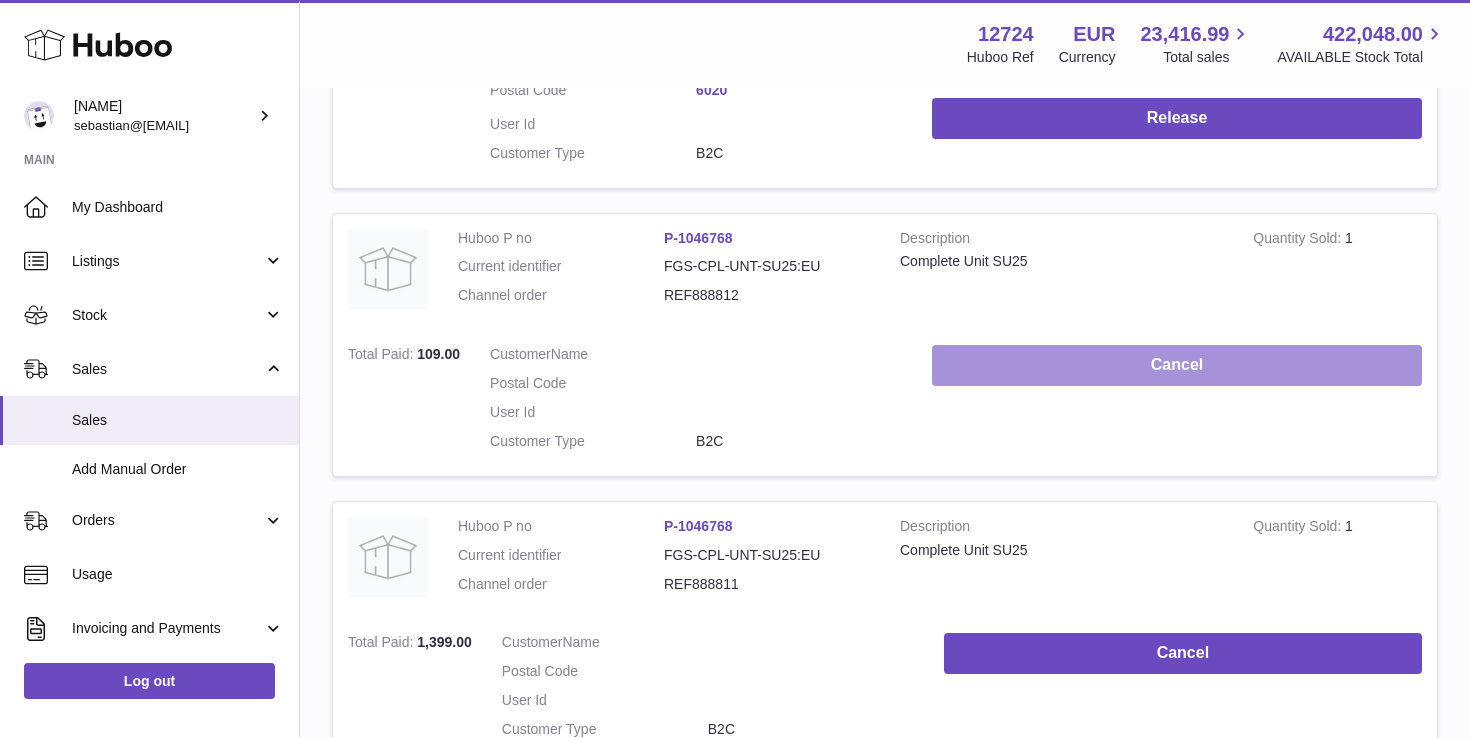 click on "Cancel" at bounding box center (1177, 365) 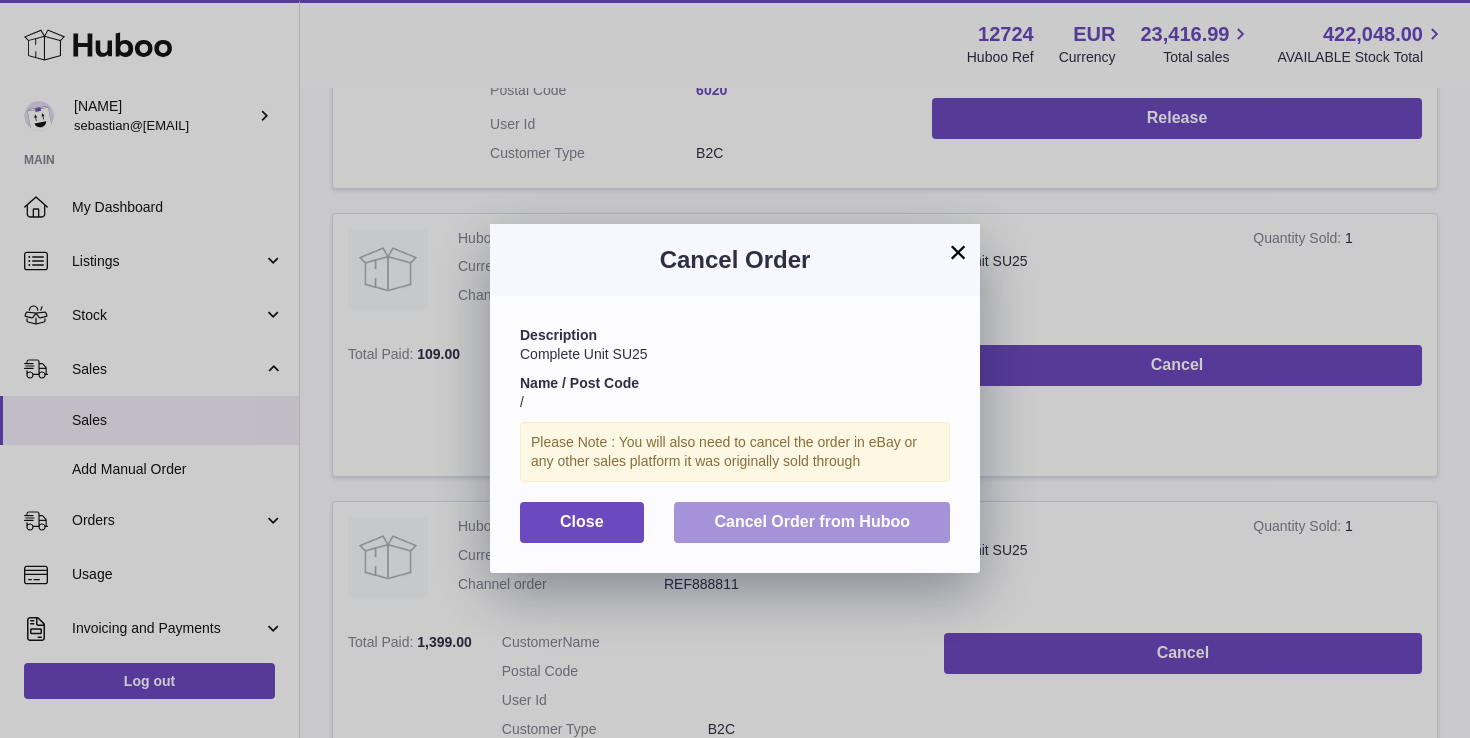 click on "Cancel Order from Huboo" at bounding box center (812, 522) 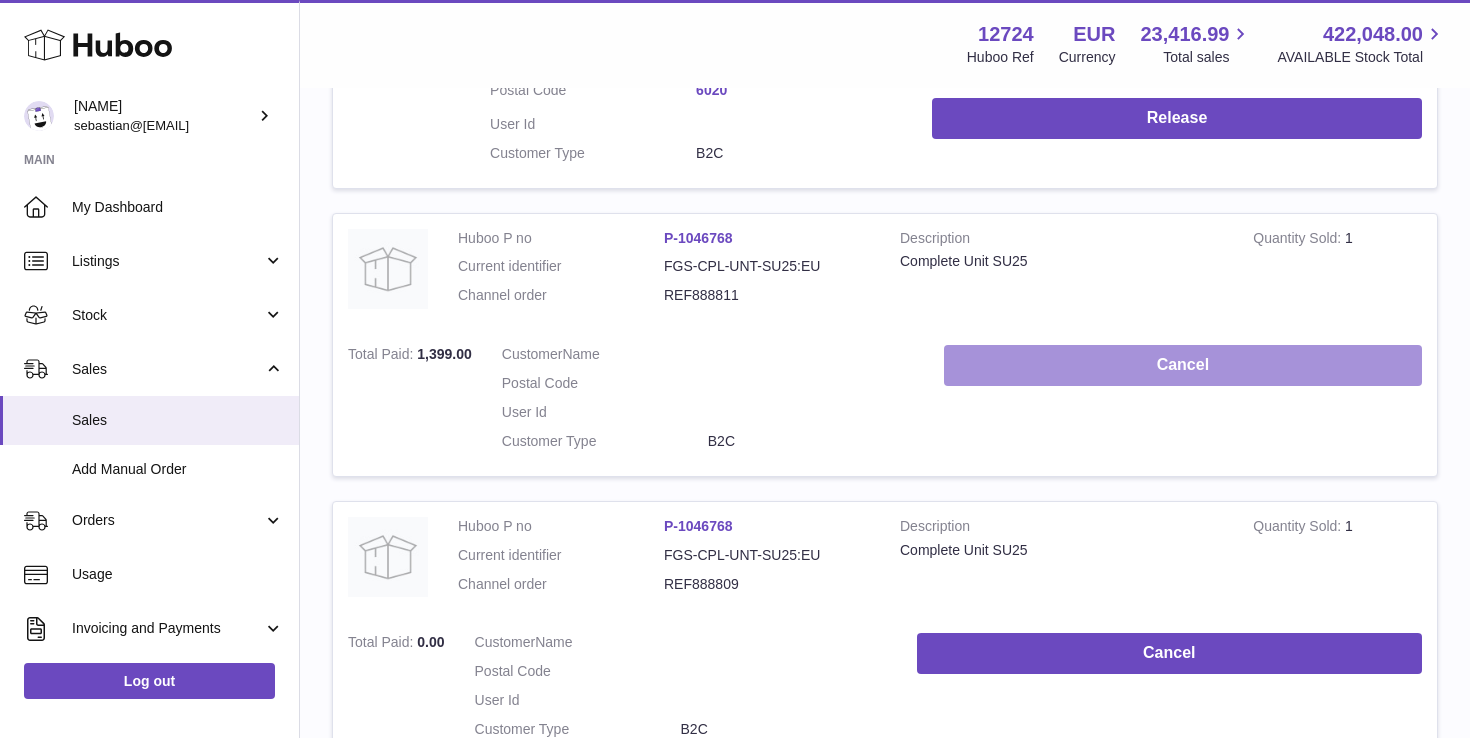 click on "Cancel" at bounding box center (1183, 365) 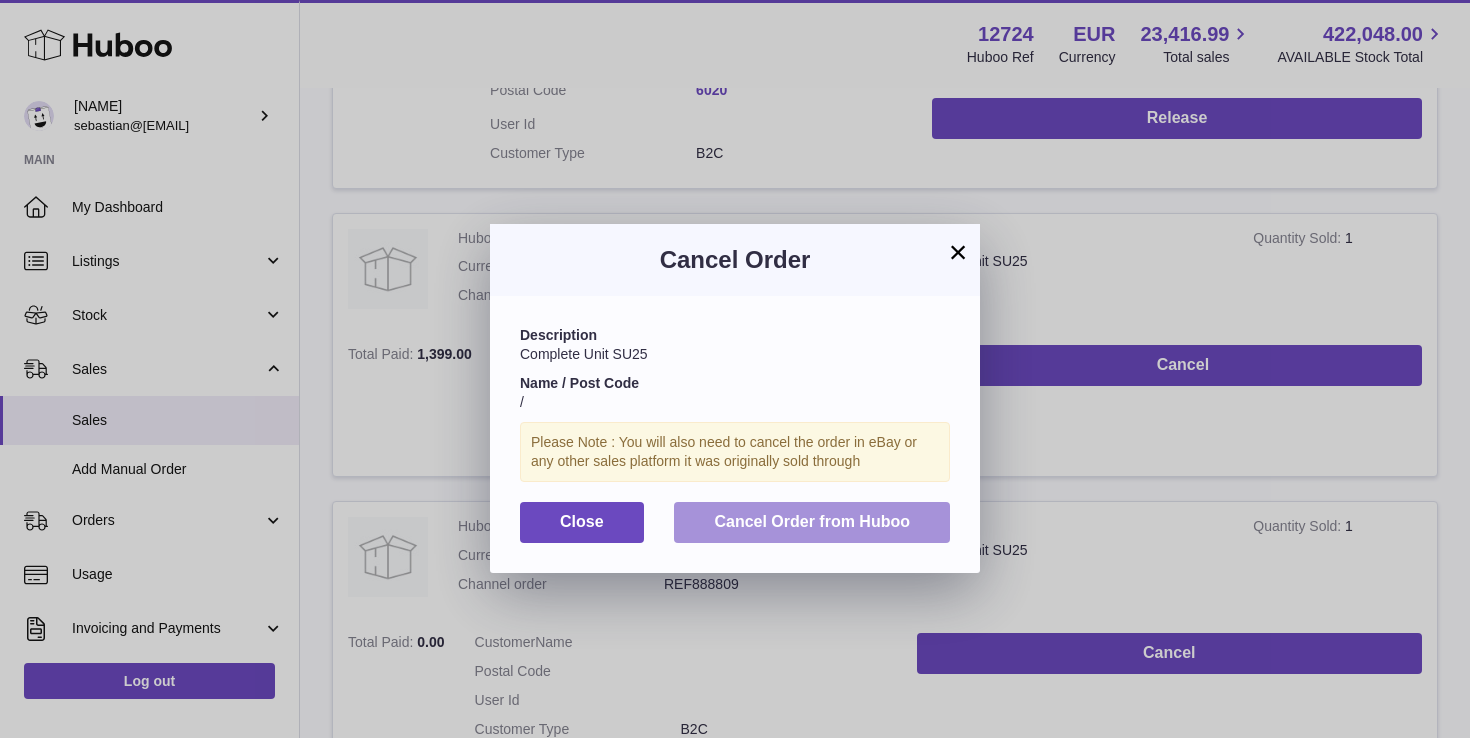 click on "Cancel Order from Huboo" at bounding box center (812, 522) 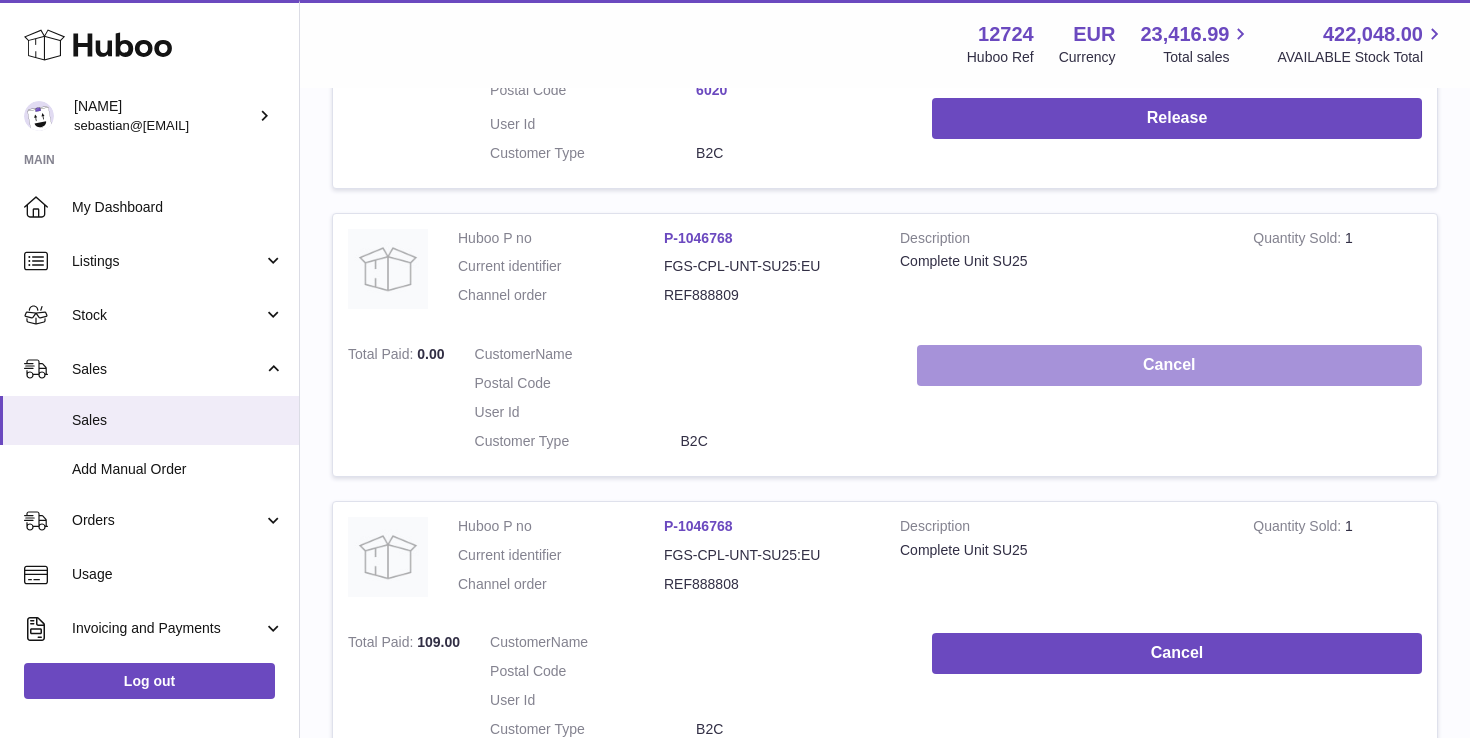 click on "Cancel" at bounding box center [1169, 365] 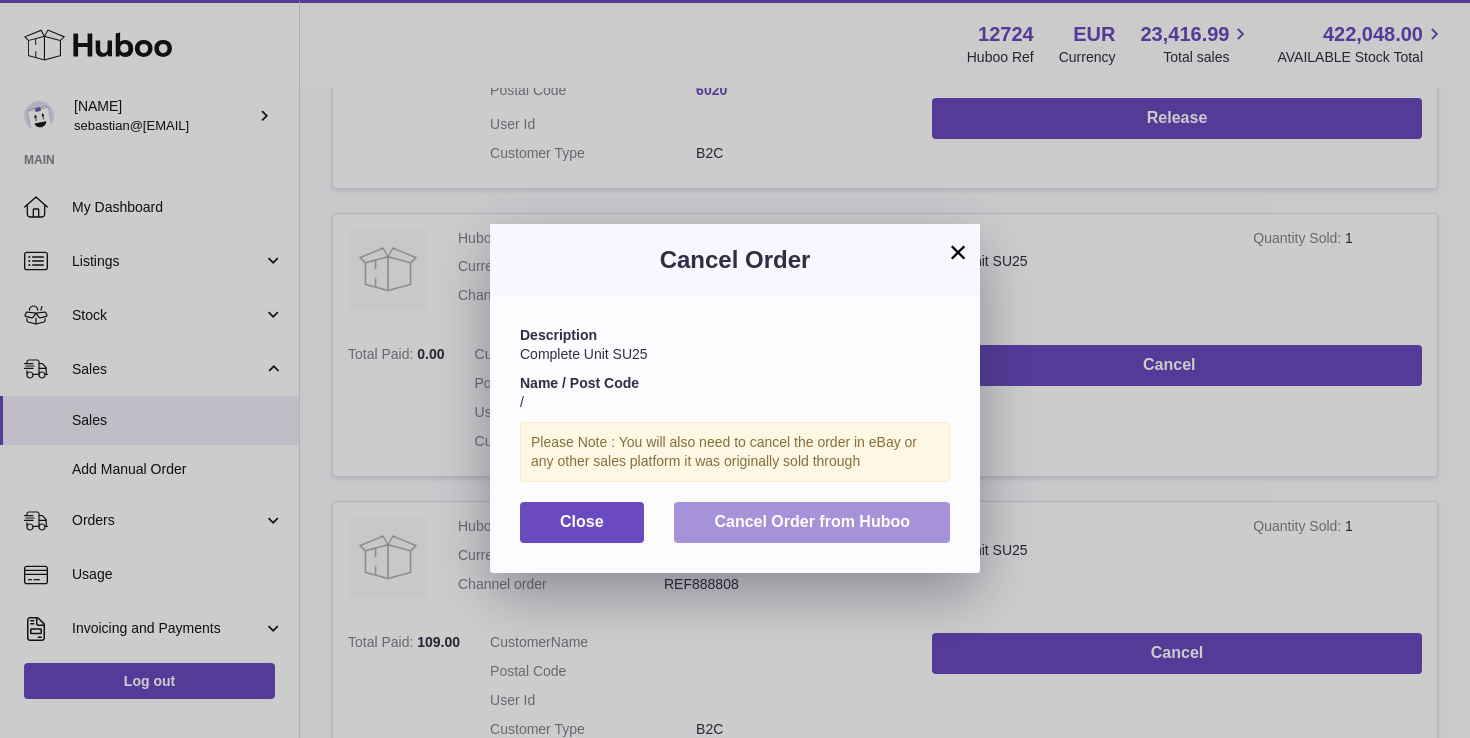 click on "Cancel Order from Huboo" at bounding box center (812, 522) 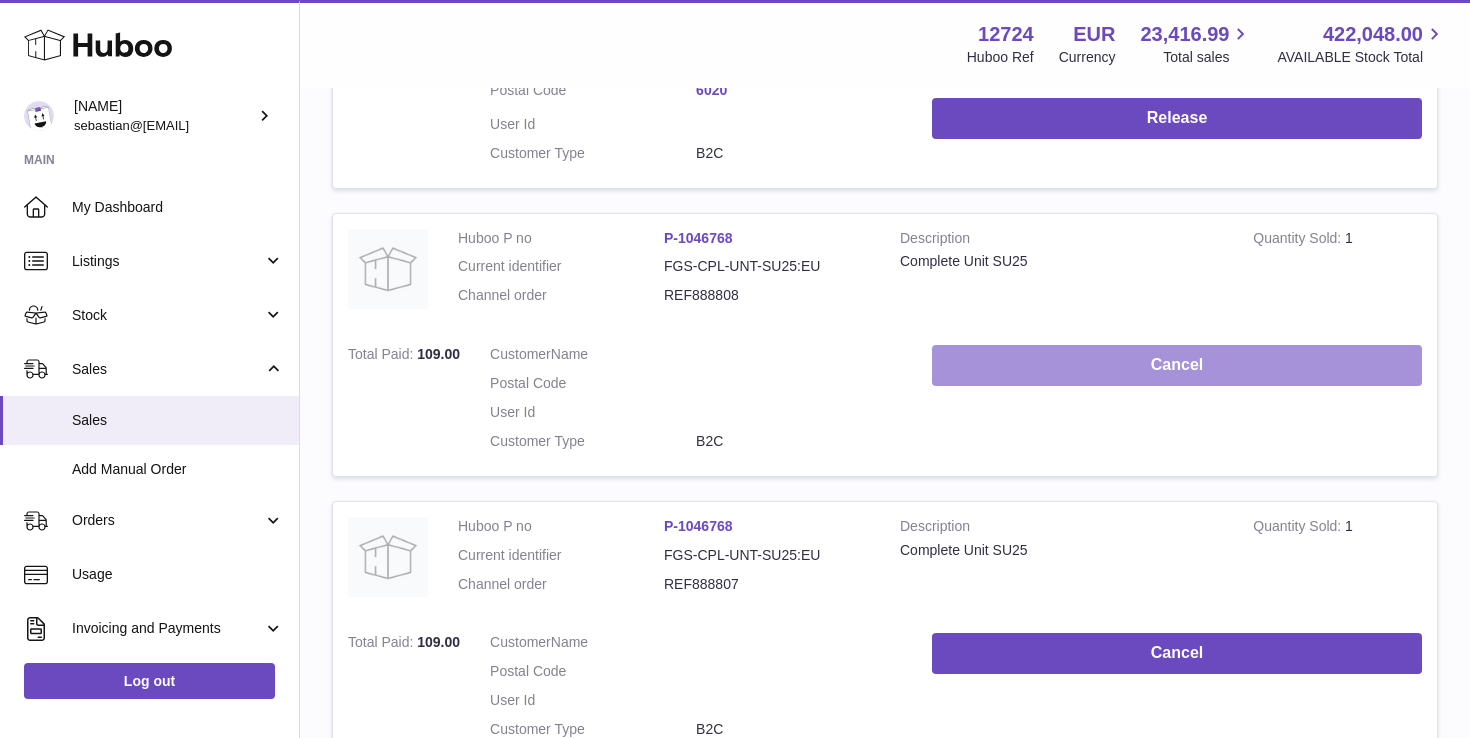 click on "Cancel" at bounding box center [1177, 365] 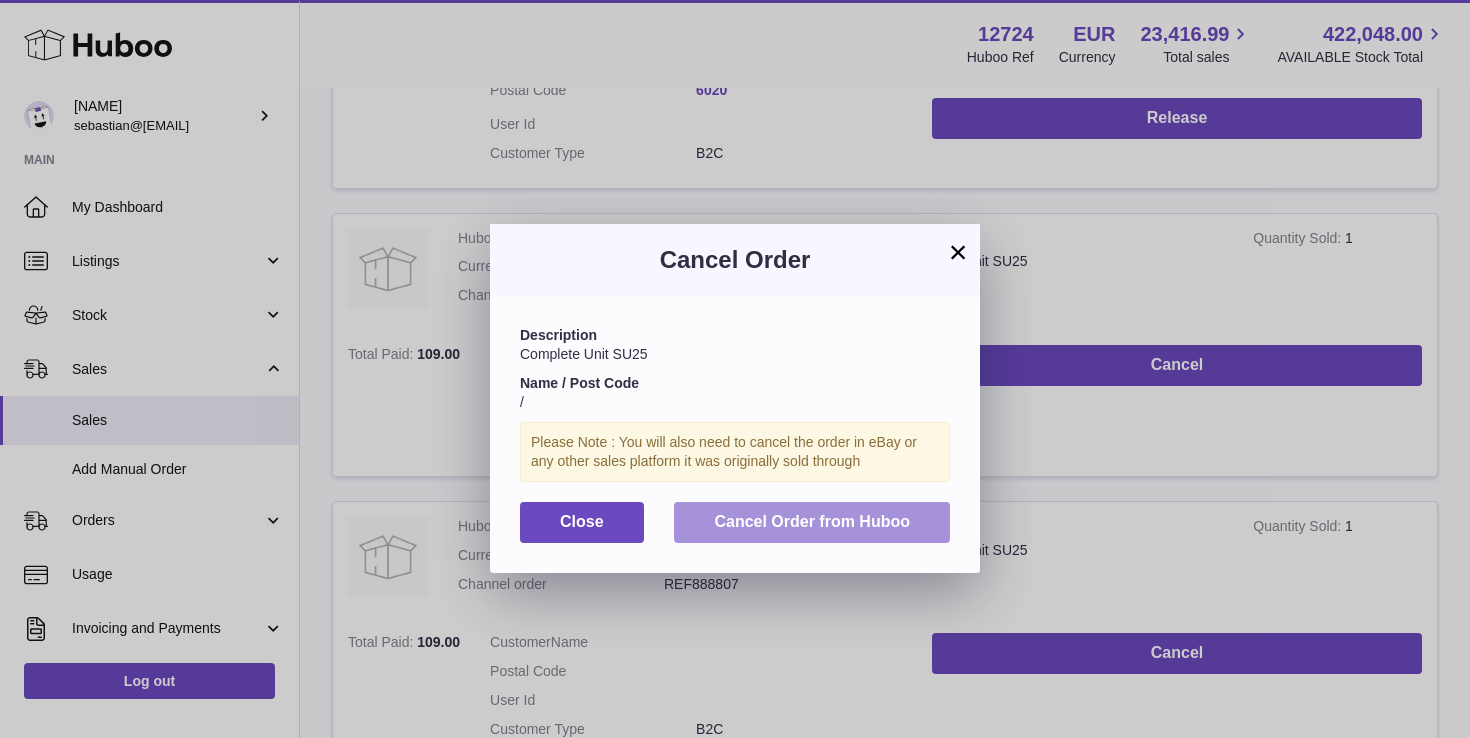 click on "Cancel Order from Huboo" at bounding box center [812, 521] 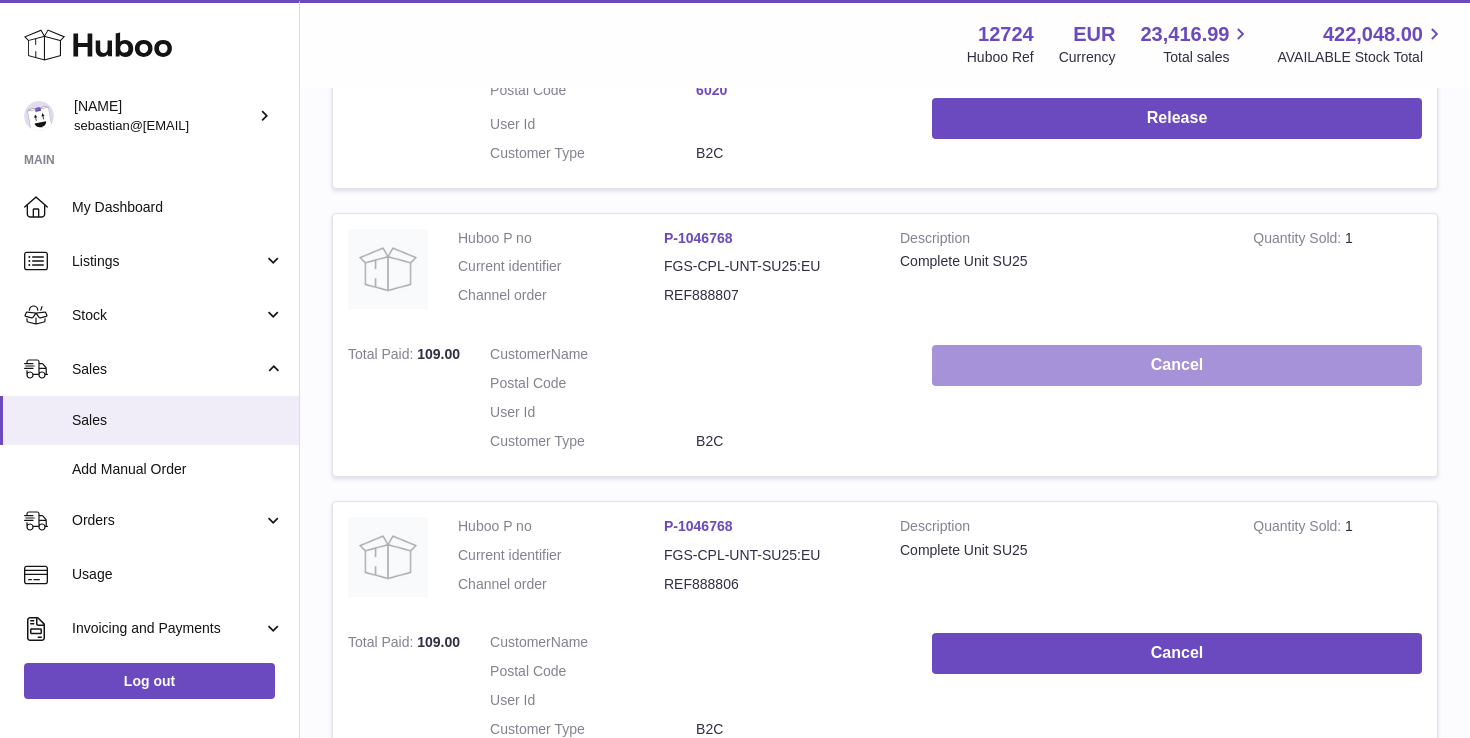click on "Cancel" at bounding box center (1177, 365) 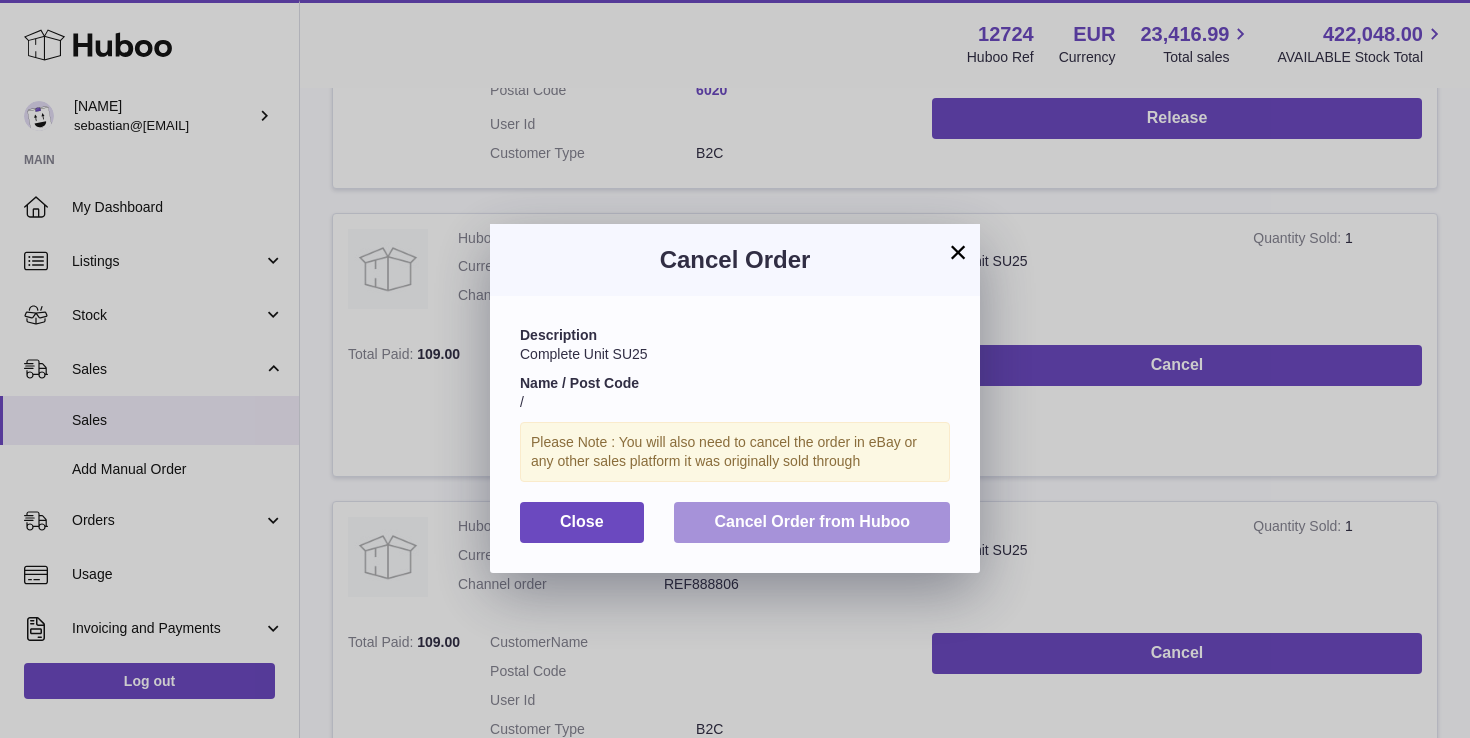 click on "Cancel Order from Huboo" at bounding box center [812, 522] 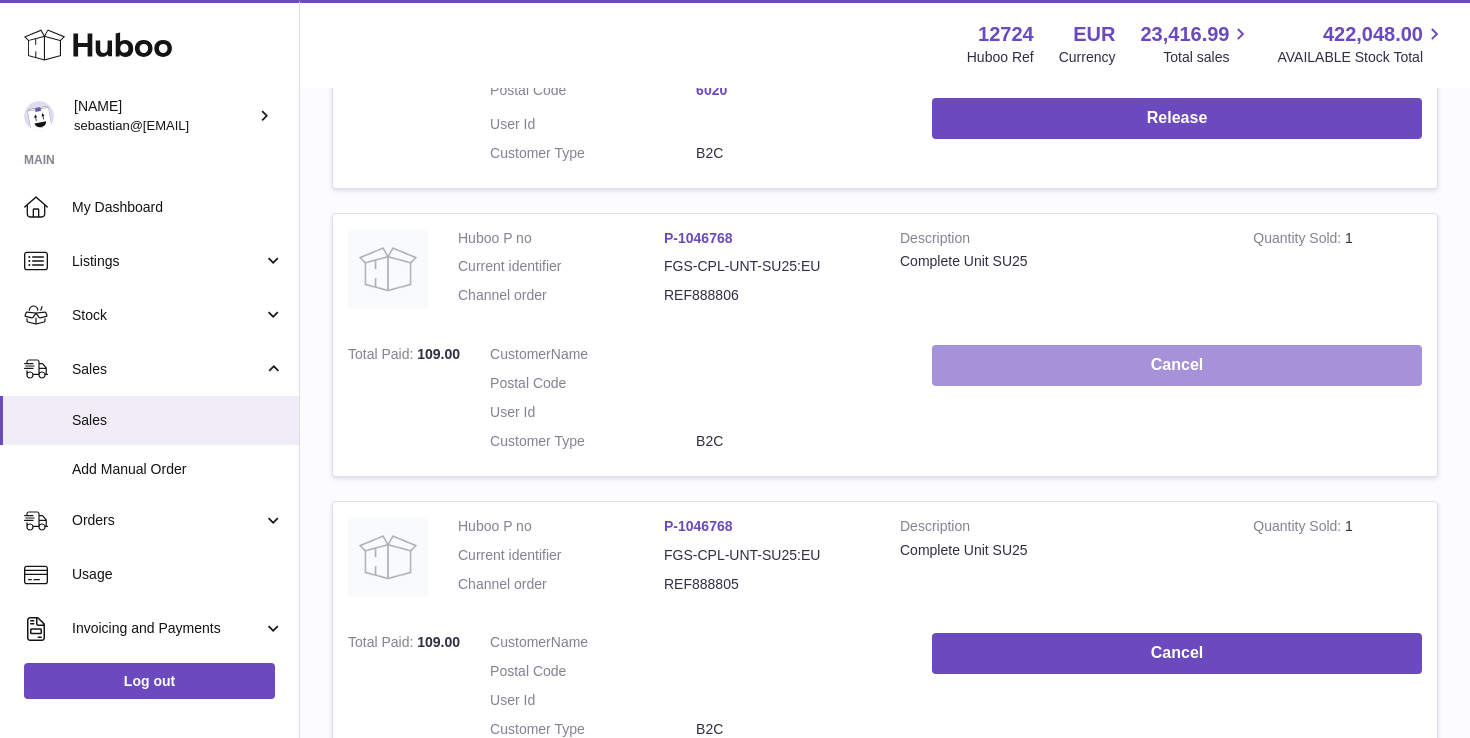 click on "Cancel" at bounding box center (1177, 365) 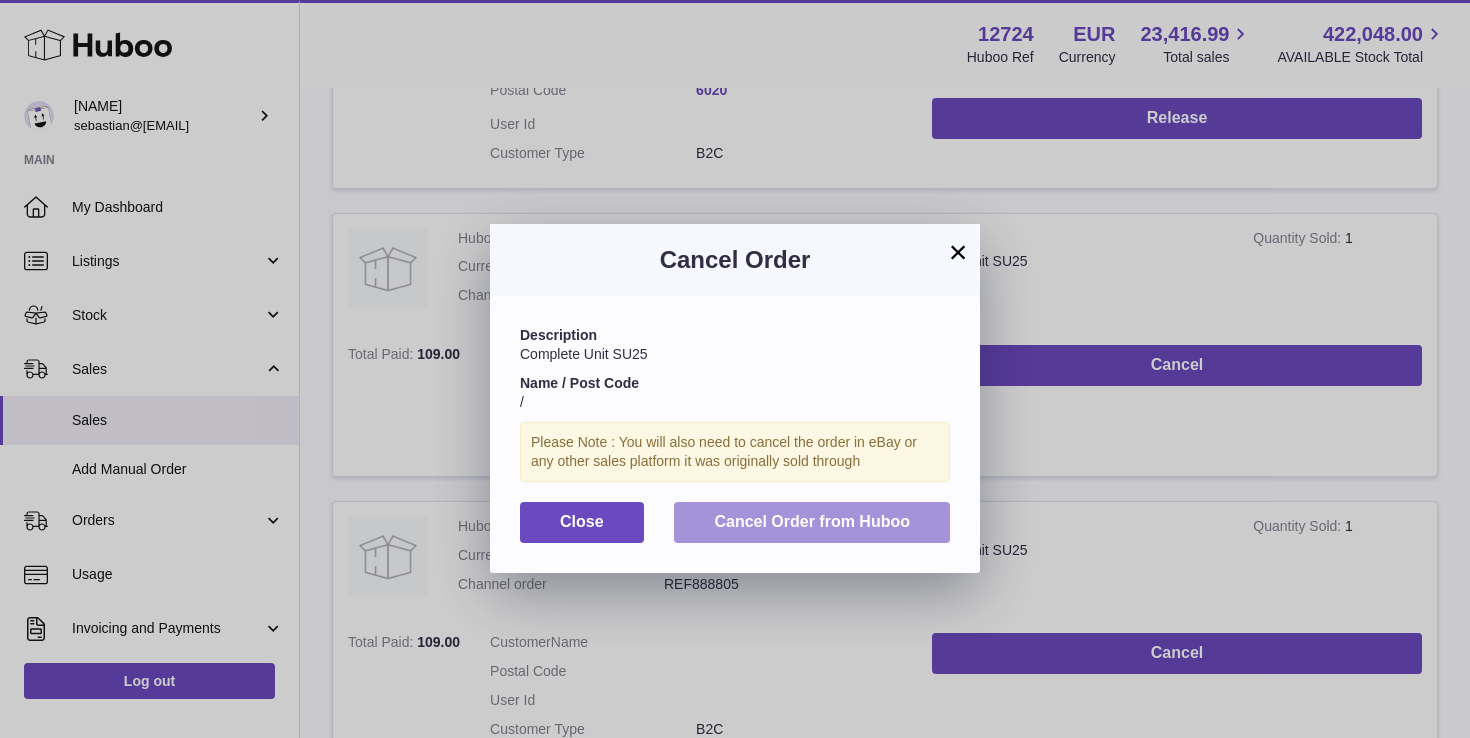 click on "Cancel Order from Huboo" at bounding box center (812, 522) 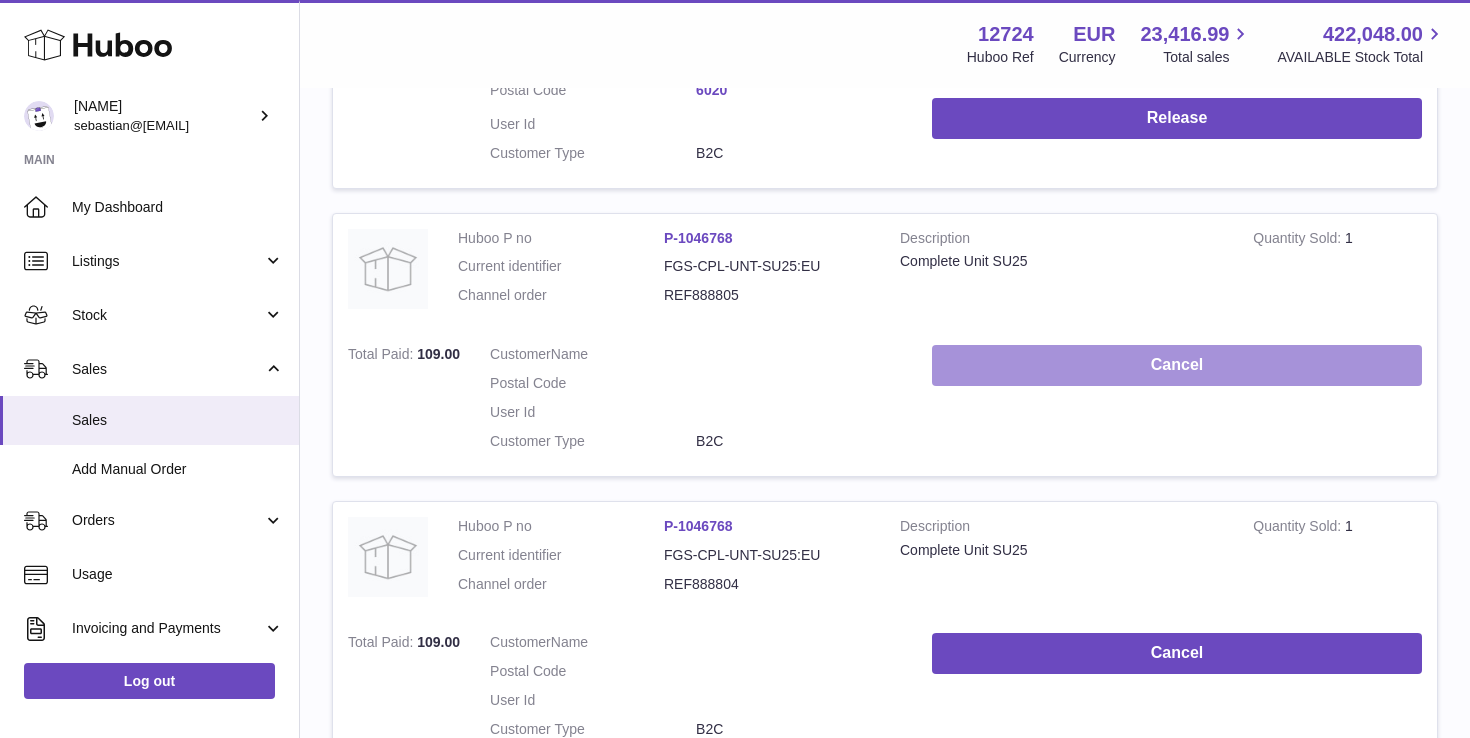 click on "Cancel" at bounding box center [1177, 365] 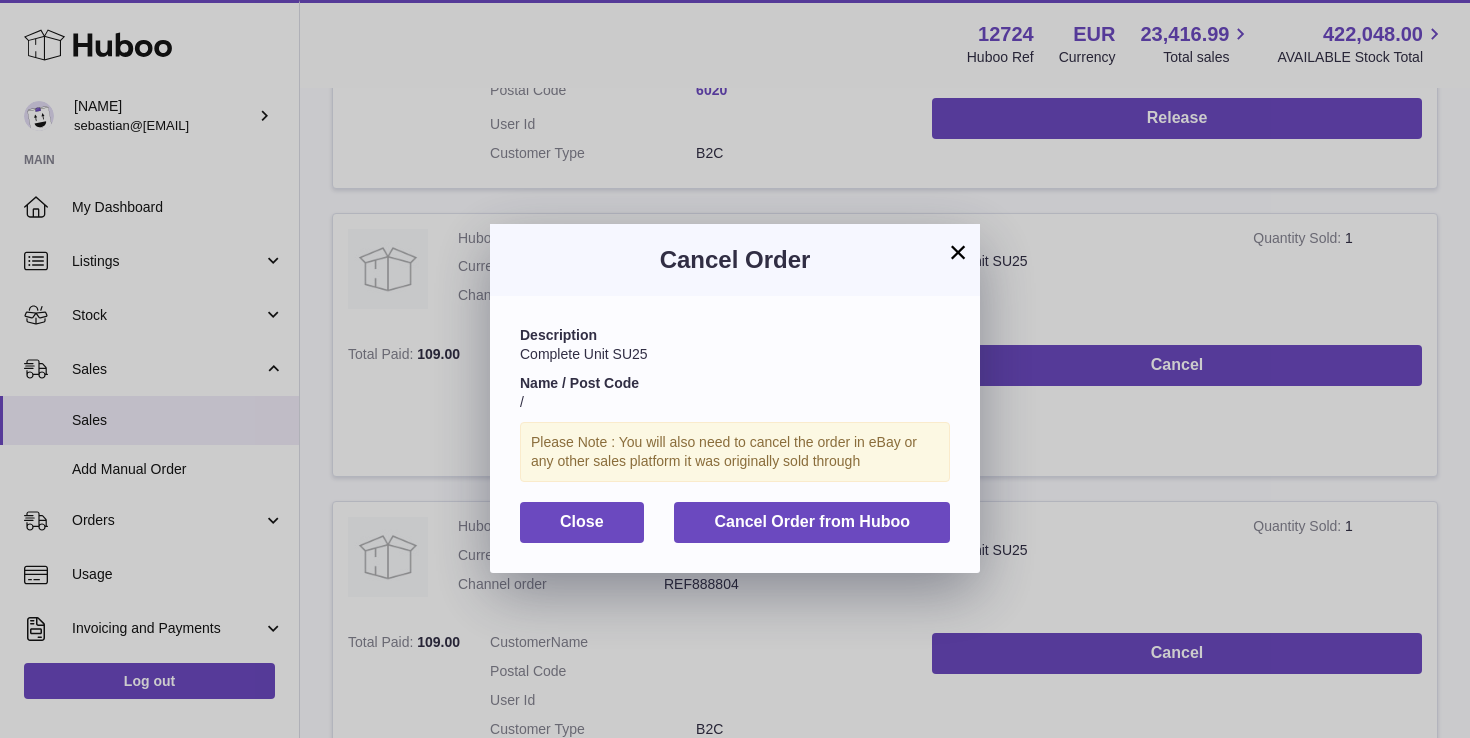 click on "Description   Complete Unit SU25   Name / Post Code    /
Please Note : You will also need to cancel the order in eBay or any other sales platform it was originally sold through
Close   Cancel Order from Huboo" at bounding box center (735, 434) 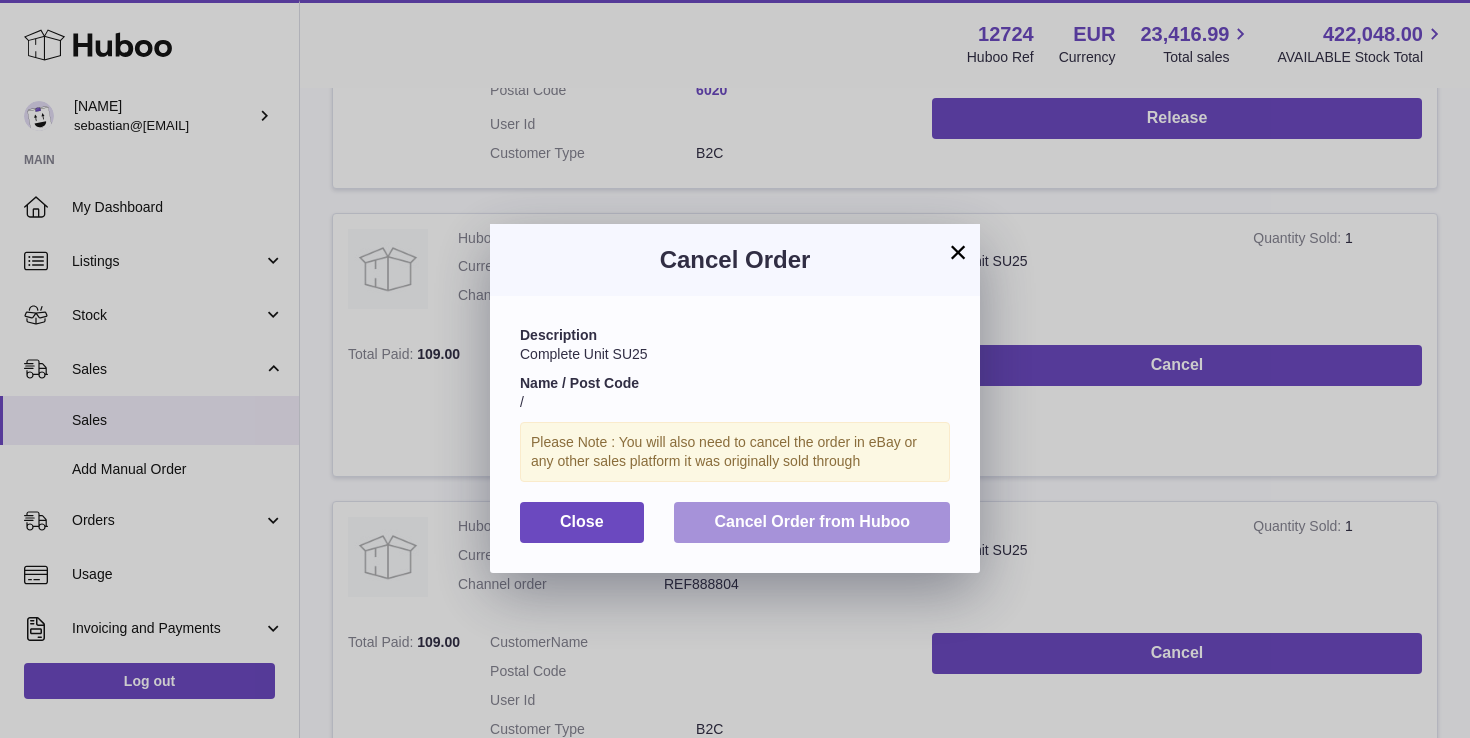 click on "Cancel Order from Huboo" at bounding box center [812, 522] 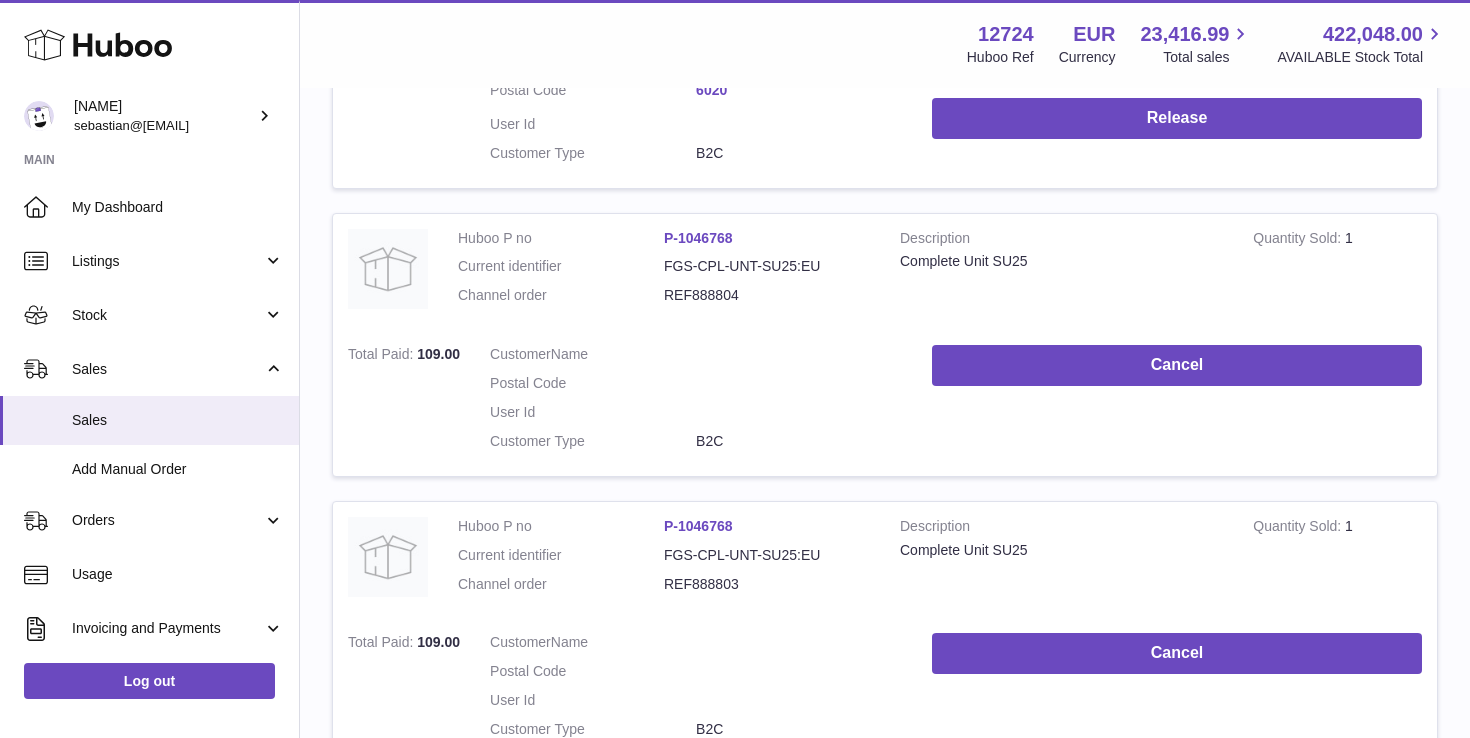click on "Description   Complete Unit SU25" at bounding box center (1061, 272) 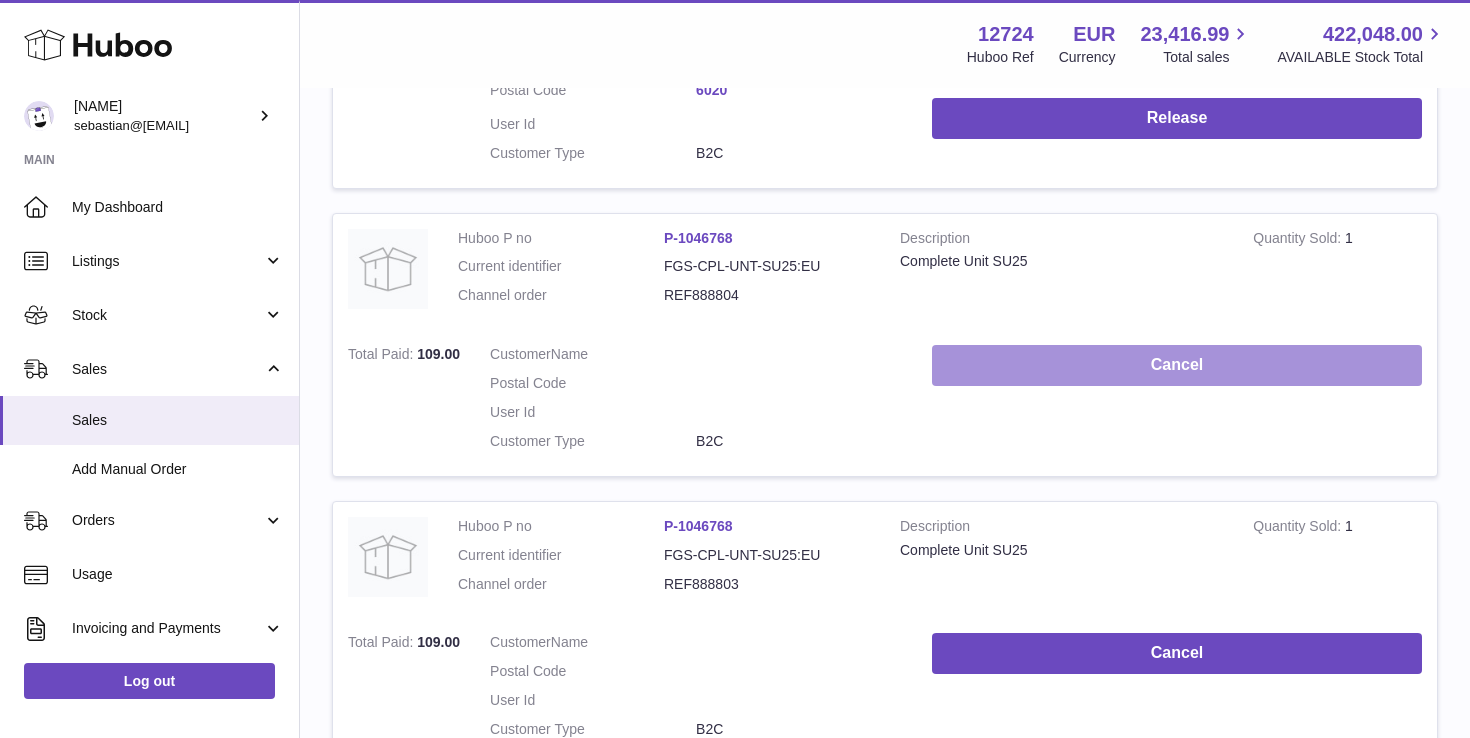 click on "Cancel" at bounding box center [1177, 365] 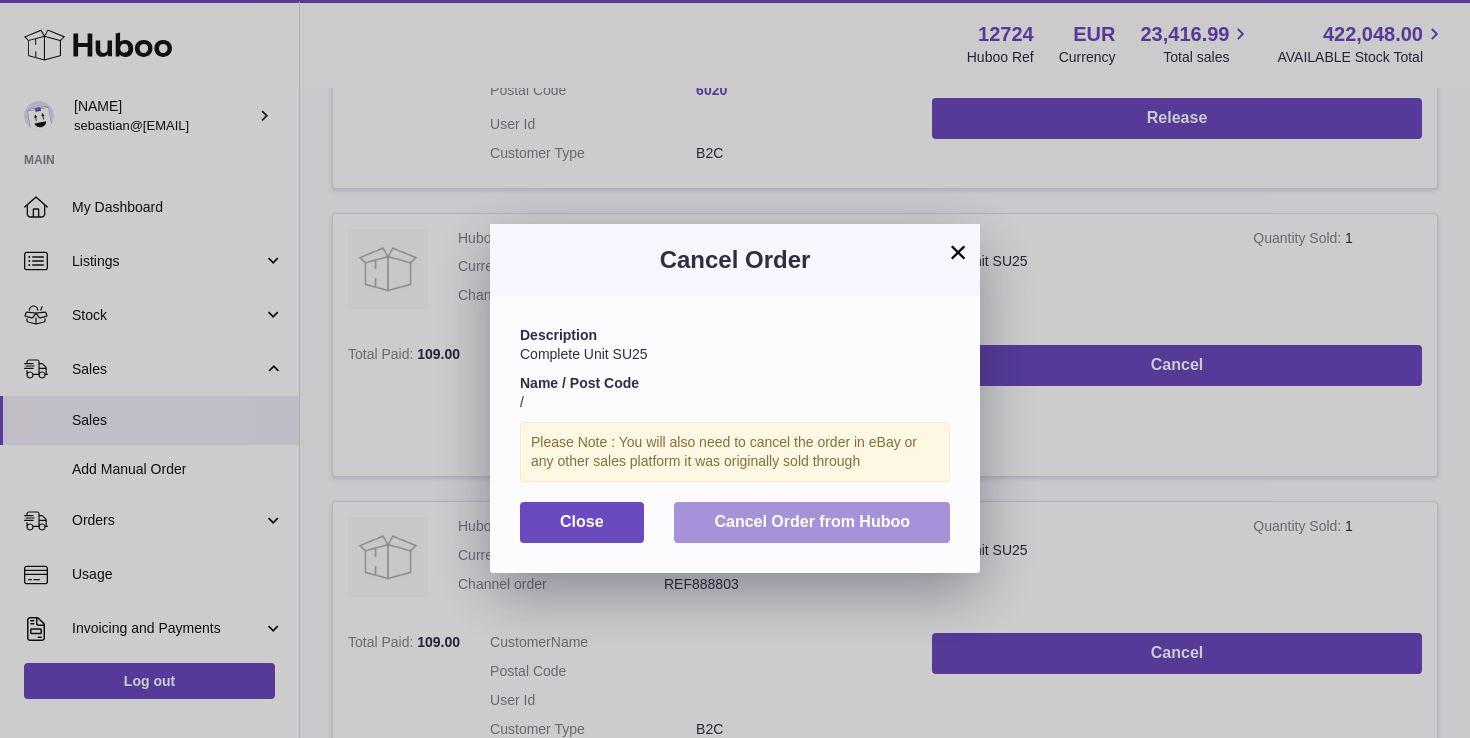 click on "Cancel Order from Huboo" at bounding box center [812, 522] 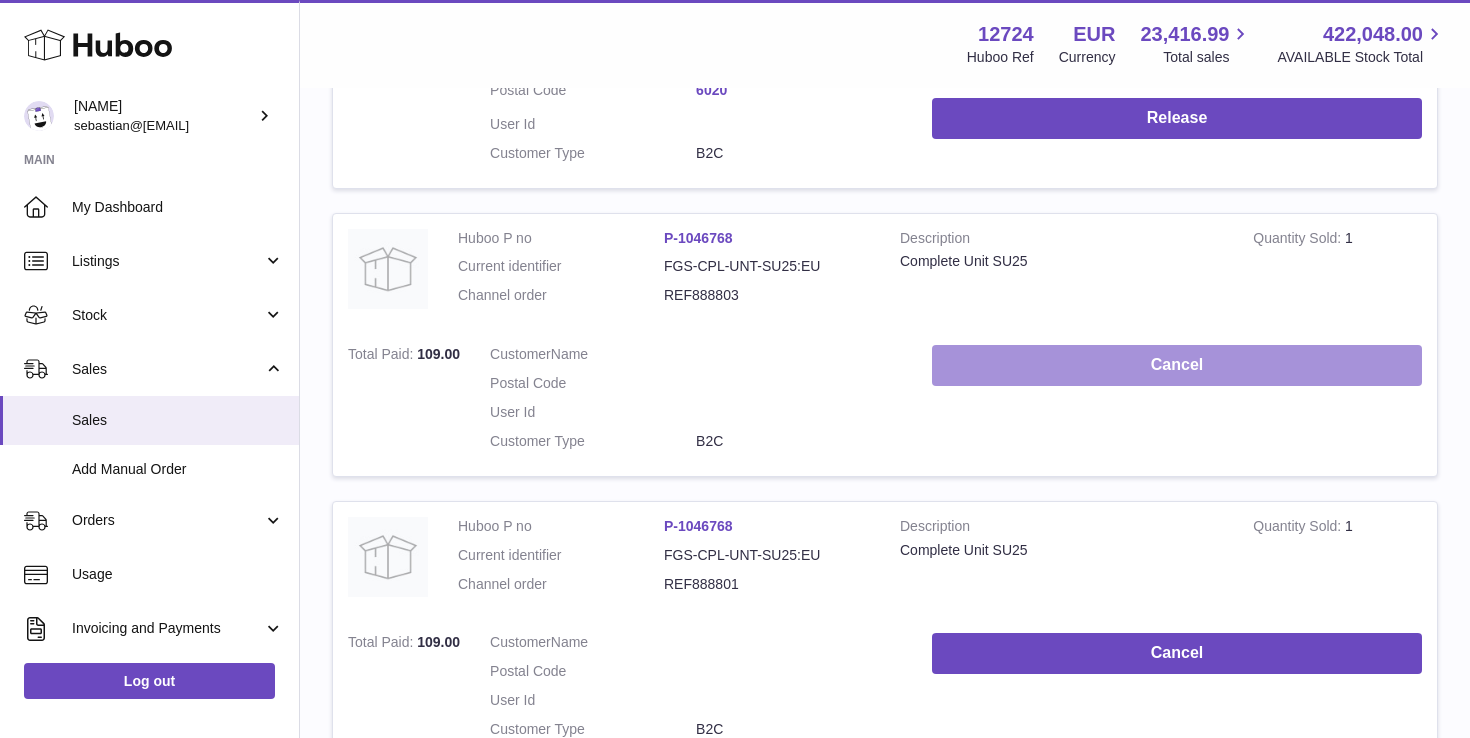 click on "Cancel" at bounding box center [1177, 365] 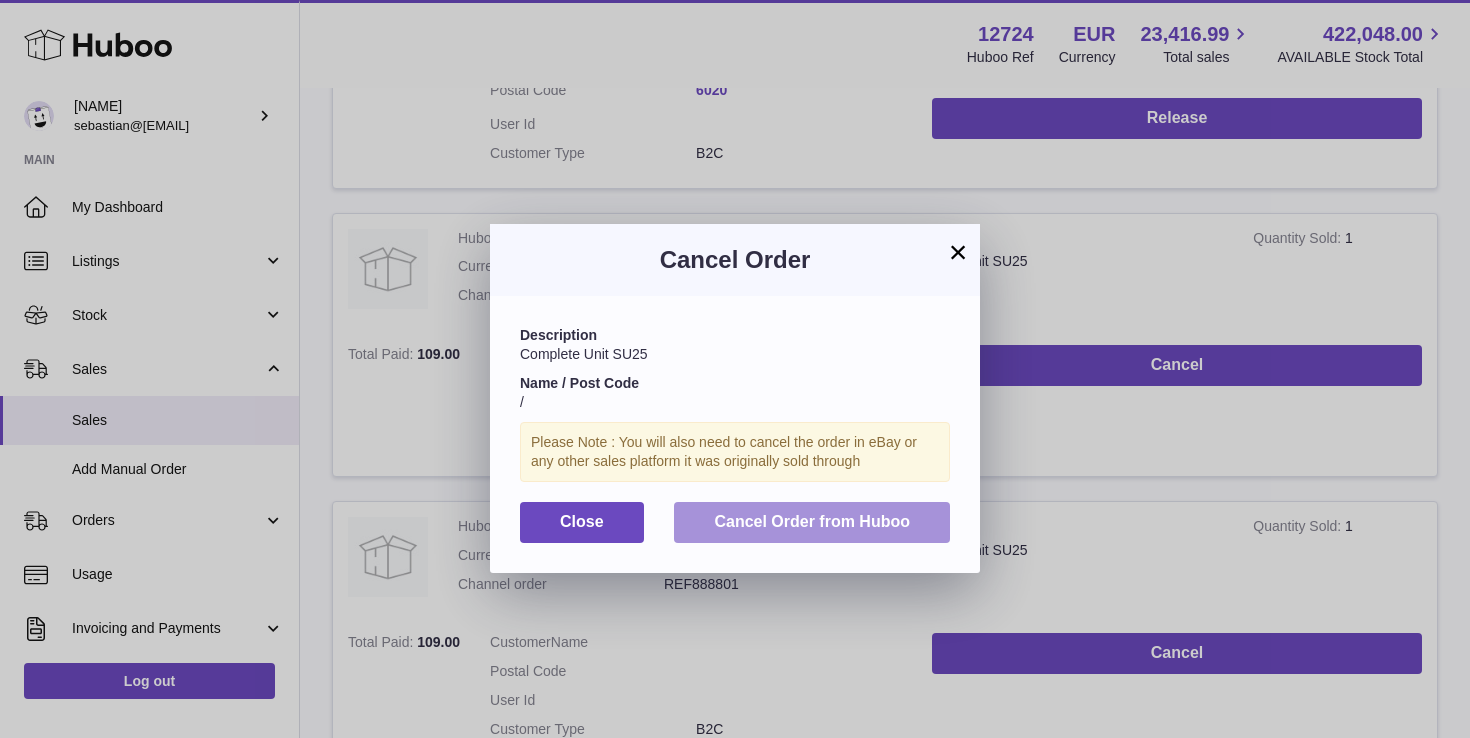click on "Cancel Order from Huboo" at bounding box center [812, 522] 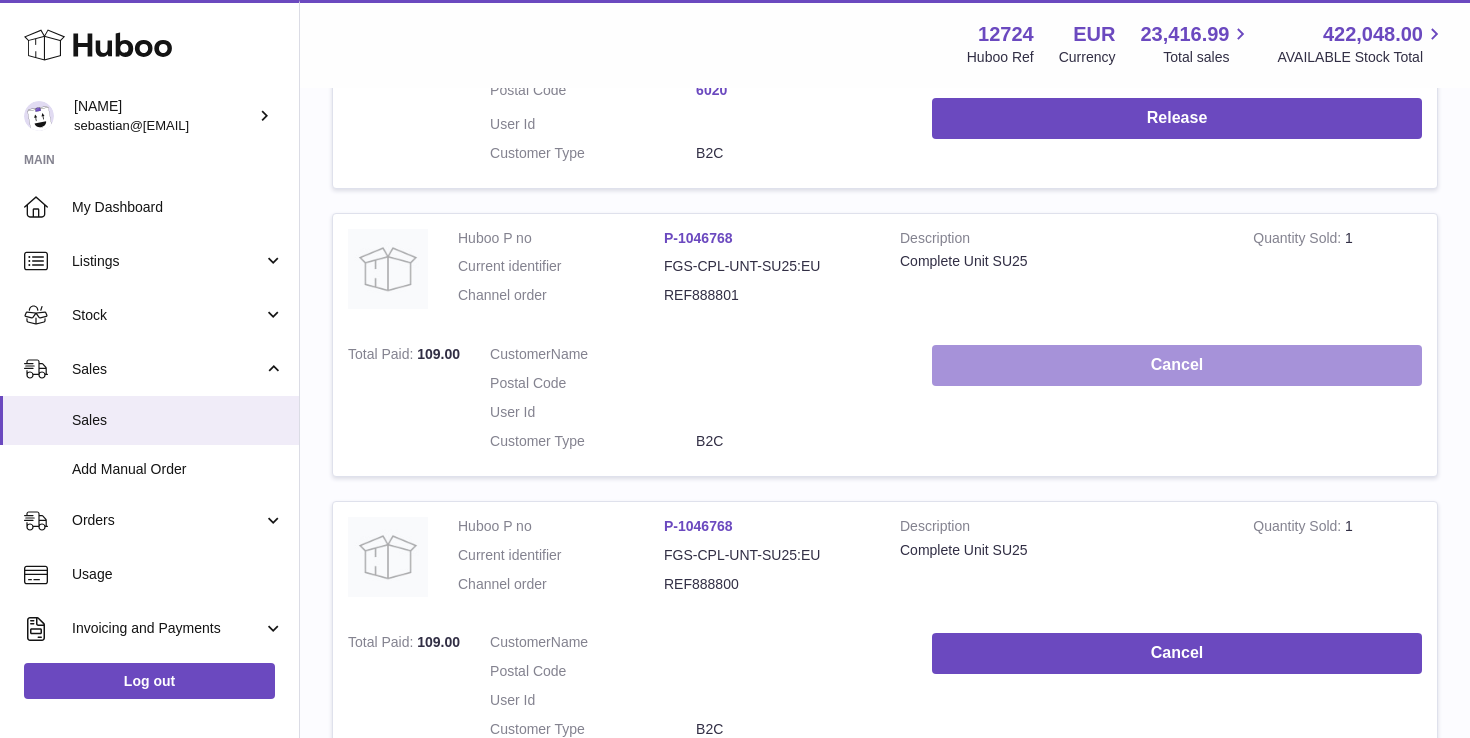 click on "Cancel" at bounding box center [1177, 365] 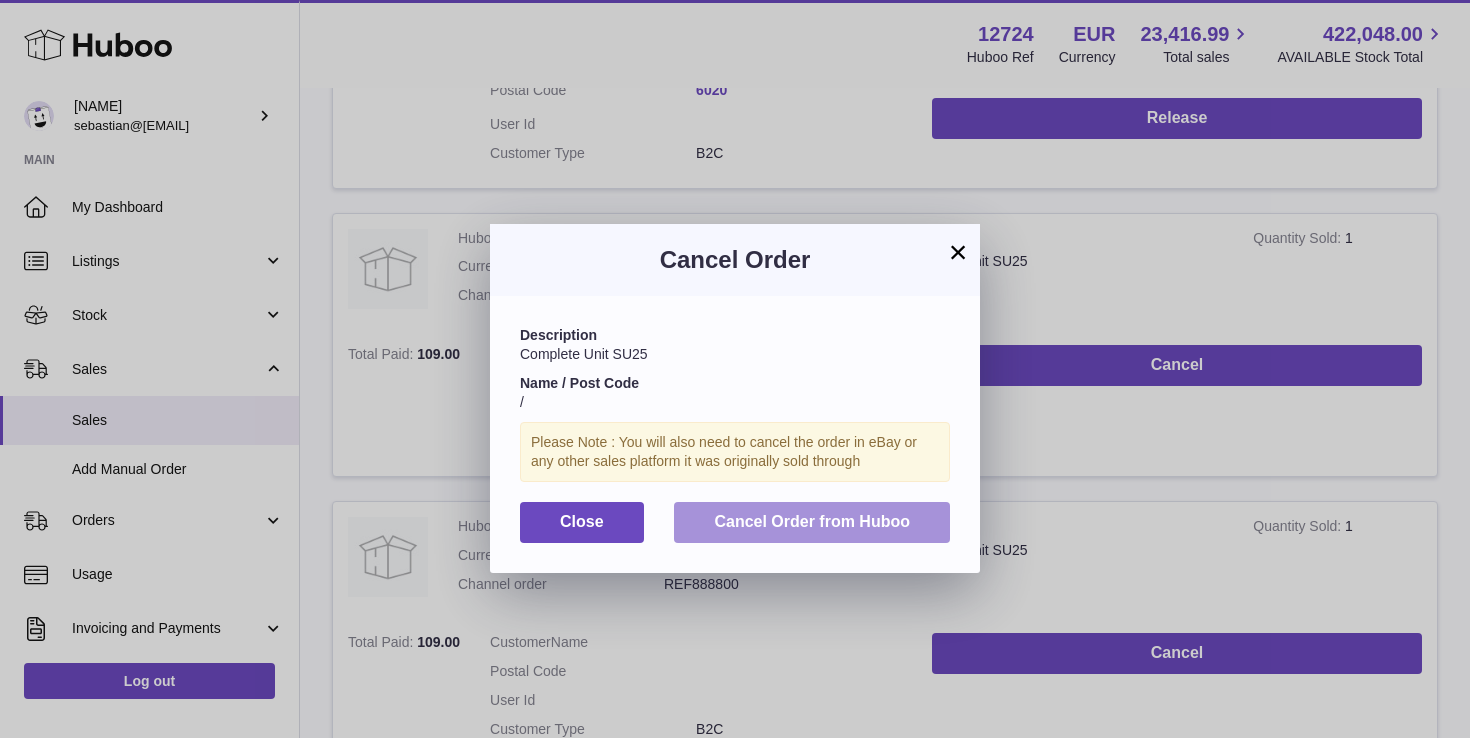 click on "Cancel Order from Huboo" at bounding box center (812, 521) 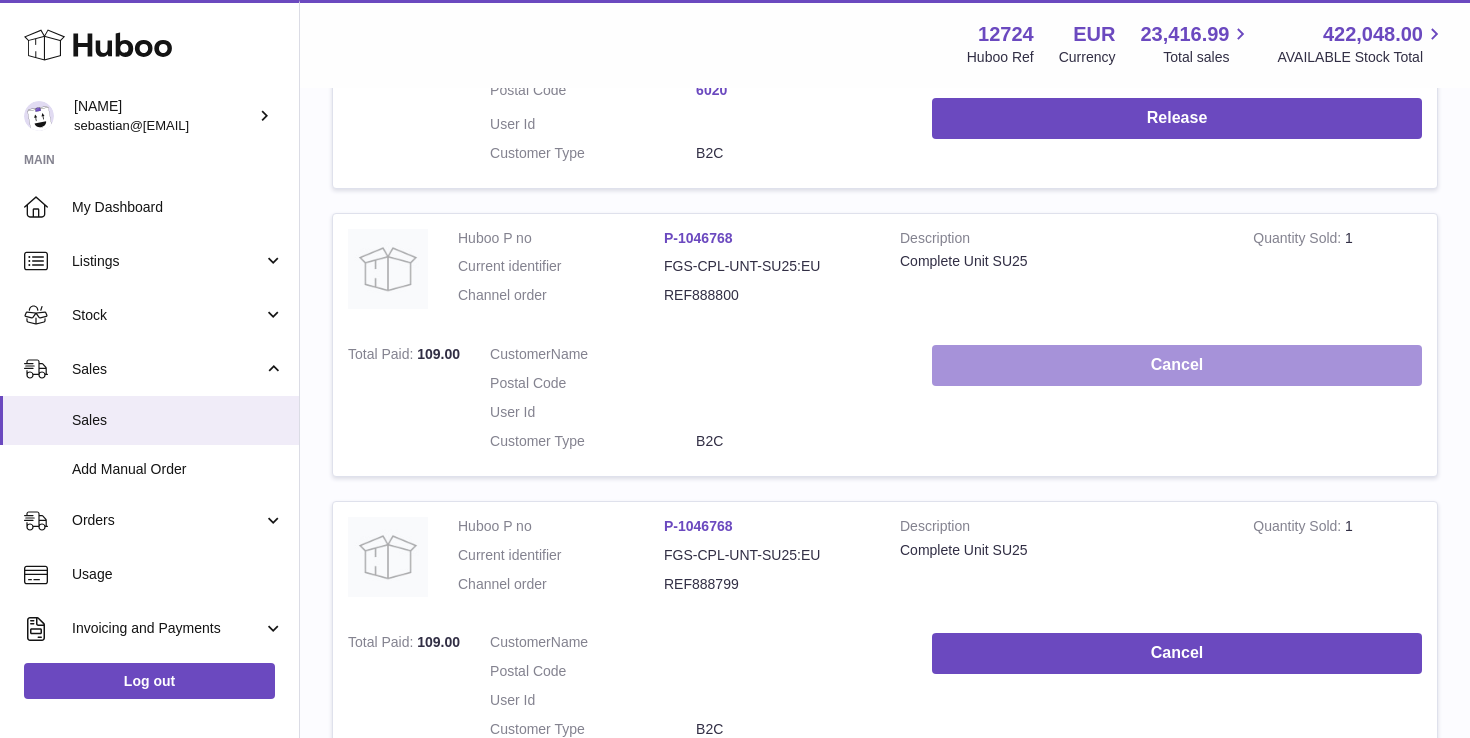 click on "Cancel" at bounding box center [1177, 365] 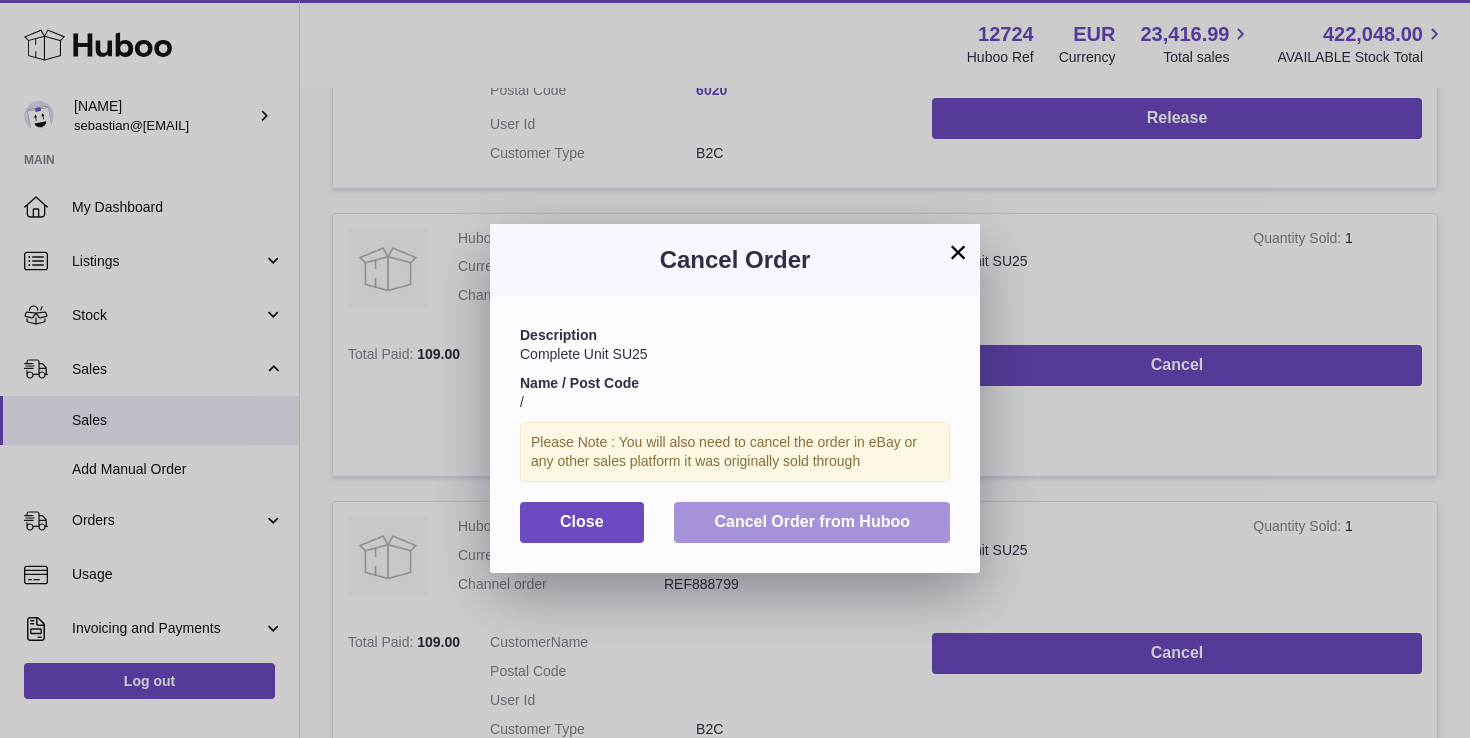 click on "Cancel Order from Huboo" at bounding box center [812, 522] 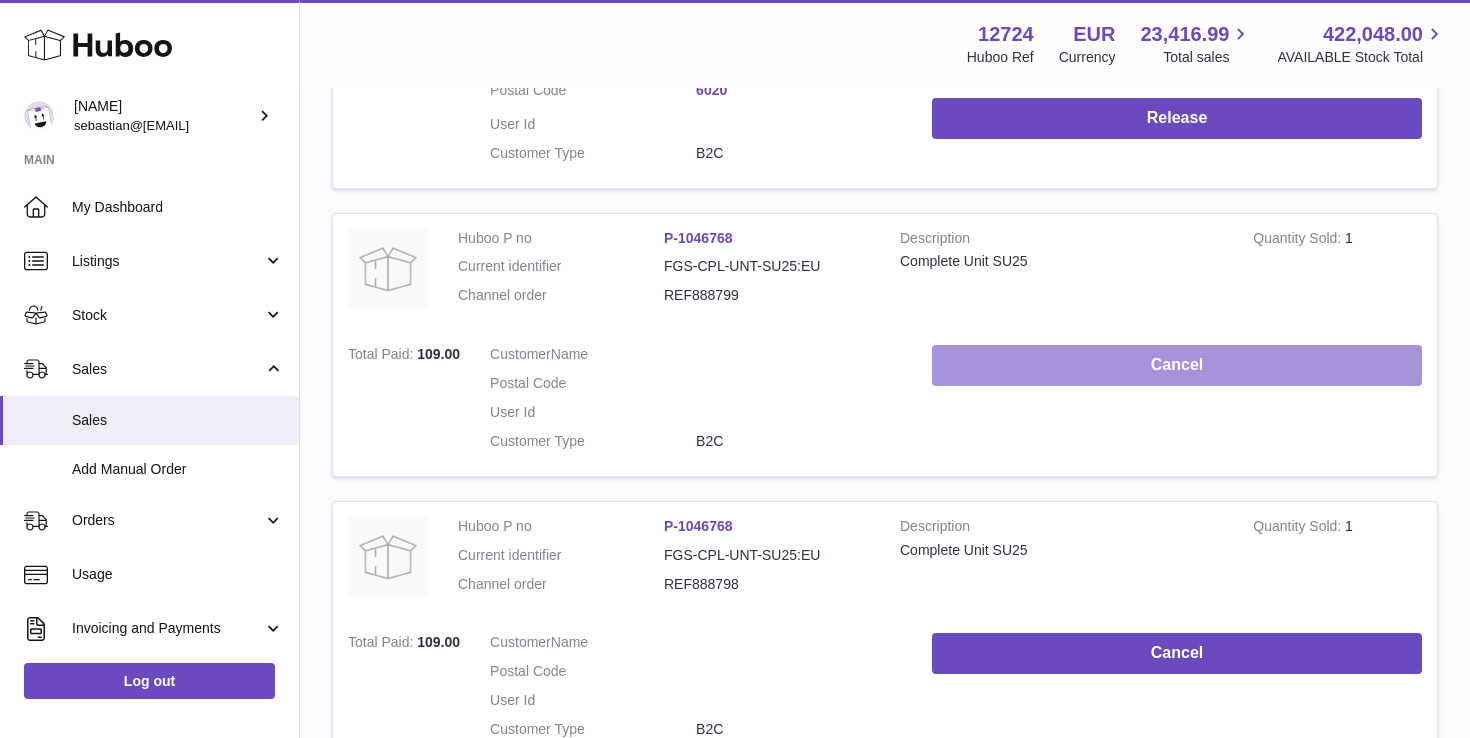 click on "Cancel" at bounding box center (1177, 365) 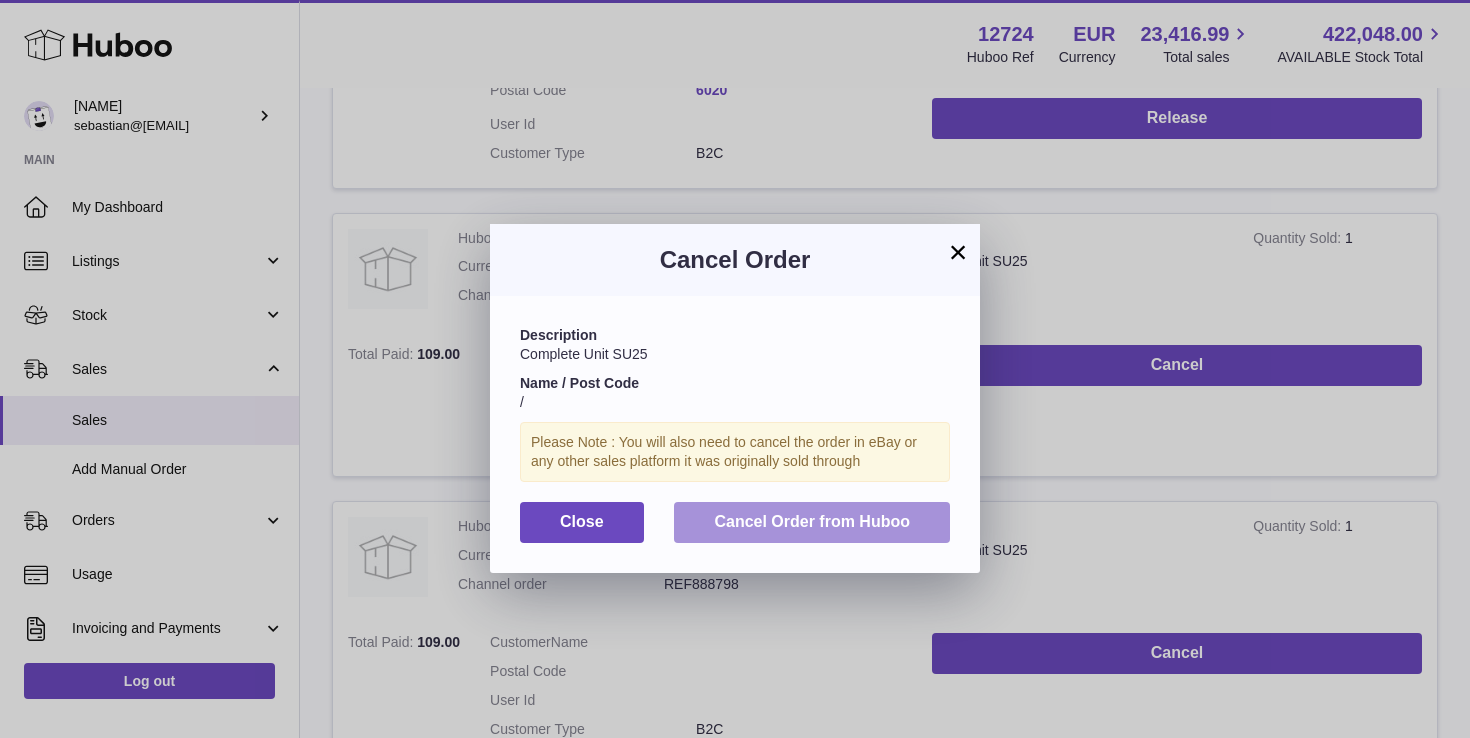 click on "Cancel Order from Huboo" at bounding box center (812, 522) 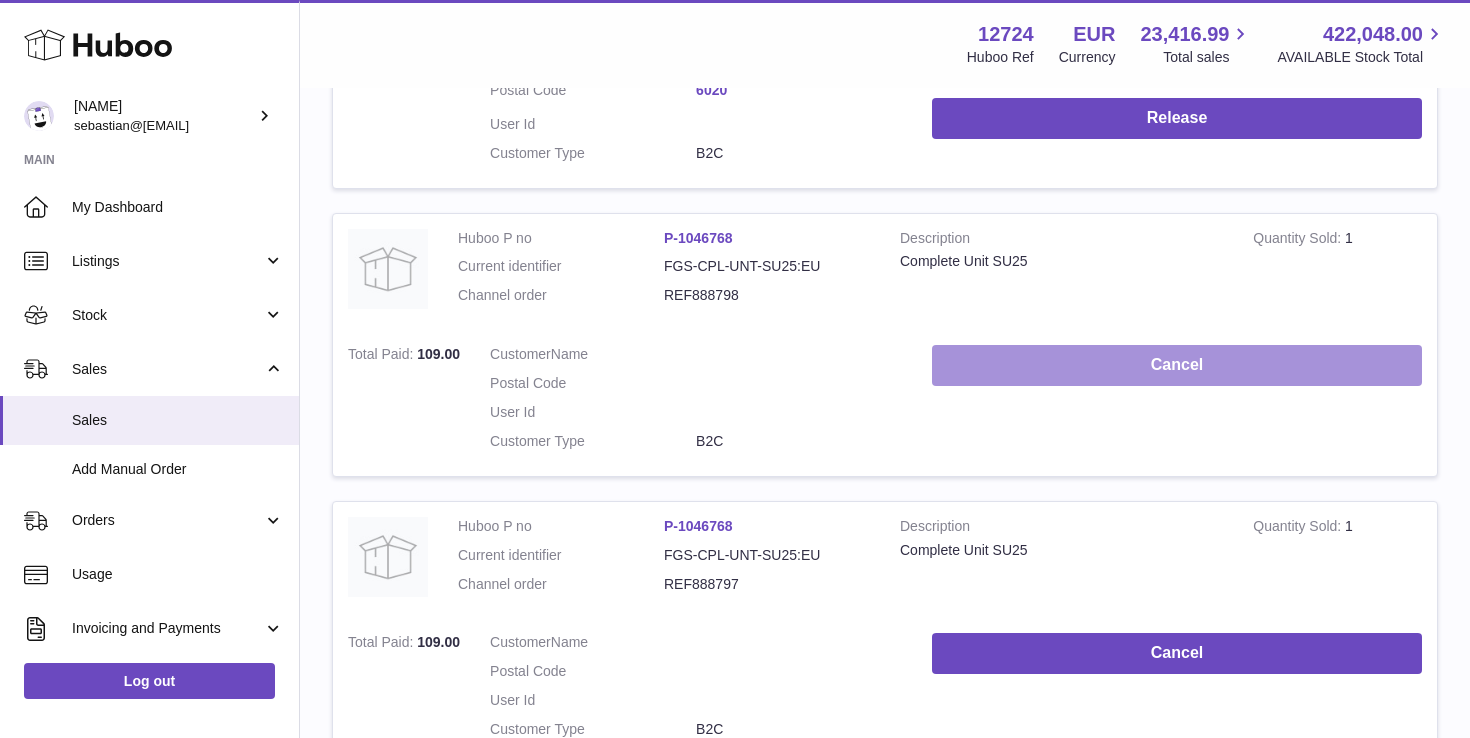 click on "Cancel" at bounding box center [1177, 365] 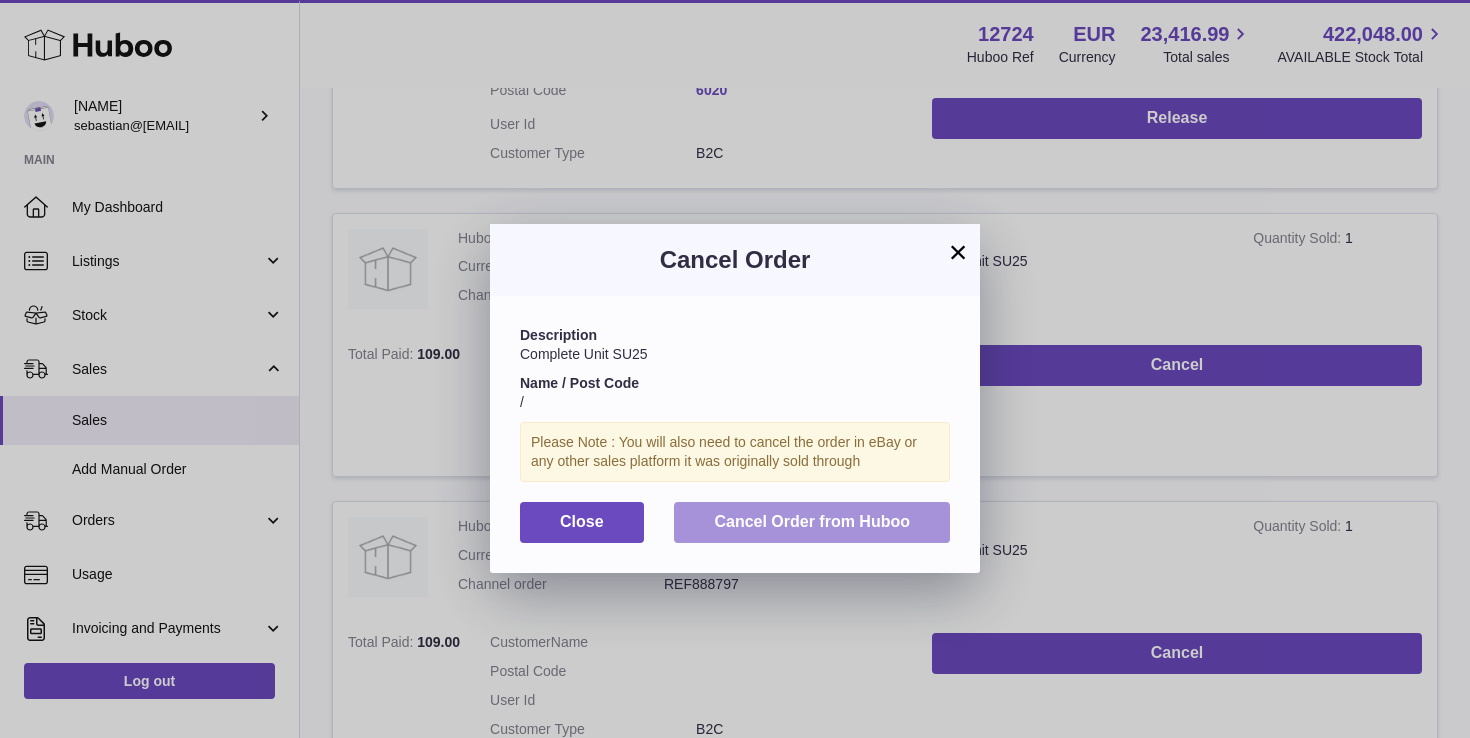 click on "Cancel Order from Huboo" at bounding box center (812, 522) 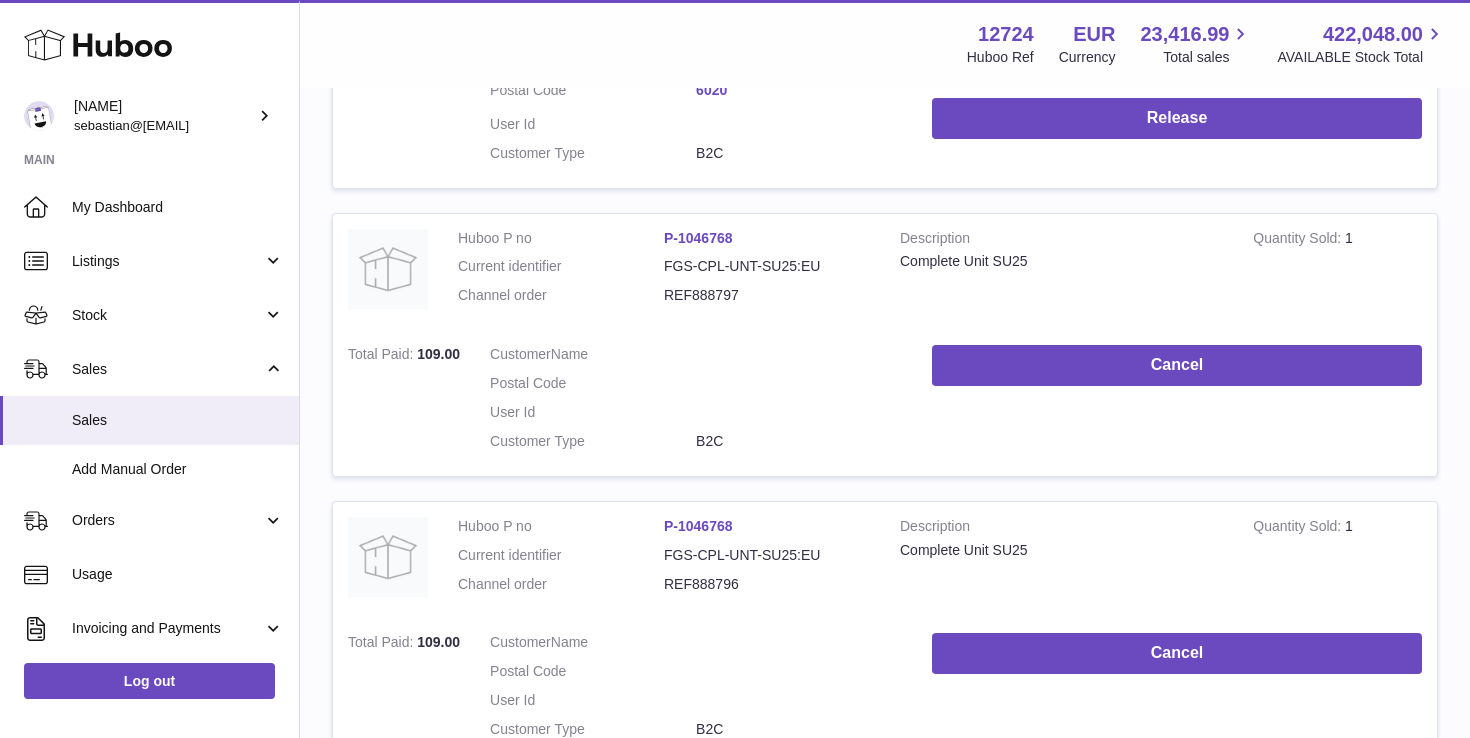 click on "Cancel" at bounding box center (1177, 403) 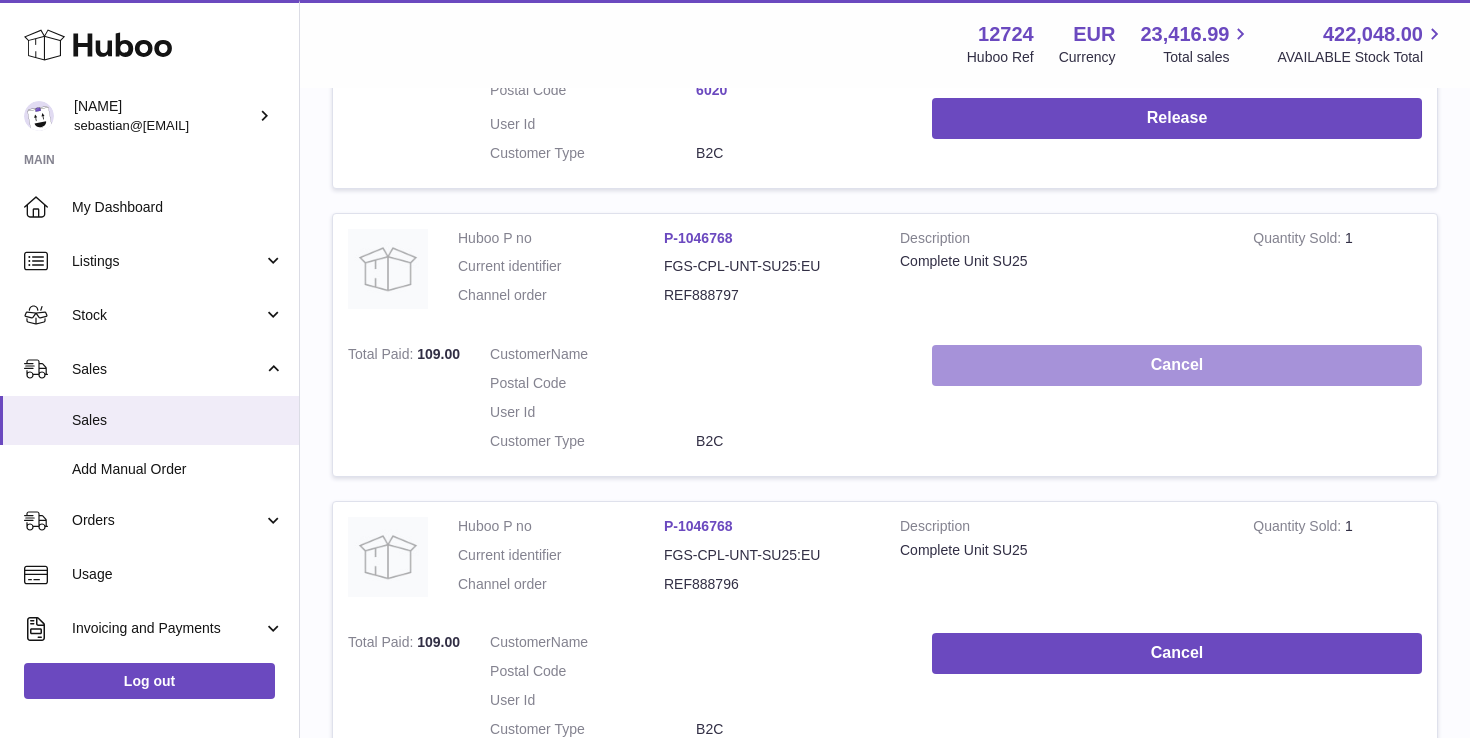 click on "Cancel" at bounding box center (1177, 365) 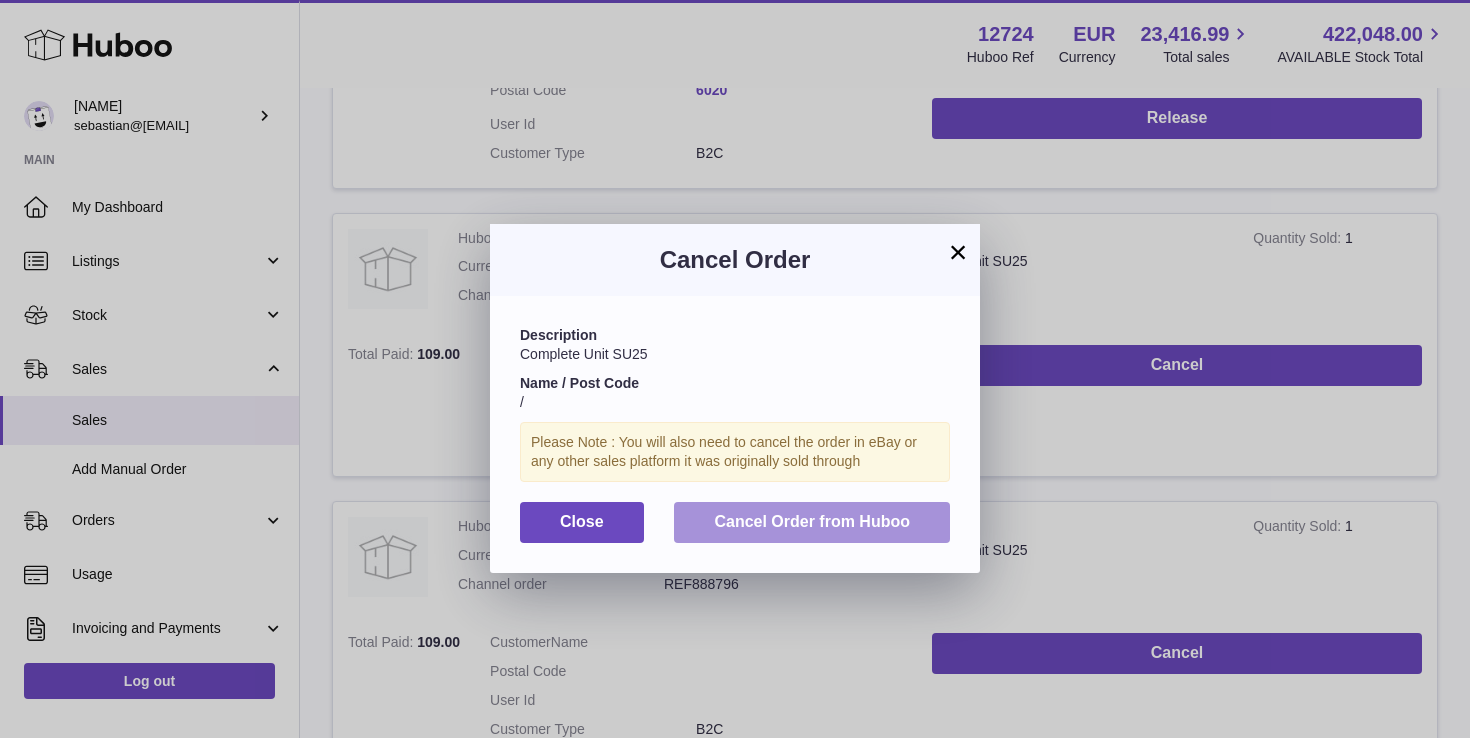 click on "Cancel Order from Huboo" at bounding box center [812, 522] 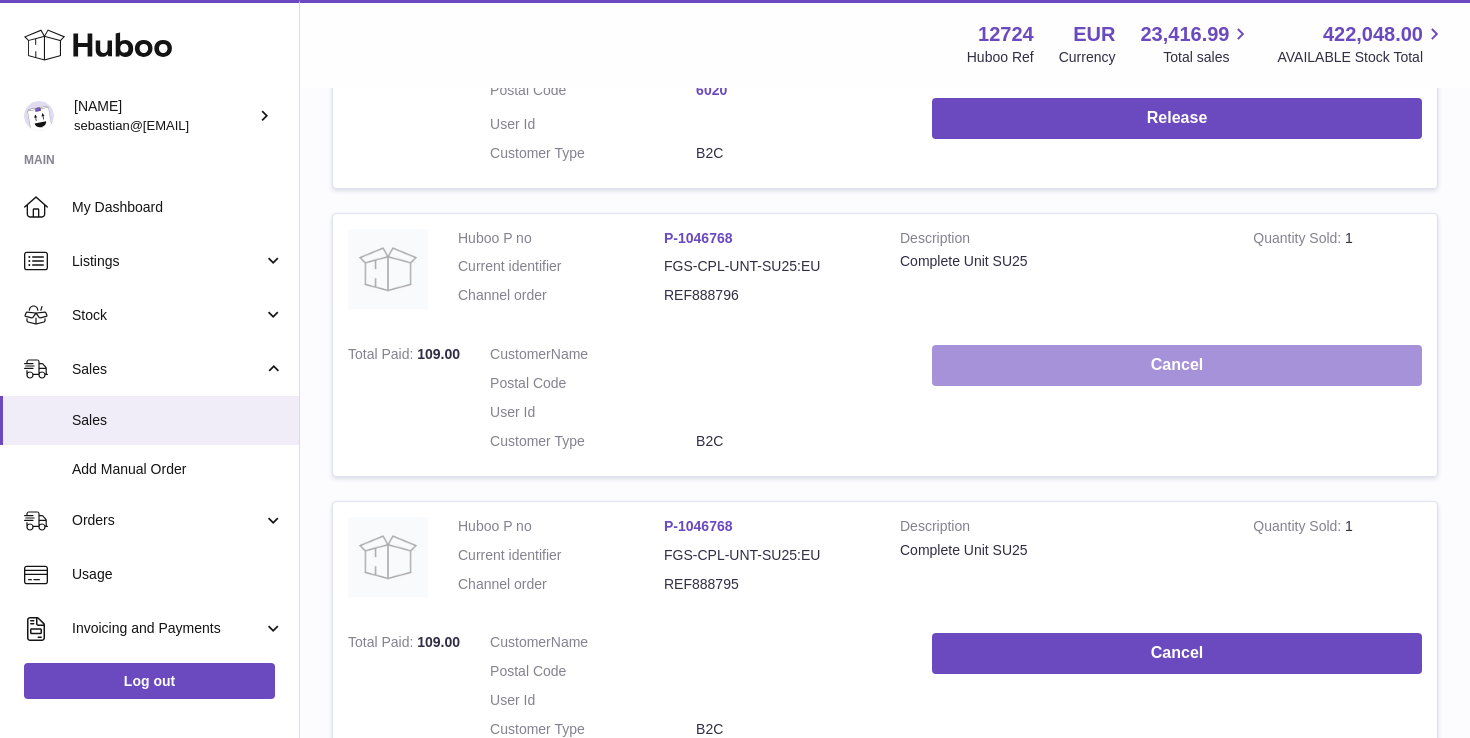 click on "Cancel" at bounding box center [1177, 365] 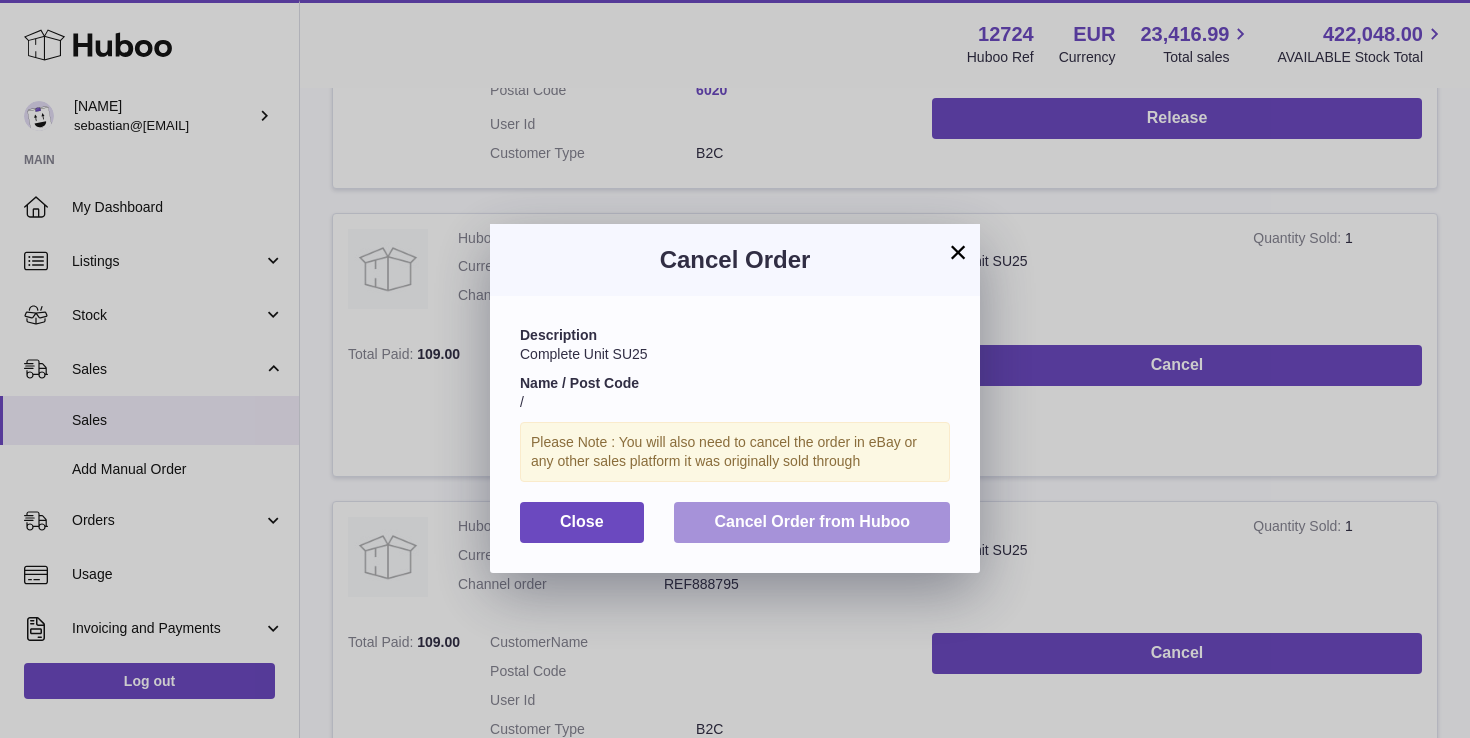 click on "Cancel Order from Huboo" at bounding box center (812, 521) 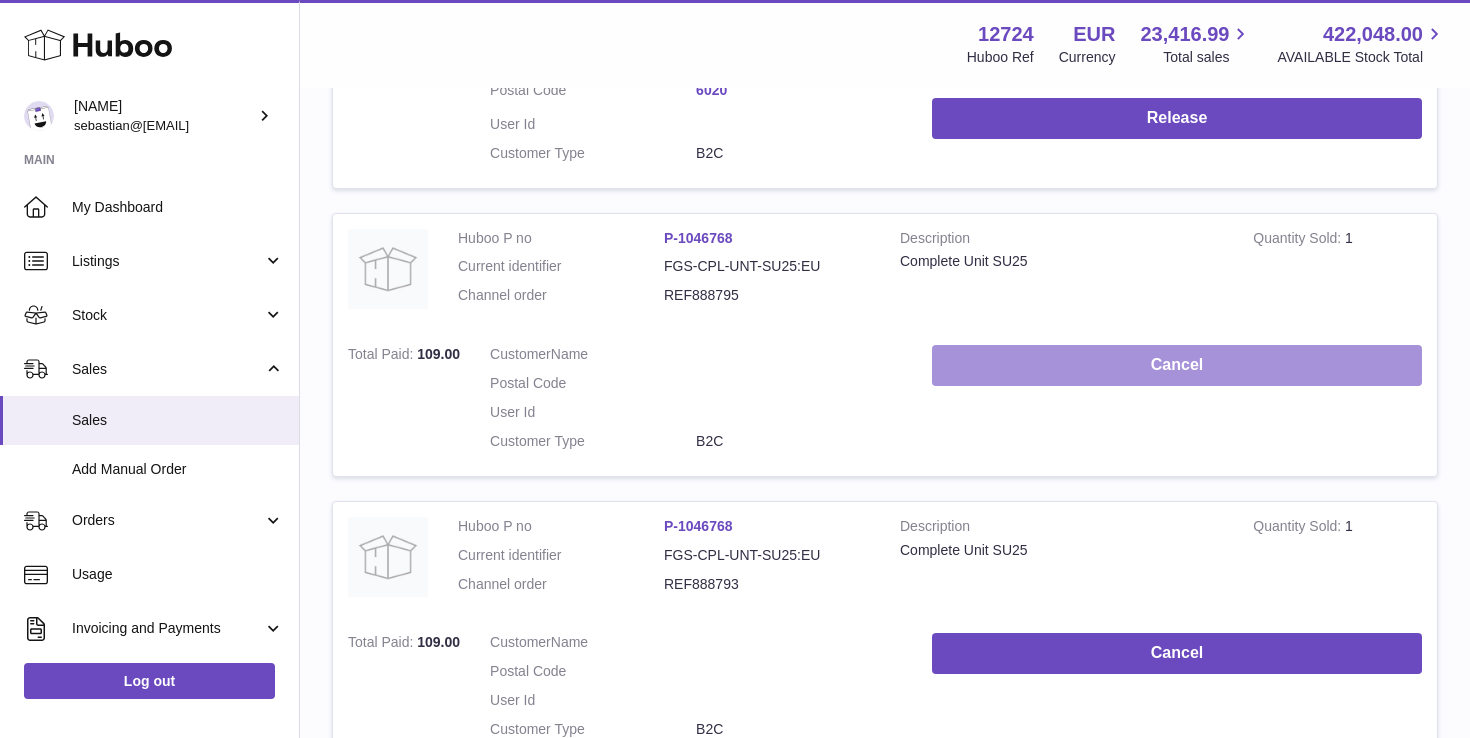 click on "Cancel" at bounding box center [1177, 365] 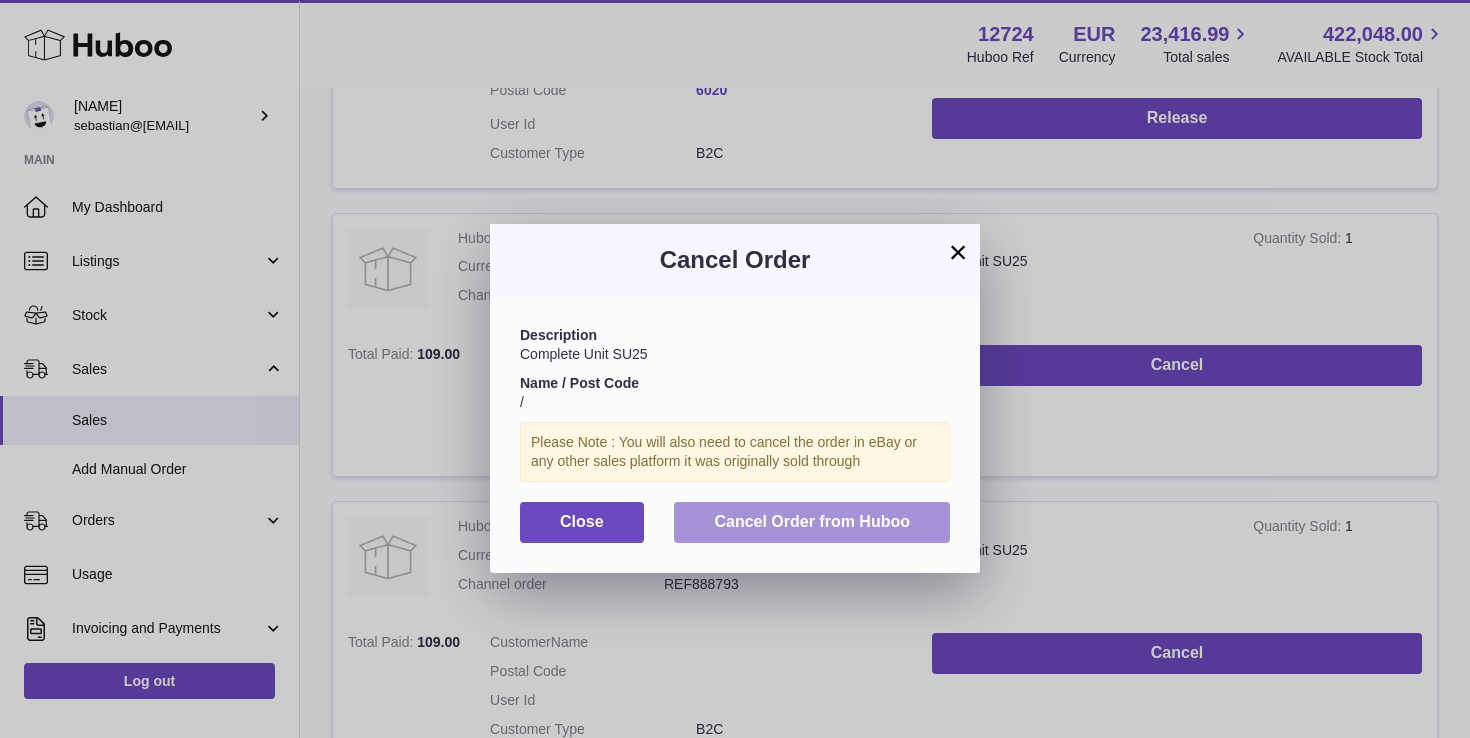 click on "Cancel Order from Huboo" at bounding box center (812, 521) 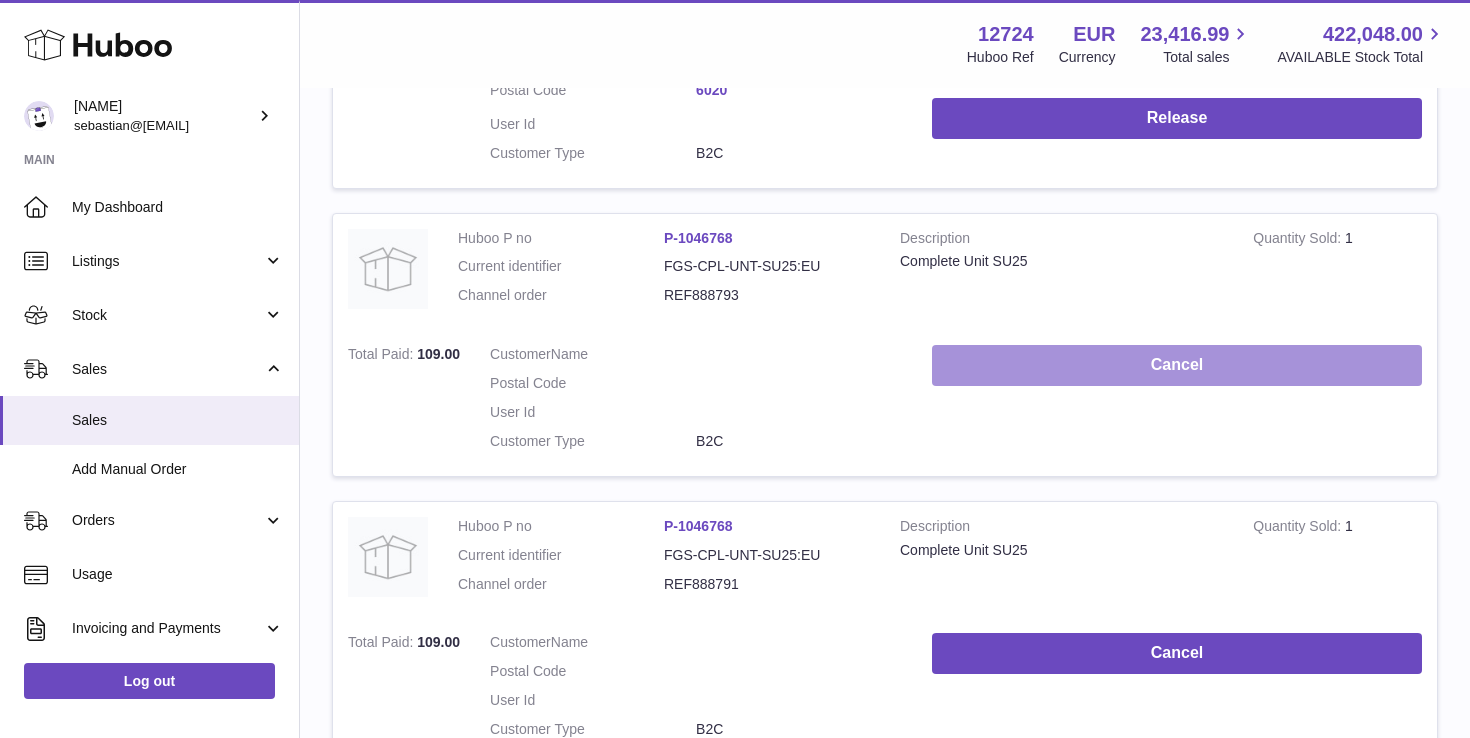 click on "Cancel" at bounding box center (1177, 365) 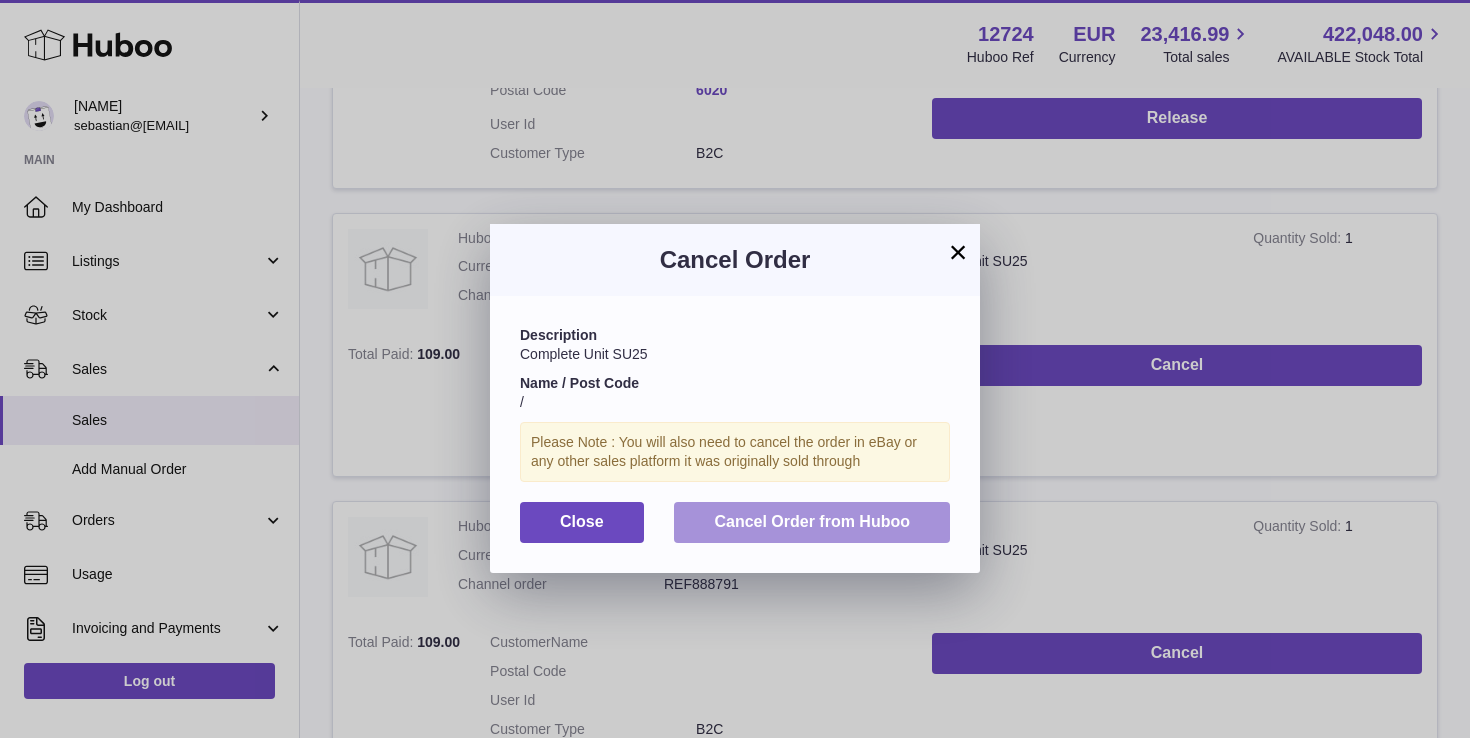 click on "Cancel Order from Huboo" at bounding box center (812, 521) 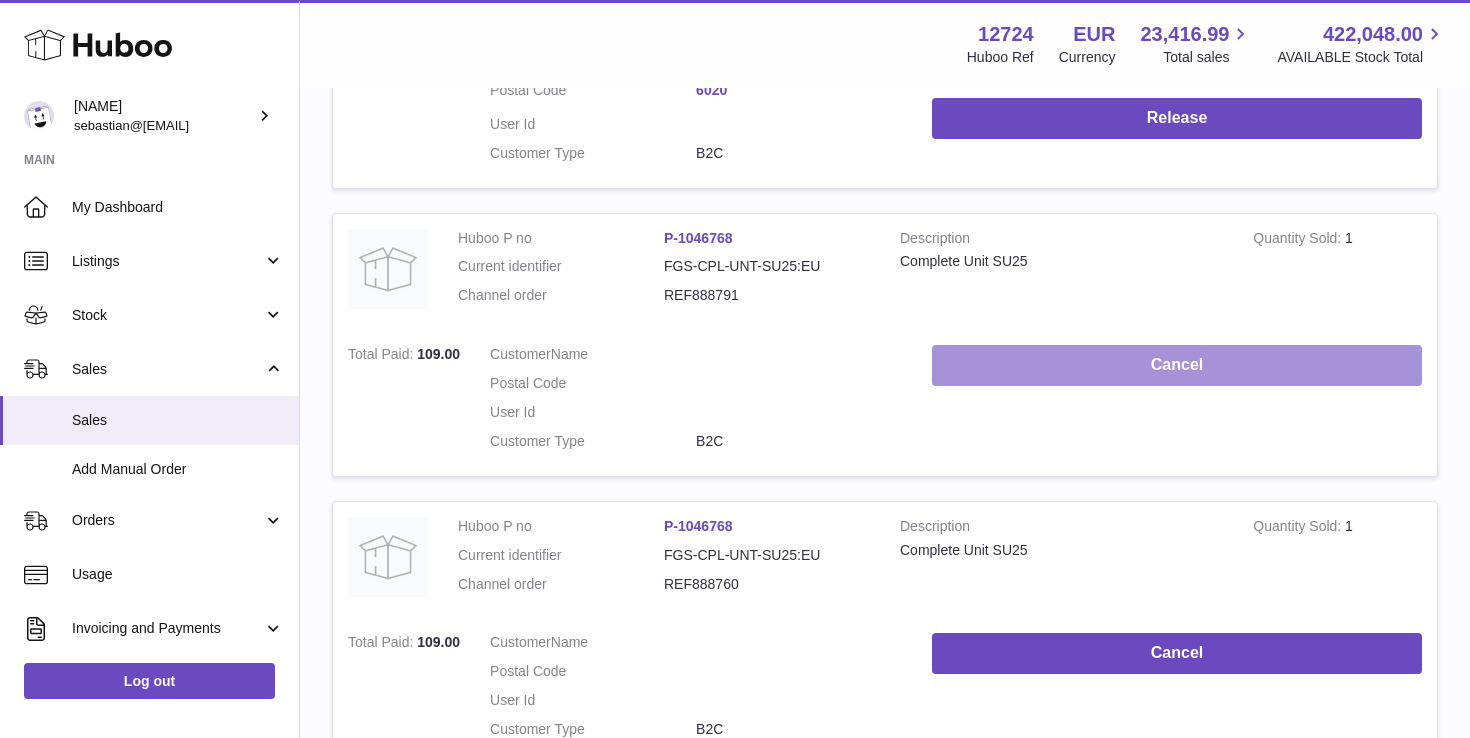 click on "Cancel" at bounding box center [1177, 365] 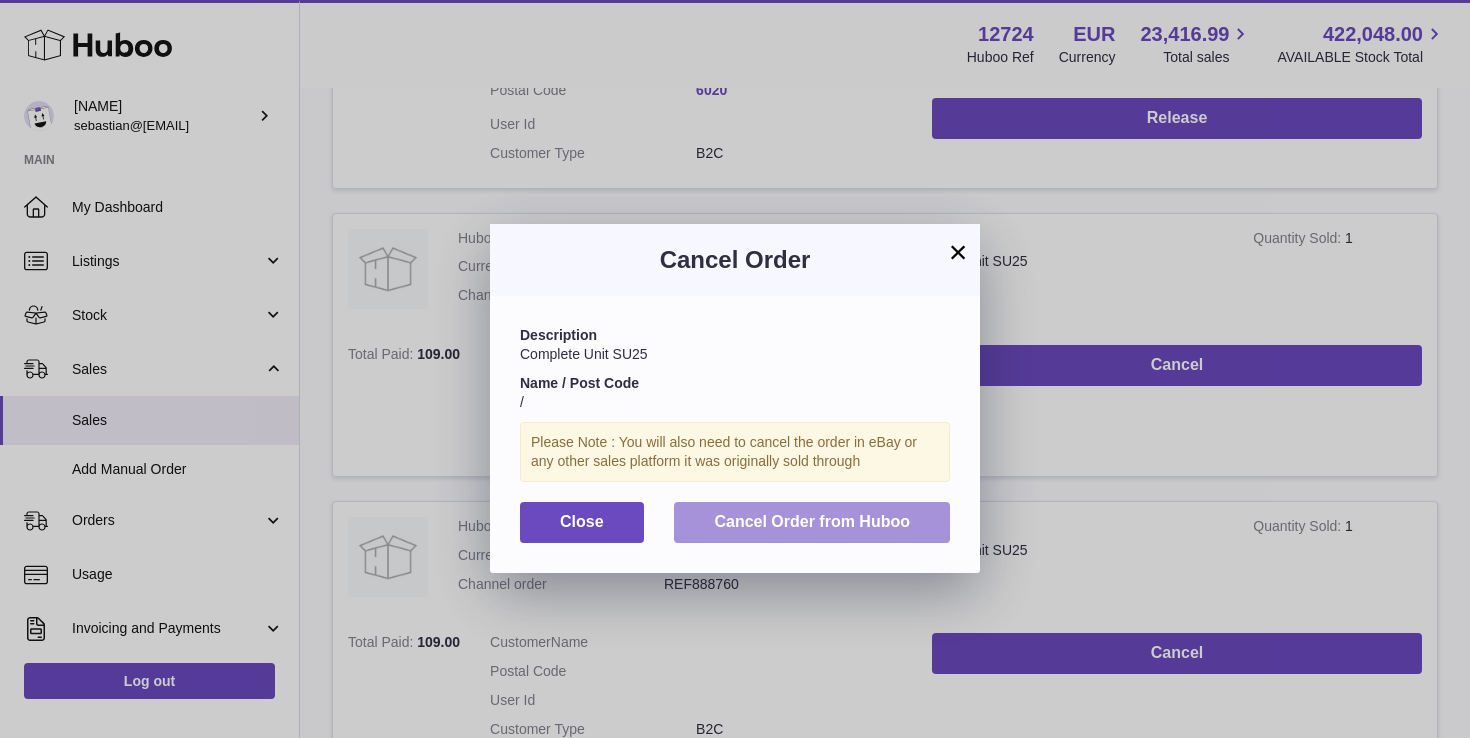 click on "Cancel Order from Huboo" at bounding box center (812, 522) 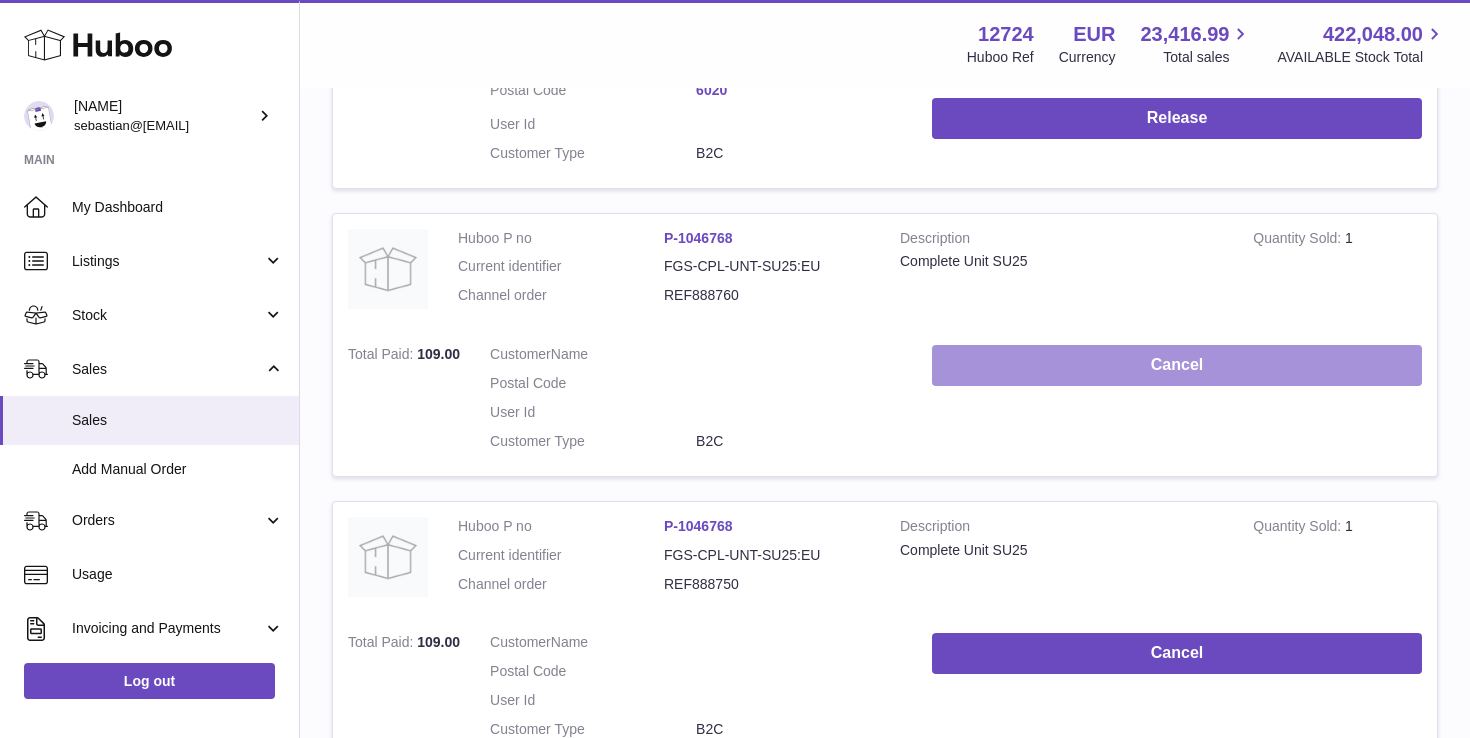 click on "Cancel" at bounding box center (1177, 365) 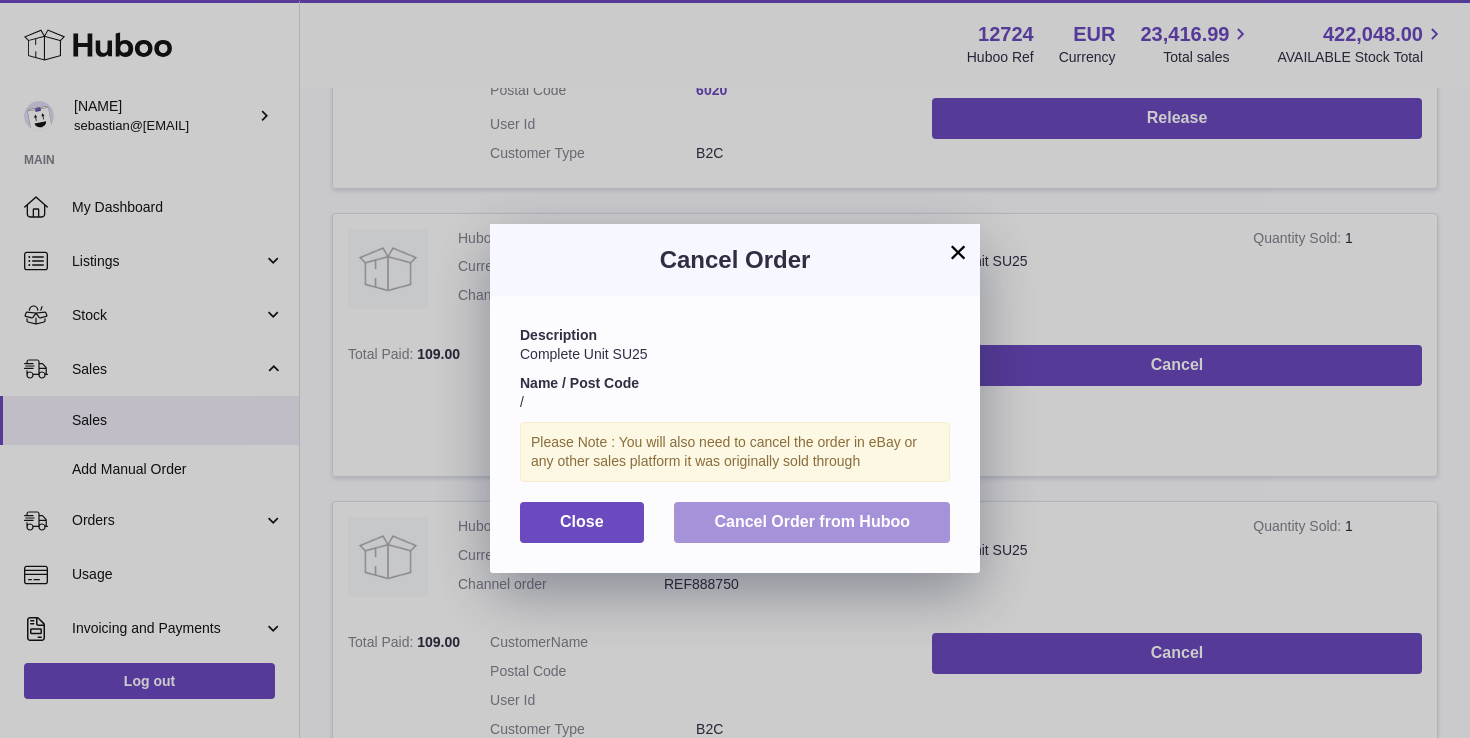 click on "Cancel Order from Huboo" at bounding box center (812, 522) 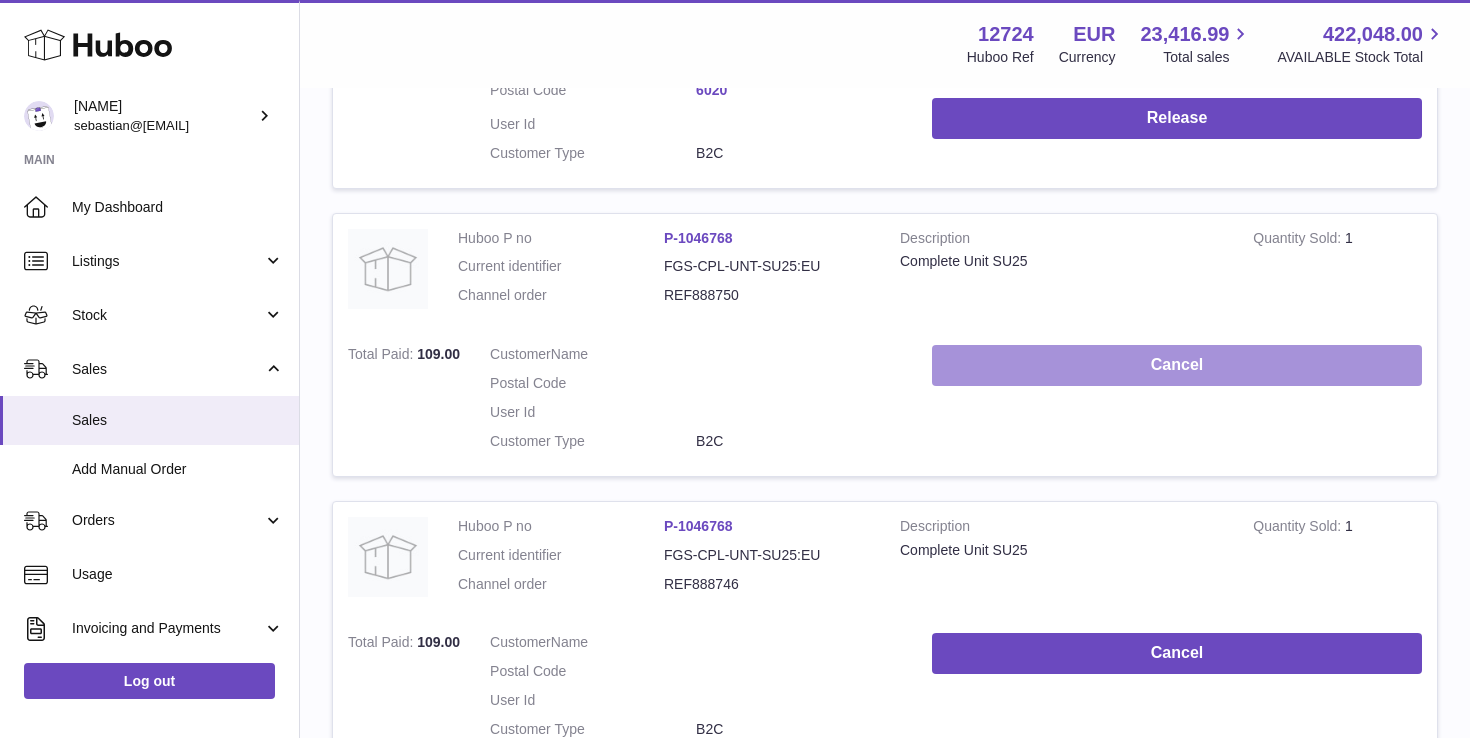 click on "Cancel" at bounding box center [1177, 365] 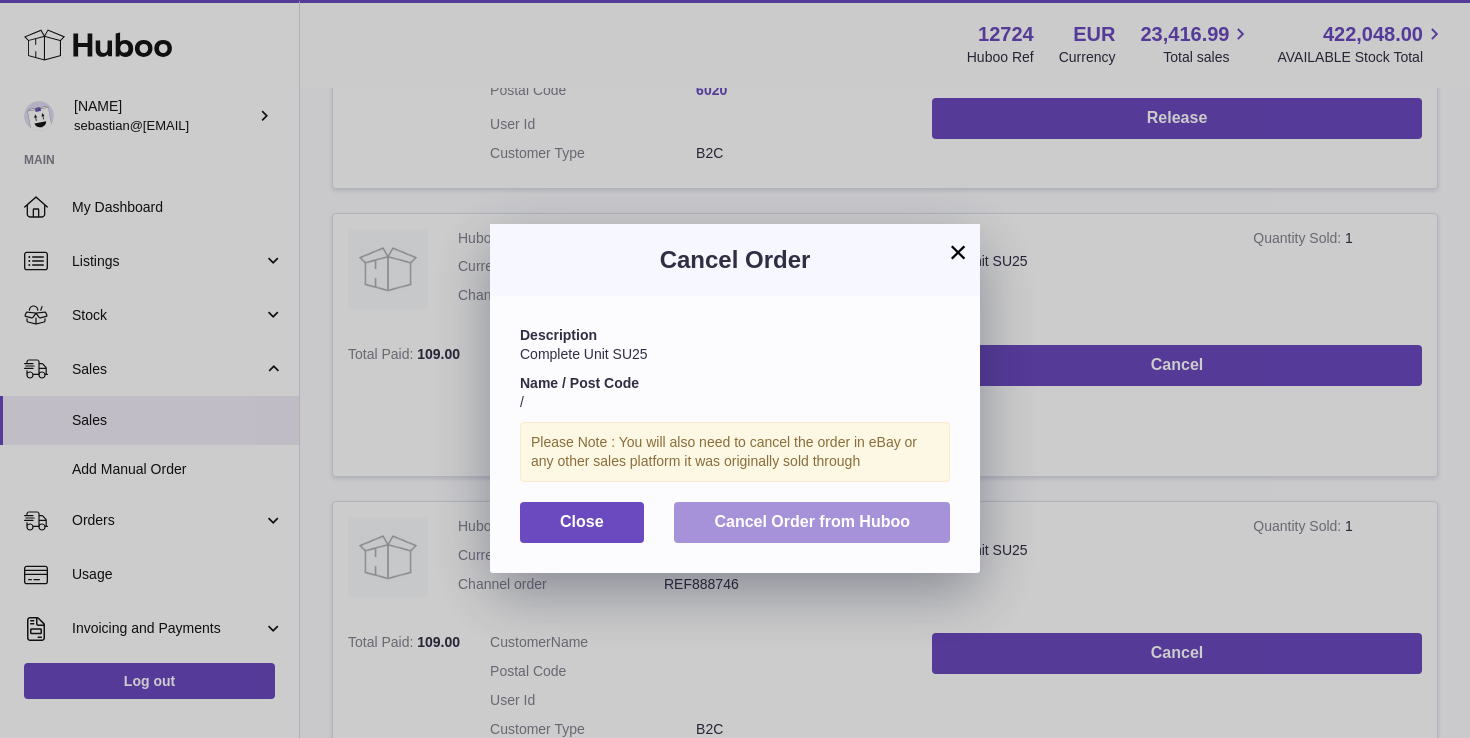click on "Cancel Order from Huboo" at bounding box center [812, 521] 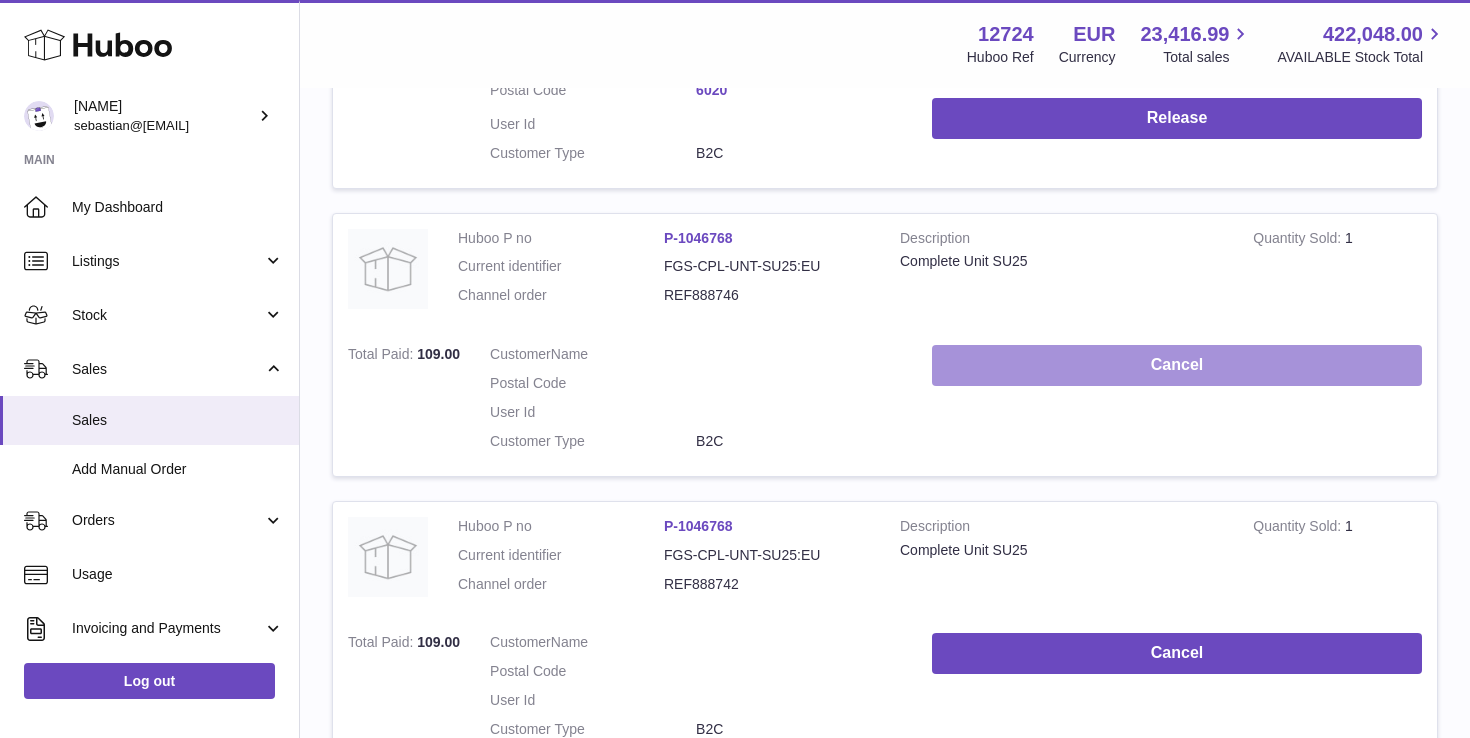 click on "Cancel" at bounding box center (1177, 365) 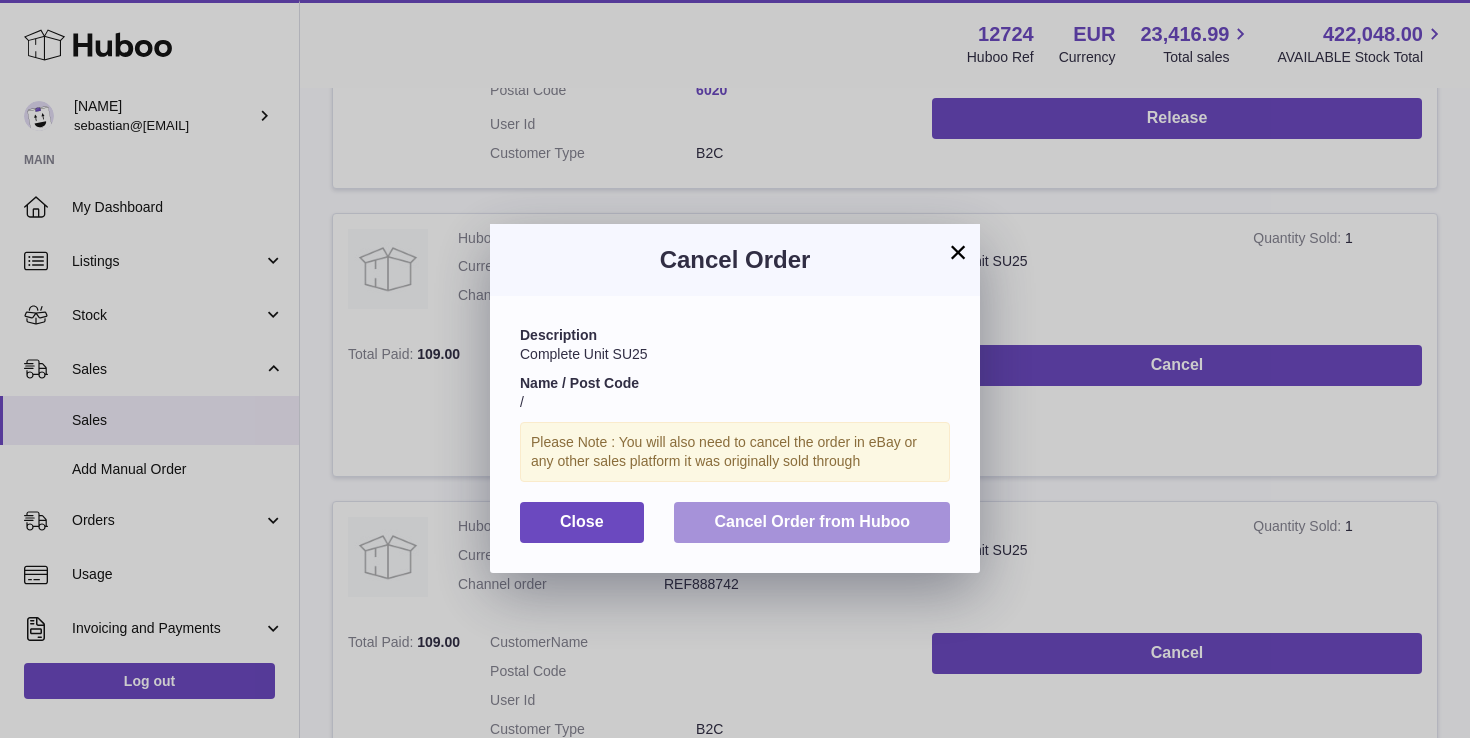 click on "Cancel Order from Huboo" at bounding box center (812, 521) 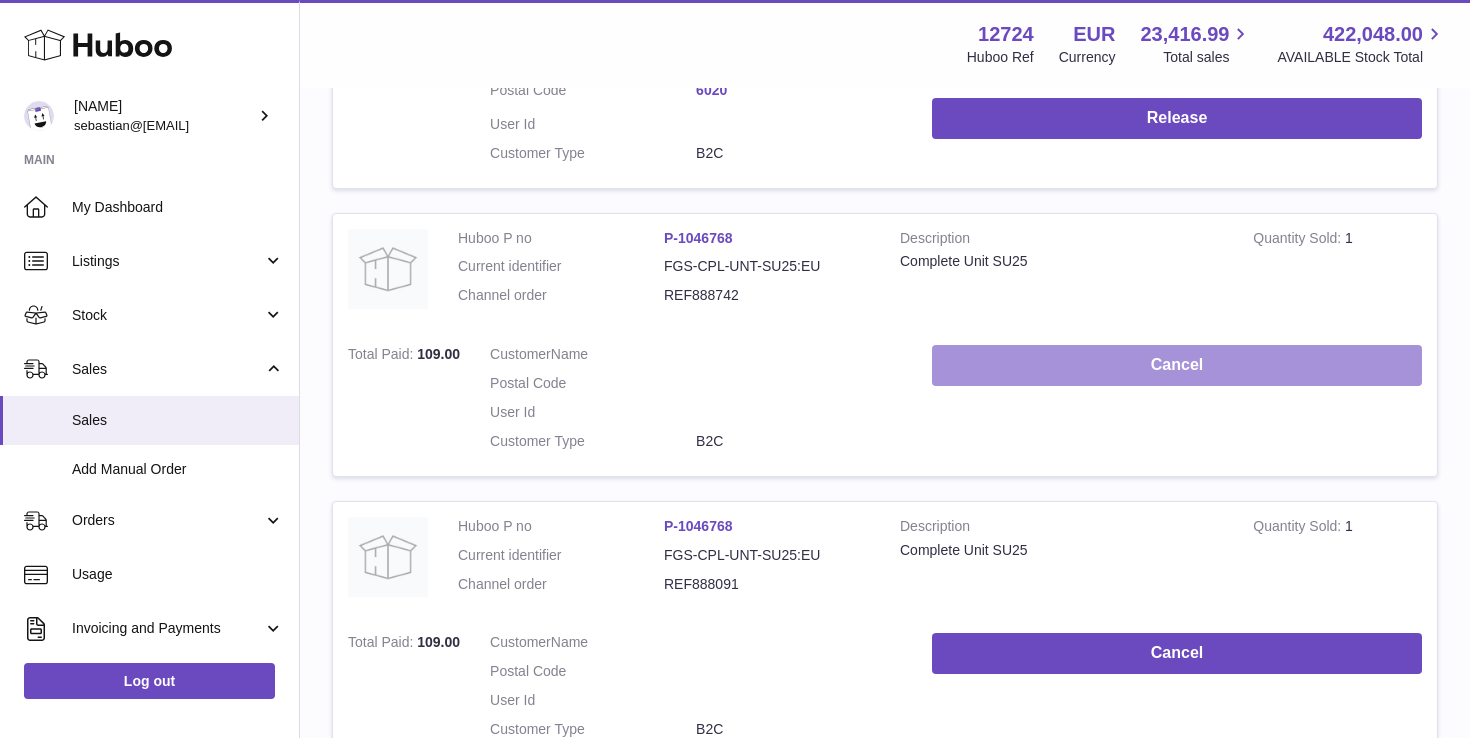 click on "Cancel" at bounding box center [1177, 365] 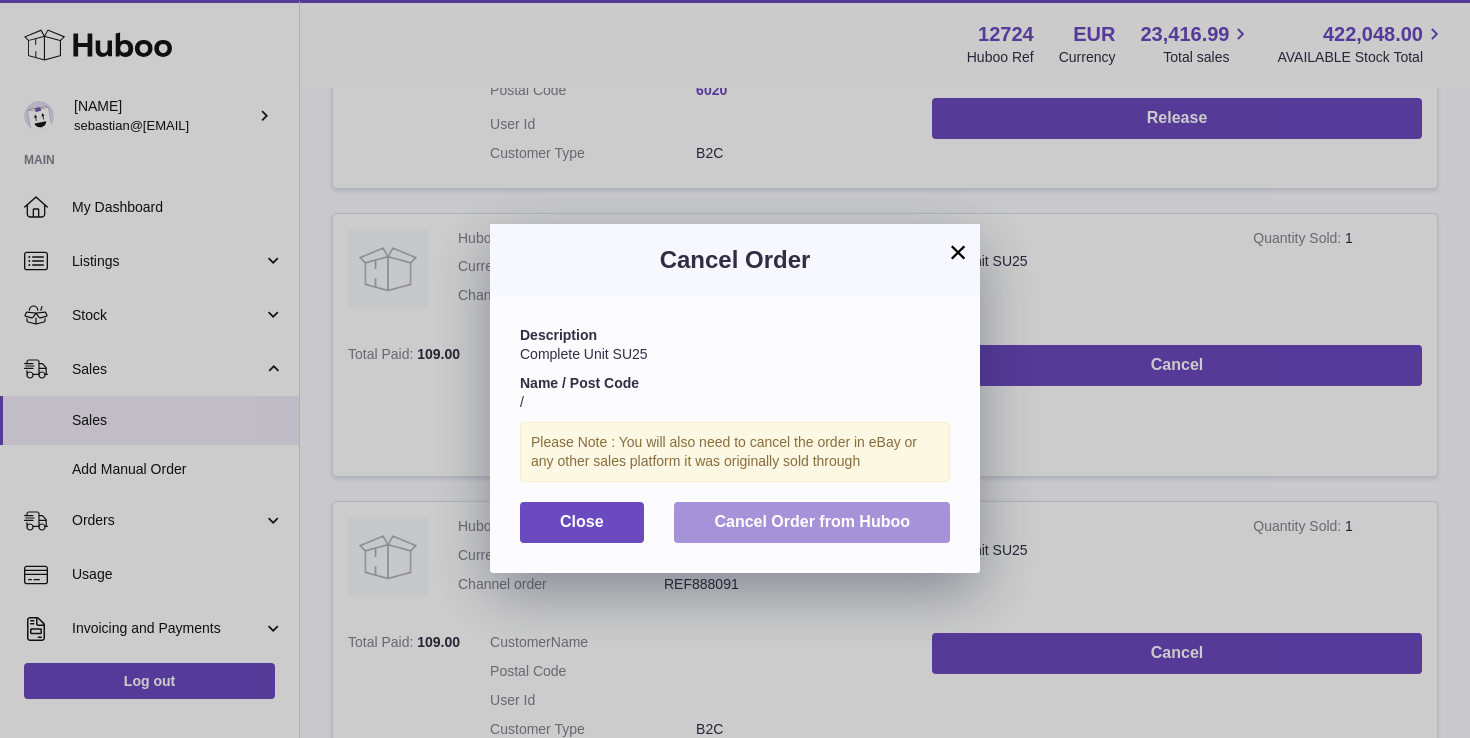 click on "Cancel Order from Huboo" at bounding box center (812, 521) 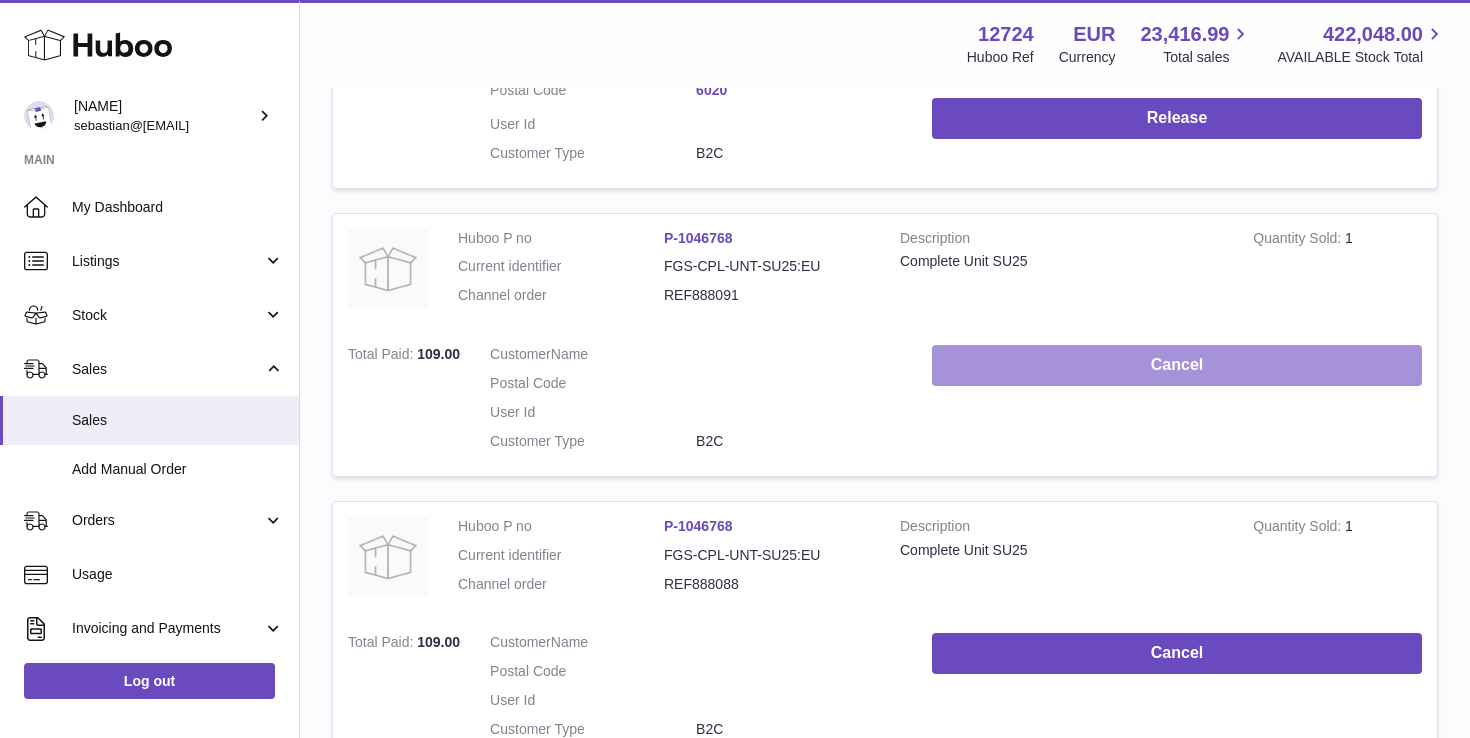 click on "Cancel" at bounding box center (1177, 365) 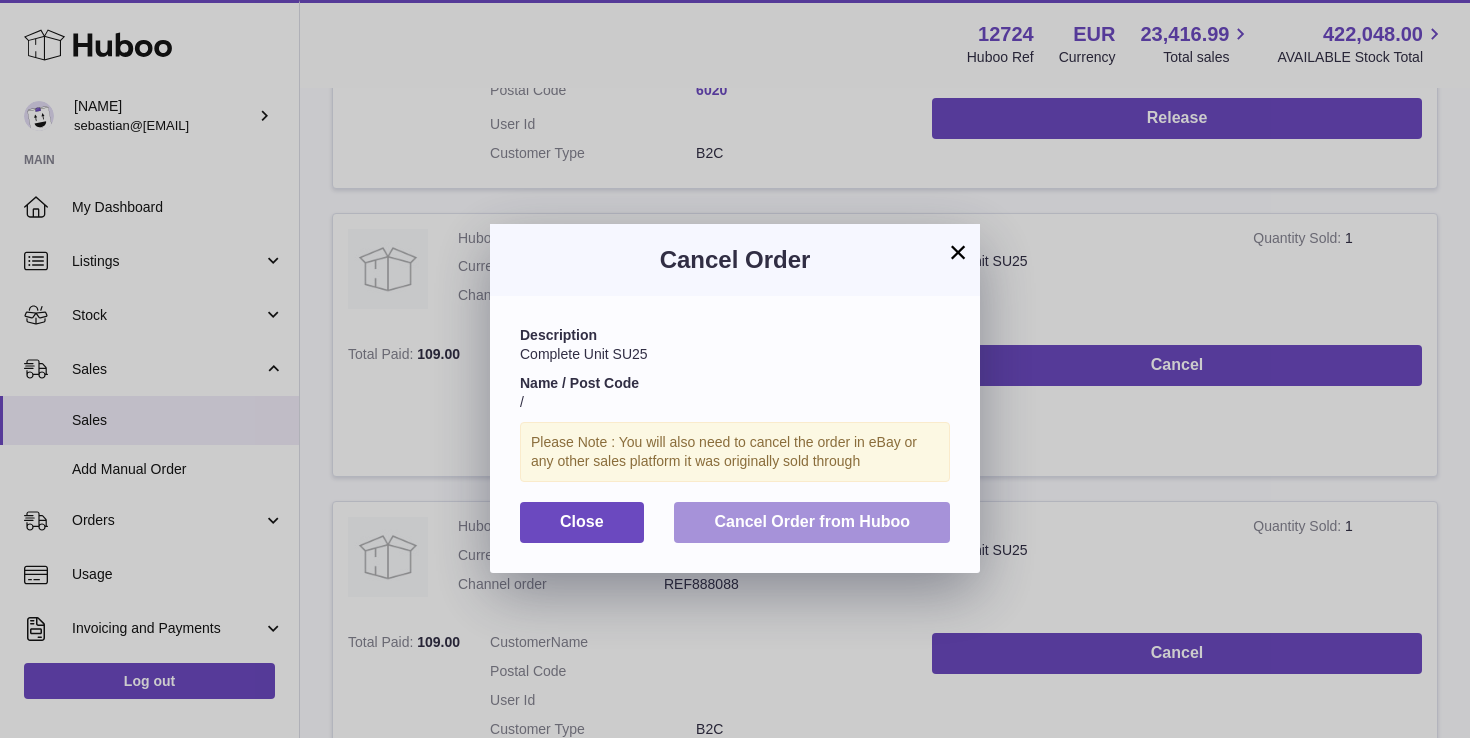 click on "Cancel Order from Huboo" at bounding box center (812, 522) 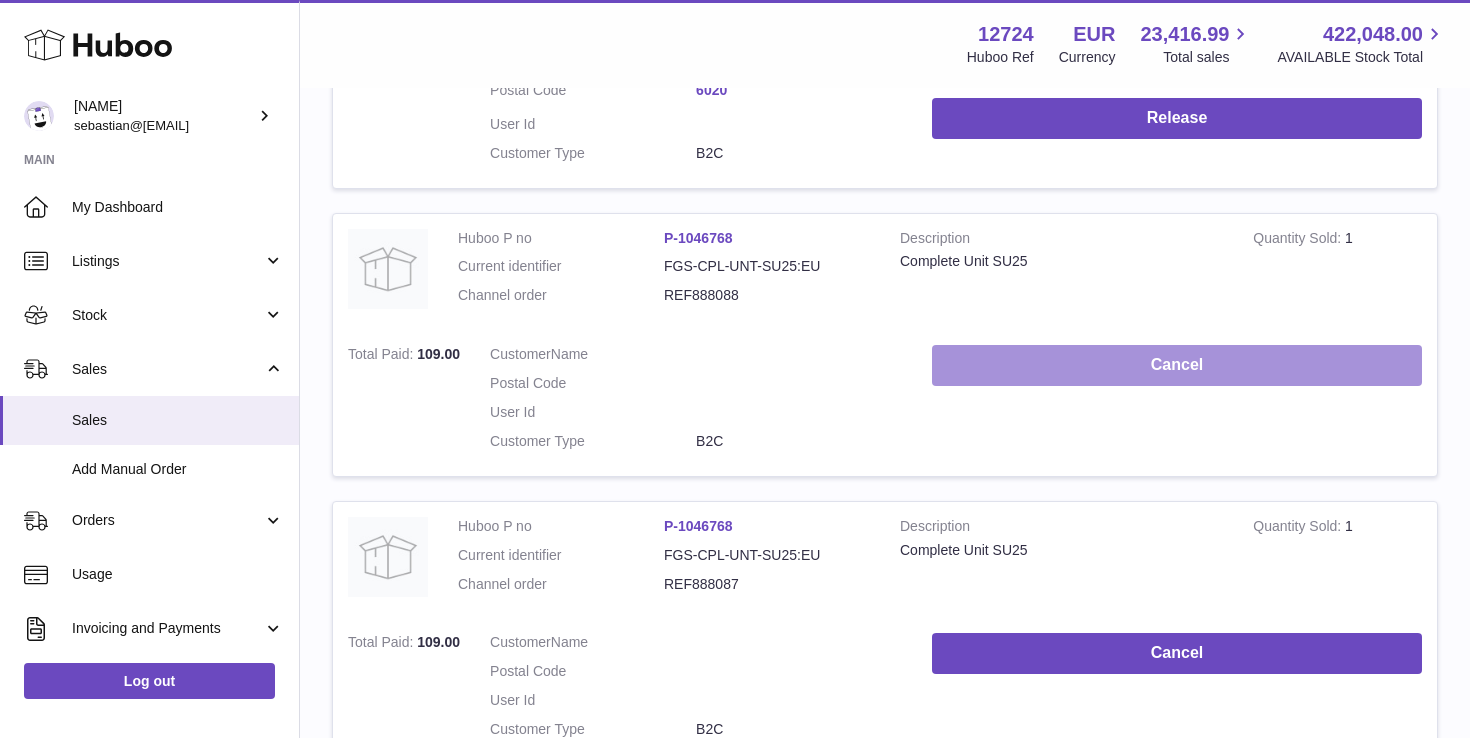 click on "Cancel" at bounding box center (1177, 365) 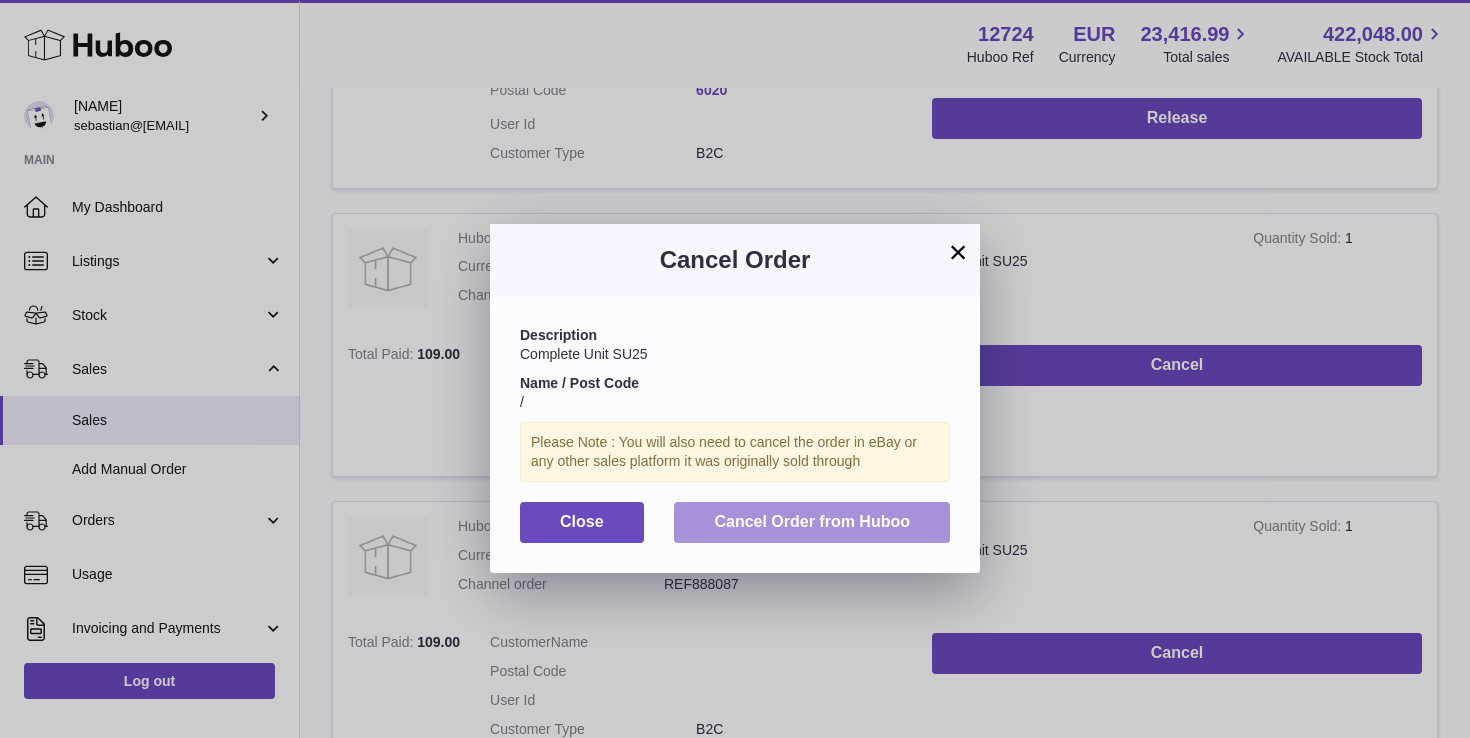 click on "Cancel Order from Huboo" at bounding box center [812, 522] 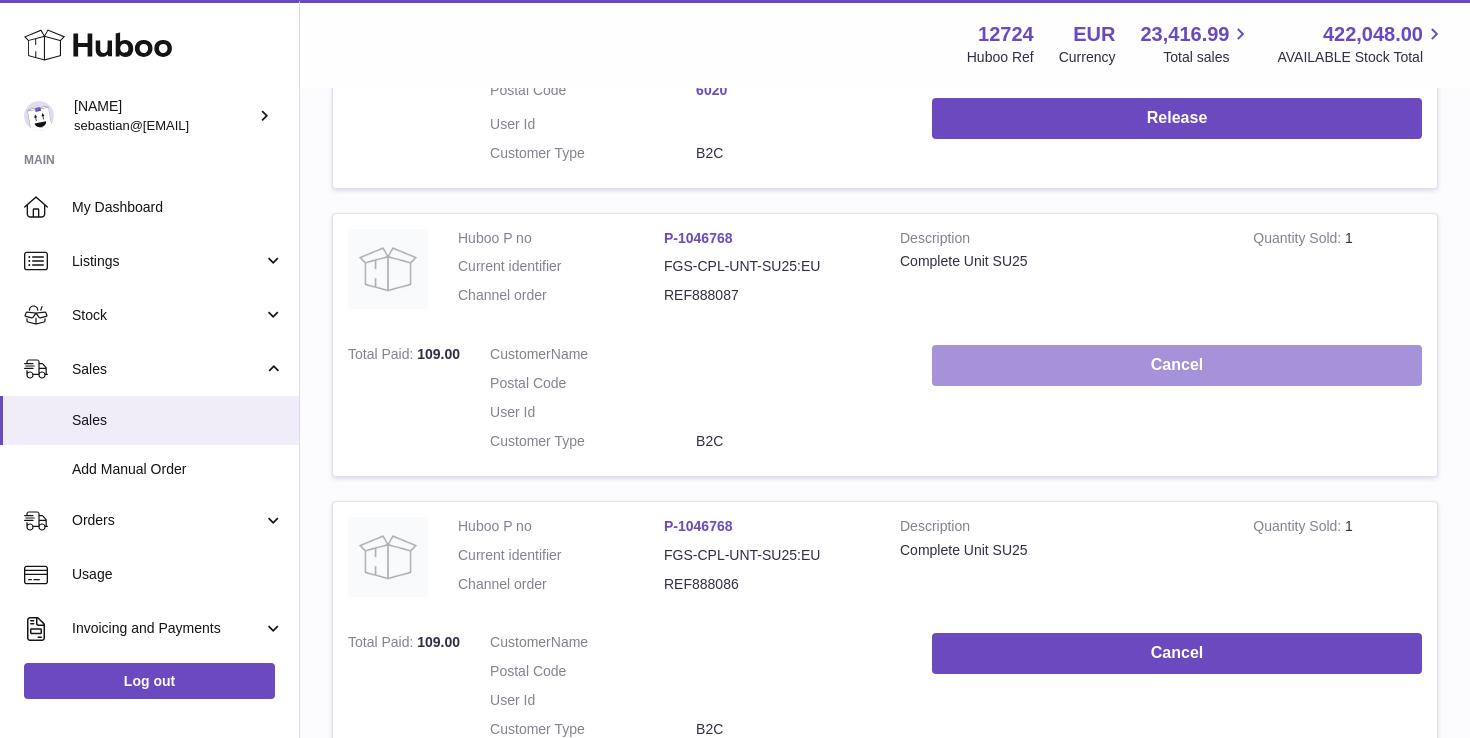 click on "Cancel" at bounding box center [1177, 365] 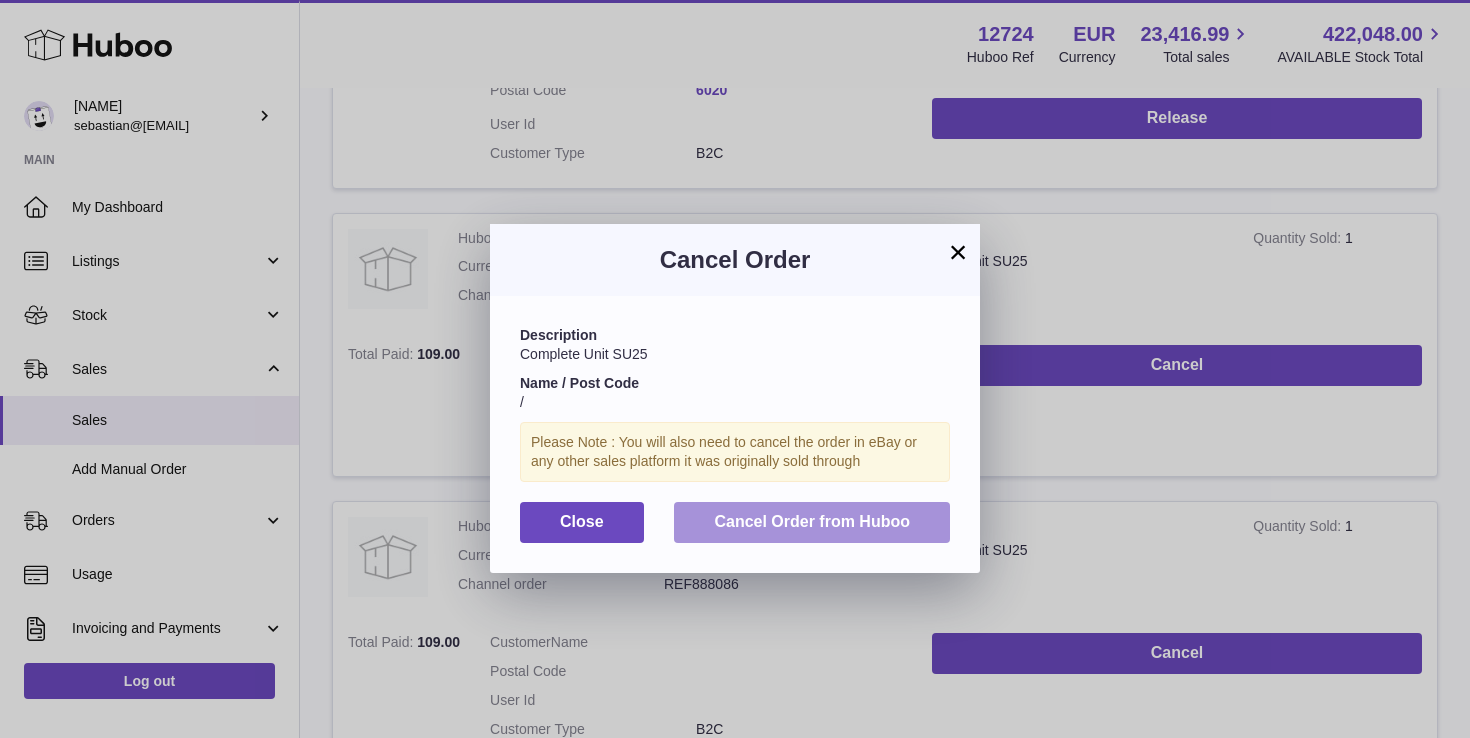 click on "Cancel Order from Huboo" at bounding box center [812, 522] 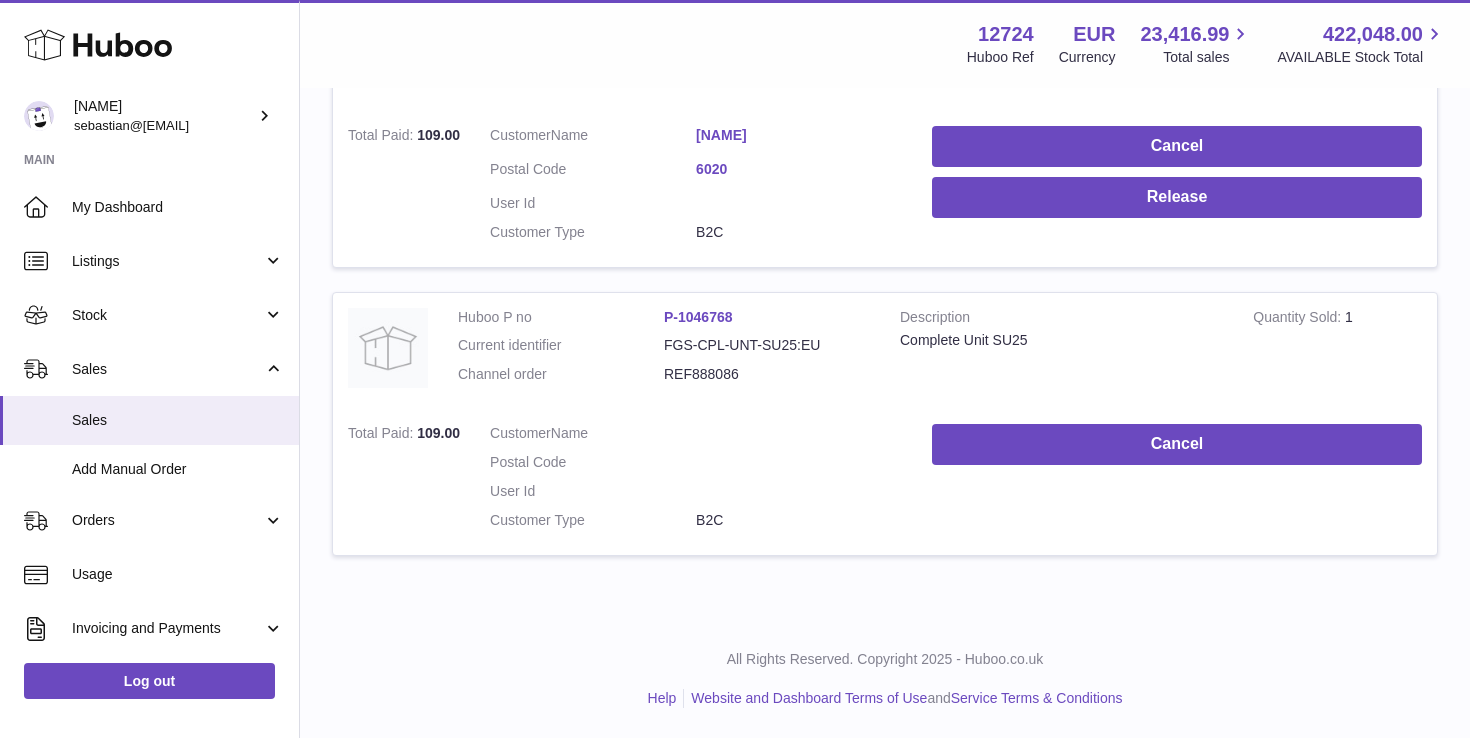 scroll, scrollTop: 2590, scrollLeft: 0, axis: vertical 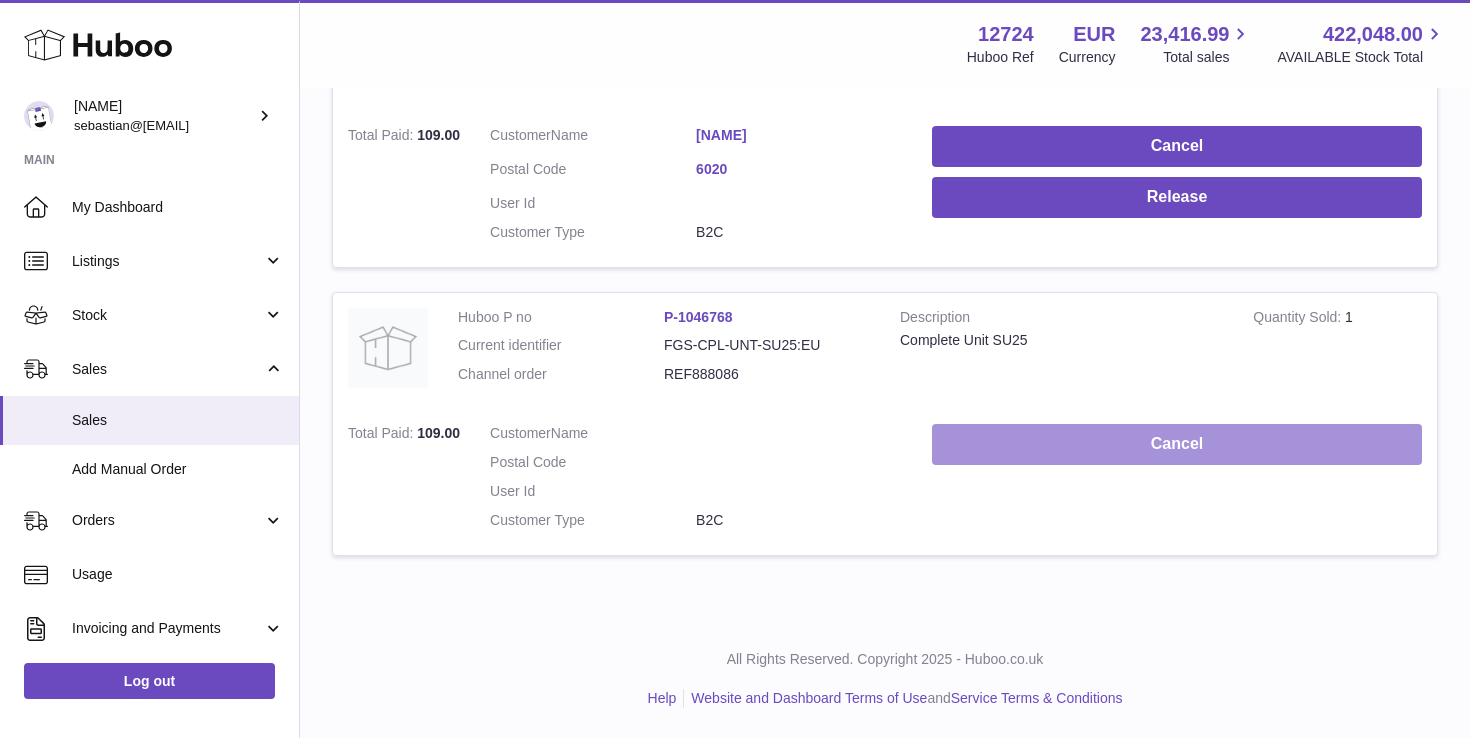 click on "Cancel" at bounding box center [1177, 444] 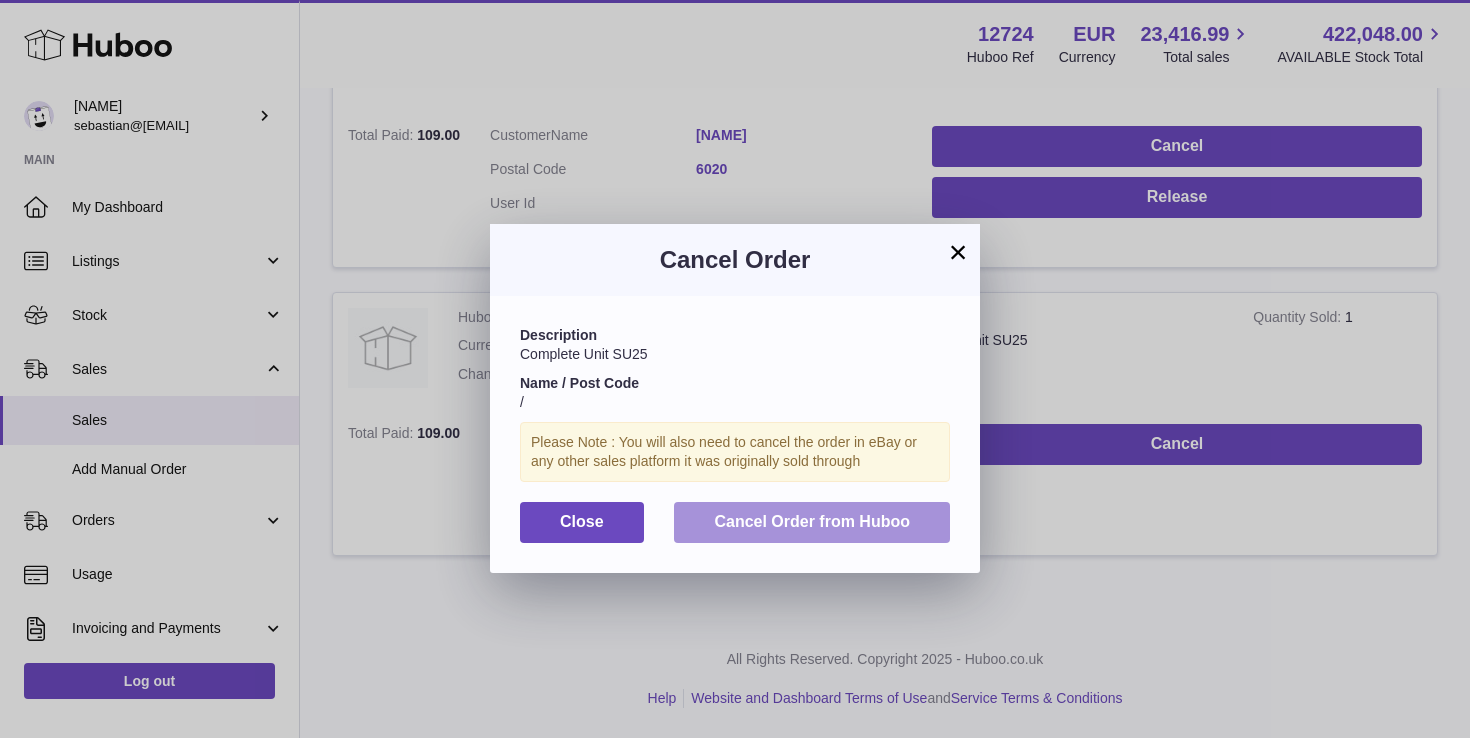 click on "Cancel Order from Huboo" at bounding box center (812, 521) 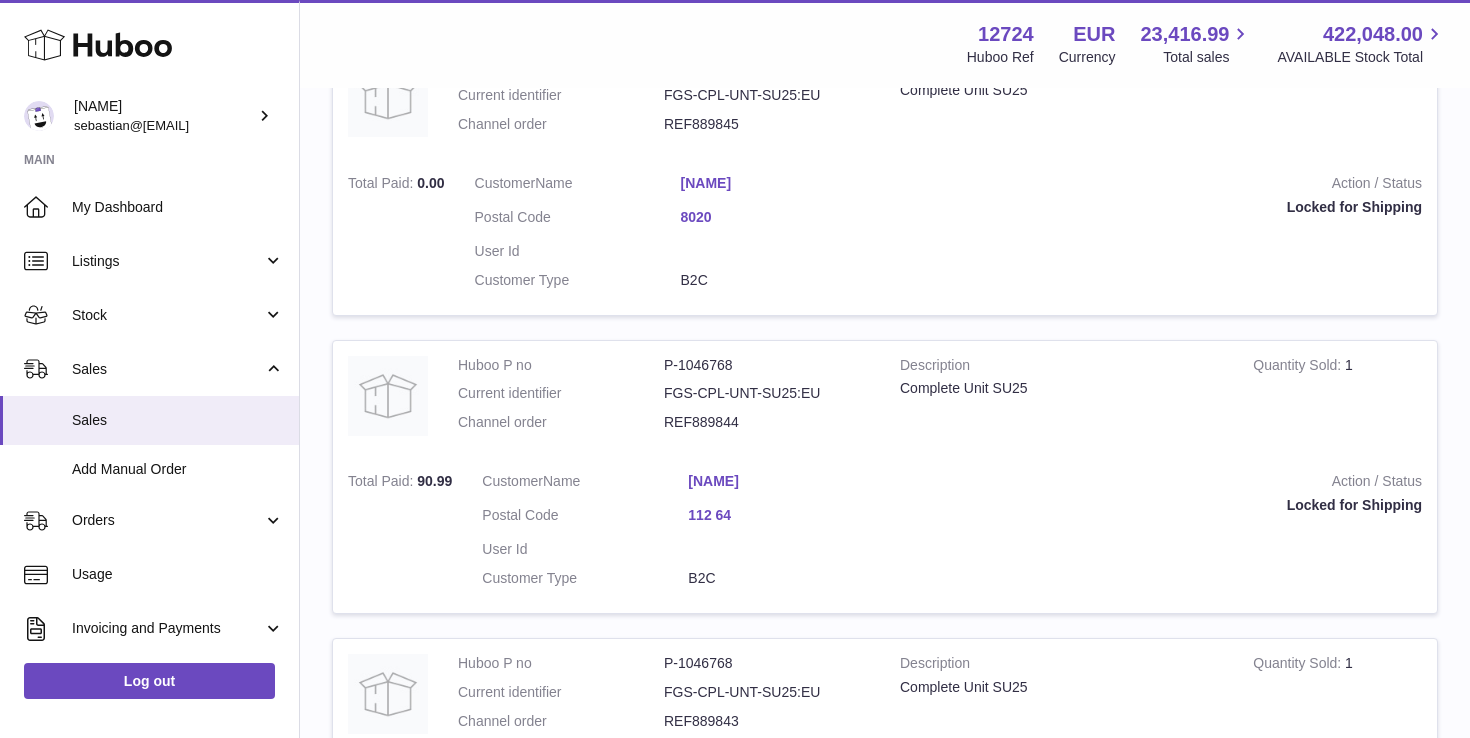 scroll, scrollTop: 0, scrollLeft: 0, axis: both 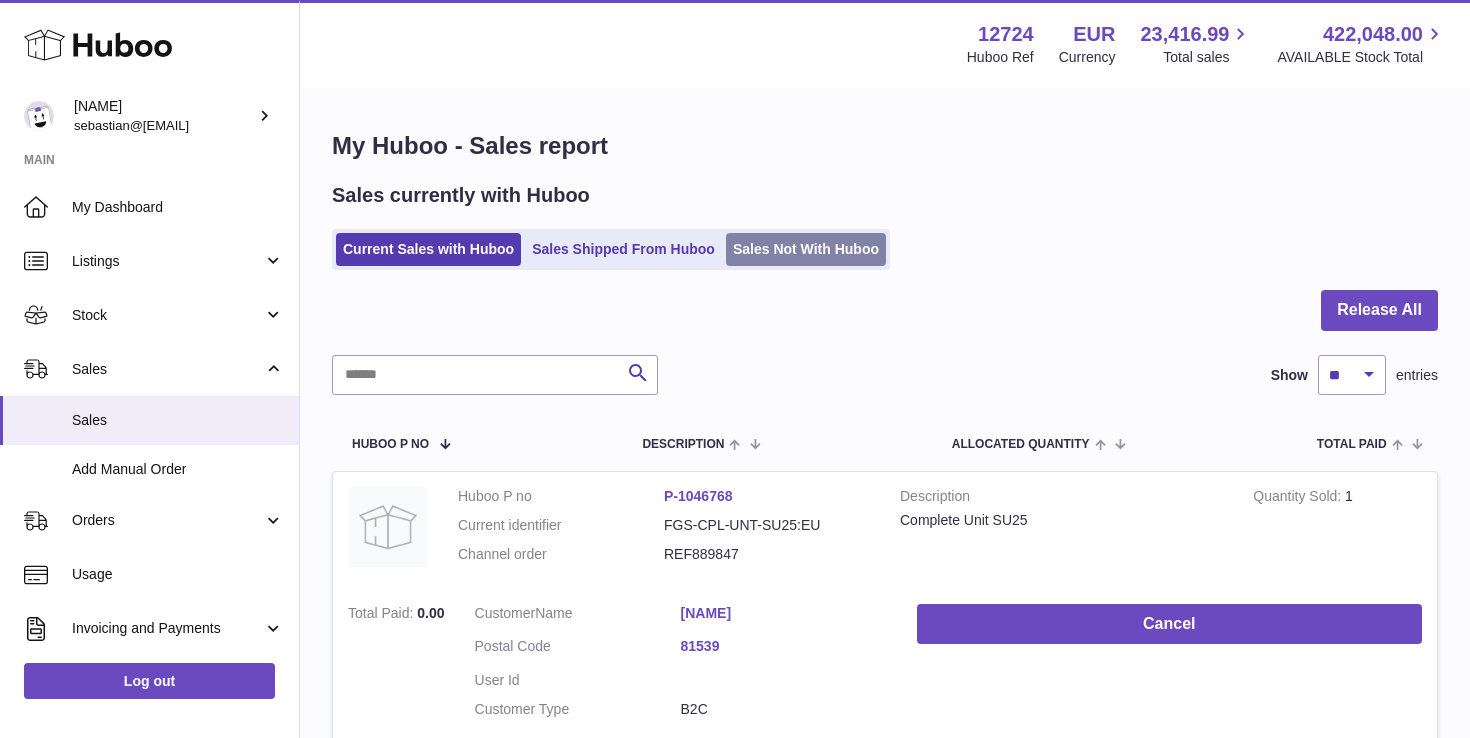 click on "Sales Not With Huboo" at bounding box center [806, 249] 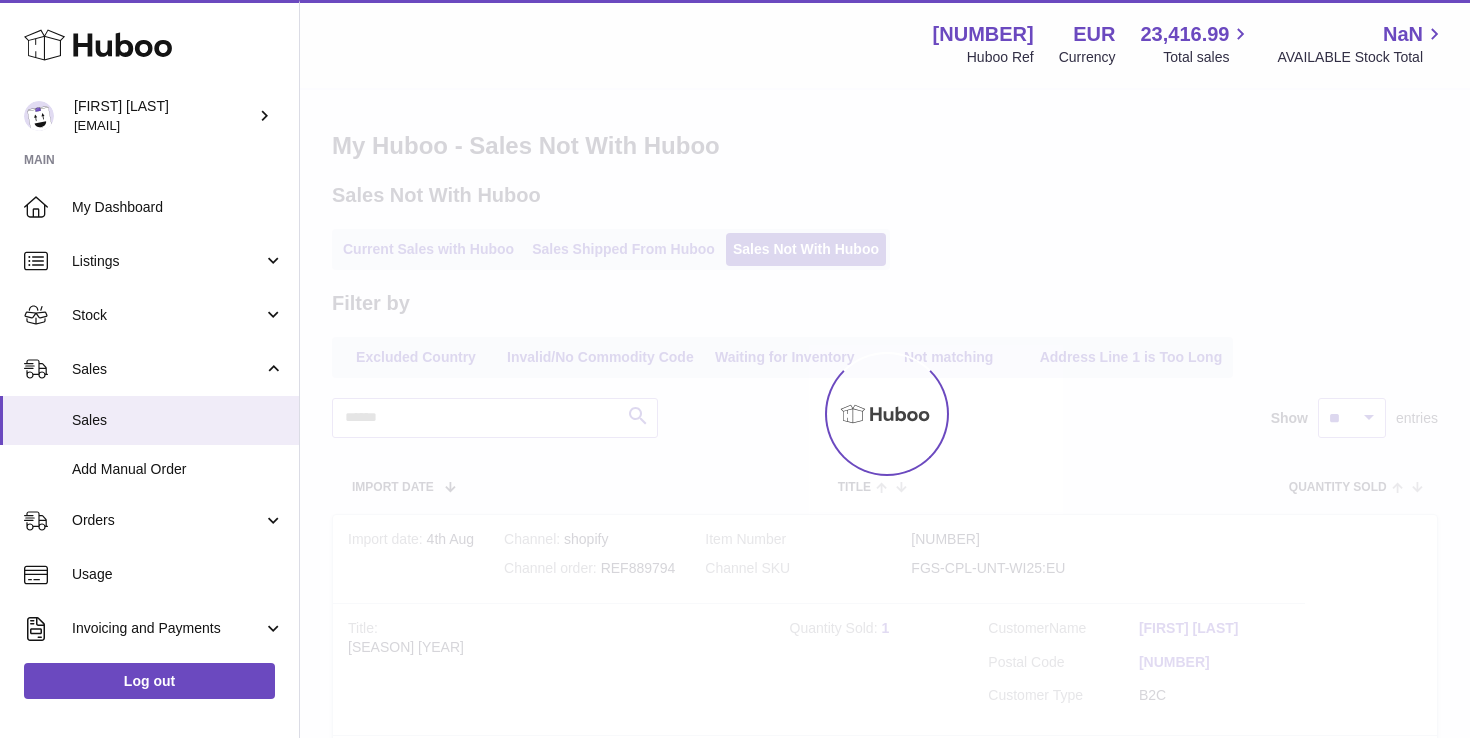 scroll, scrollTop: 0, scrollLeft: 0, axis: both 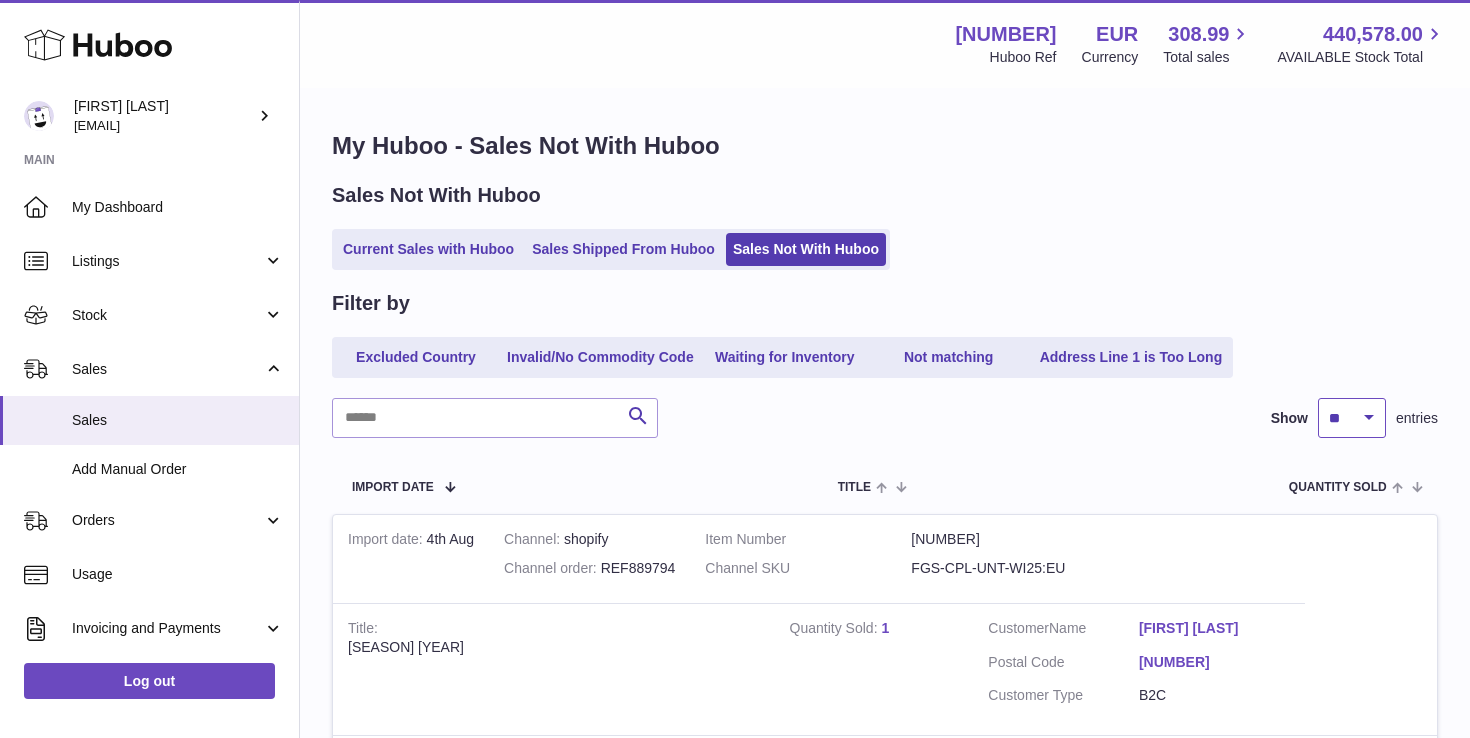 click on "** ** ** ***" at bounding box center [1352, 418] 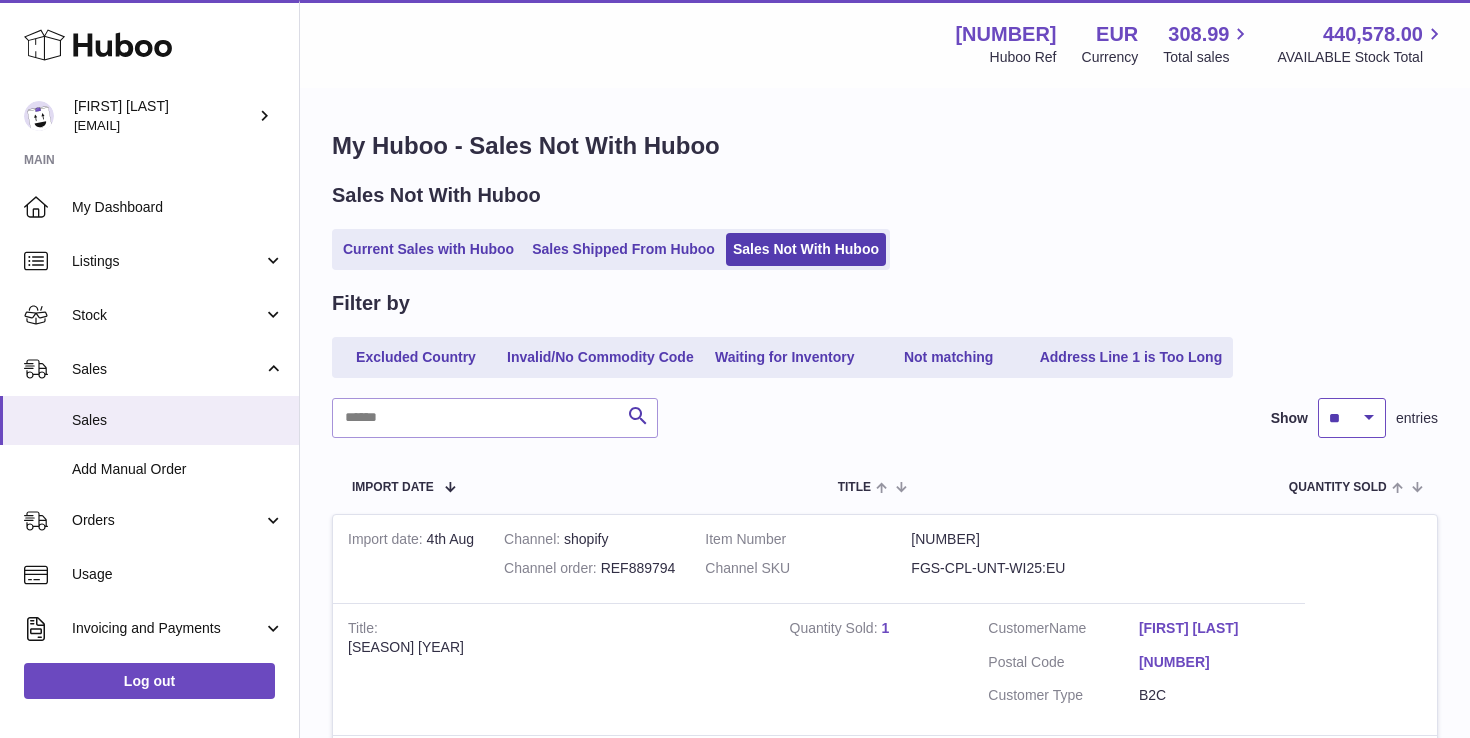 select on "***" 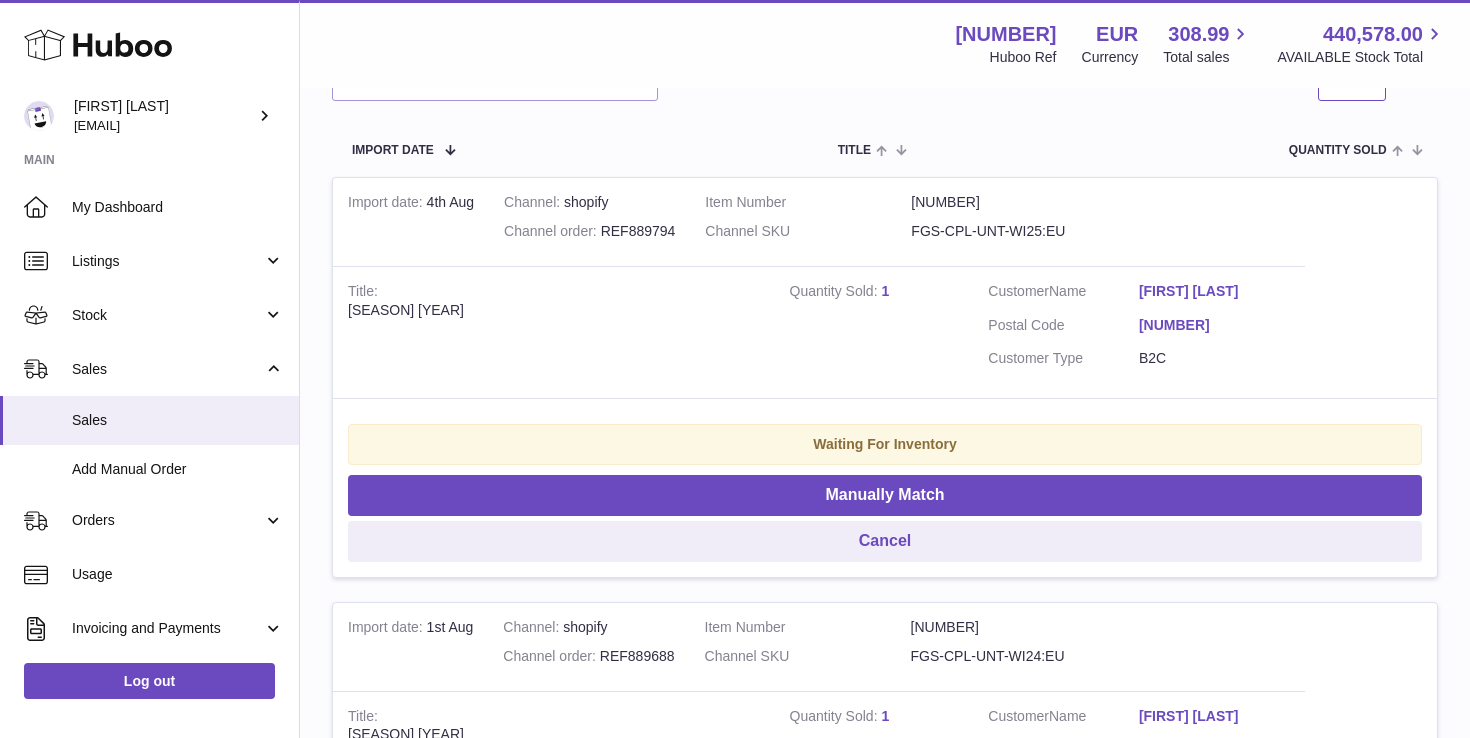 scroll, scrollTop: 335, scrollLeft: 0, axis: vertical 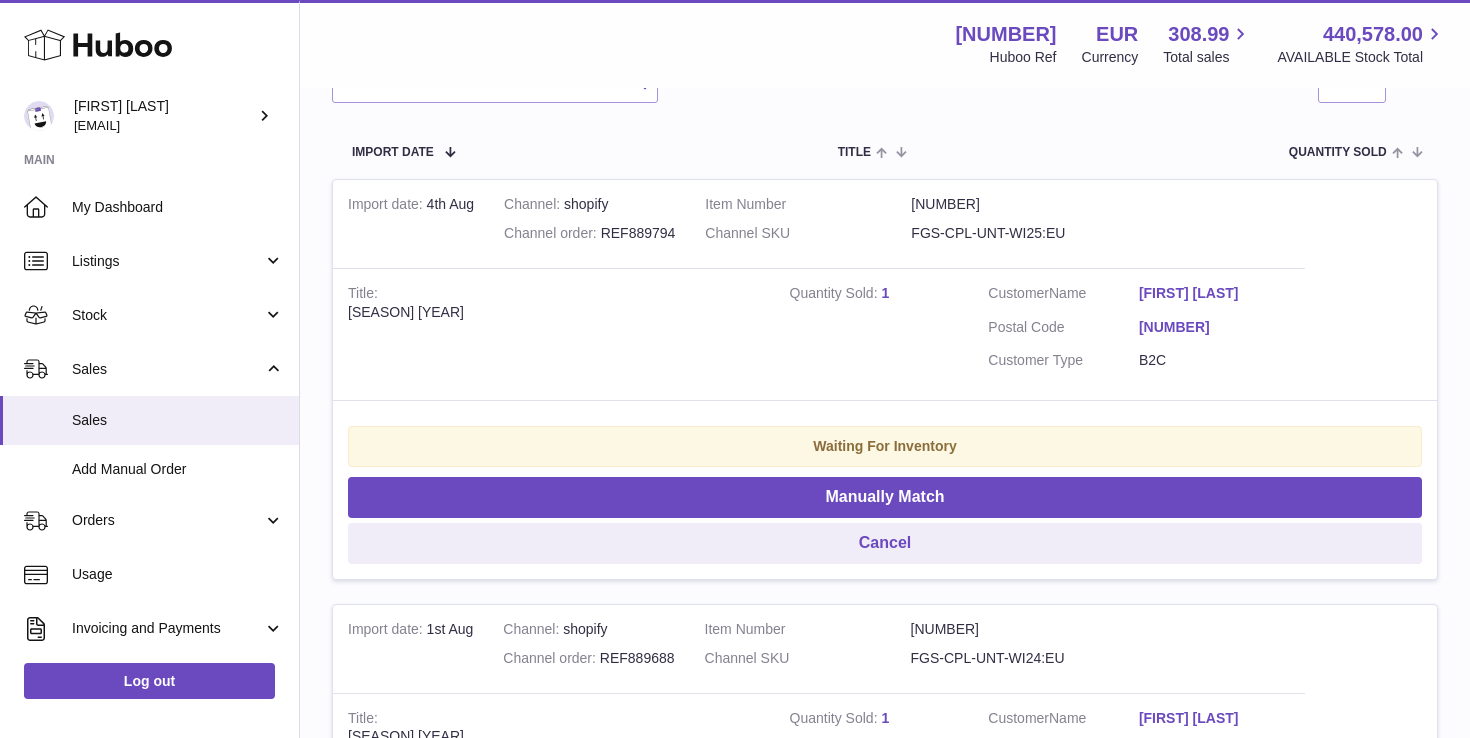 click on "Channel order REF889794" at bounding box center [589, 233] 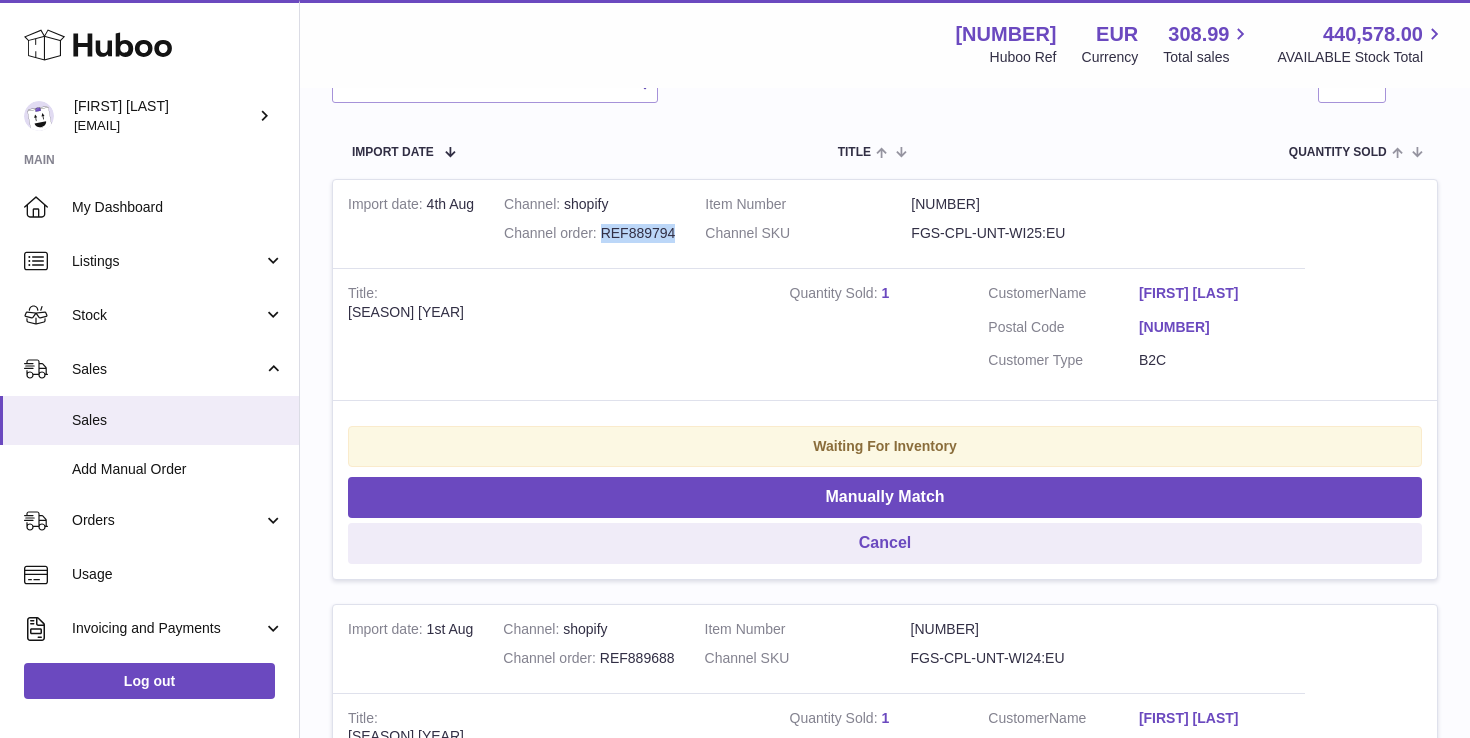 drag, startPoint x: 681, startPoint y: 234, endPoint x: 604, endPoint y: 232, distance: 77.02597 